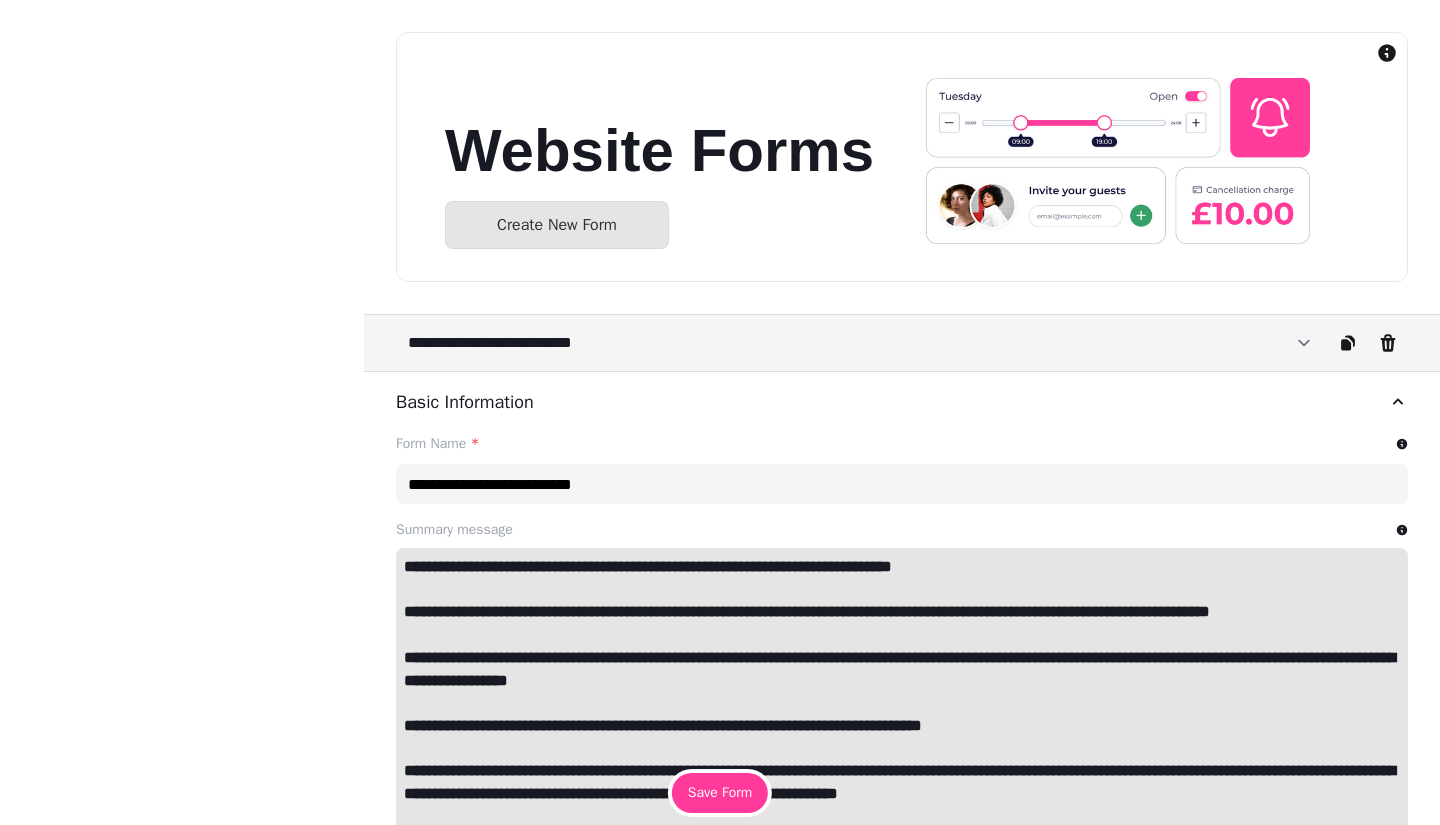 select on "**********" 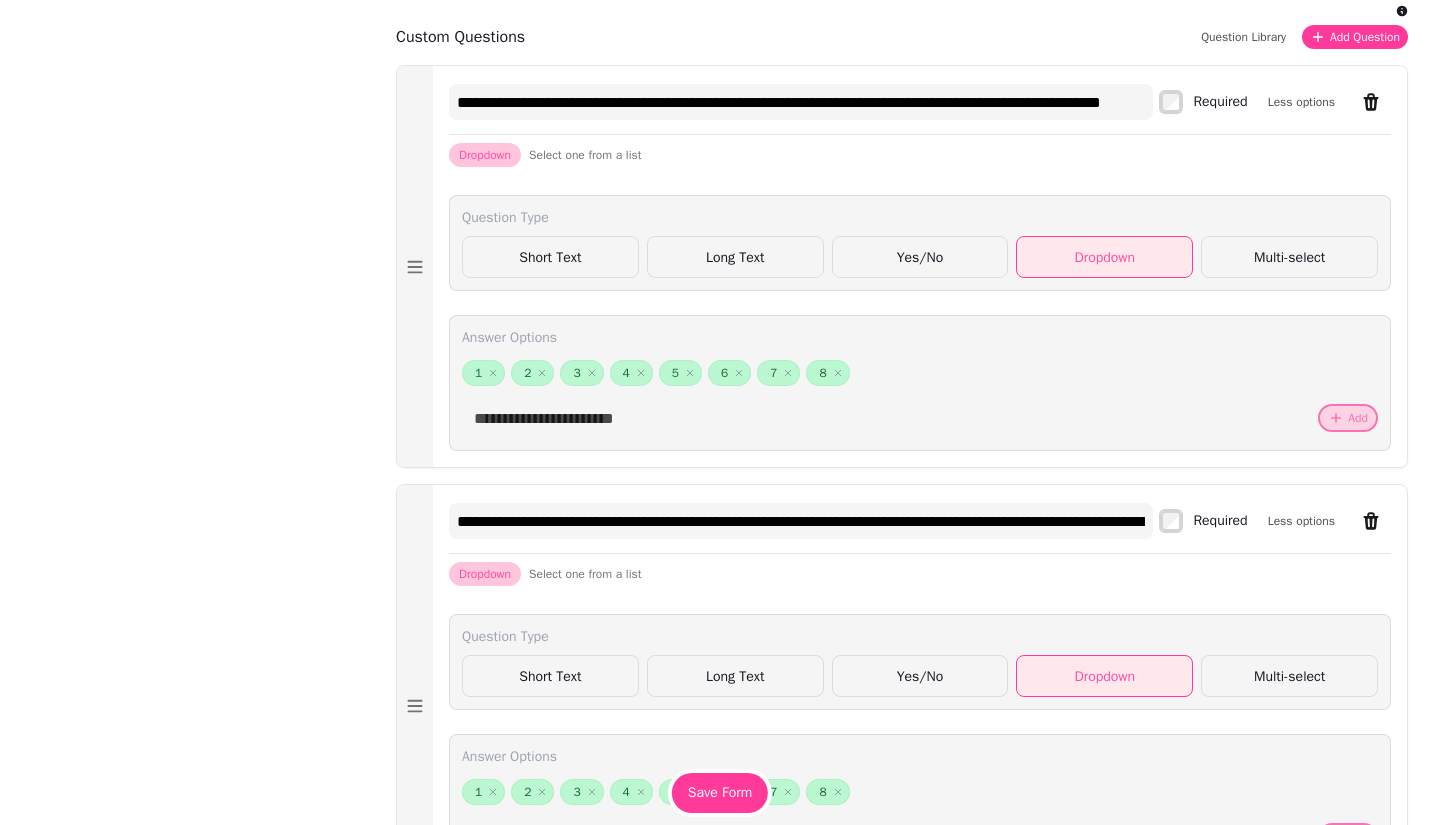 scroll, scrollTop: 1100, scrollLeft: 0, axis: vertical 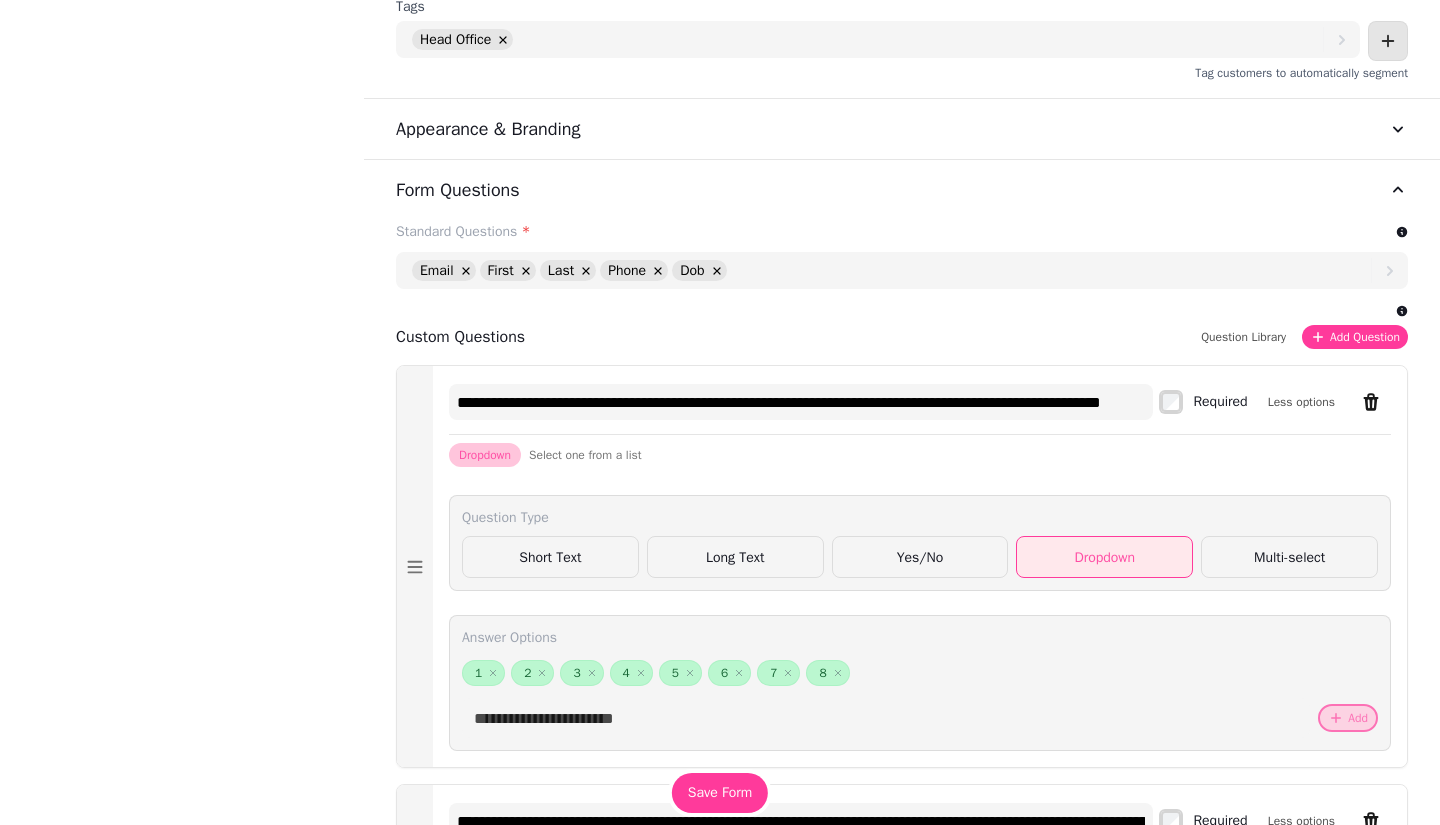 click on "Add Question" at bounding box center [1365, 337] 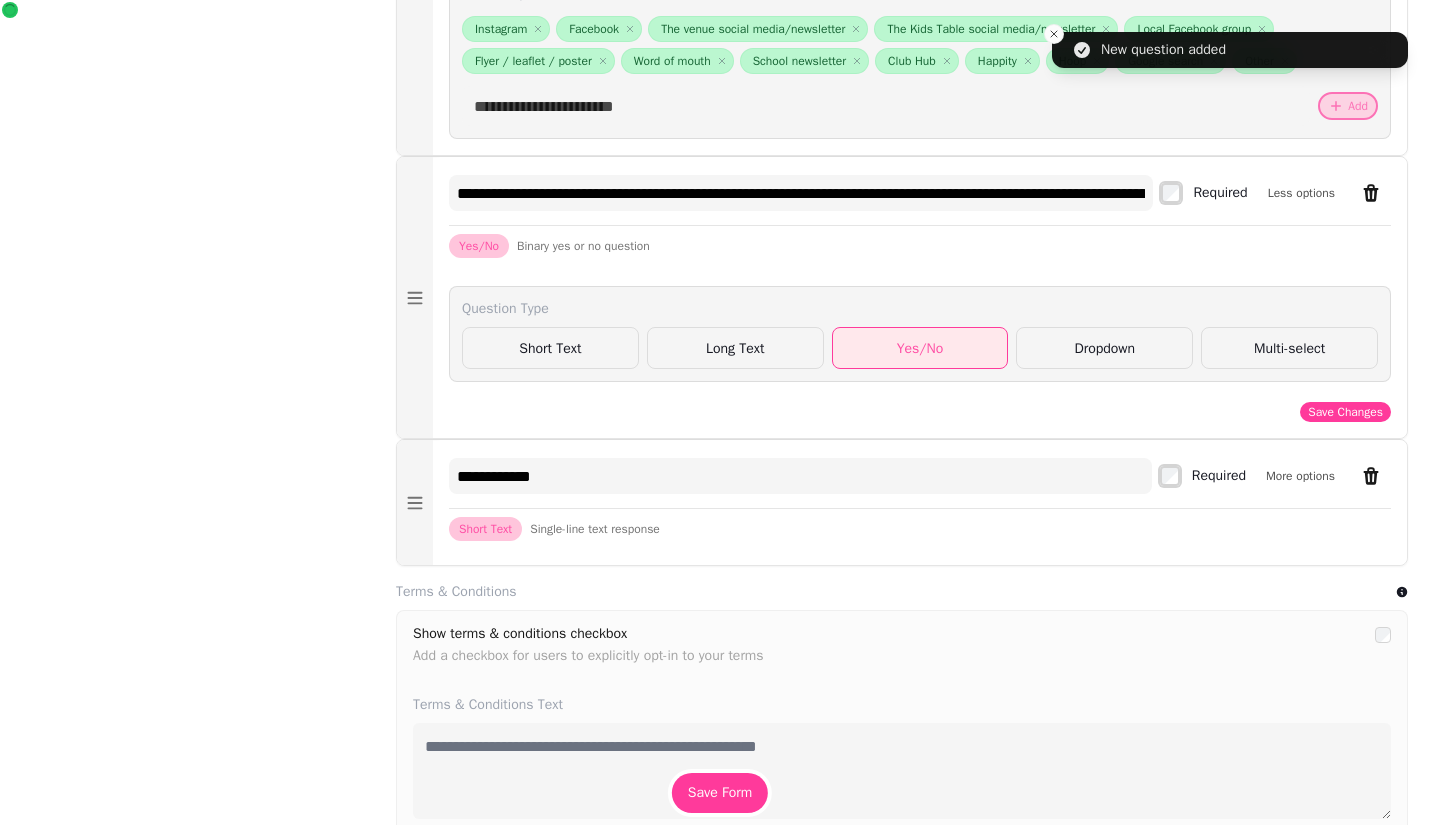 scroll, scrollTop: 2700, scrollLeft: 0, axis: vertical 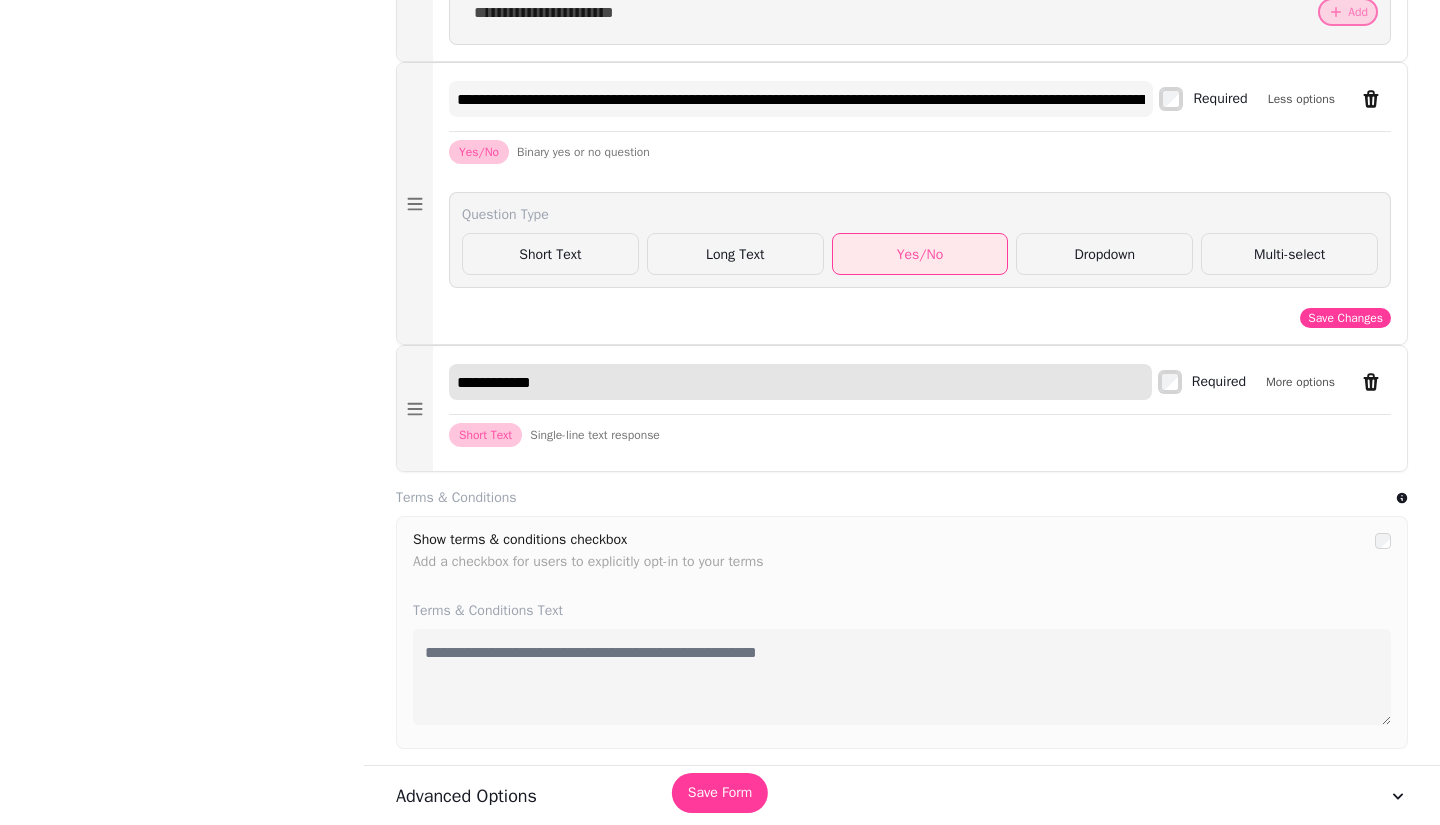 click on "**********" at bounding box center (800, 382) 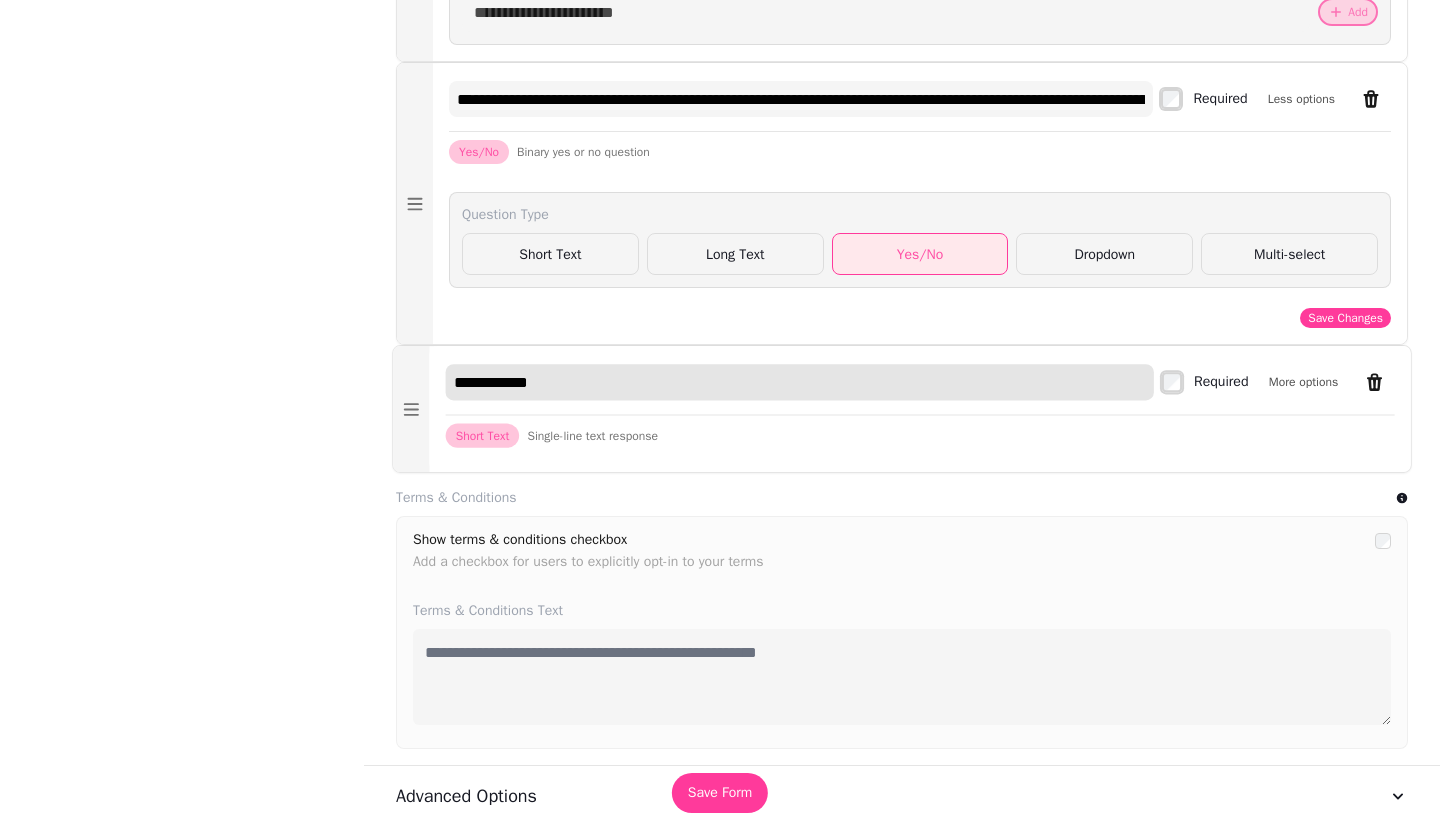 drag, startPoint x: 563, startPoint y: 407, endPoint x: 433, endPoint y: 410, distance: 130.0346 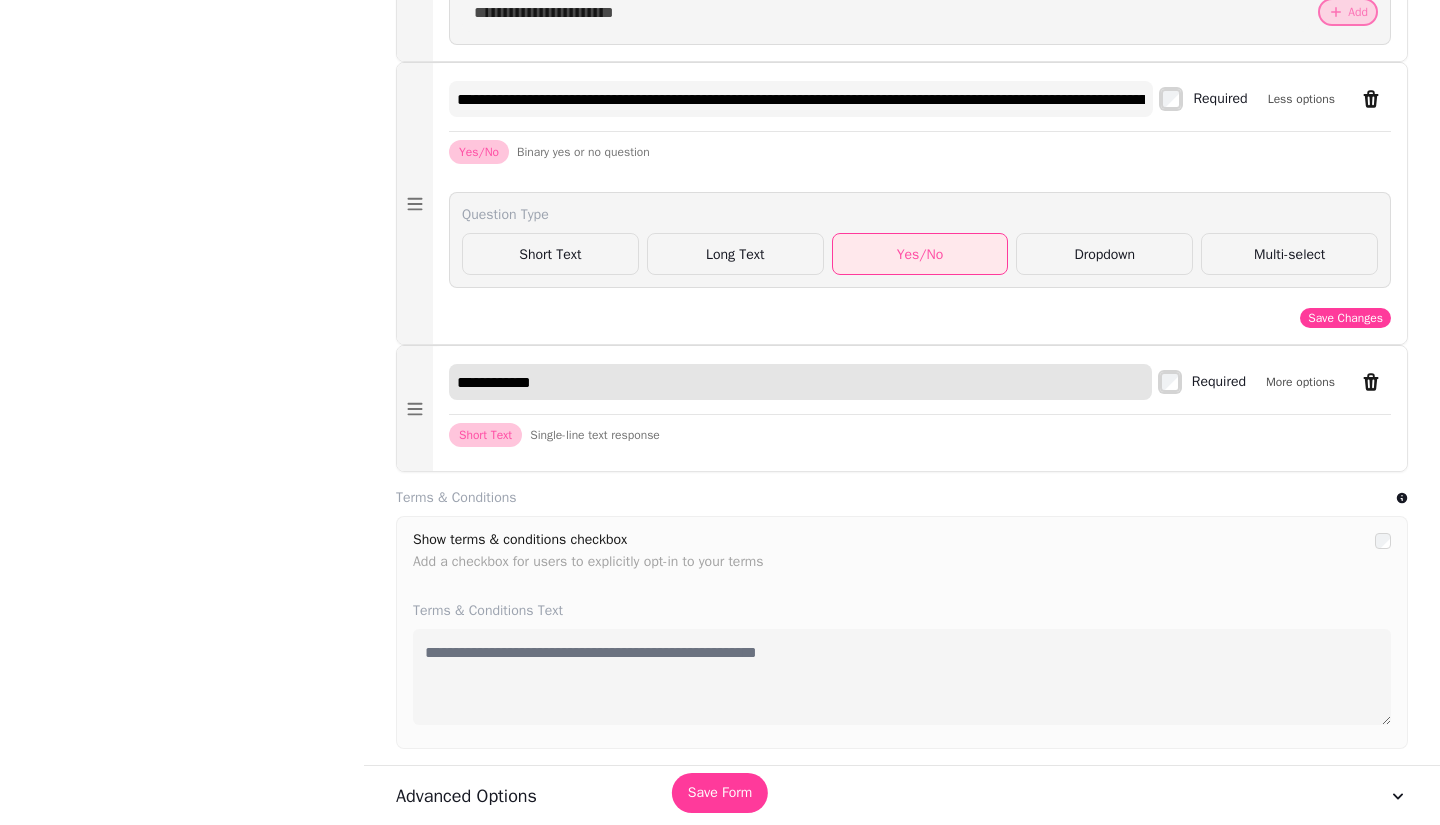 paste on "**********" 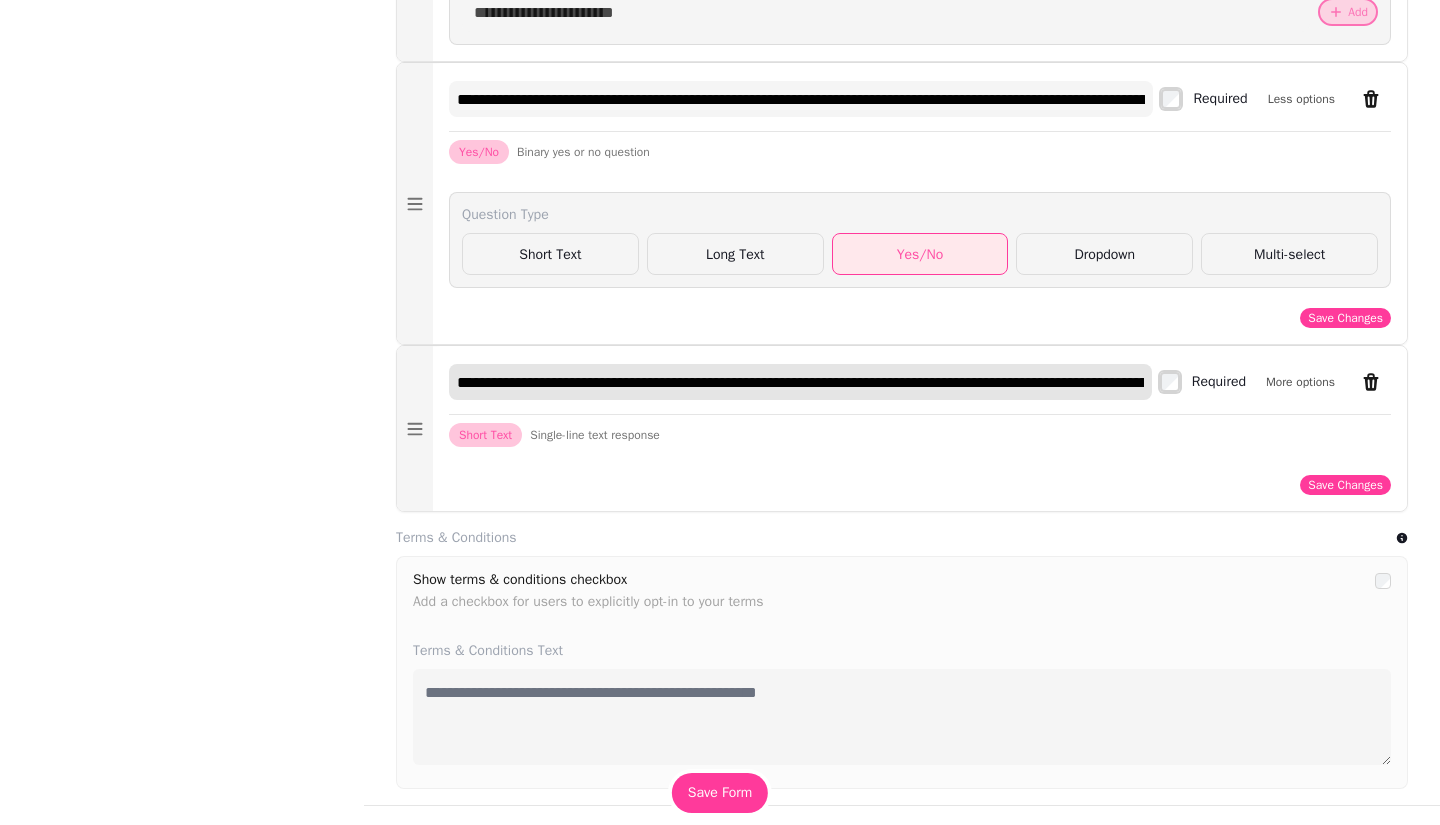 scroll, scrollTop: 0, scrollLeft: 1374, axis: horizontal 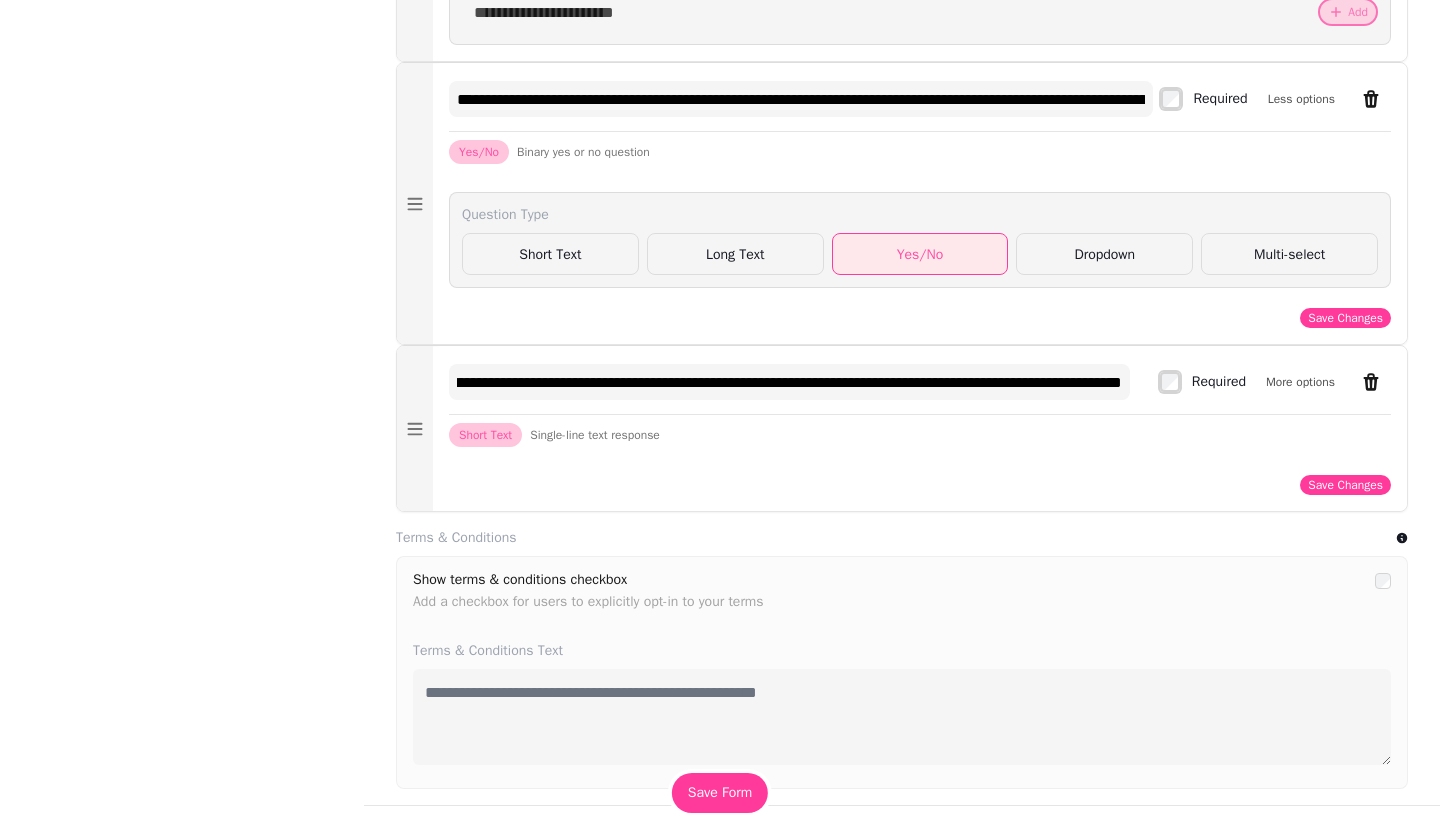 click on "More options" at bounding box center [1300, 382] 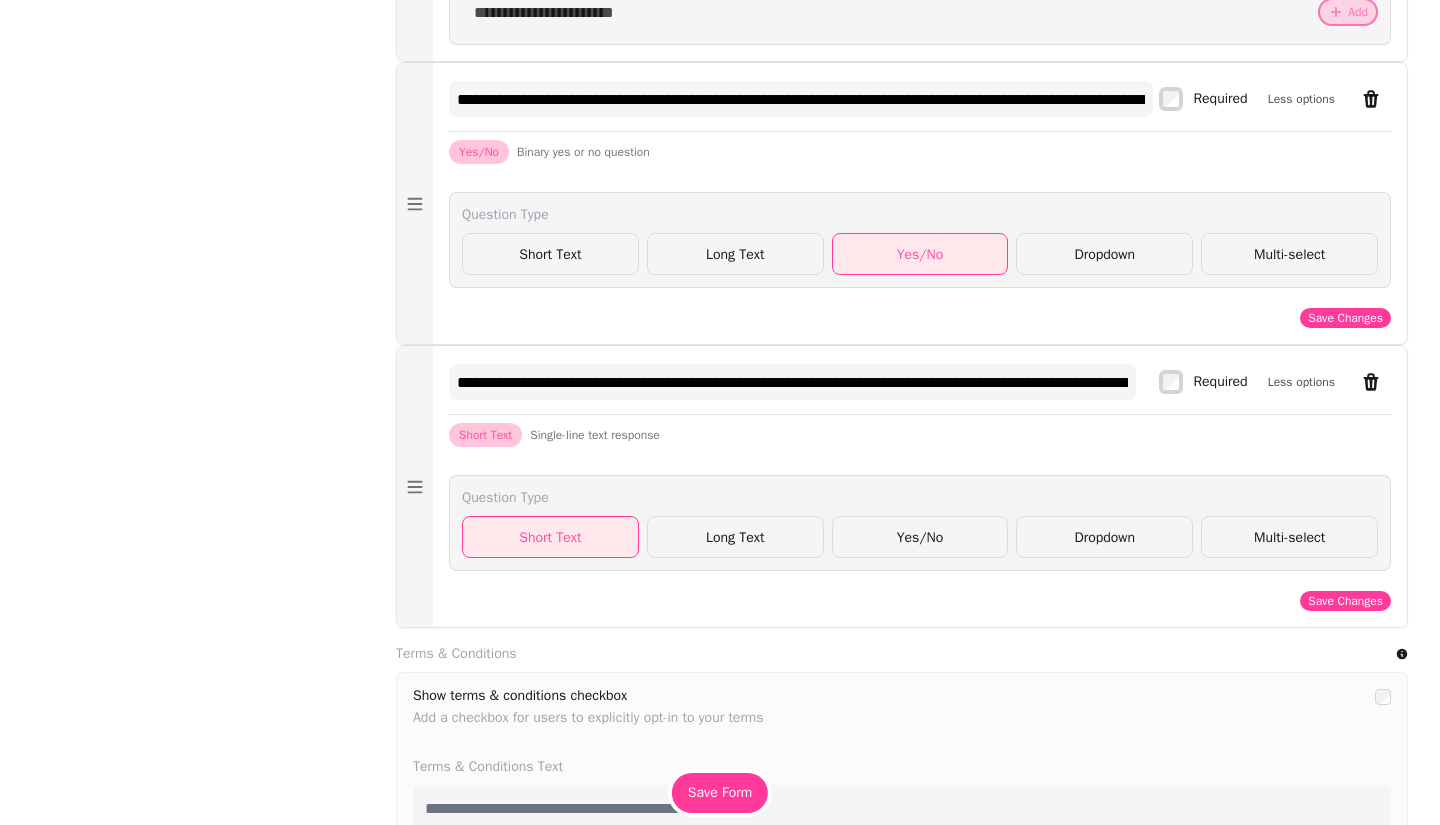 click on "Yes/No" at bounding box center [920, 537] 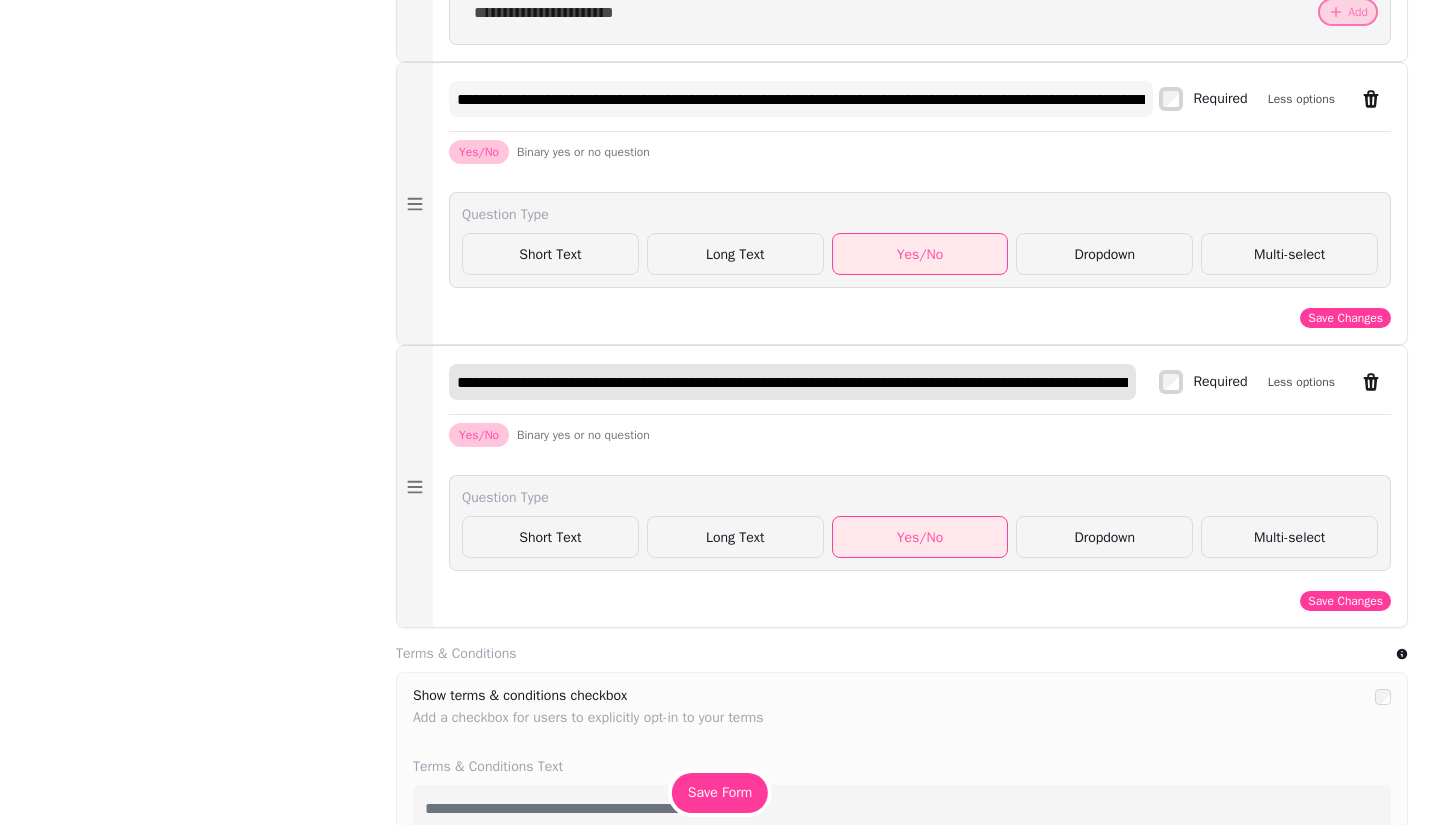 click on "**********" at bounding box center [792, 382] 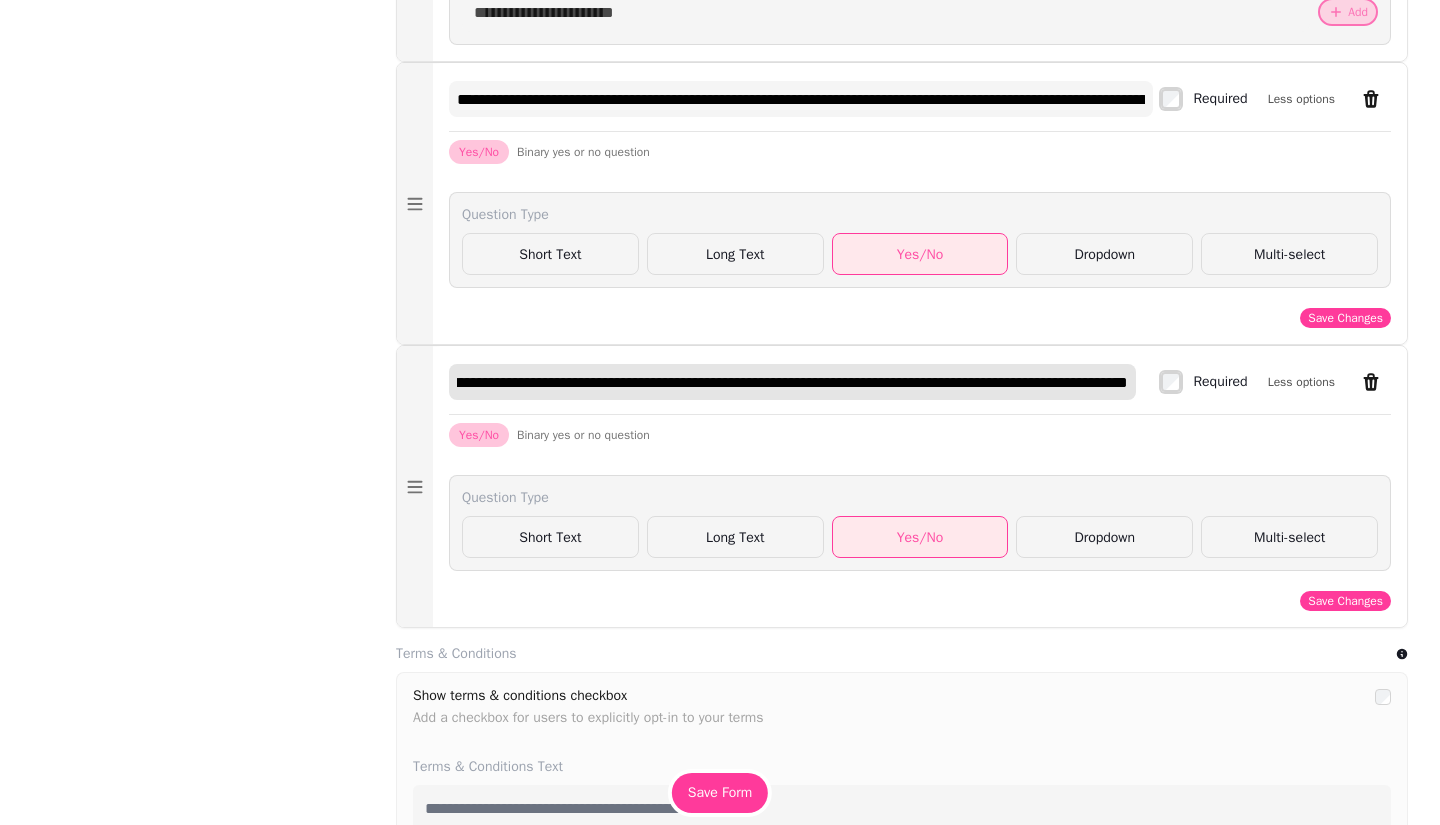 scroll, scrollTop: 0, scrollLeft: 1479, axis: horizontal 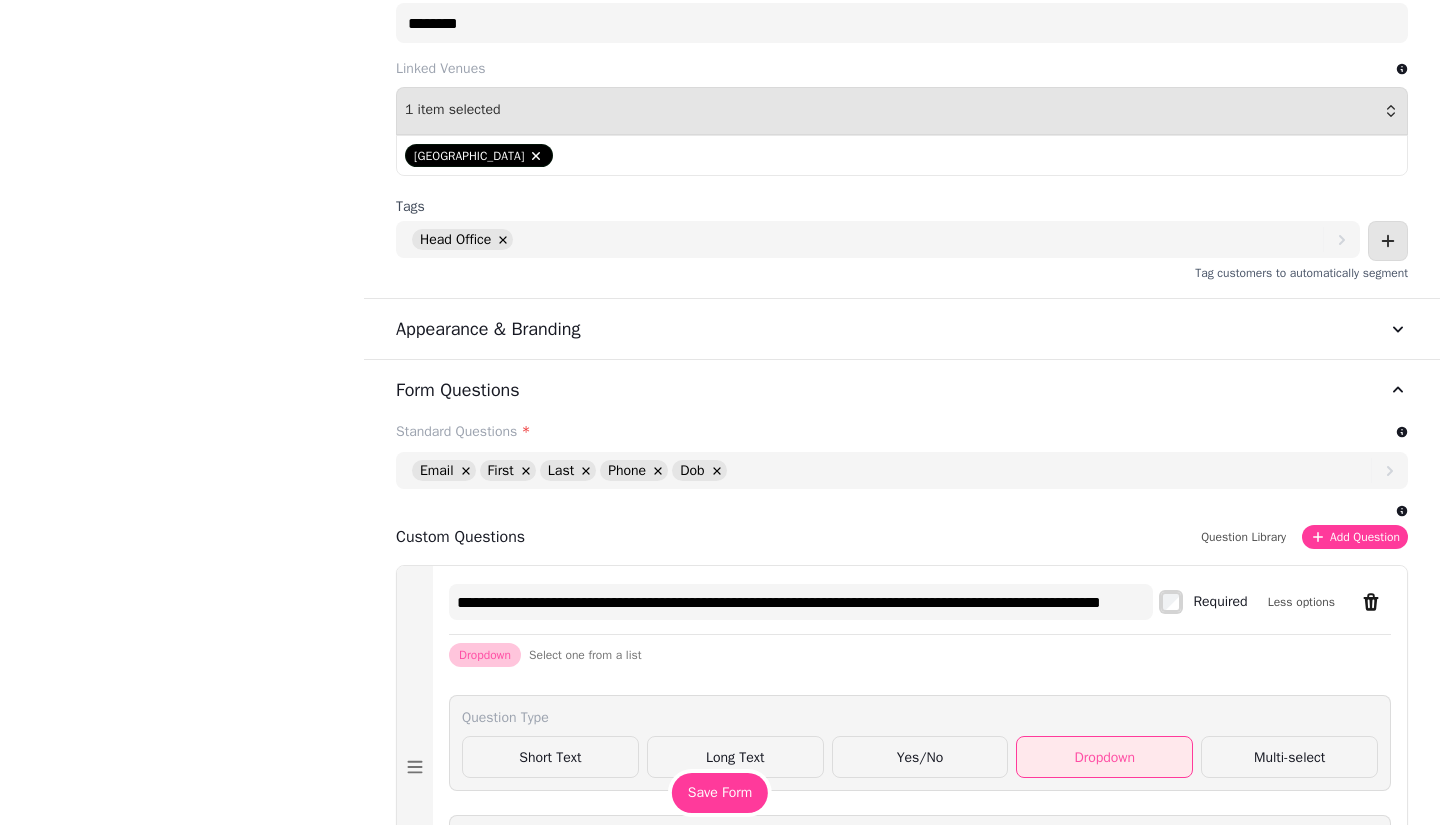 type on "**********" 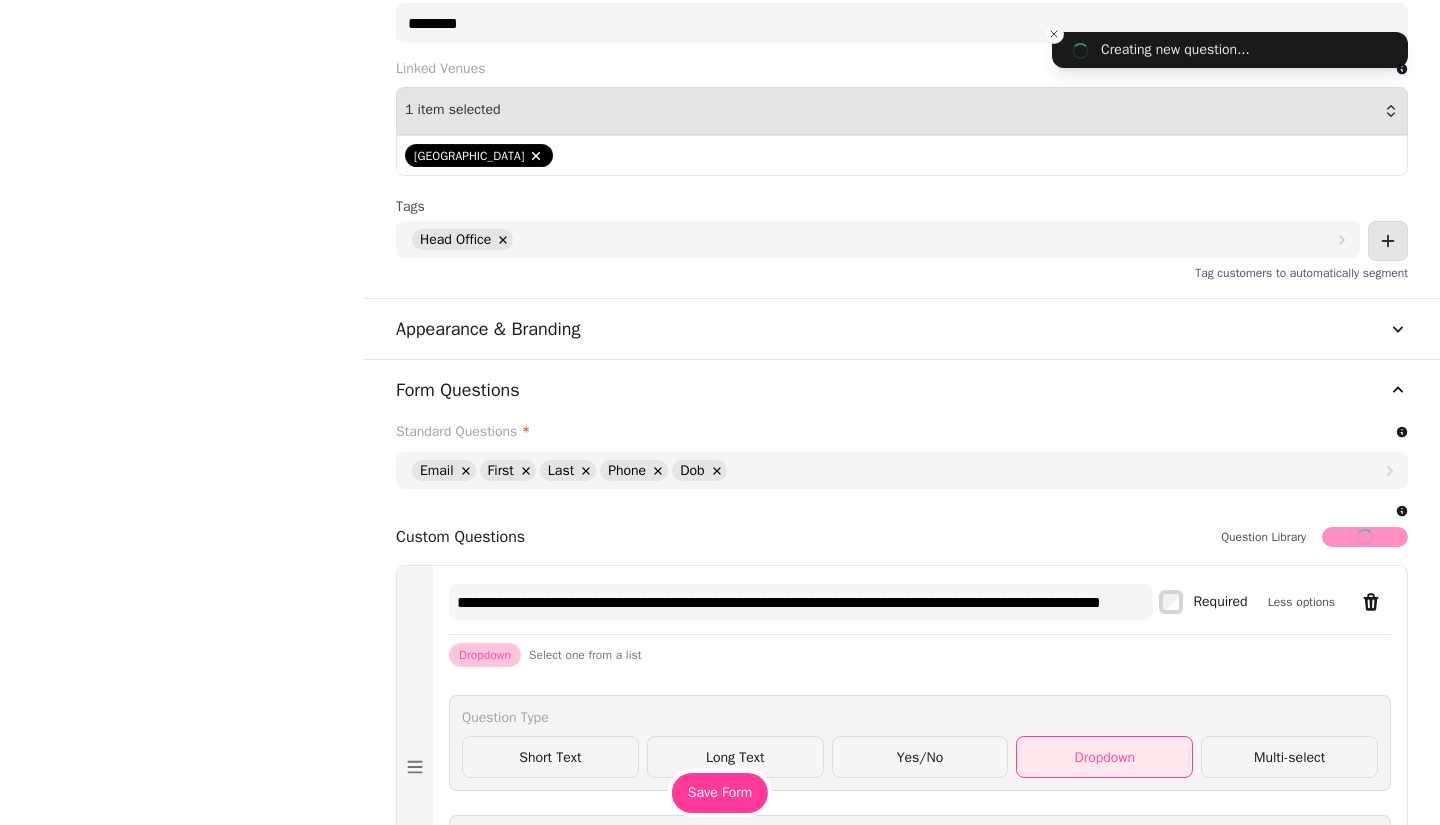 scroll, scrollTop: 0, scrollLeft: 0, axis: both 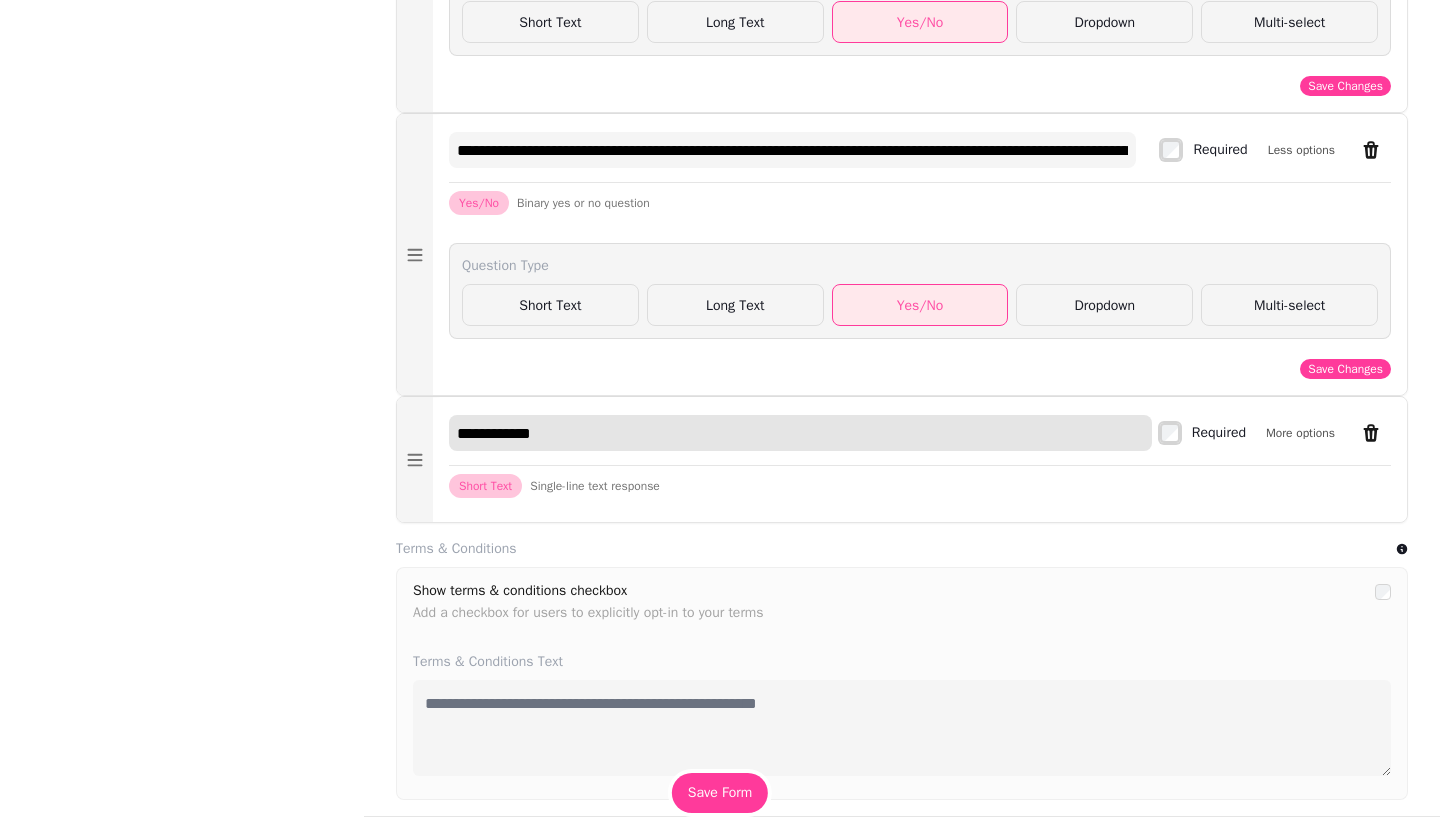 click on "**********" at bounding box center (800, 433) 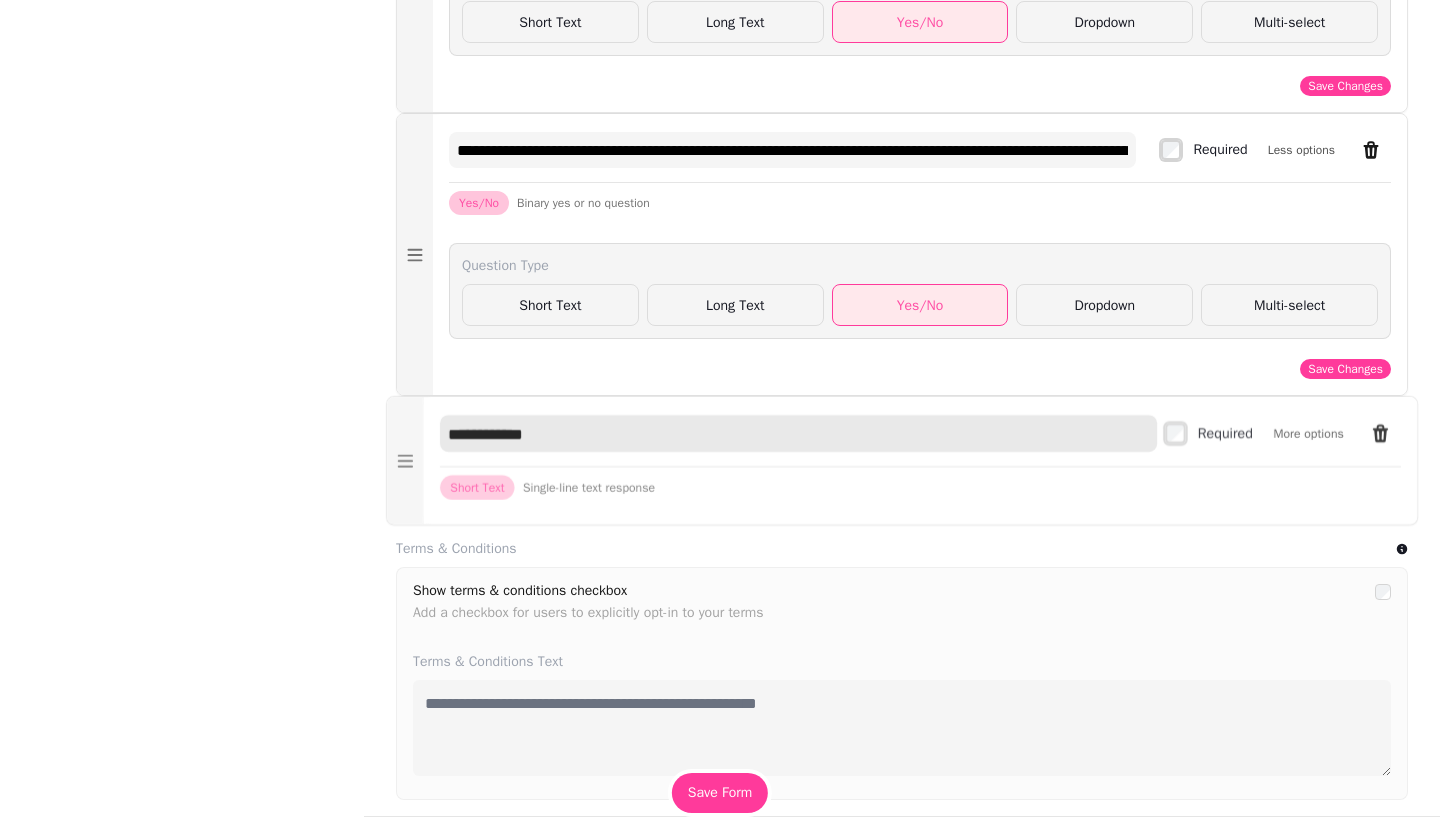 drag, startPoint x: 565, startPoint y: 457, endPoint x: 451, endPoint y: 458, distance: 114.00439 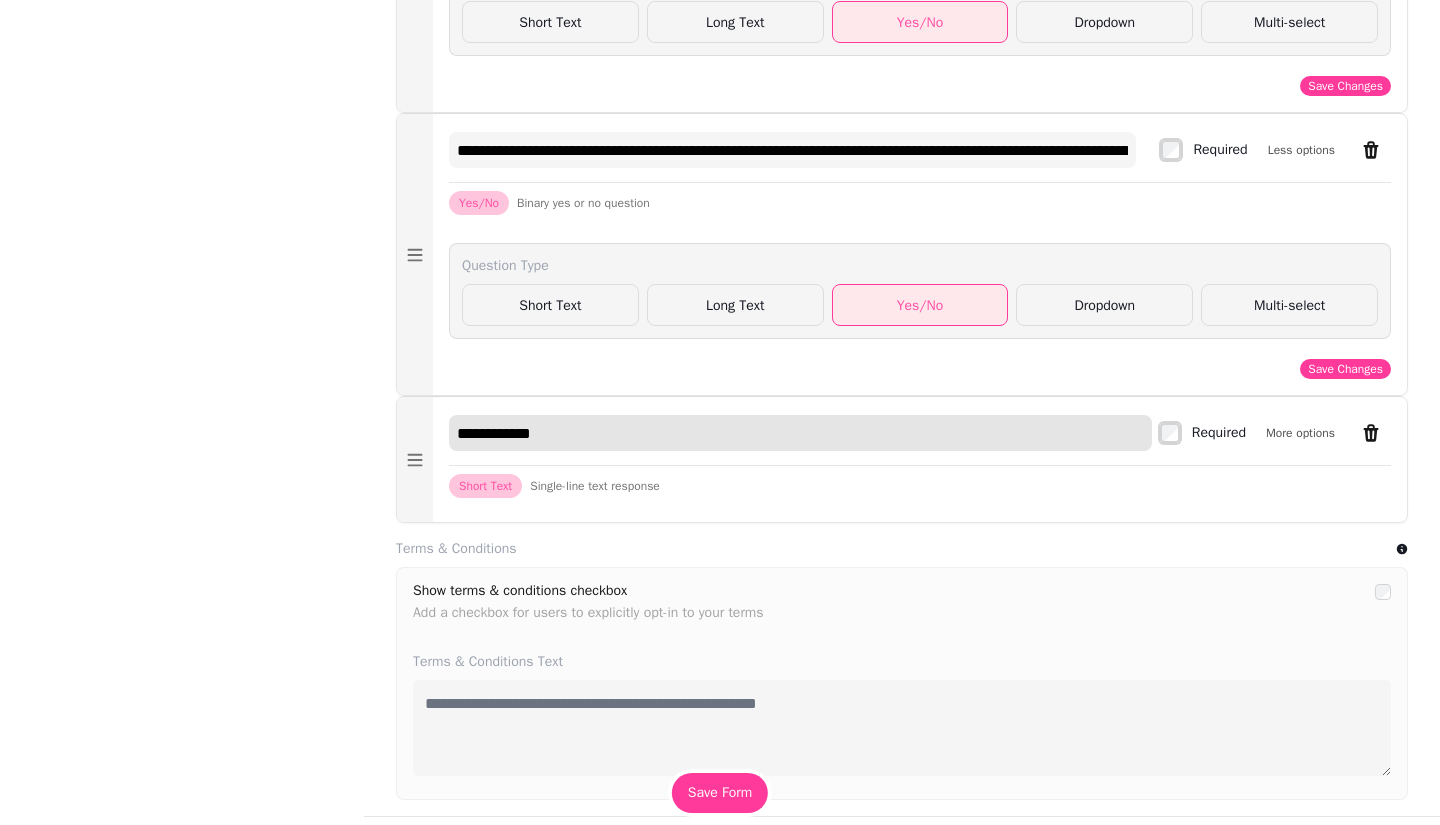 paste on "**********" 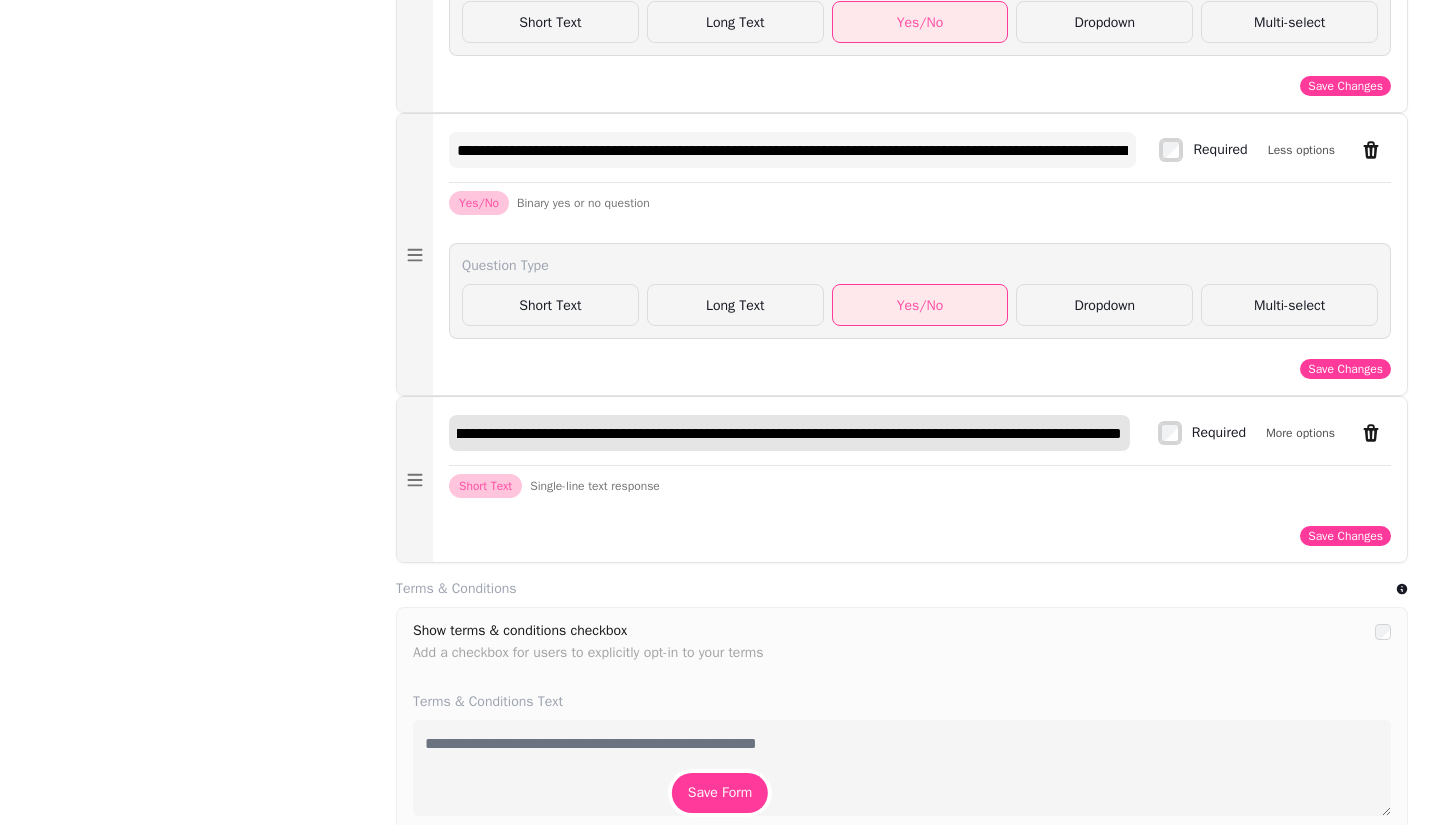 scroll, scrollTop: 0, scrollLeft: 267, axis: horizontal 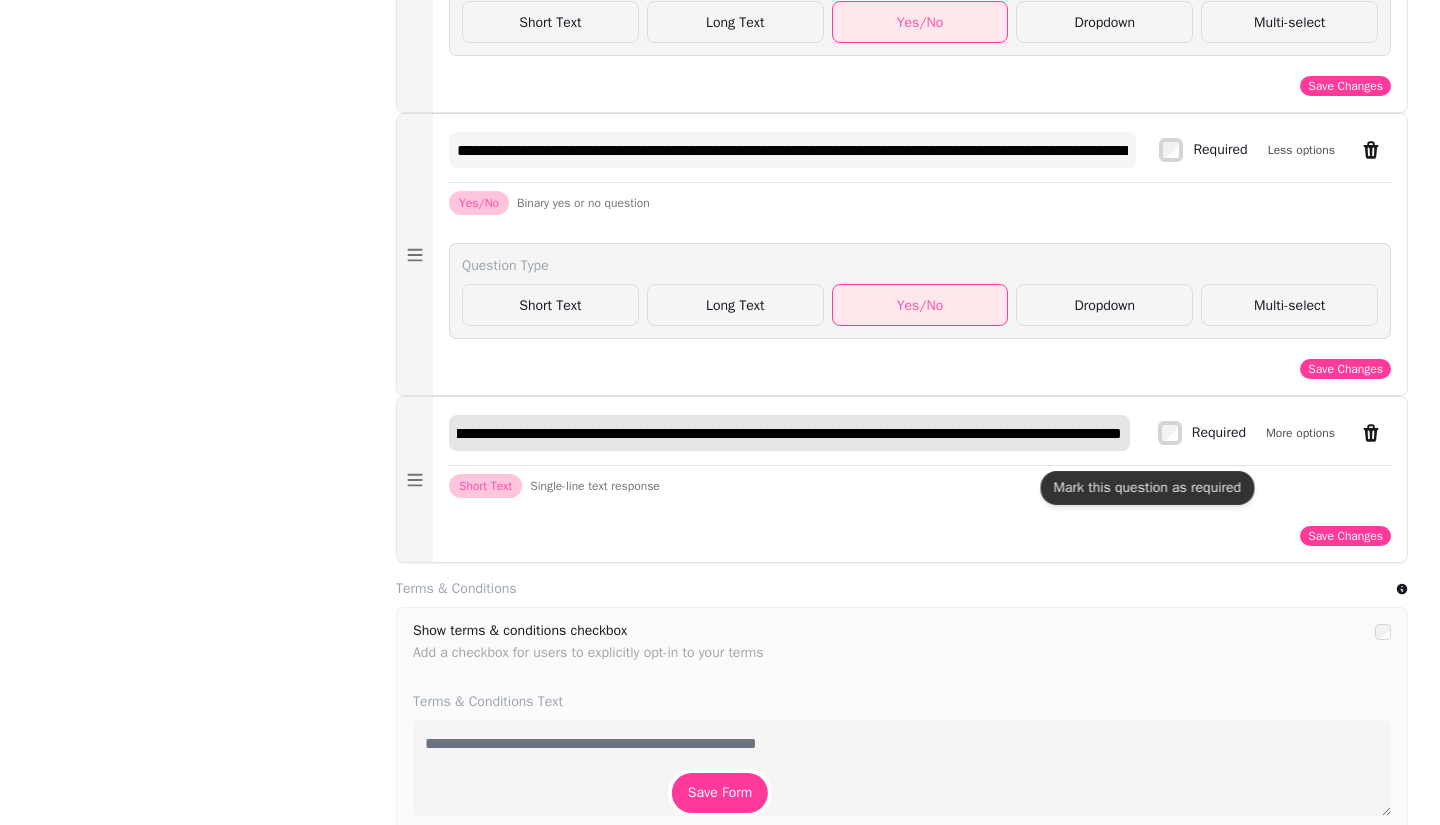 type on "**********" 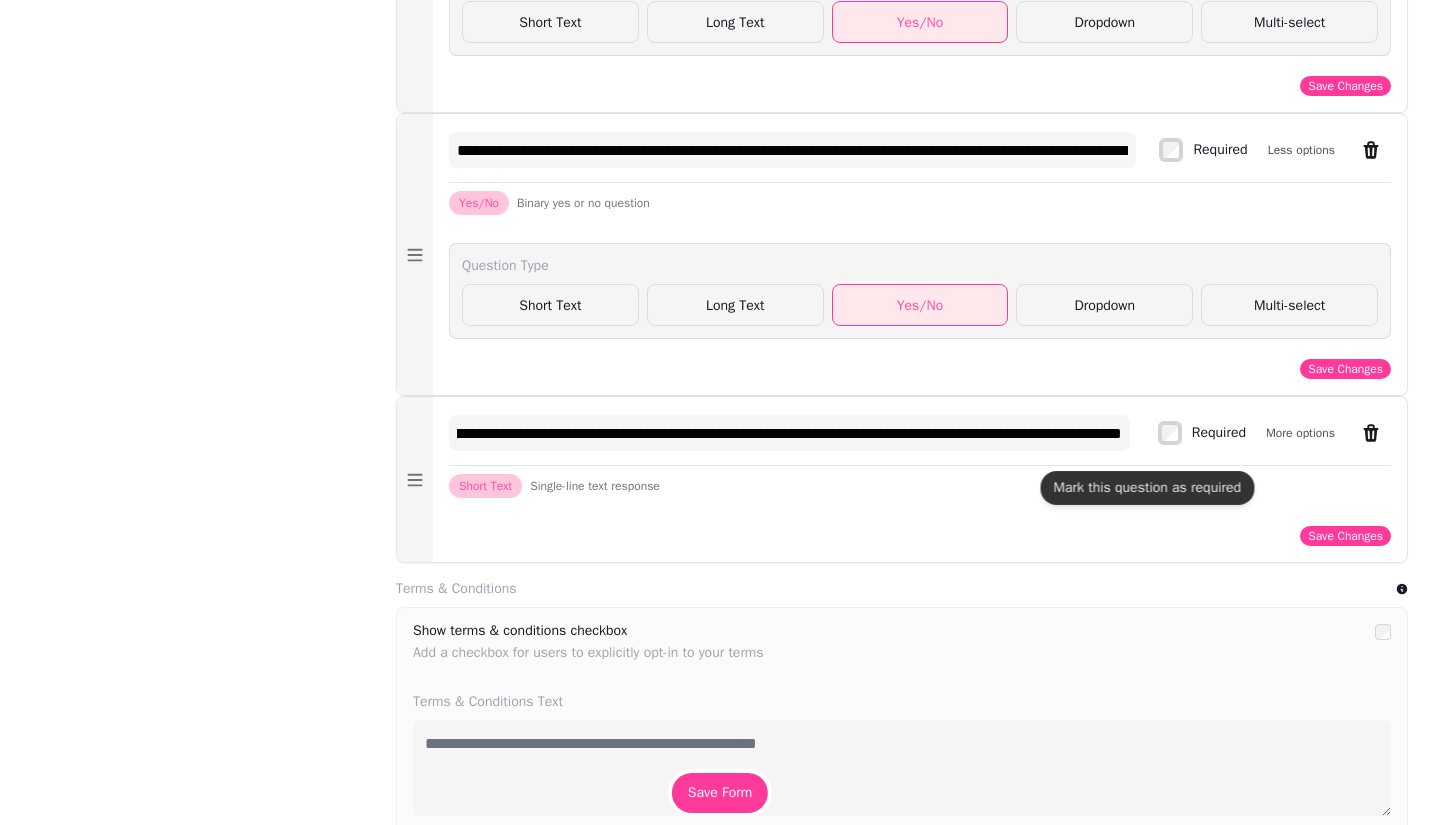click on "More options" at bounding box center (1300, 433) 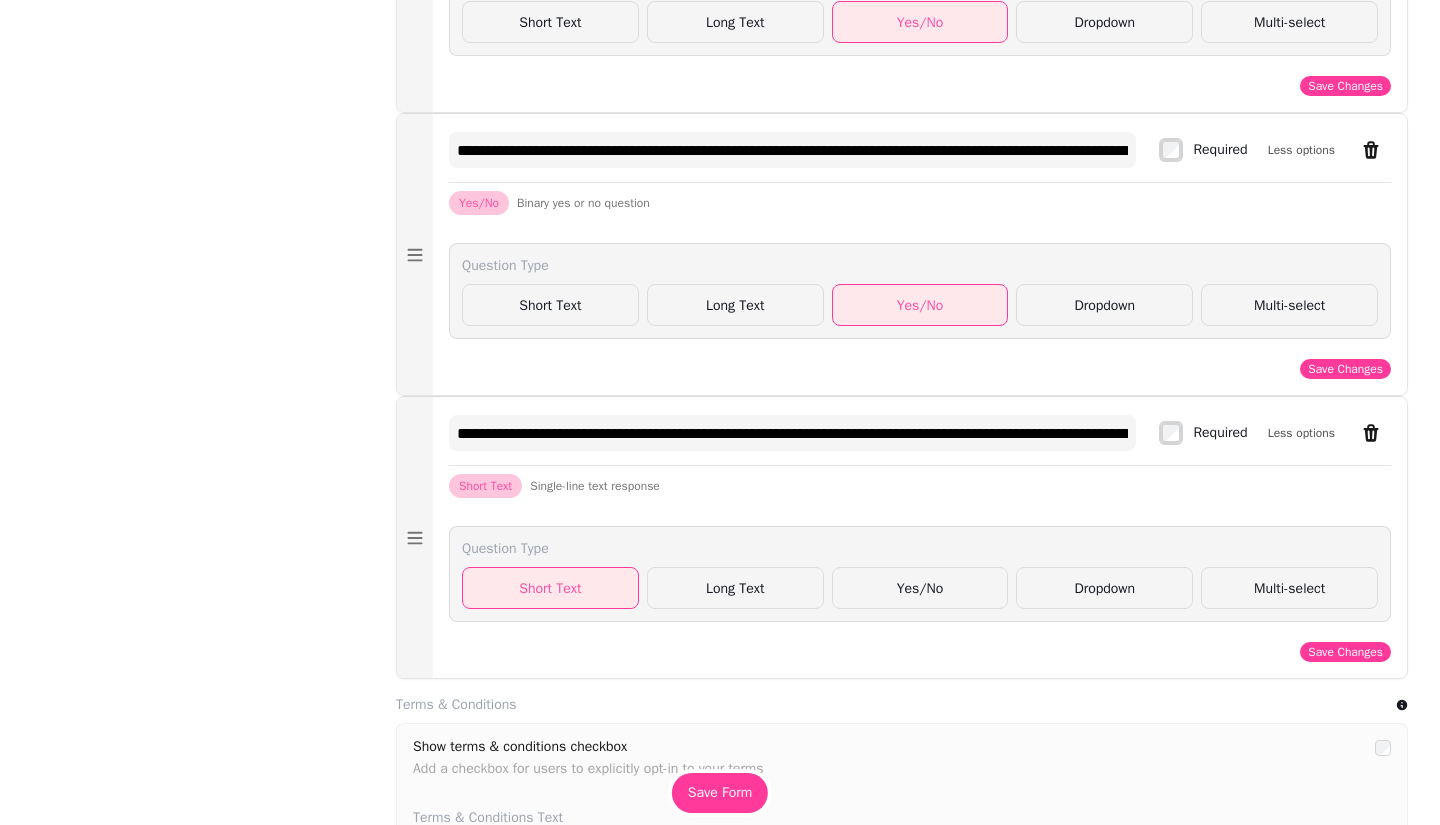 click on "Yes/No" at bounding box center [920, 588] 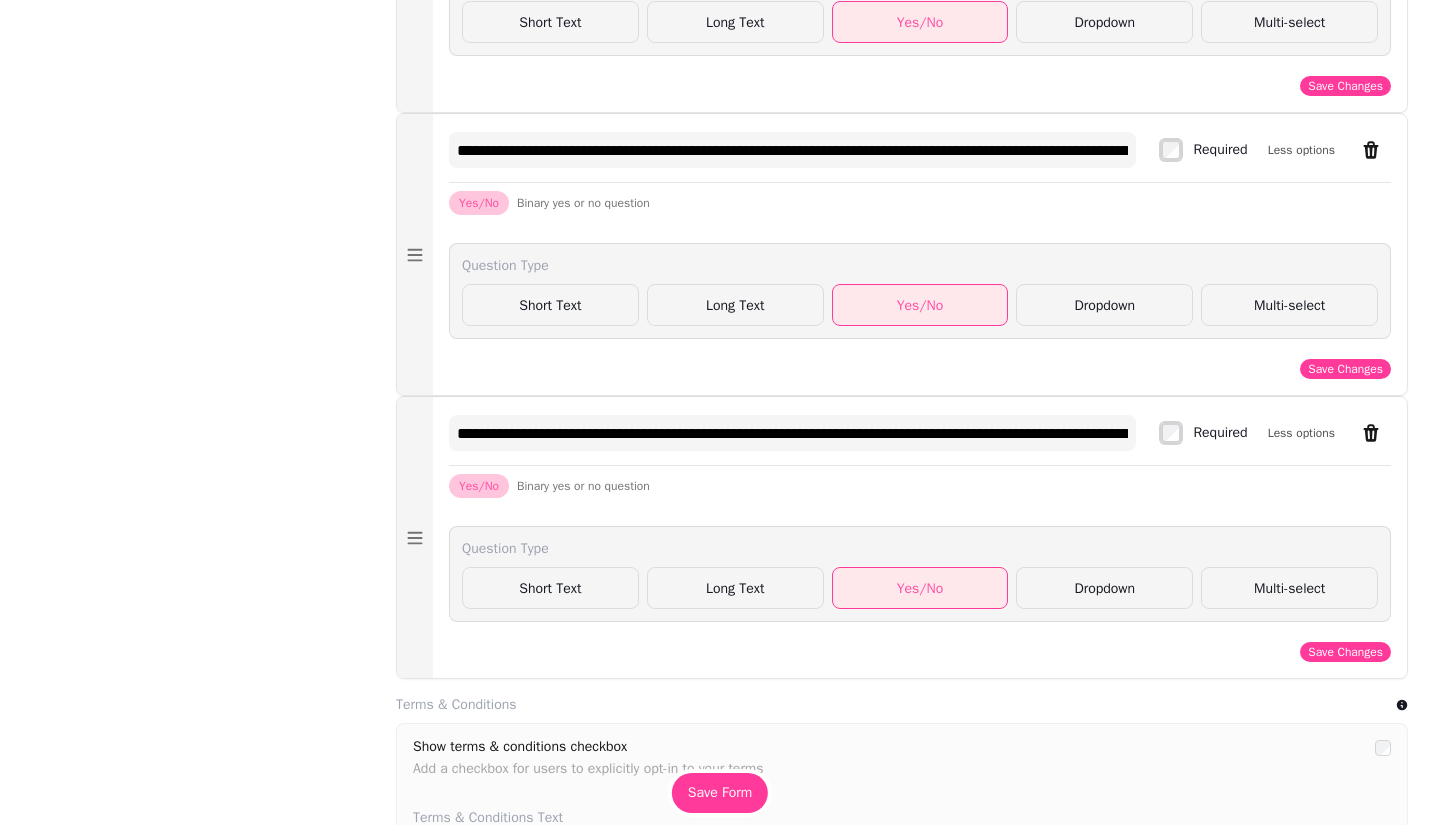 click on "Save Changes" at bounding box center (1345, 652) 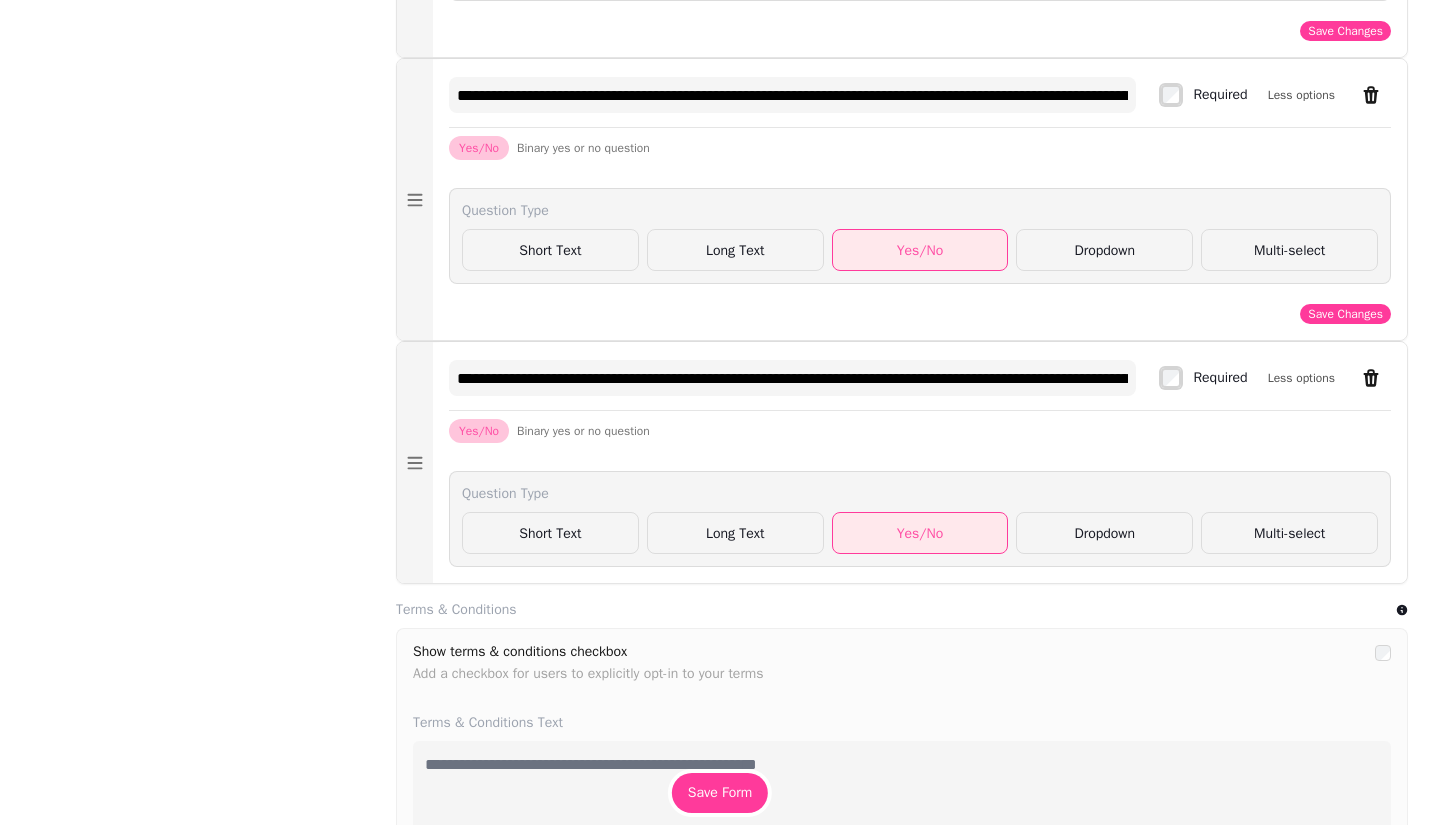 scroll, scrollTop: 2932, scrollLeft: 0, axis: vertical 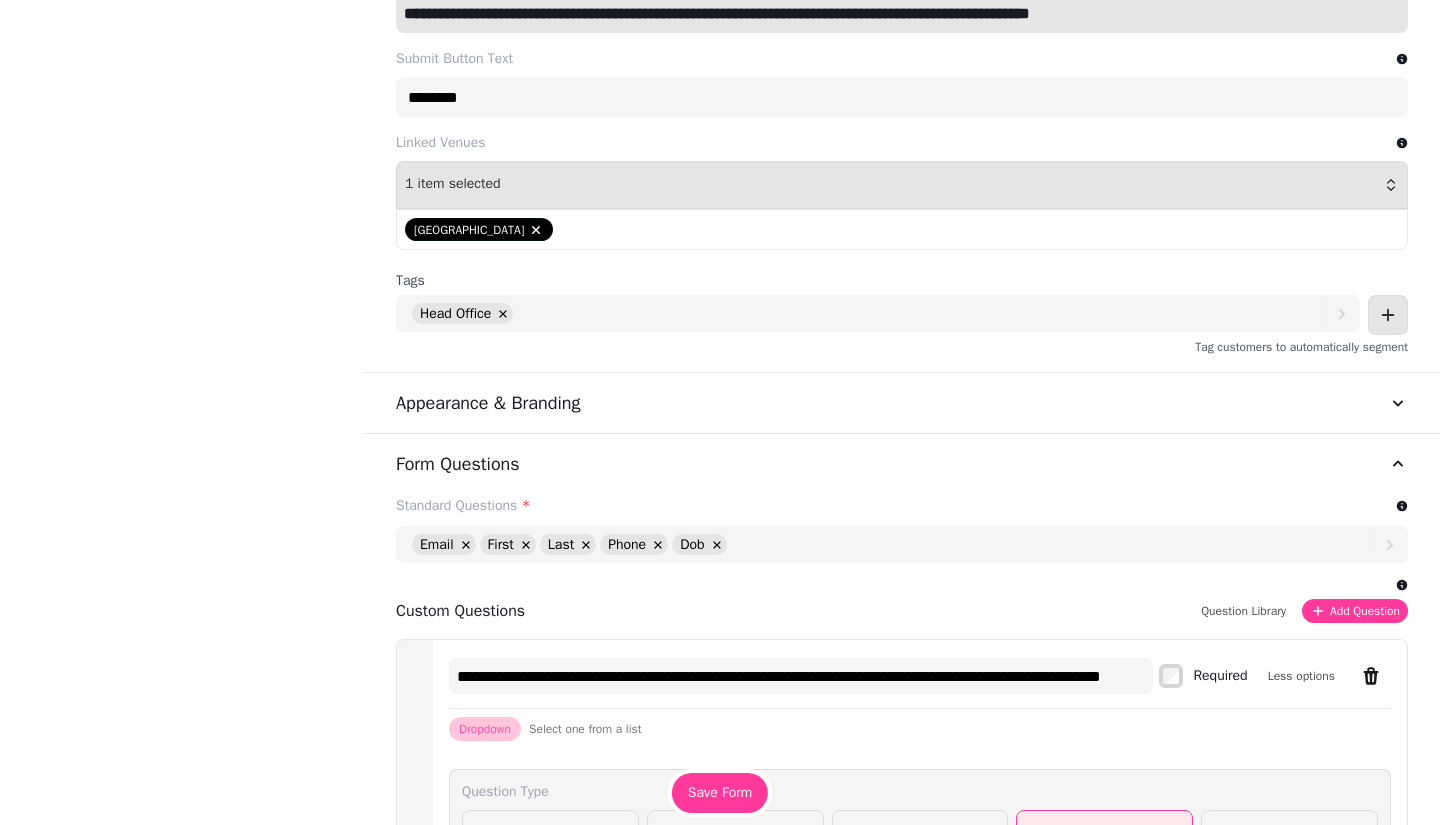 click on "Add Question" at bounding box center (1365, 611) 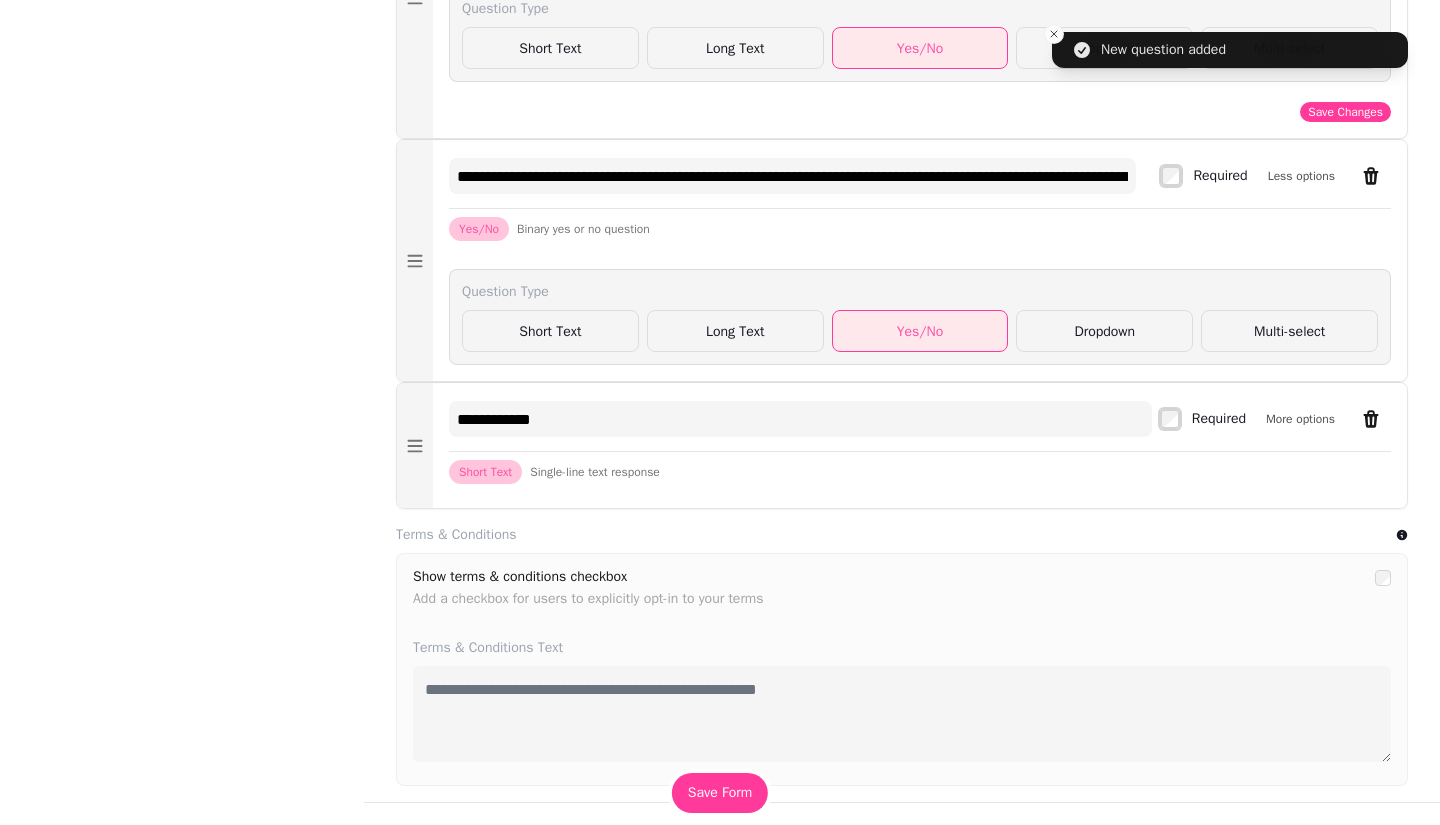 scroll, scrollTop: 3226, scrollLeft: 0, axis: vertical 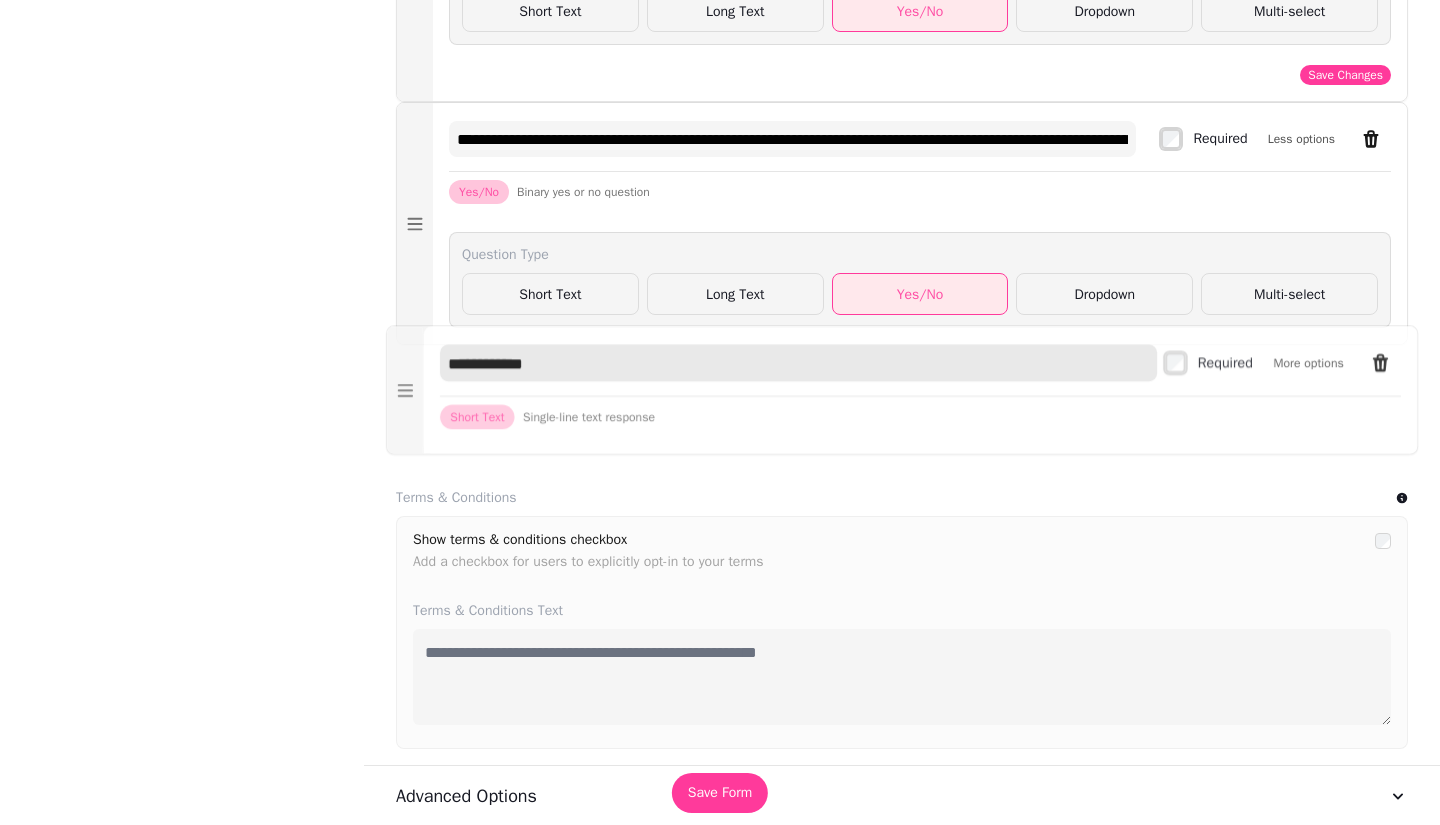 drag, startPoint x: 573, startPoint y: 416, endPoint x: 434, endPoint y: 397, distance: 140.29256 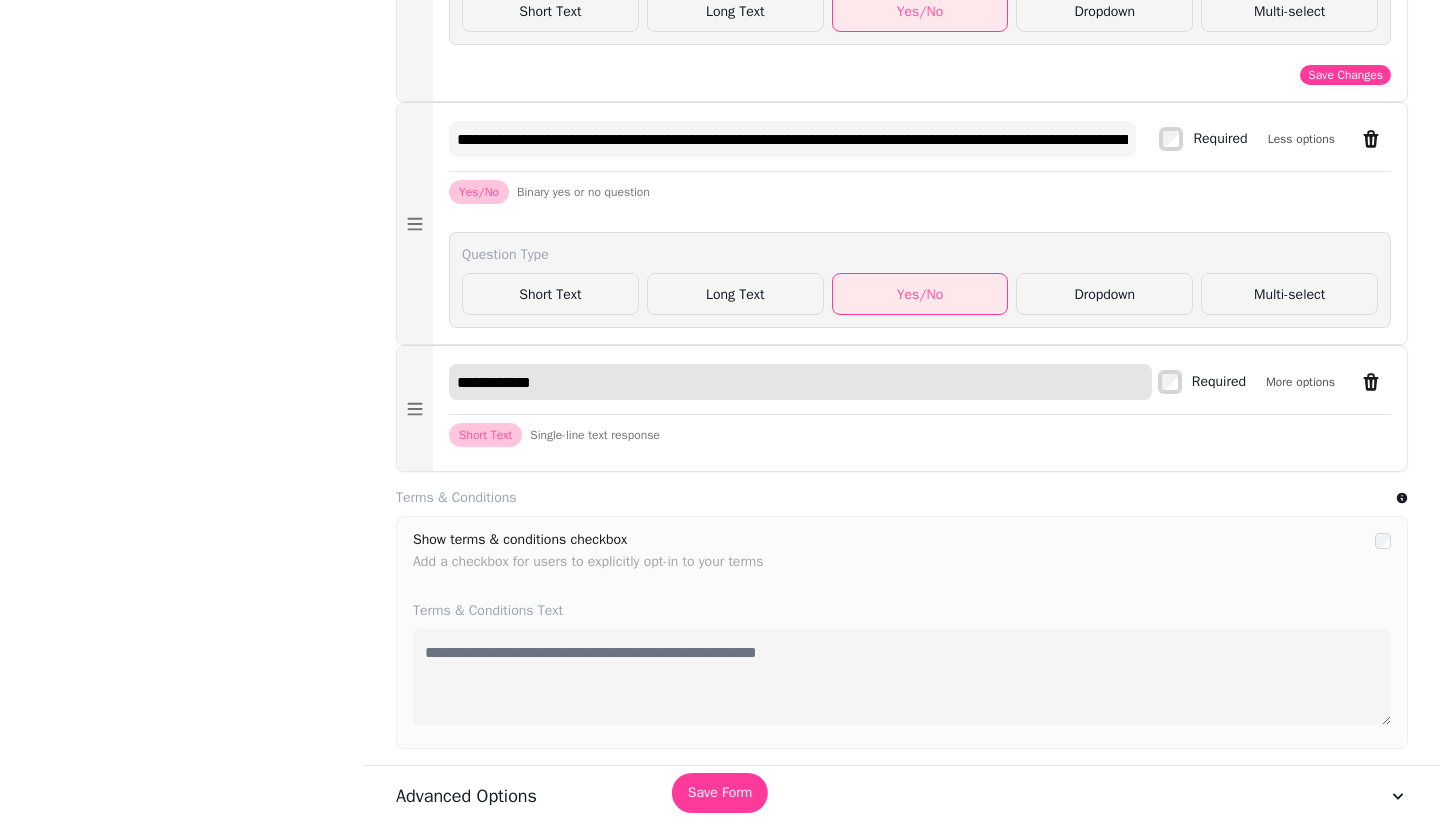 paste on "**********" 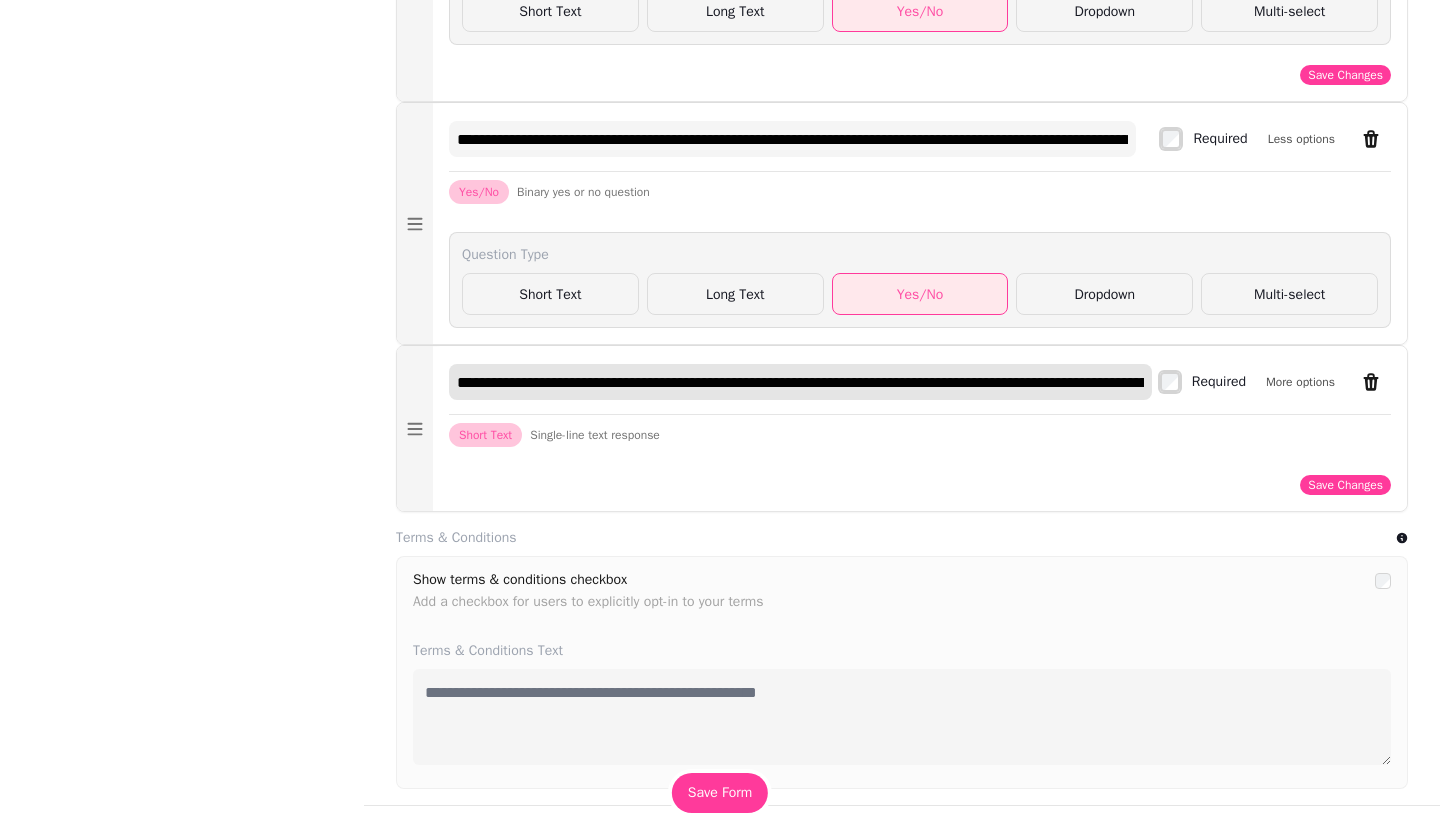 scroll, scrollTop: 0, scrollLeft: 835, axis: horizontal 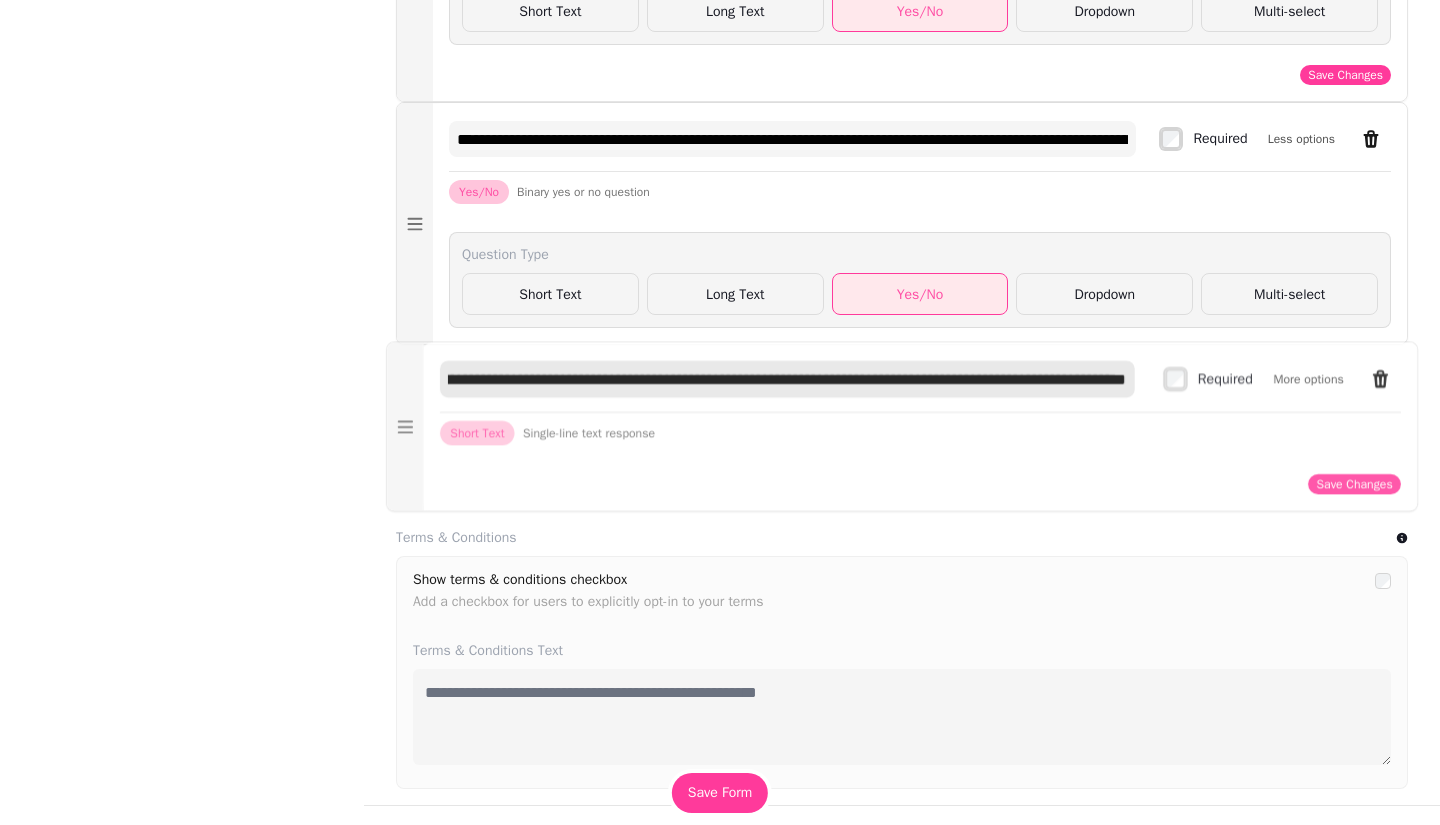 drag, startPoint x: 574, startPoint y: 408, endPoint x: 527, endPoint y: 406, distance: 47.042534 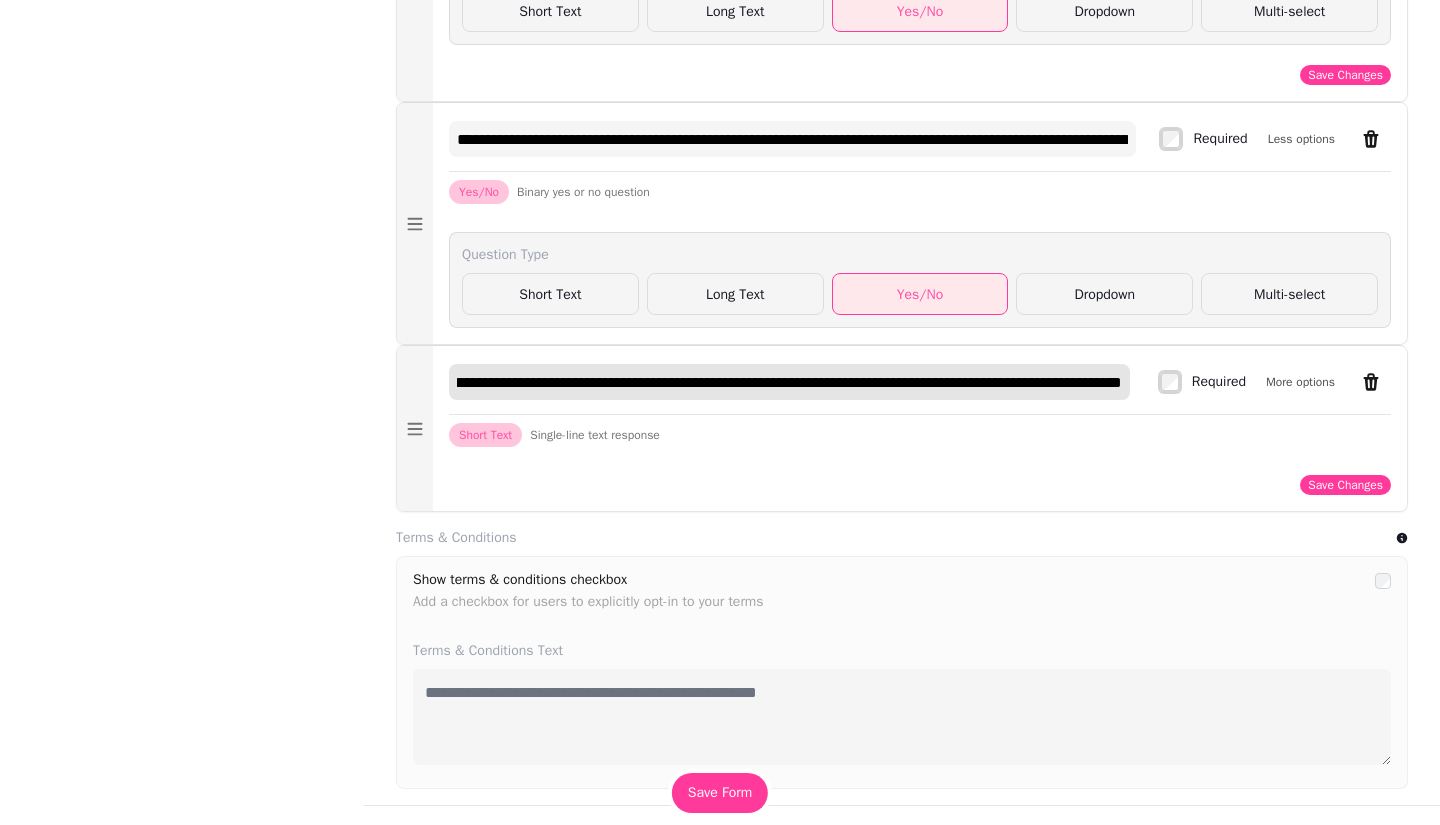 scroll, scrollTop: 0, scrollLeft: 785, axis: horizontal 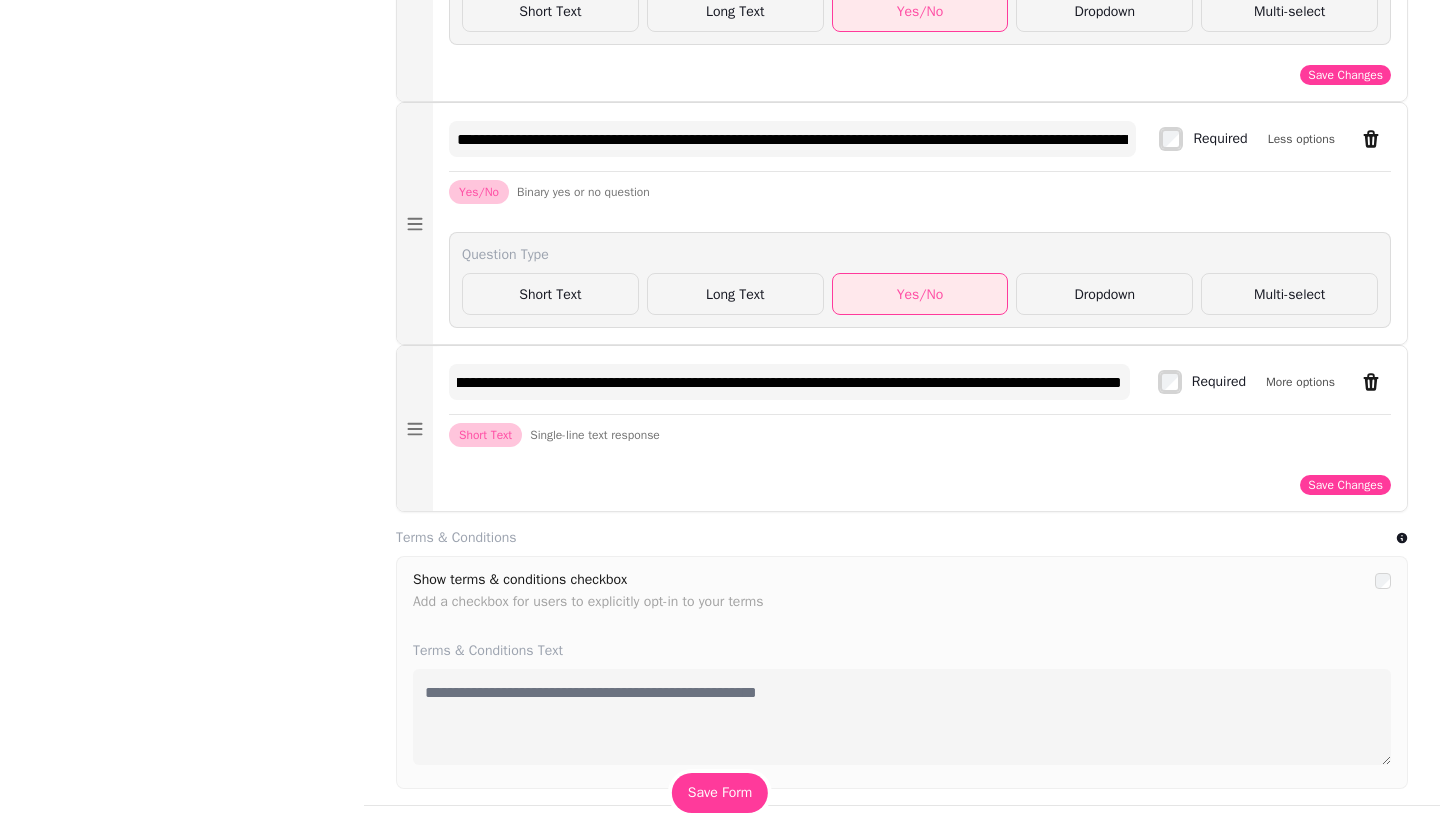 click on "More options" at bounding box center (1300, 382) 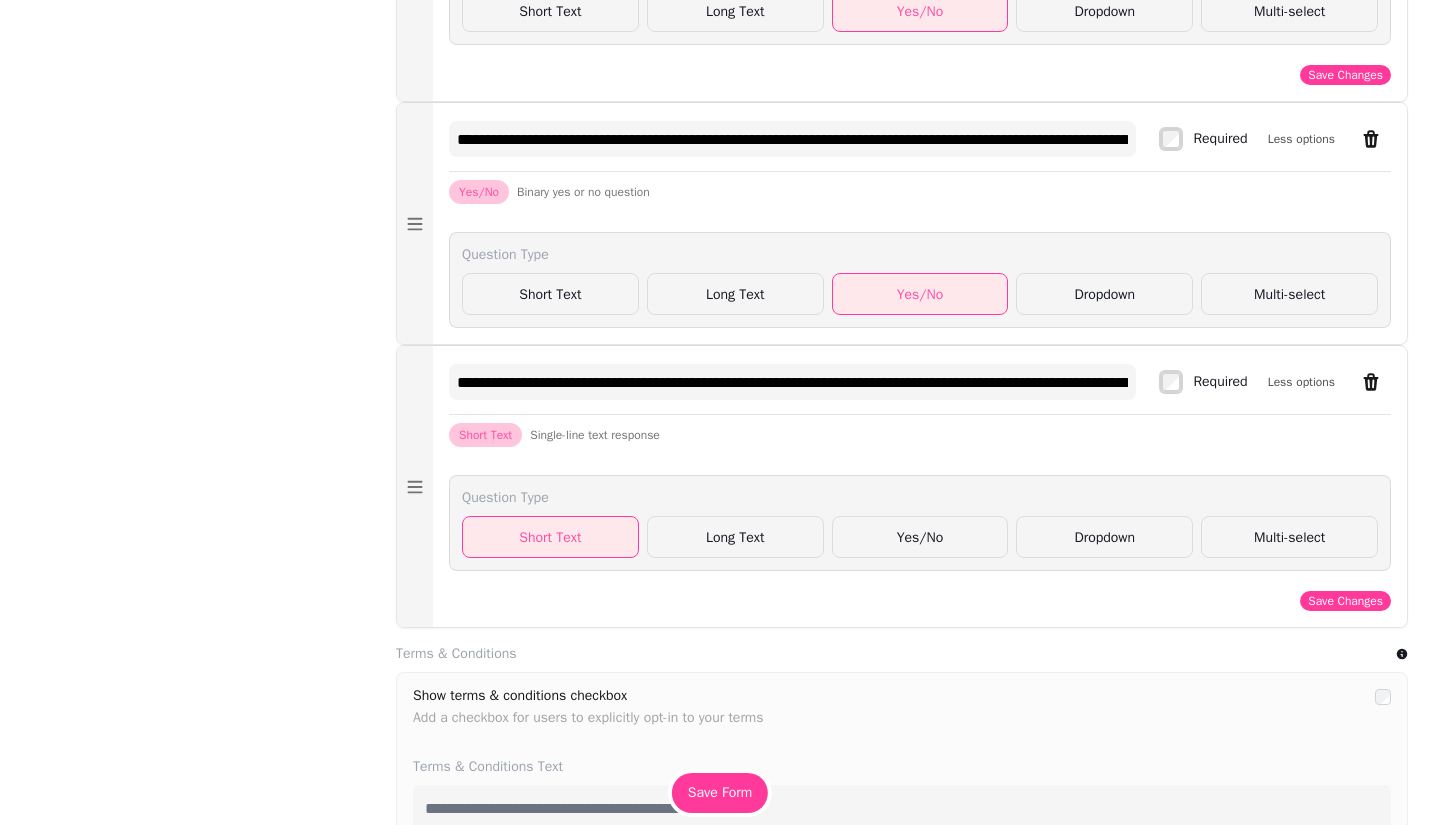 click on "Yes/No" at bounding box center (920, 537) 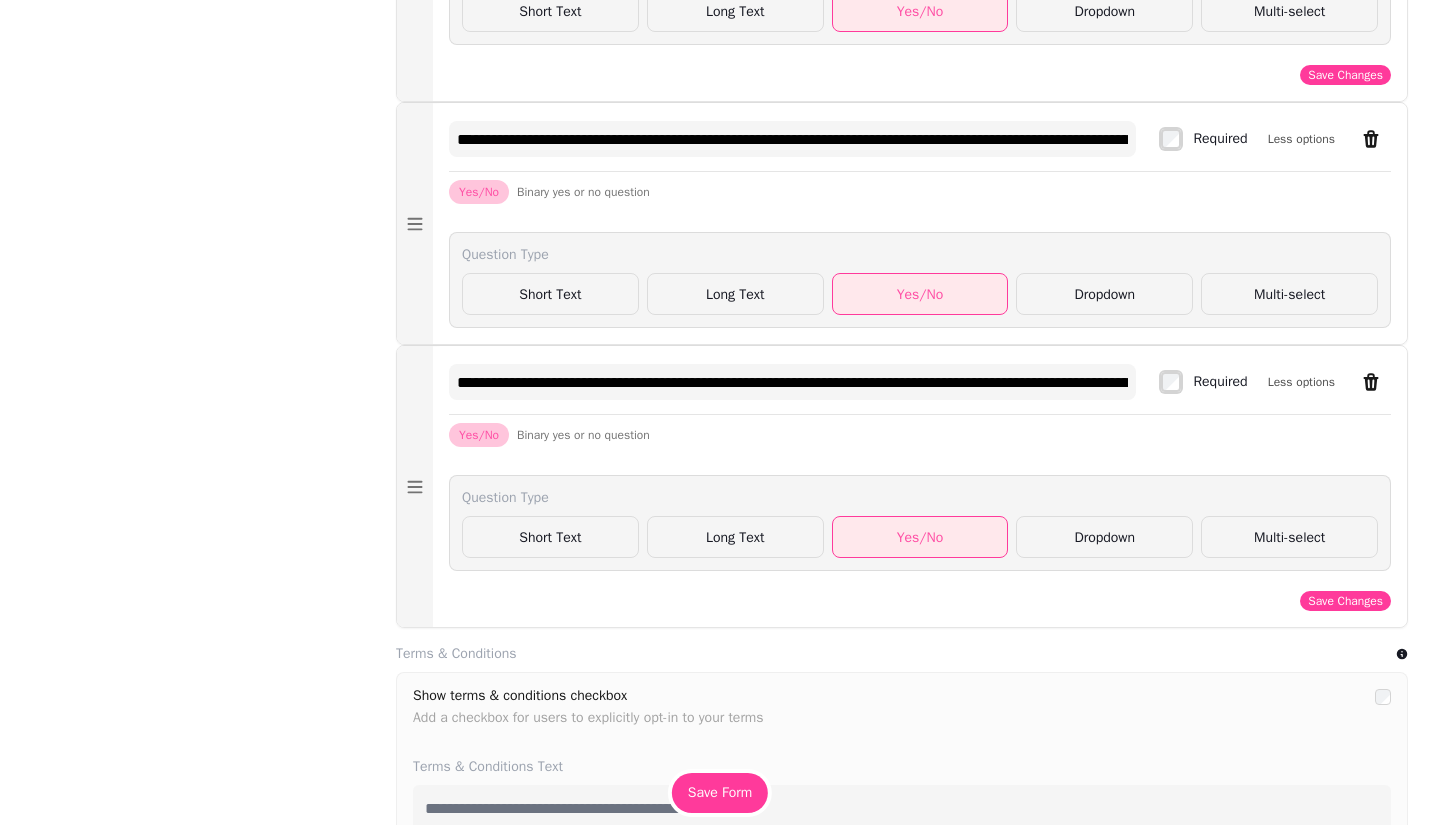 click on "Save Changes" at bounding box center [1345, 601] 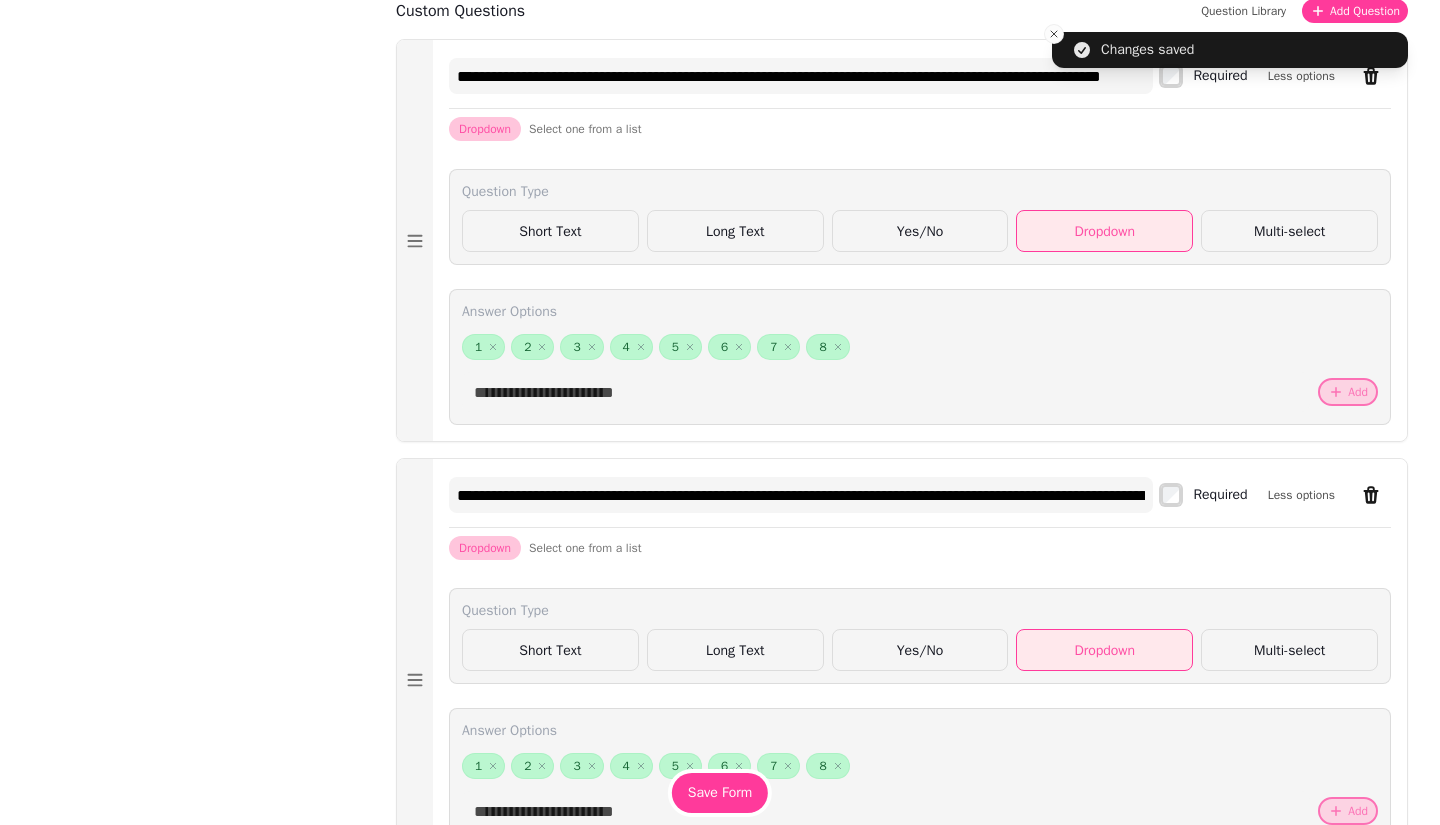 scroll, scrollTop: 1326, scrollLeft: 0, axis: vertical 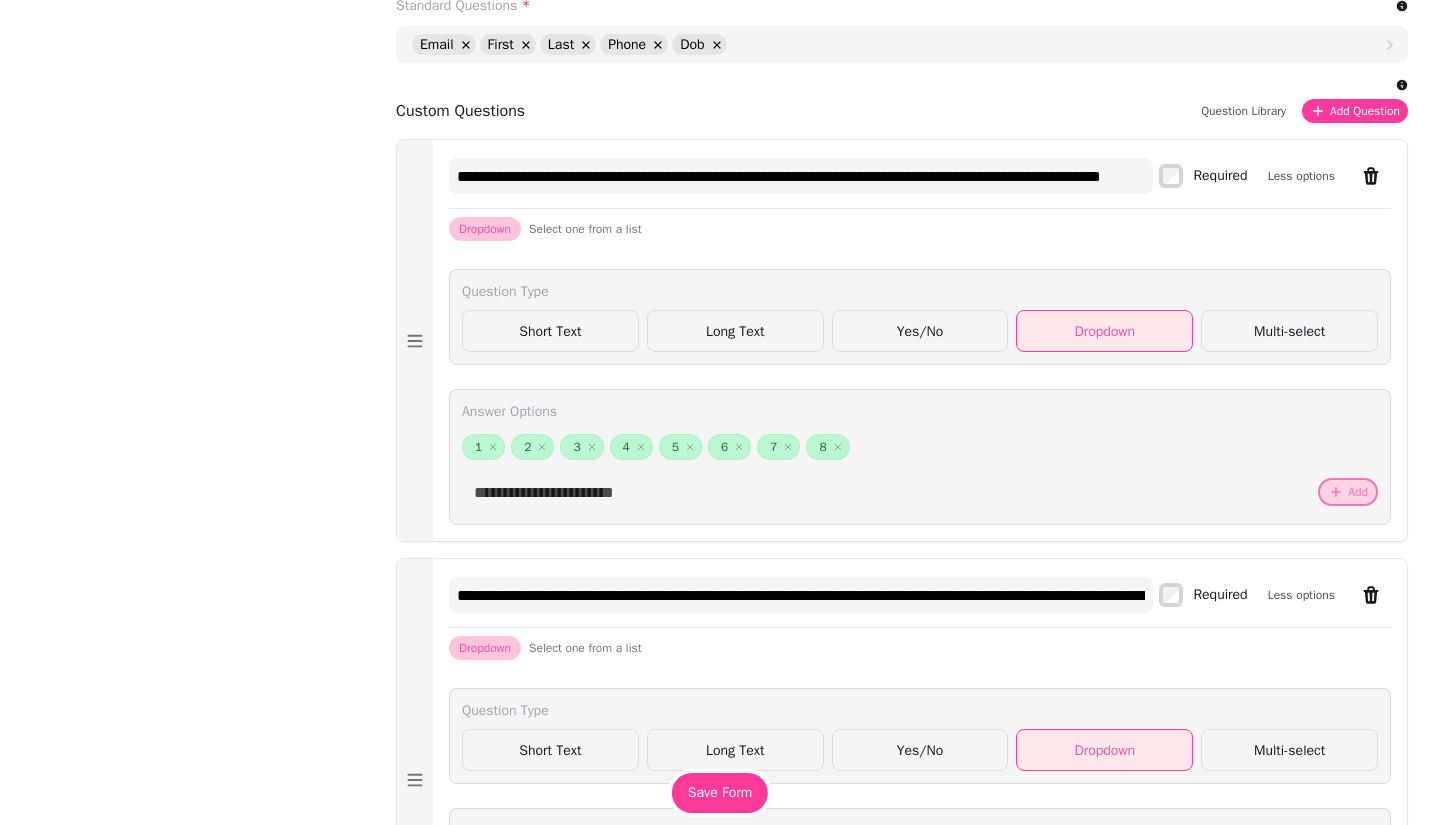 click on "Add Question" at bounding box center (1355, 111) 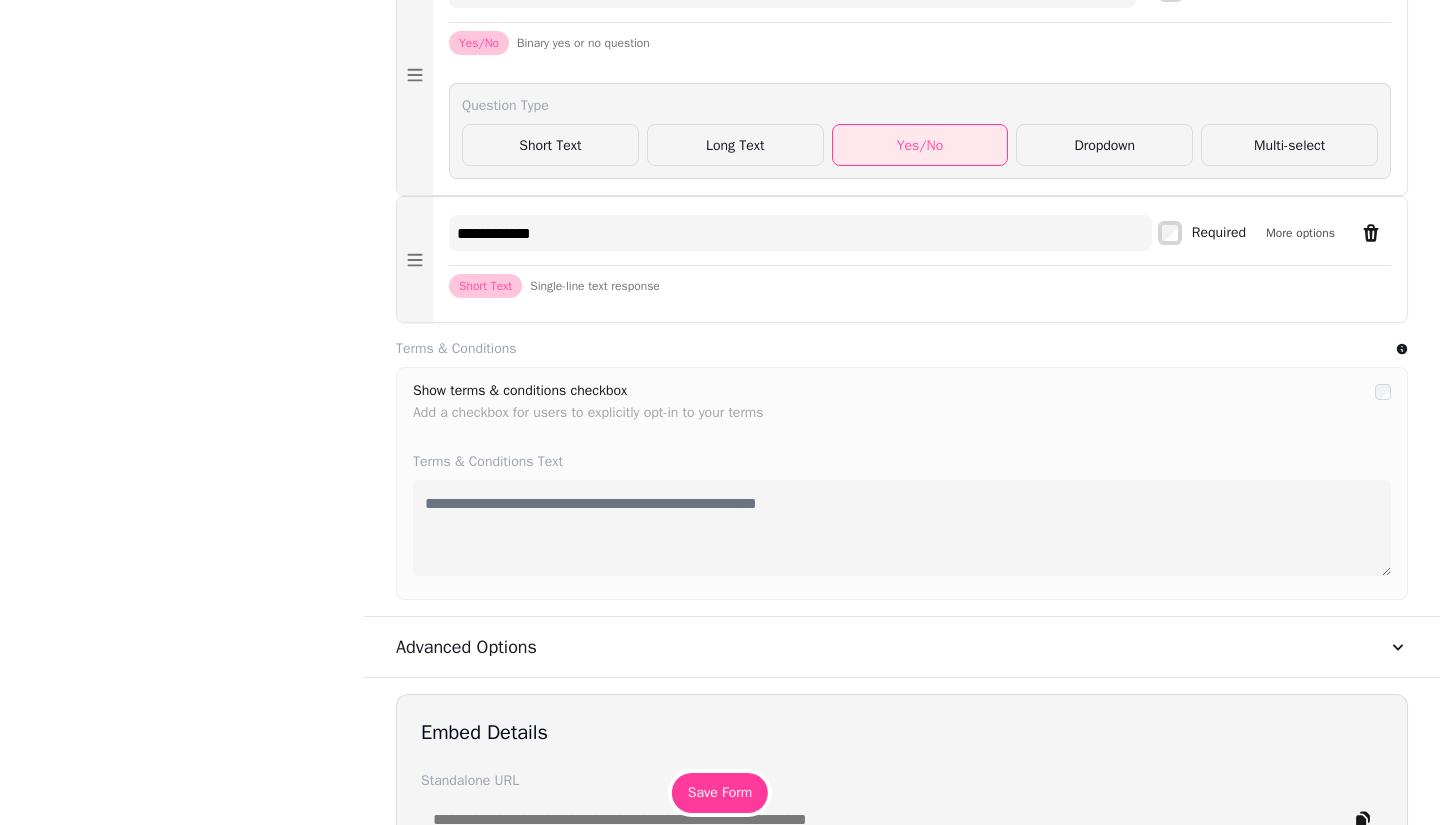 scroll, scrollTop: 3418, scrollLeft: 0, axis: vertical 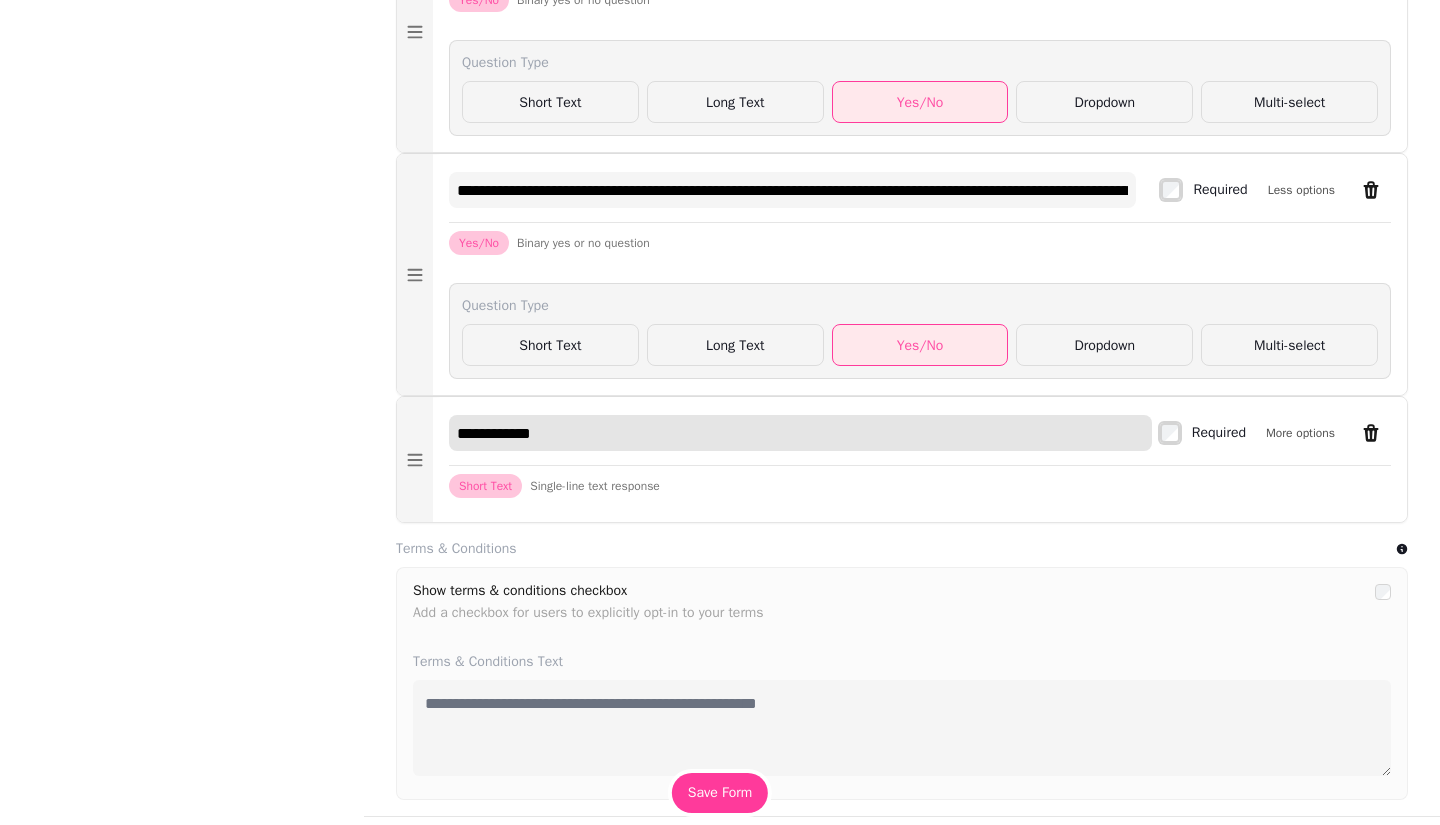 click on "**********" at bounding box center (800, 433) 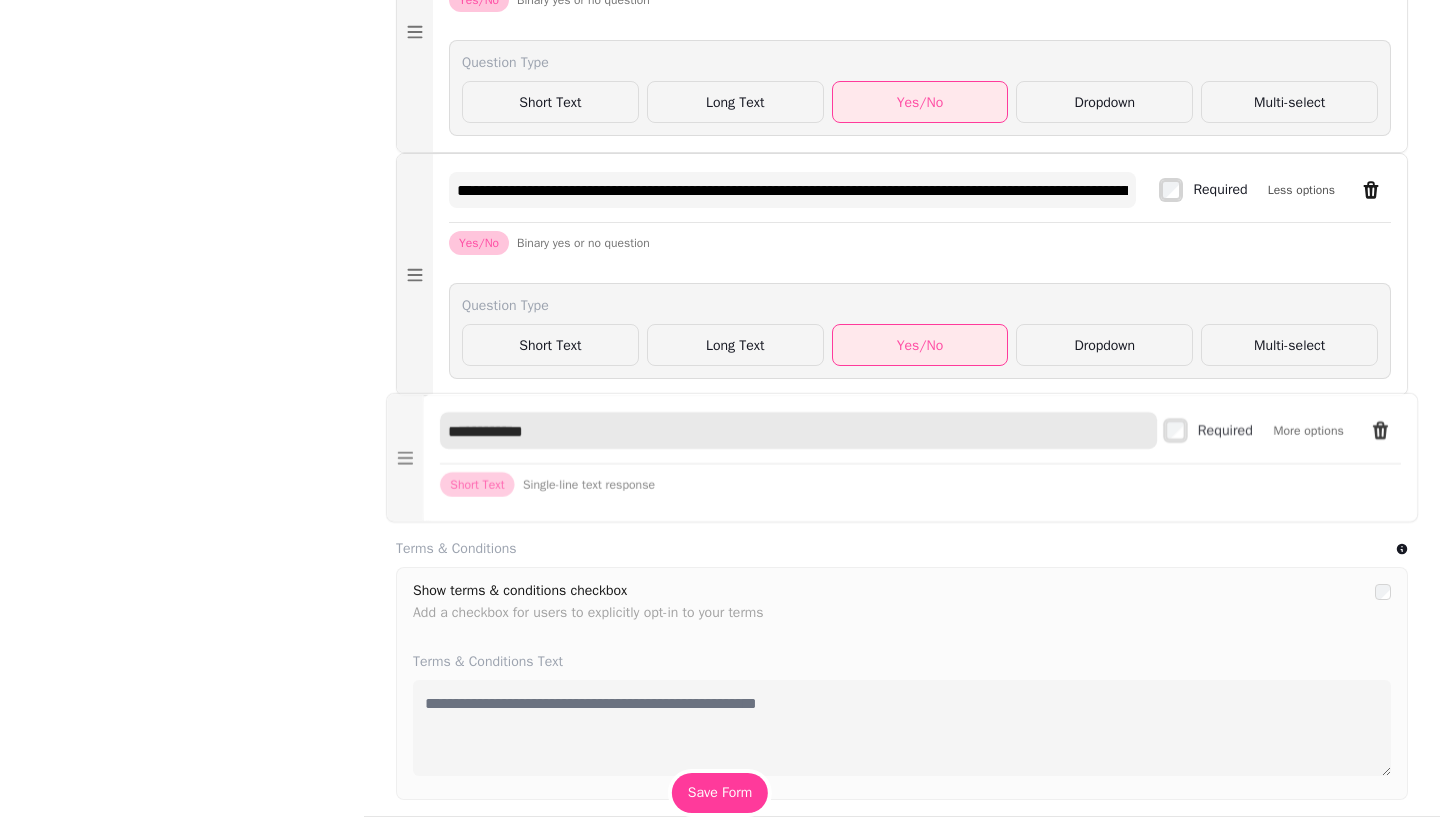 drag, startPoint x: 551, startPoint y: 460, endPoint x: 448, endPoint y: 459, distance: 103.00485 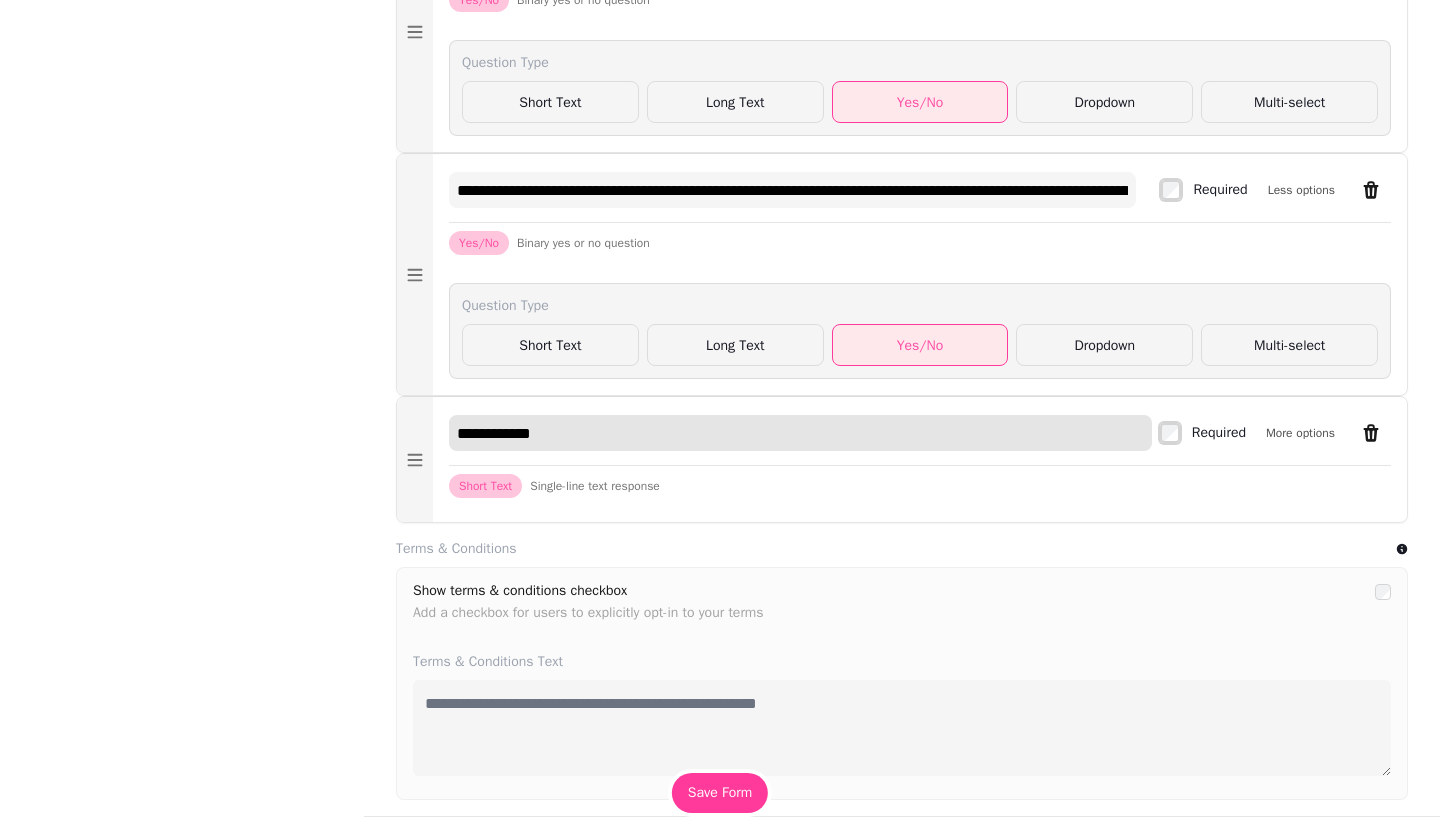 paste on "**********" 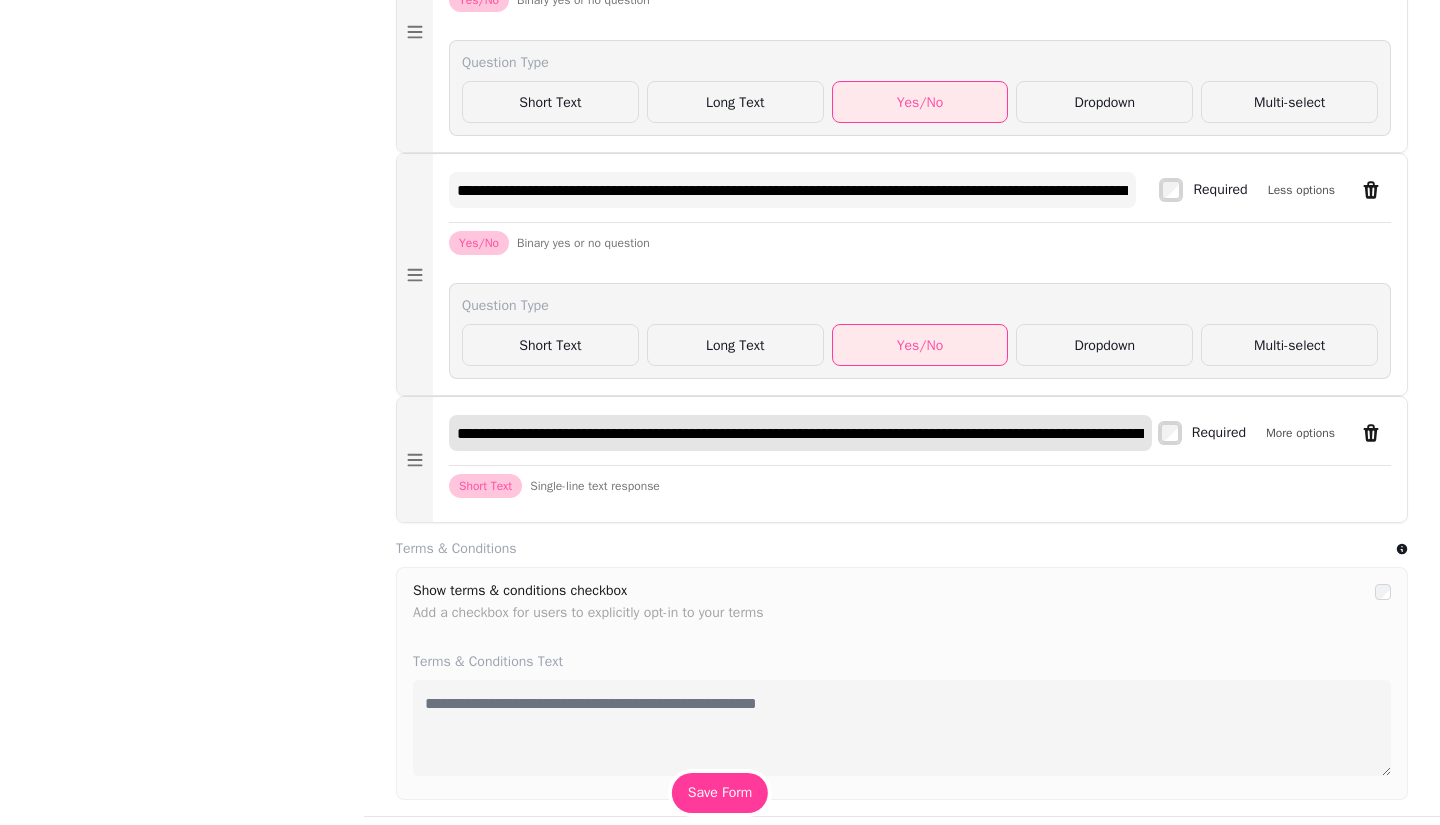 scroll, scrollTop: 0, scrollLeft: 150, axis: horizontal 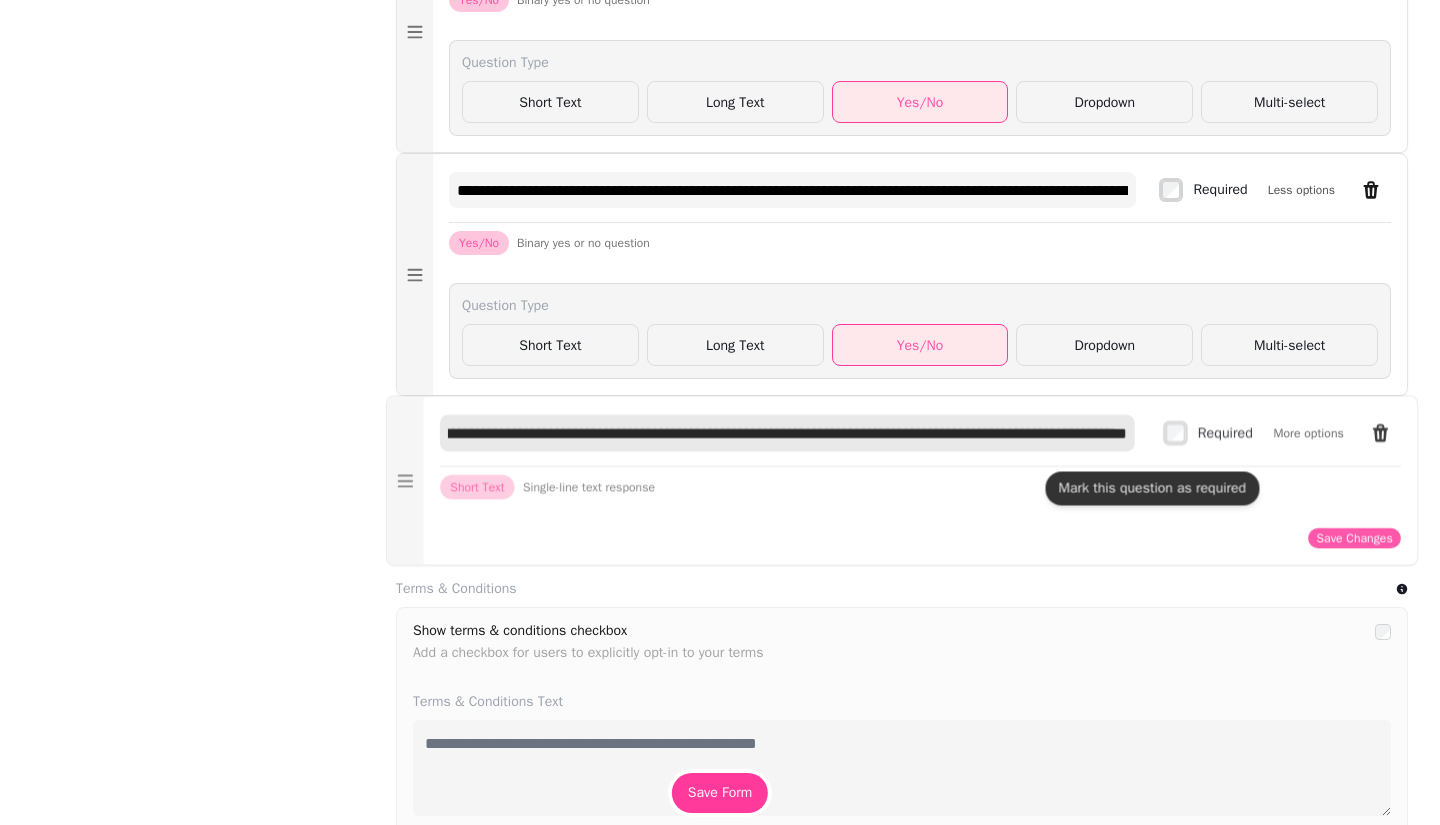 click on "**********" at bounding box center (920, 440) 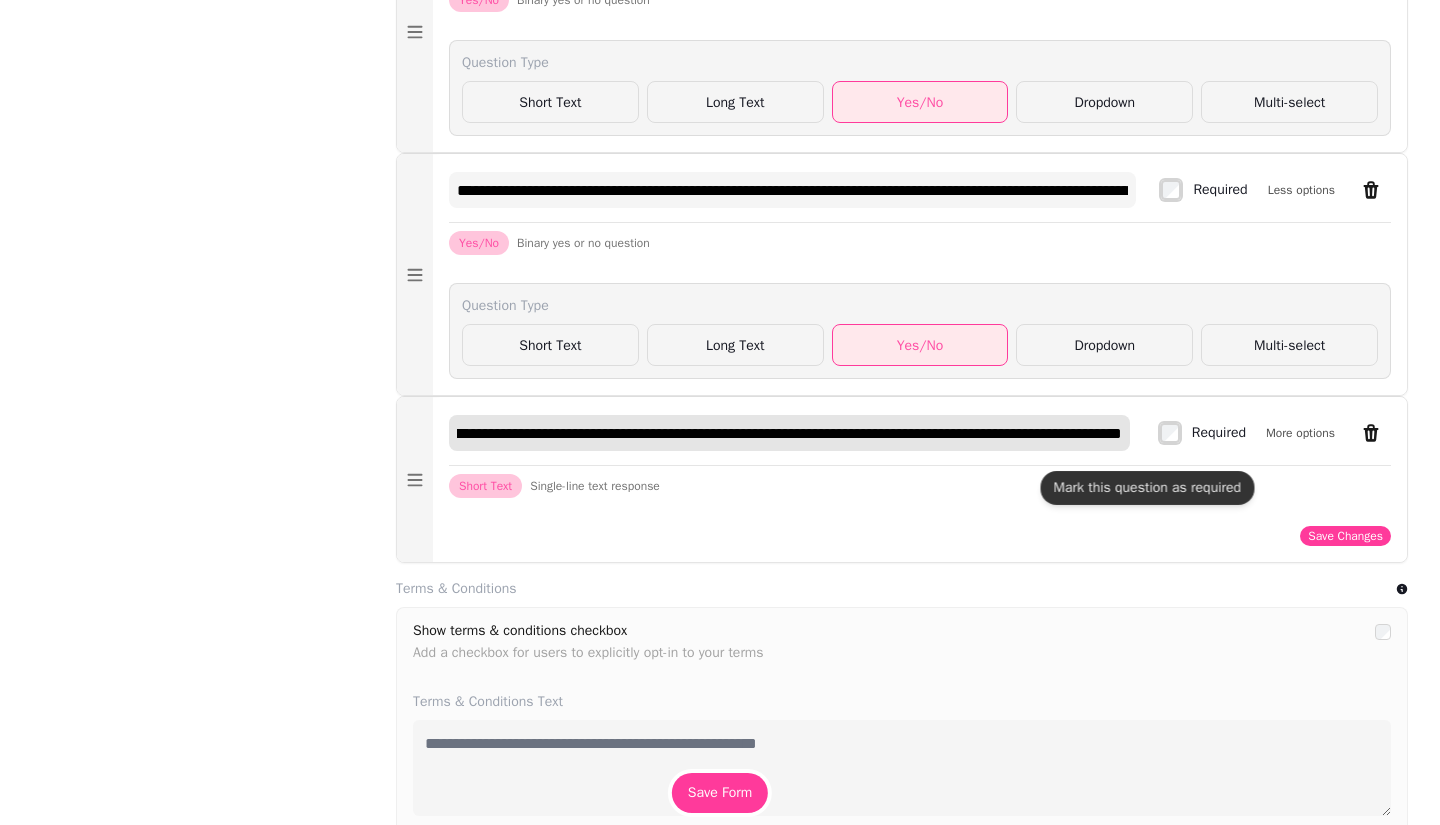 scroll, scrollTop: 0, scrollLeft: 132, axis: horizontal 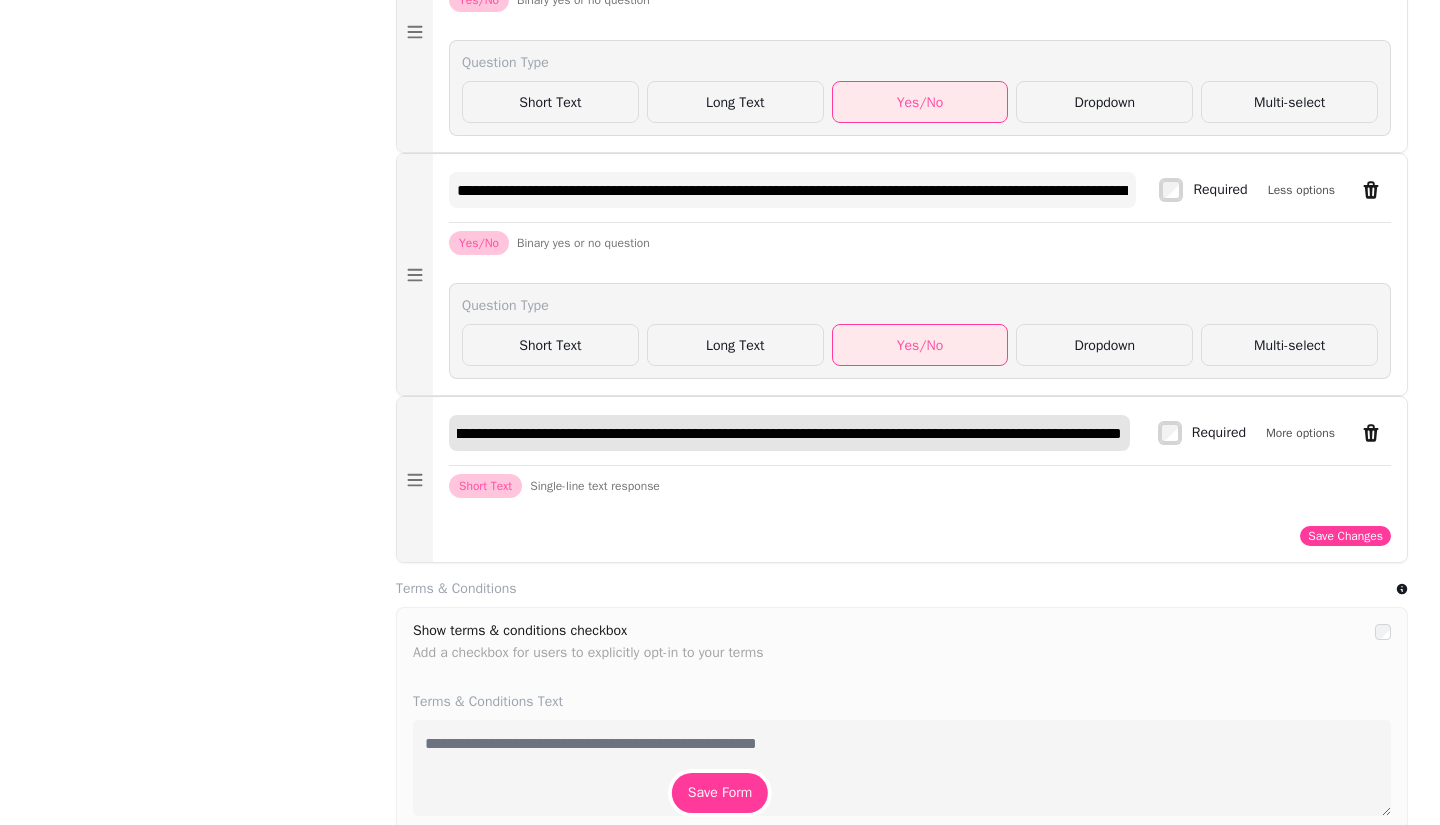 type on "**********" 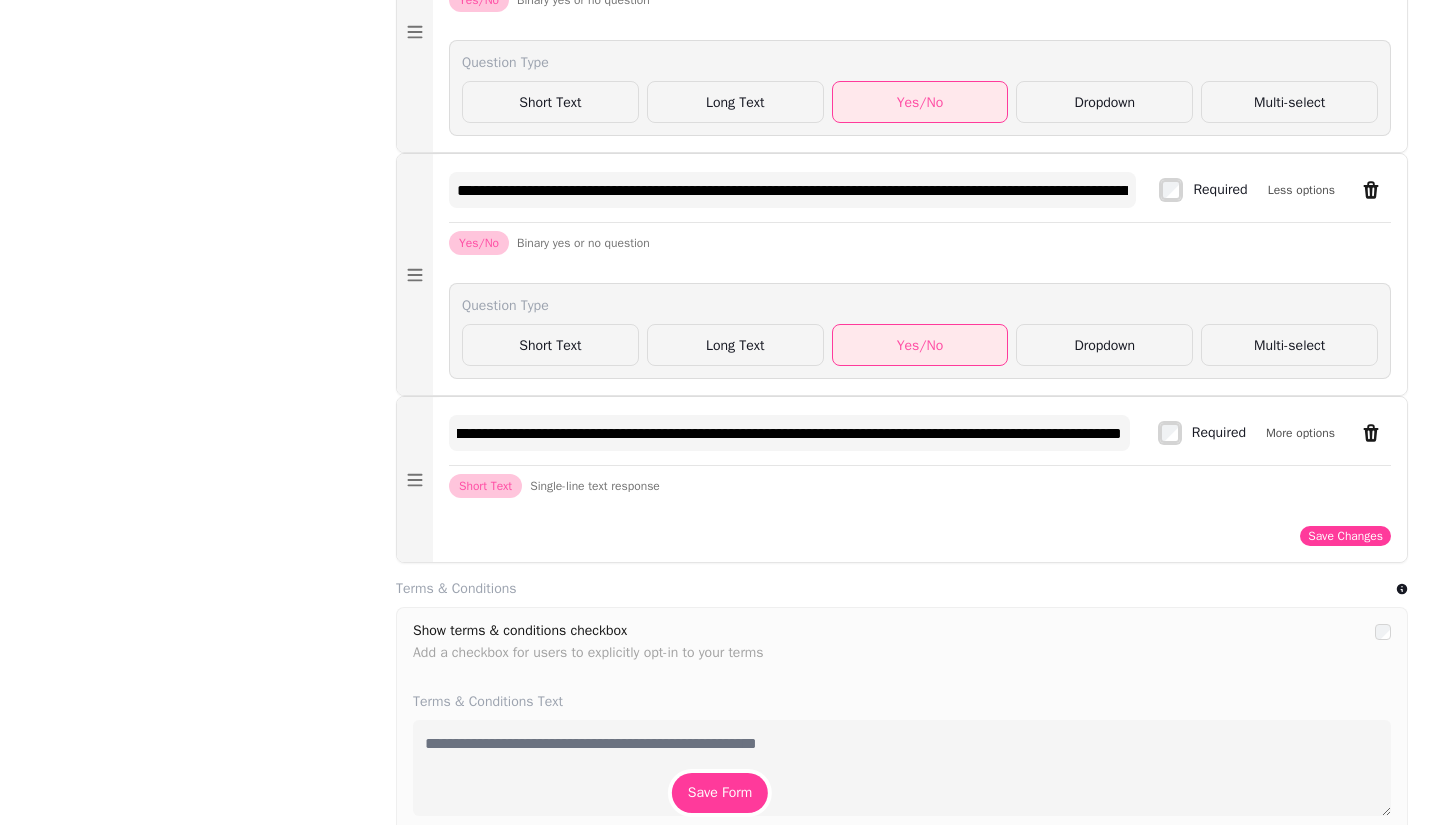 scroll, scrollTop: 0, scrollLeft: 0, axis: both 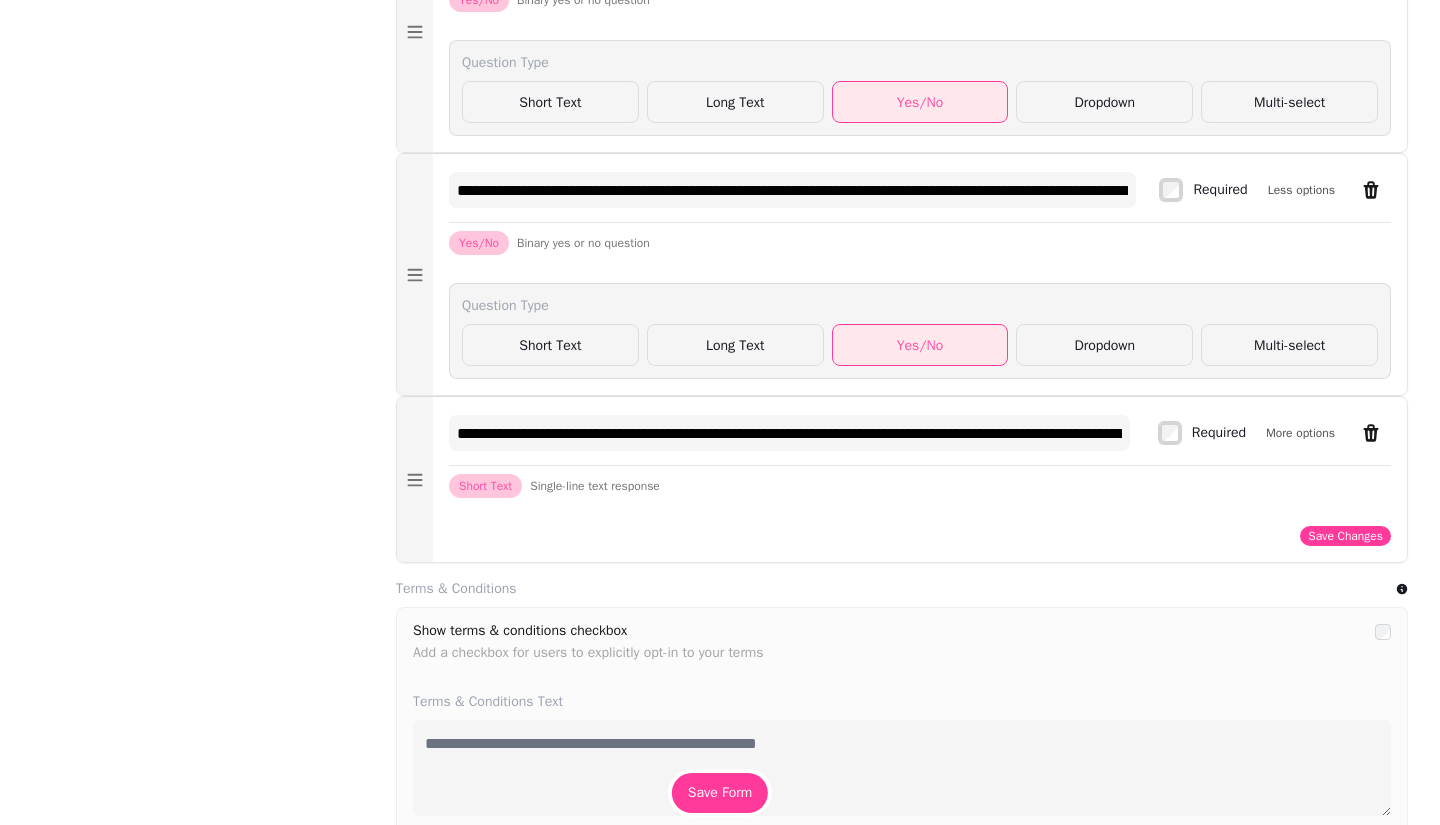 click on "More options" at bounding box center (1300, 433) 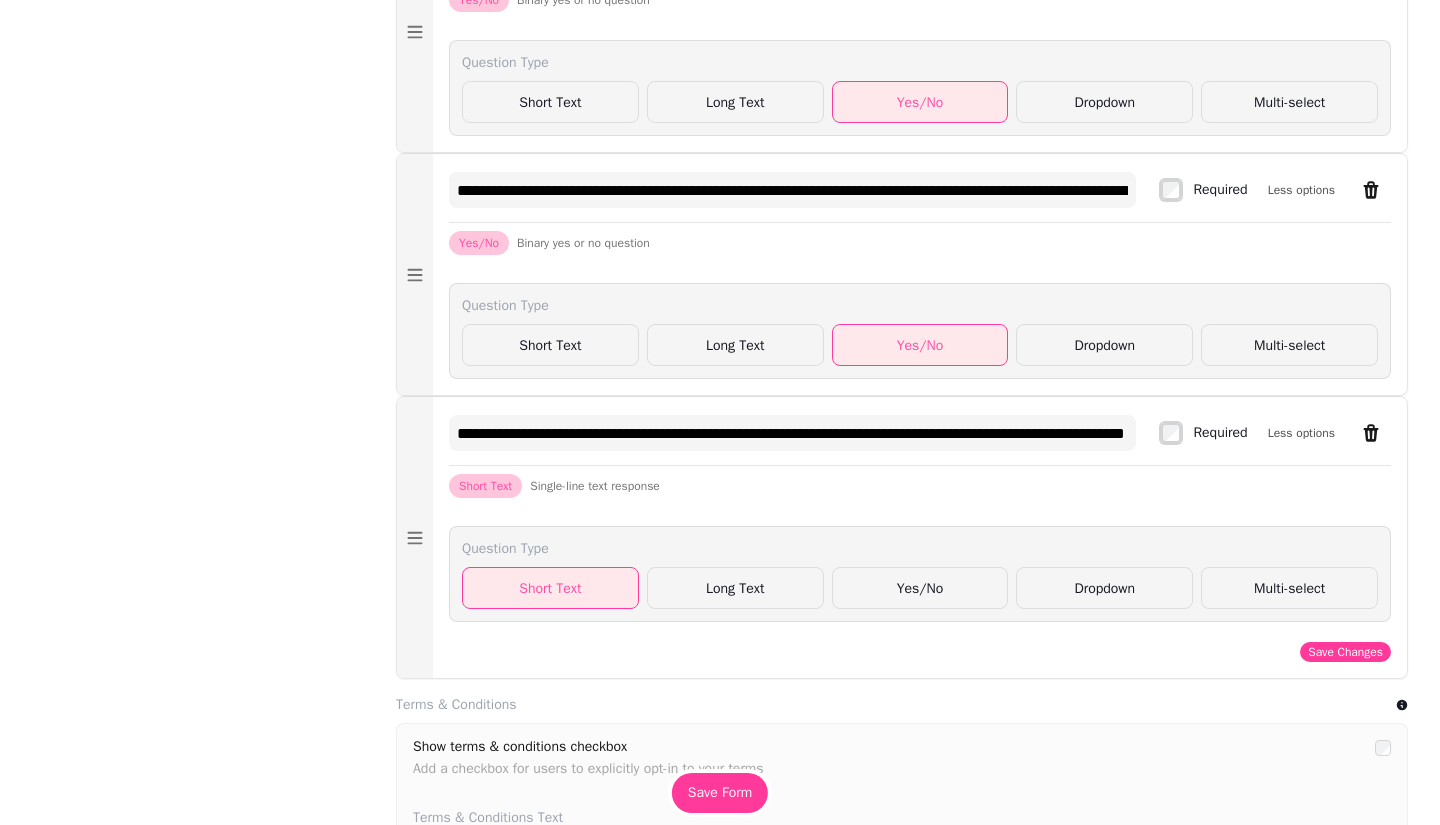click on "Yes/No" at bounding box center (920, 588) 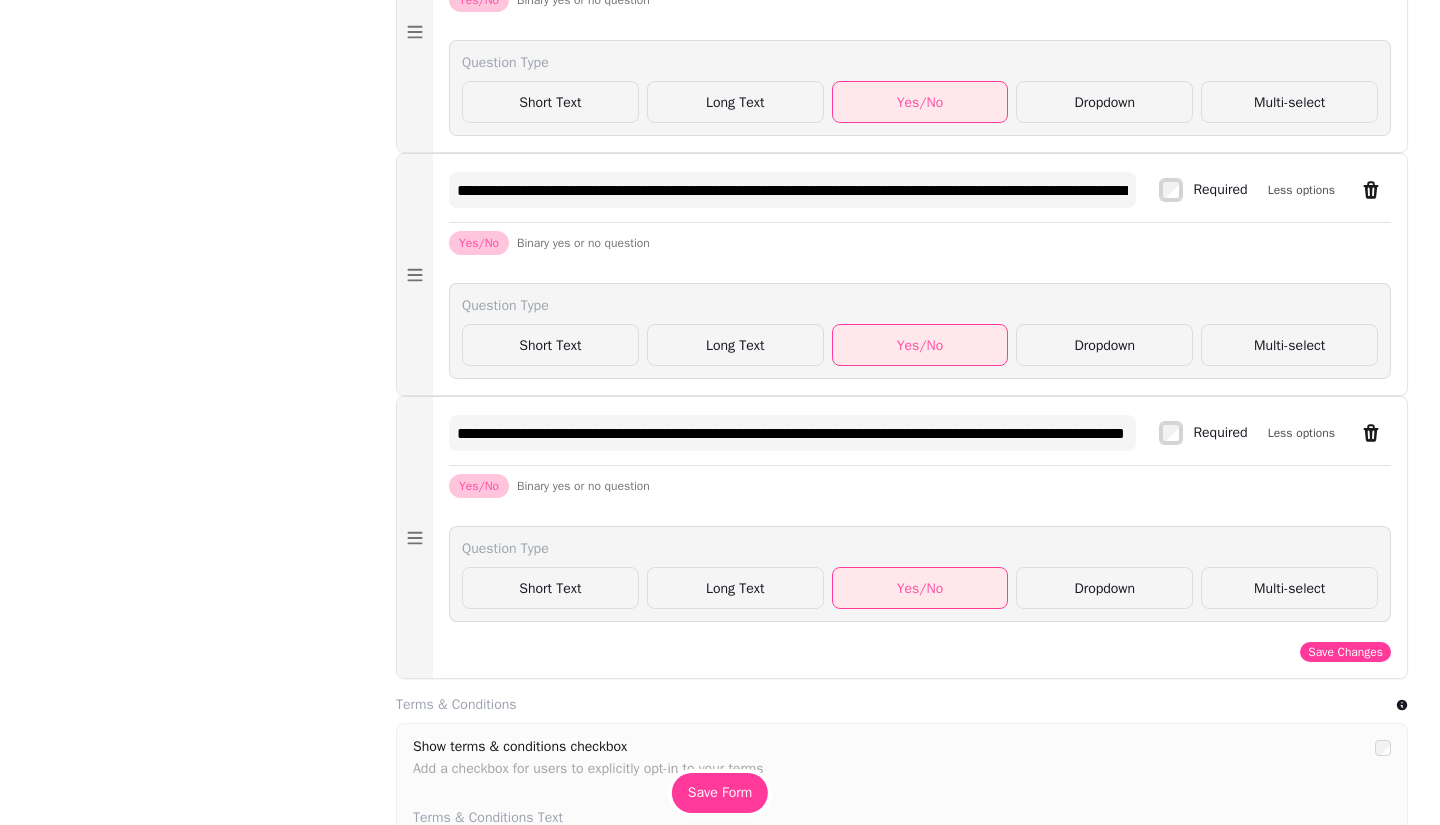 click on "Save Changes" at bounding box center [1345, 652] 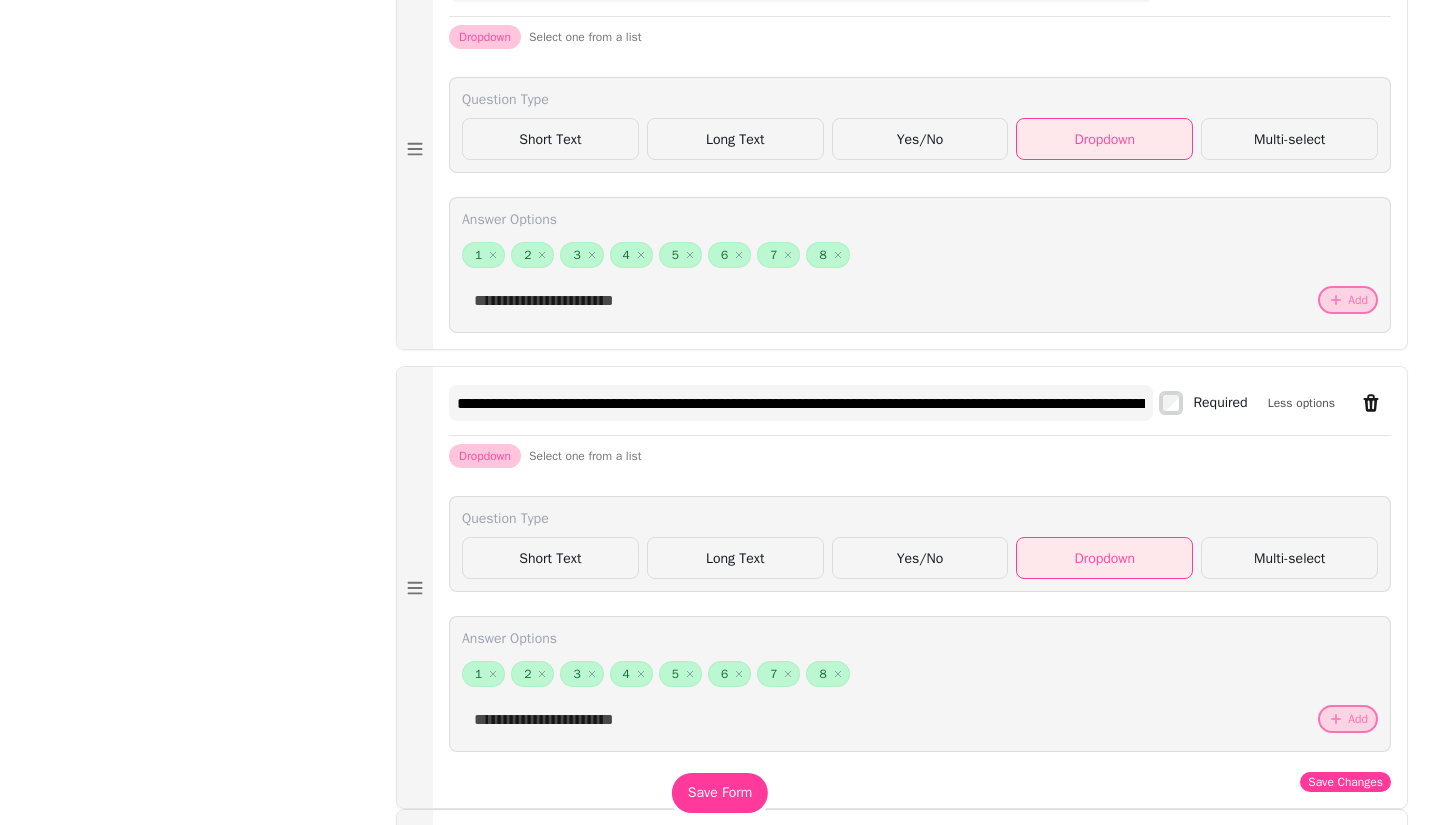 scroll, scrollTop: 1318, scrollLeft: 0, axis: vertical 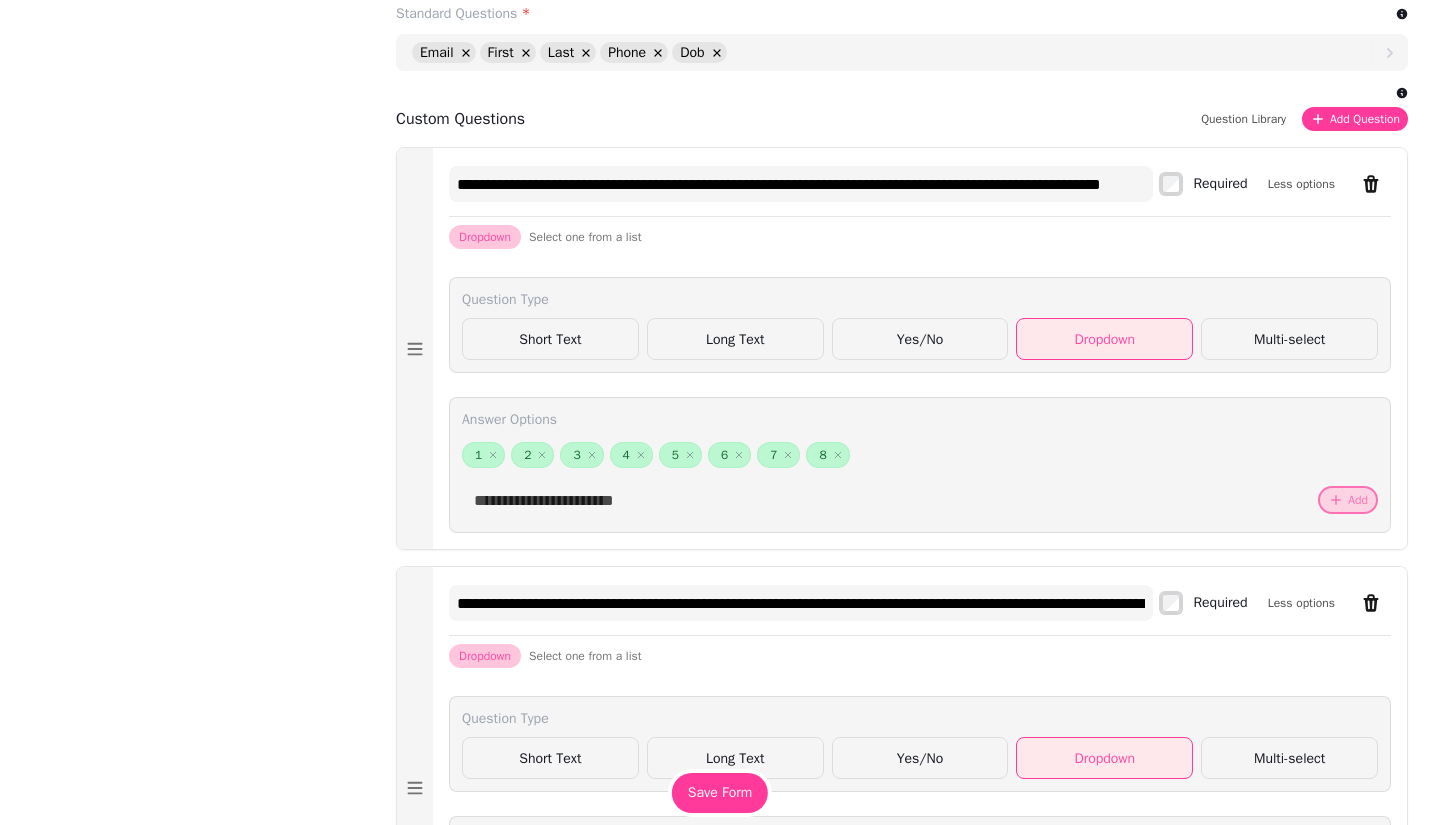 click on "Add Question" at bounding box center [1355, 119] 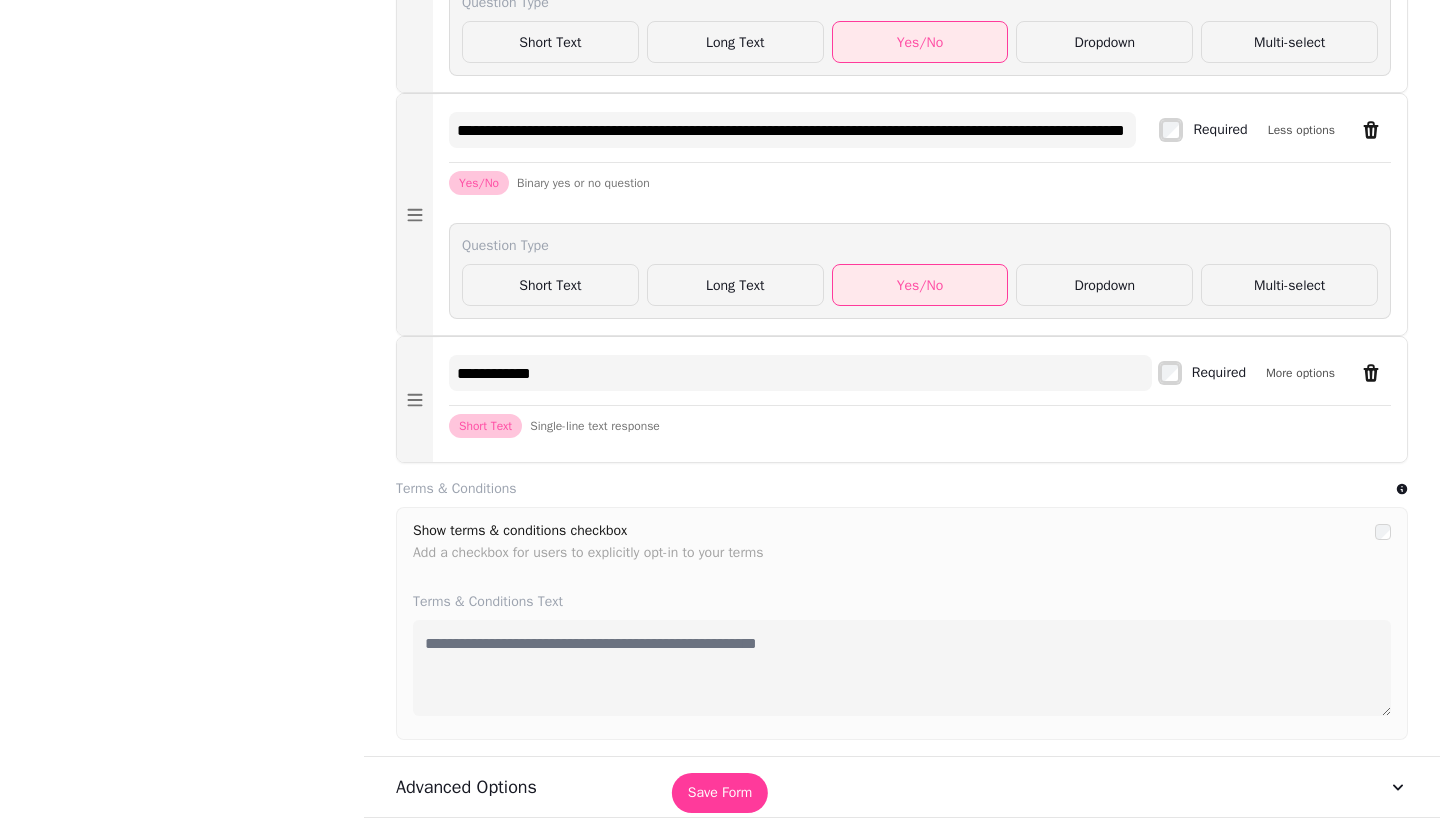 scroll, scrollTop: 3708, scrollLeft: 0, axis: vertical 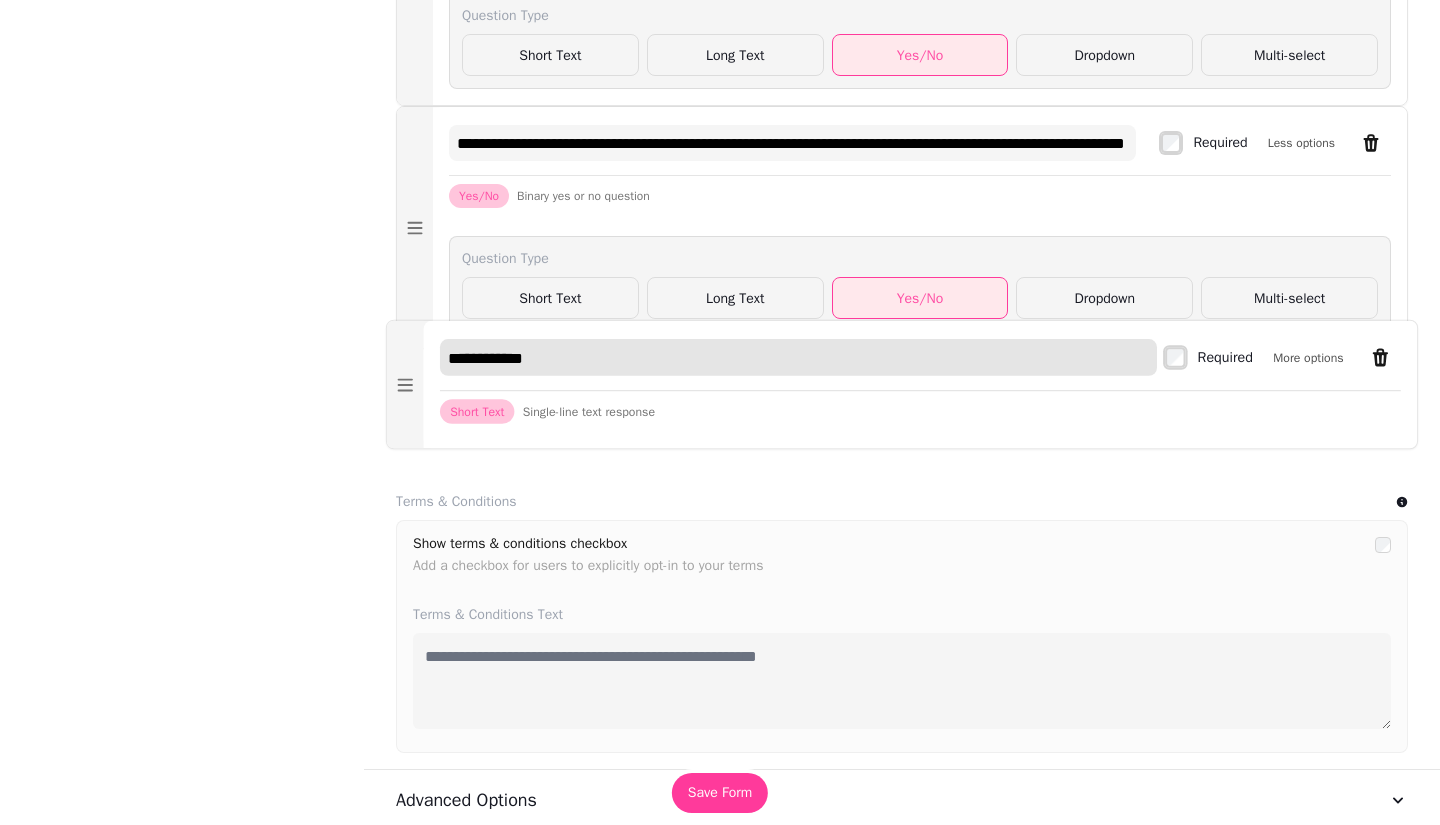 drag, startPoint x: 600, startPoint y: 420, endPoint x: 428, endPoint y: 394, distance: 173.95401 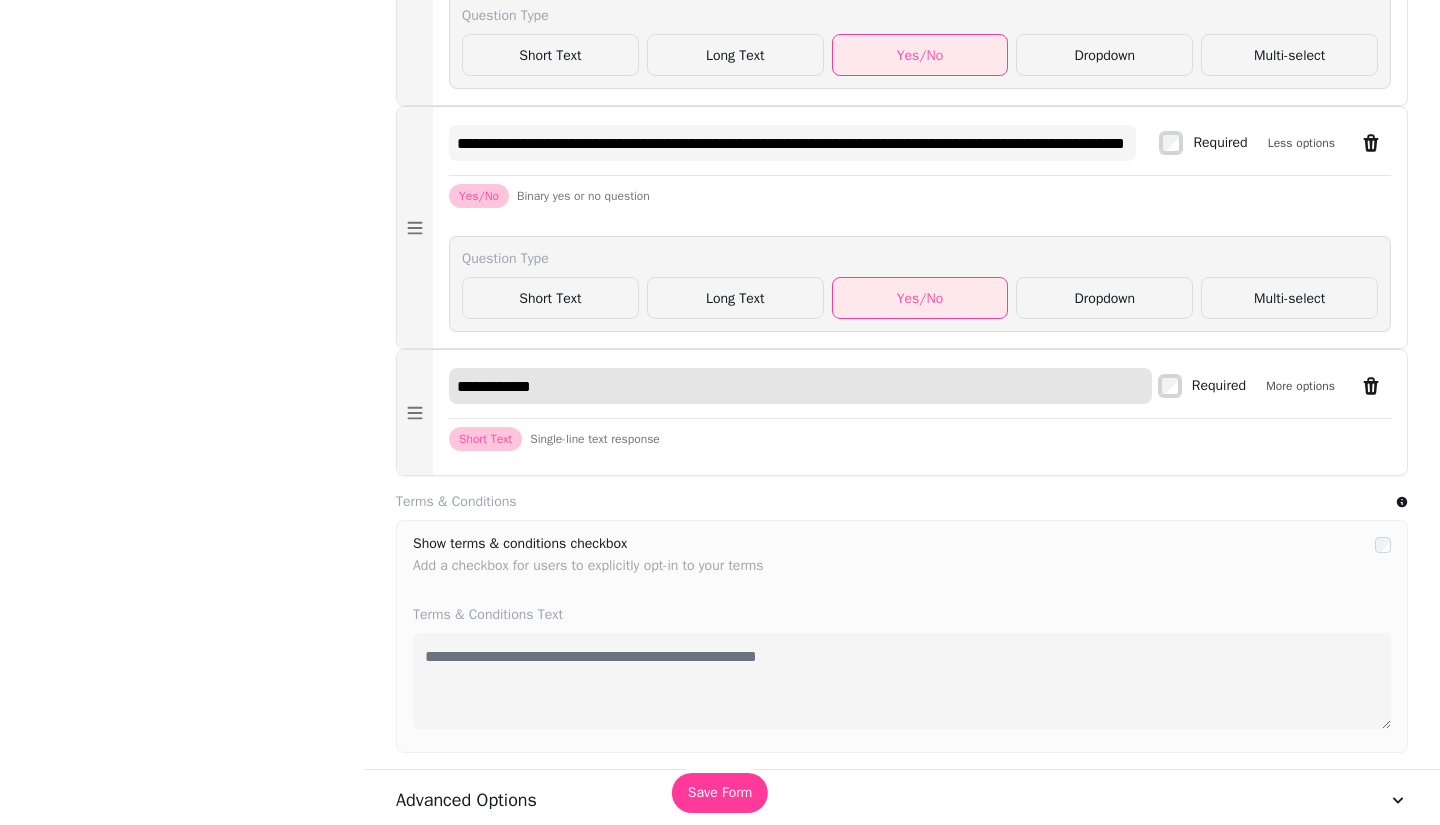 paste on "**********" 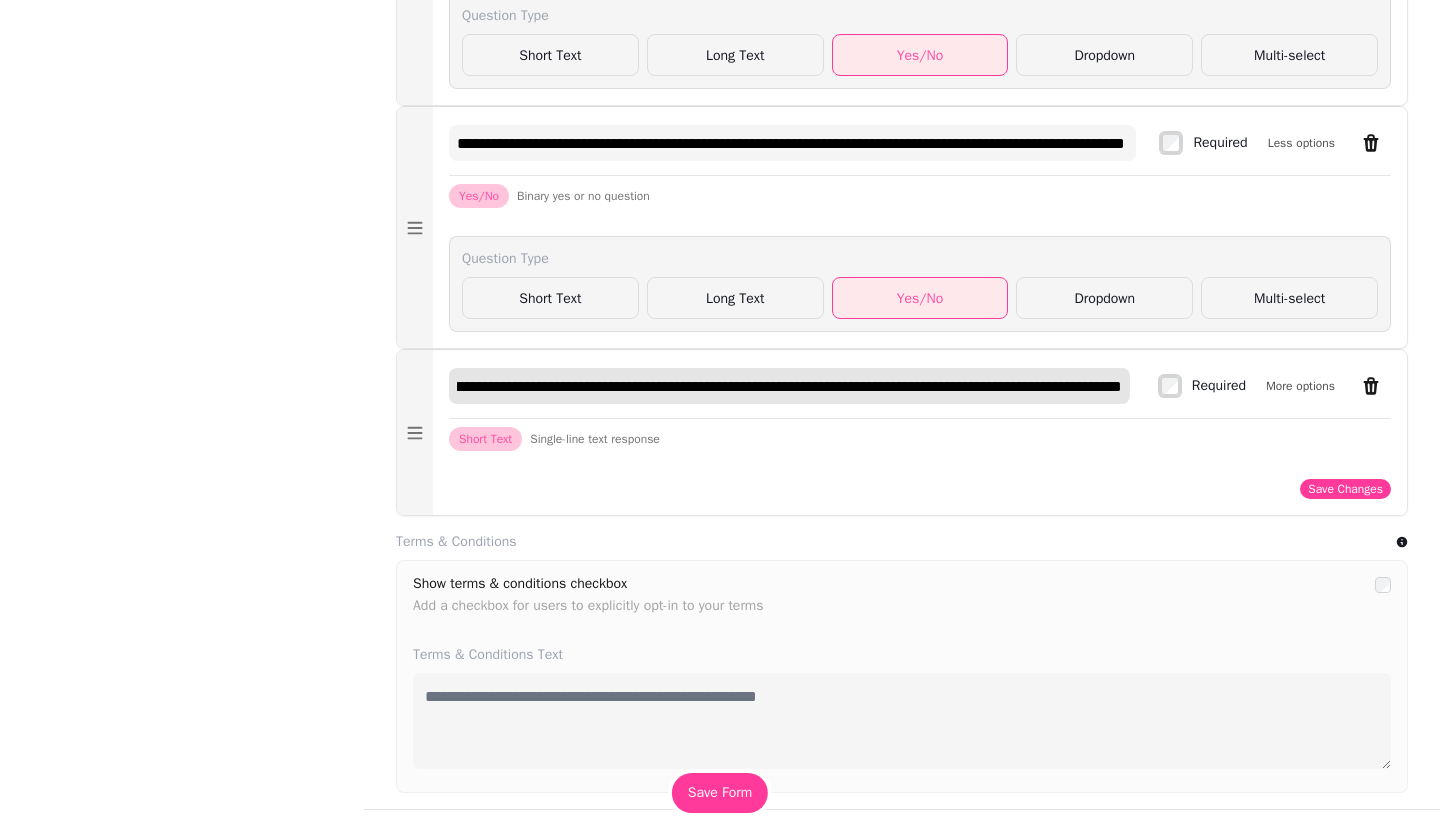 scroll, scrollTop: 0, scrollLeft: 1345, axis: horizontal 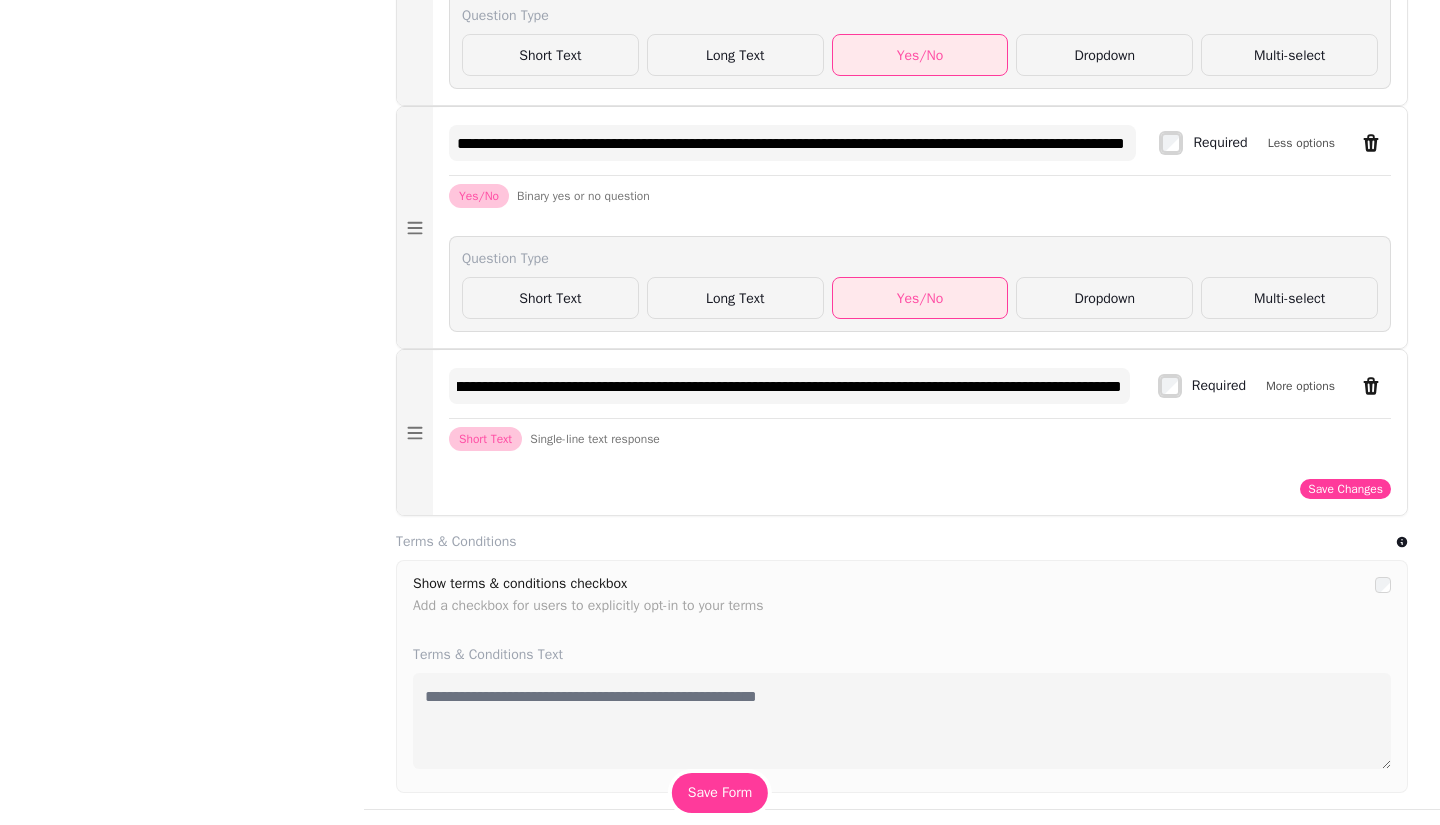 click on "More options" at bounding box center (1300, 386) 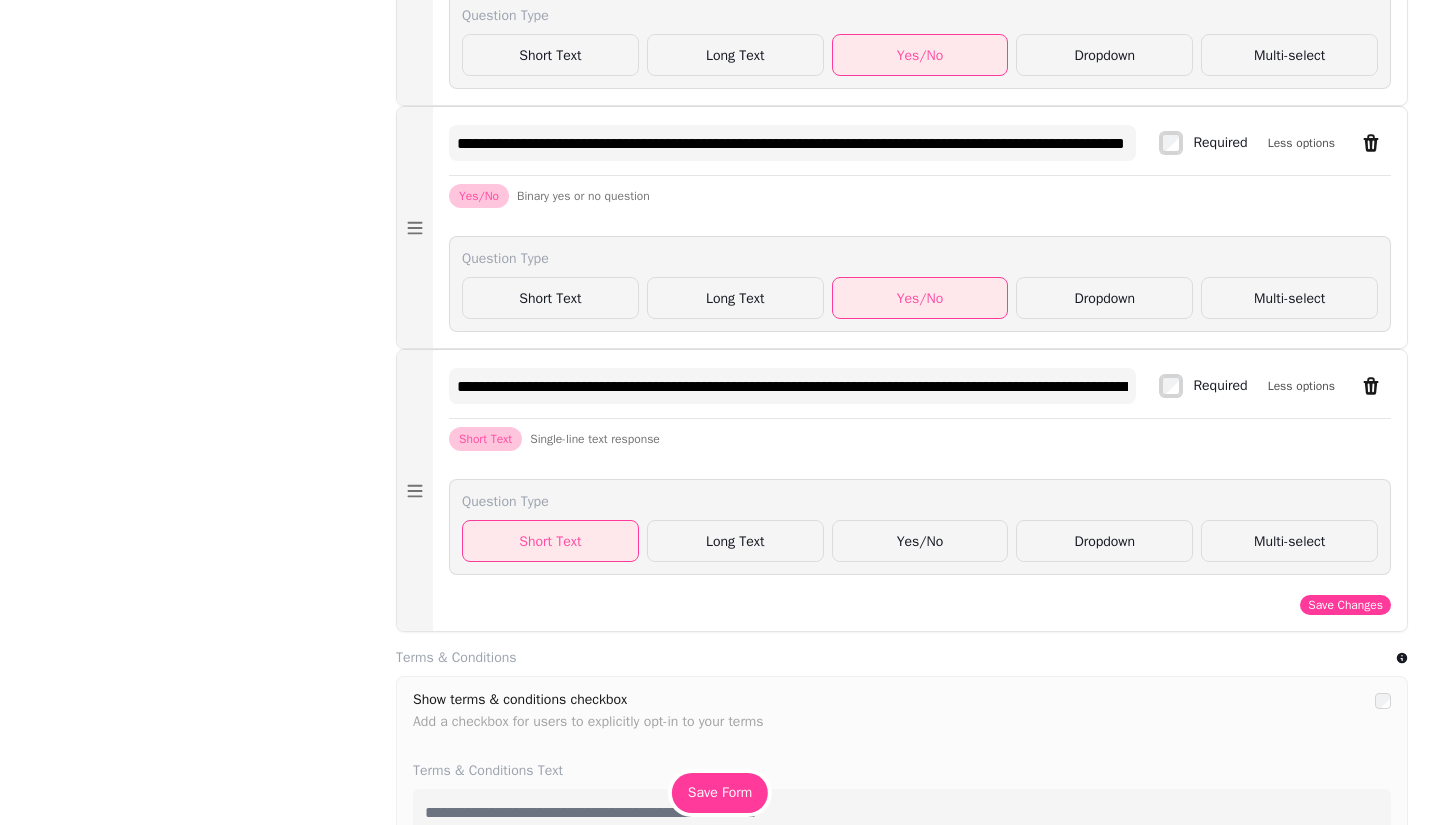 click on "Yes/No" at bounding box center (920, 541) 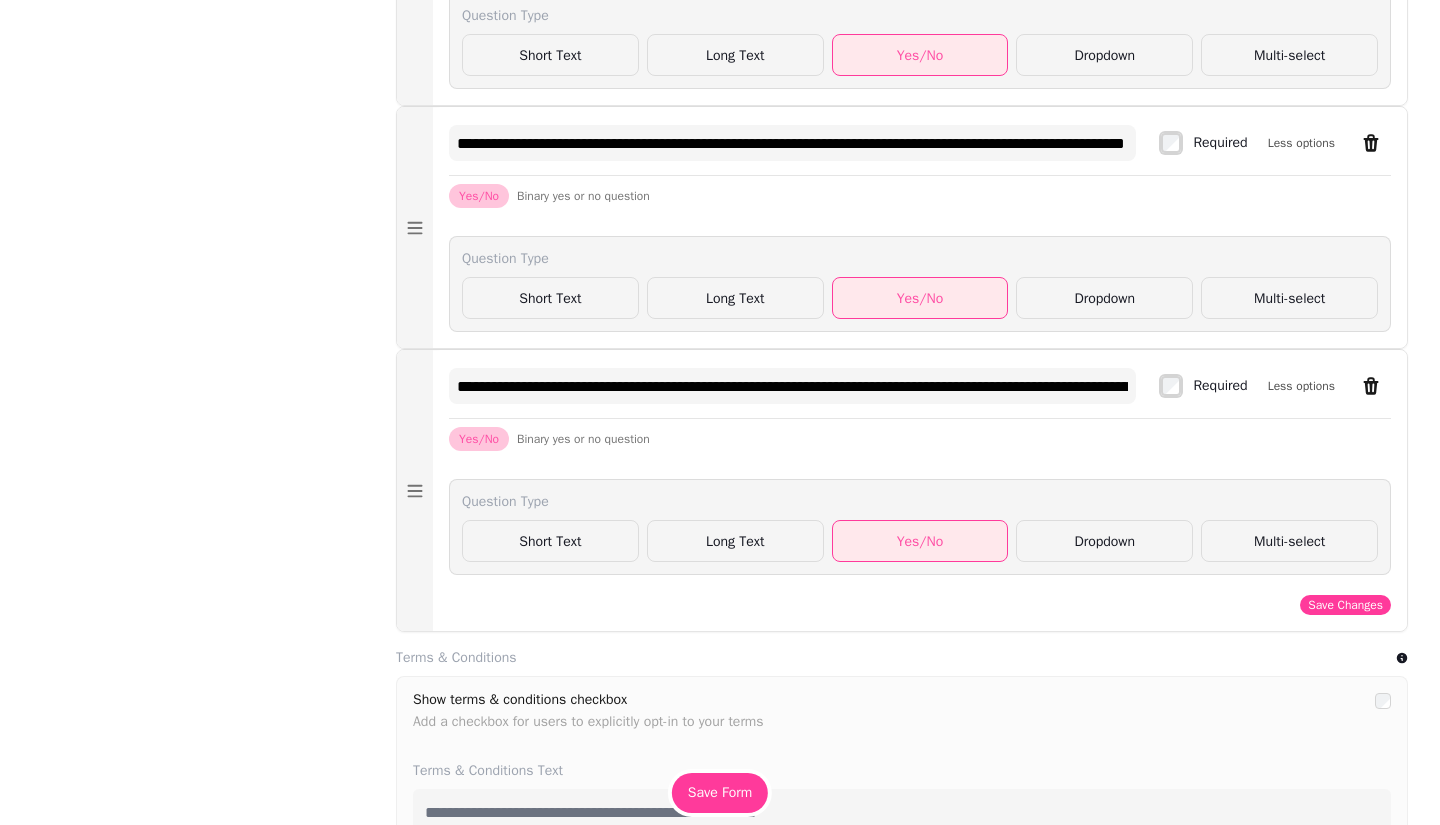 click on "Save Changes" at bounding box center (1345, 605) 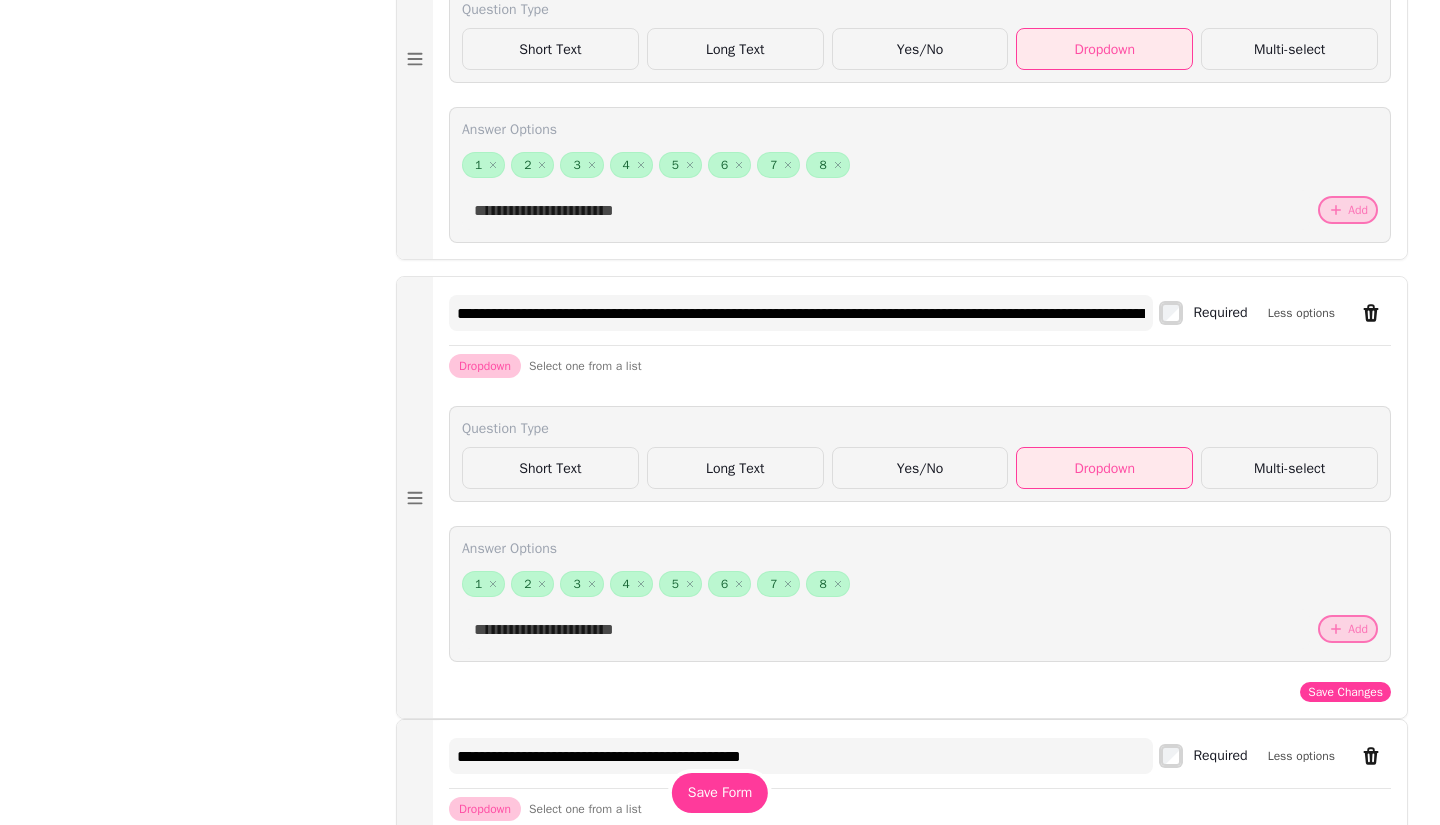 scroll, scrollTop: 1408, scrollLeft: 0, axis: vertical 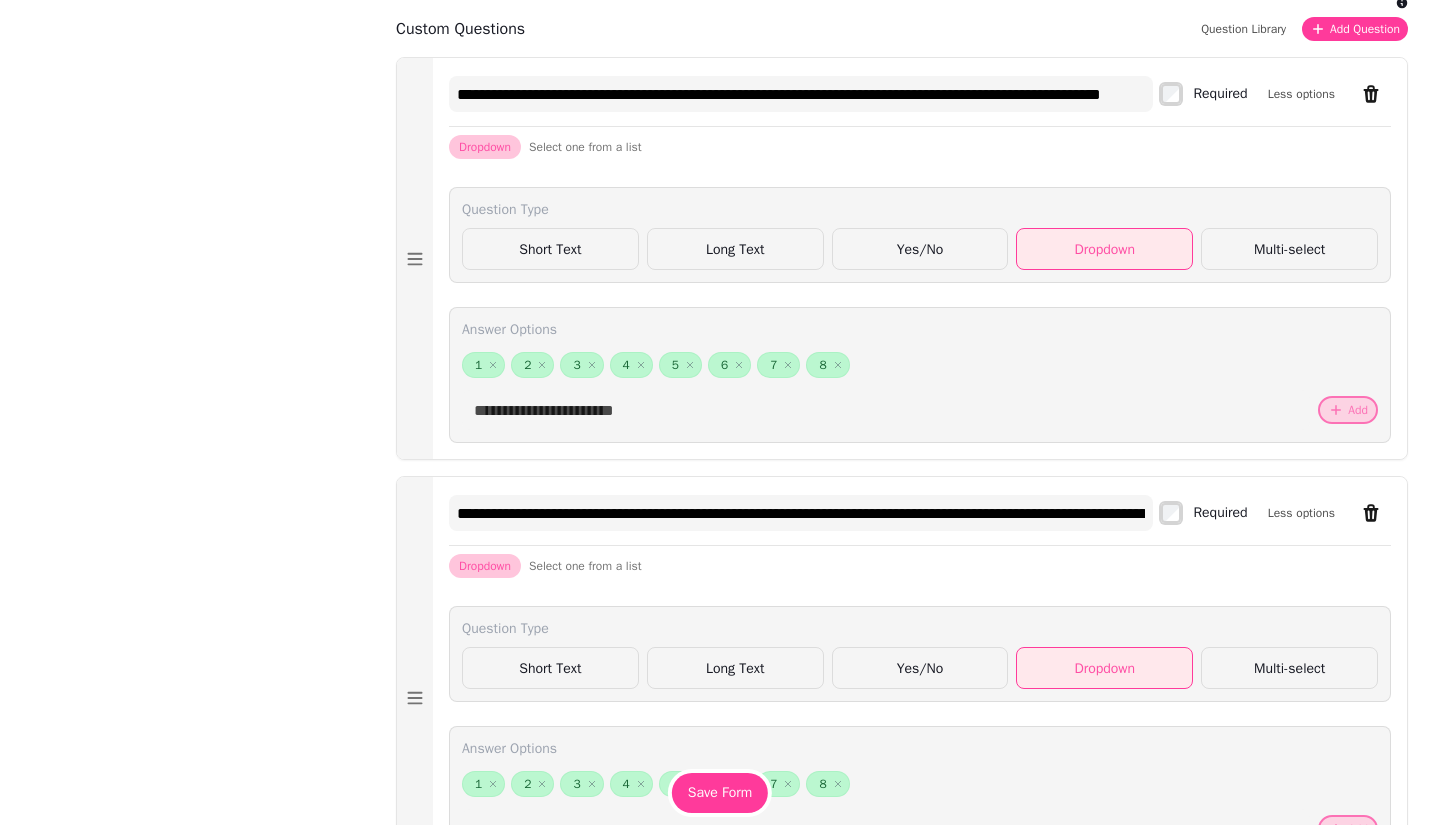 click on "Add Question" at bounding box center (1365, 29) 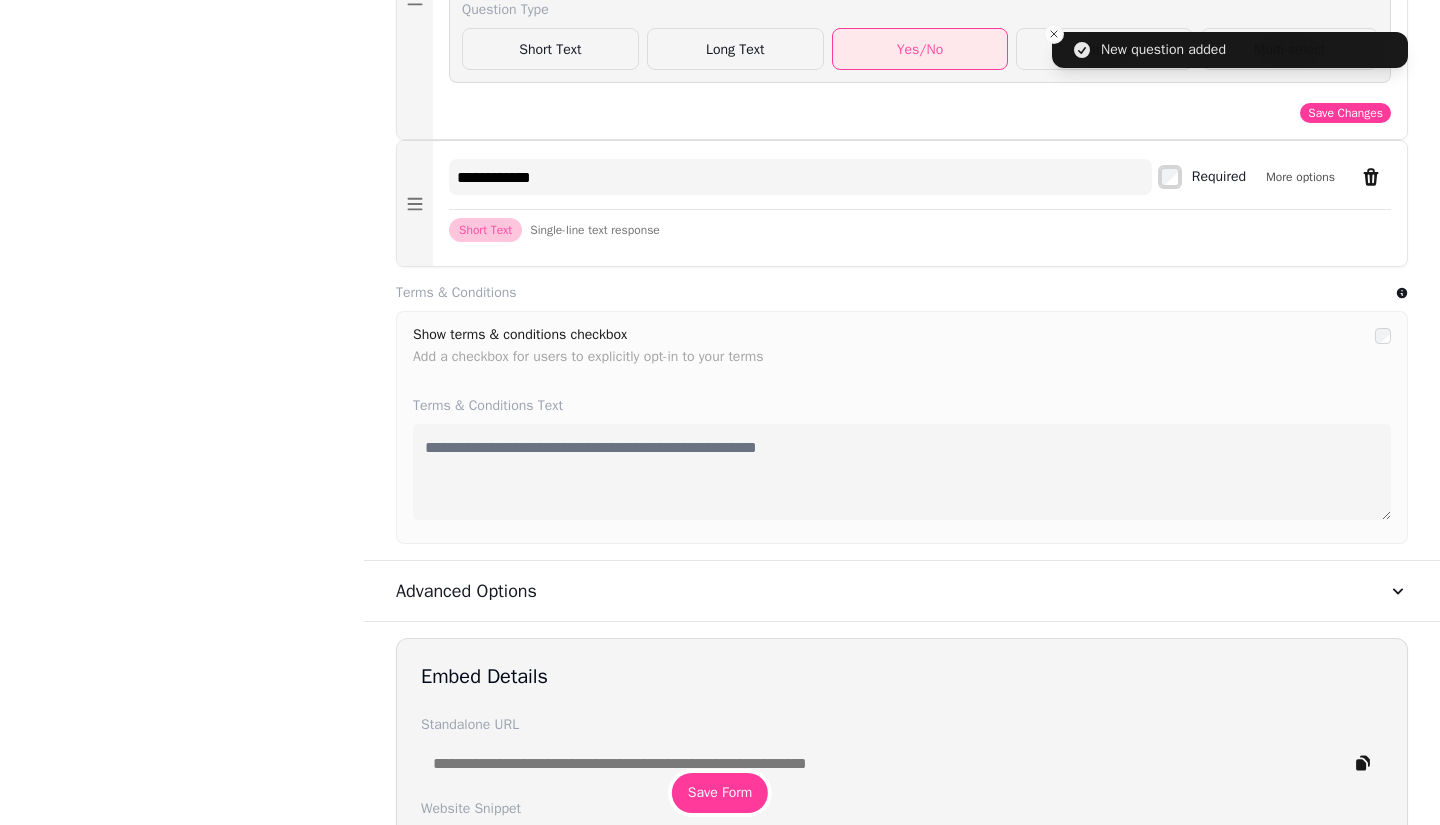 scroll, scrollTop: 4108, scrollLeft: 0, axis: vertical 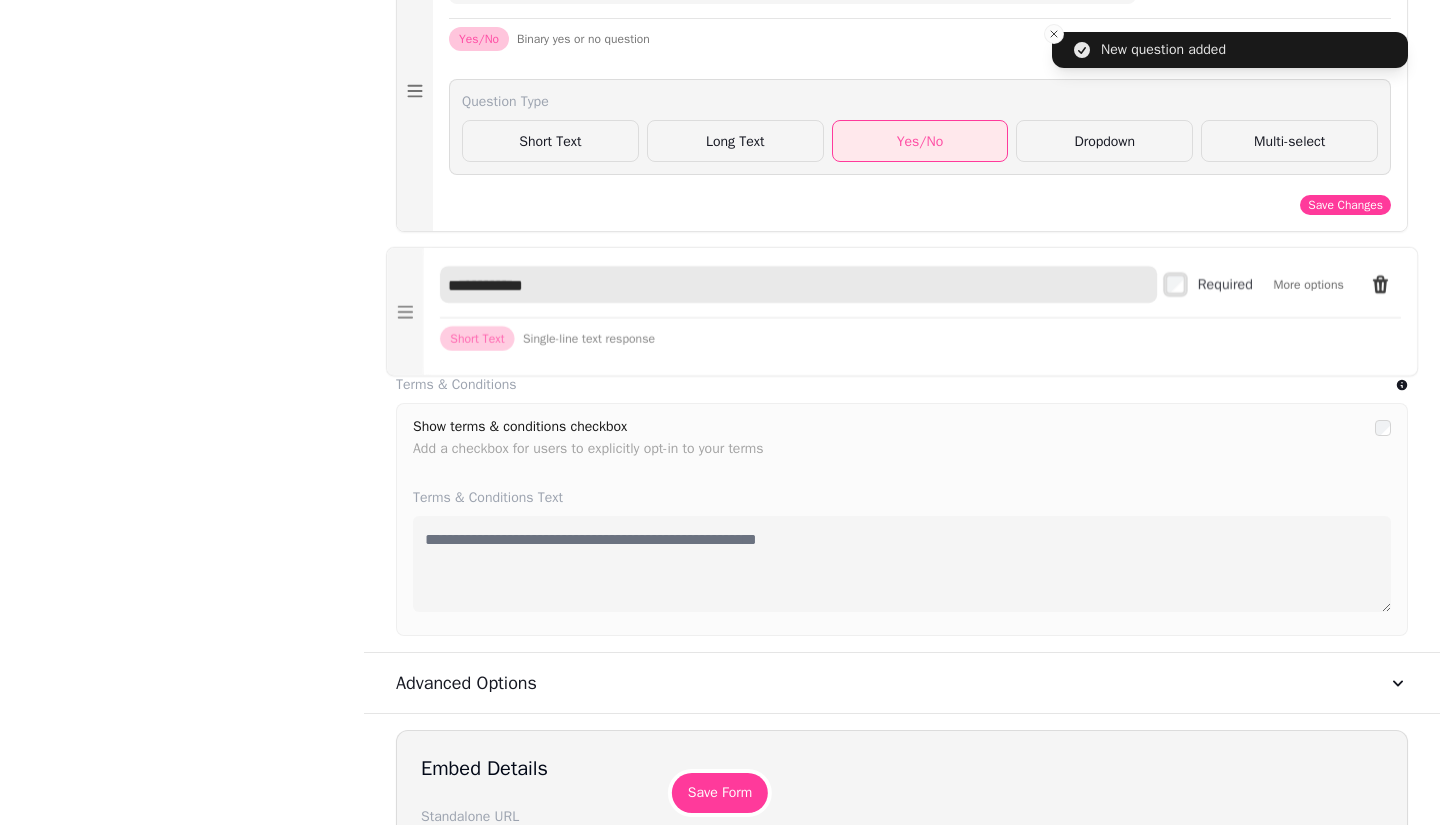 drag, startPoint x: 589, startPoint y: 296, endPoint x: 451, endPoint y: 311, distance: 138.81282 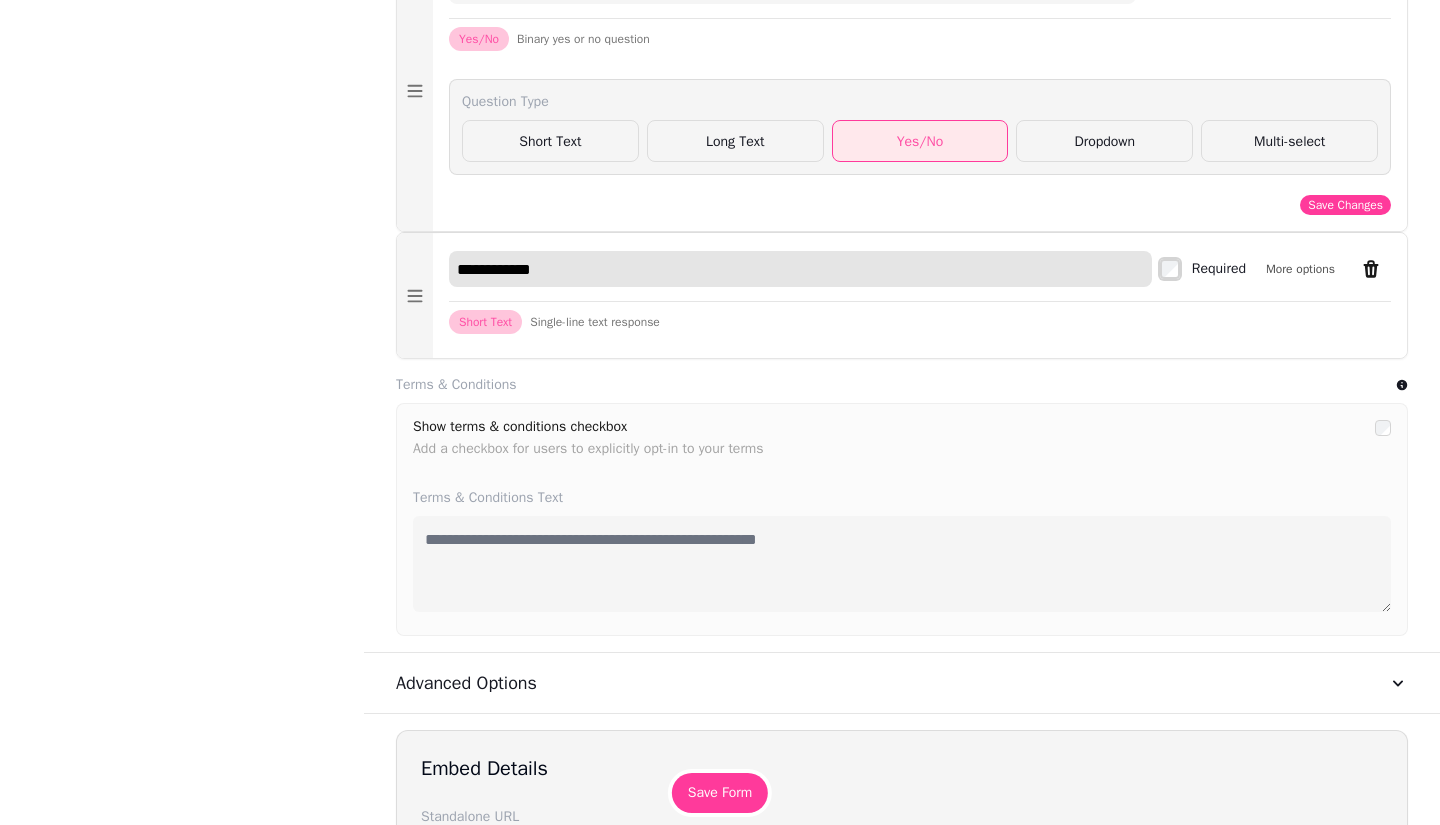 paste on "**********" 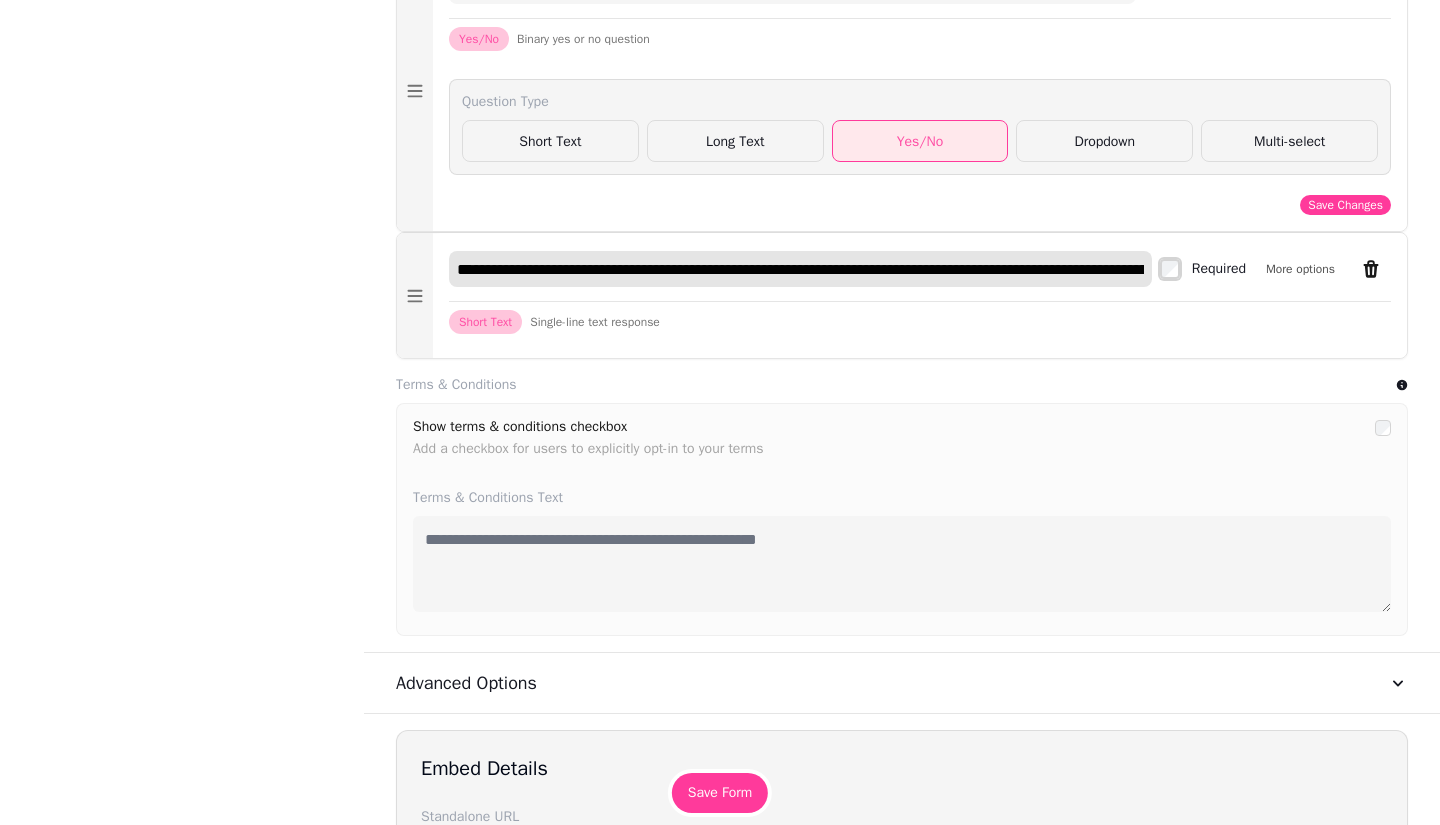 scroll, scrollTop: 0, scrollLeft: 2994, axis: horizontal 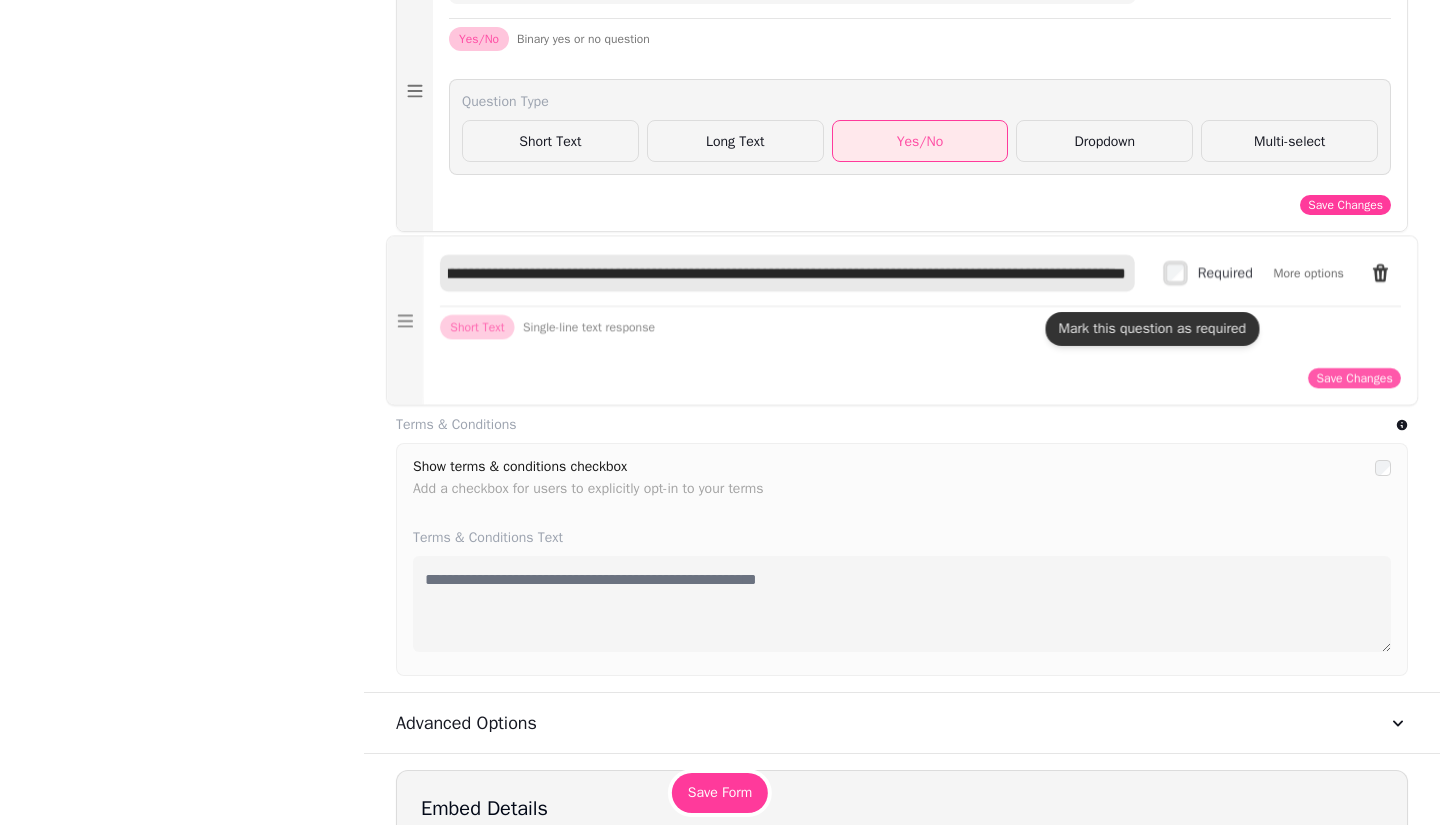 drag, startPoint x: 1028, startPoint y: 293, endPoint x: 1215, endPoint y: 298, distance: 187.06683 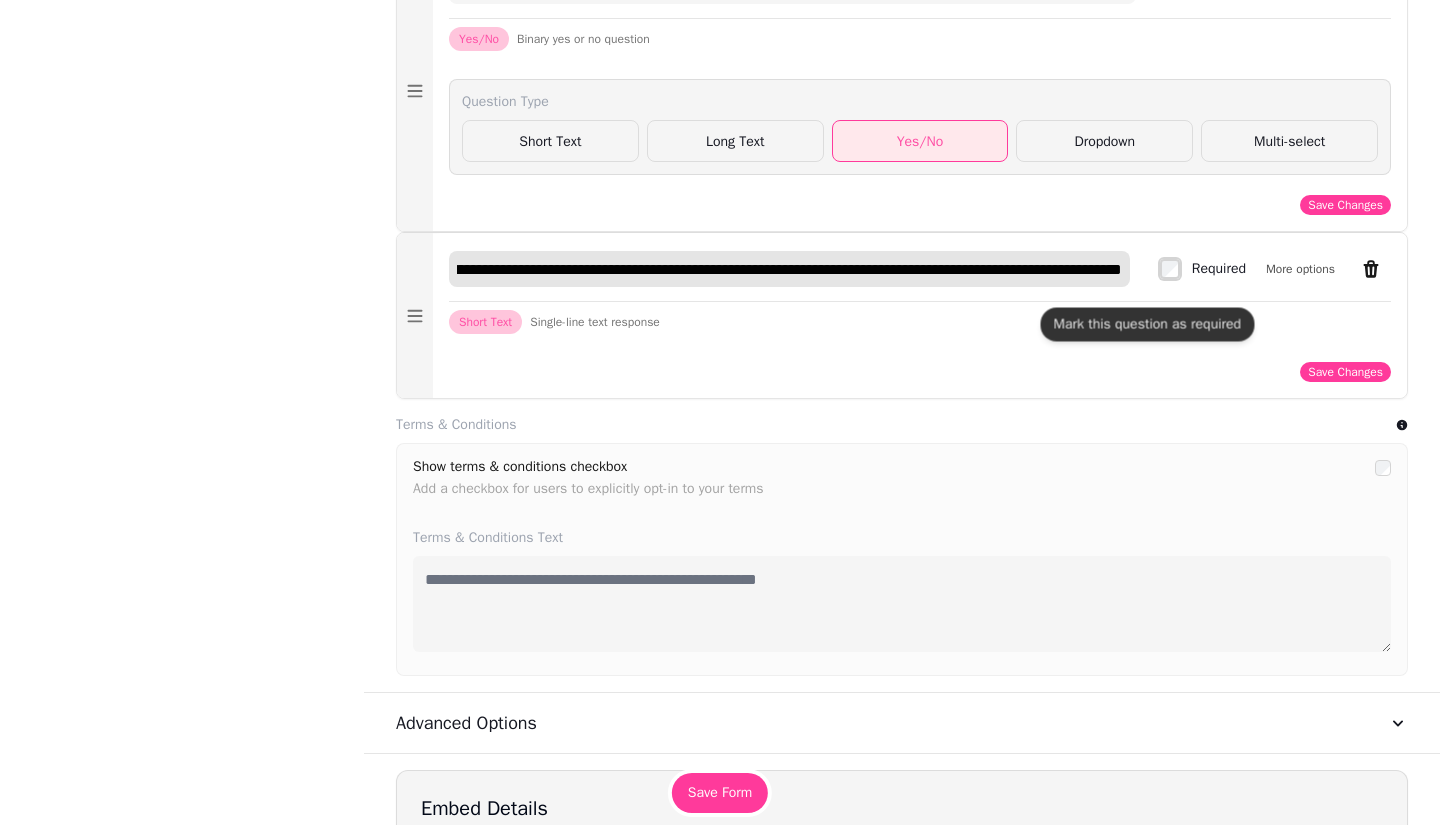 scroll, scrollTop: 0, scrollLeft: 3007, axis: horizontal 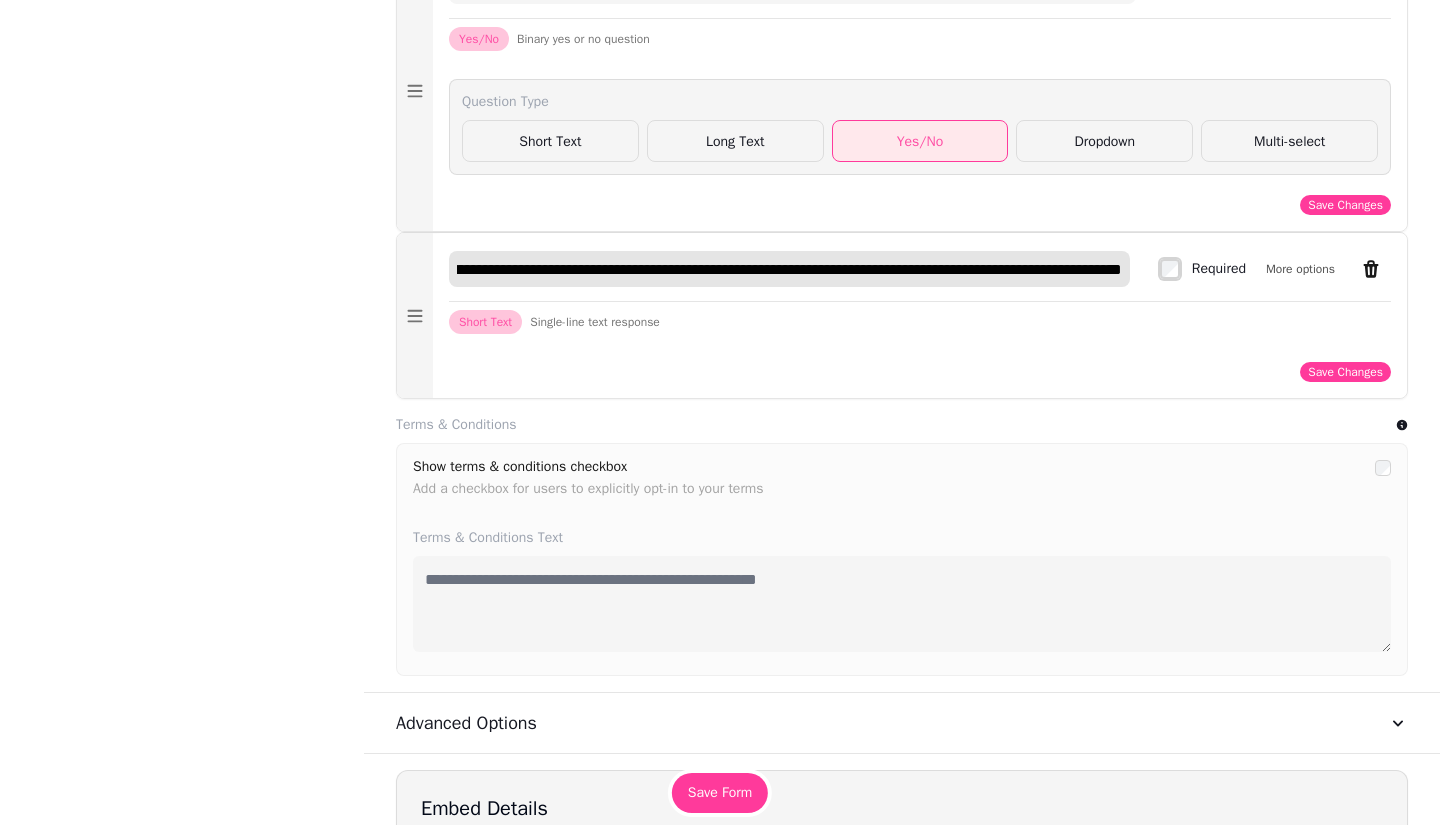 type on "**********" 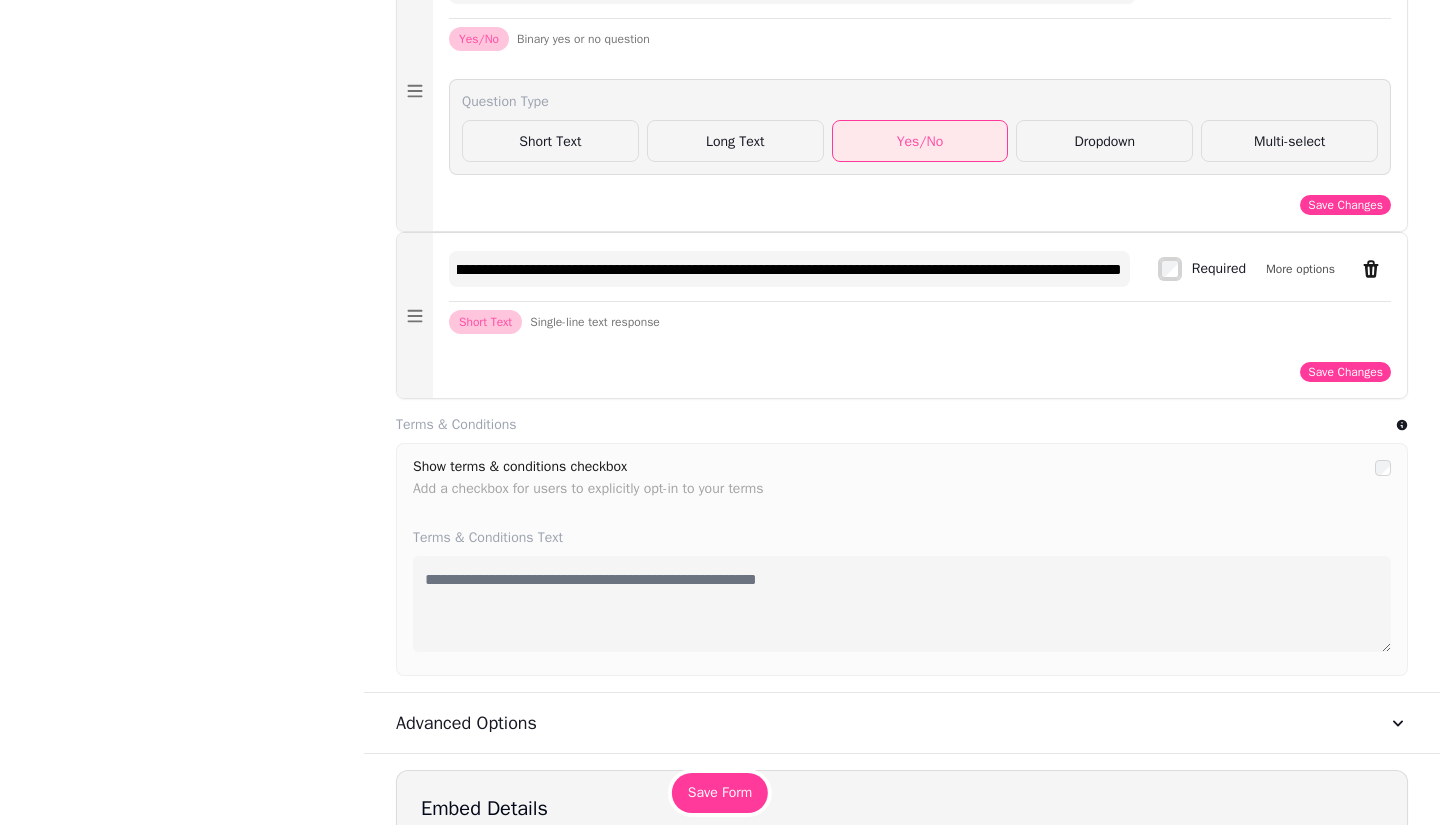 click on "More options" at bounding box center [1300, 269] 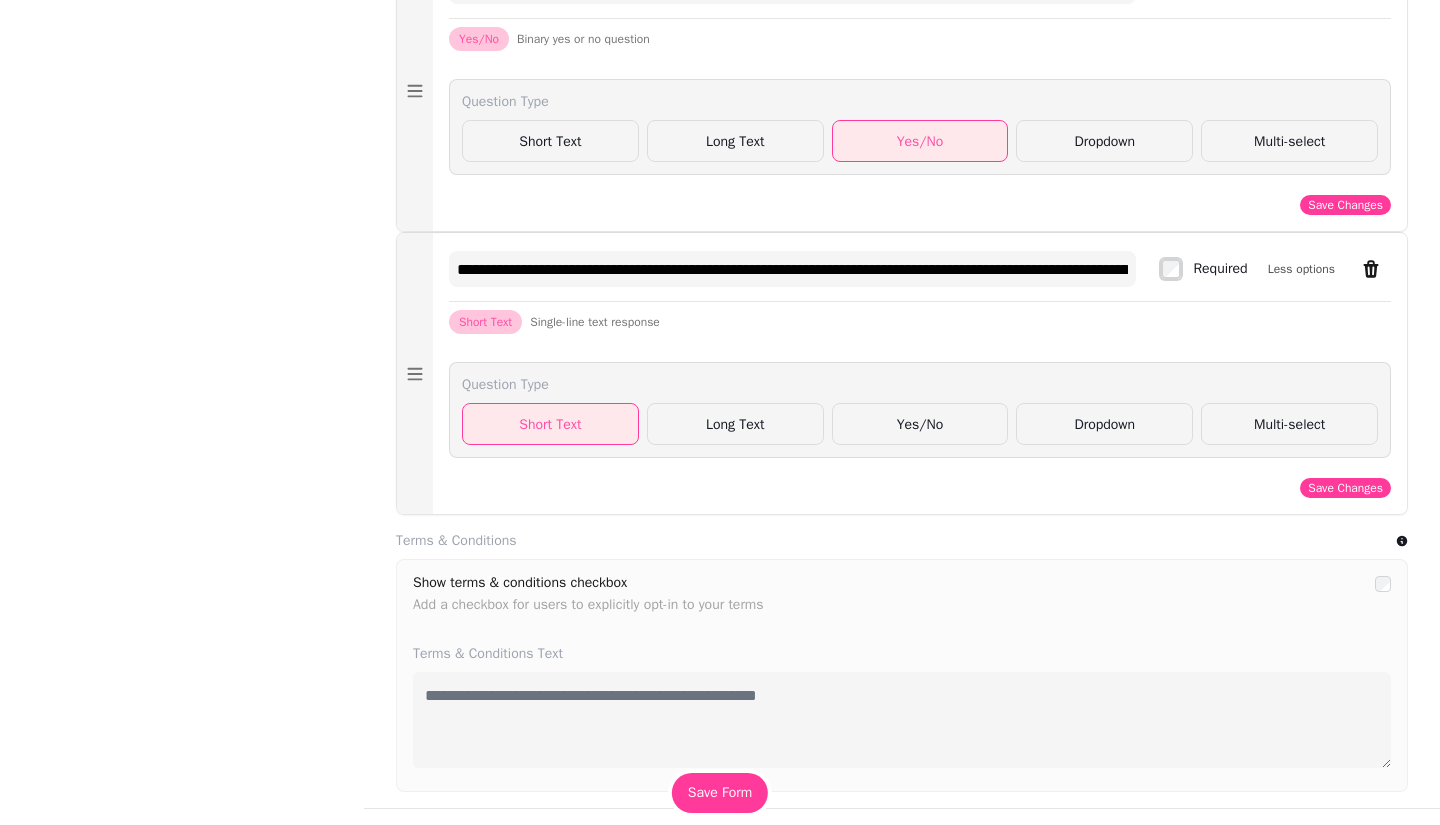 click on "Yes/No" at bounding box center (920, 424) 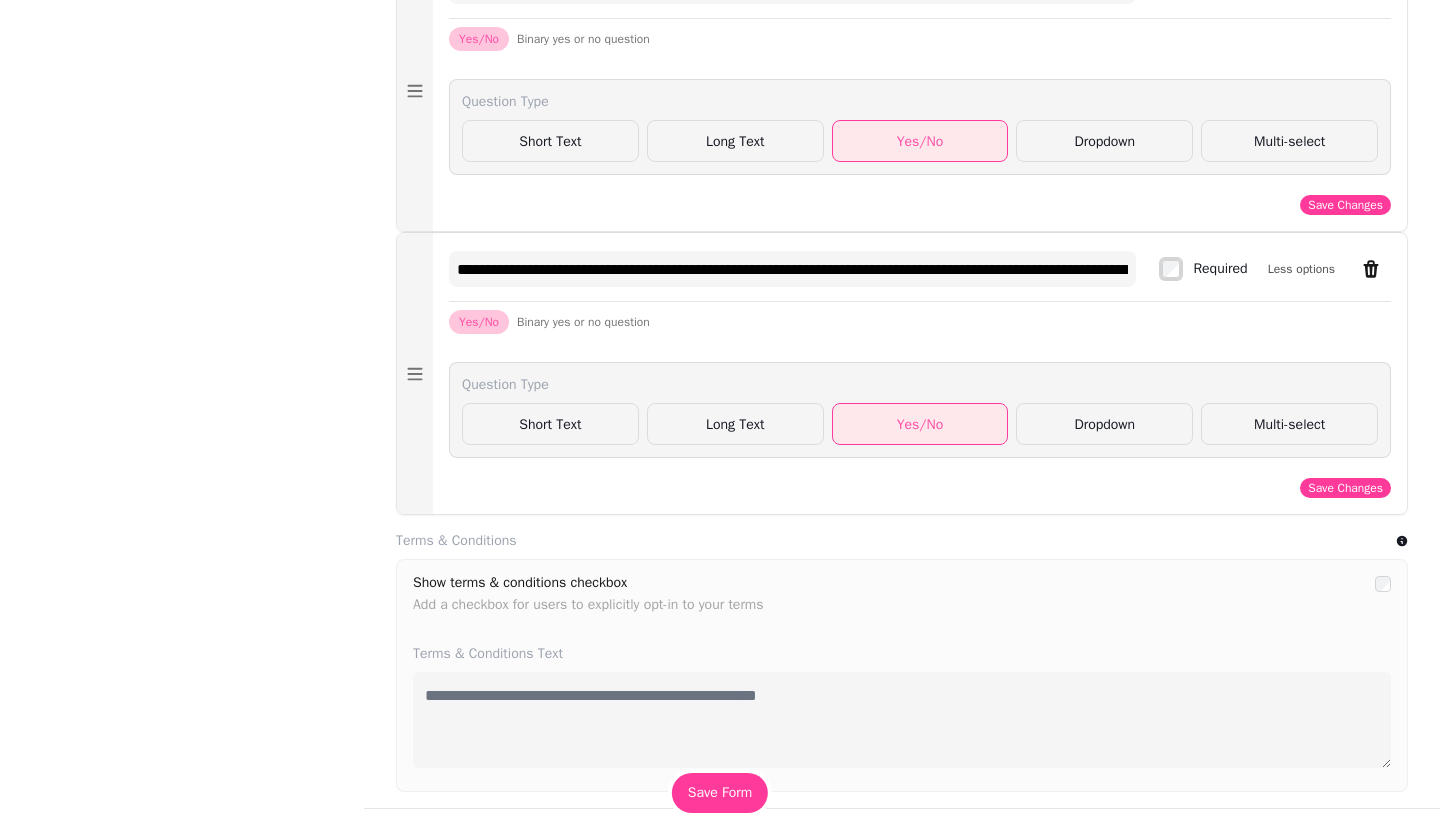 click on "Save Changes" at bounding box center [1345, 488] 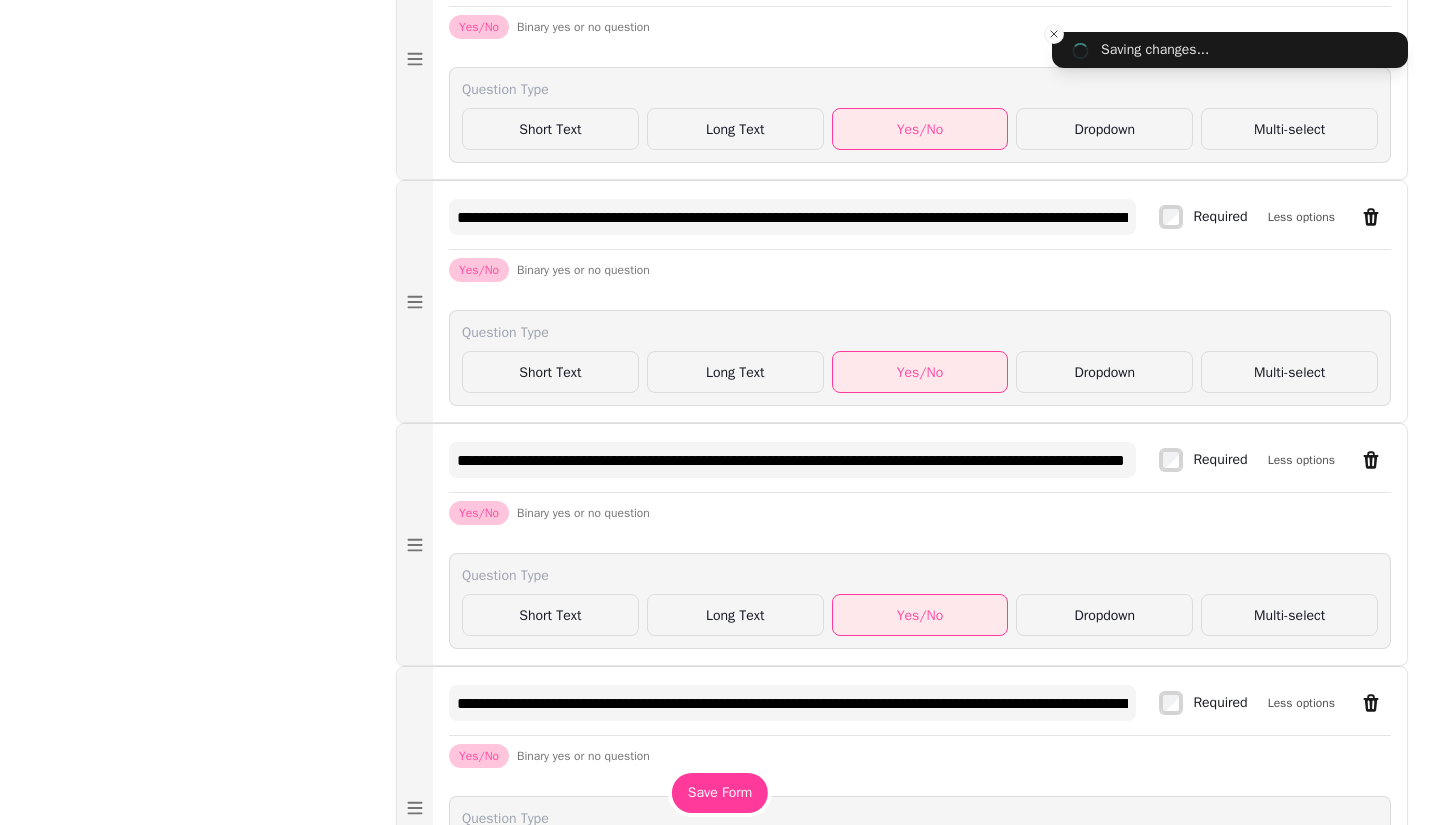 scroll, scrollTop: 3308, scrollLeft: 0, axis: vertical 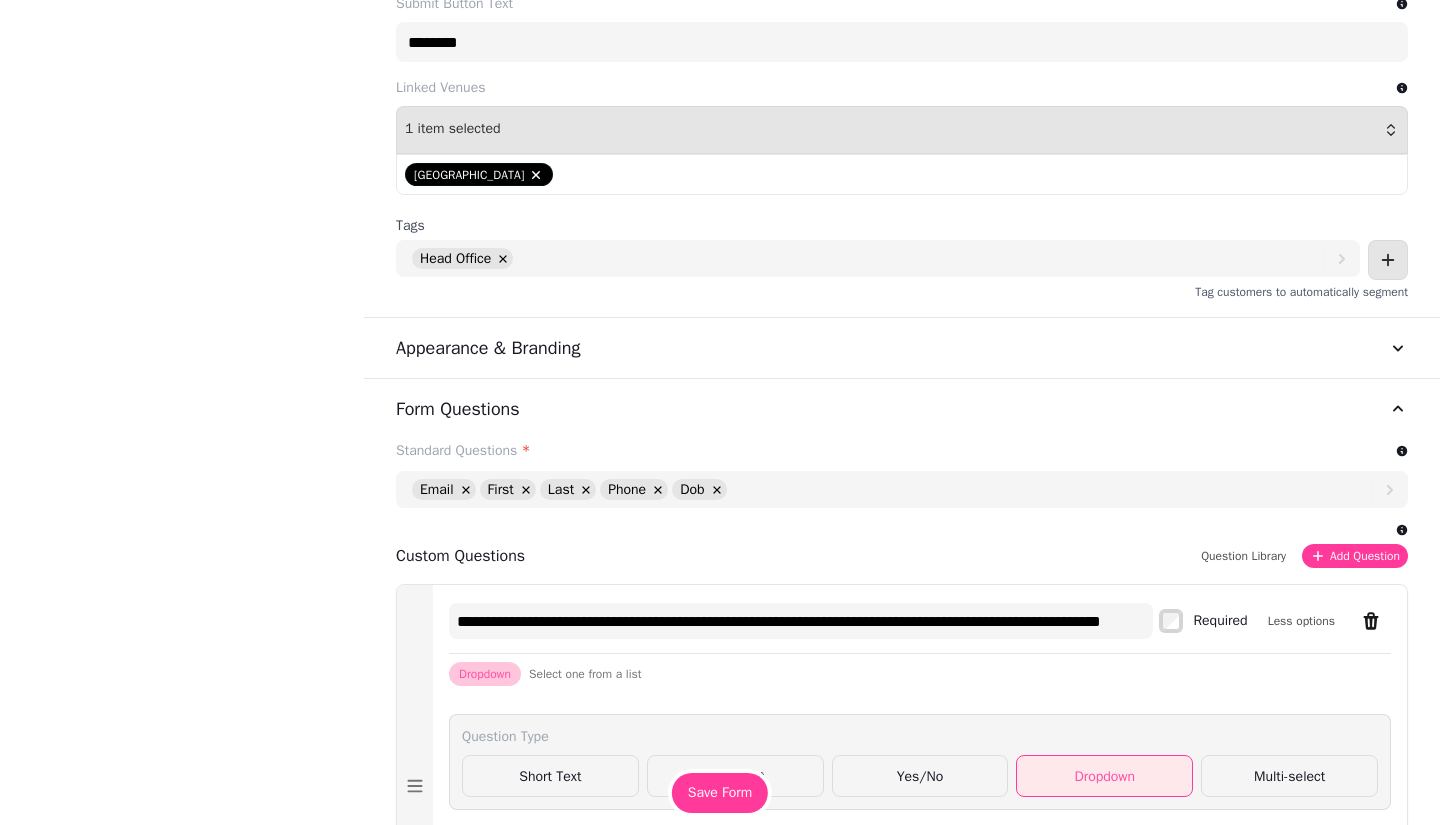 click on "Add Question" at bounding box center [1365, 556] 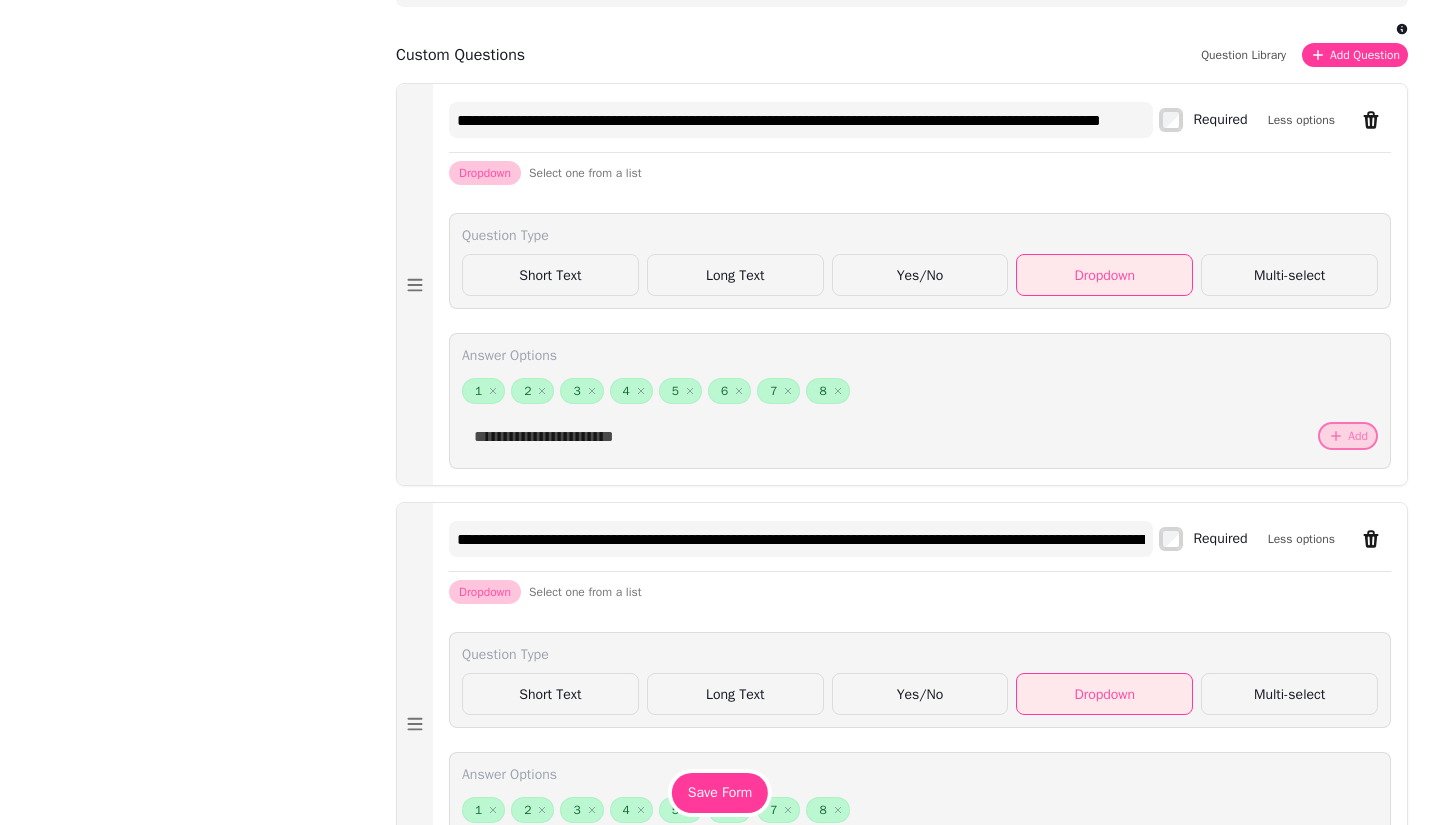 scroll, scrollTop: 1581, scrollLeft: 0, axis: vertical 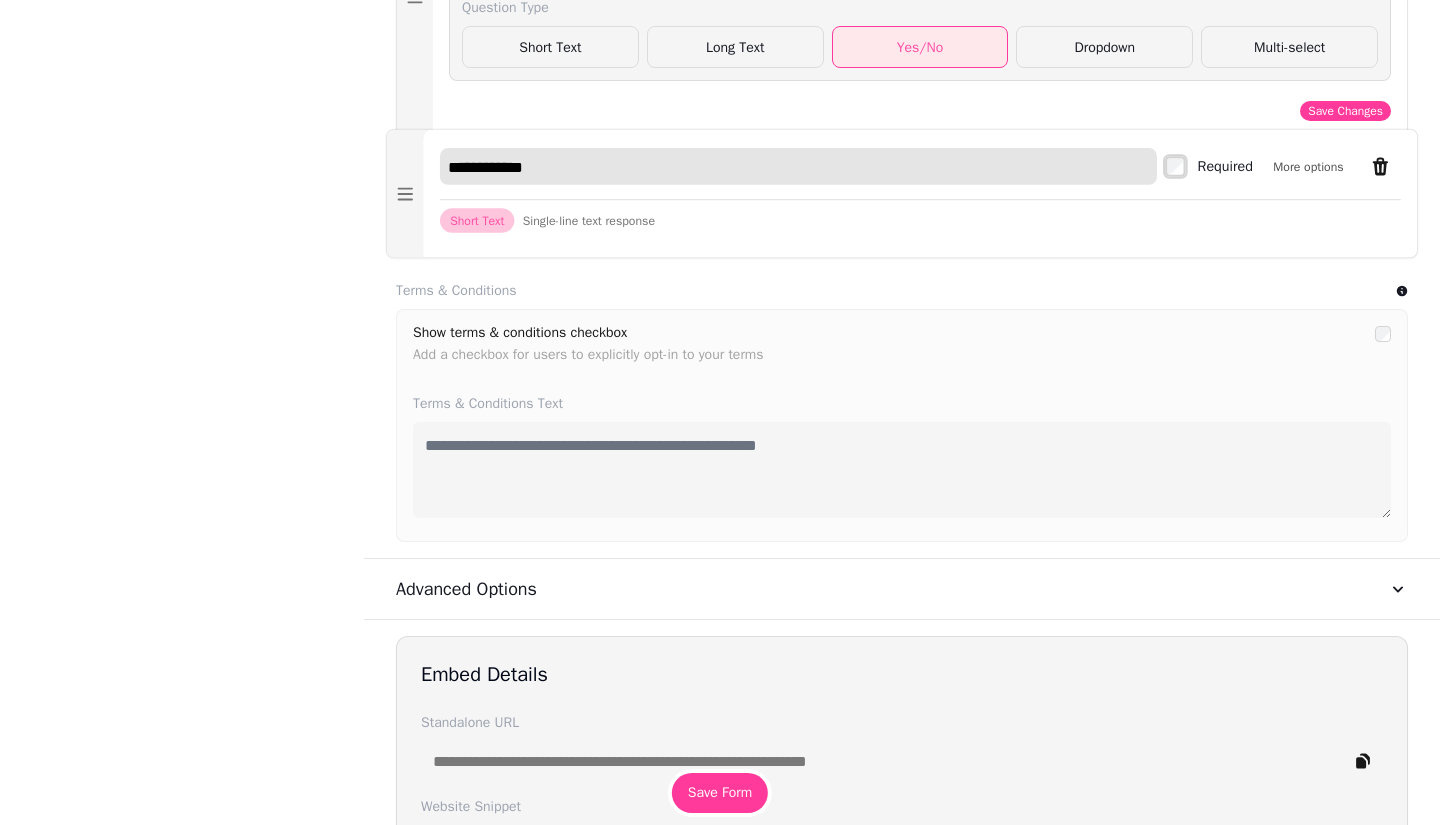 drag, startPoint x: 569, startPoint y: 198, endPoint x: 433, endPoint y: 190, distance: 136.23509 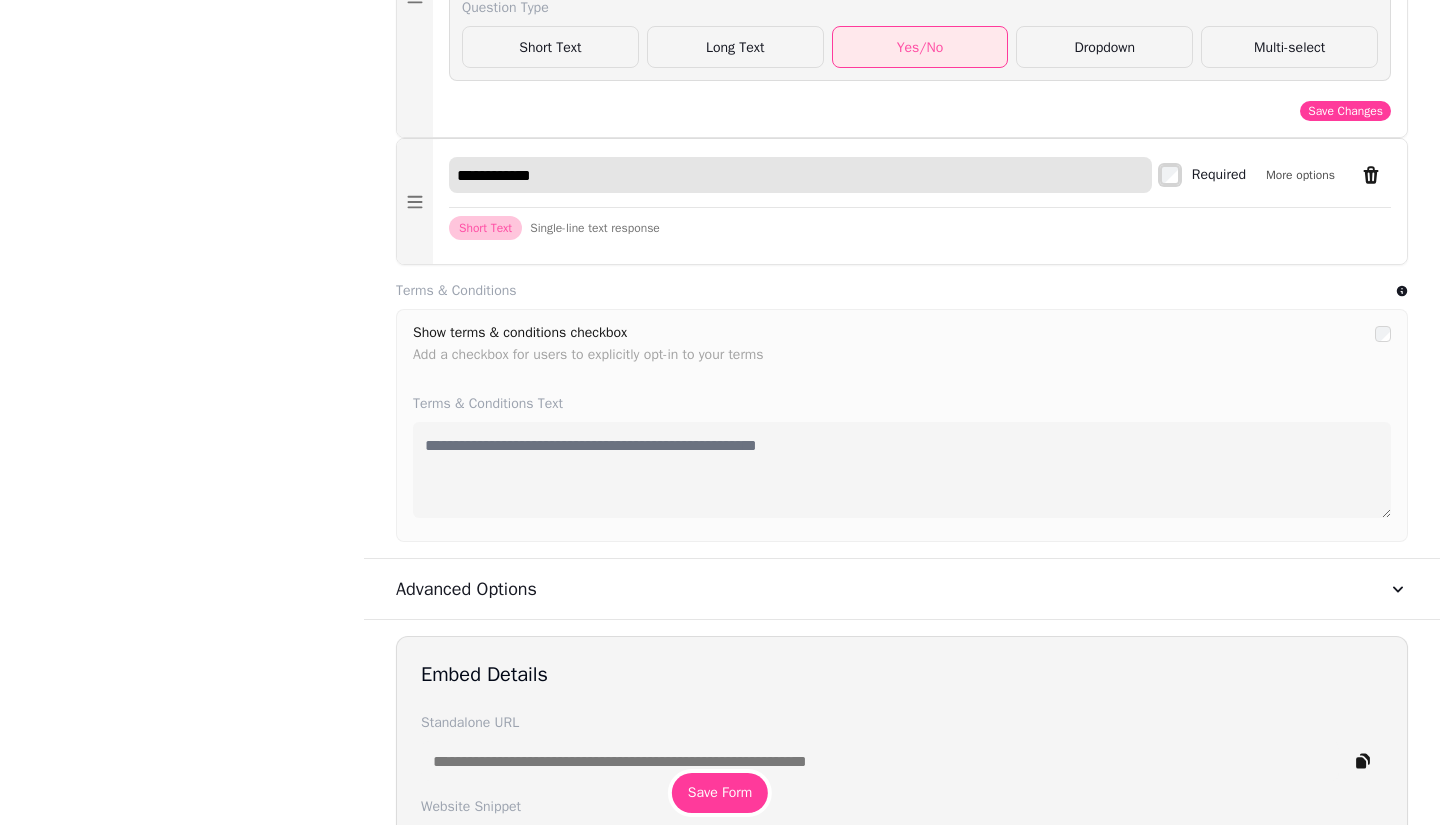 paste on "**********" 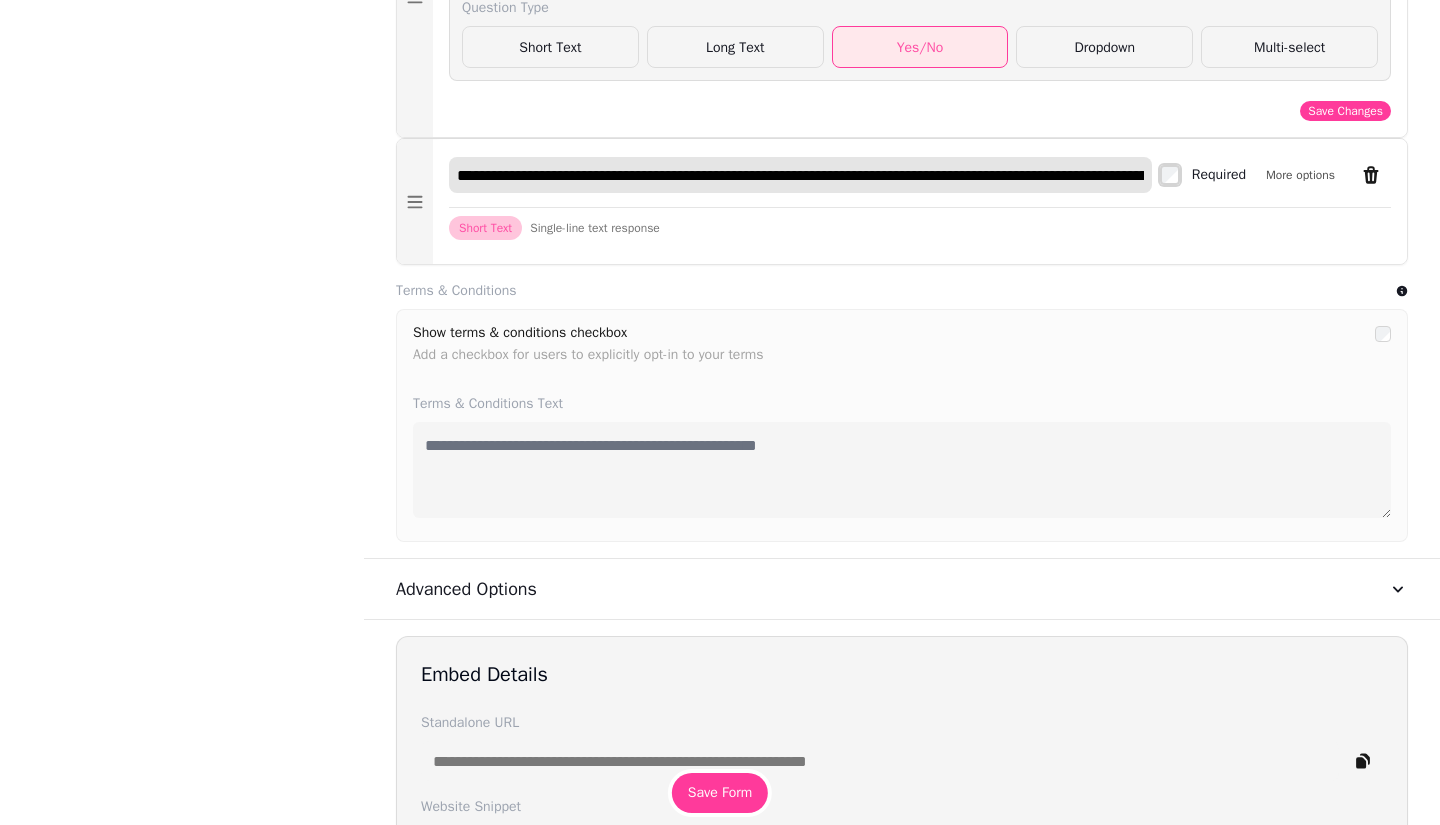 scroll, scrollTop: 0, scrollLeft: 1190, axis: horizontal 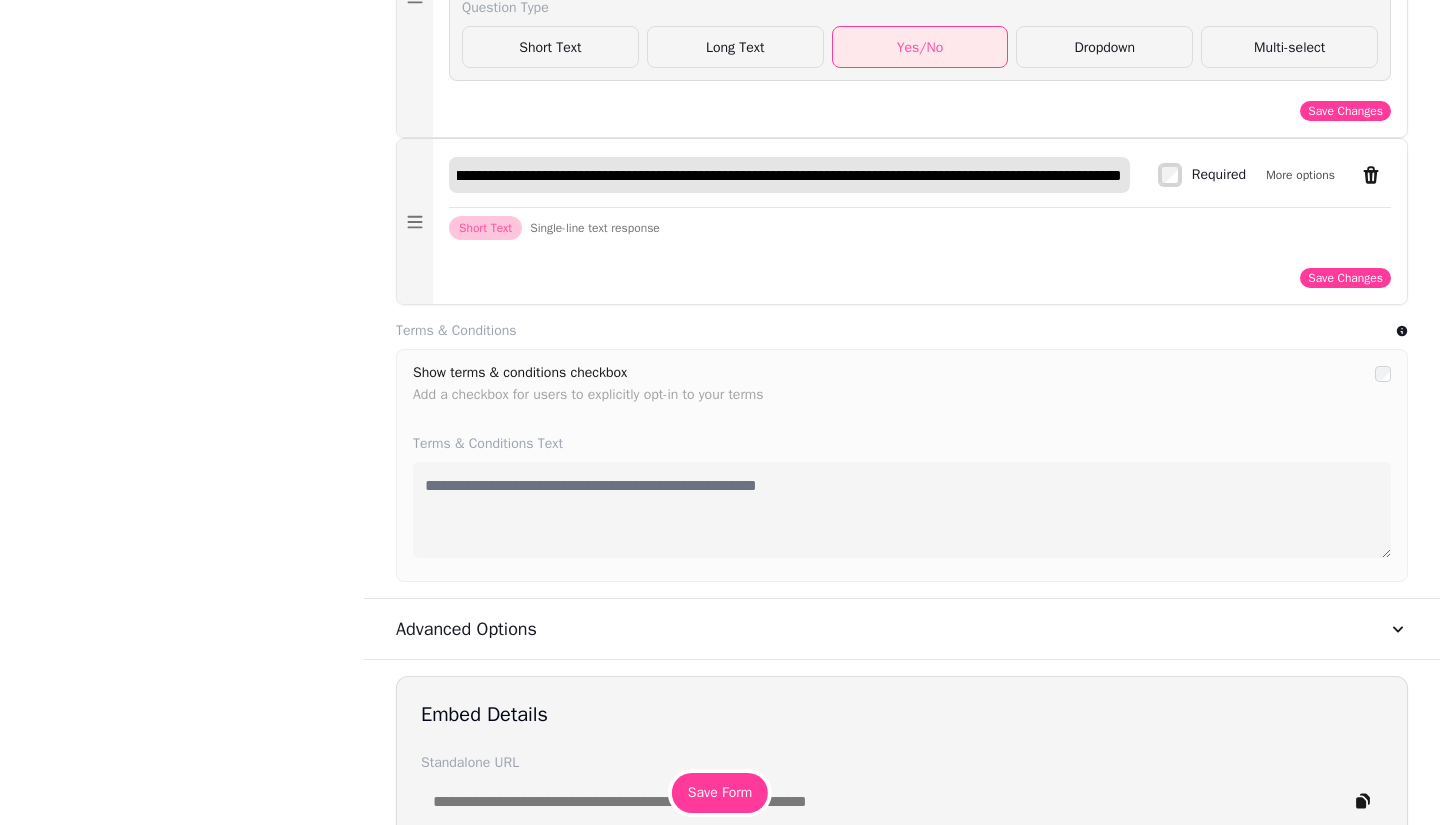 drag, startPoint x: 602, startPoint y: 199, endPoint x: 623, endPoint y: 234, distance: 40.81666 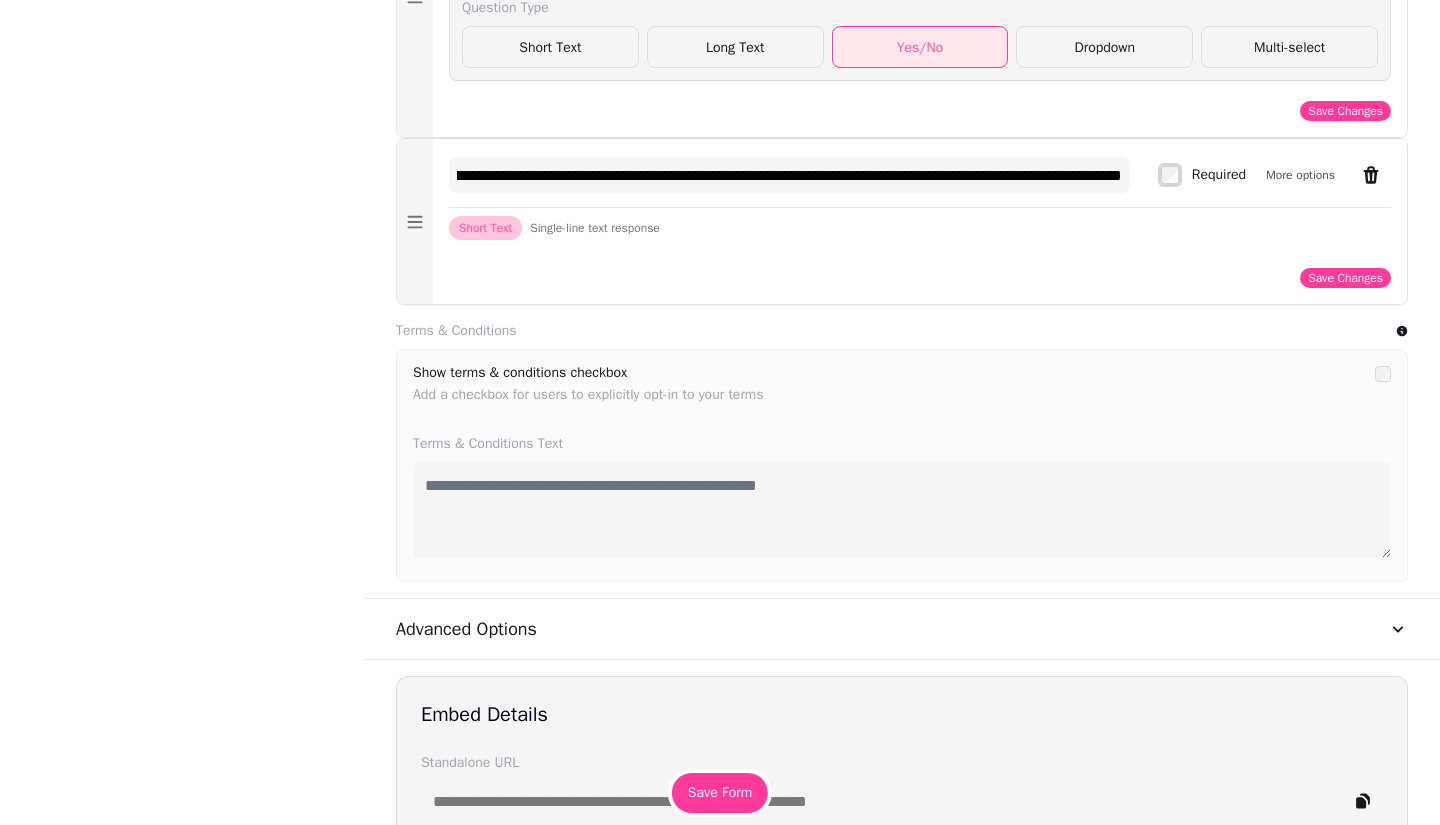 click on "More options" at bounding box center [1300, 175] 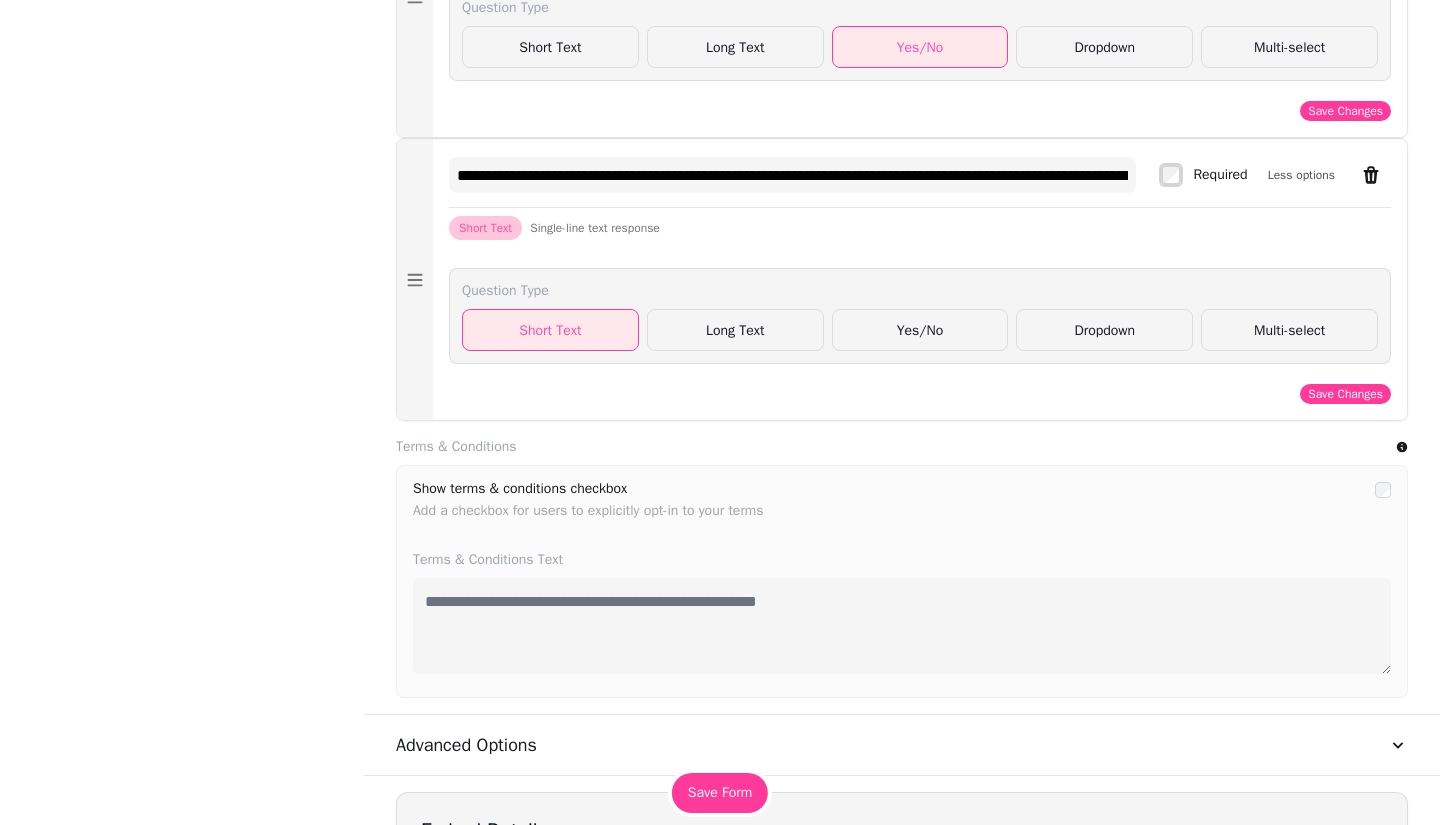 click on "Yes/No" at bounding box center (920, 330) 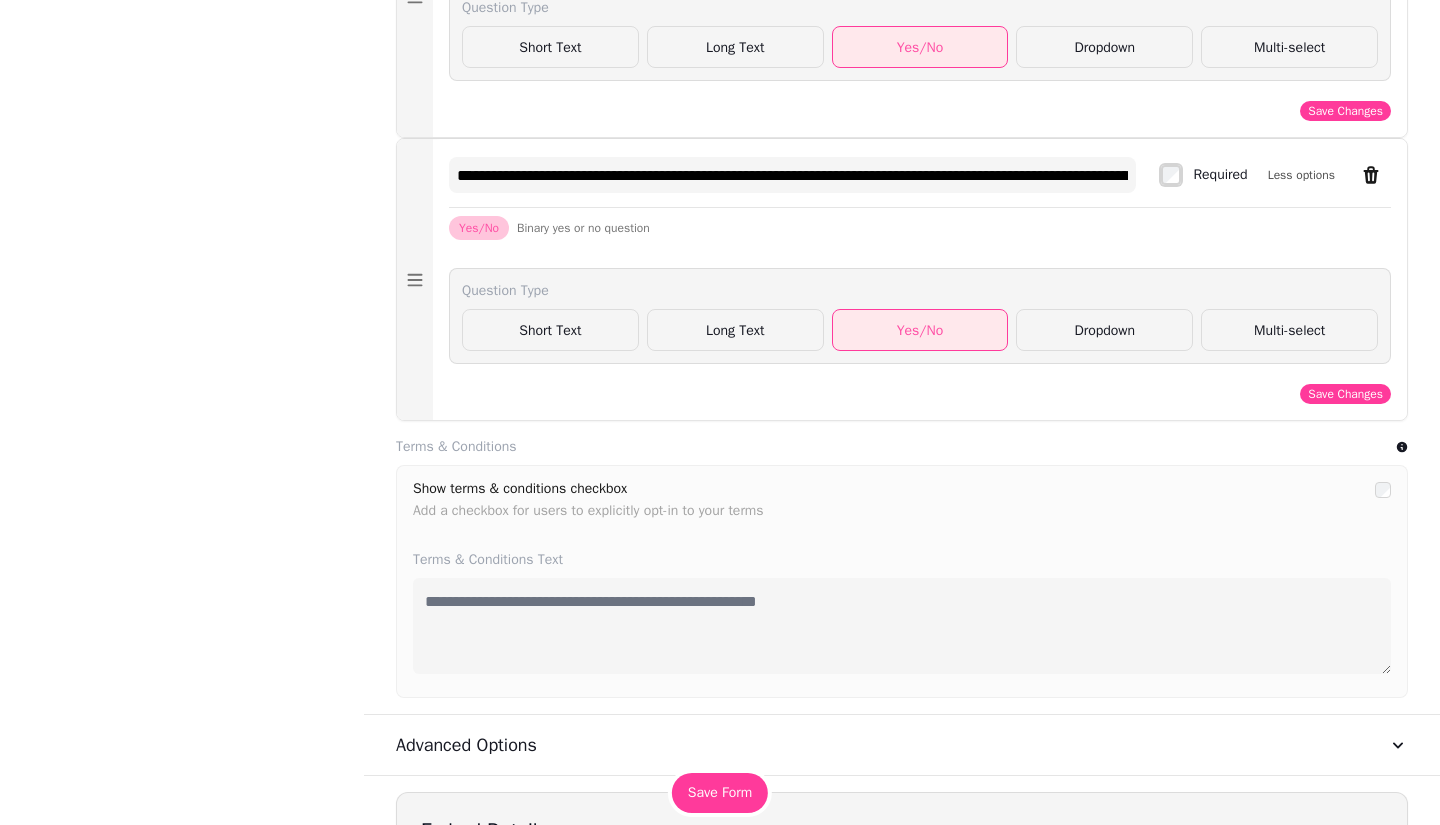 click on "Save Changes" at bounding box center [1345, 394] 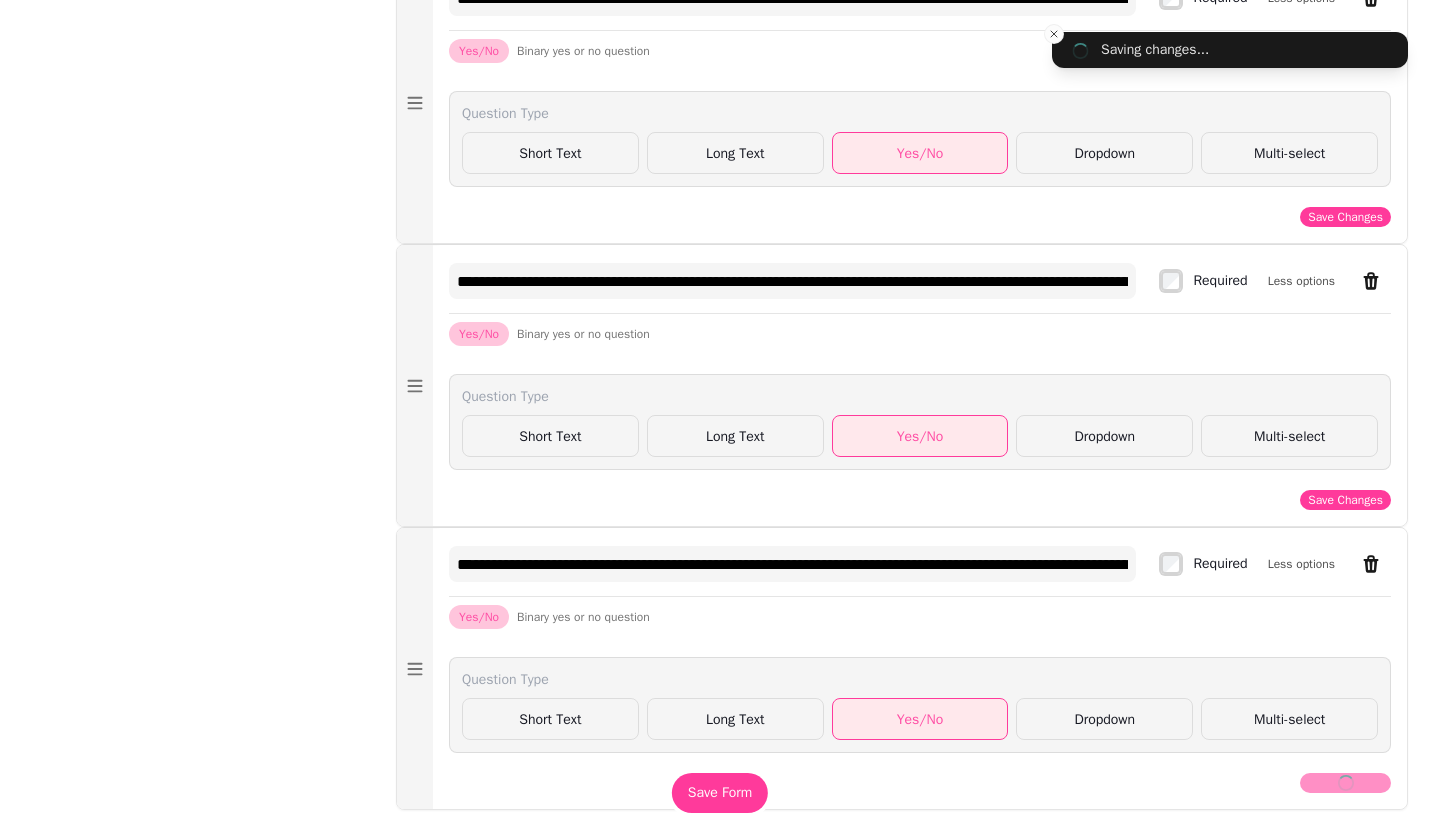 scroll, scrollTop: 4085, scrollLeft: 0, axis: vertical 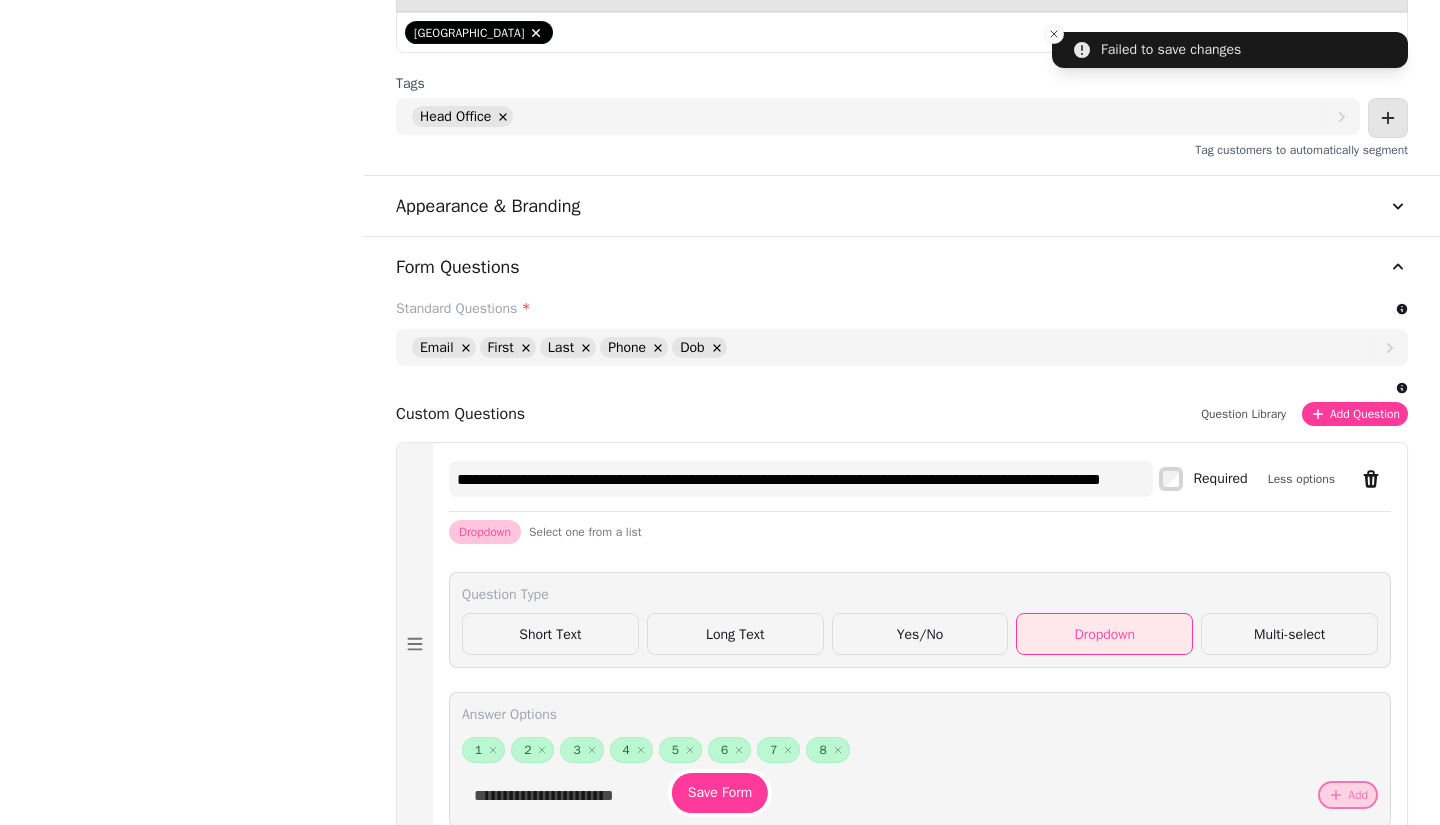 click on "Add Question" at bounding box center (1365, 414) 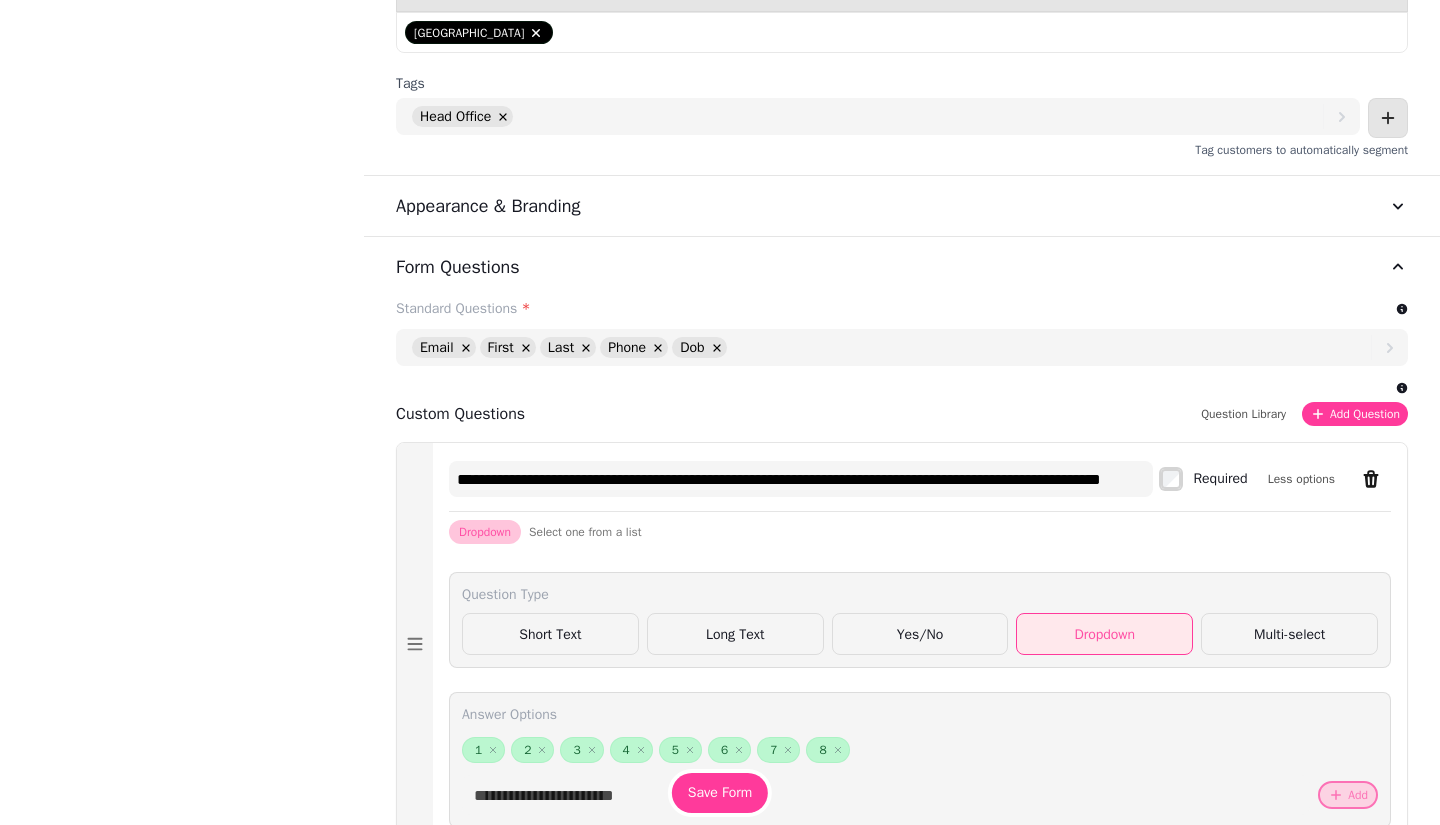 click 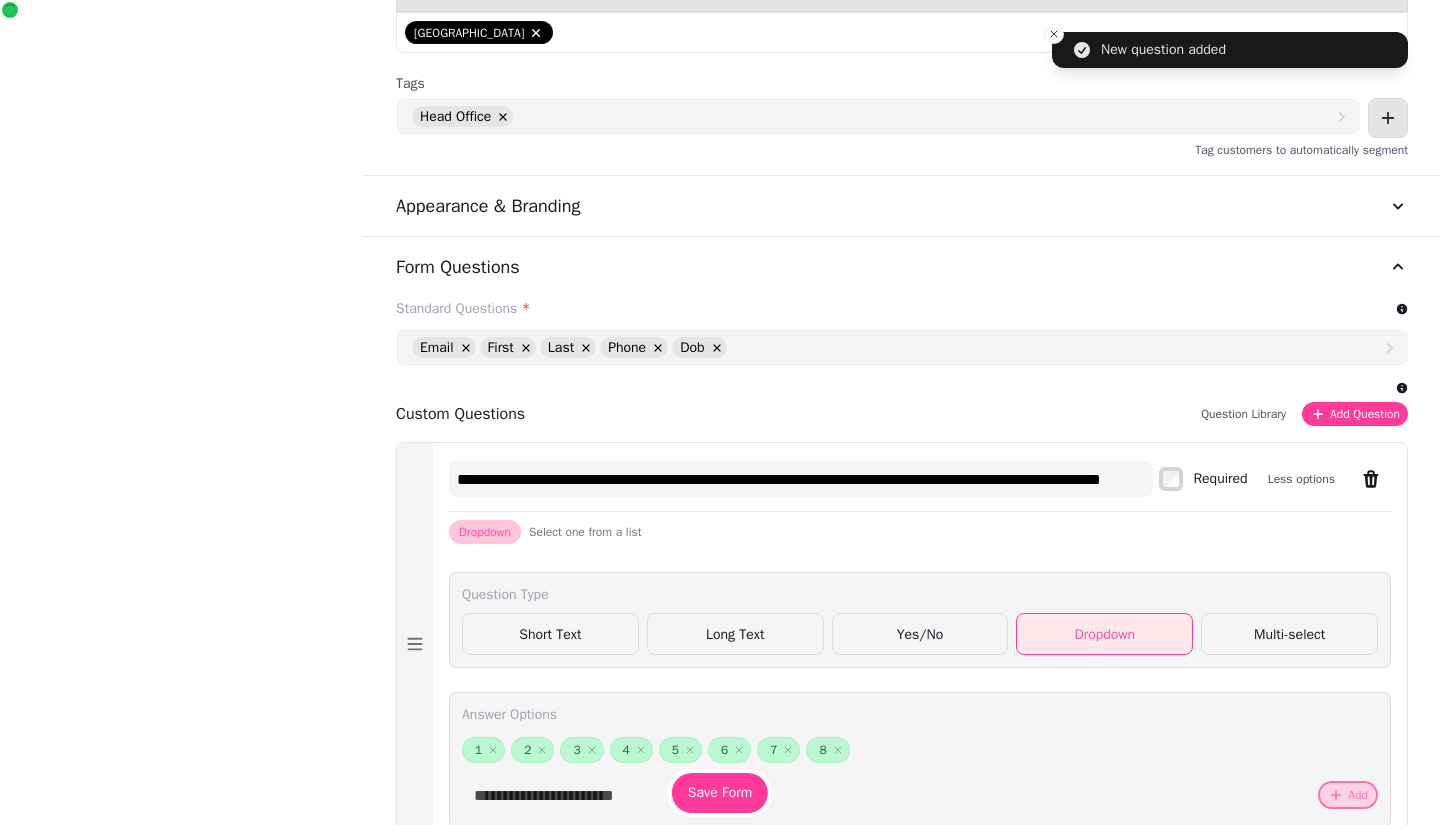 click 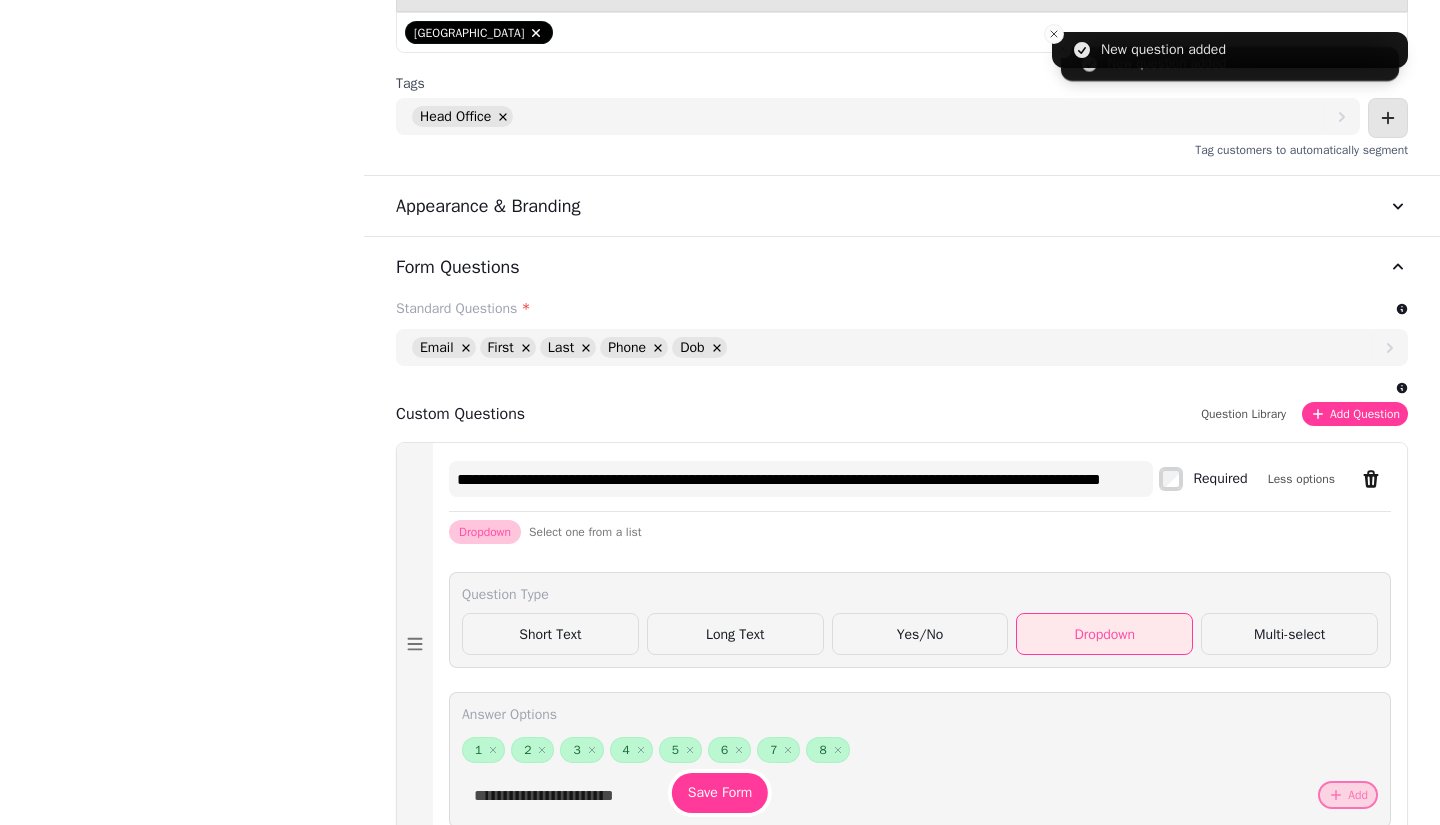 click 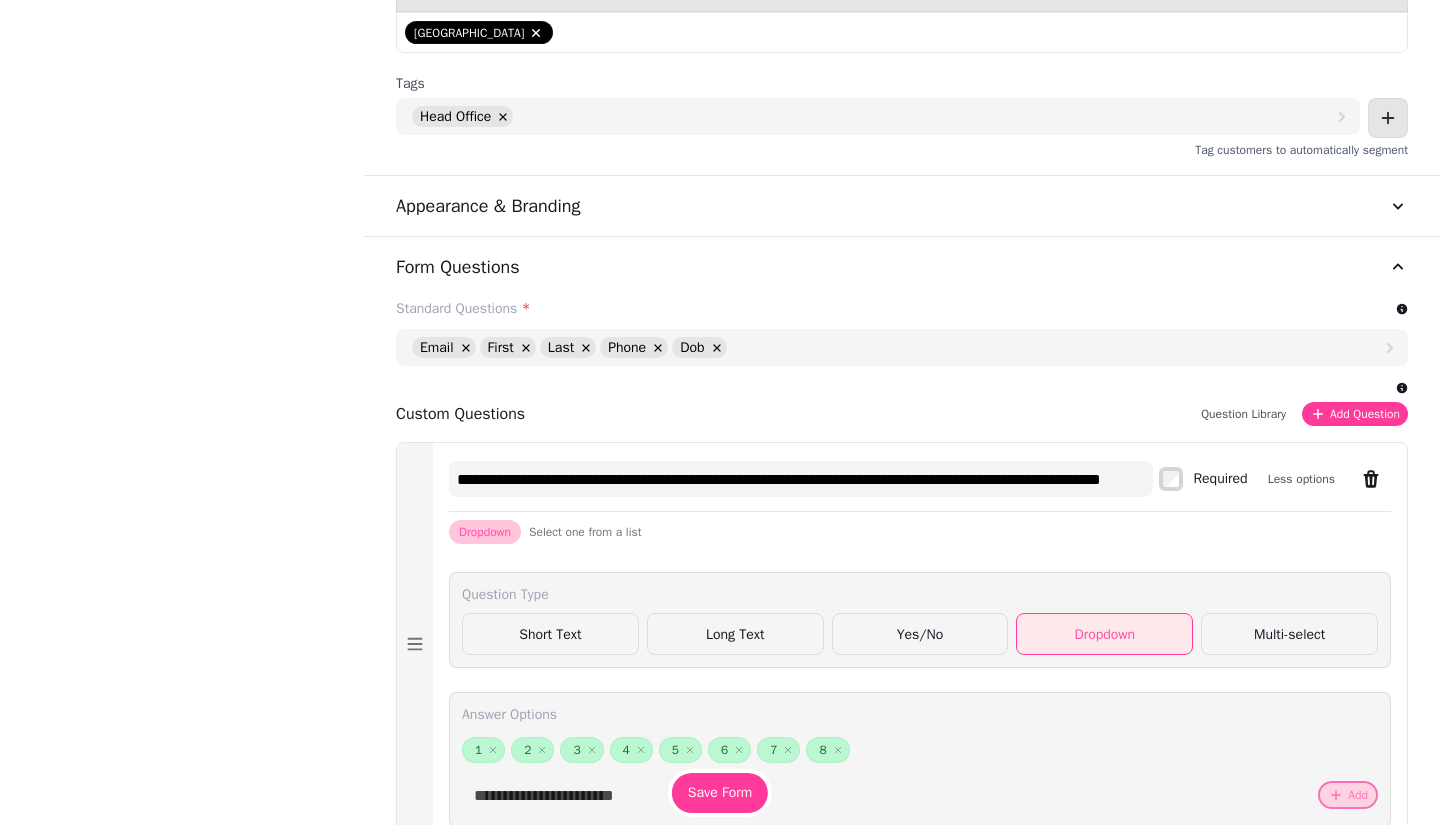 click 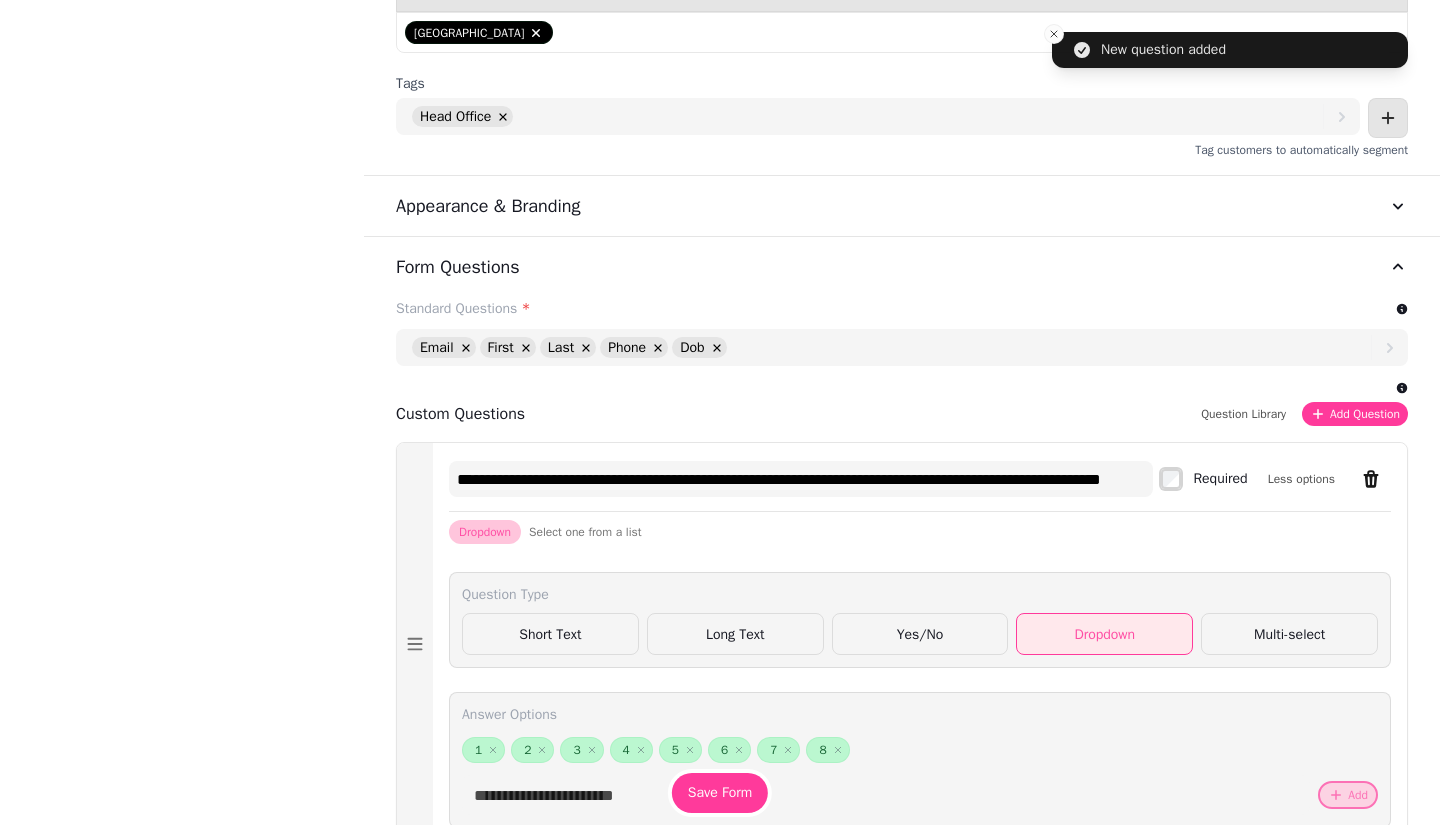 click 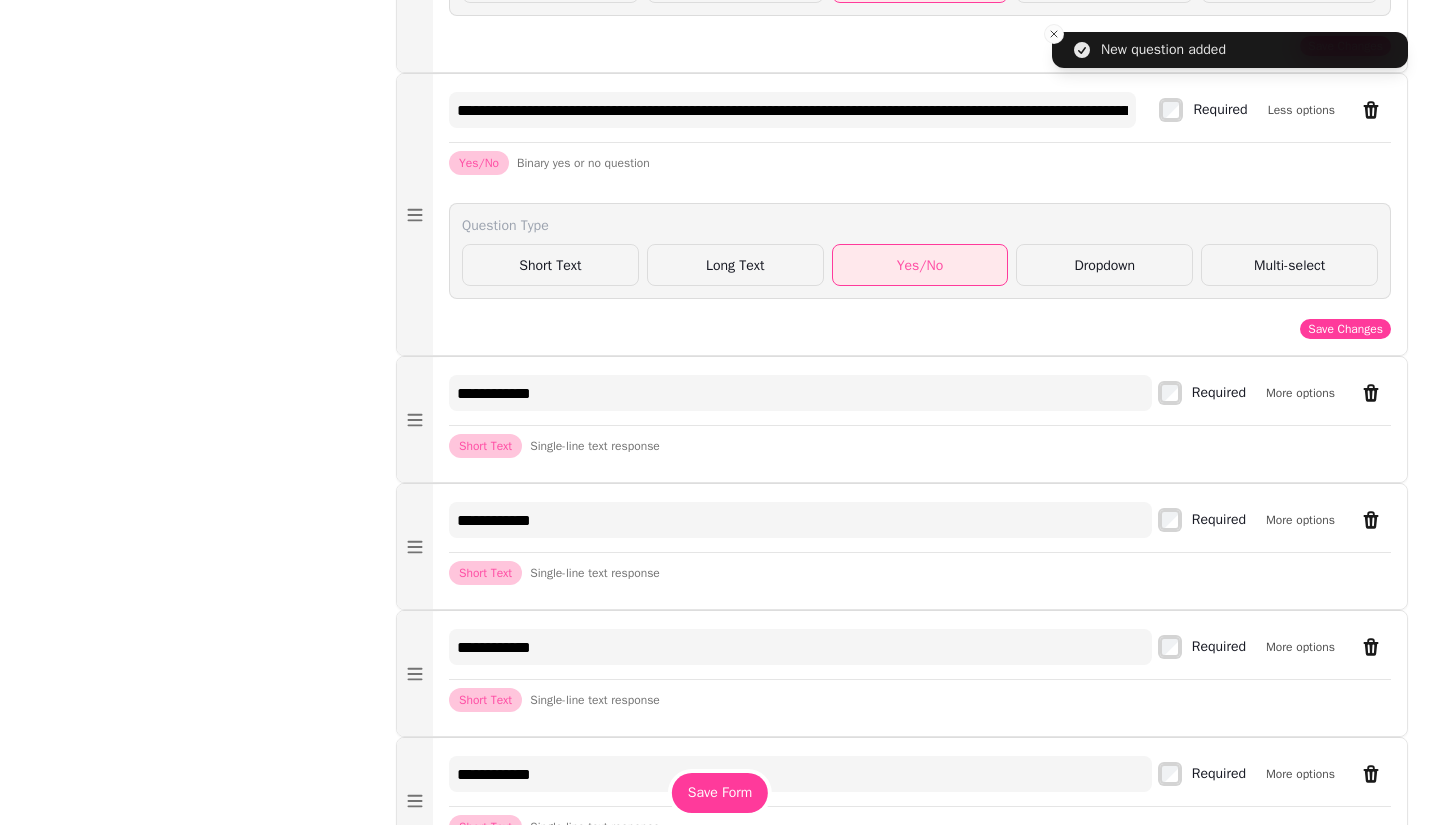 scroll, scrollTop: 4723, scrollLeft: 0, axis: vertical 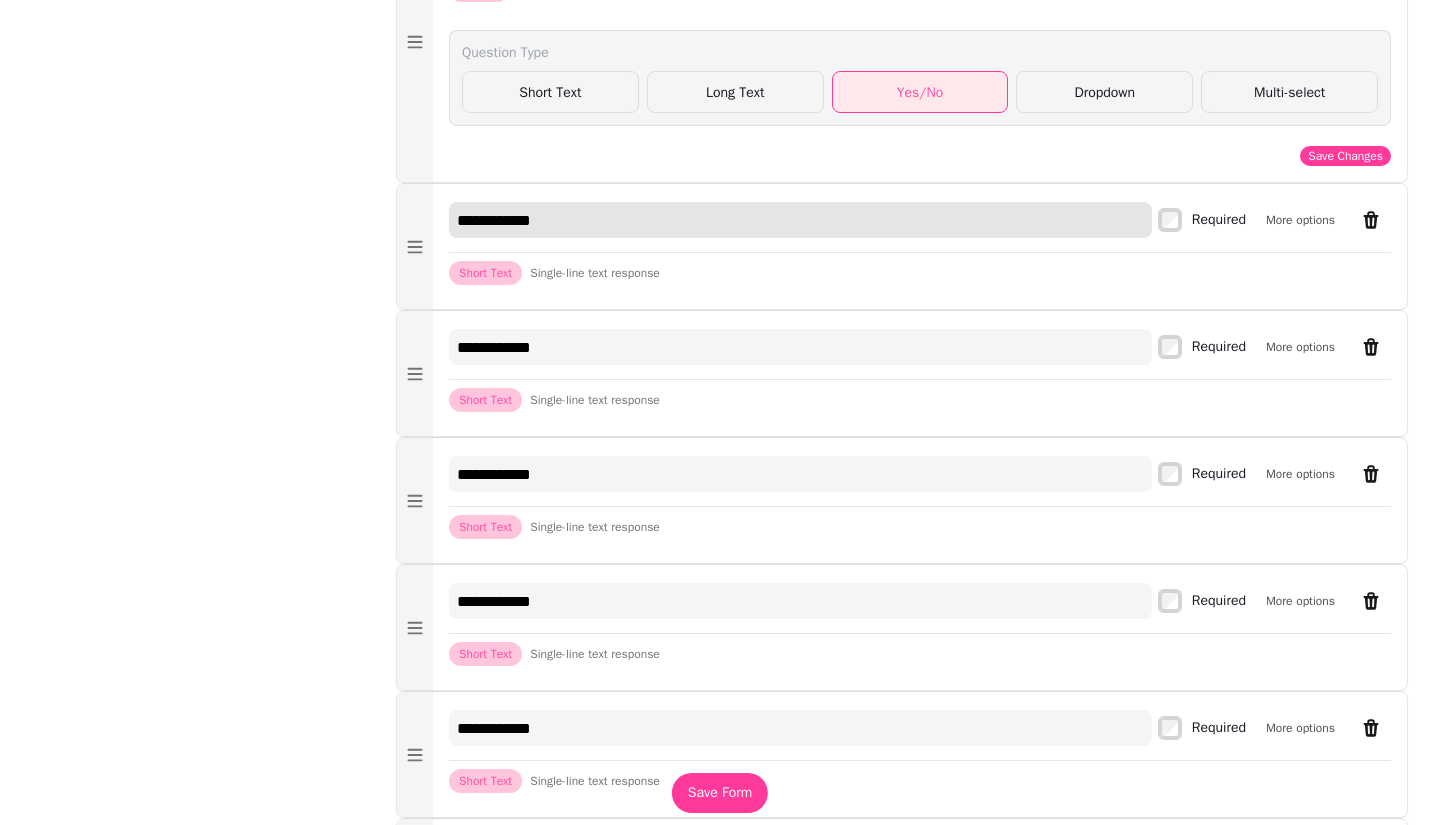 click on "**********" at bounding box center (800, 220) 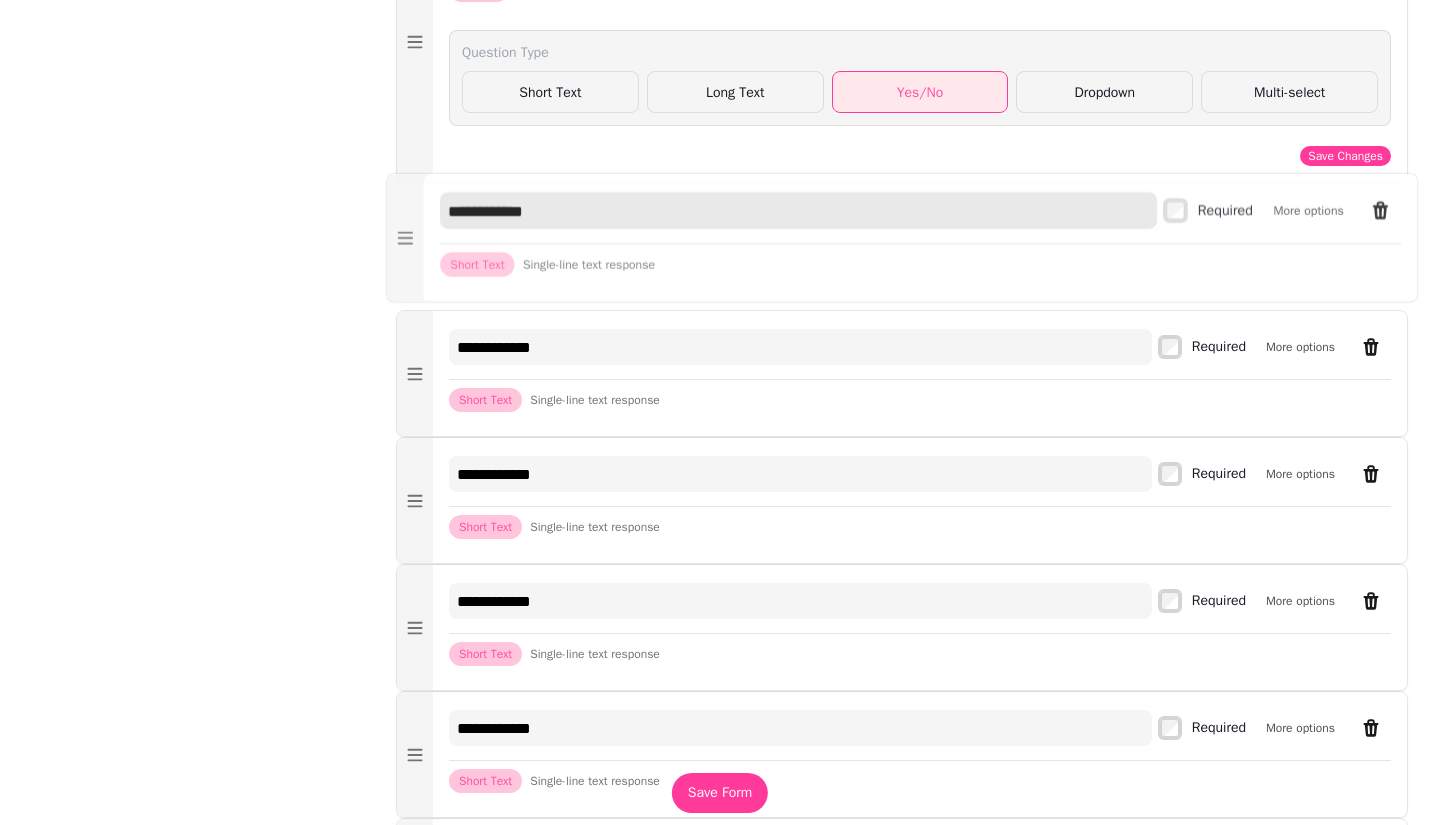drag, startPoint x: 594, startPoint y: 258, endPoint x: 449, endPoint y: 249, distance: 145.27904 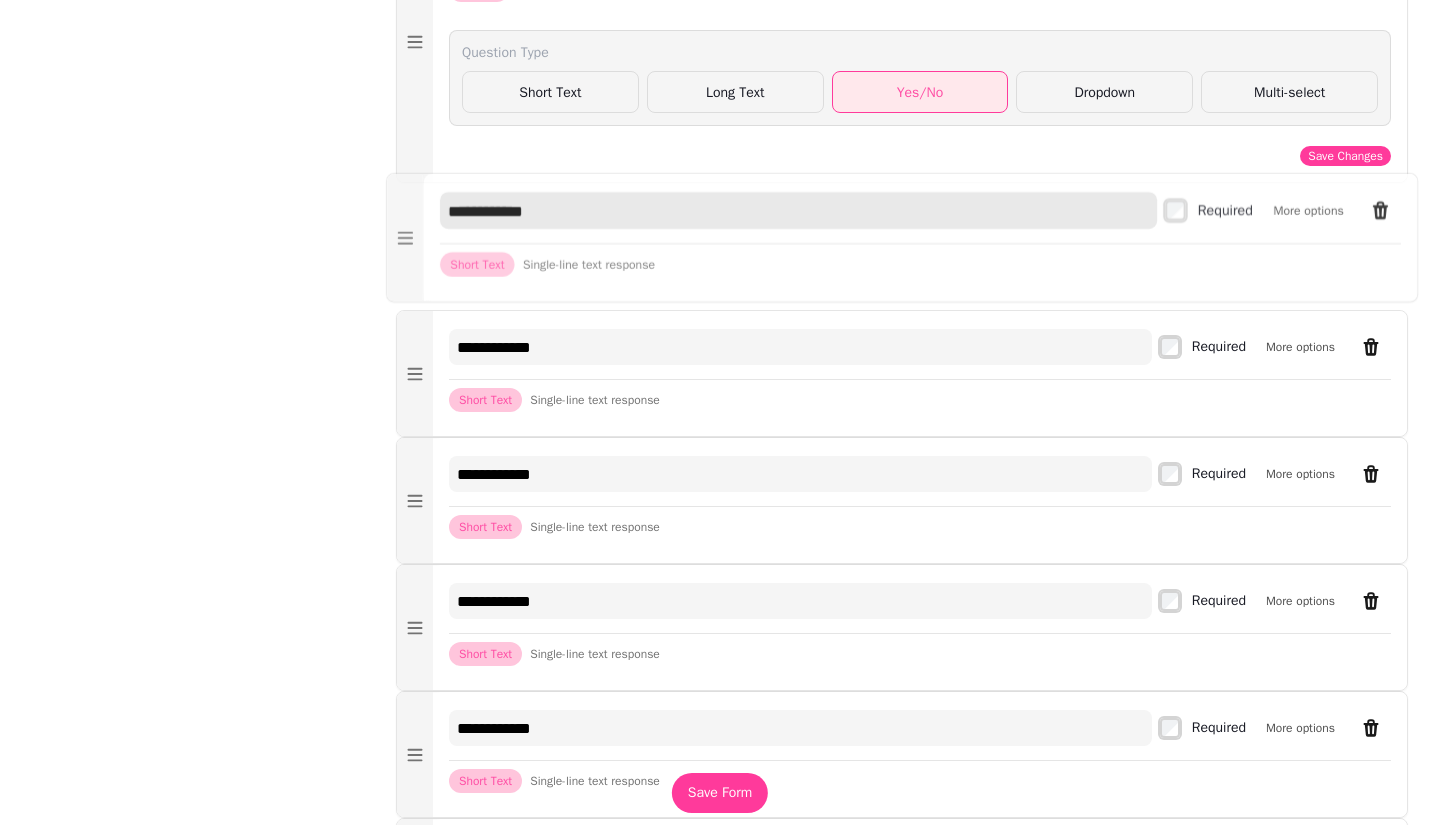 click on "**********" at bounding box center [798, 210] 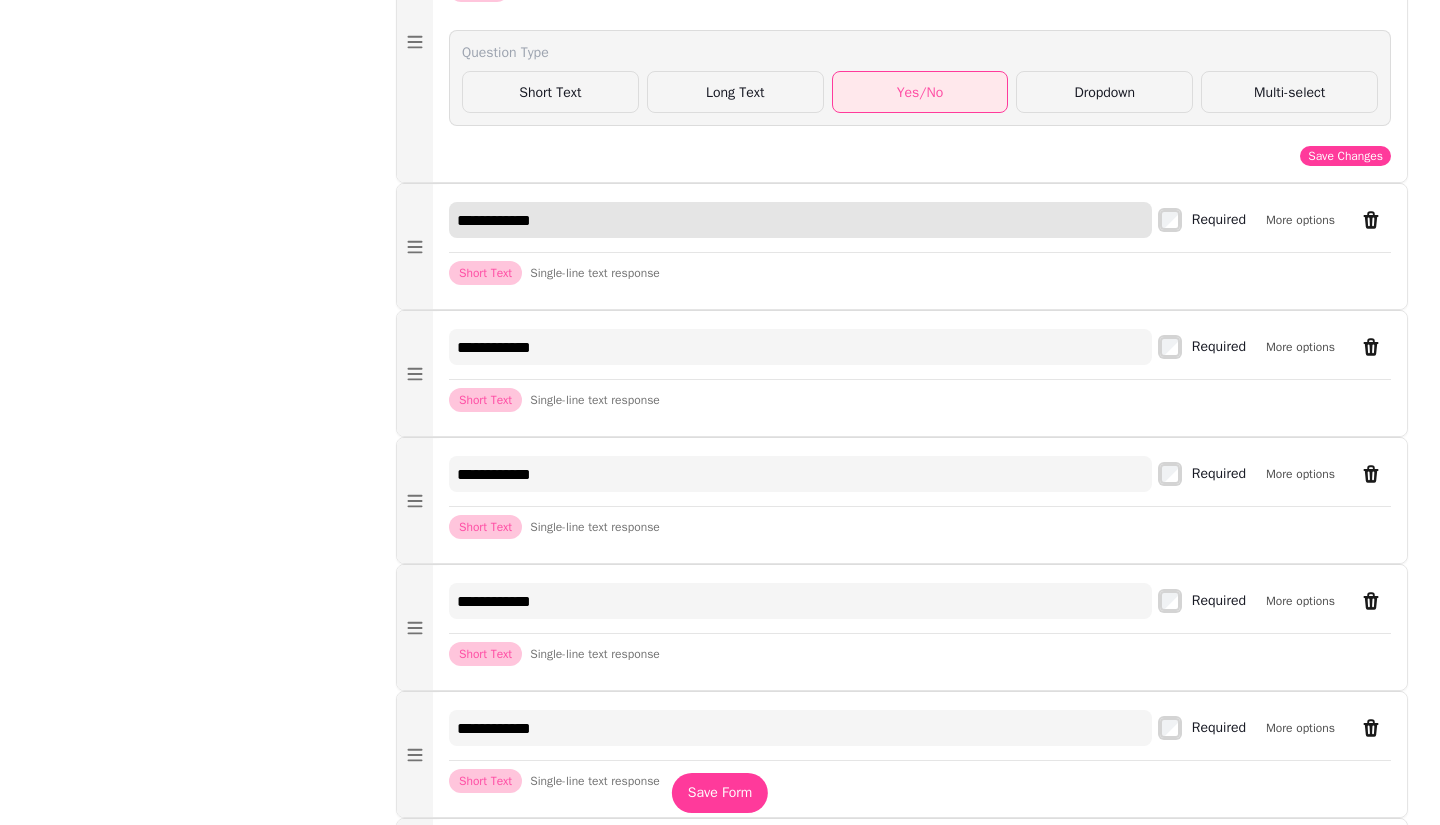 paste on "**********" 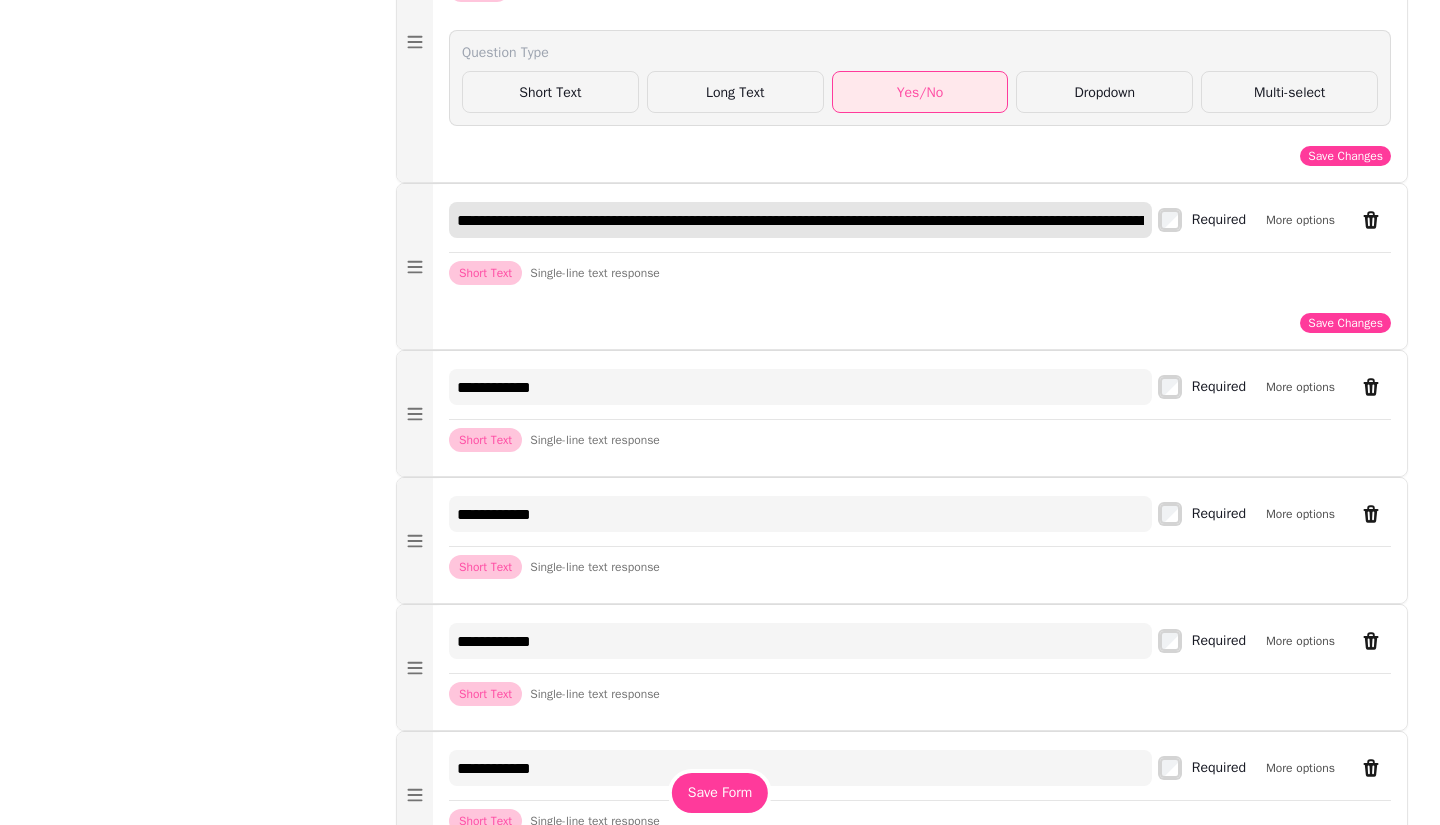scroll, scrollTop: 0, scrollLeft: 1247, axis: horizontal 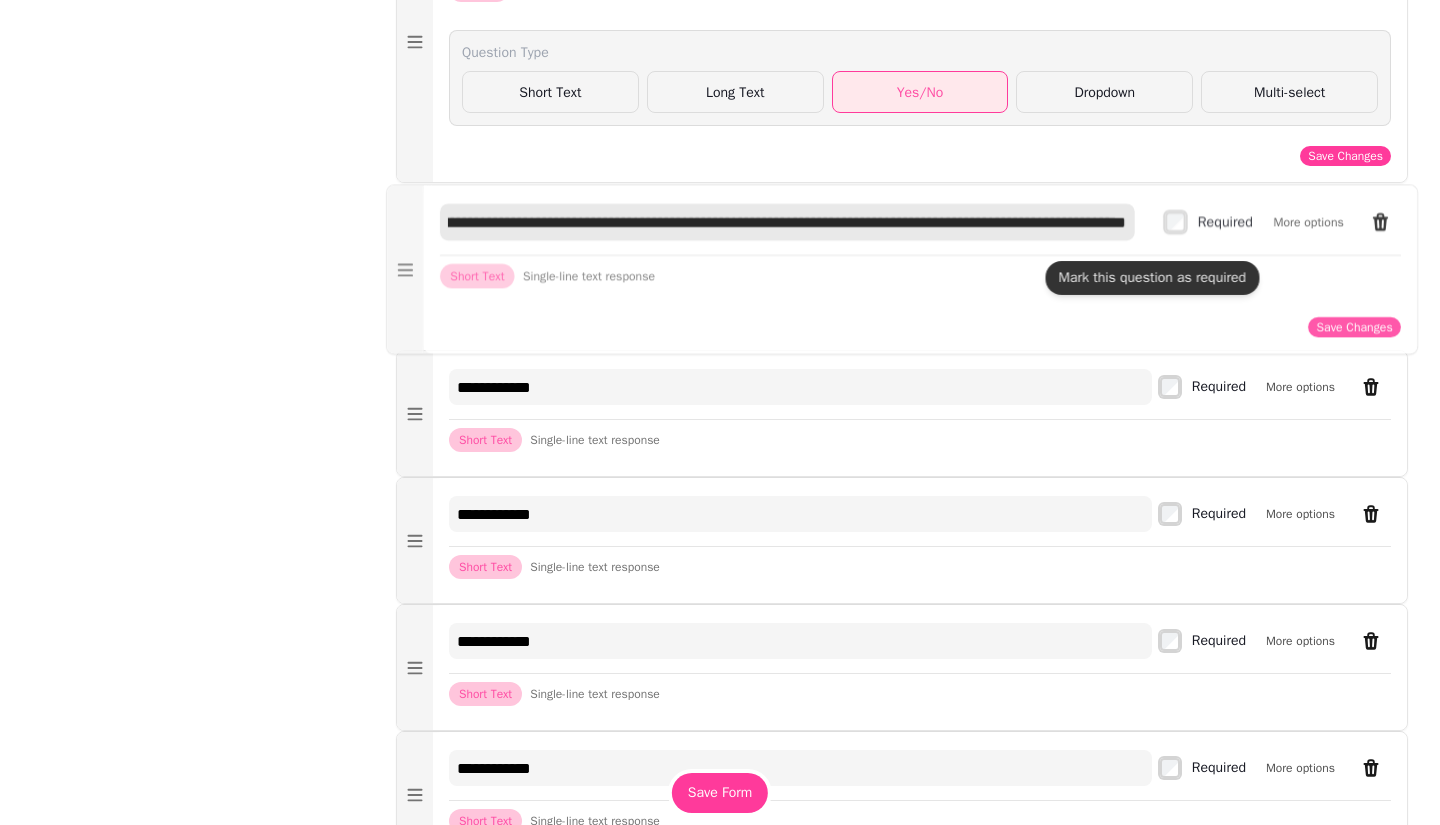 drag, startPoint x: 1021, startPoint y: 241, endPoint x: 1255, endPoint y: 244, distance: 234.01923 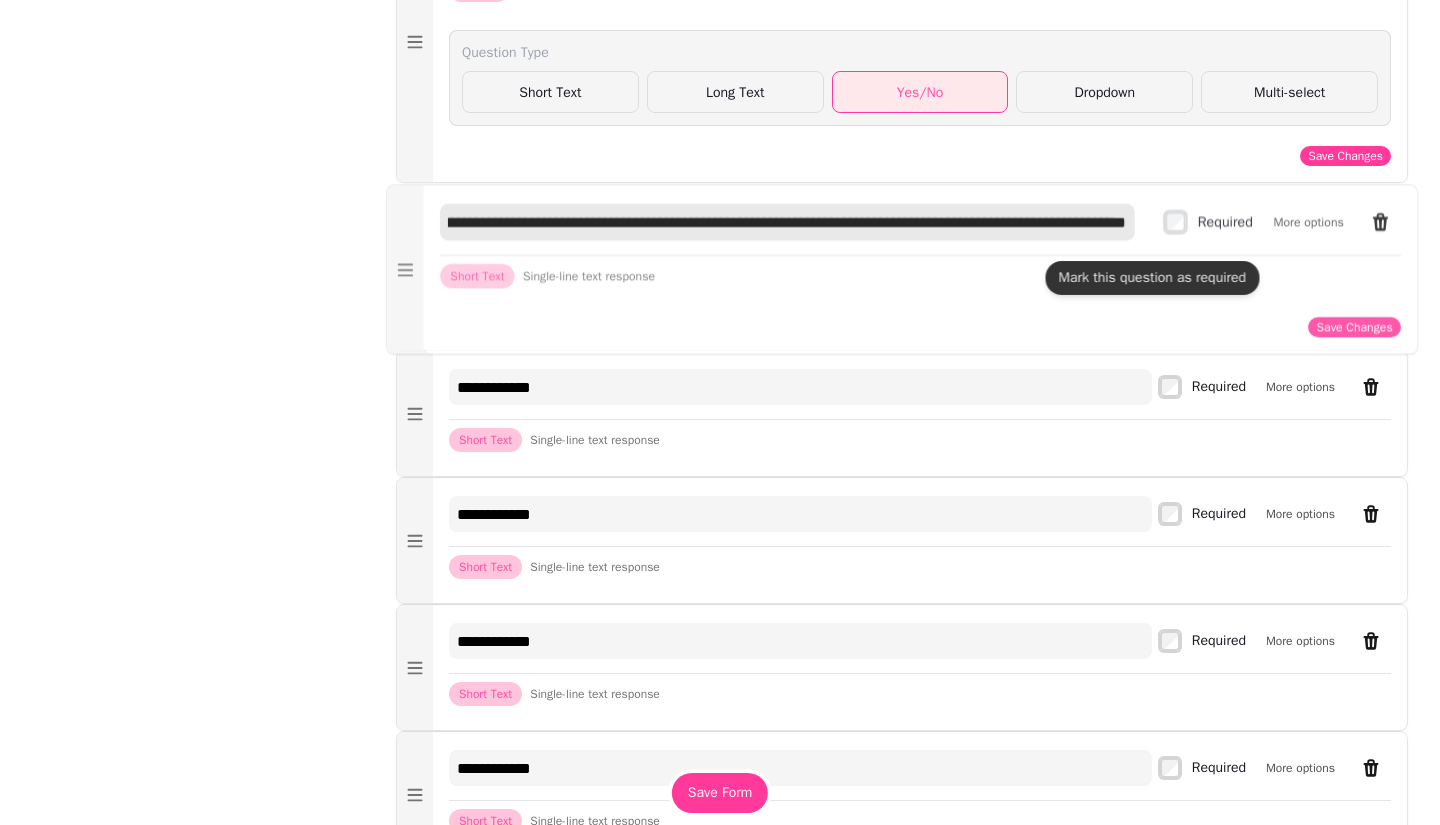 click on "**********" at bounding box center (920, 229) 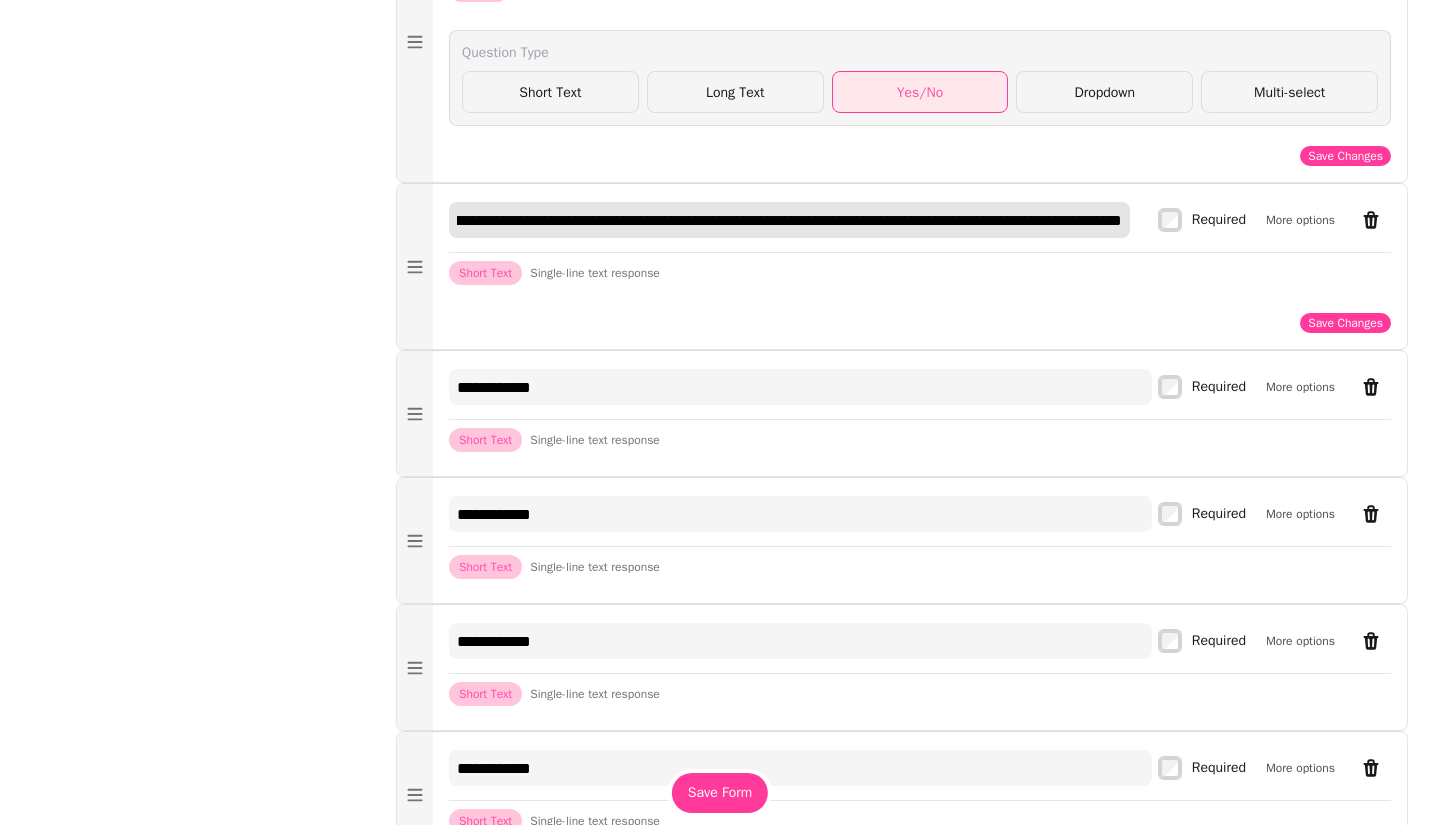 scroll, scrollTop: 0, scrollLeft: 1253, axis: horizontal 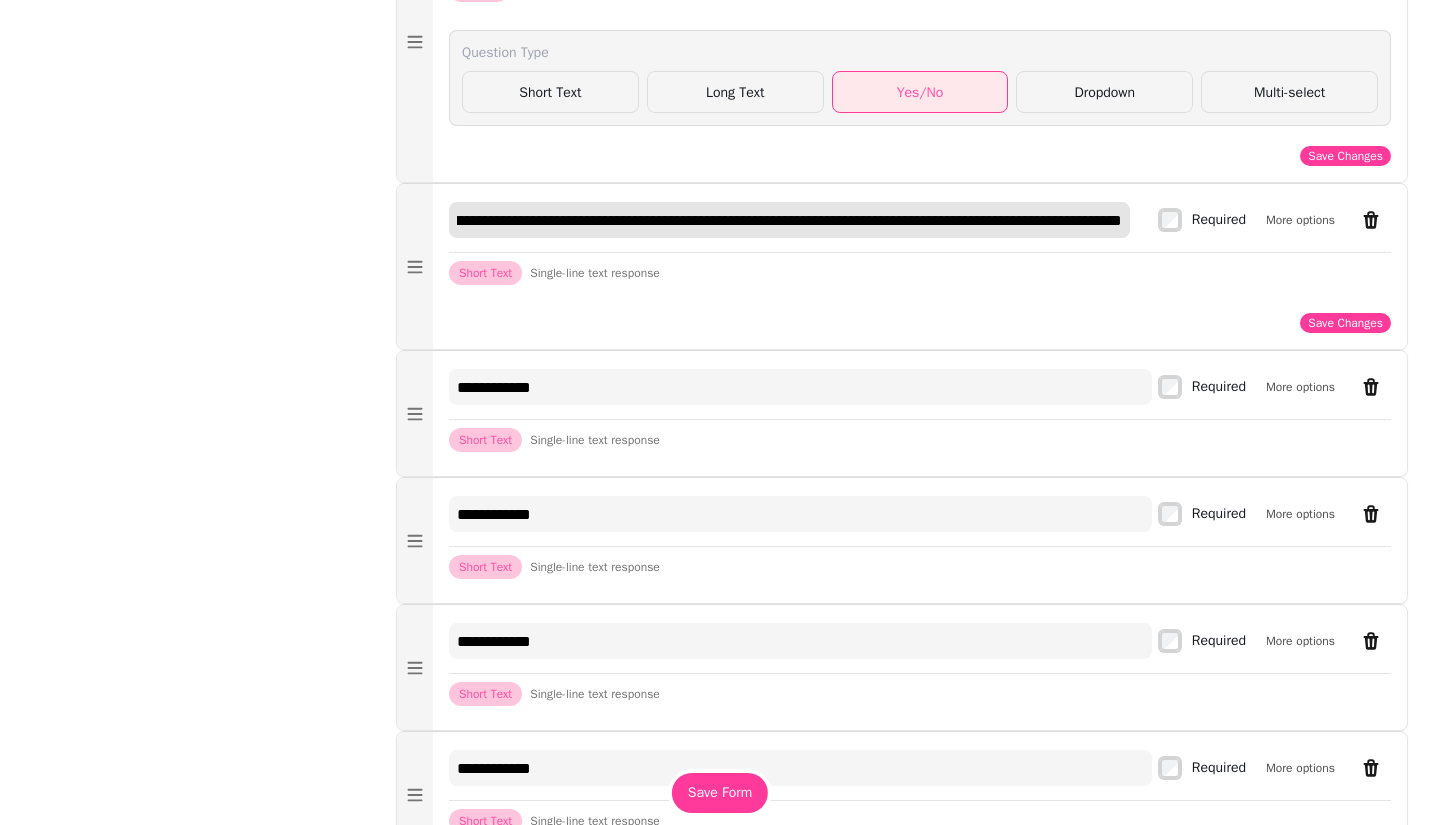 type on "**********" 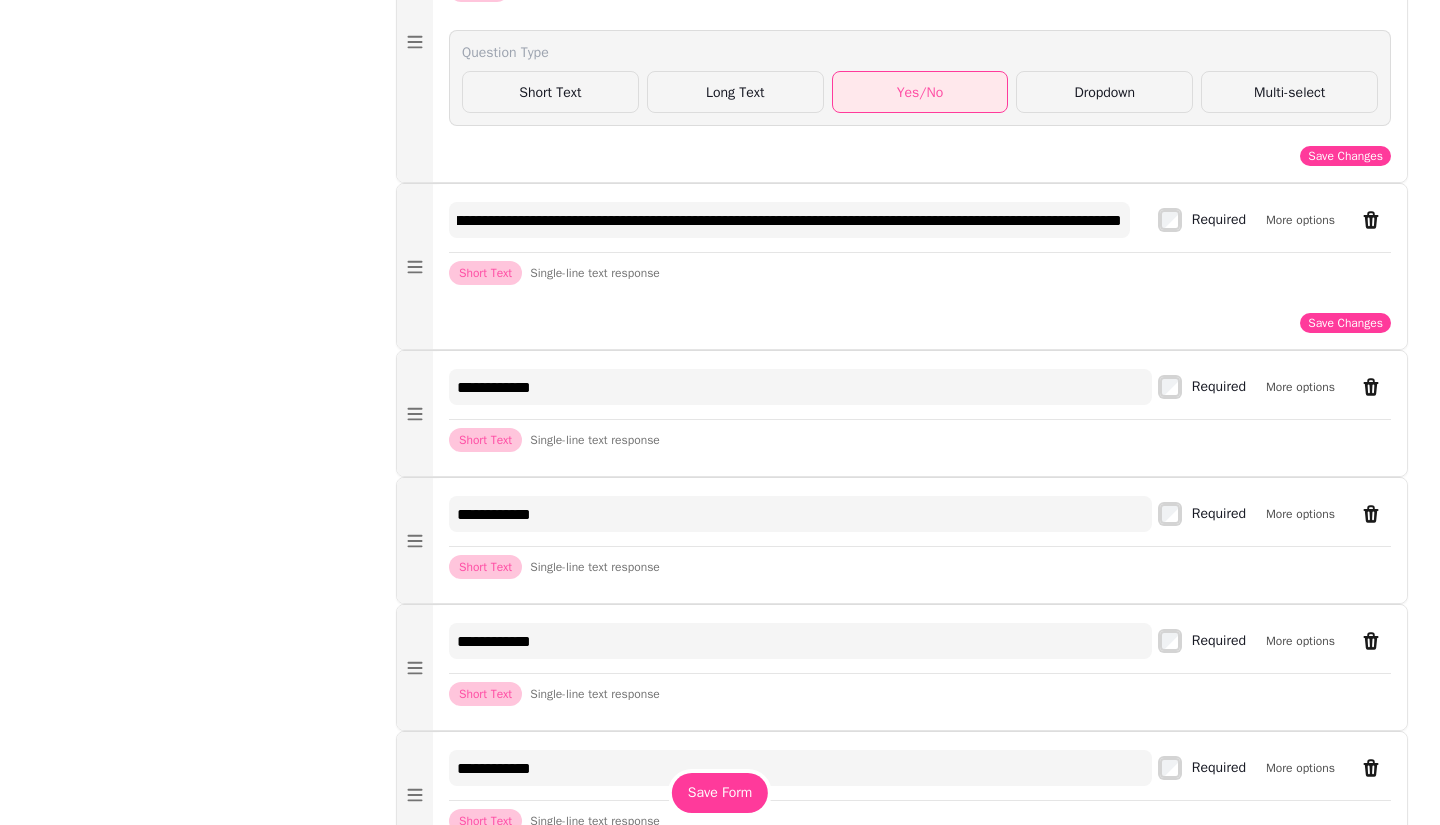 click on "More options" at bounding box center (1300, 220) 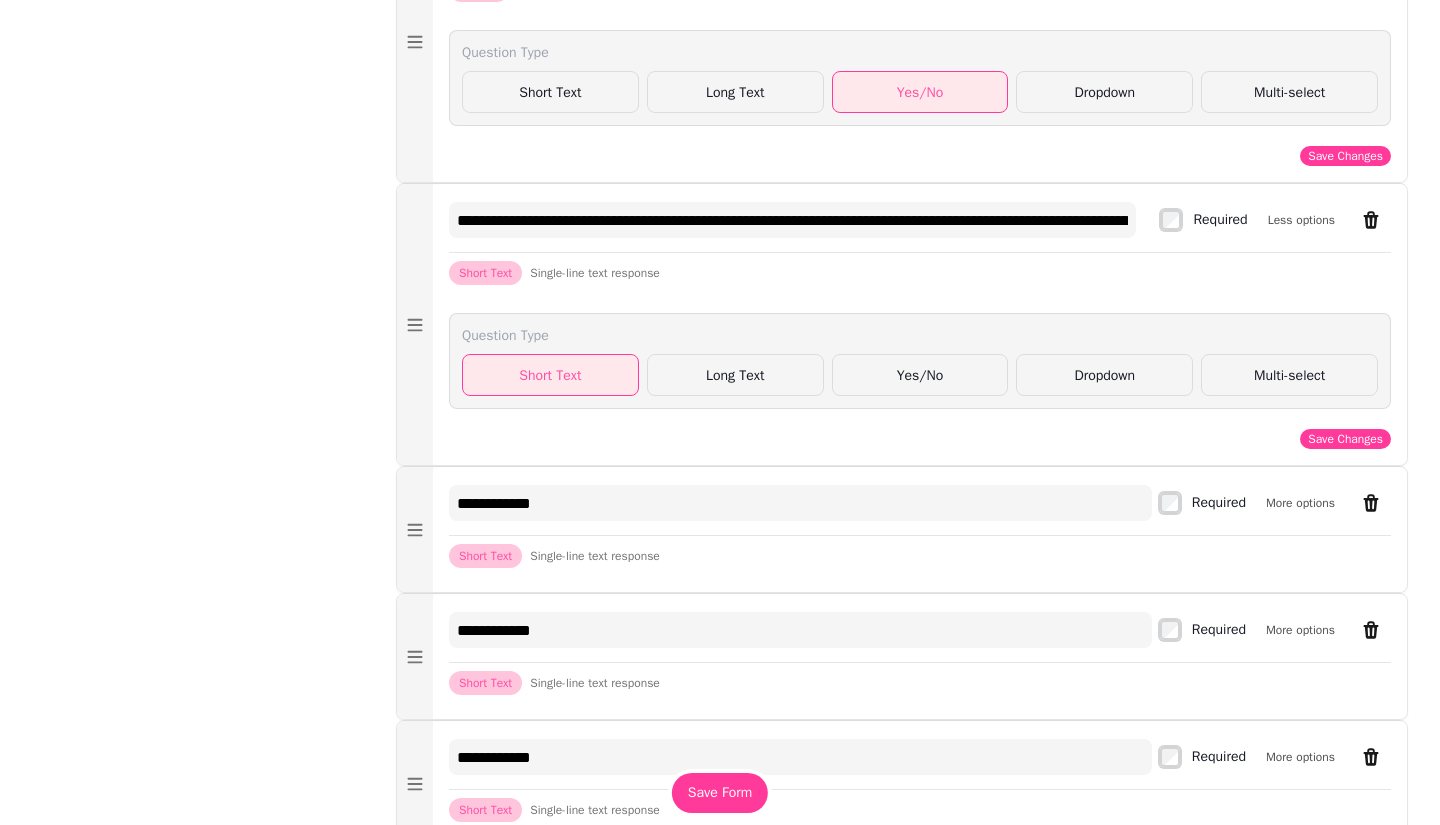 click on "Yes/No" at bounding box center [920, 375] 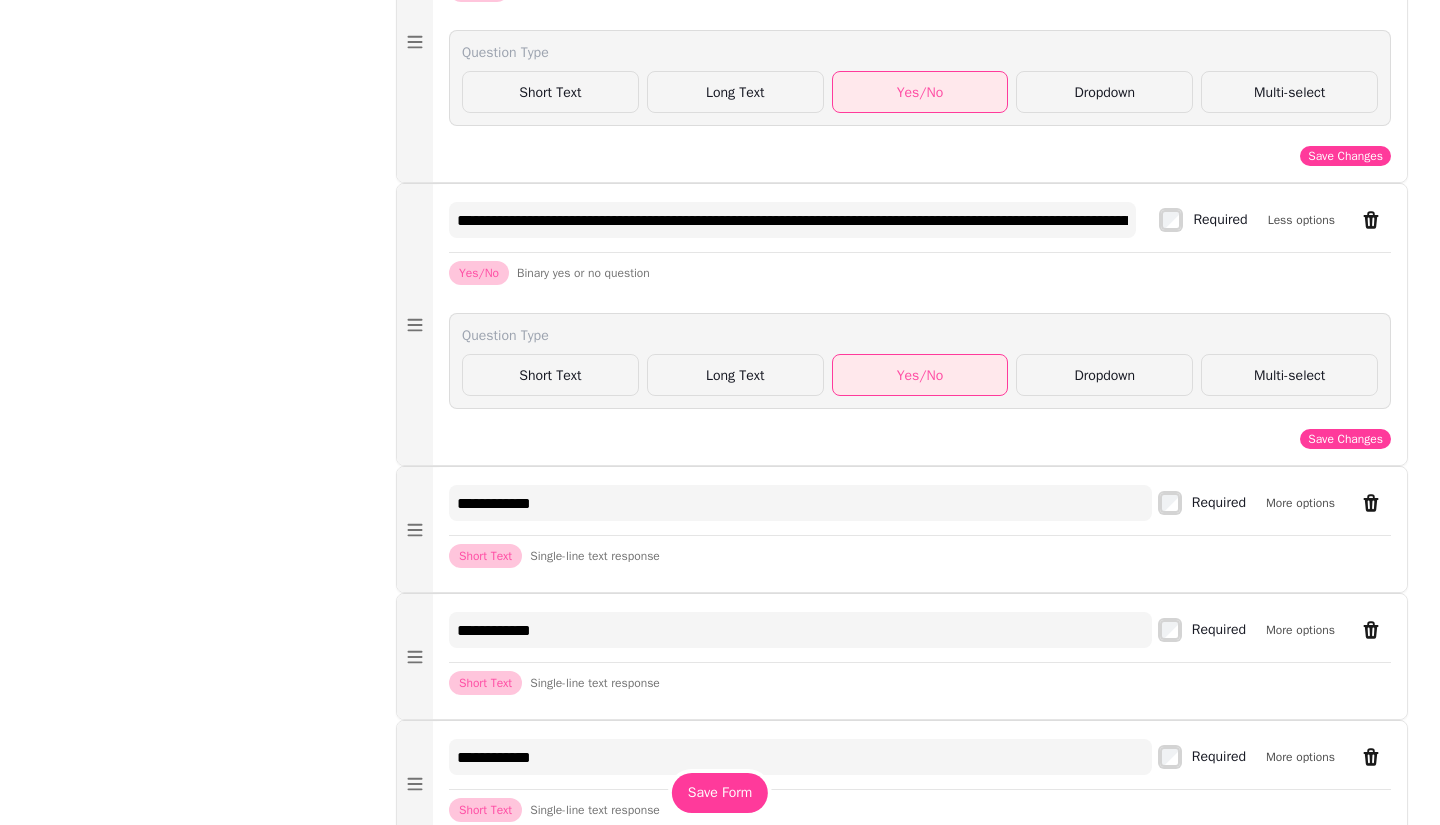 click on "Save Changes" at bounding box center (1345, 439) 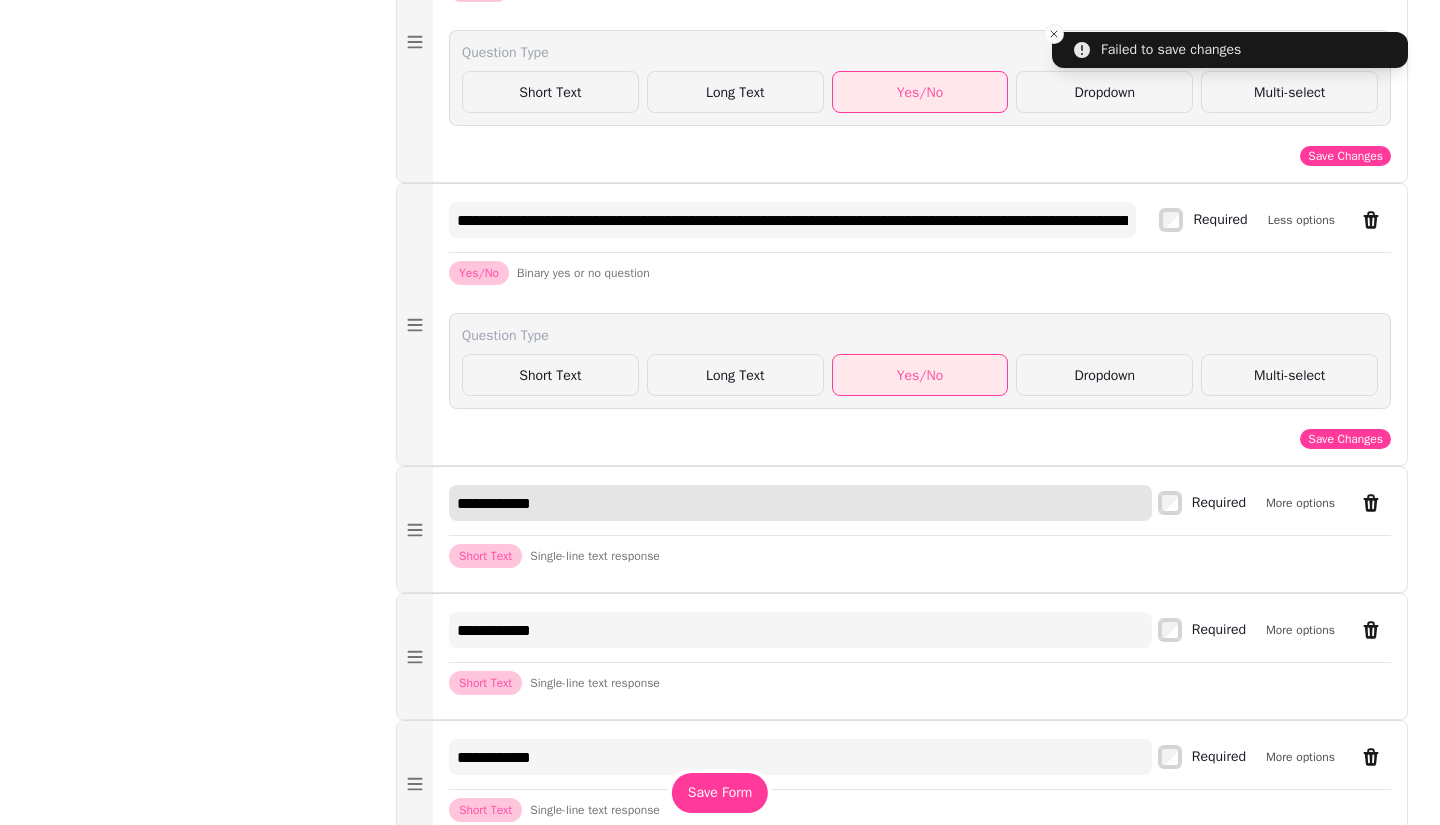click on "**********" at bounding box center [800, 503] 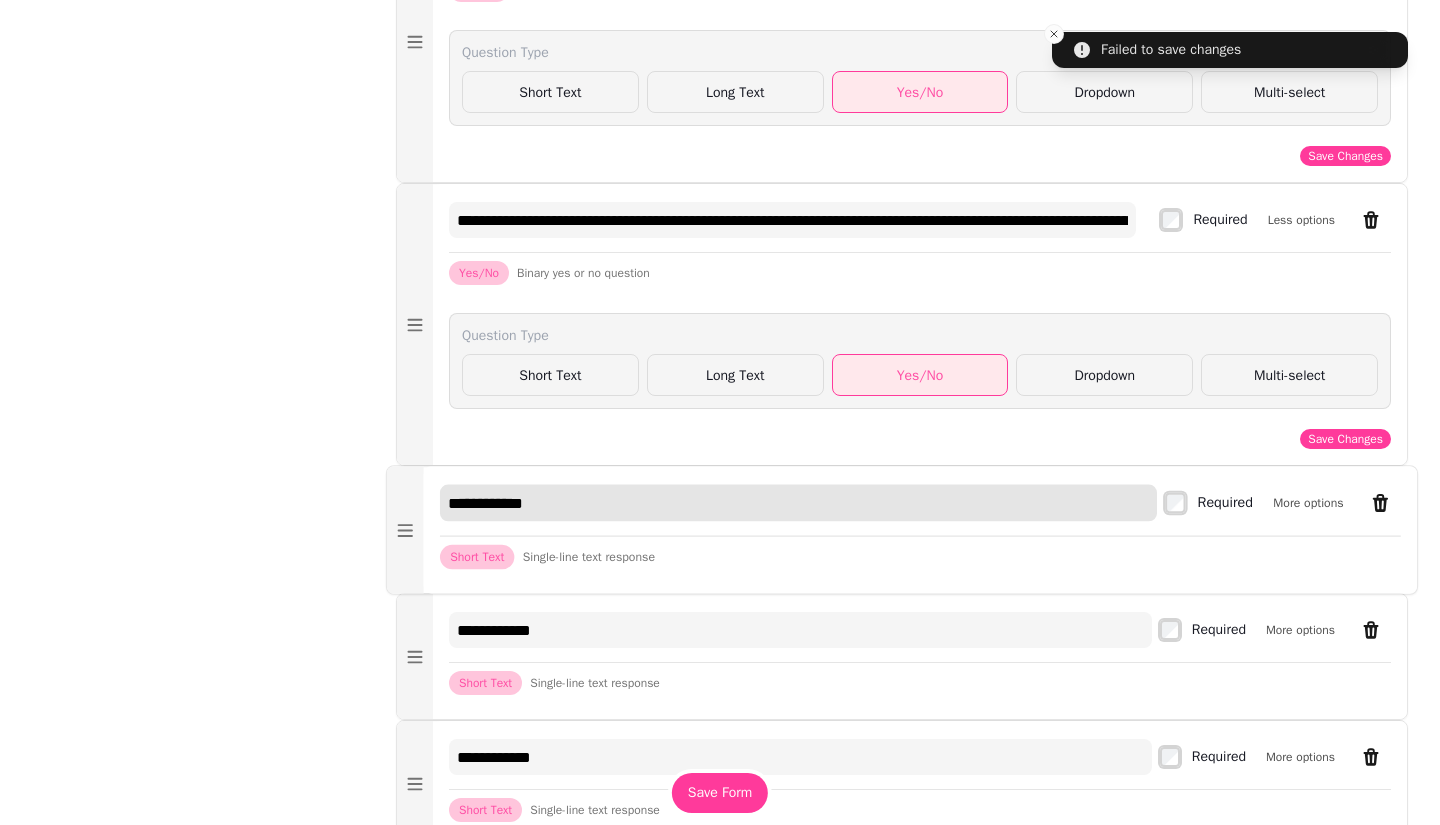 drag, startPoint x: 593, startPoint y: 528, endPoint x: 401, endPoint y: 528, distance: 192 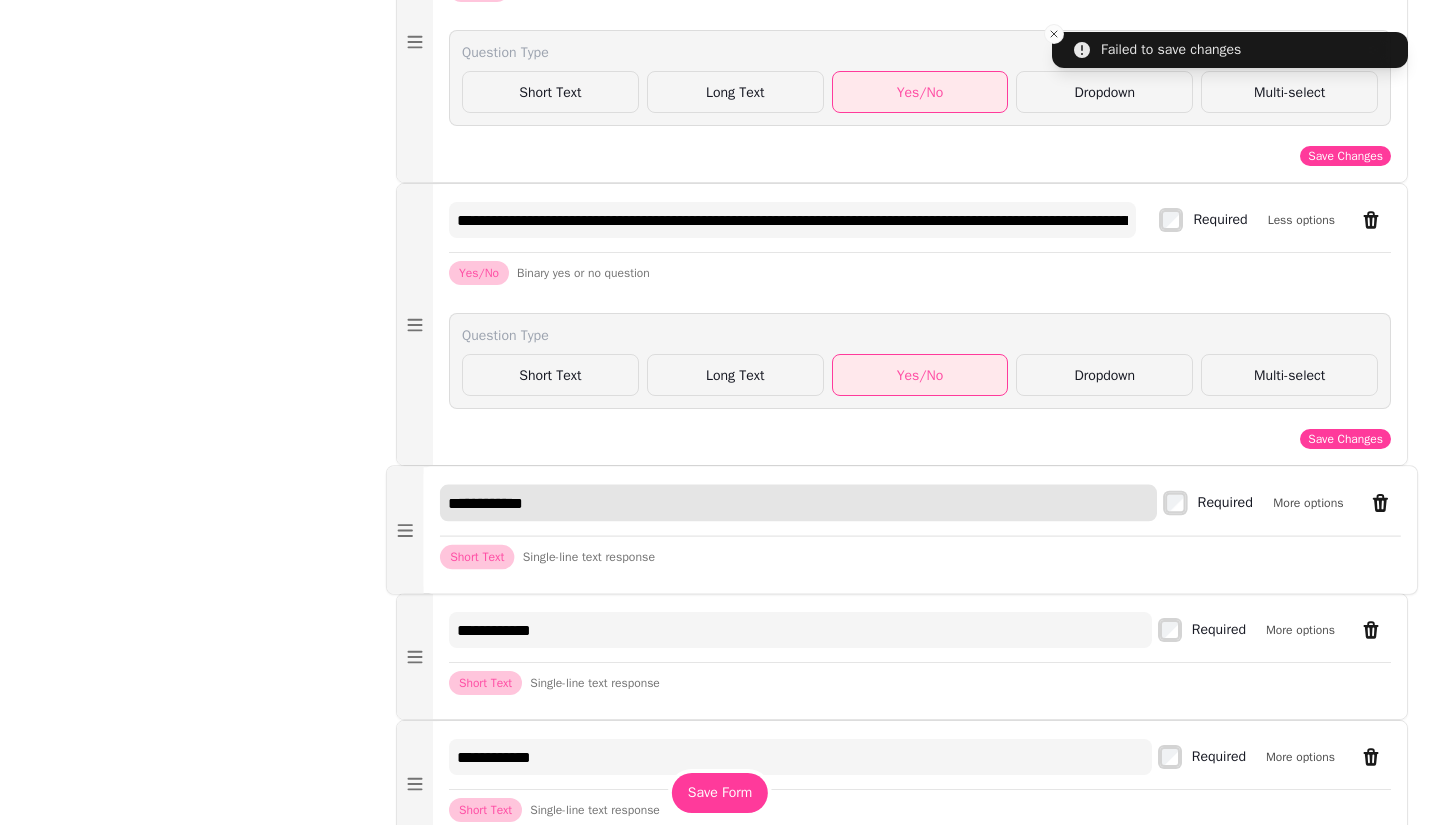 click on "**********" at bounding box center [902, 530] 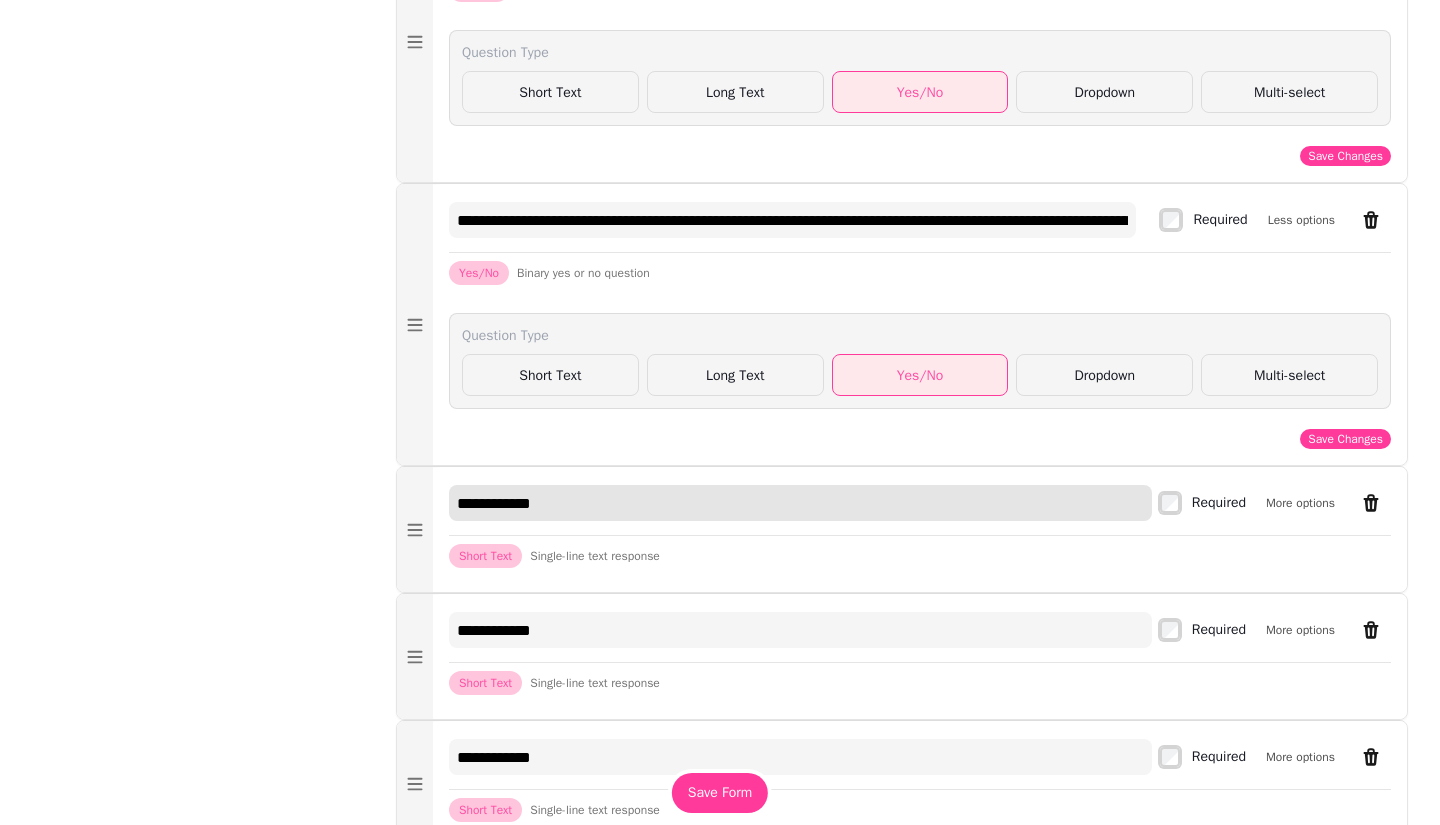 paste on "**********" 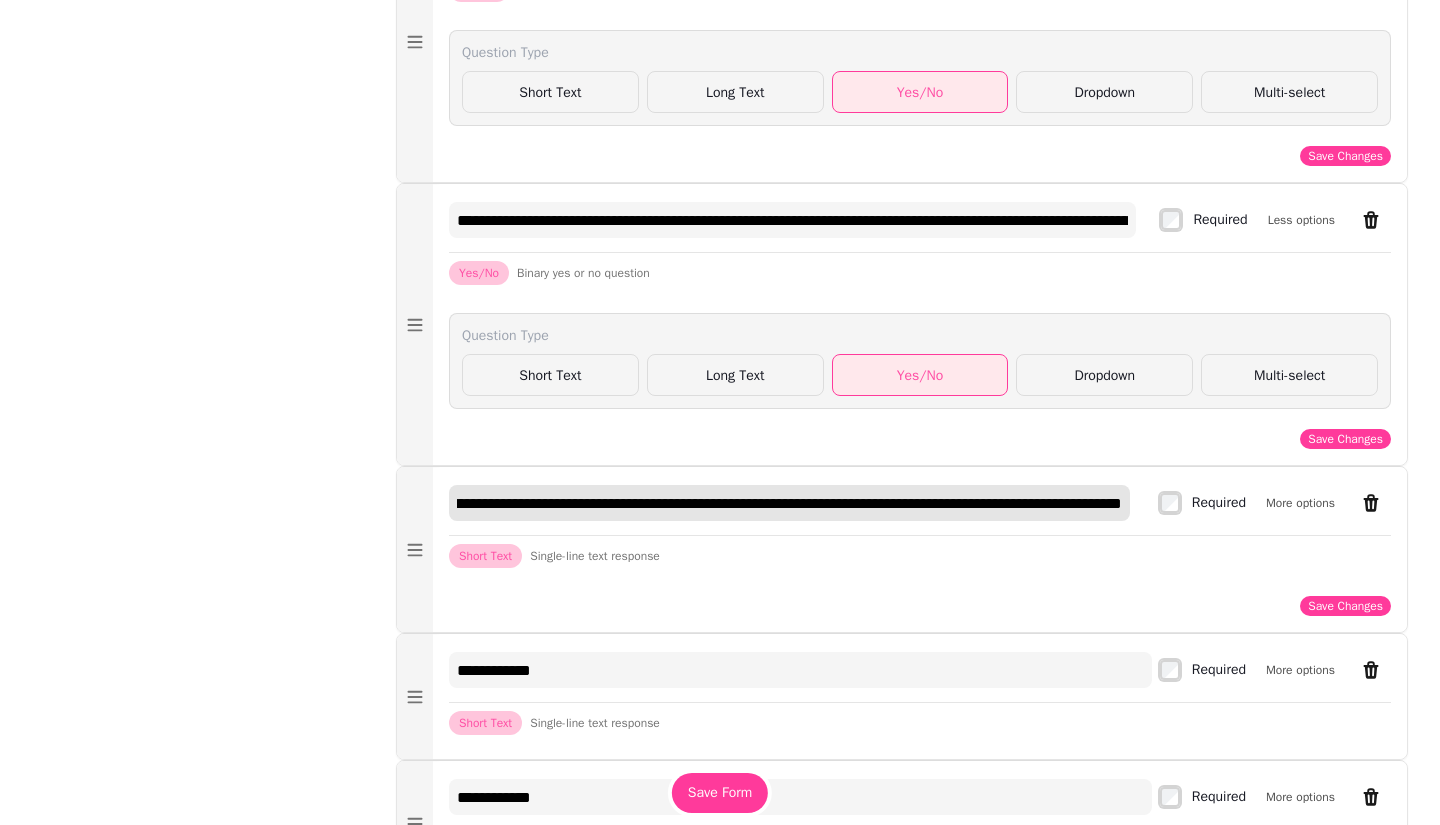 scroll, scrollTop: 0, scrollLeft: 532, axis: horizontal 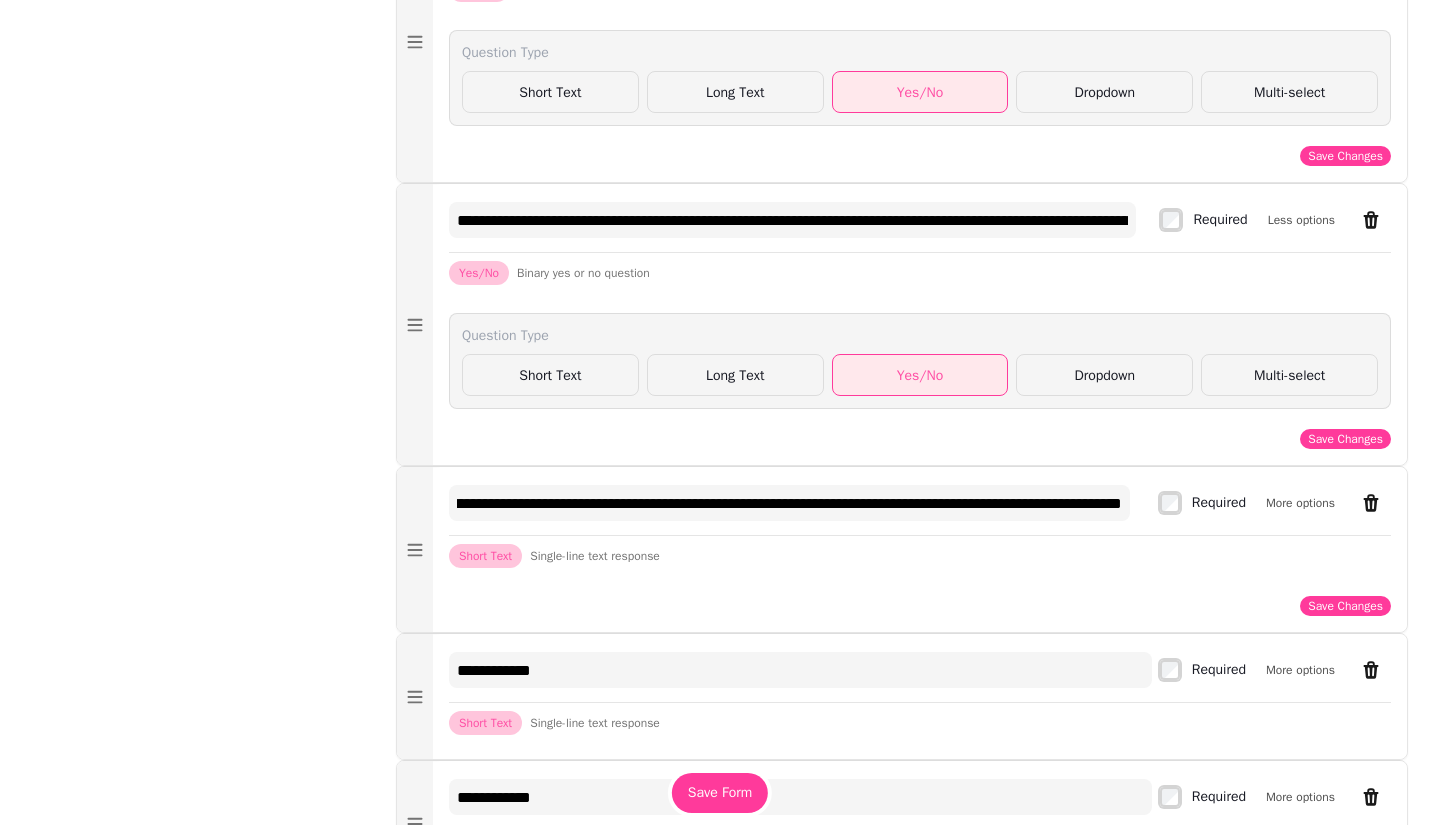 click on "More options" at bounding box center (1300, 503) 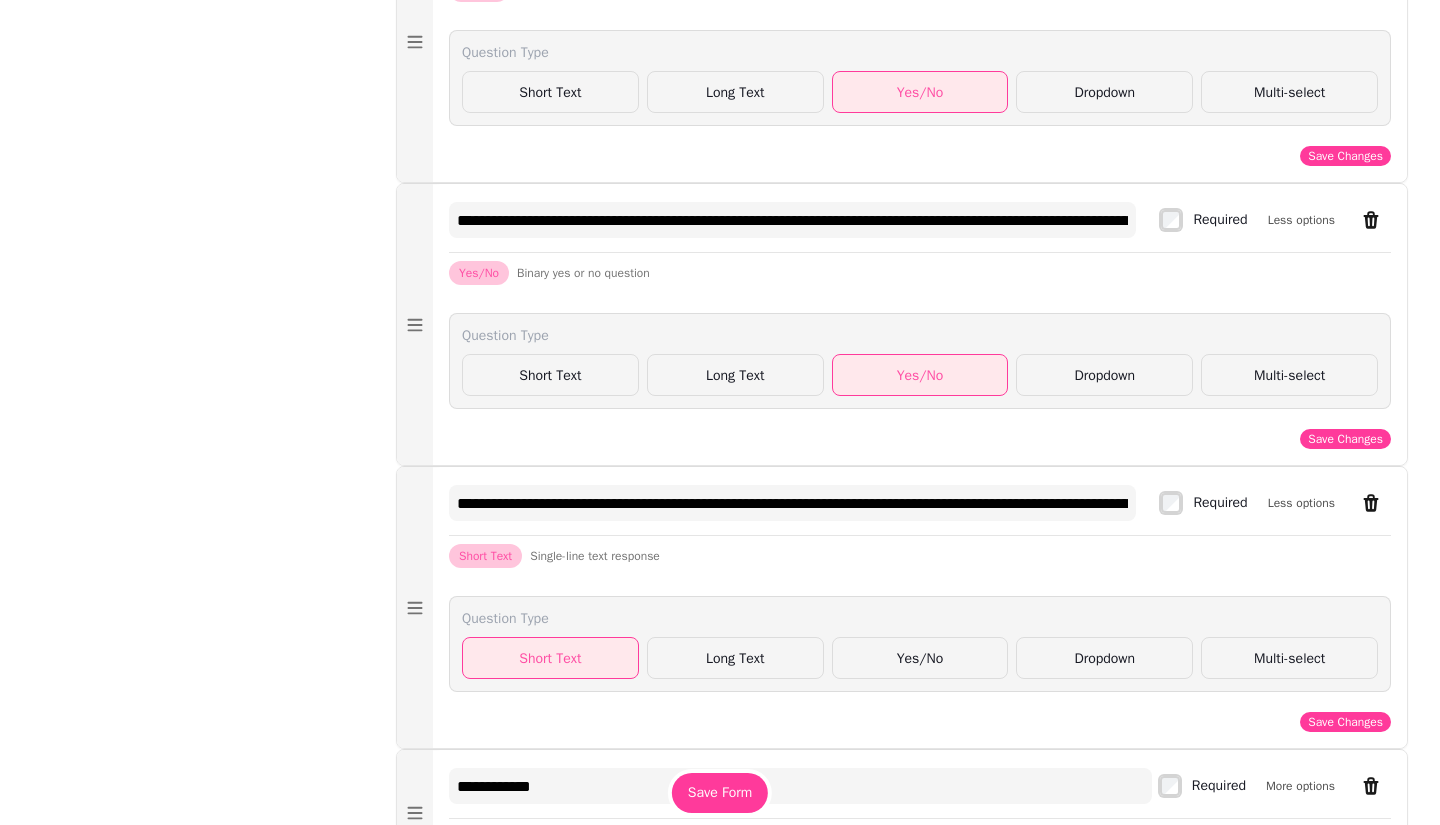 click on "Yes/No" at bounding box center [920, 658] 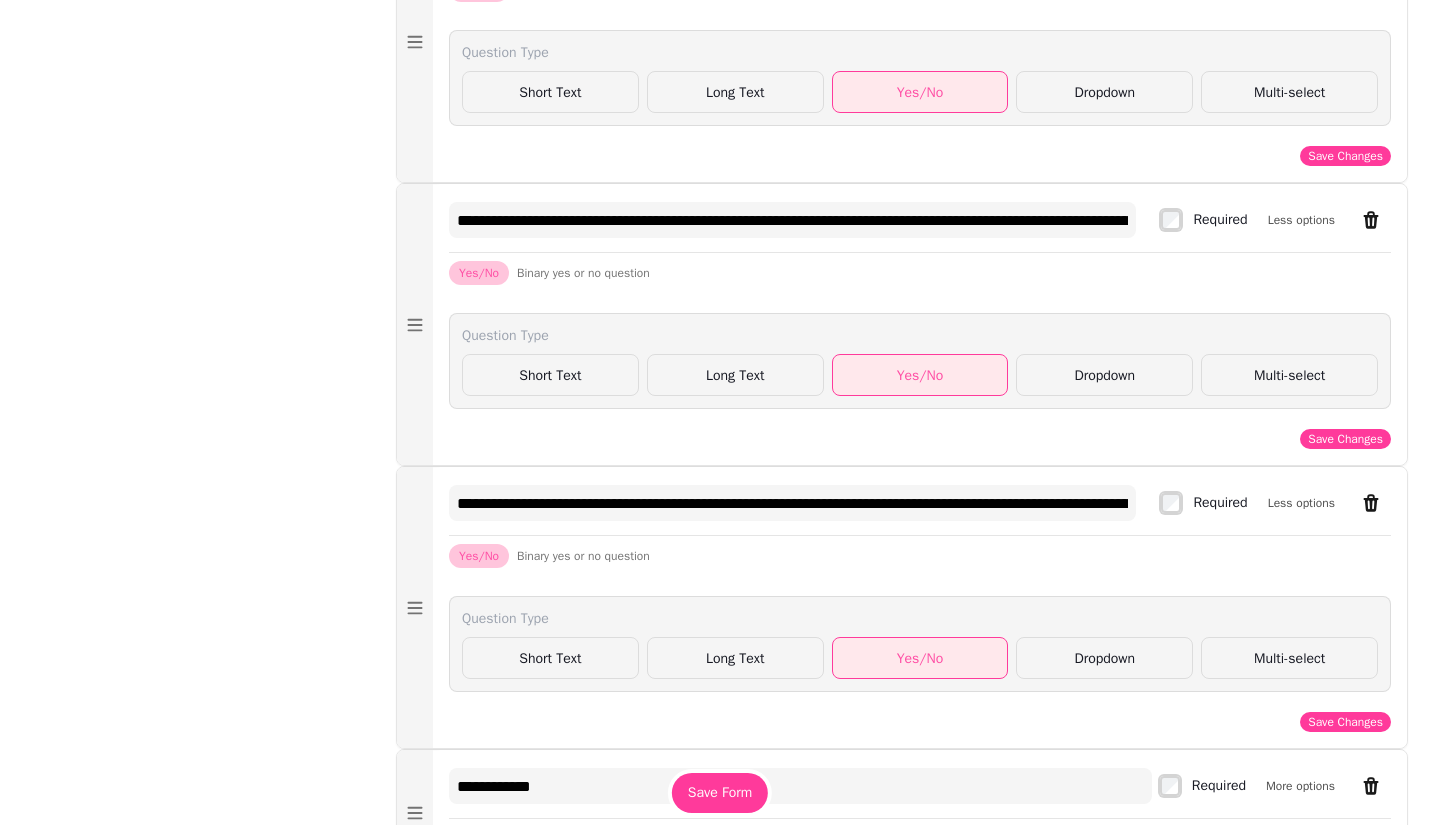 click on "Save Changes" at bounding box center (1345, 722) 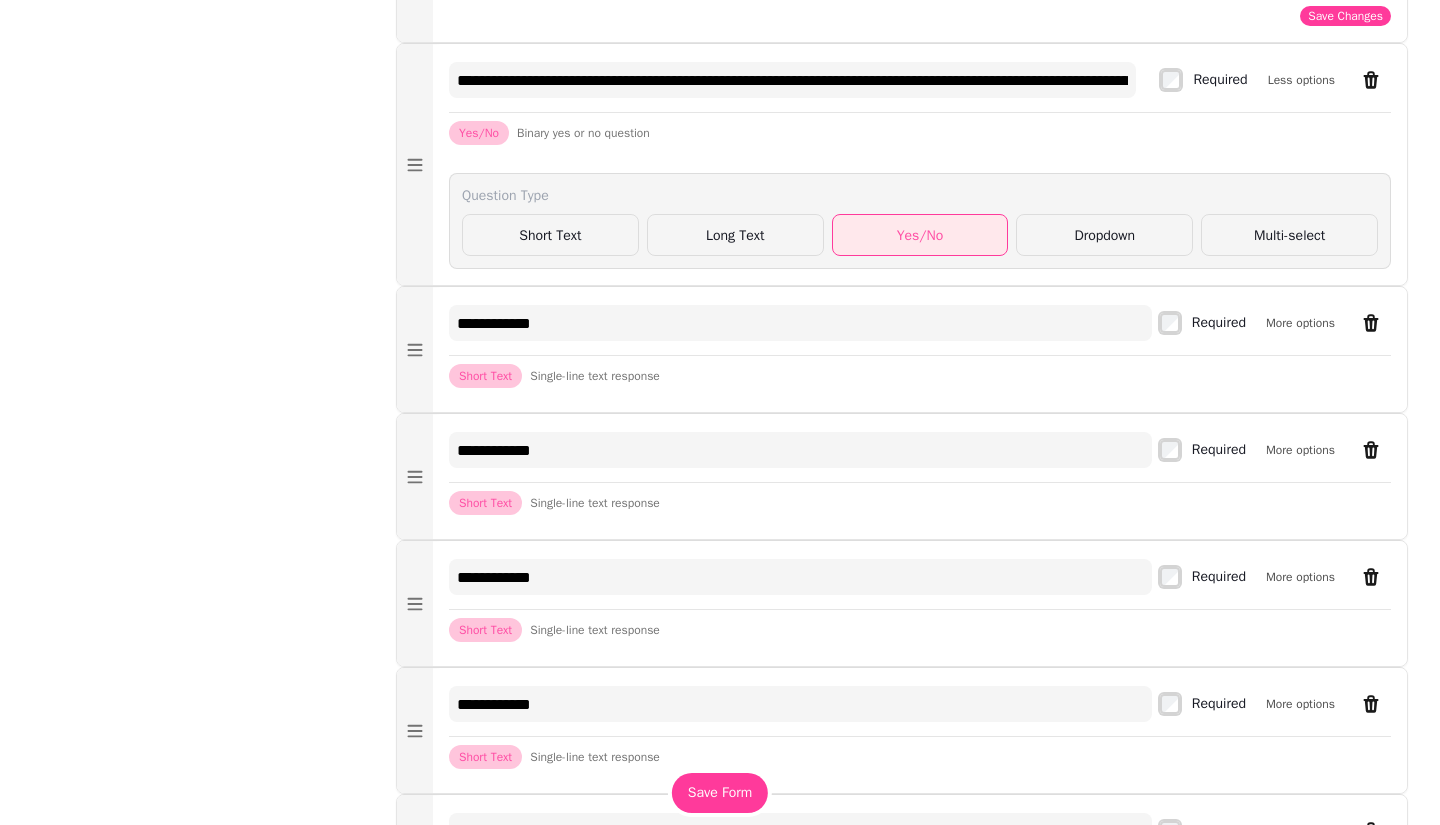 scroll, scrollTop: 5123, scrollLeft: 0, axis: vertical 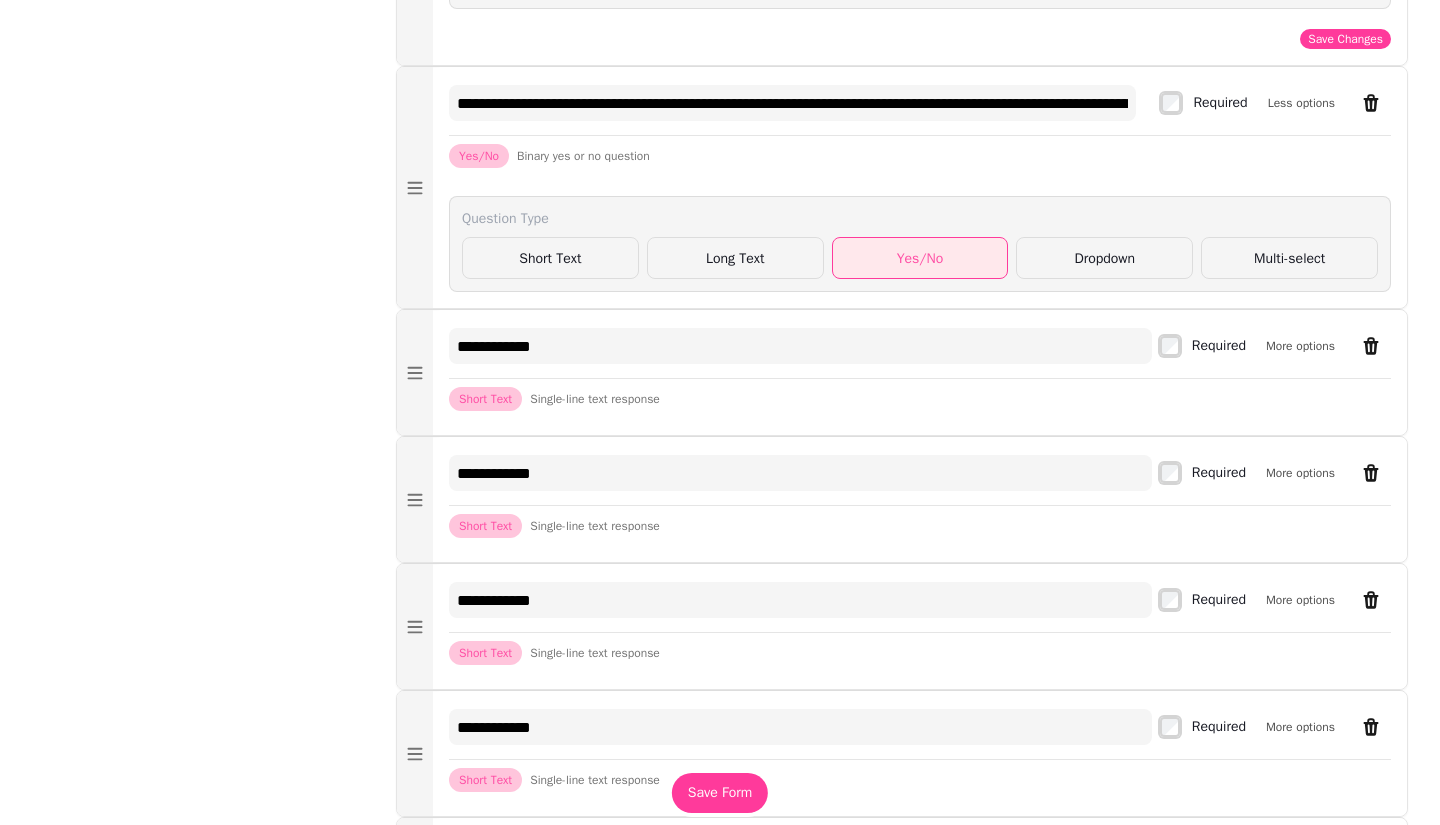 click on "**********" at bounding box center [920, 352] 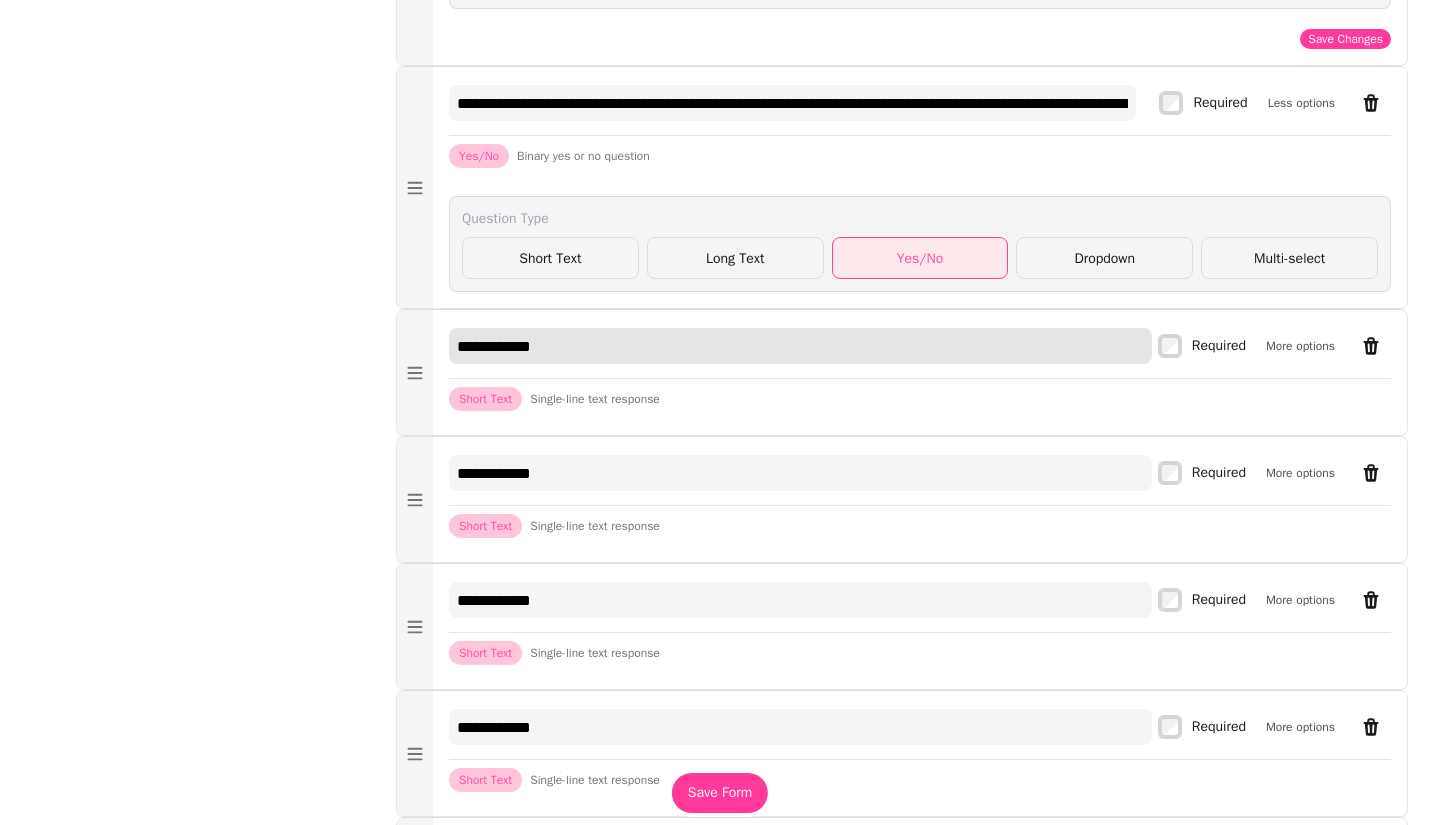 click on "**********" at bounding box center (800, 346) 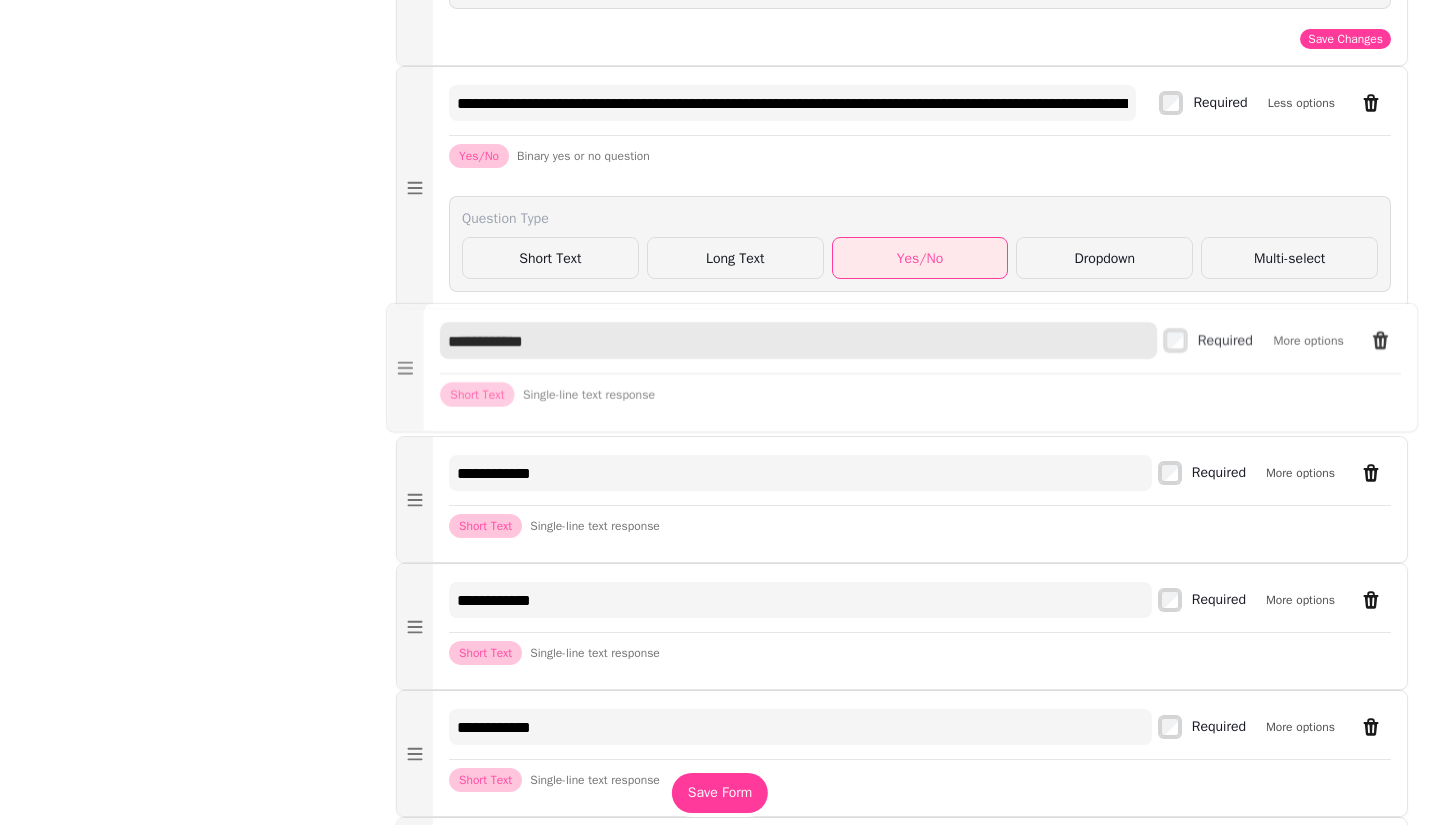 drag, startPoint x: 574, startPoint y: 375, endPoint x: 461, endPoint y: 370, distance: 113.110565 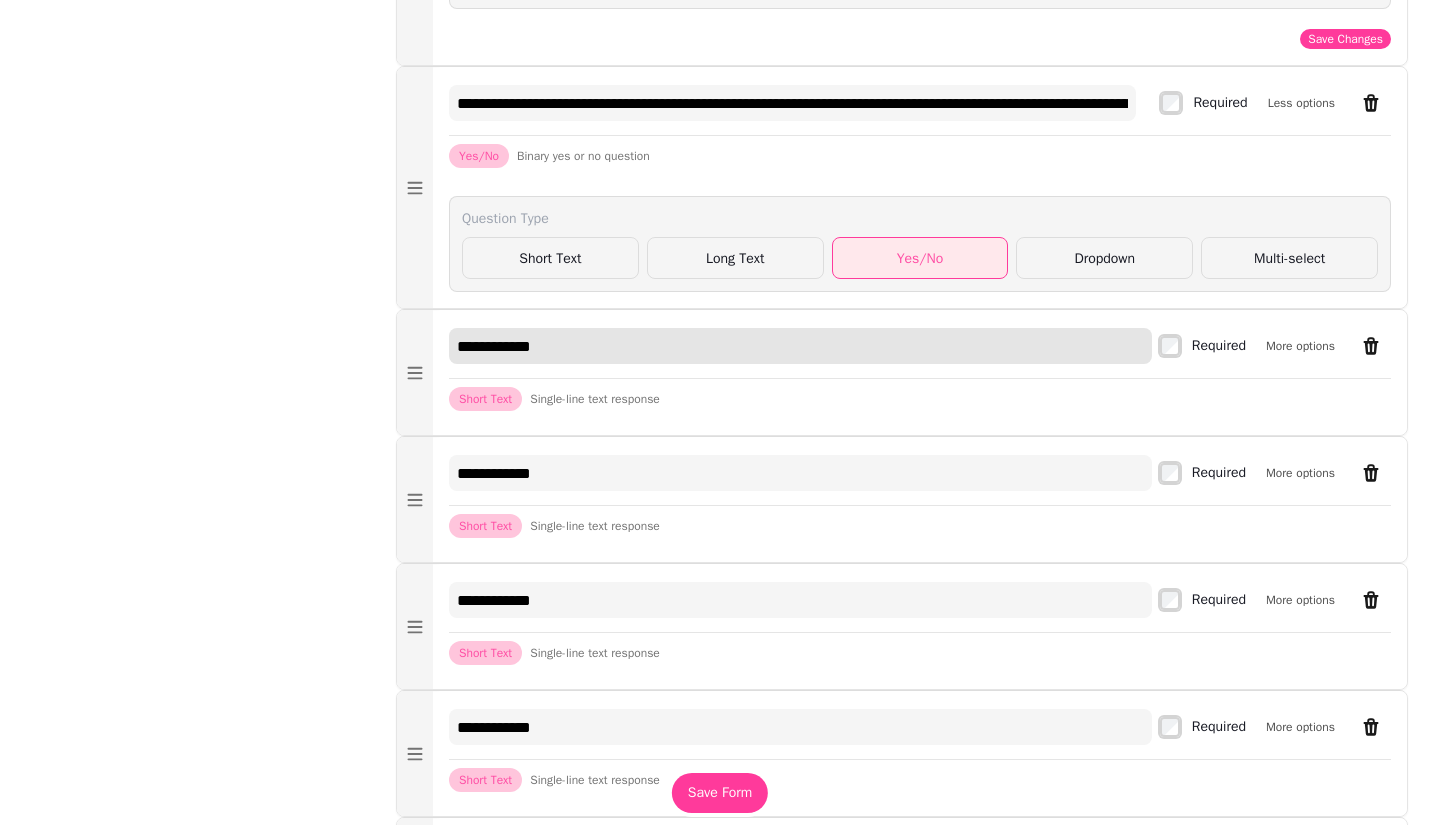 click on "**********" at bounding box center (800, 346) 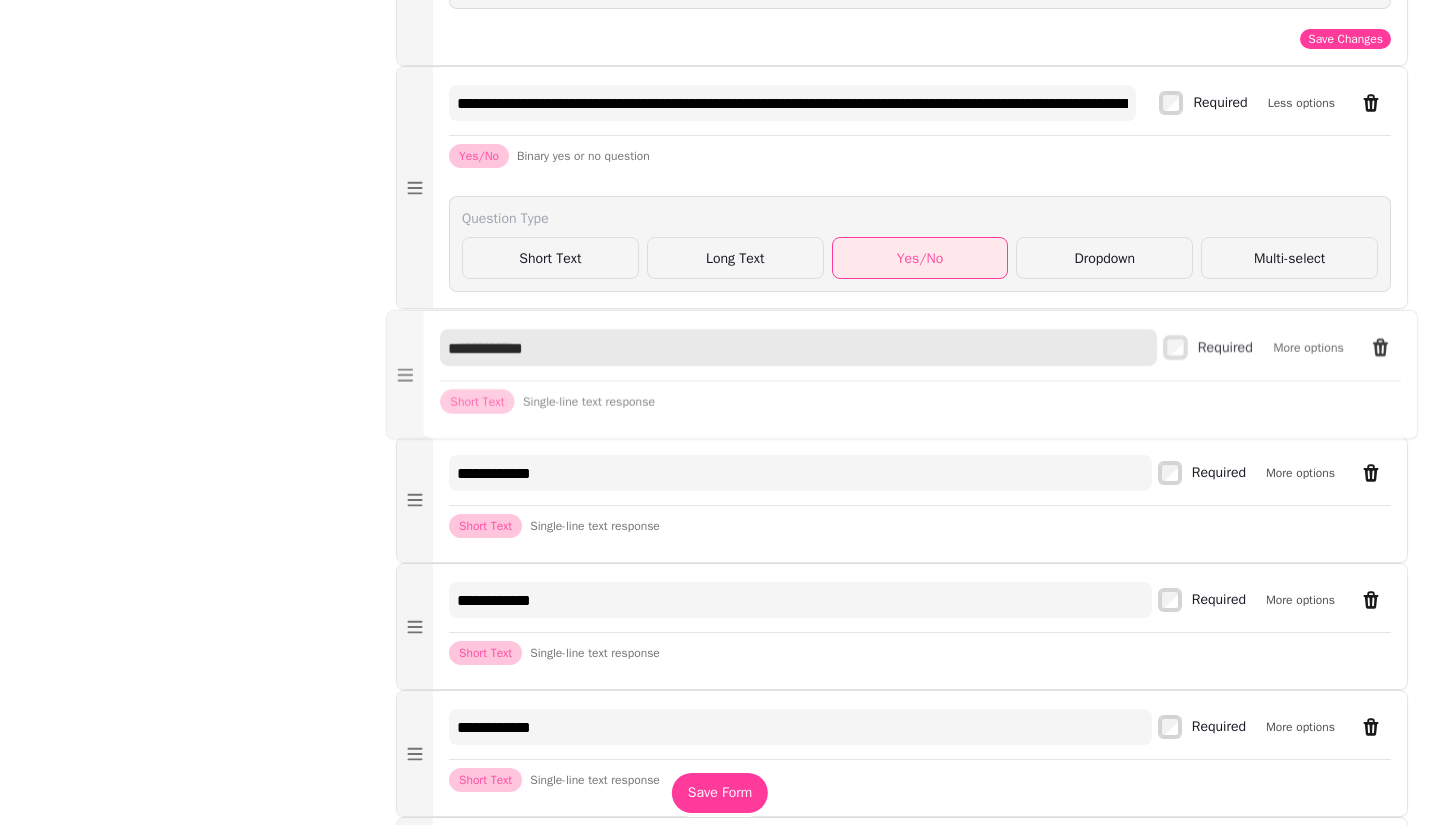 drag, startPoint x: 568, startPoint y: 366, endPoint x: 434, endPoint y: 368, distance: 134.01492 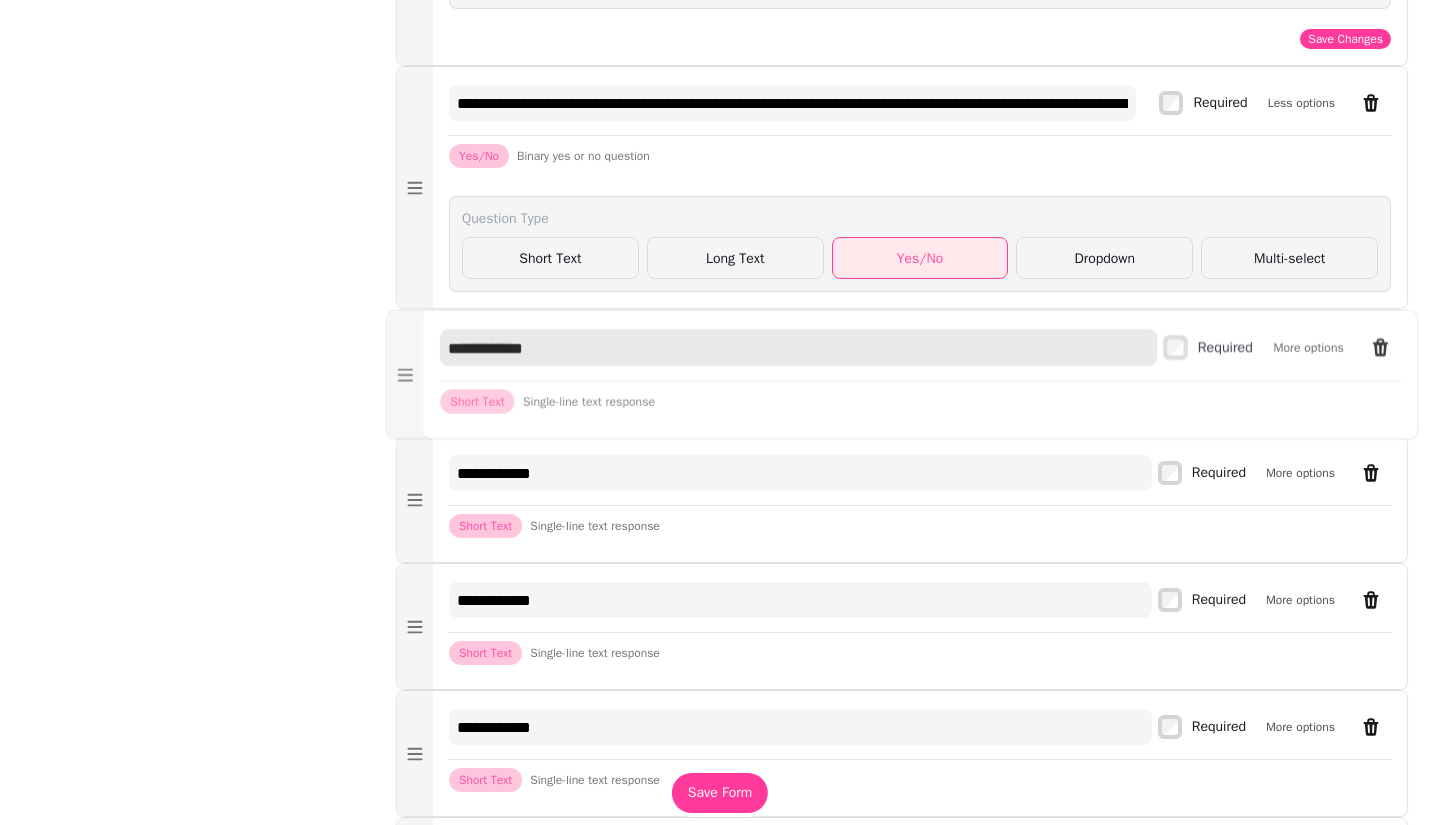 click on "**********" at bounding box center [920, 375] 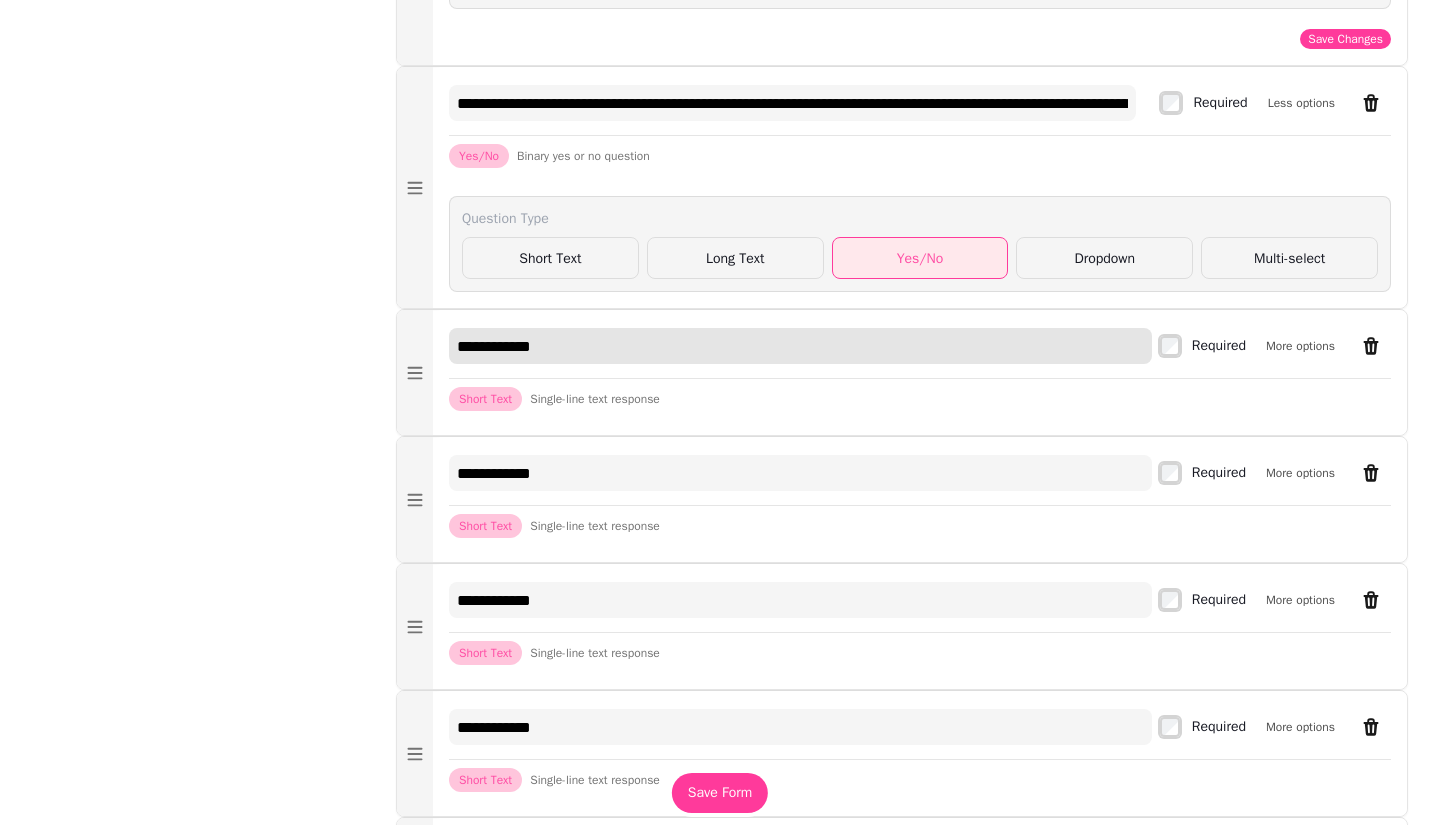 paste on "**********" 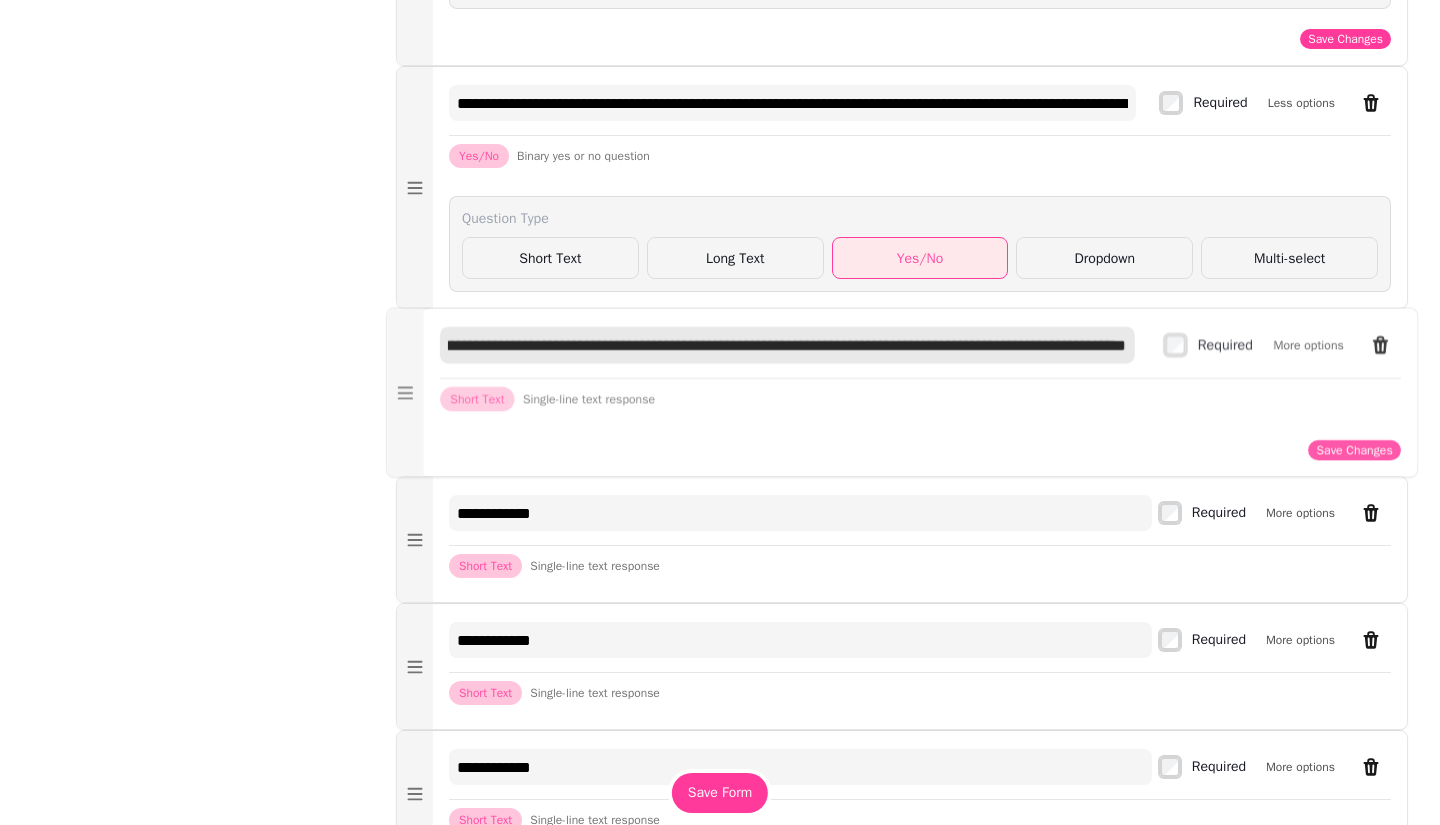 scroll, scrollTop: 0, scrollLeft: 484, axis: horizontal 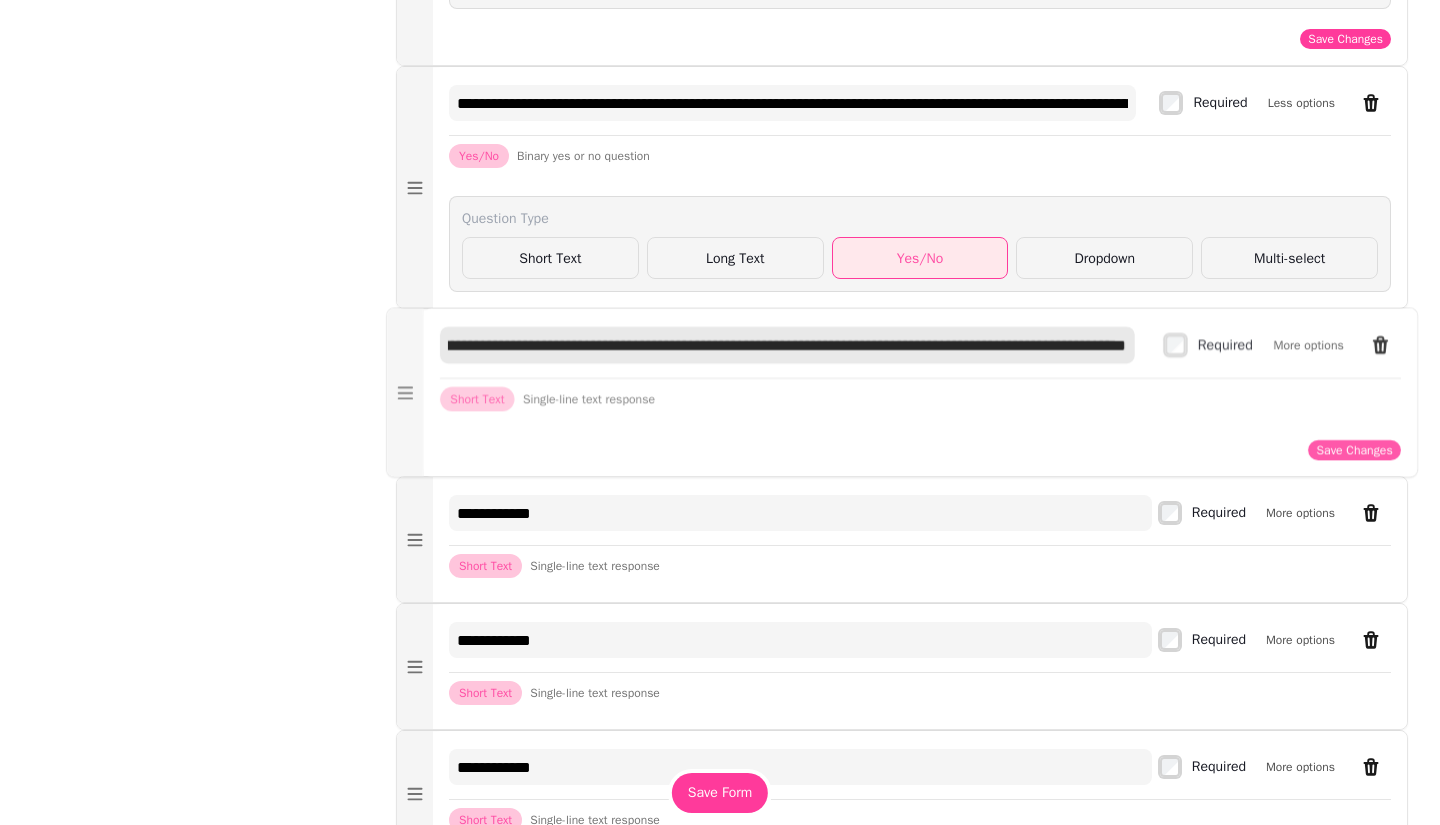drag, startPoint x: 915, startPoint y: 374, endPoint x: 1368, endPoint y: 374, distance: 453 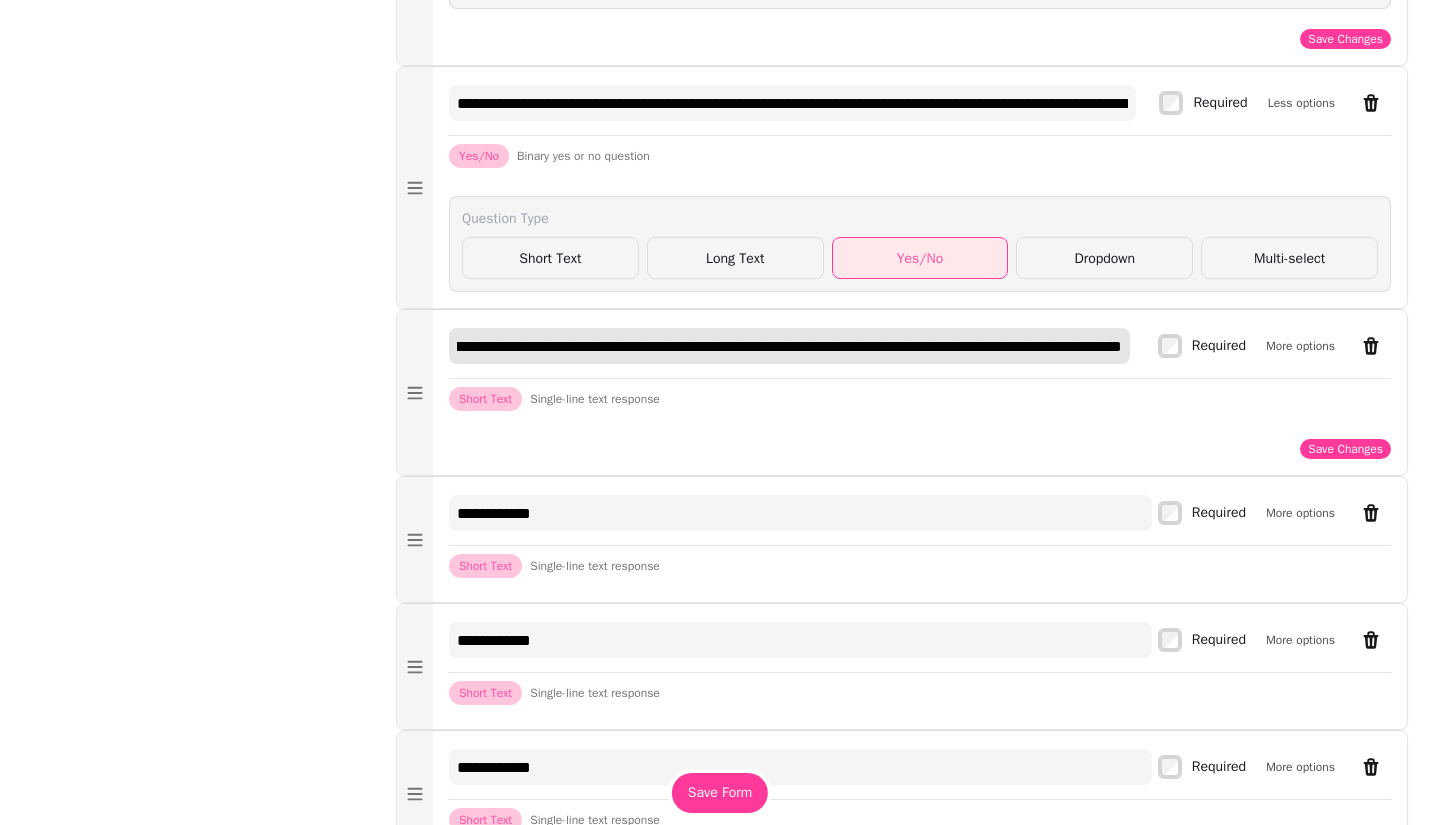 scroll, scrollTop: 0, scrollLeft: 277, axis: horizontal 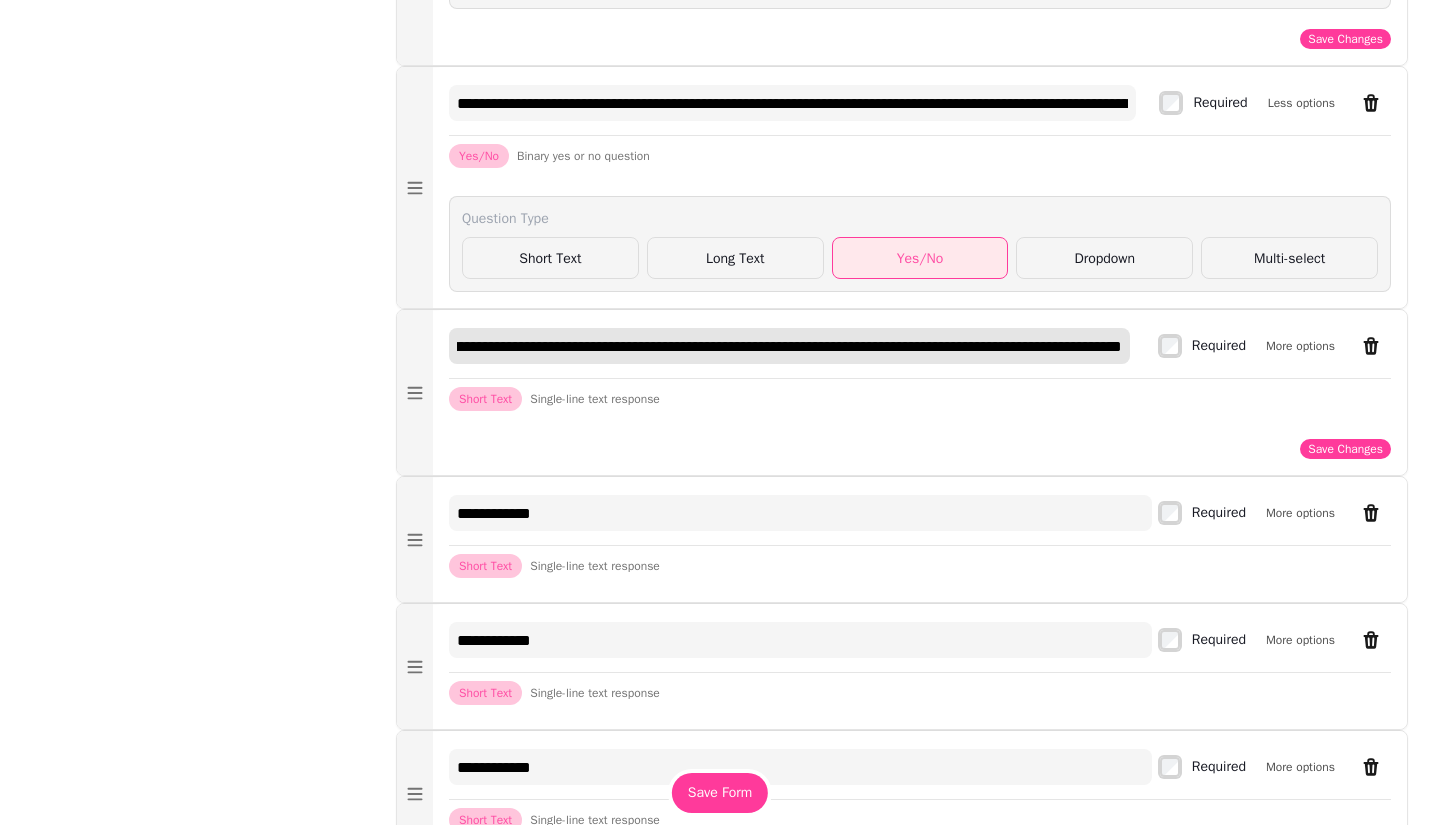 click on "**********" at bounding box center (789, 346) 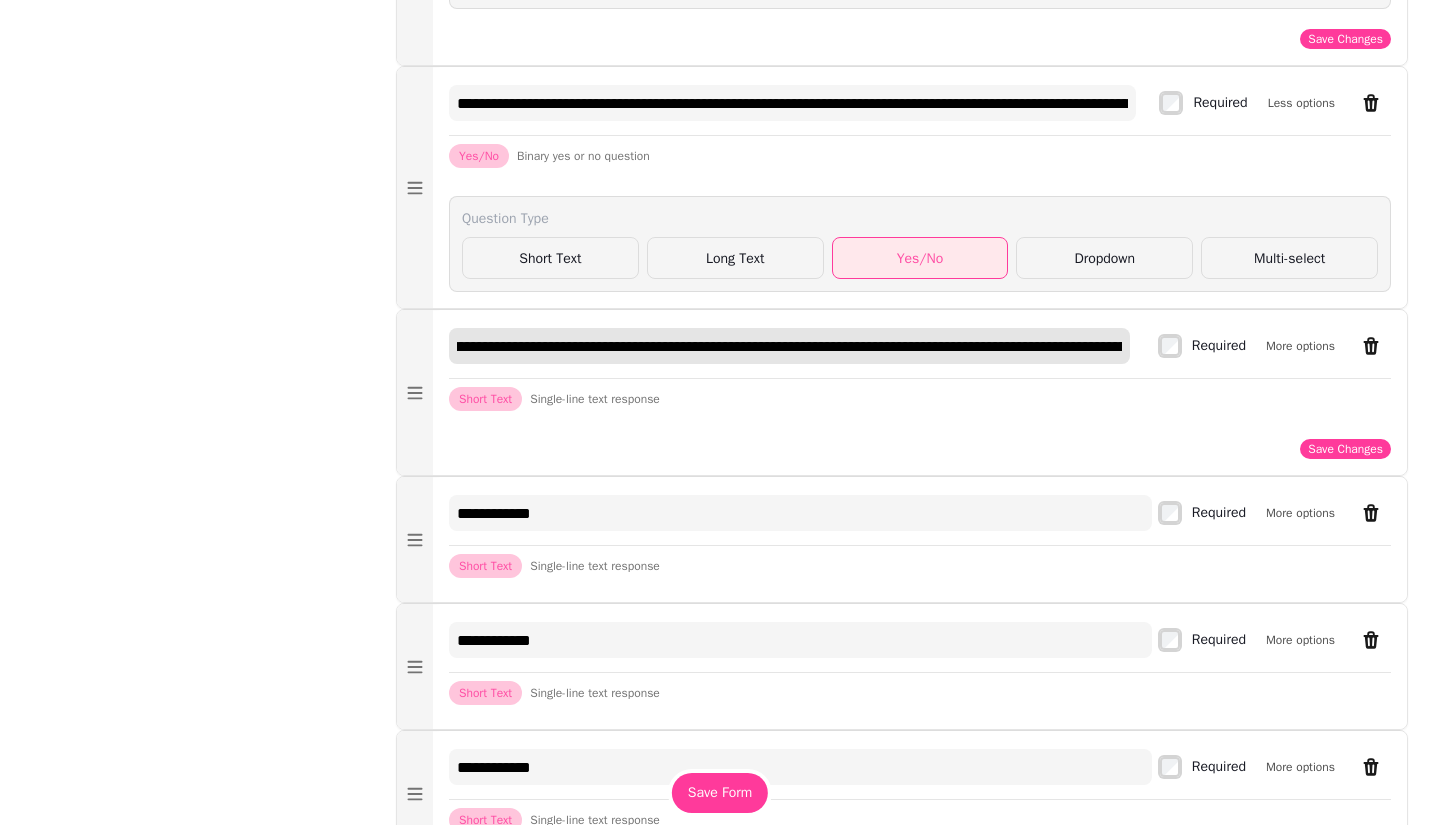 scroll, scrollTop: 0, scrollLeft: 0, axis: both 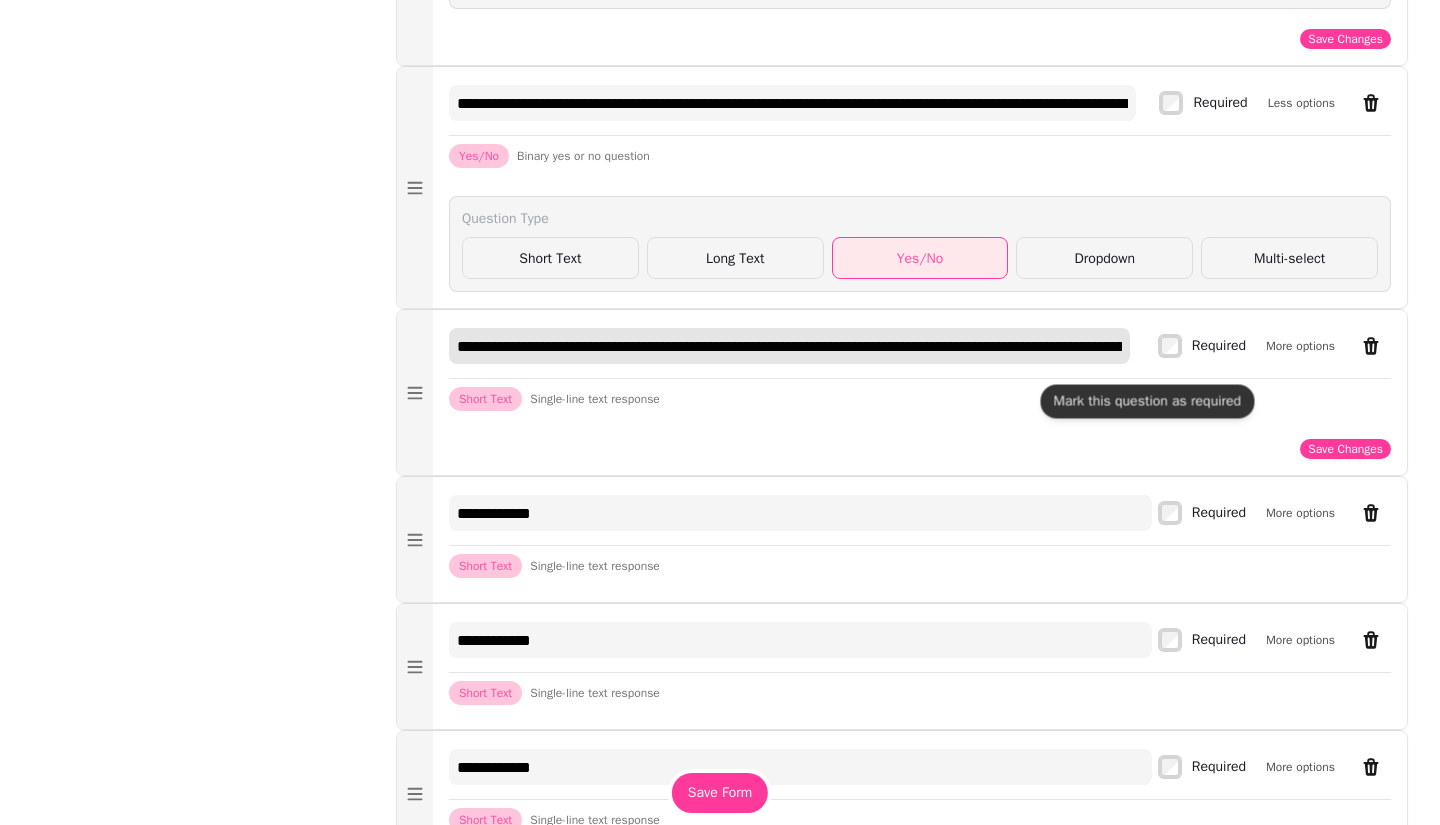 type on "**********" 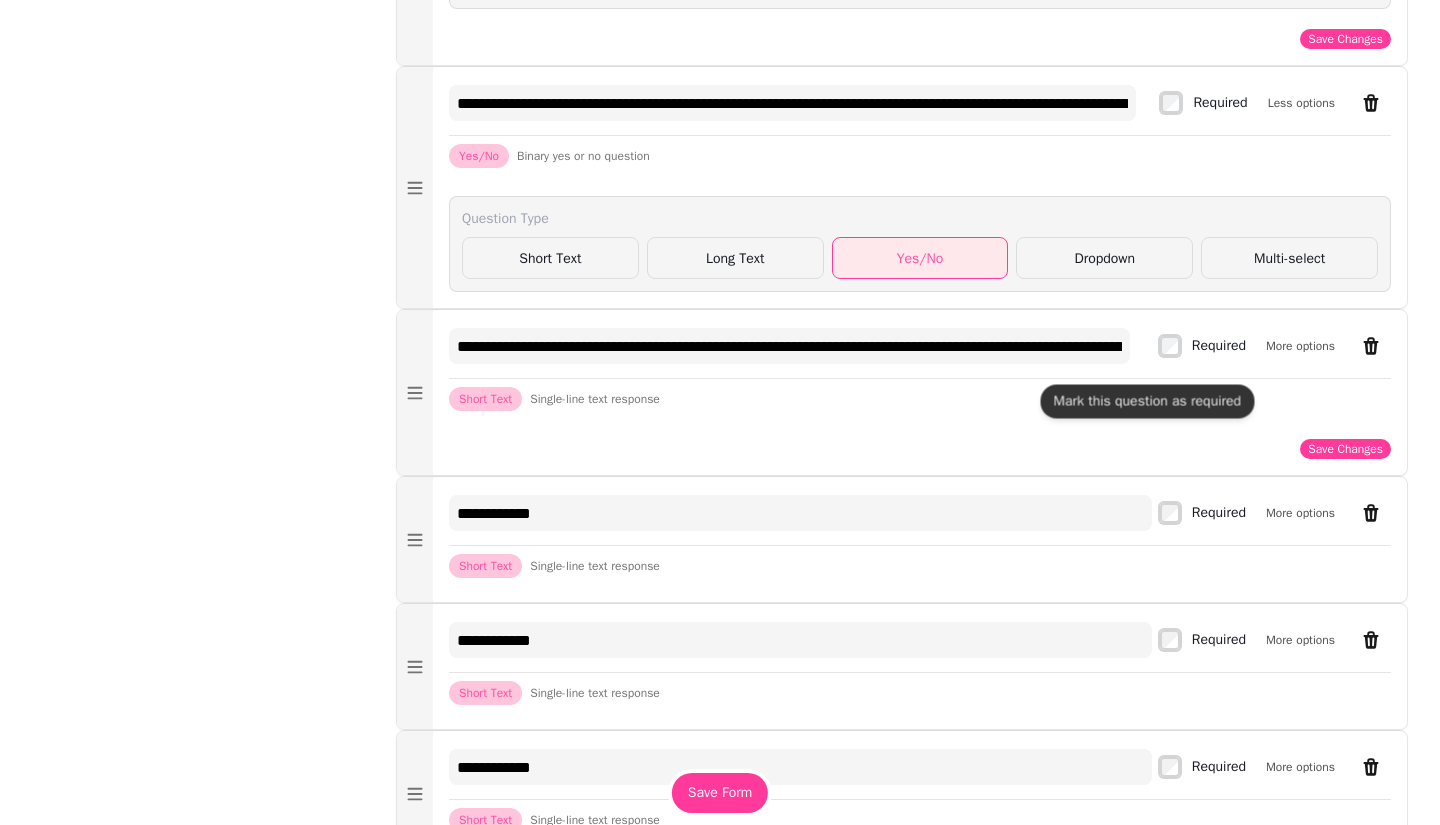 click on "More options" at bounding box center [1300, 346] 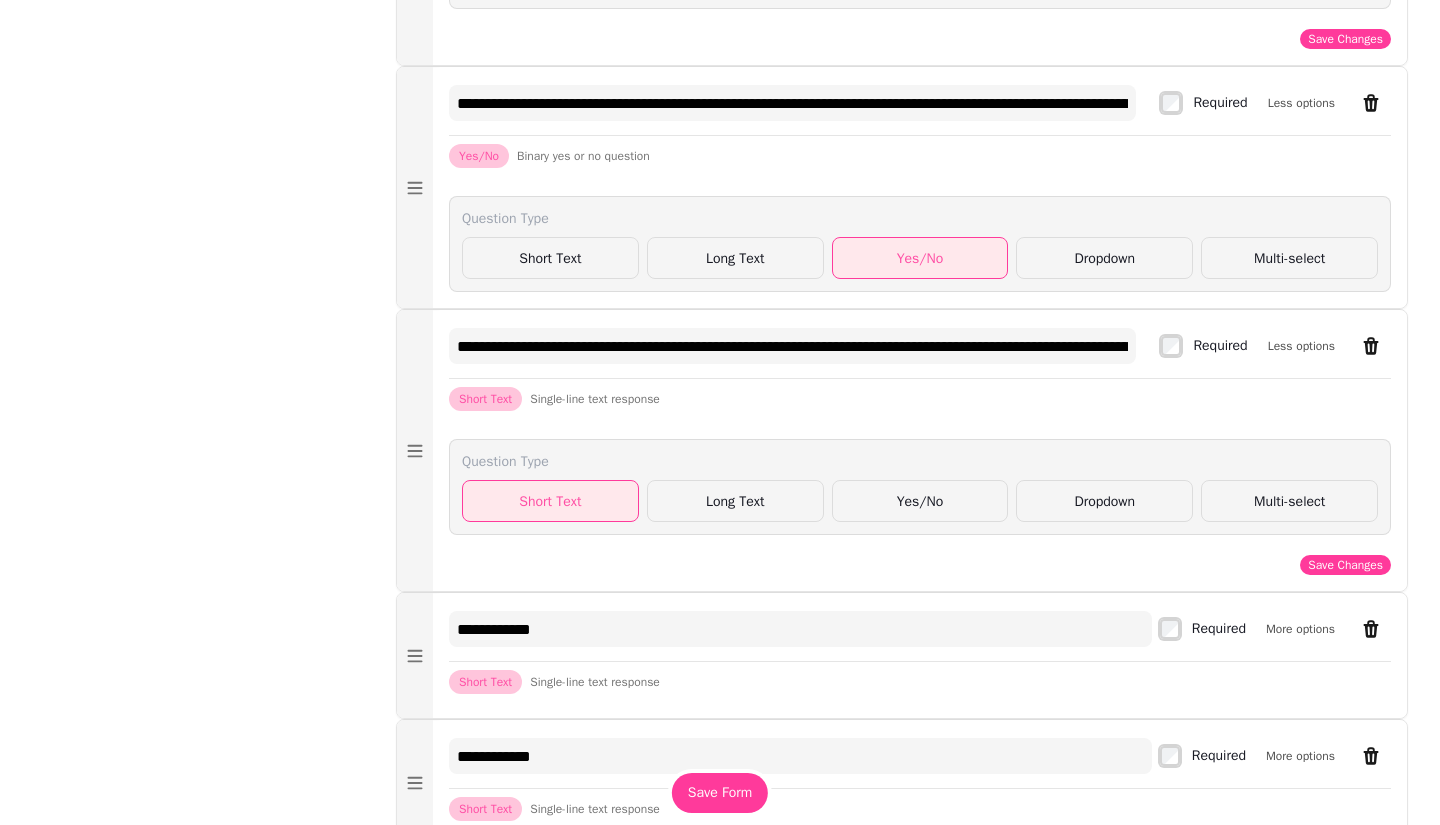 drag, startPoint x: 884, startPoint y: 525, endPoint x: 905, endPoint y: 525, distance: 21 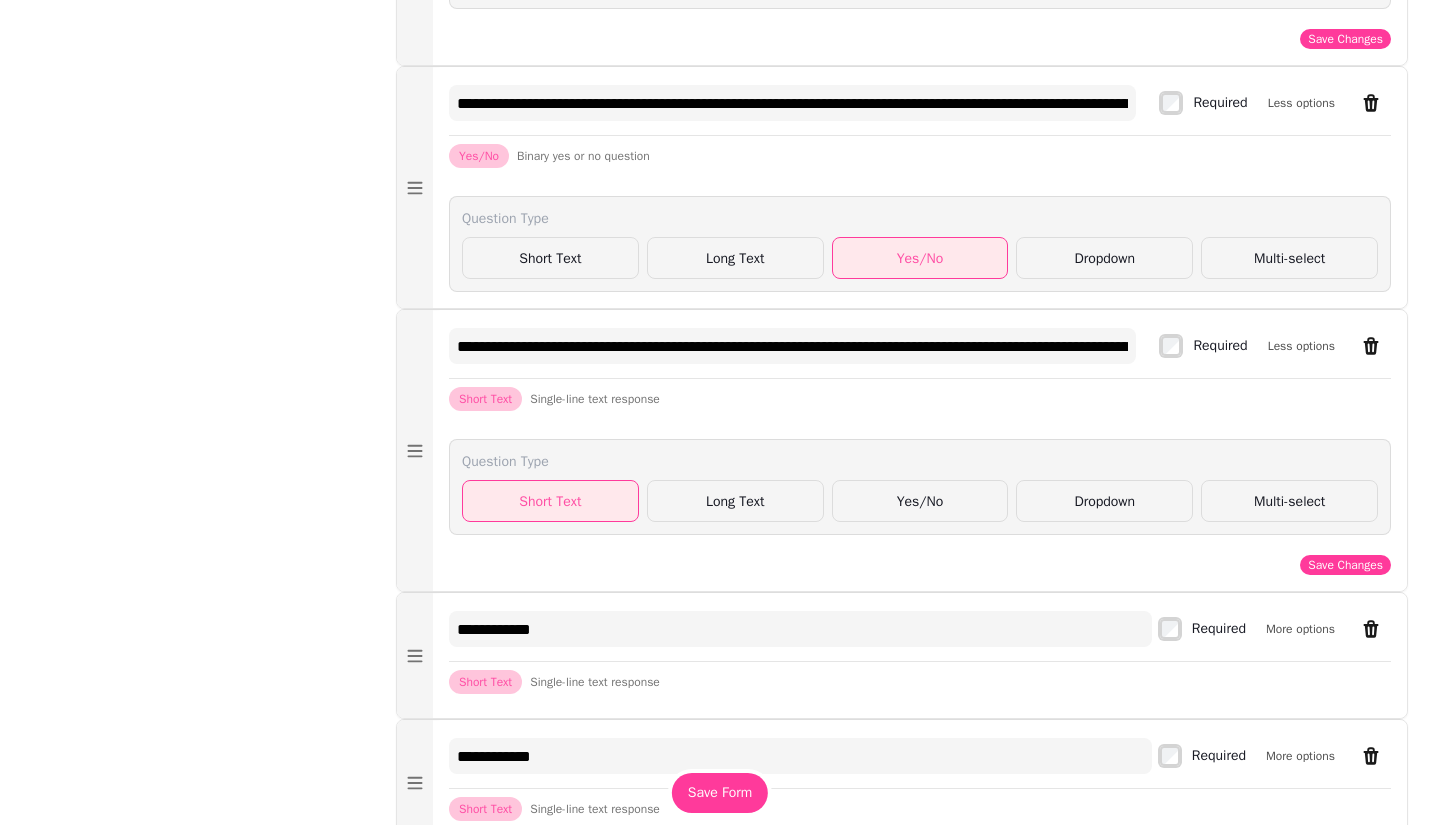 click on "Yes/No" at bounding box center [920, 501] 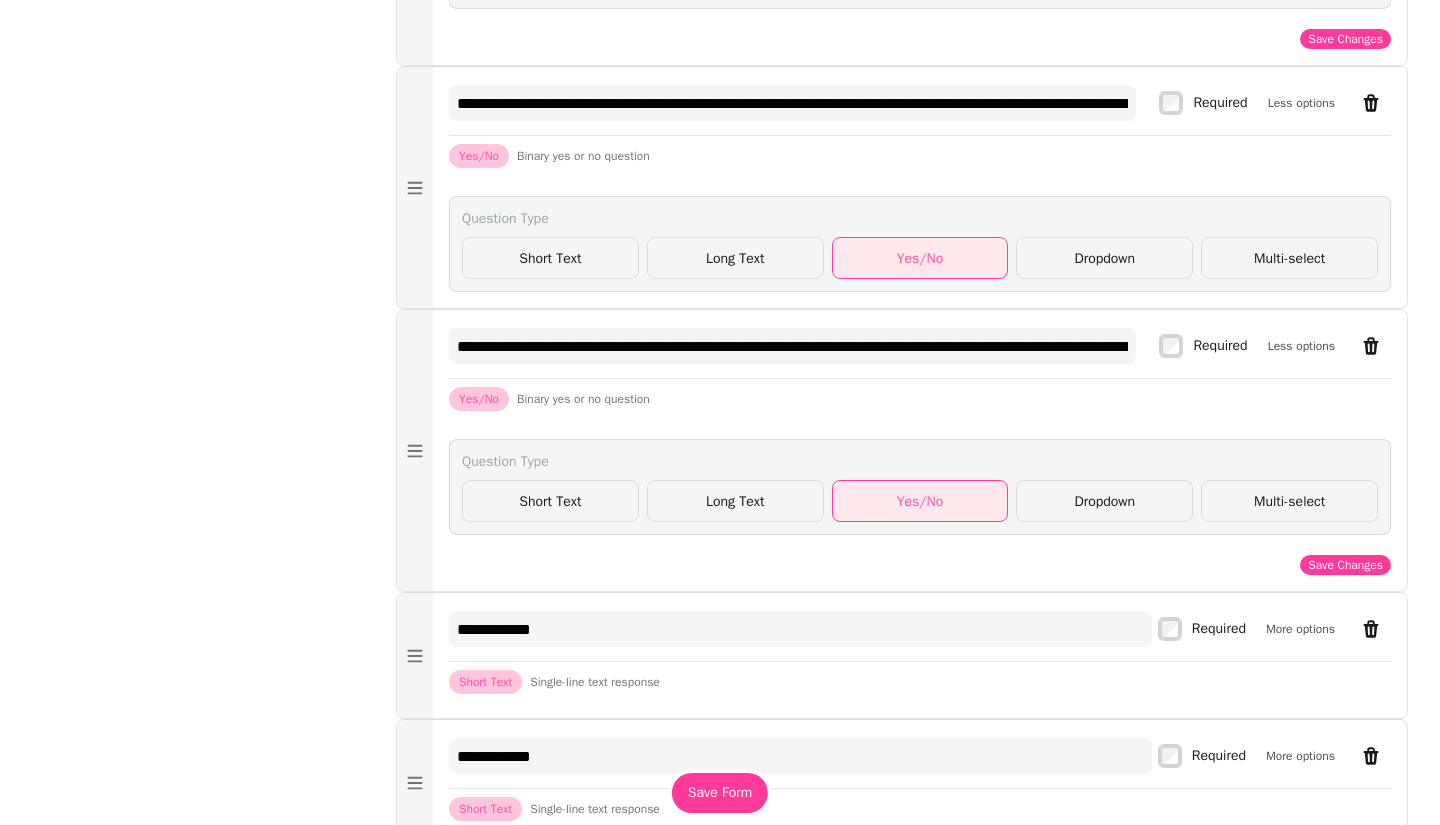 click on "Save Changes" at bounding box center [1345, 565] 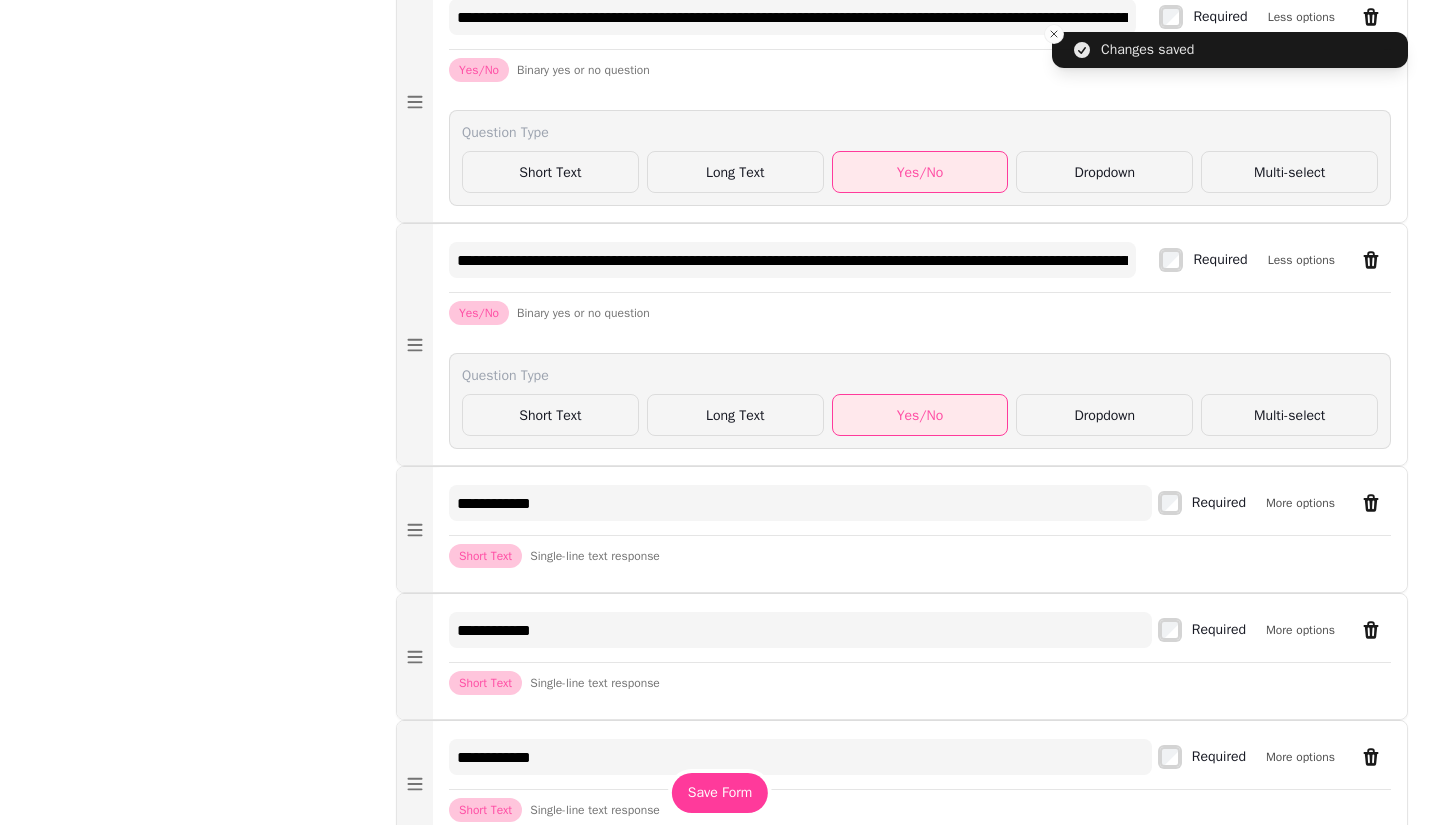 scroll, scrollTop: 5323, scrollLeft: 0, axis: vertical 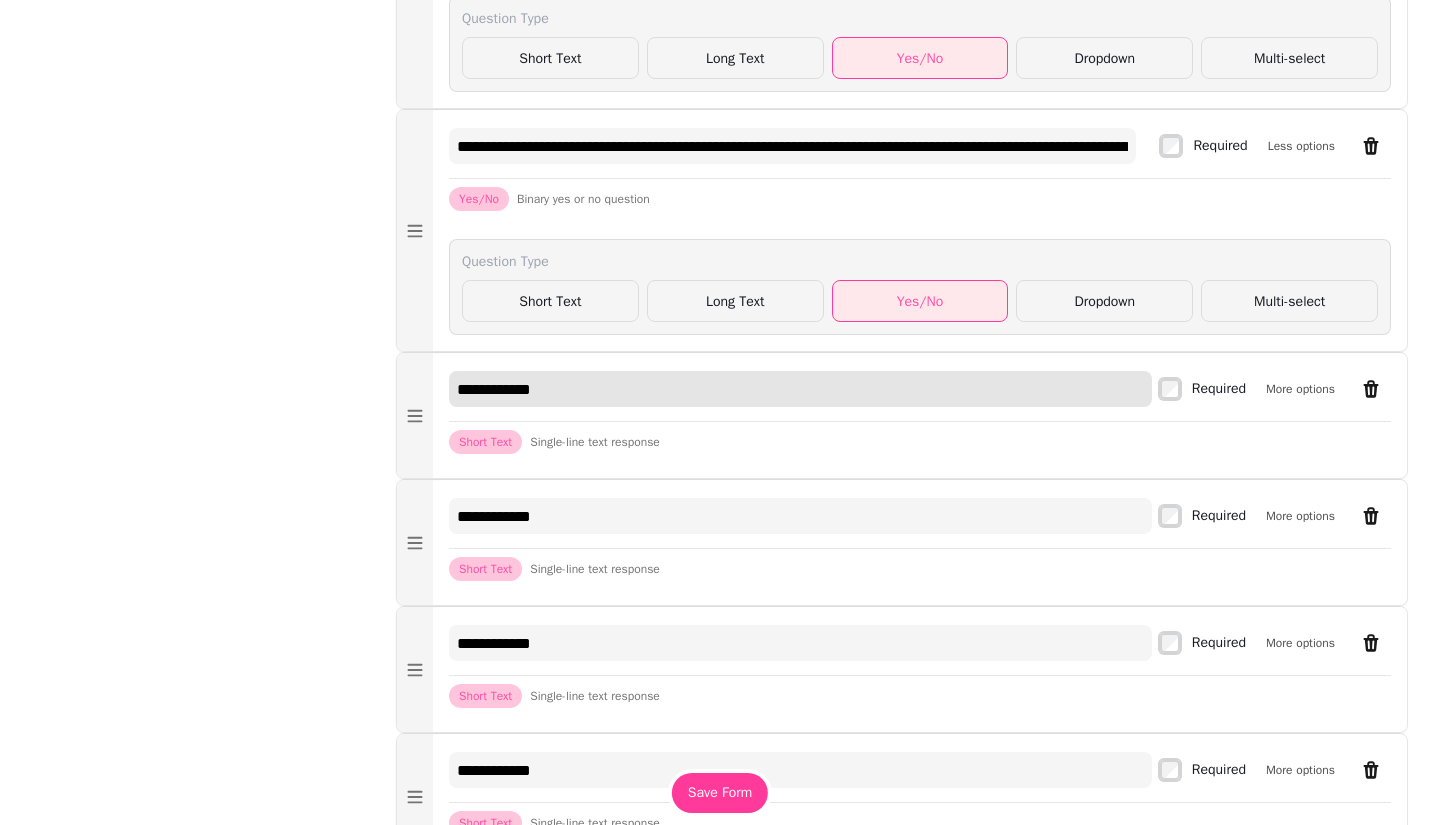 click on "**********" at bounding box center (800, 389) 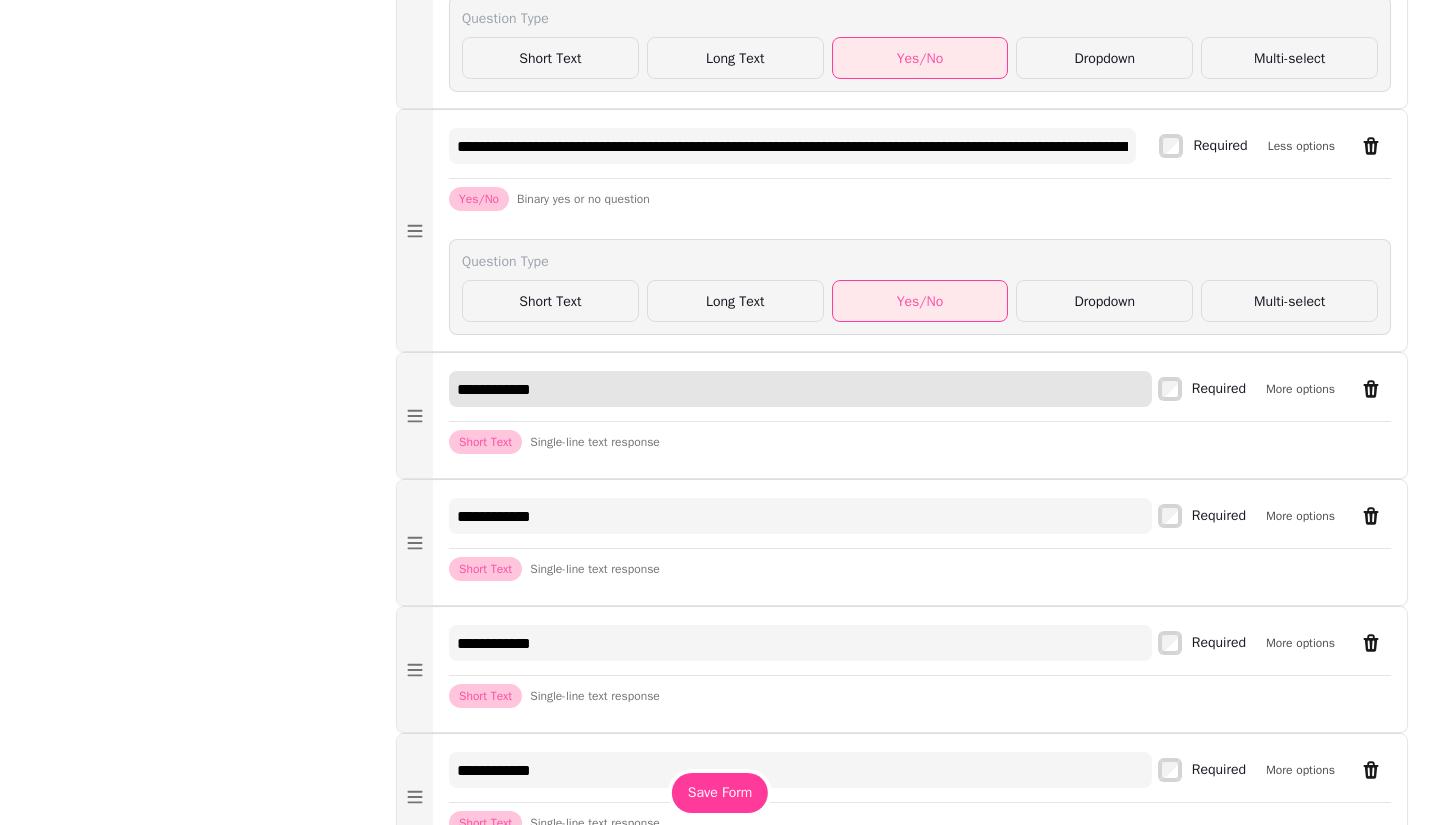 paste on "**********" 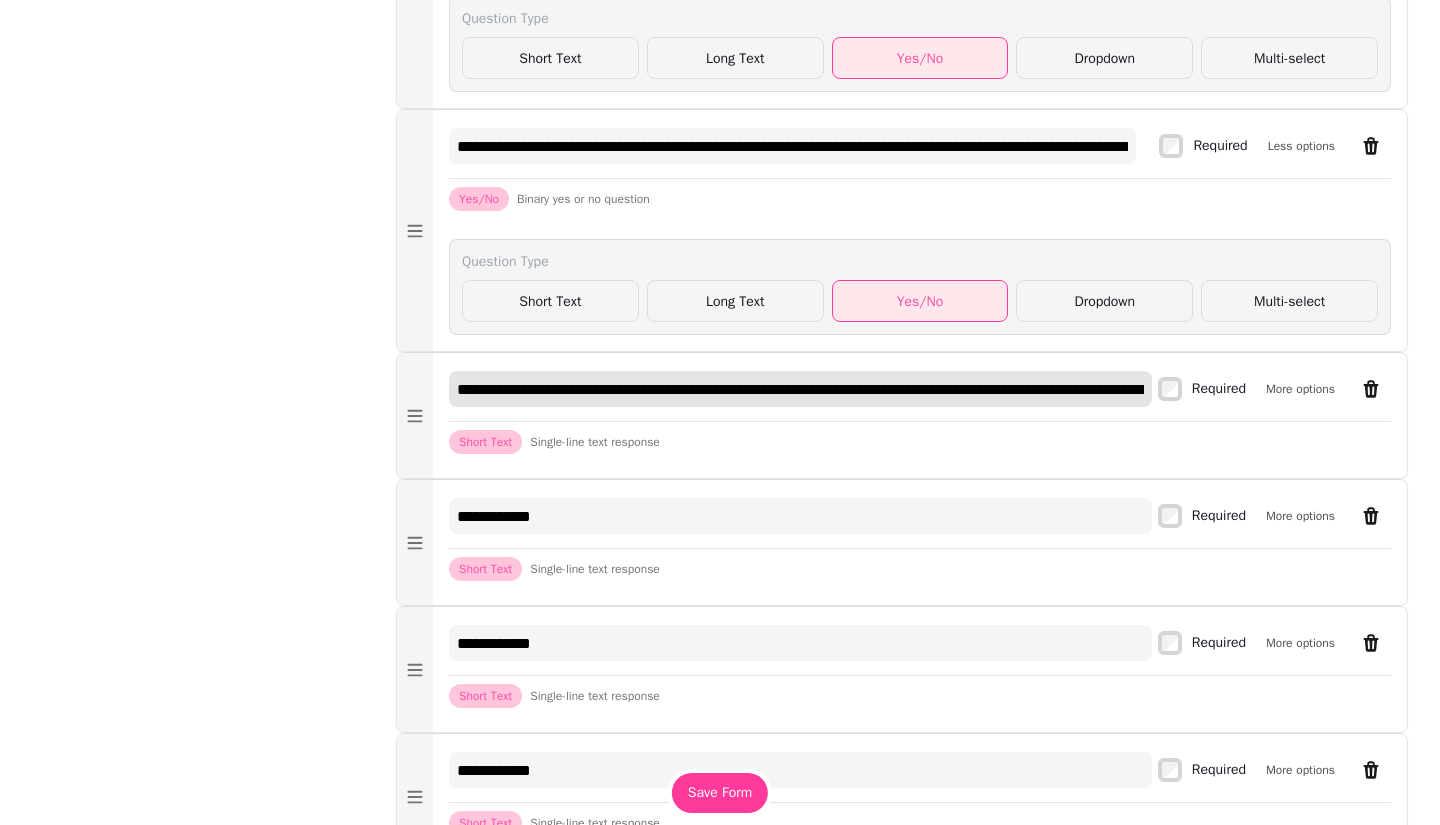 scroll, scrollTop: 0, scrollLeft: 1848, axis: horizontal 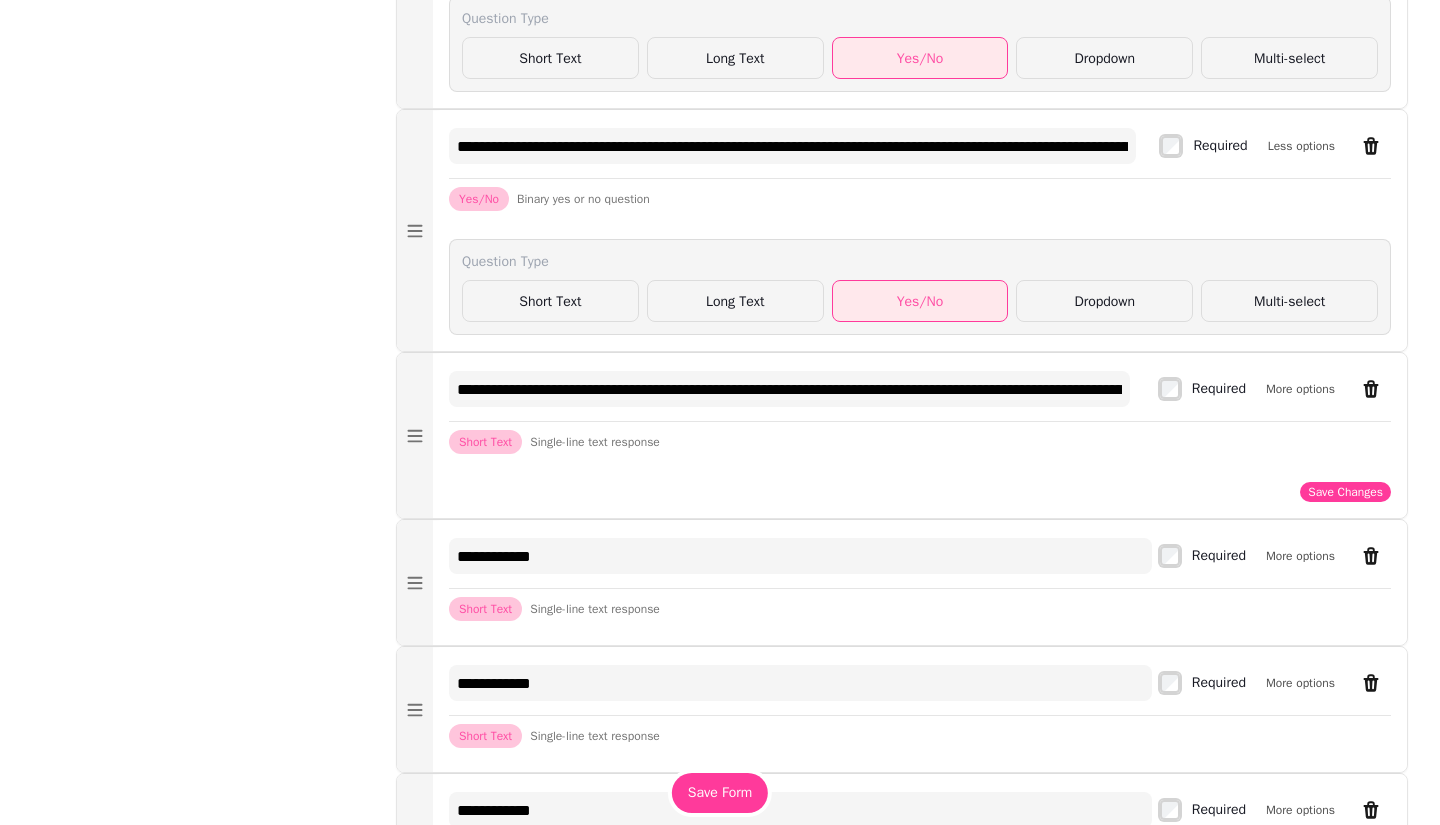 click on "More options" at bounding box center (1300, 389) 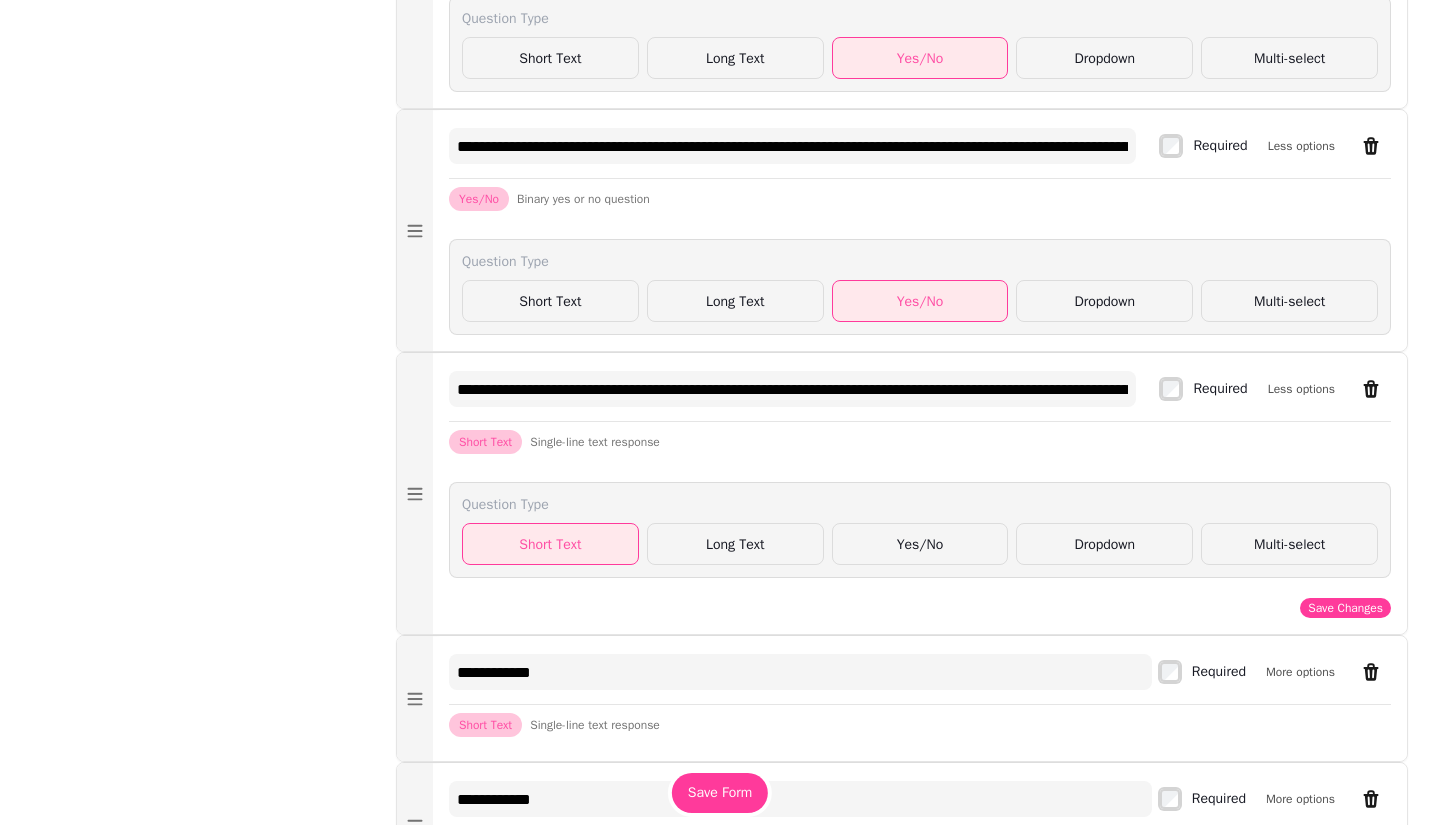click on "Yes/No" at bounding box center [920, 544] 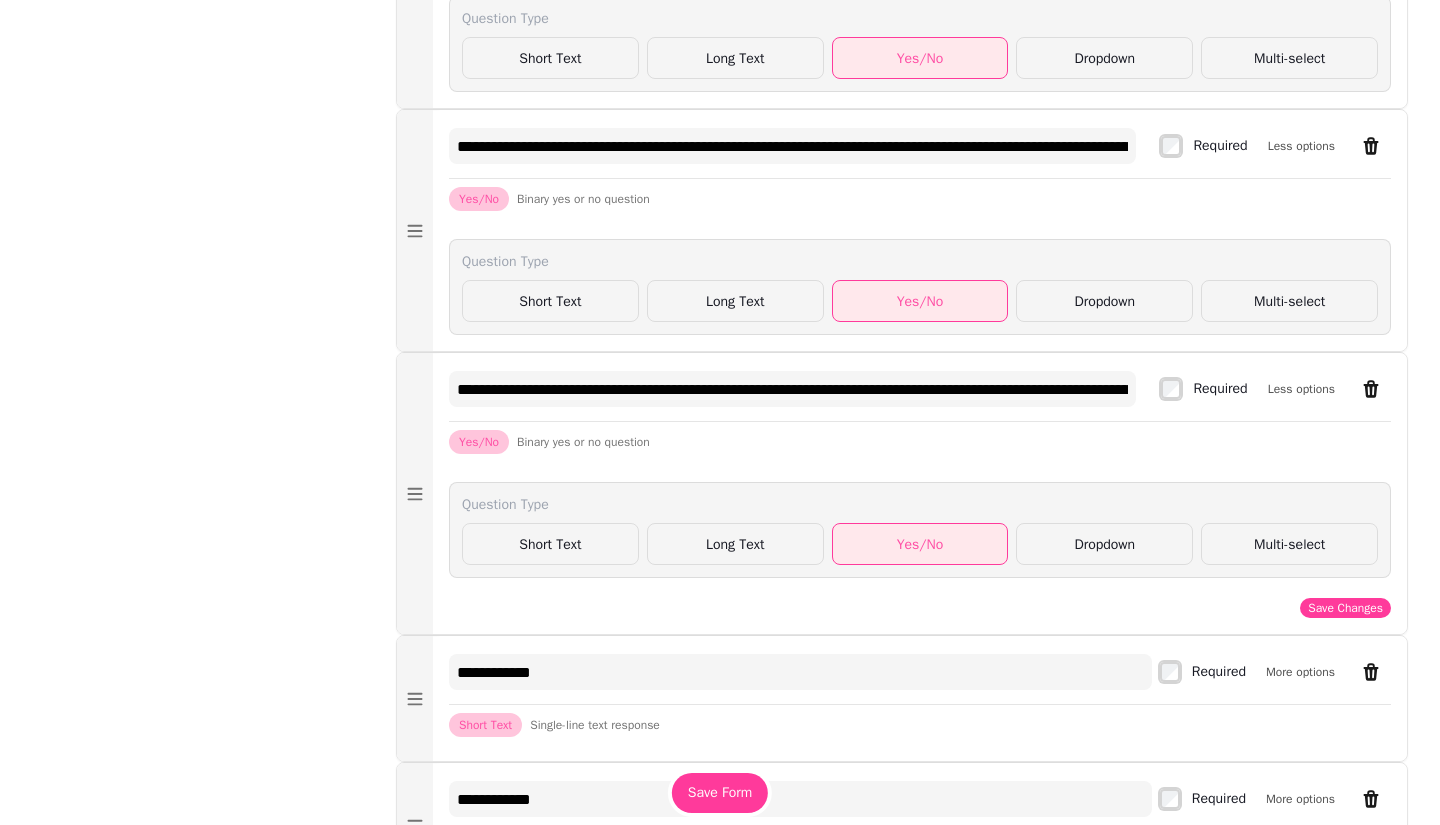 click on "Save Changes" at bounding box center (1345, 608) 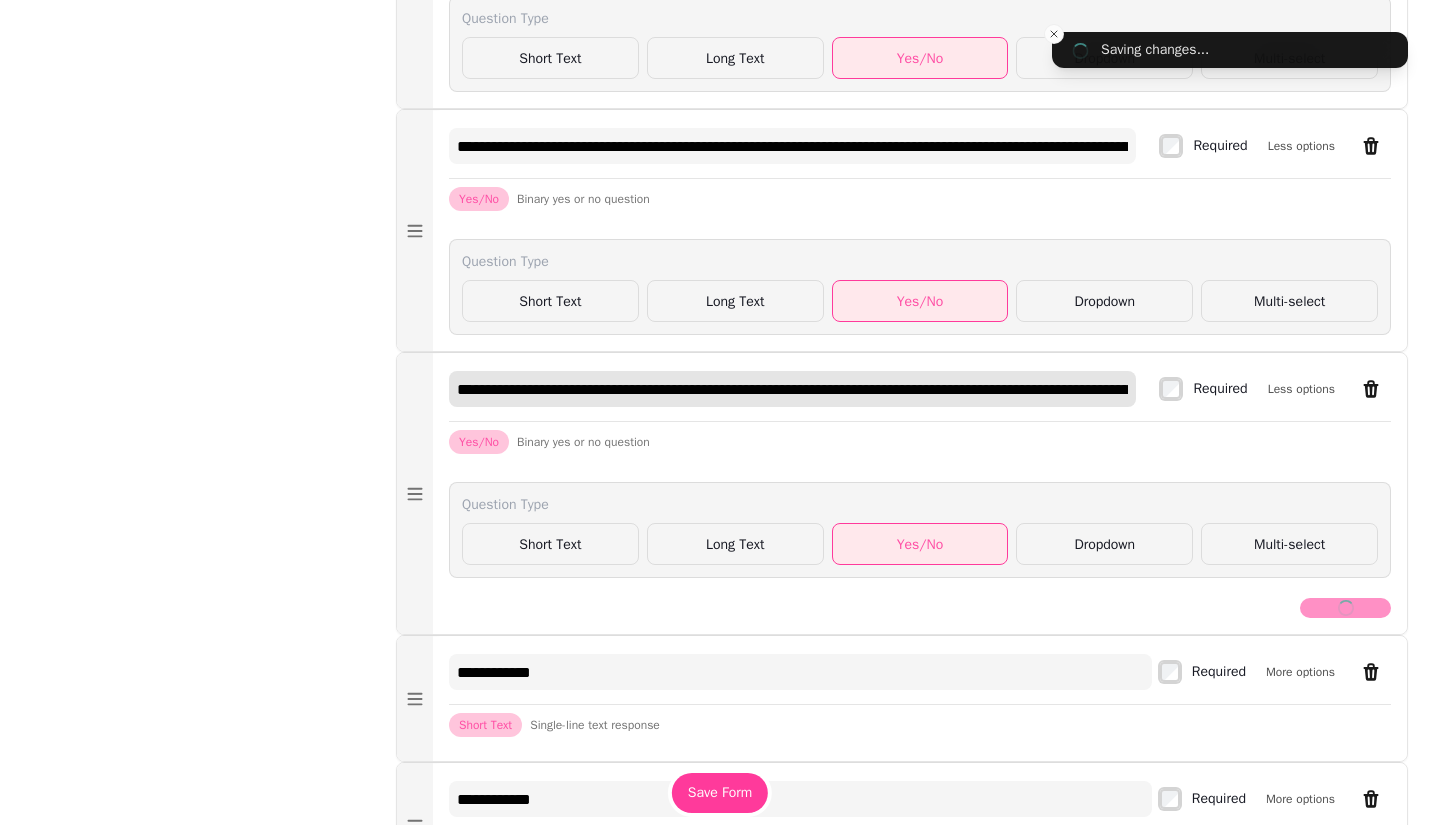 drag, startPoint x: 599, startPoint y: 431, endPoint x: 582, endPoint y: 421, distance: 19.723083 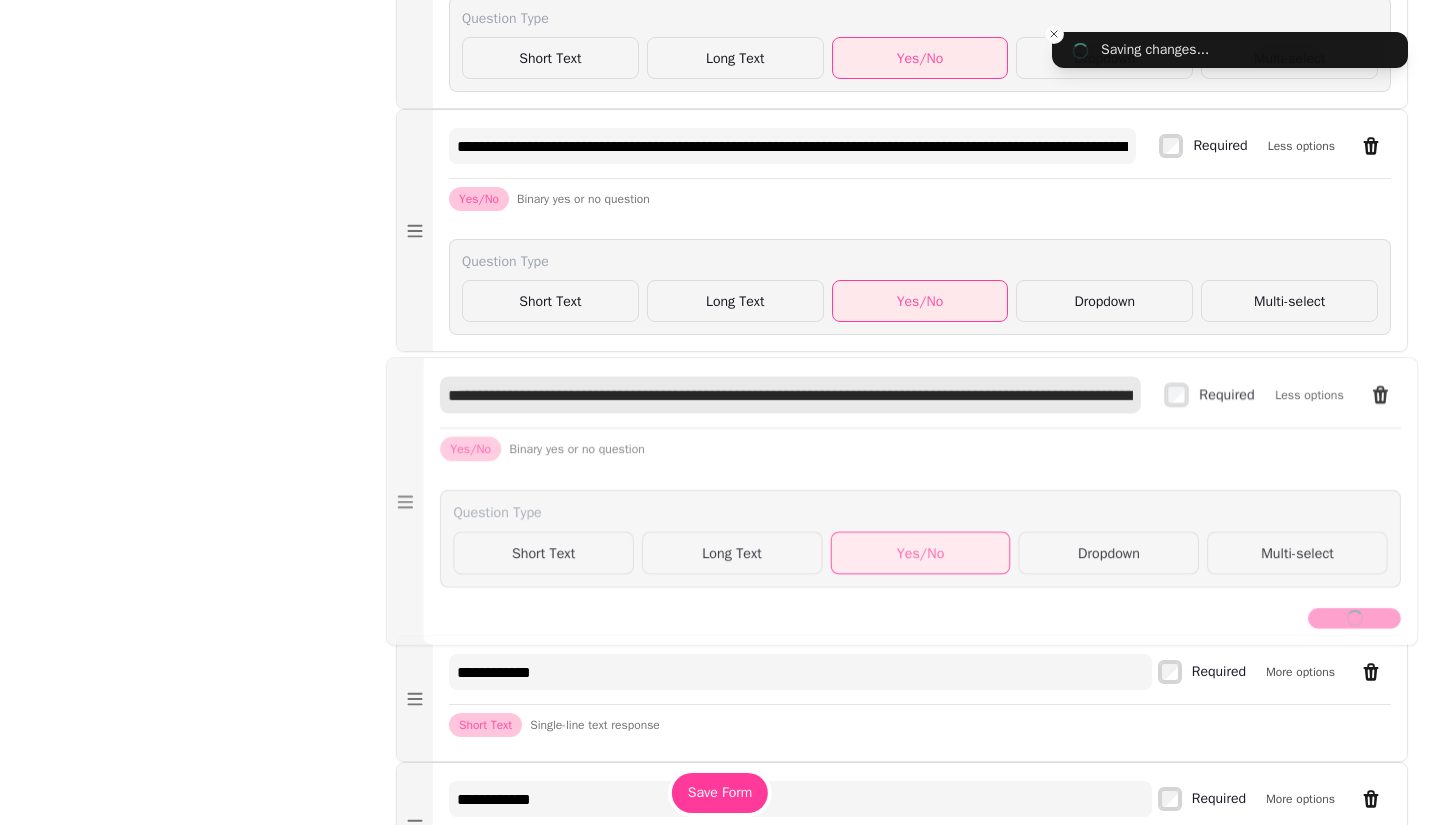 drag, startPoint x: 562, startPoint y: 412, endPoint x: 398, endPoint y: 420, distance: 164.195 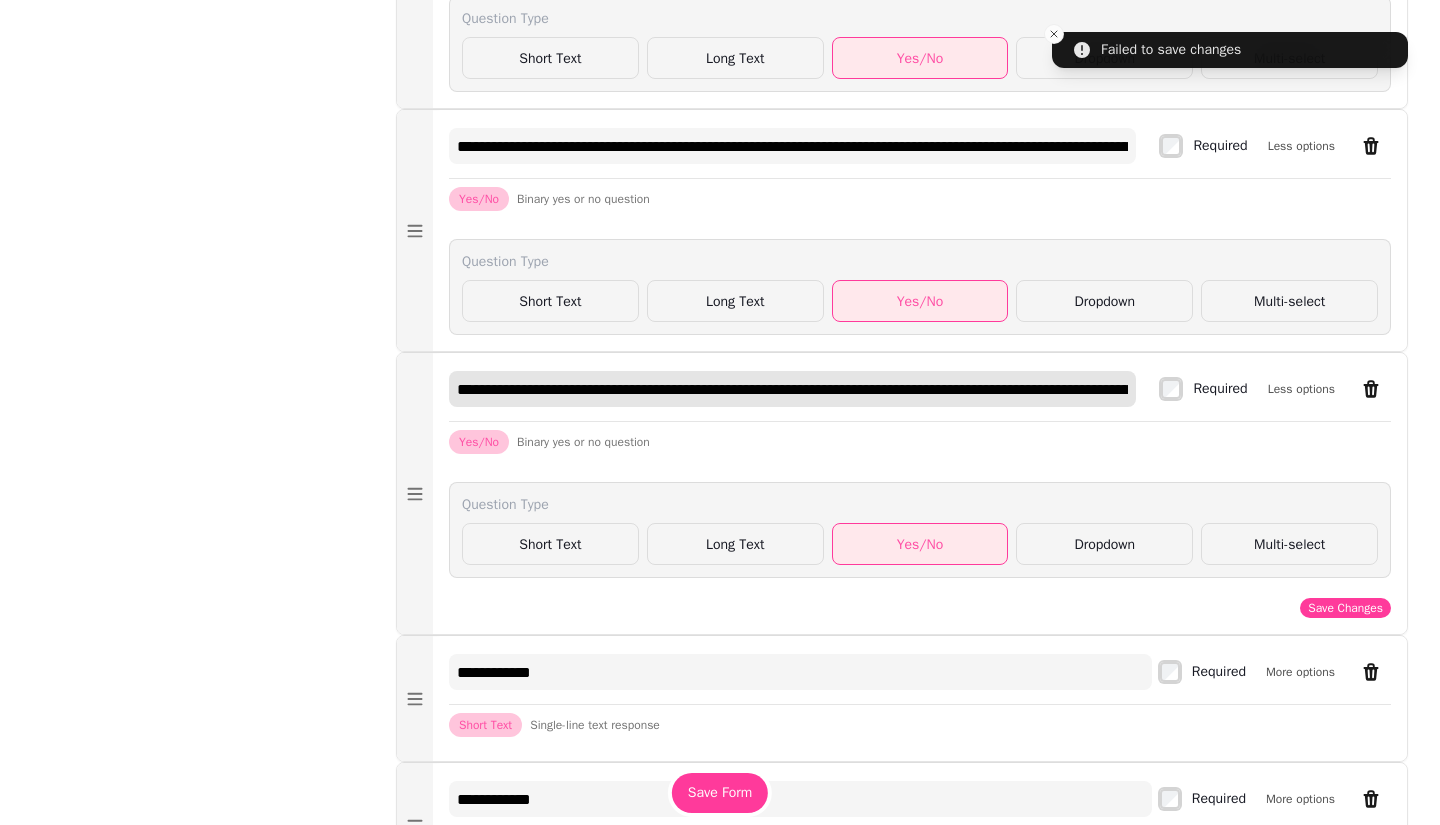 click on "**********" at bounding box center [792, 389] 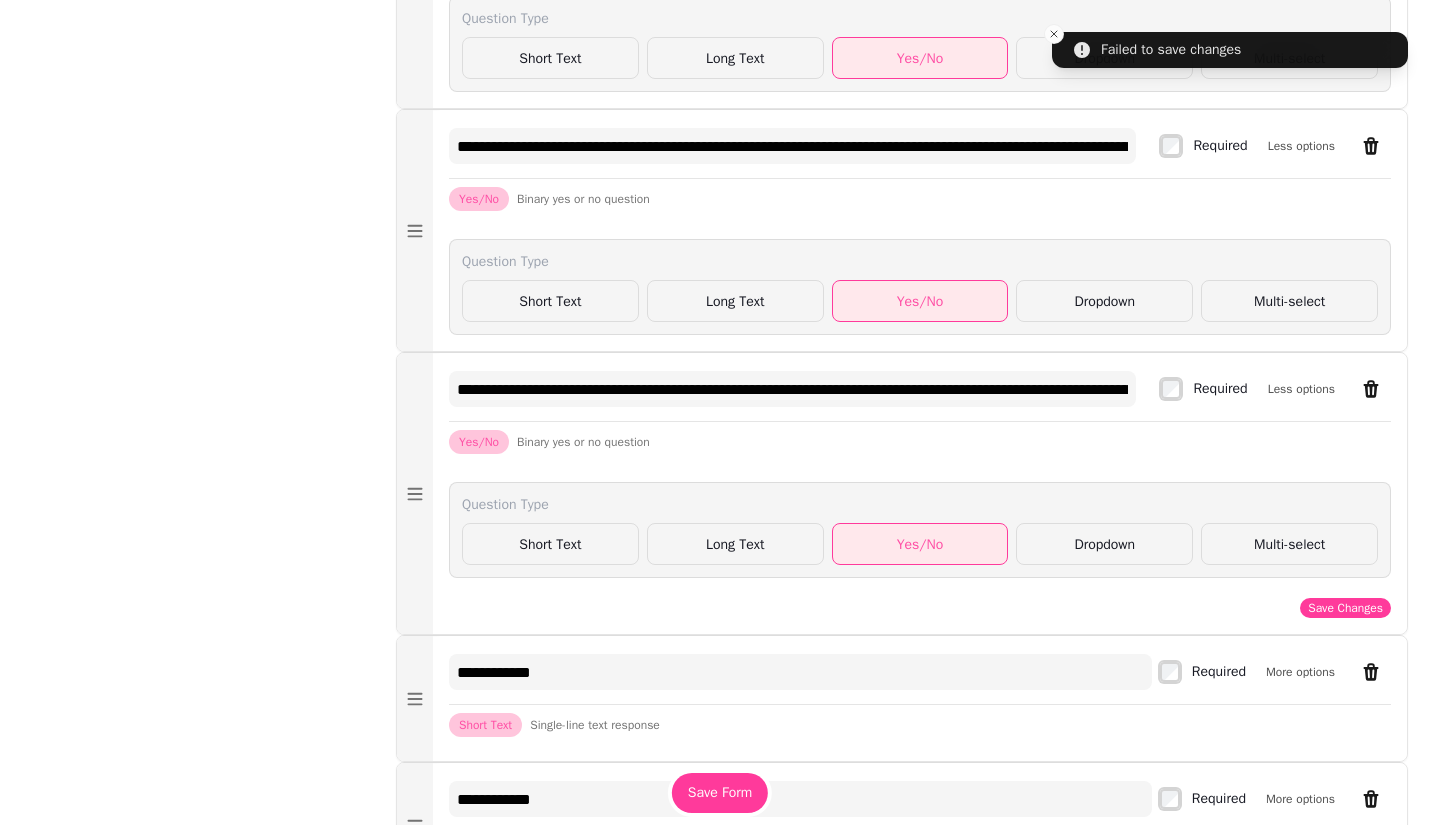 click on "Save Changes" at bounding box center [1345, 608] 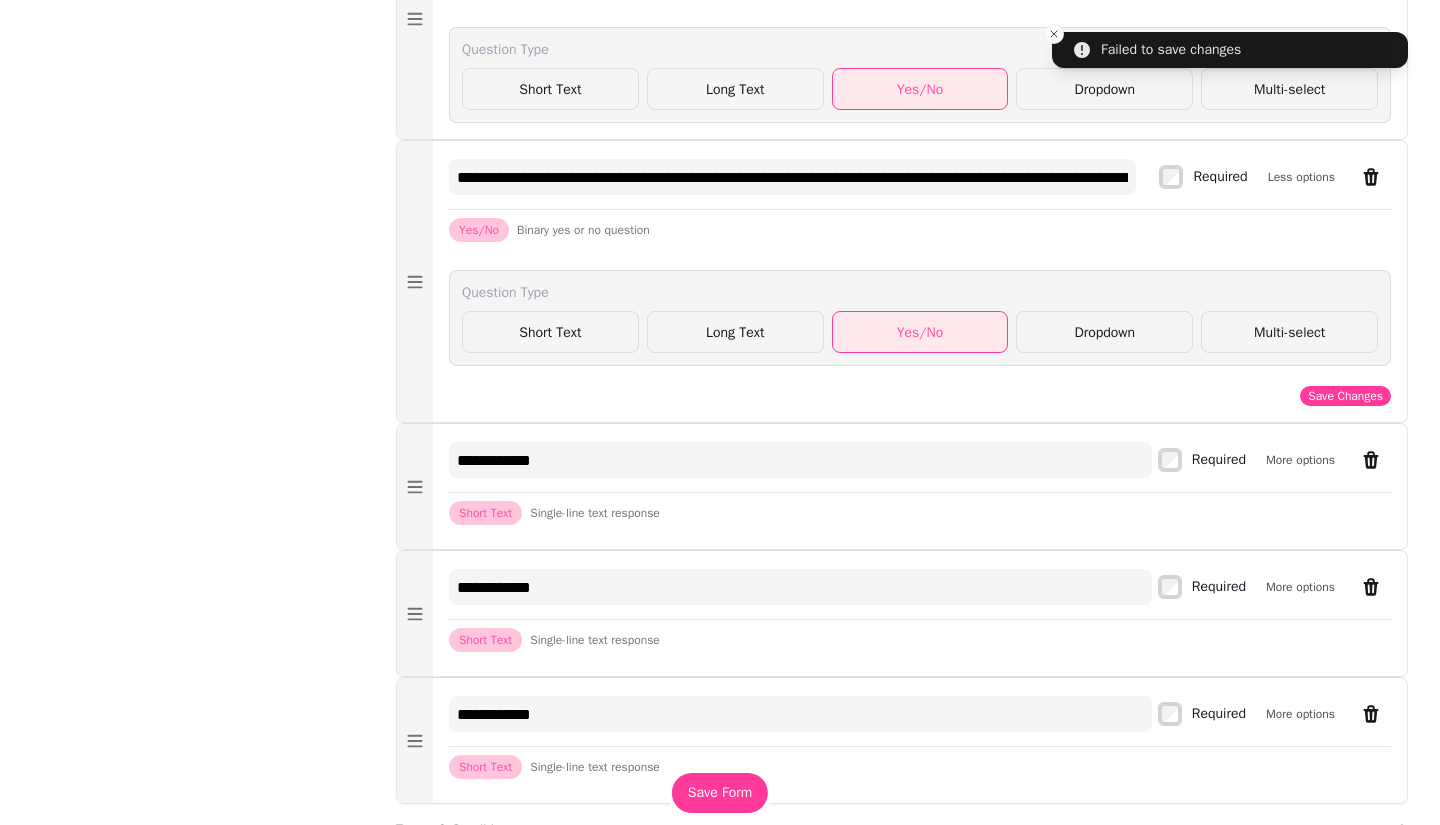 scroll, scrollTop: 5623, scrollLeft: 0, axis: vertical 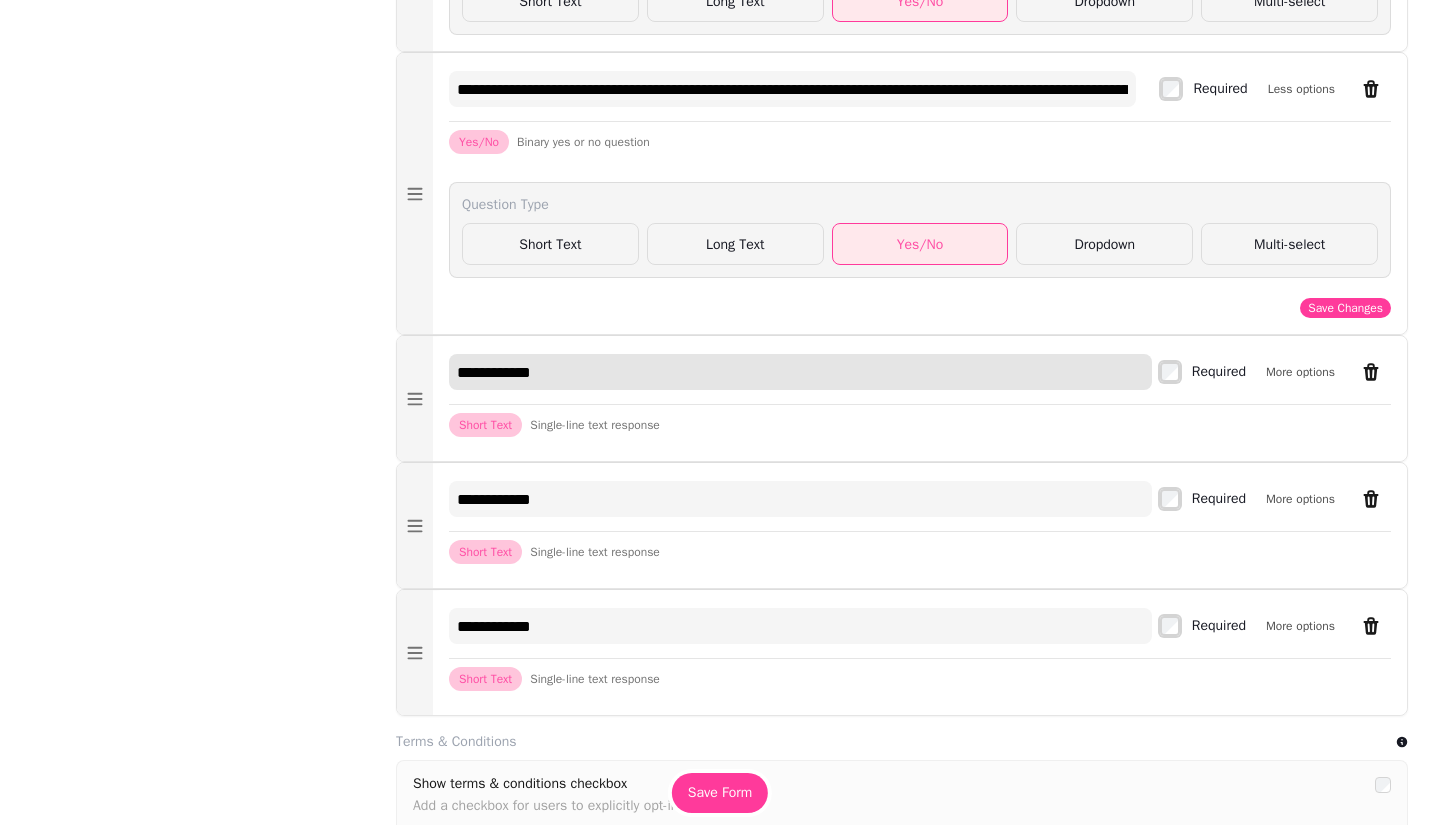click on "**********" at bounding box center [800, 372] 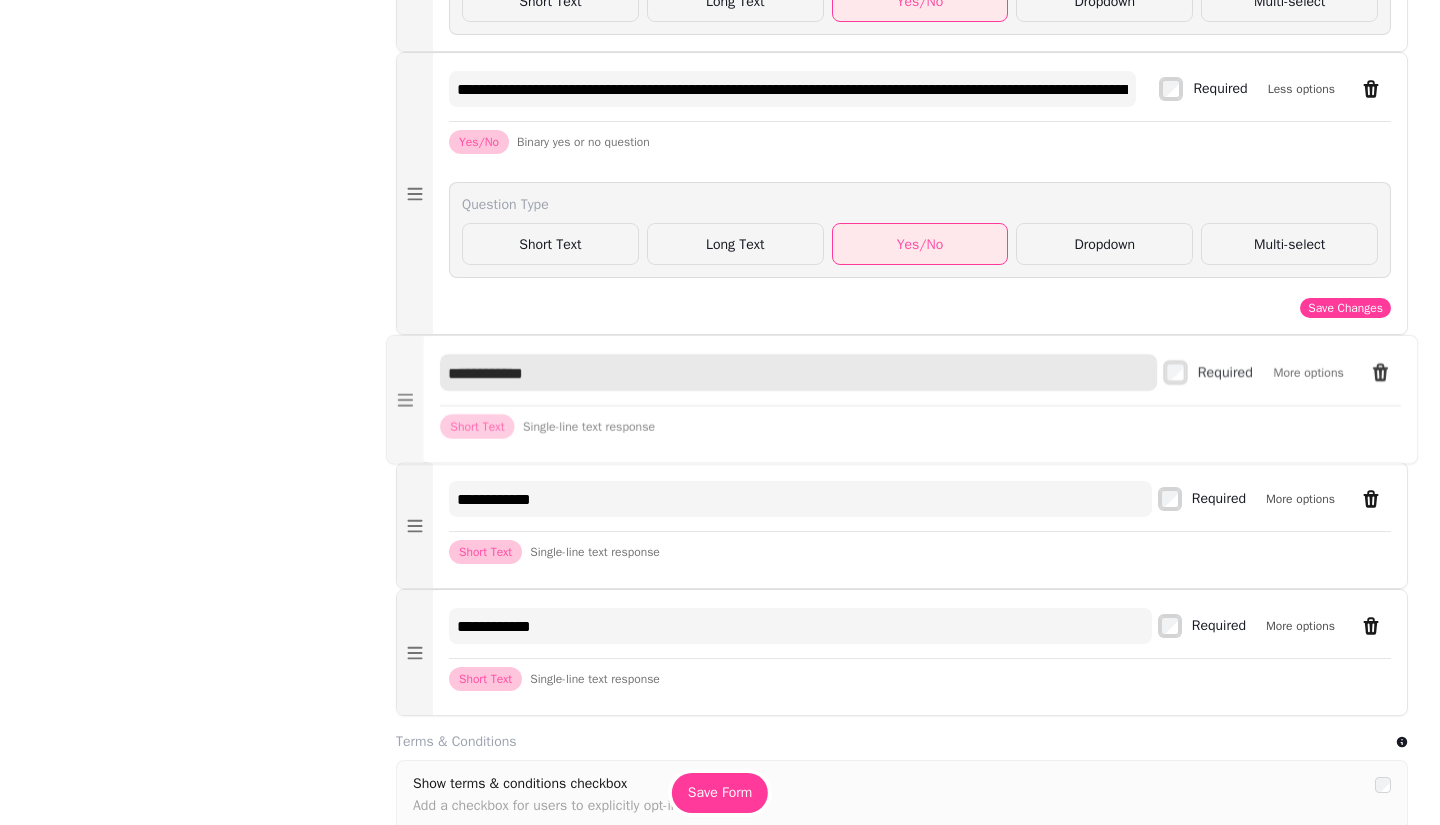 drag, startPoint x: 591, startPoint y: 387, endPoint x: 431, endPoint y: 388, distance: 160.00313 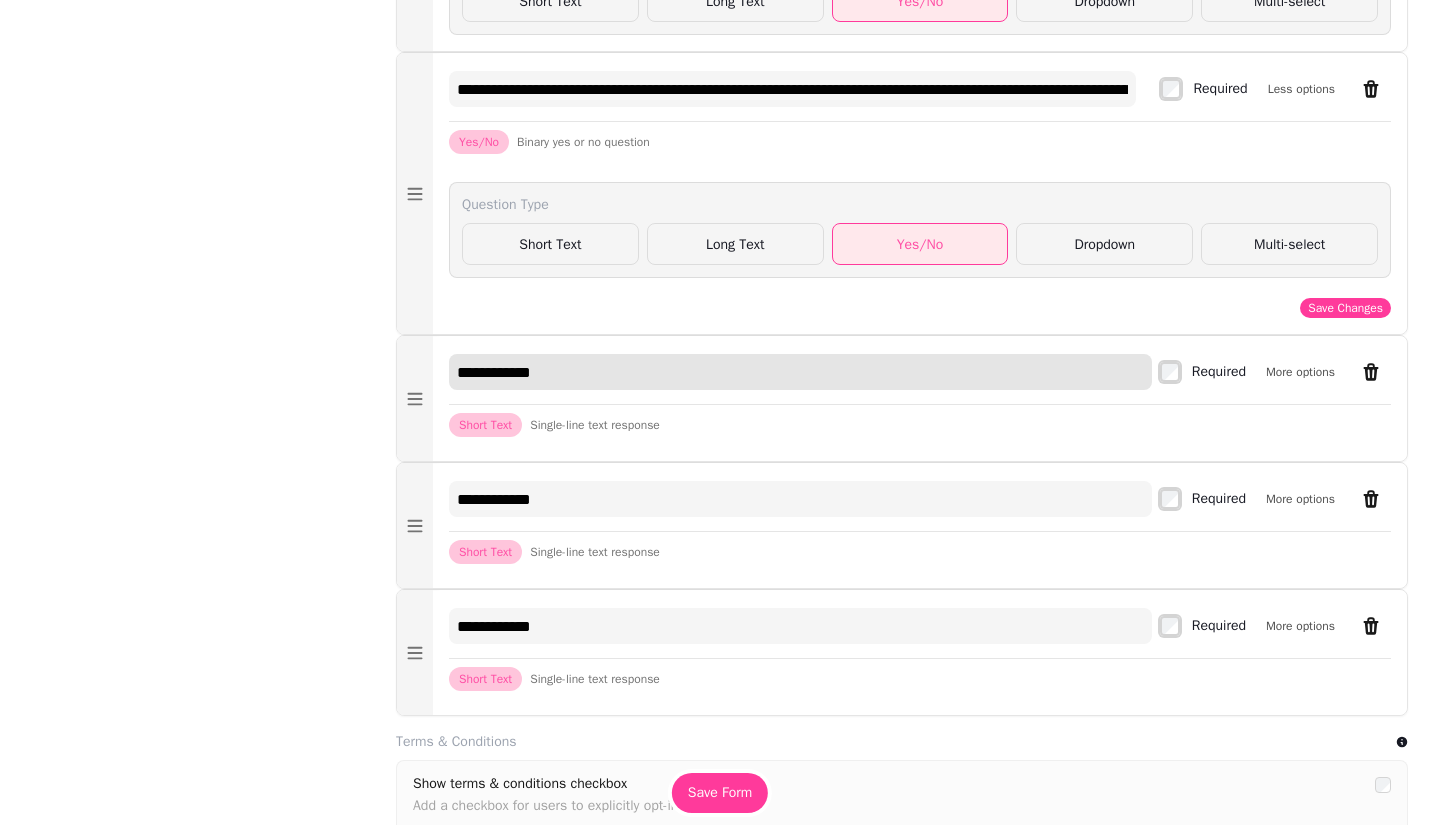 paste on "**********" 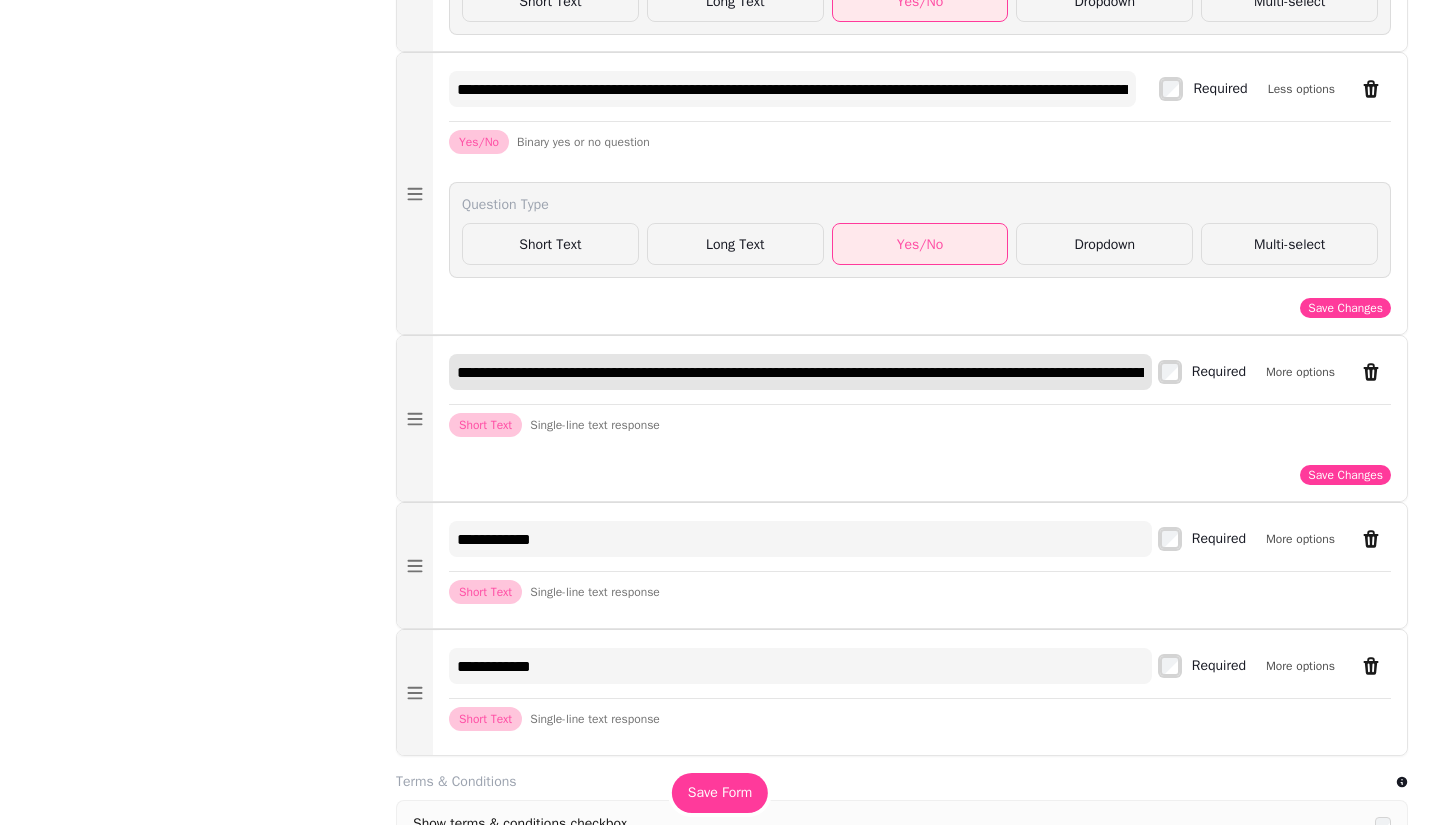 scroll, scrollTop: 0, scrollLeft: 806, axis: horizontal 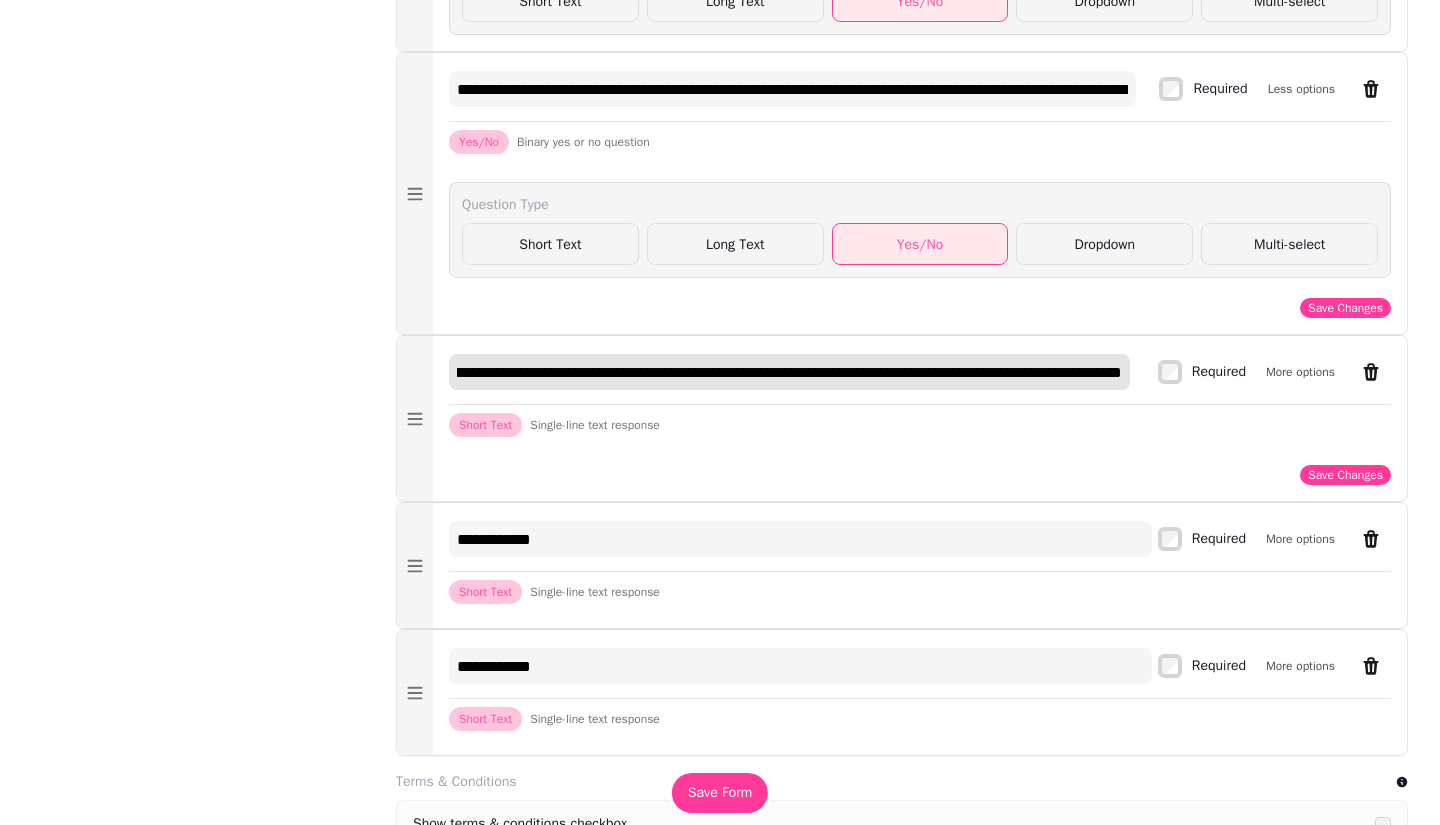 click on "**********" at bounding box center (789, 372) 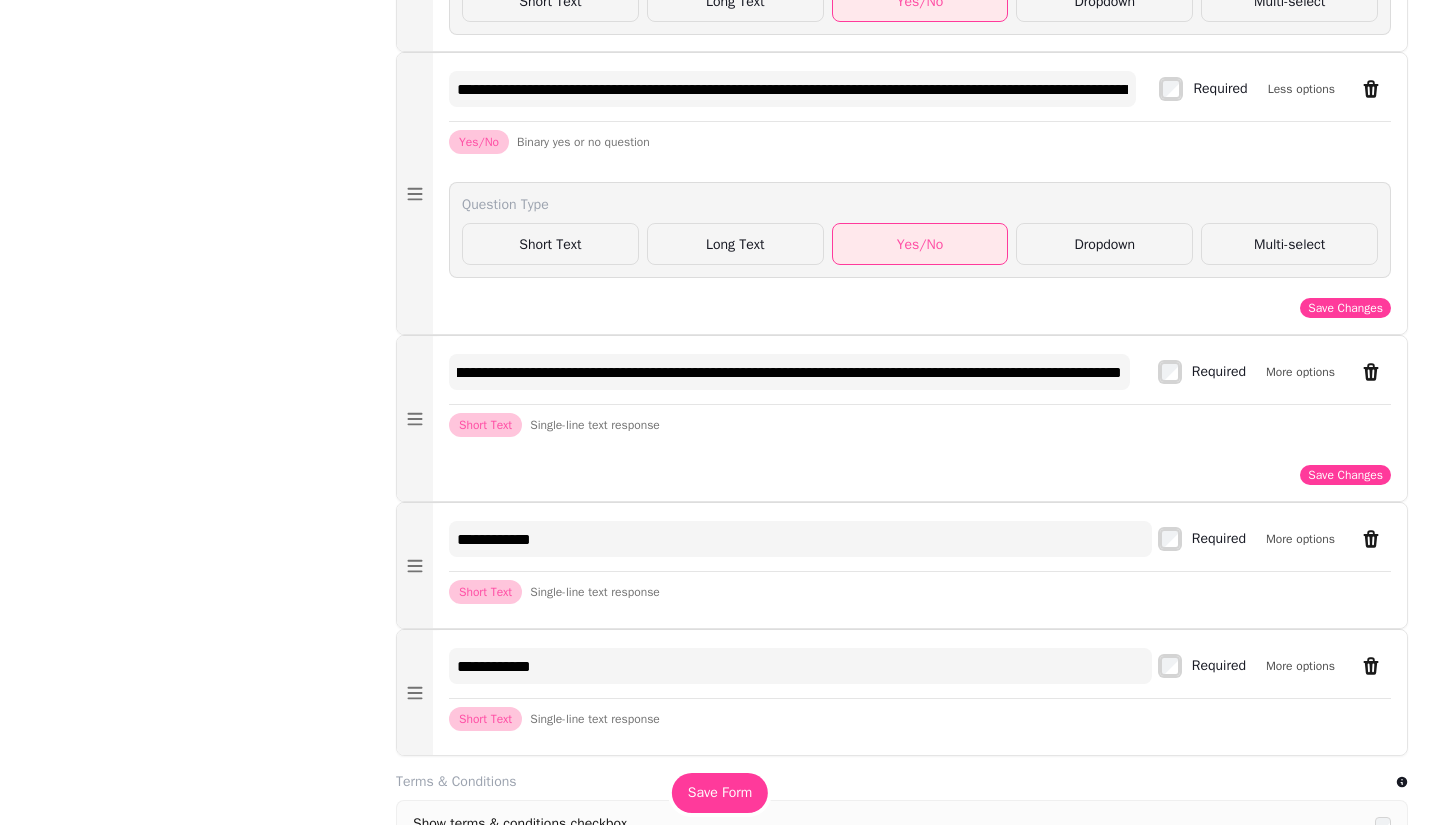 click on "More options" at bounding box center [1300, 372] 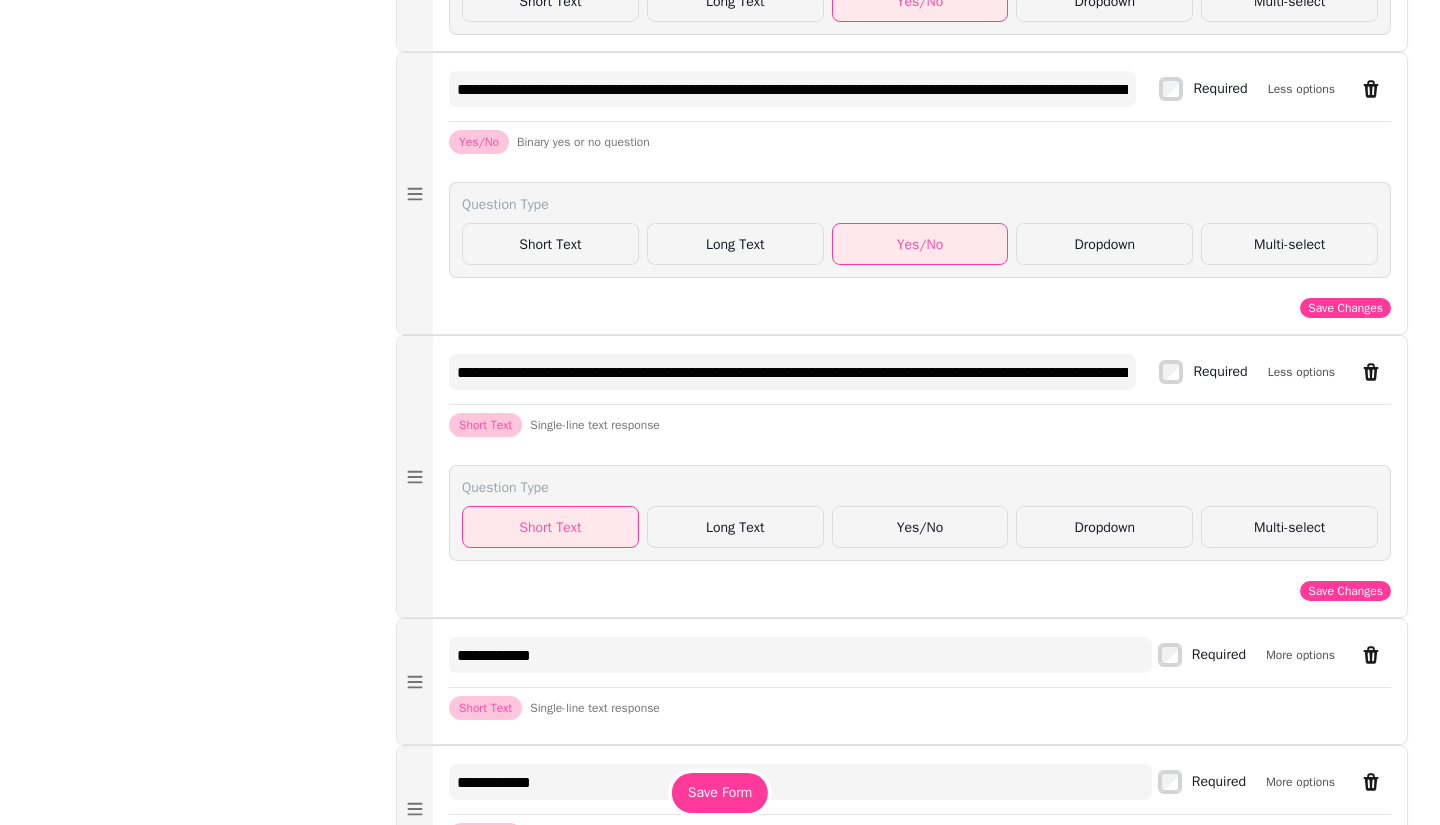 click on "Yes/No" at bounding box center (920, 527) 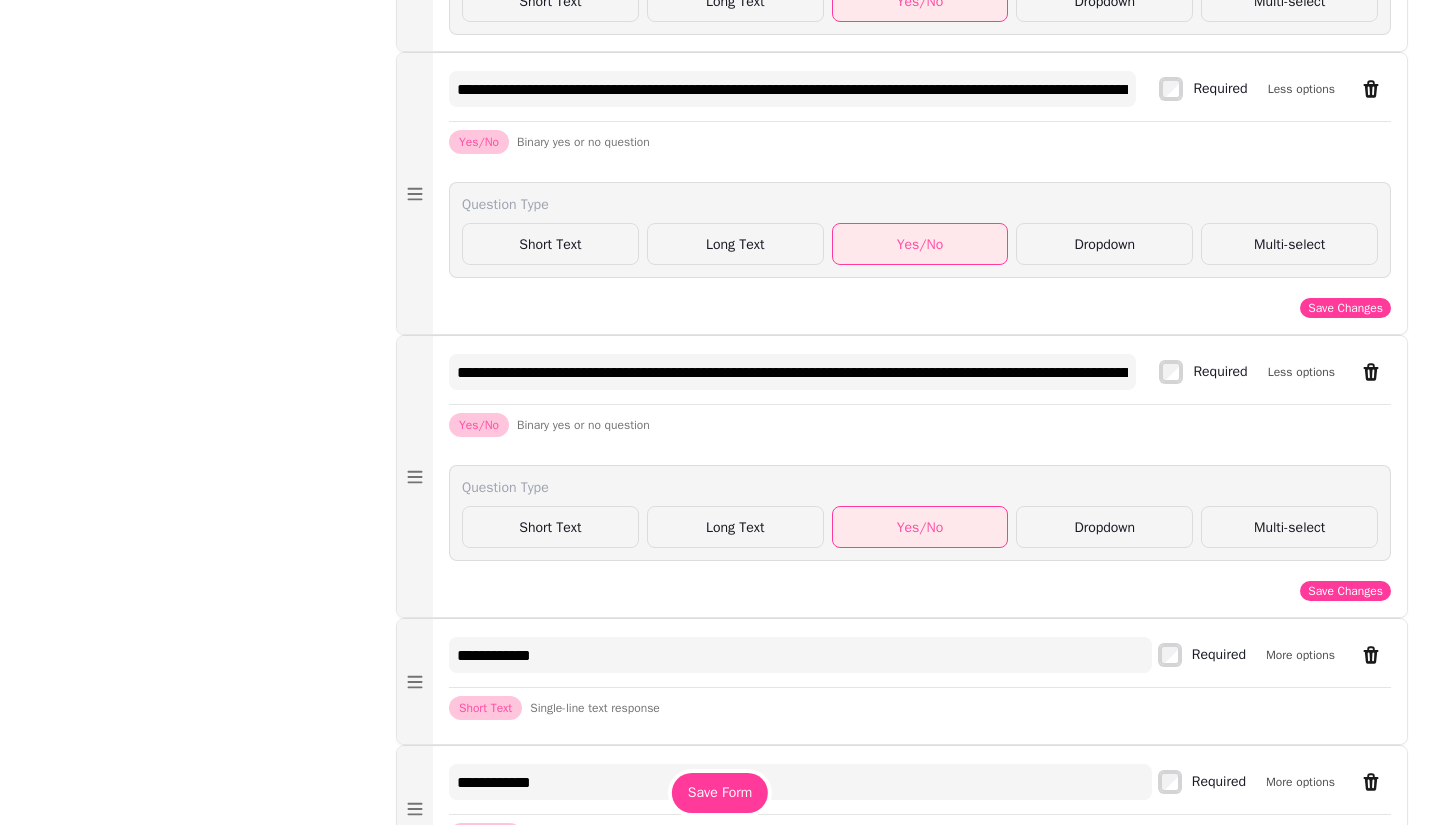click on "Save Changes" at bounding box center [1345, 591] 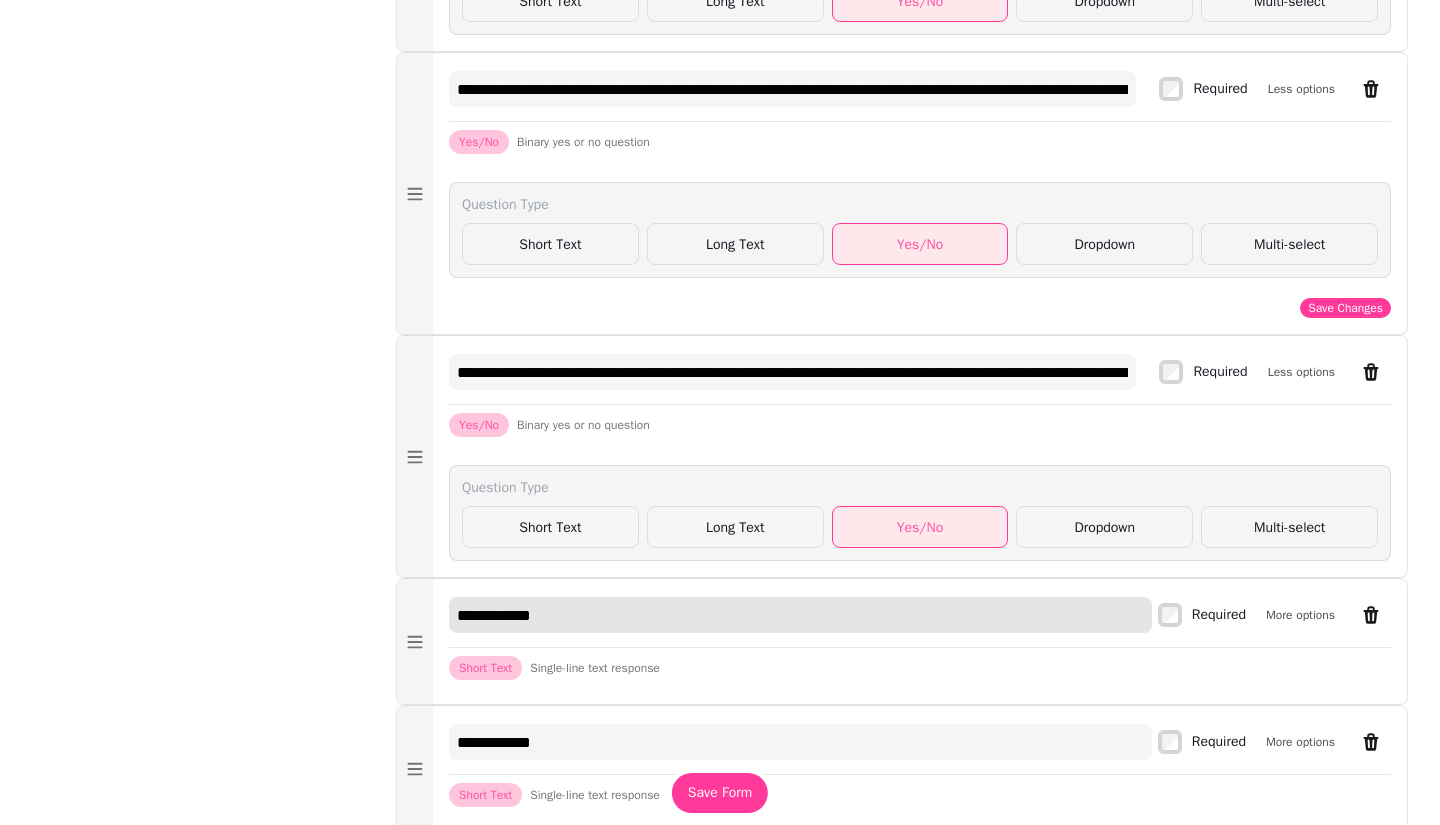 click on "**********" at bounding box center [800, 615] 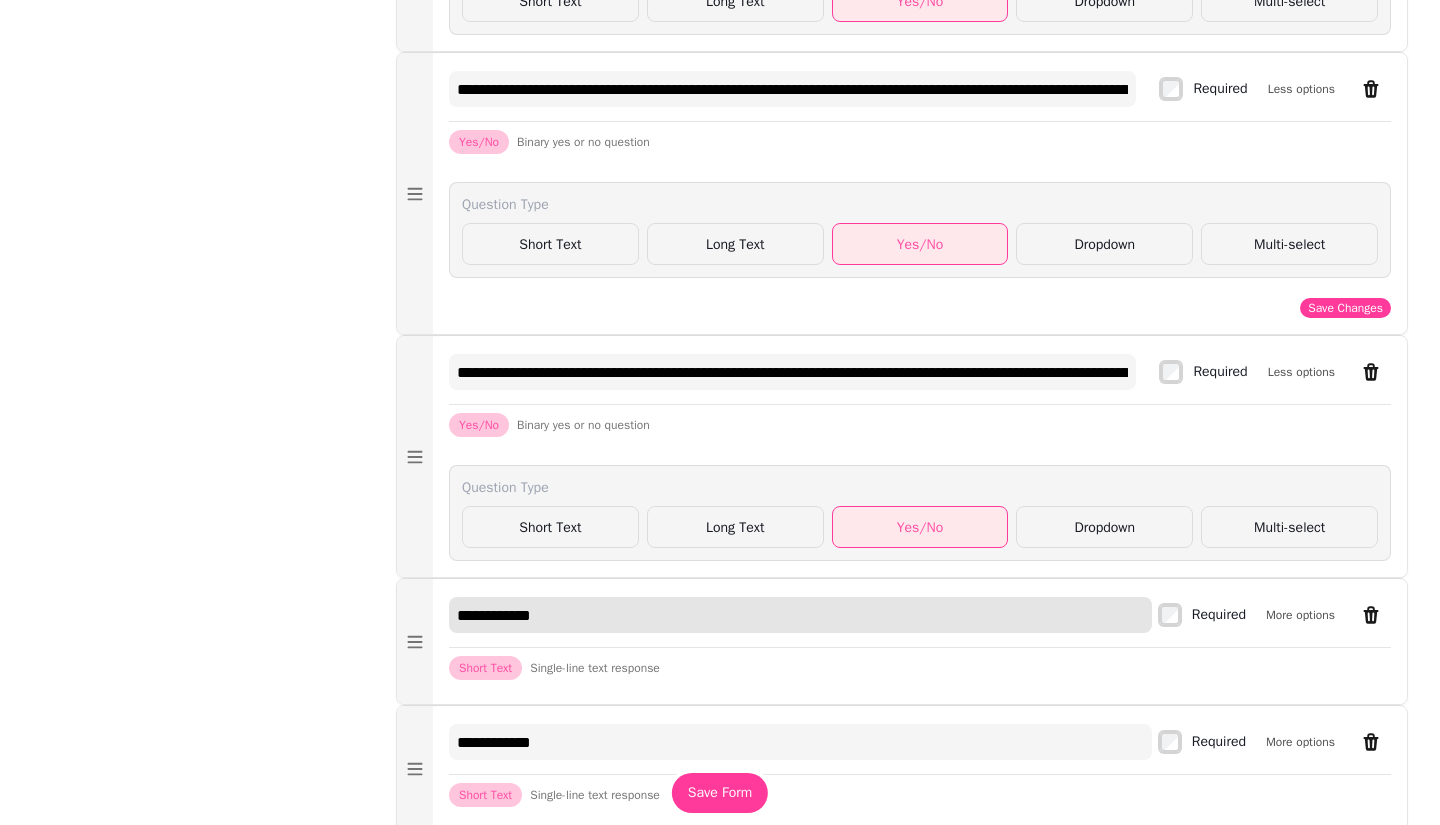 click on "**********" at bounding box center [800, 615] 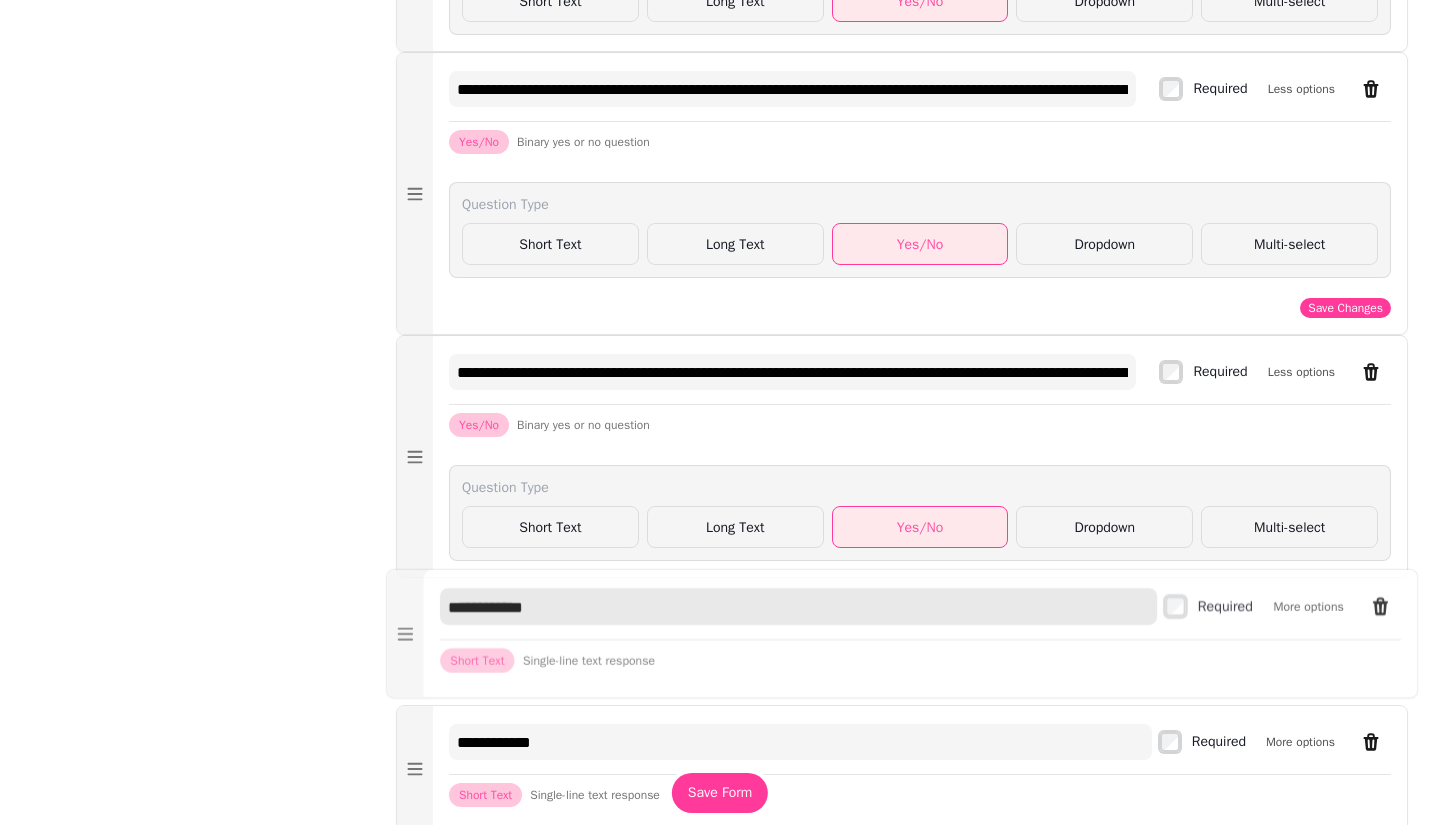 drag, startPoint x: 575, startPoint y: 644, endPoint x: 442, endPoint y: 636, distance: 133.24039 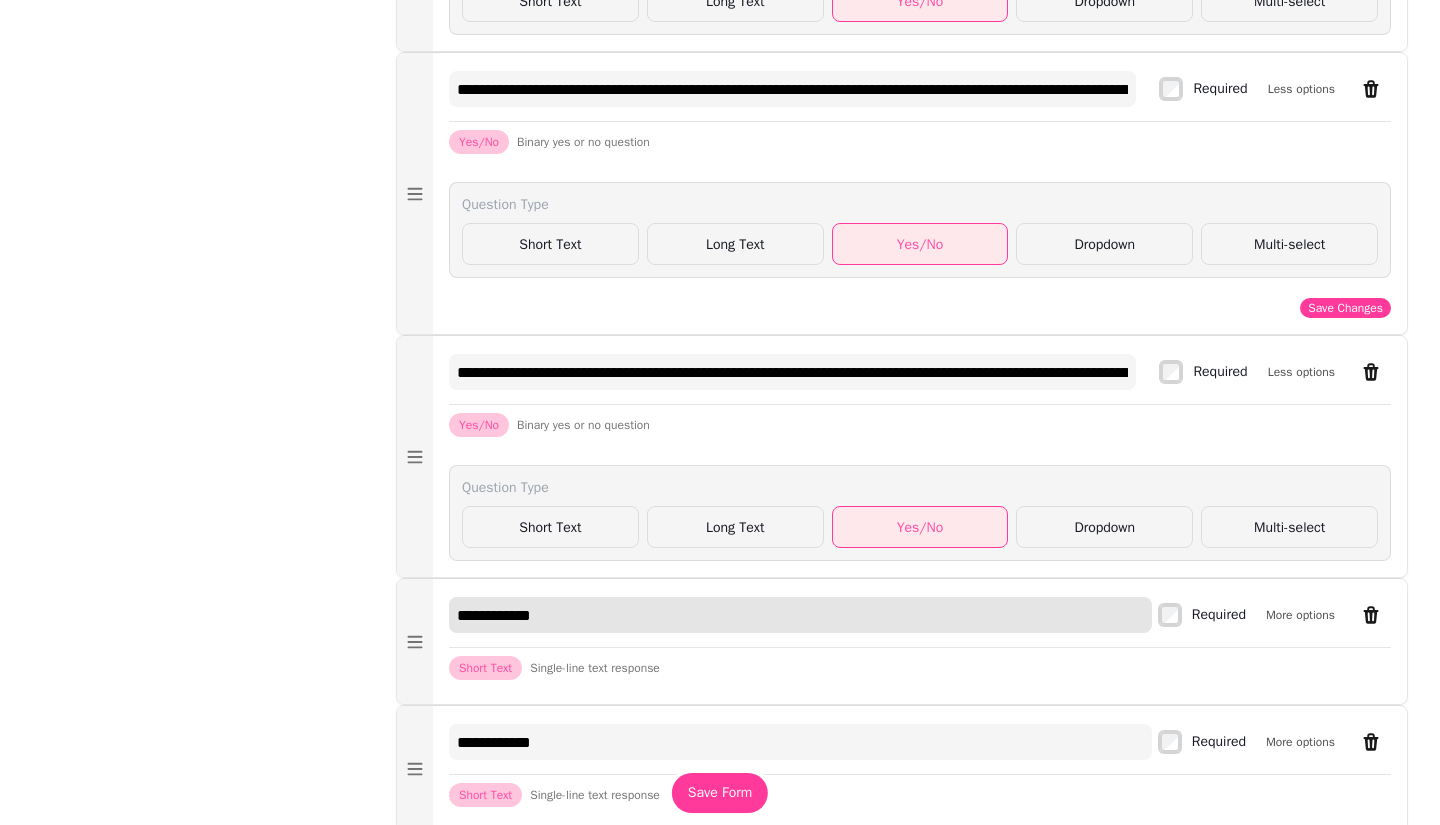 paste on "**********" 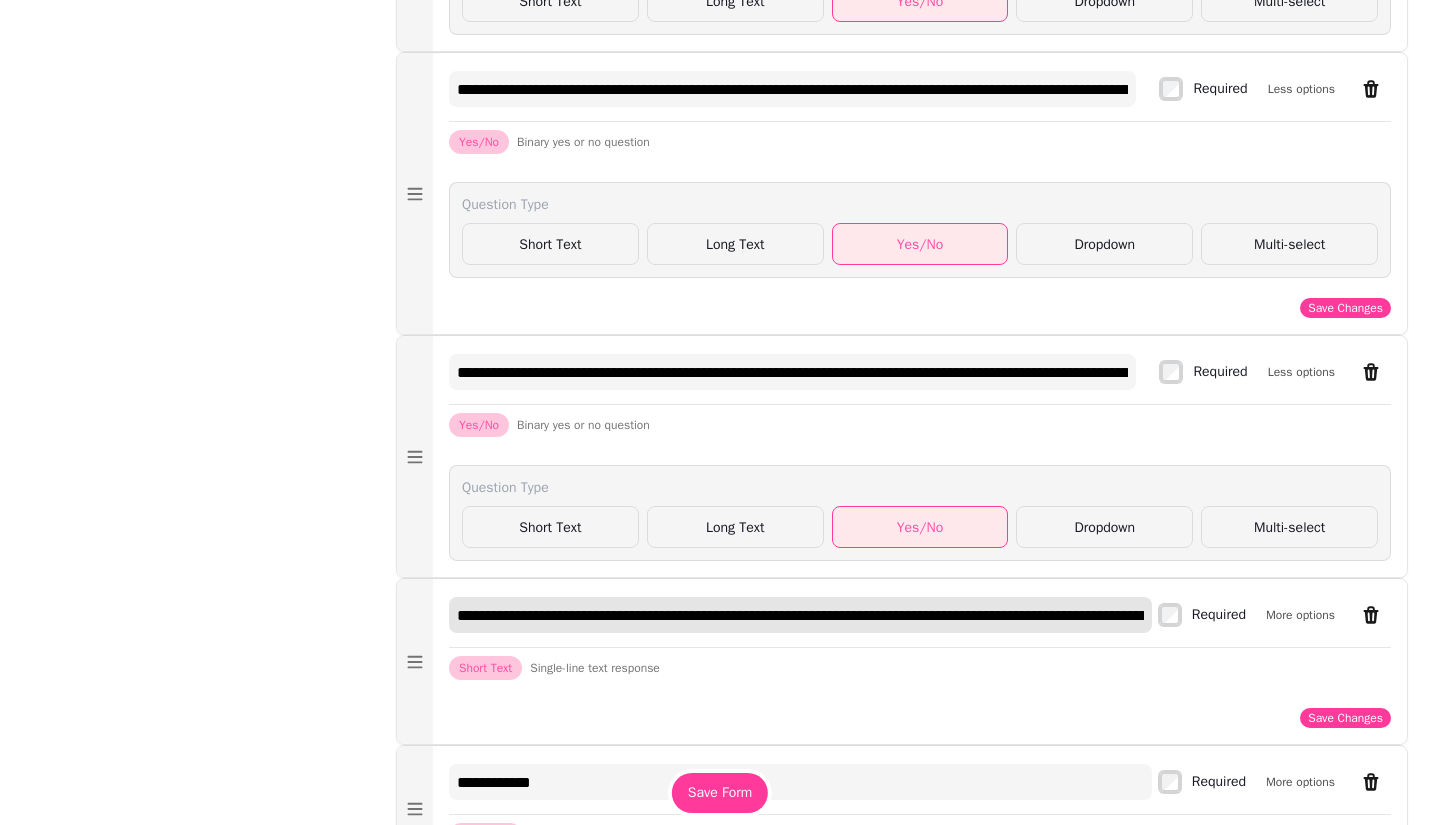 scroll, scrollTop: 0, scrollLeft: 288, axis: horizontal 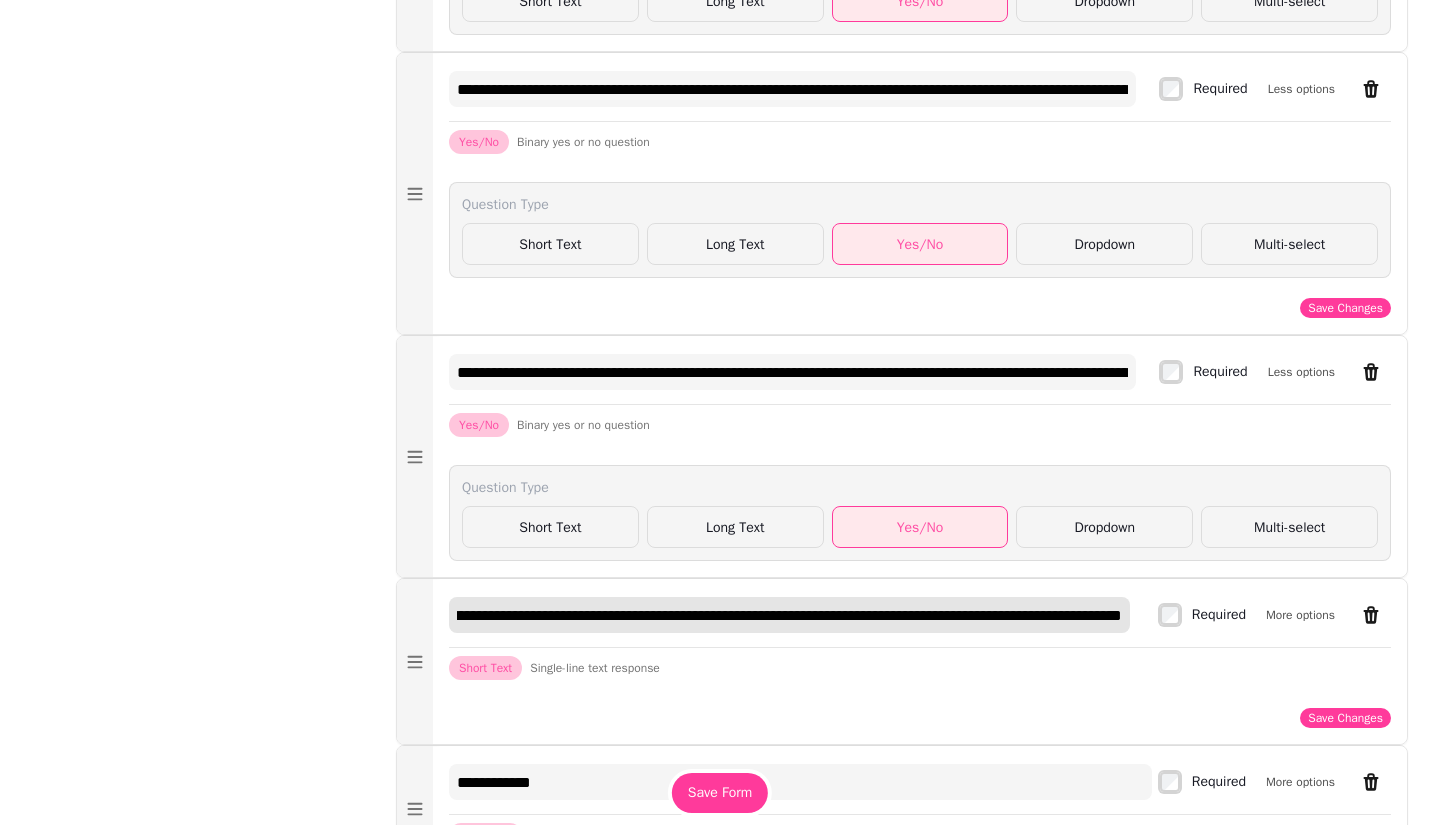click on "**********" at bounding box center (789, 615) 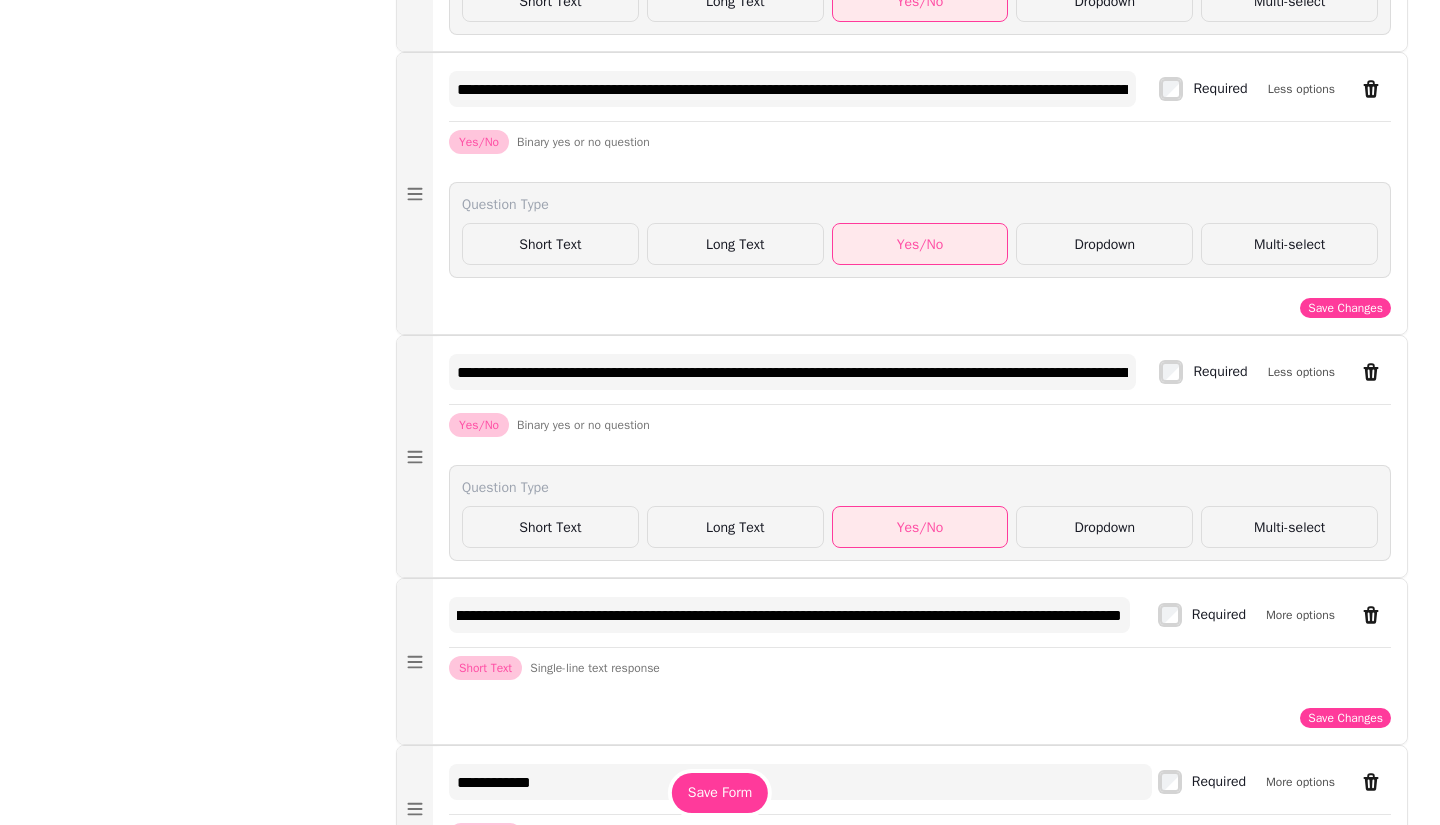 scroll, scrollTop: 0, scrollLeft: 0, axis: both 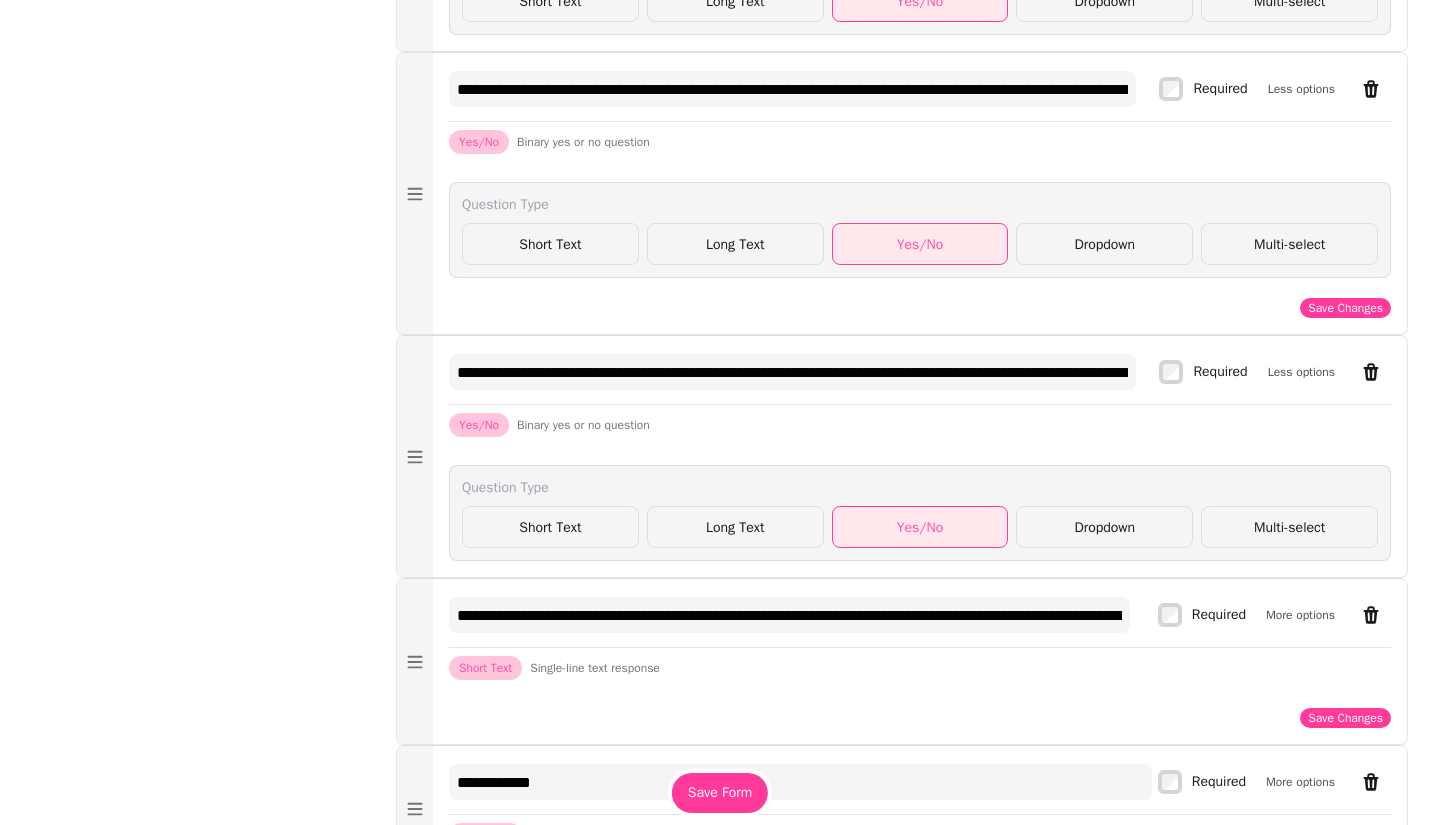 click on "Save Changes" at bounding box center (1345, 718) 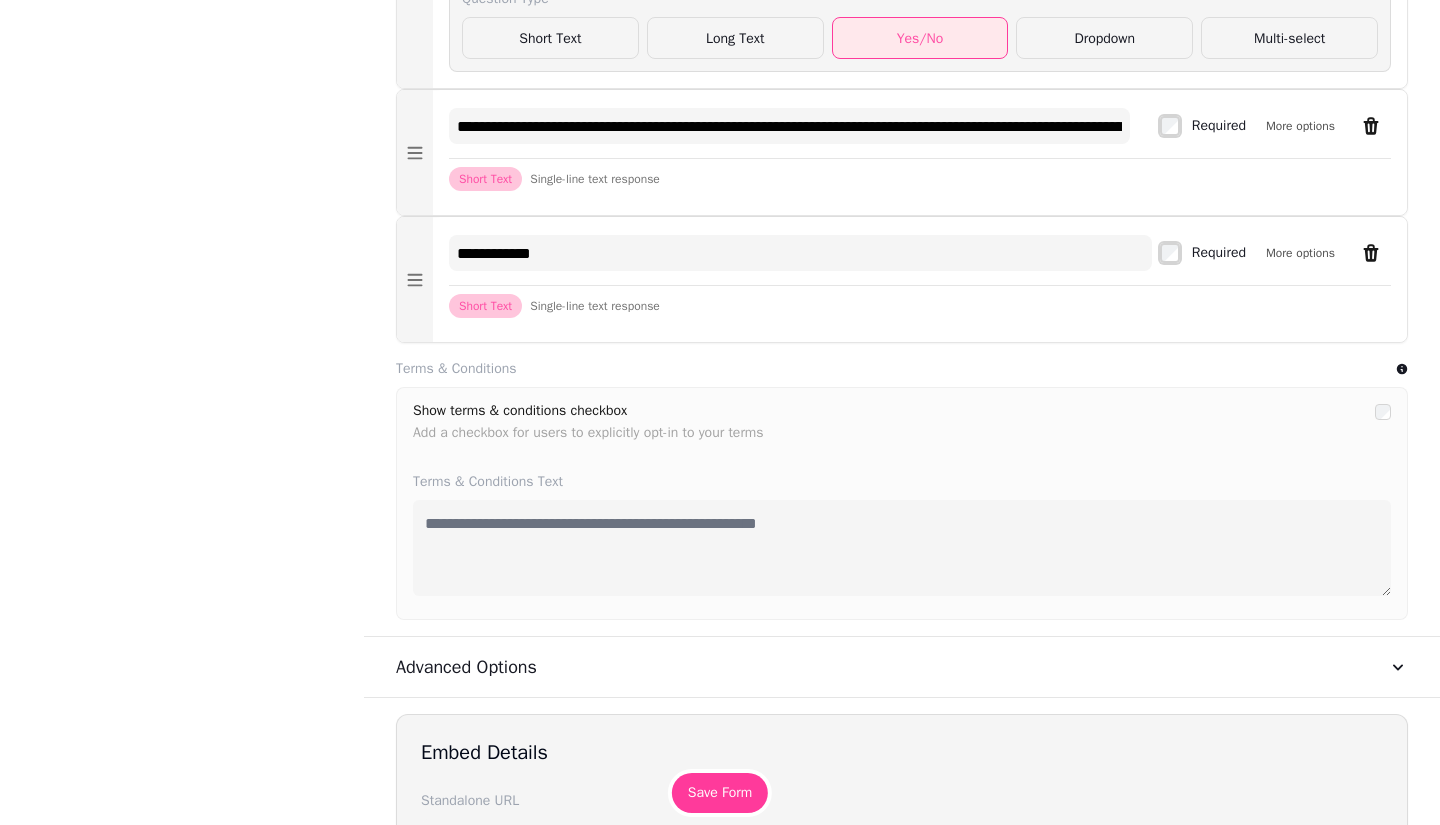 scroll, scrollTop: 6223, scrollLeft: 0, axis: vertical 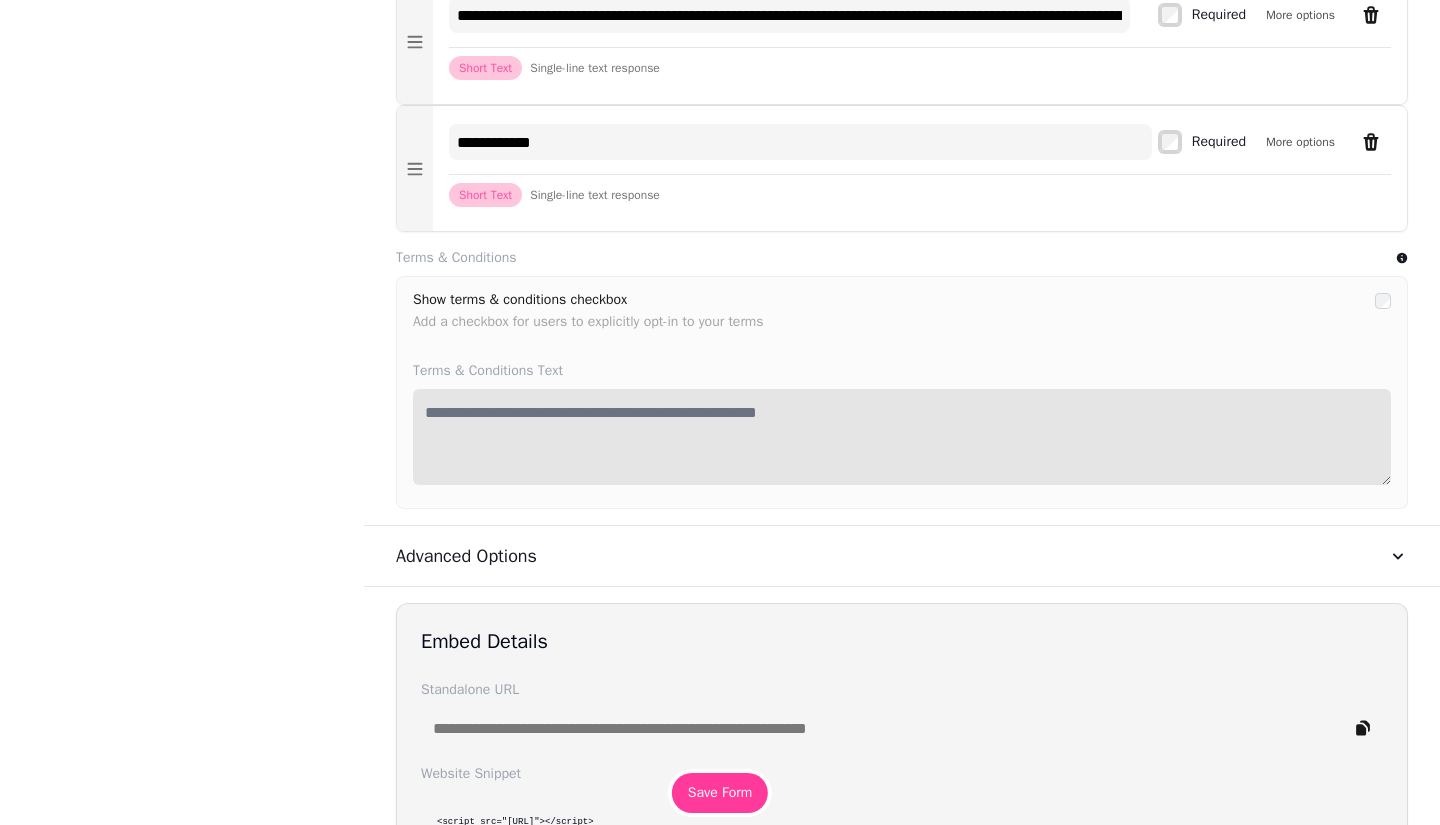 drag, startPoint x: 642, startPoint y: 463, endPoint x: 630, endPoint y: 449, distance: 18.439089 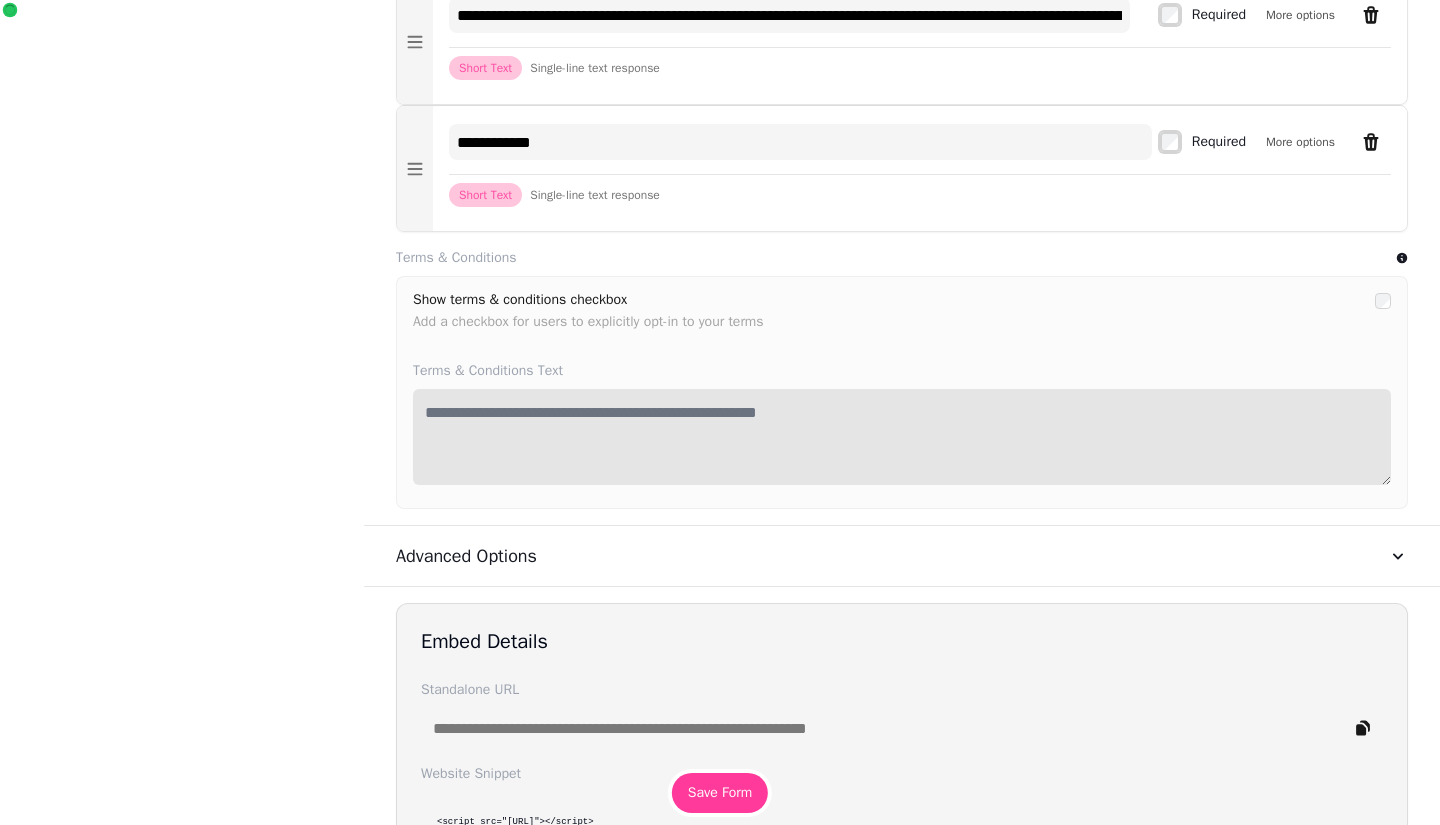 click at bounding box center (902, 437) 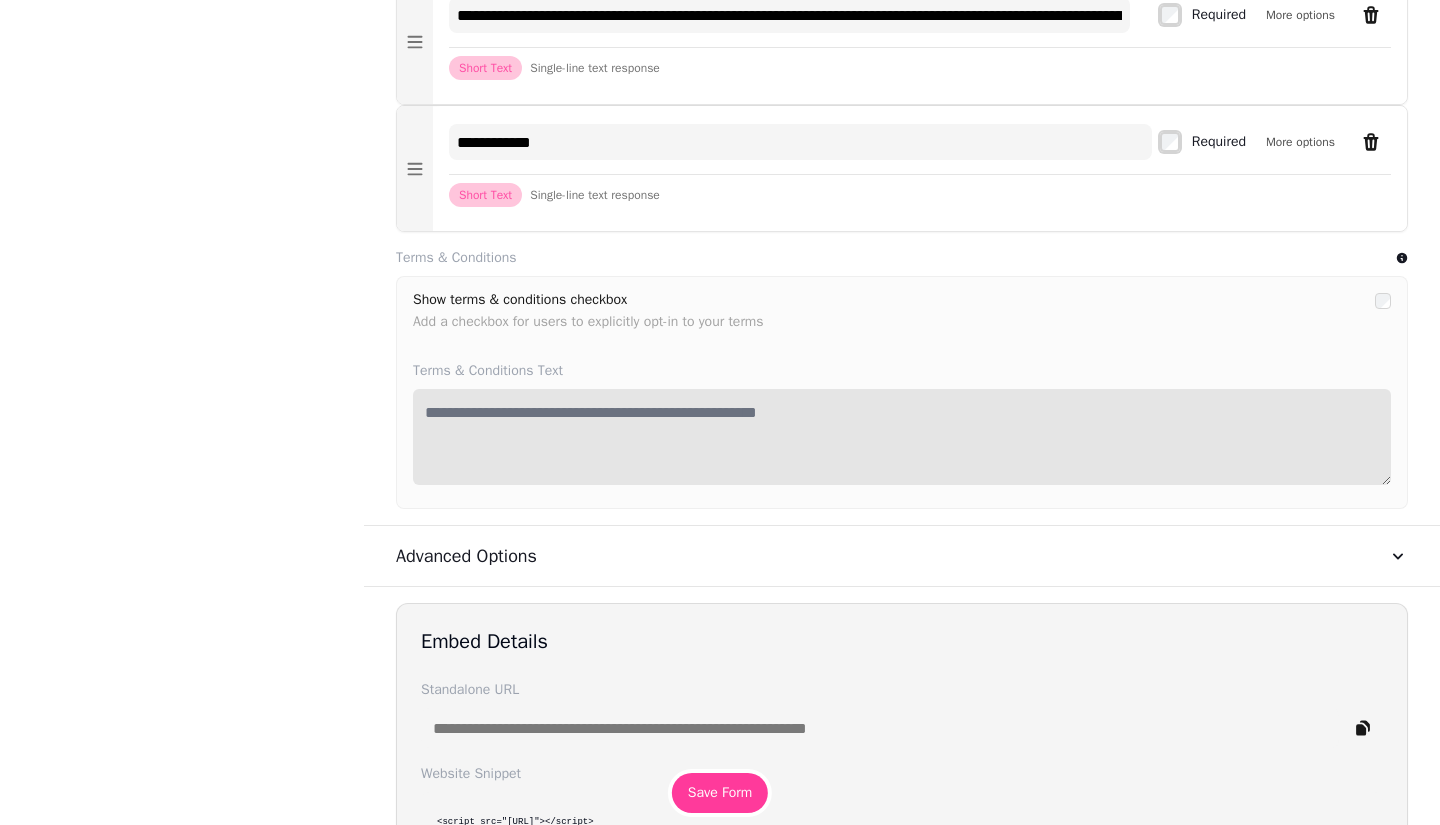 type on "*" 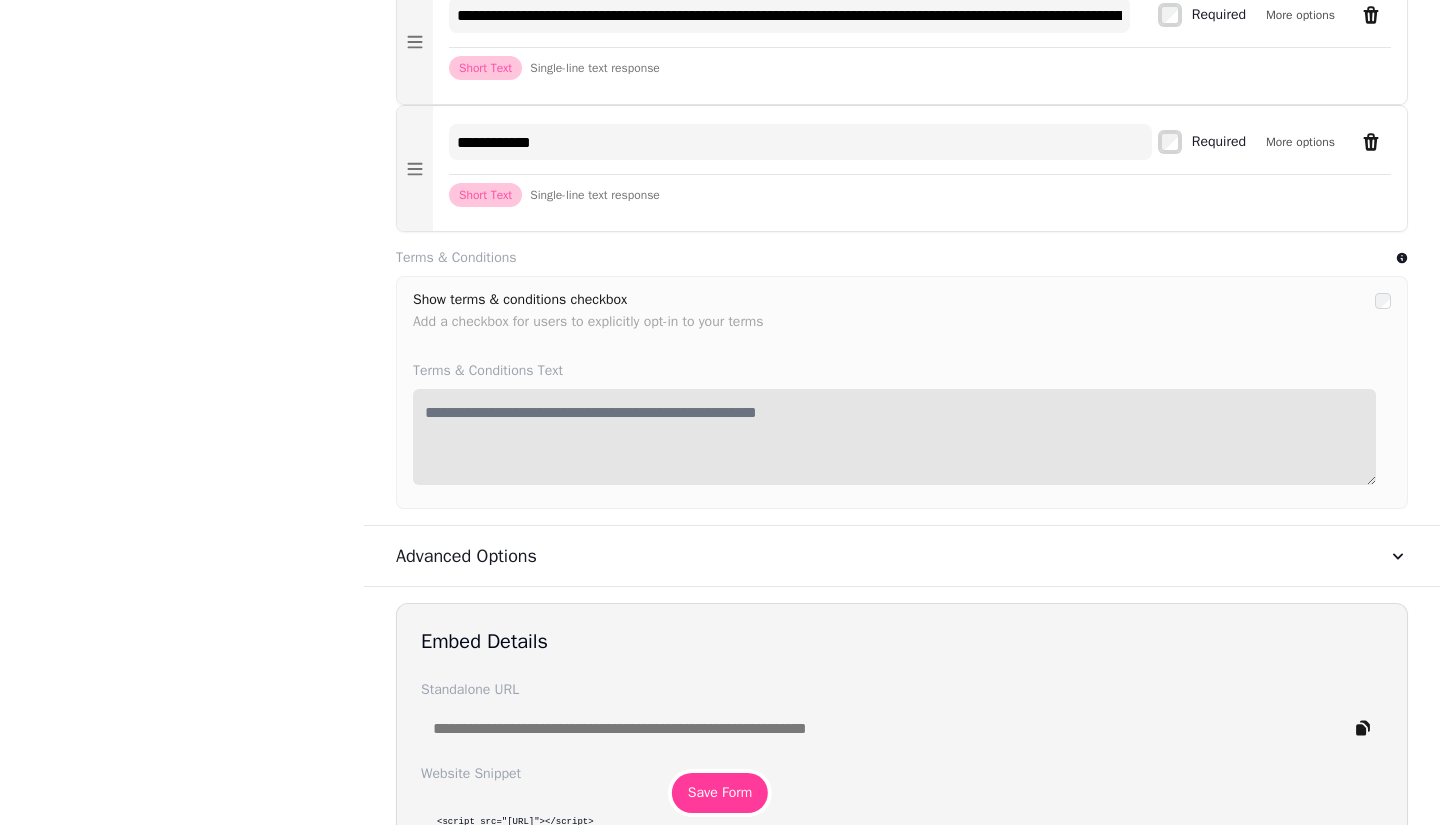 click at bounding box center [894, 437] 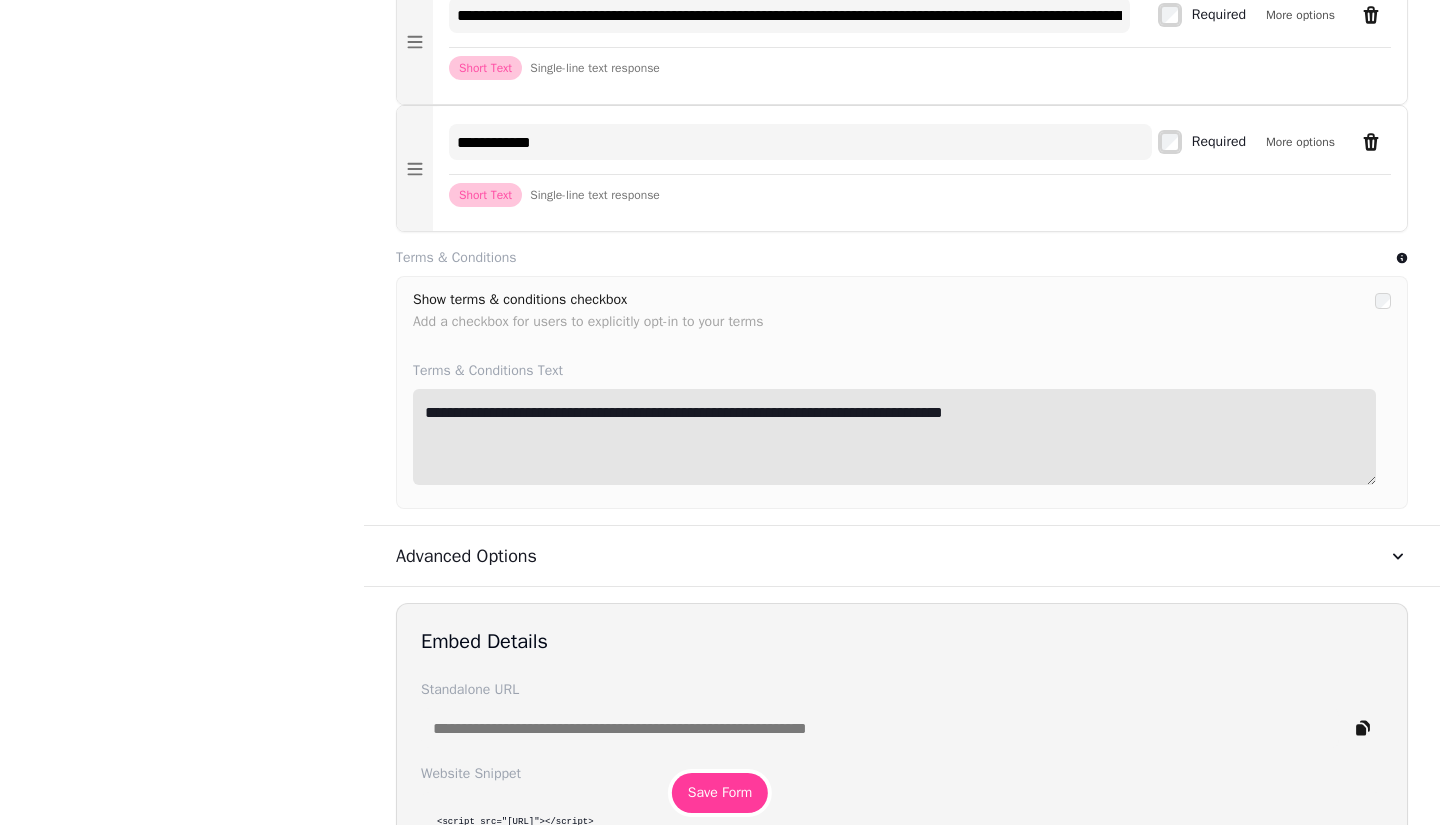 click on "**********" at bounding box center [894, 437] 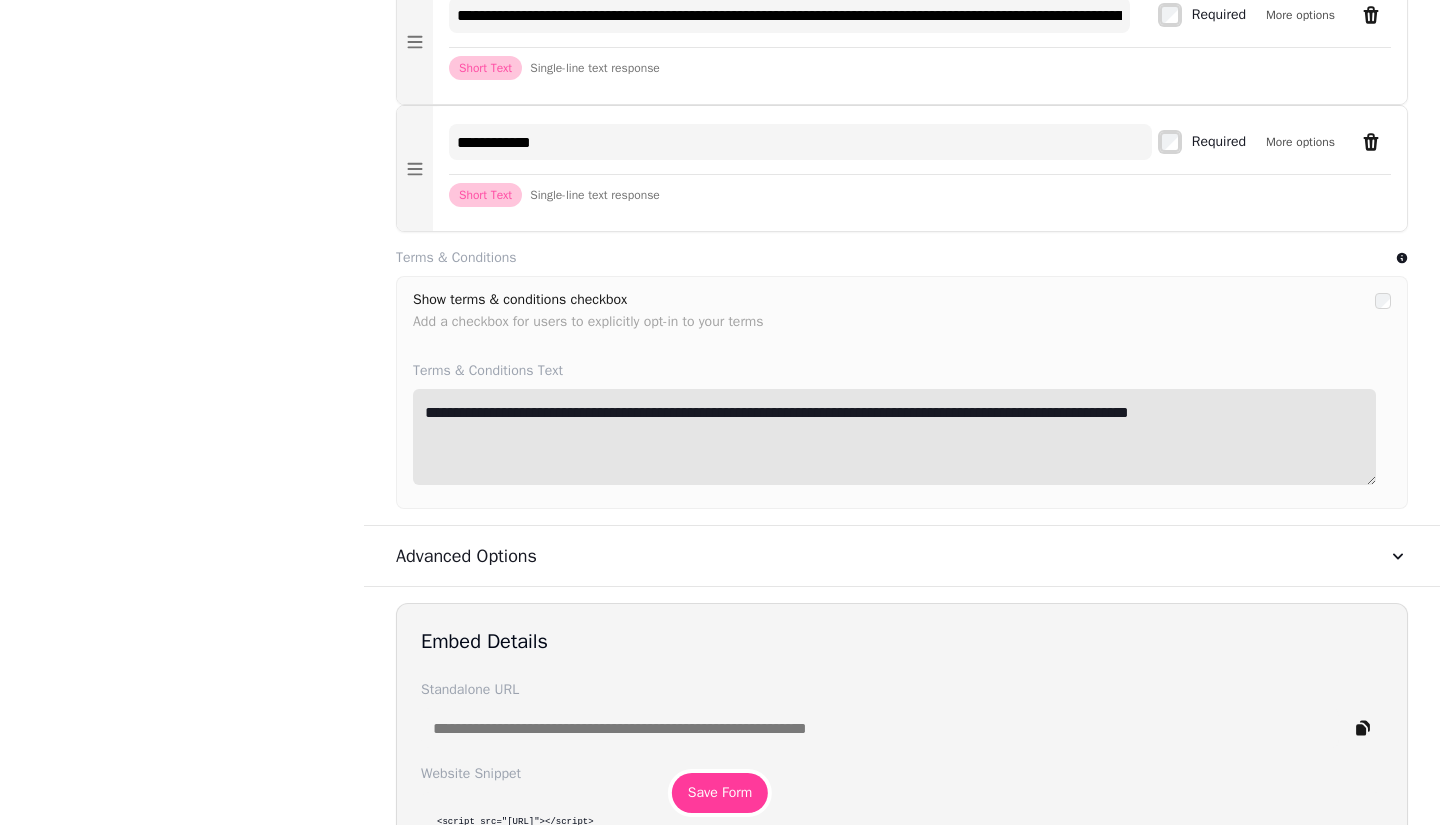 paste on "**********" 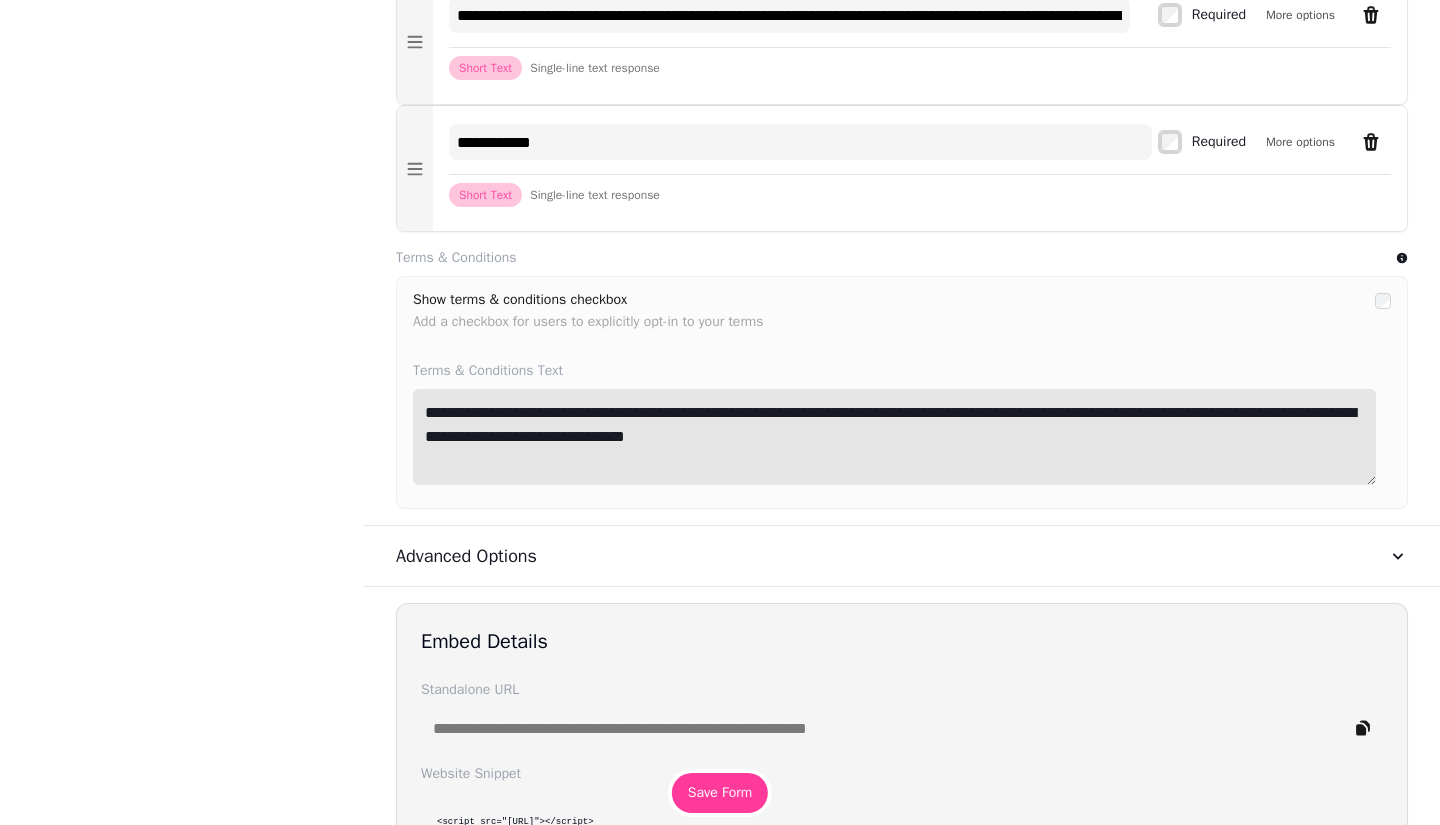 drag, startPoint x: 537, startPoint y: 461, endPoint x: 1252, endPoint y: 433, distance: 715.54803 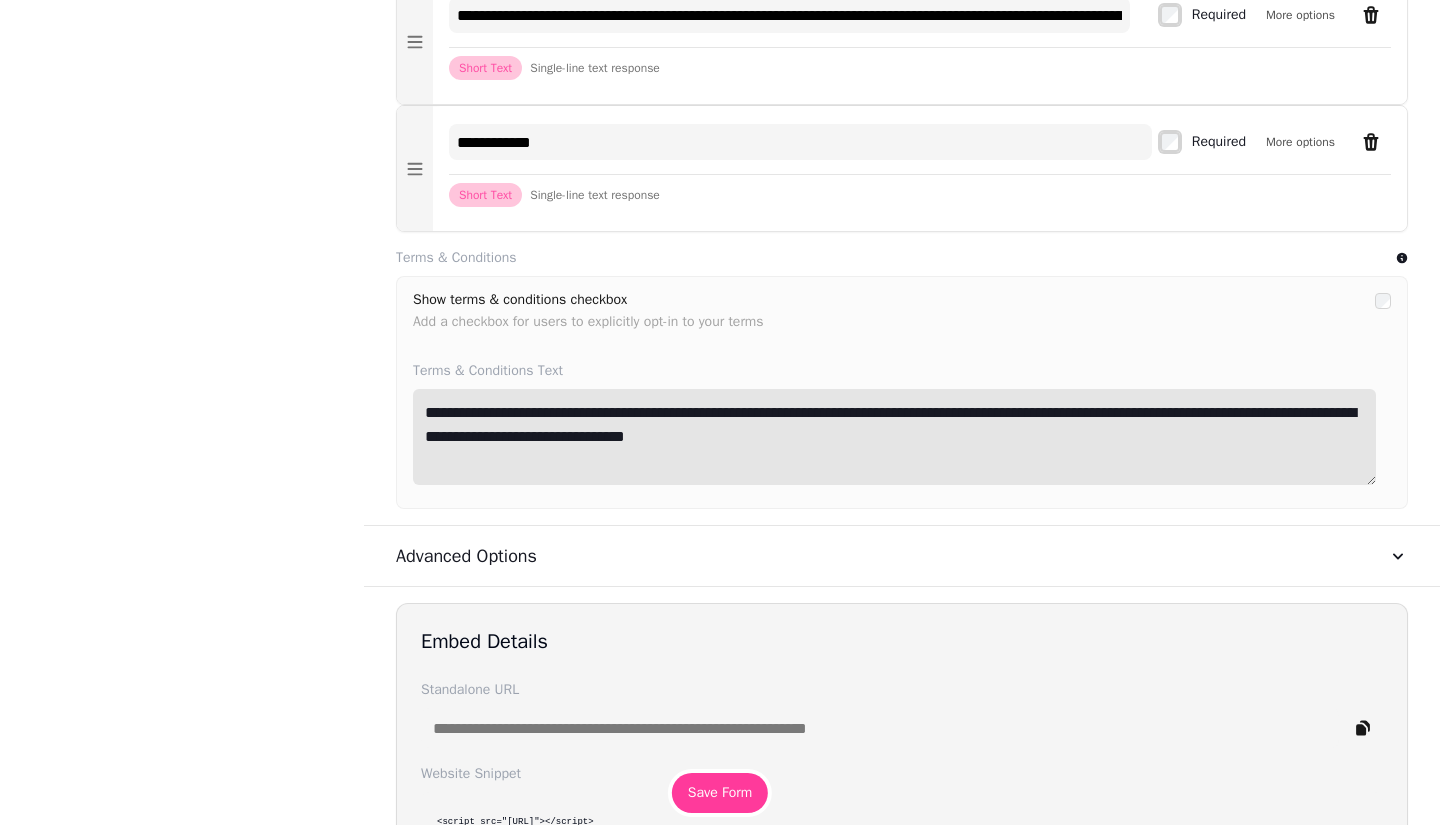 click on "**********" at bounding box center (894, 437) 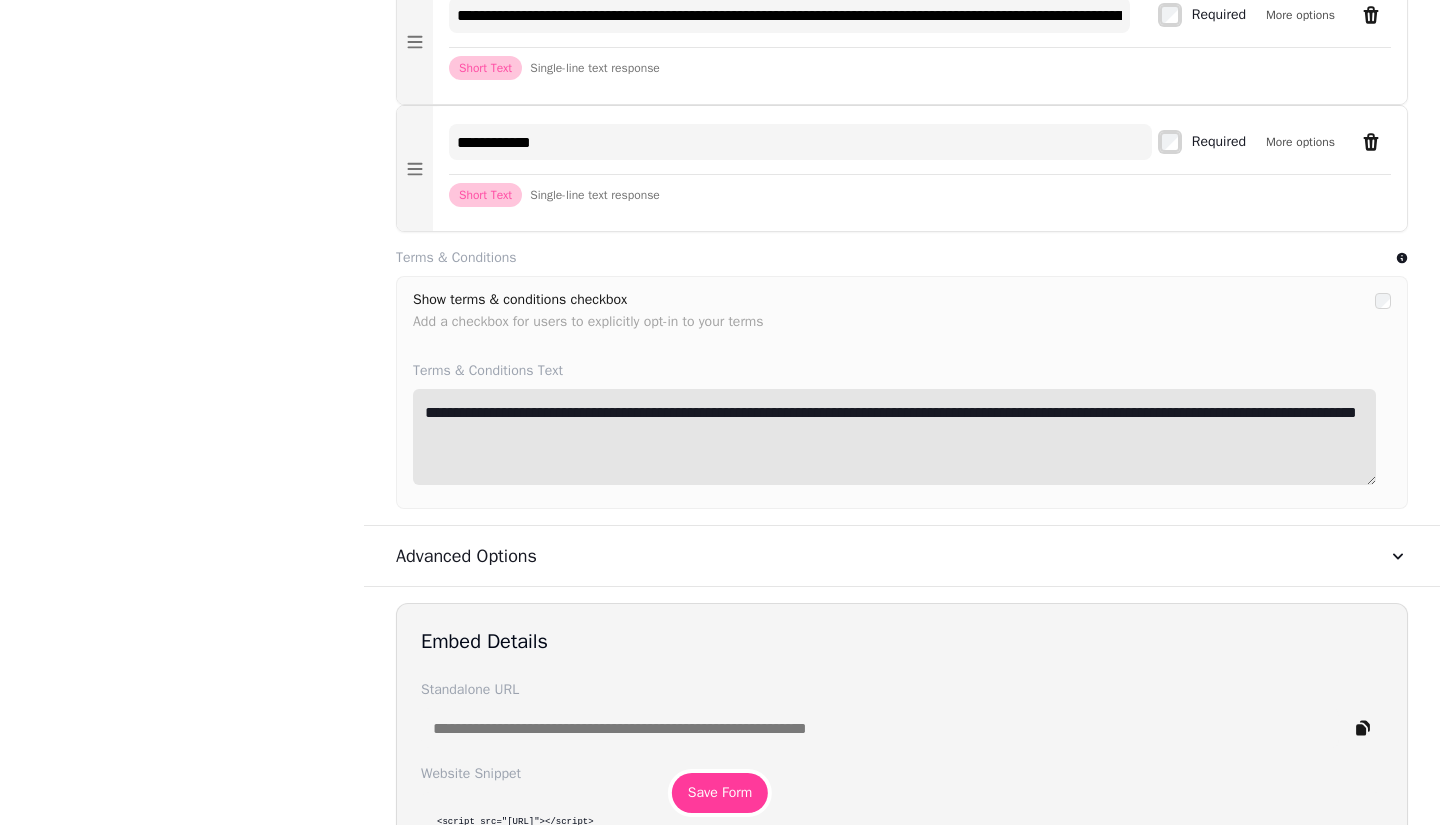 click on "**********" at bounding box center [894, 437] 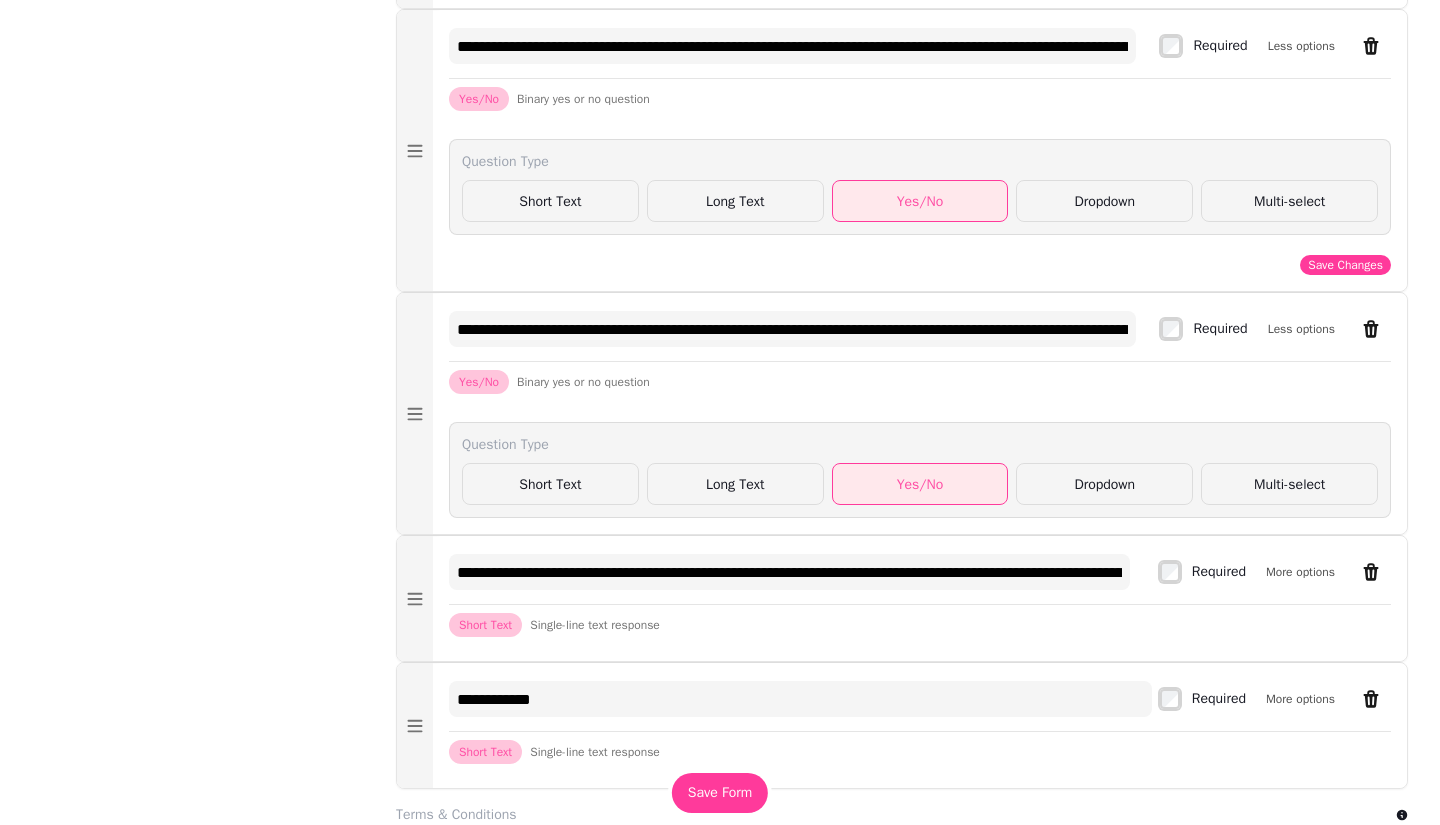 scroll, scrollTop: 5632, scrollLeft: 0, axis: vertical 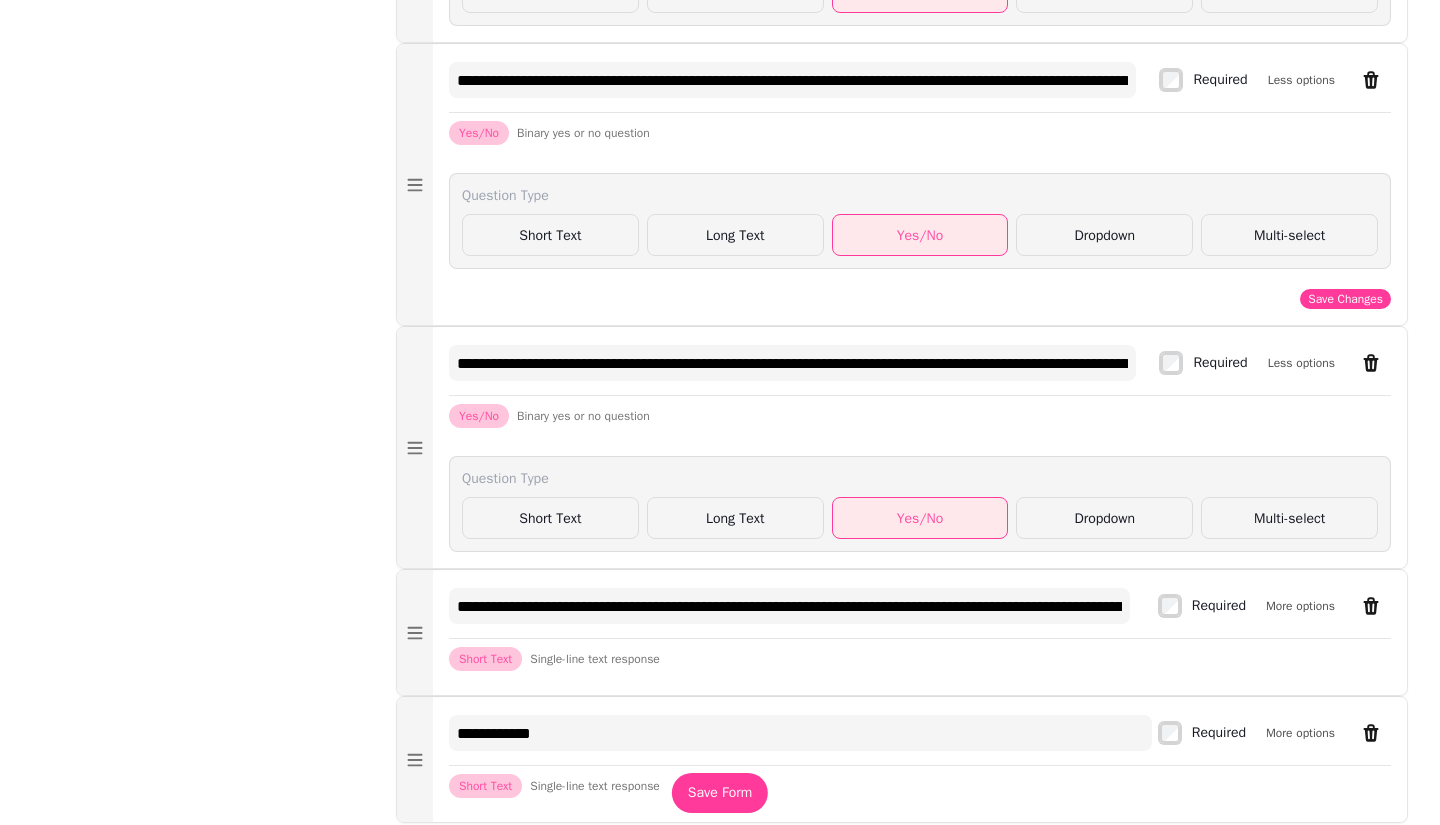type on "**********" 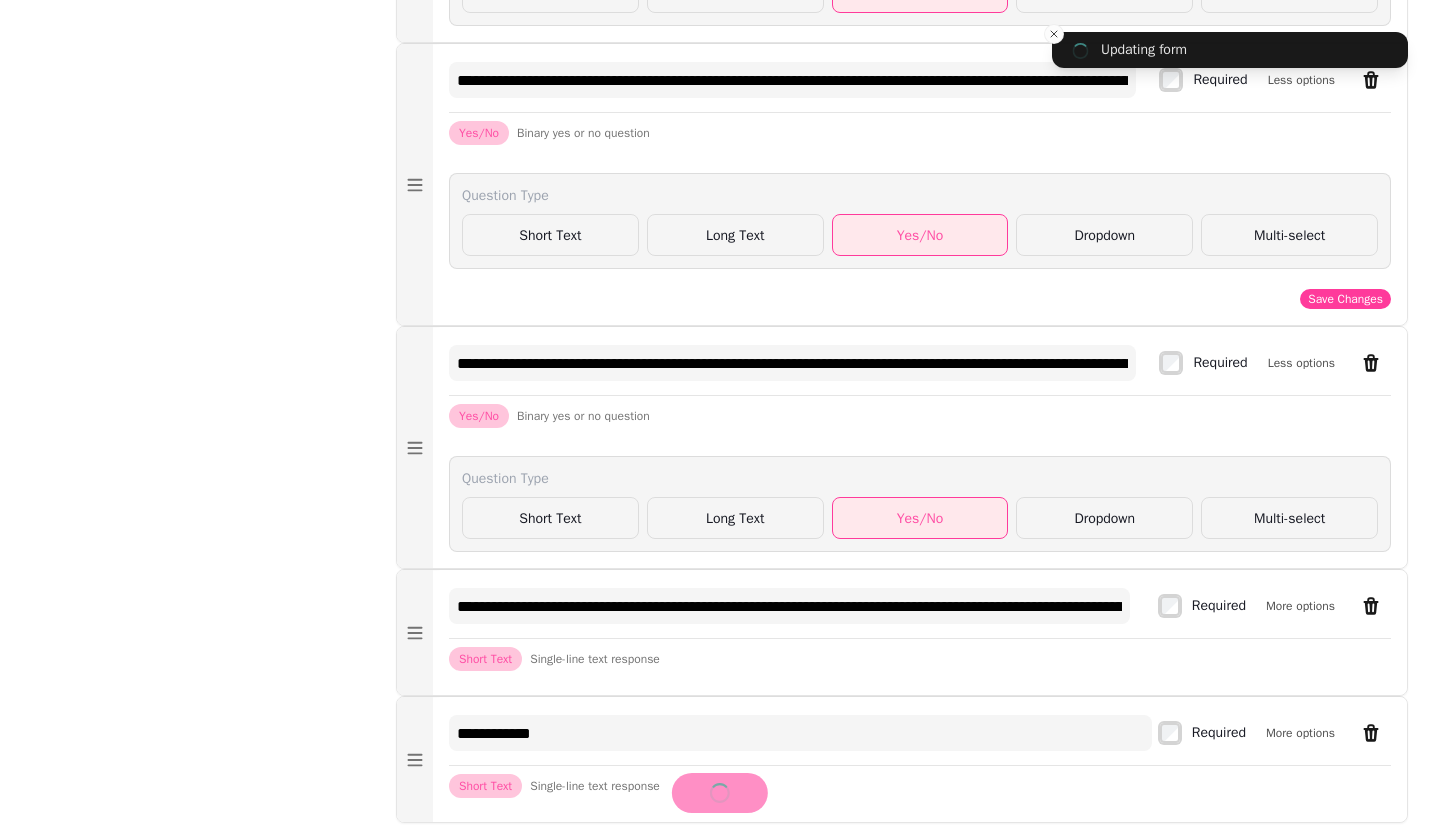 type on "**********" 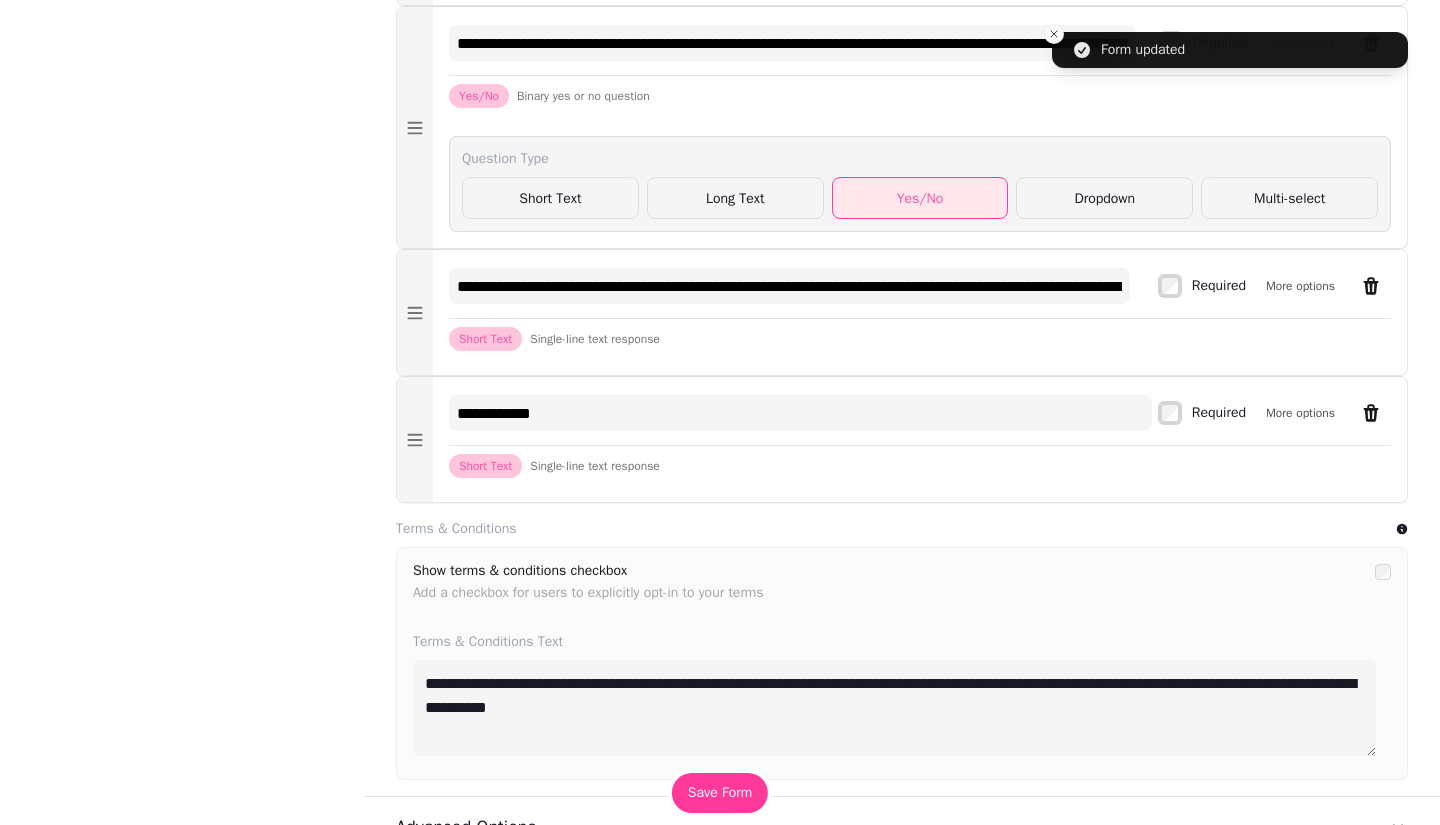 scroll, scrollTop: 5352, scrollLeft: 0, axis: vertical 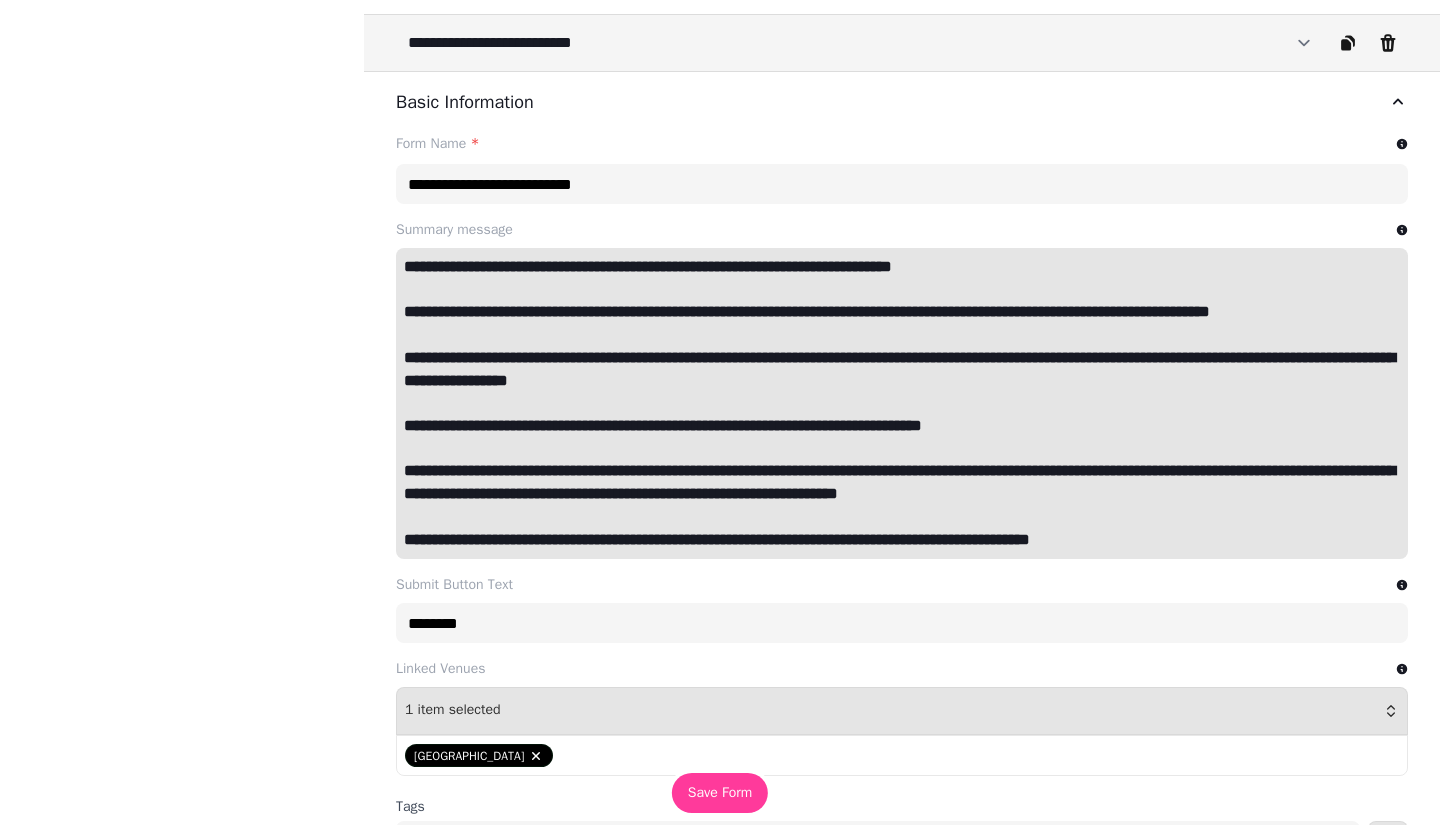 click at bounding box center (902, 517) 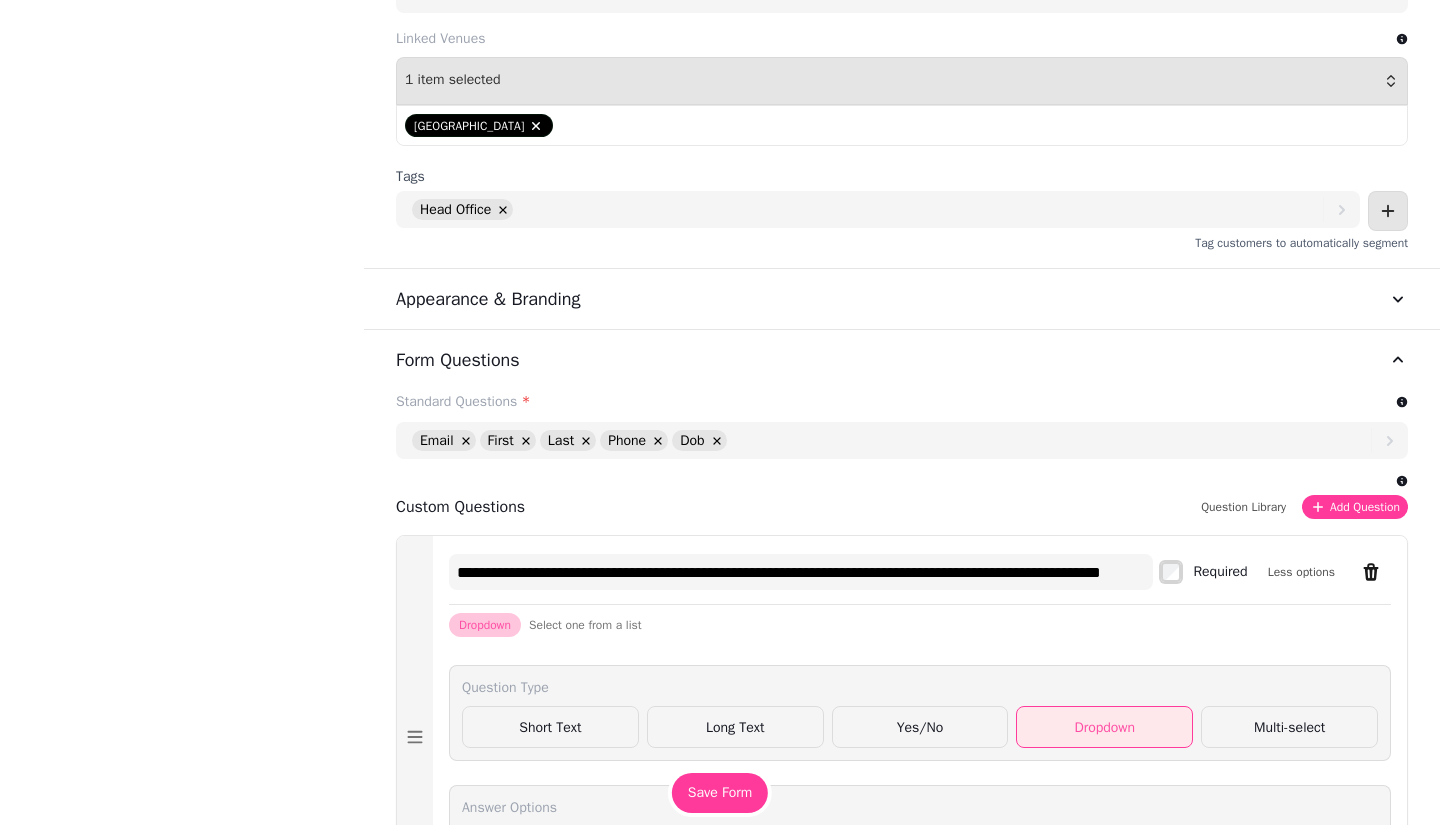 scroll, scrollTop: 1400, scrollLeft: 0, axis: vertical 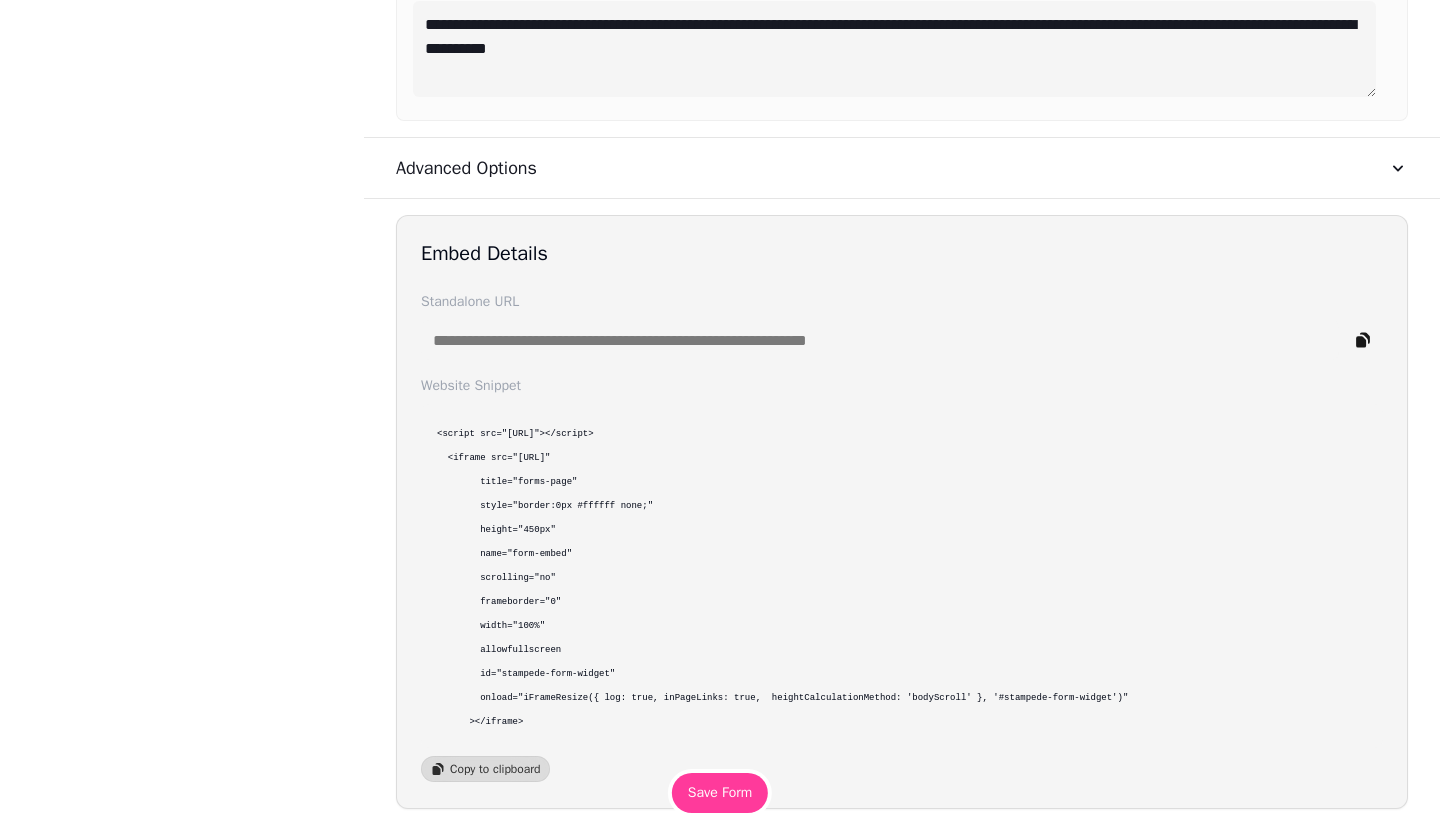 click 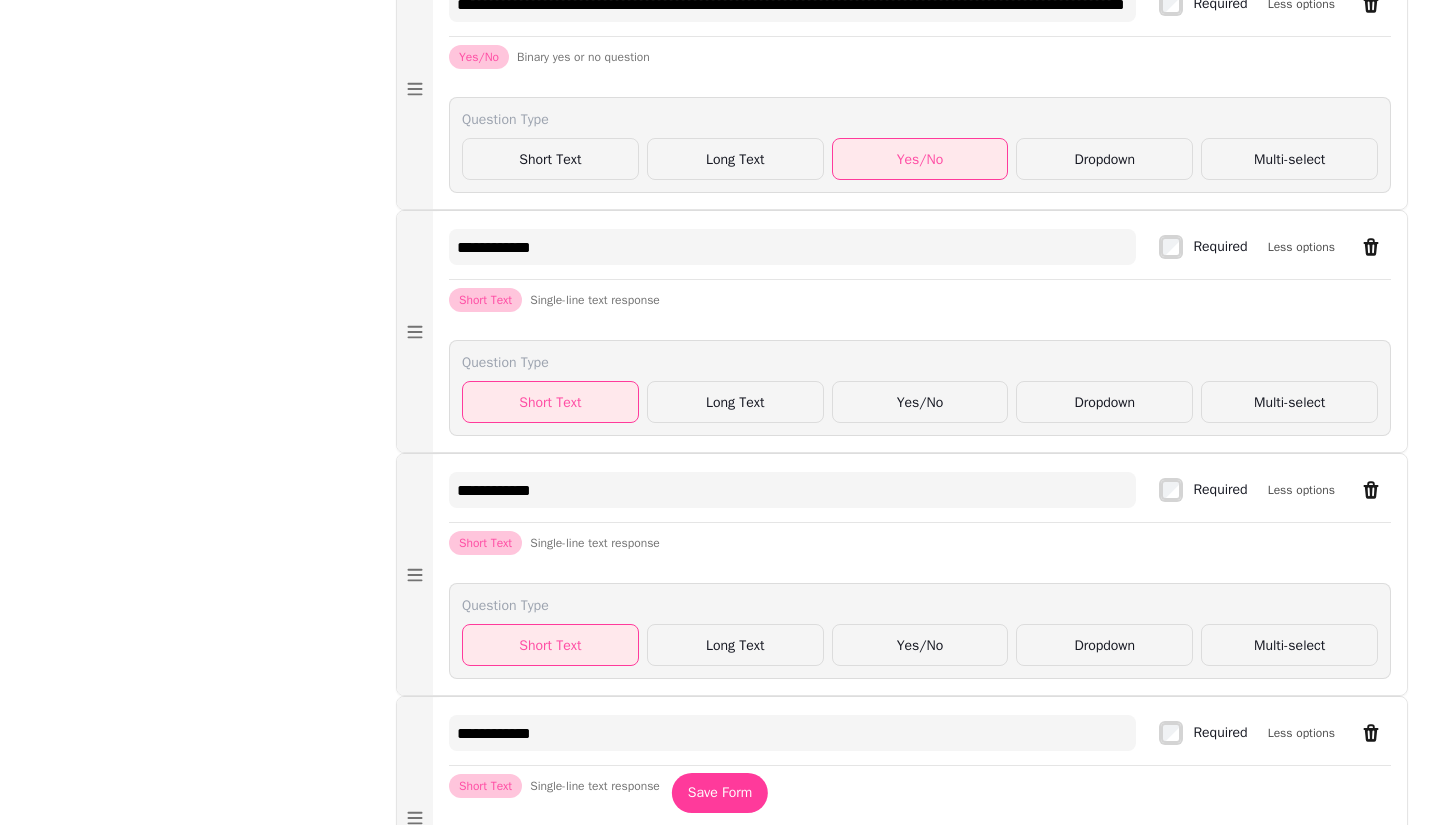 scroll, scrollTop: 3712, scrollLeft: 0, axis: vertical 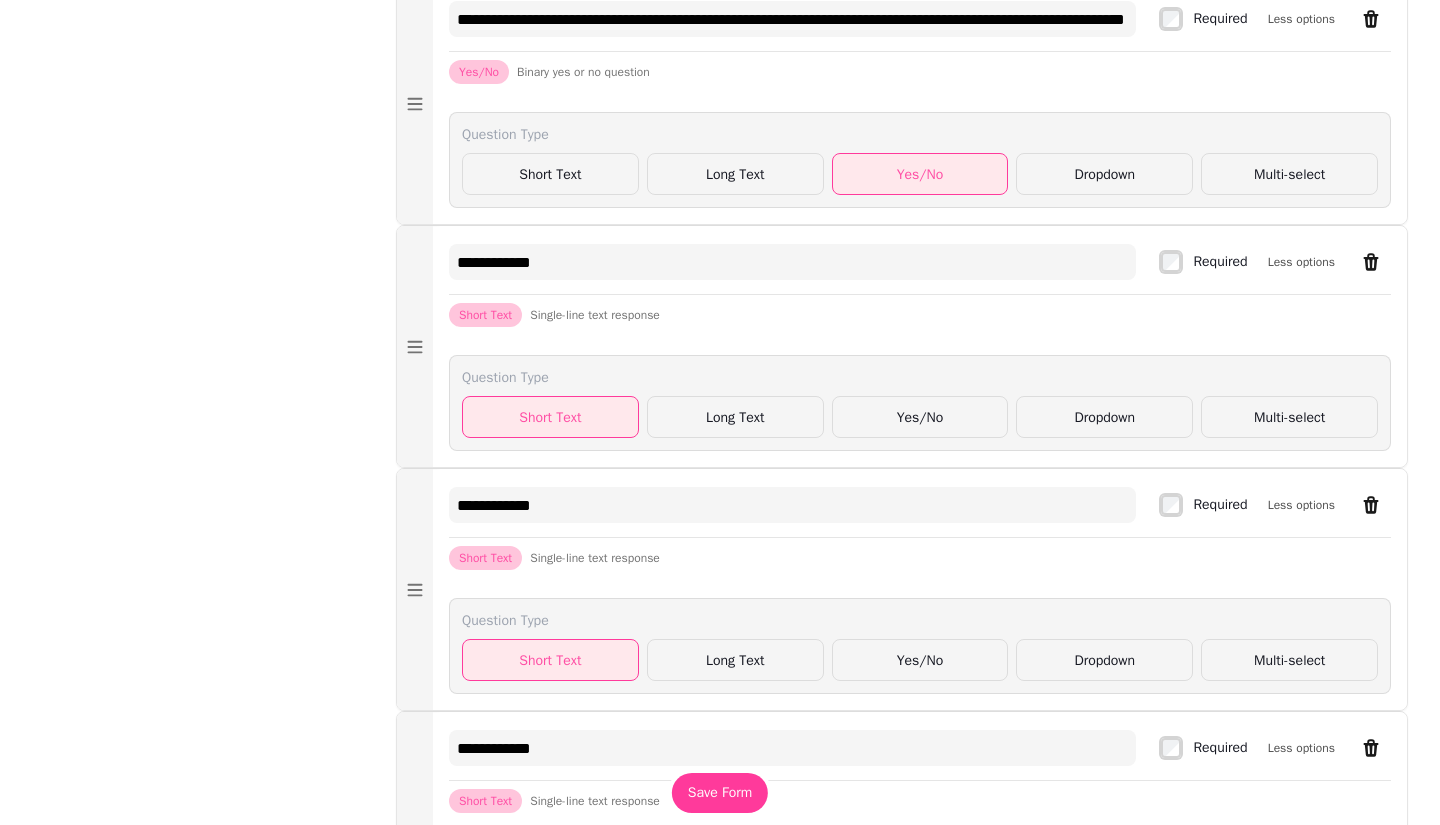 click 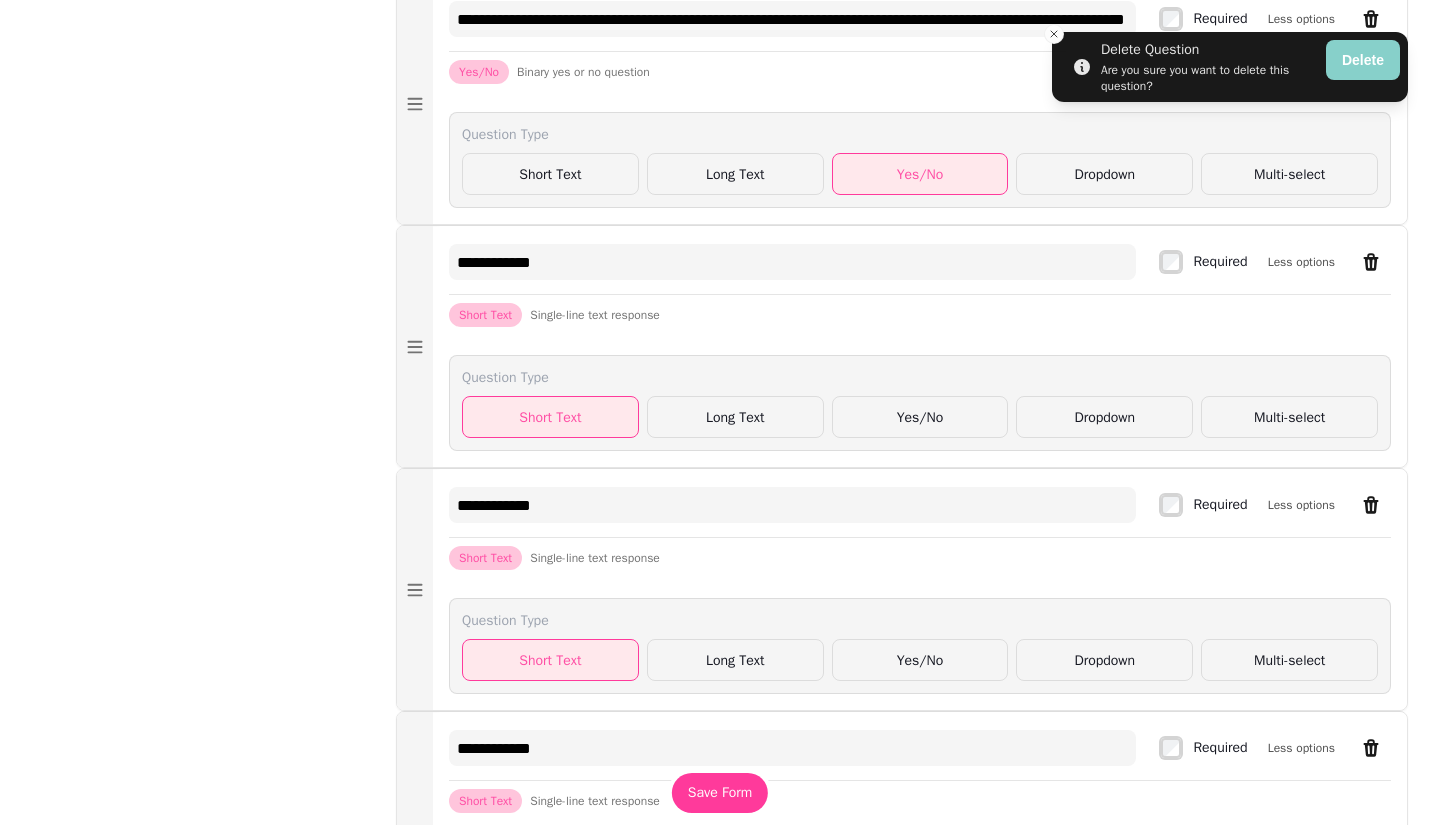 click on "Delete" at bounding box center [1363, 60] 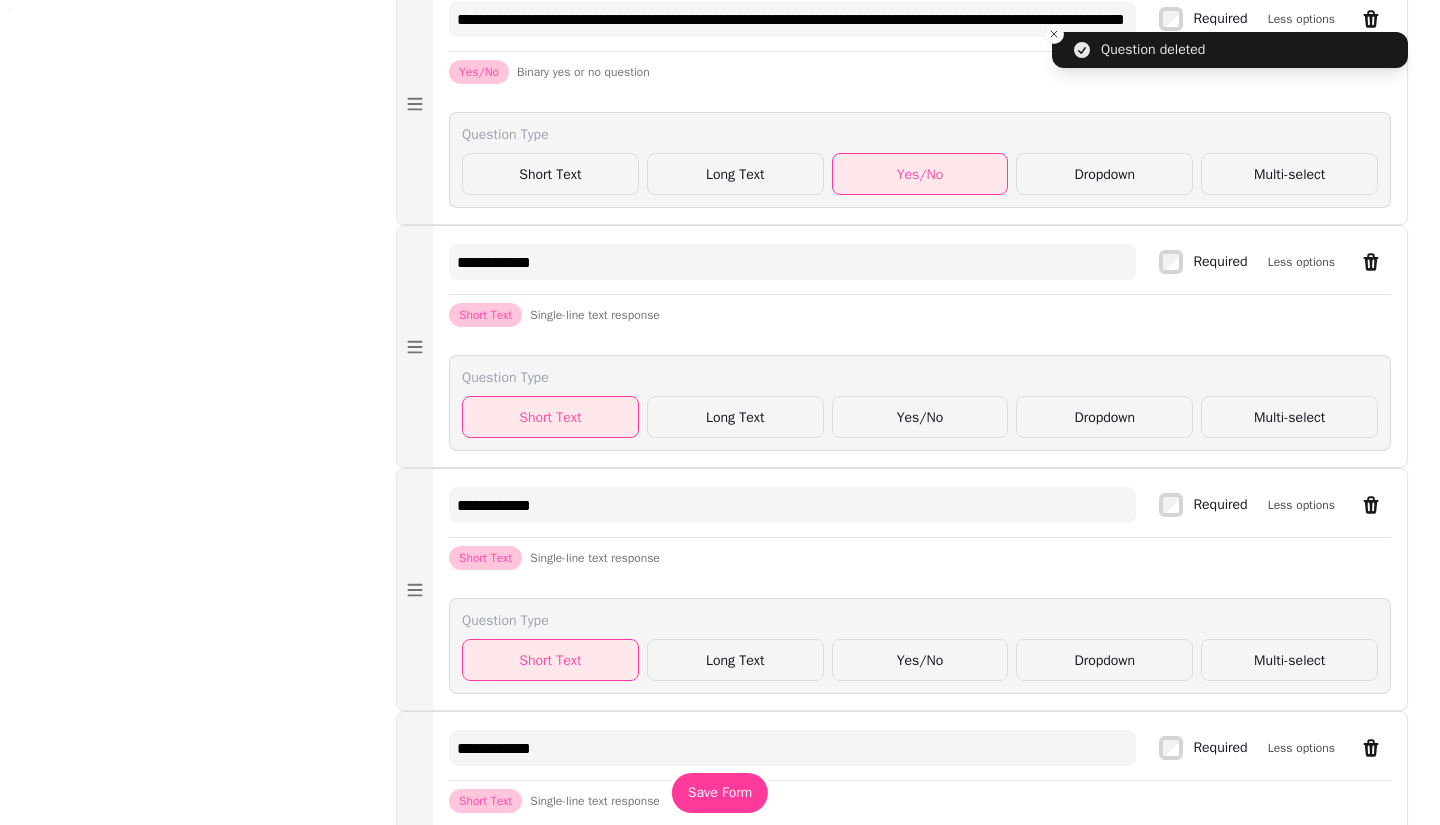 click at bounding box center [1371, 262] 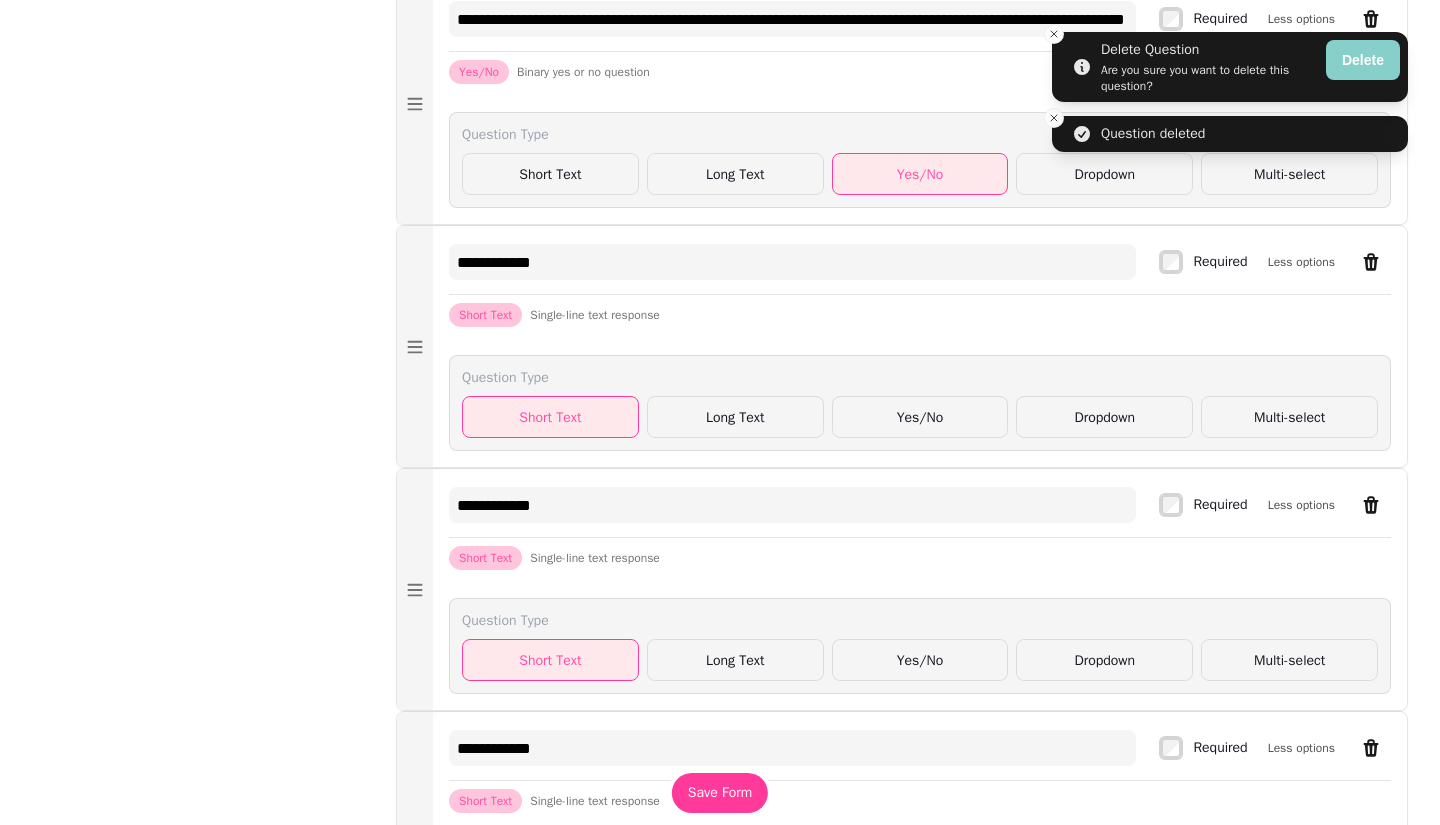 click on "Delete" at bounding box center (1363, 60) 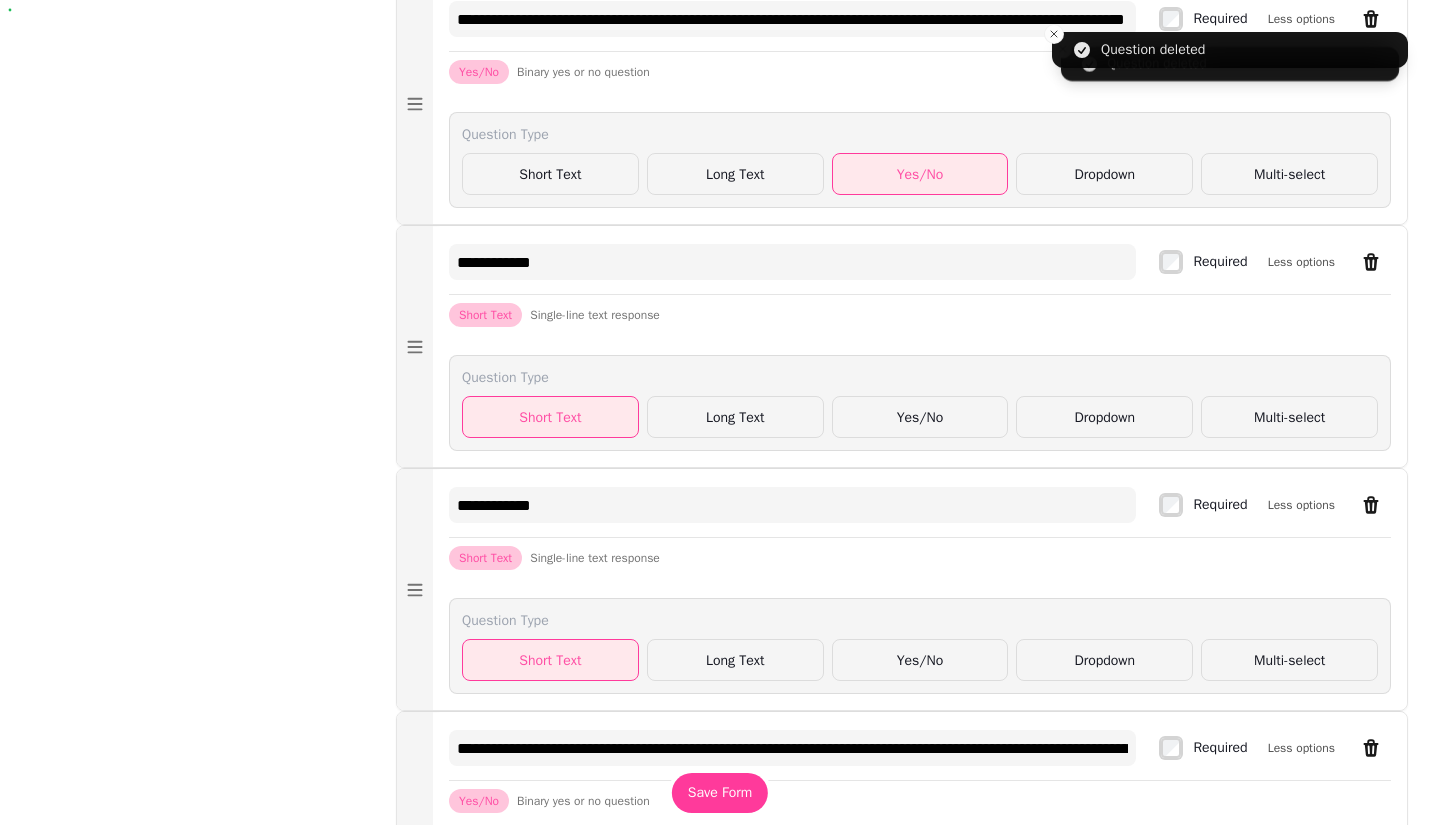 click 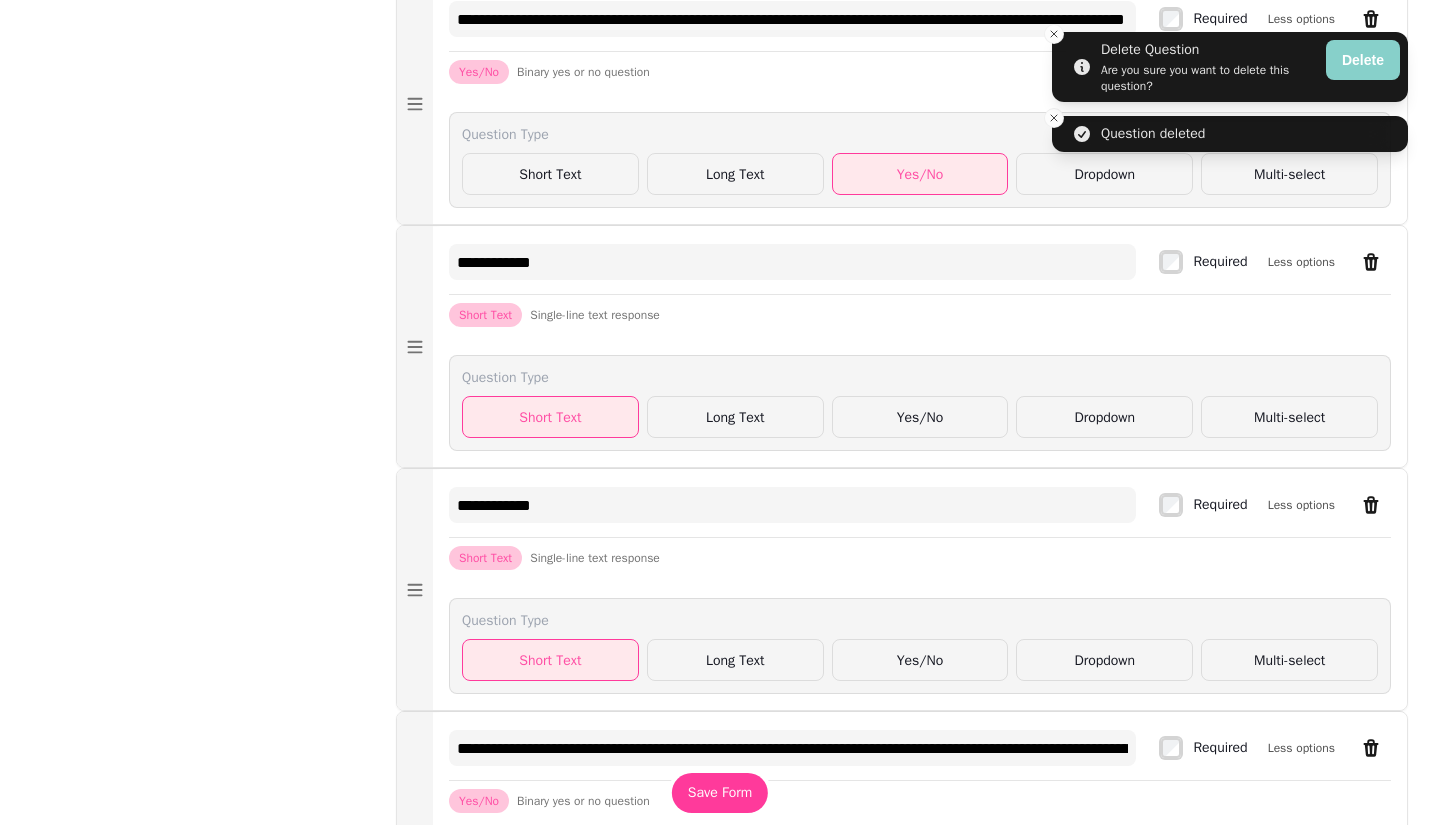 click on "Delete" at bounding box center (1363, 60) 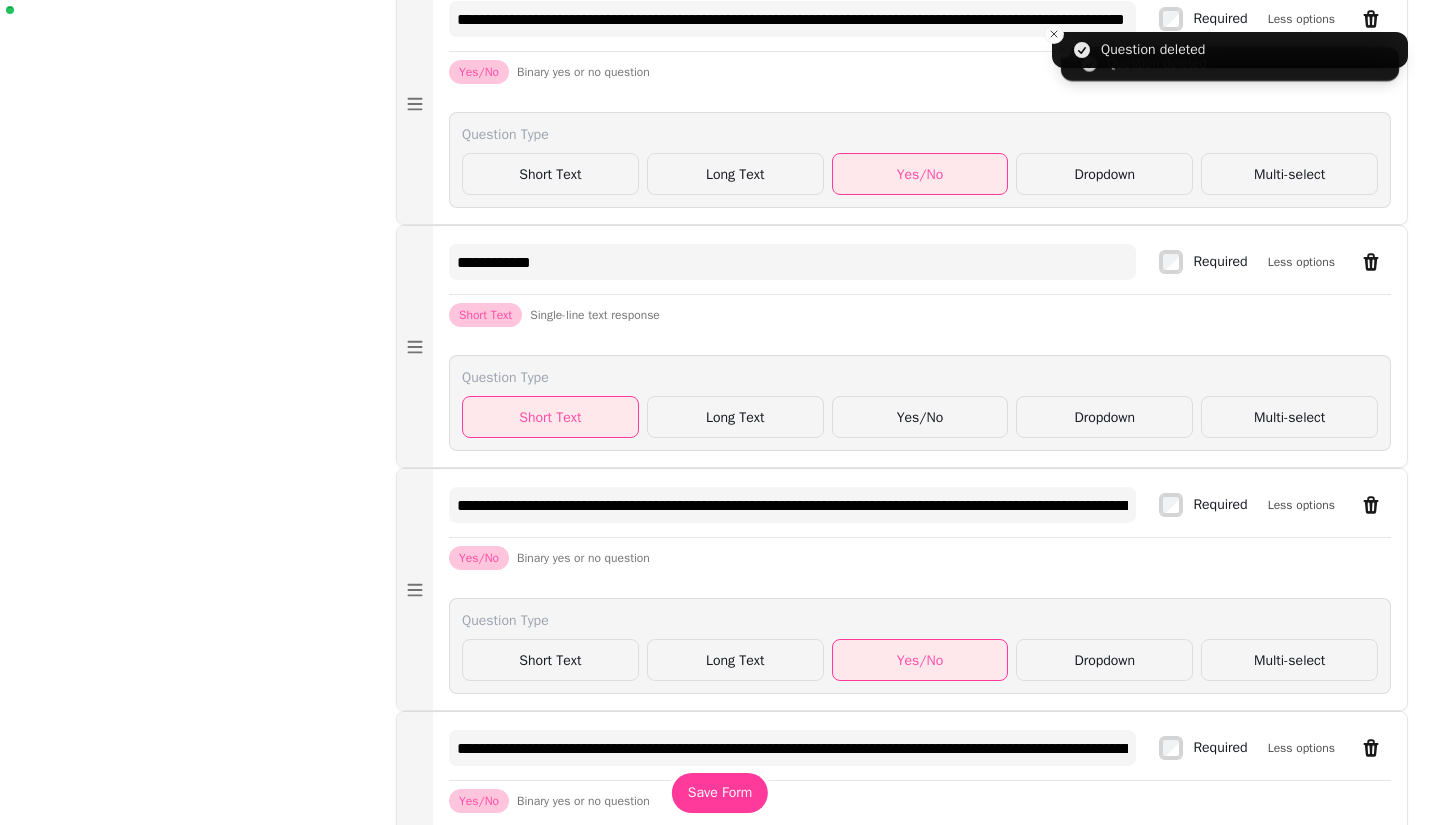 click 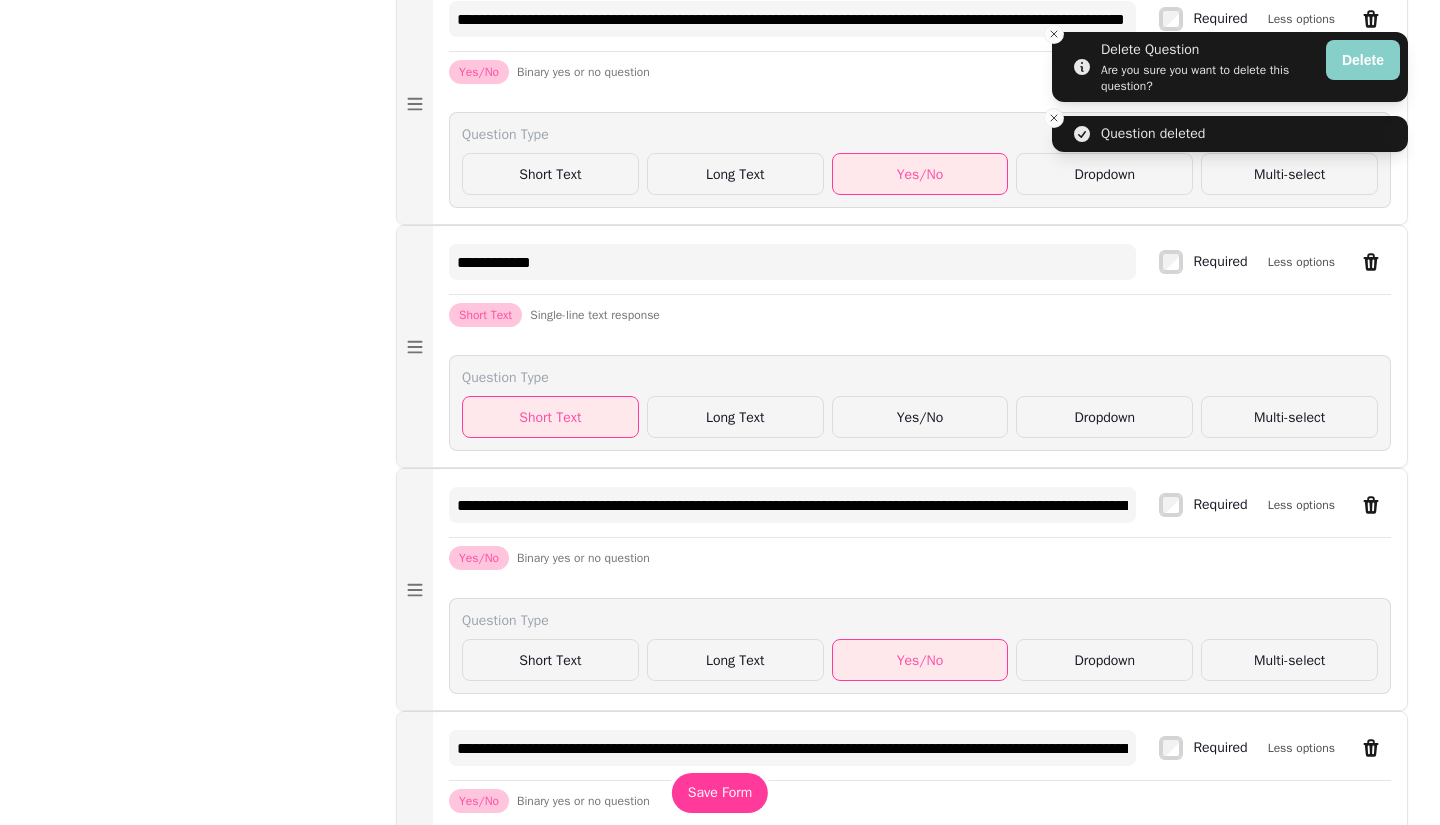 click on "Delete" at bounding box center [1363, 60] 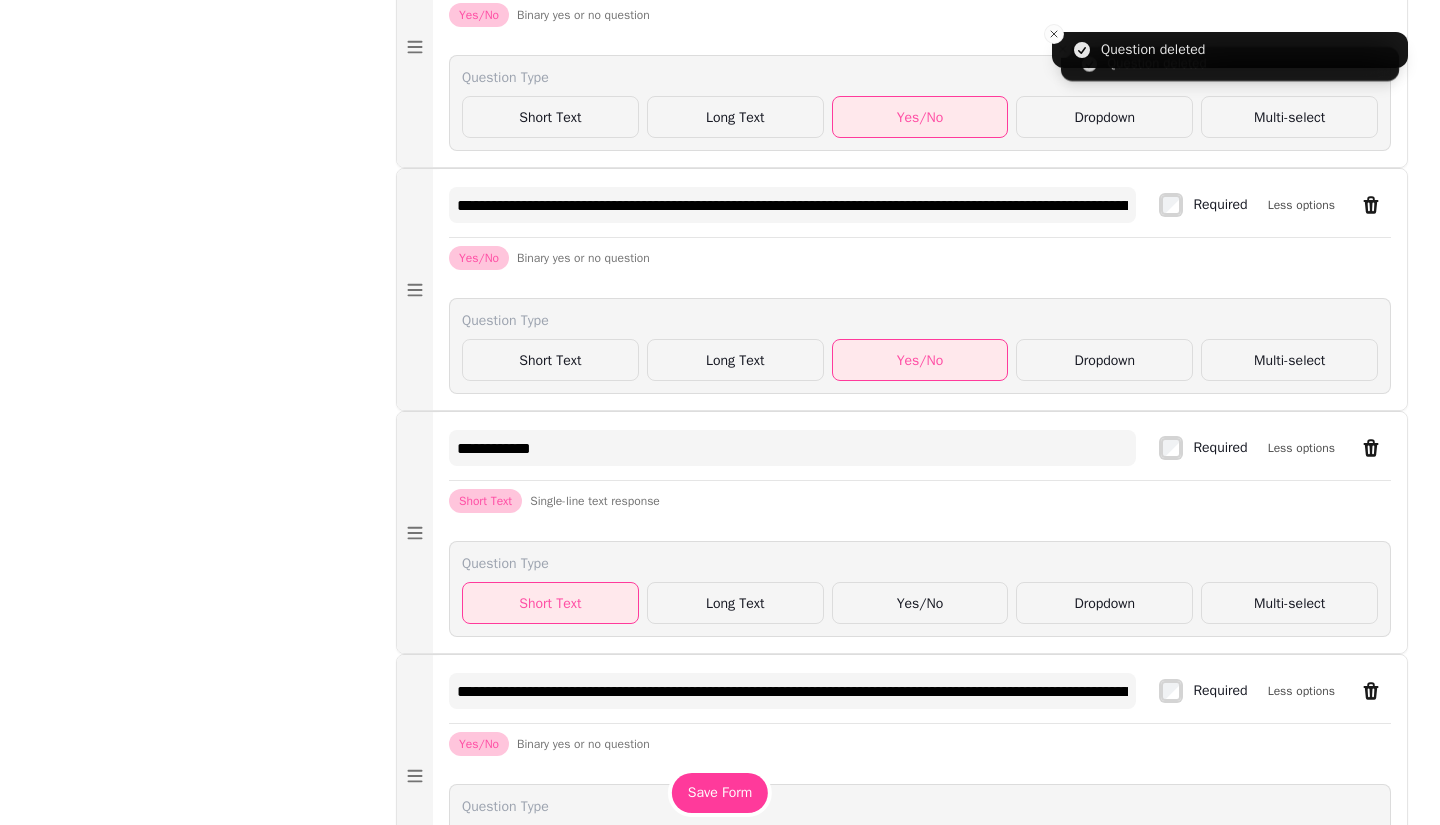 scroll, scrollTop: 4112, scrollLeft: 0, axis: vertical 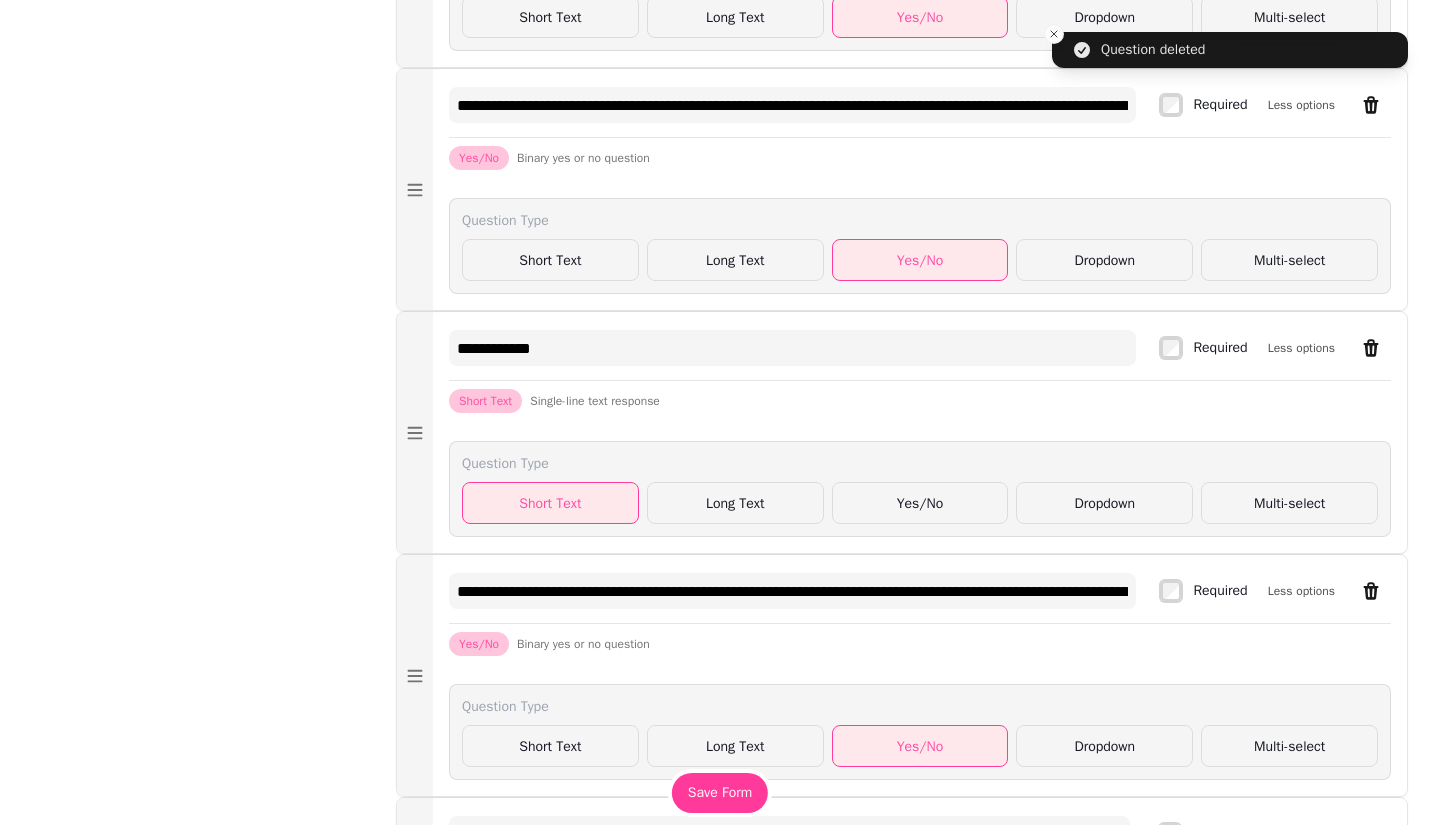 click 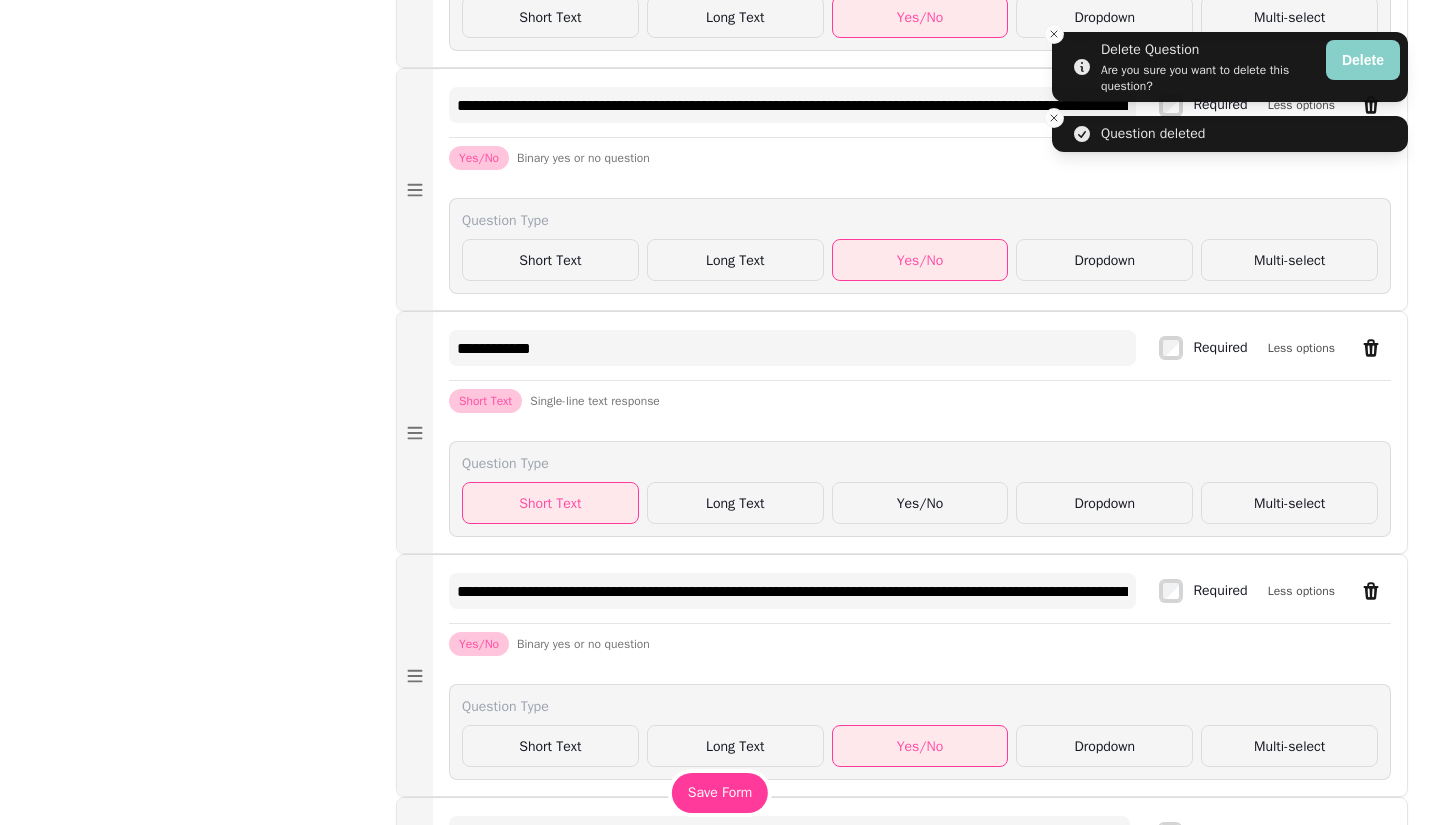 click on "Delete" at bounding box center (1363, 60) 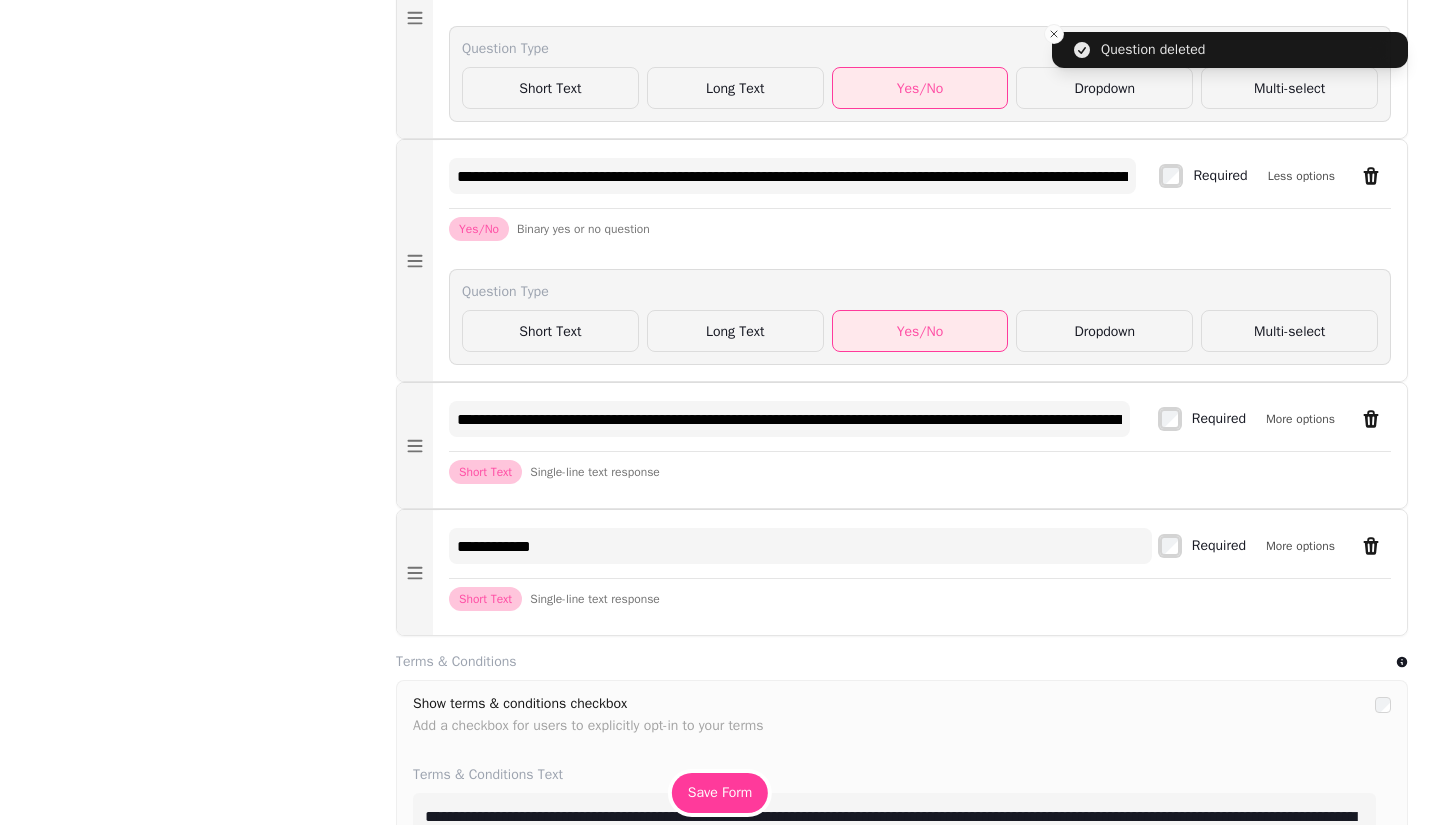 scroll, scrollTop: 4512, scrollLeft: 0, axis: vertical 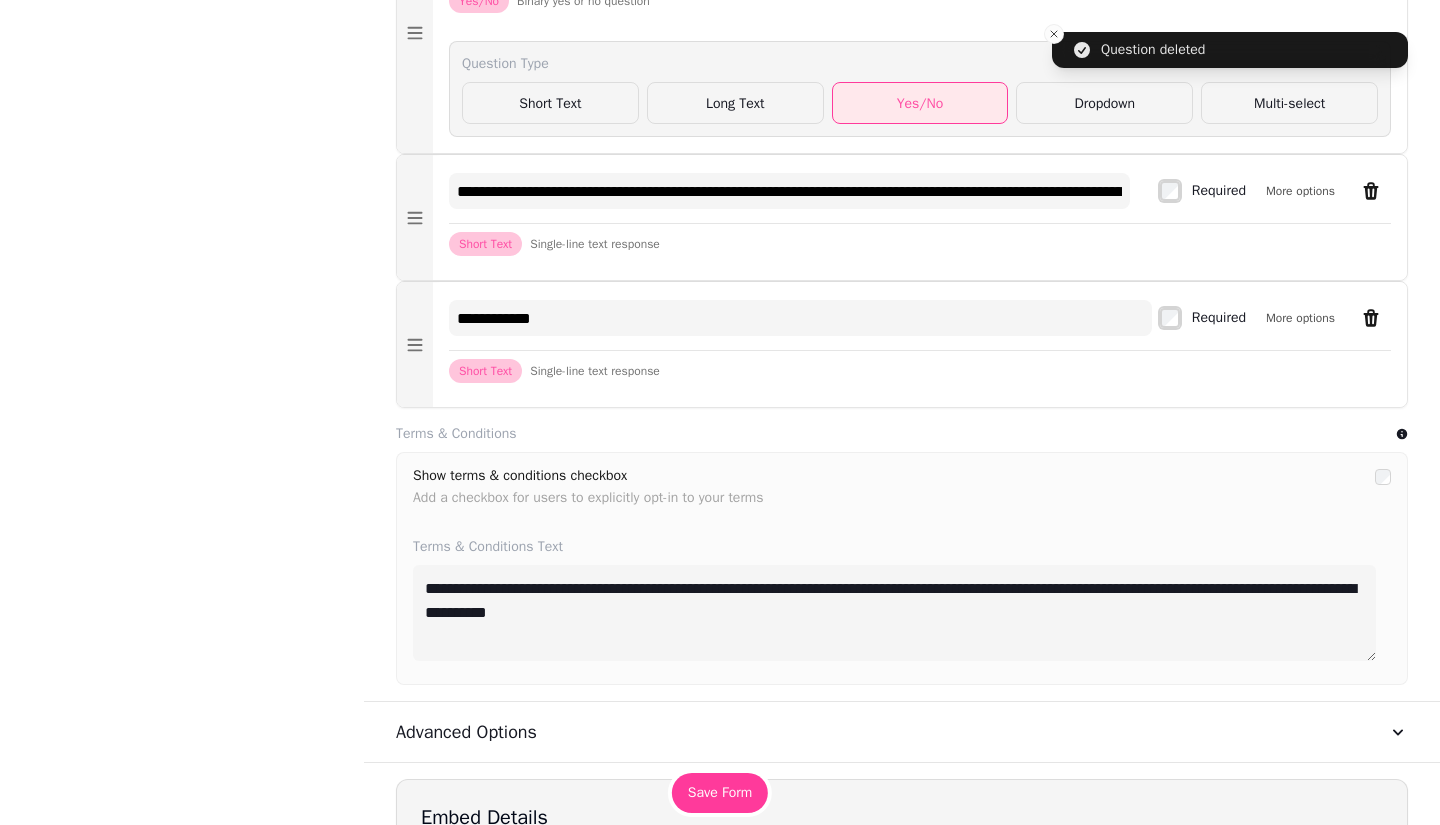 click 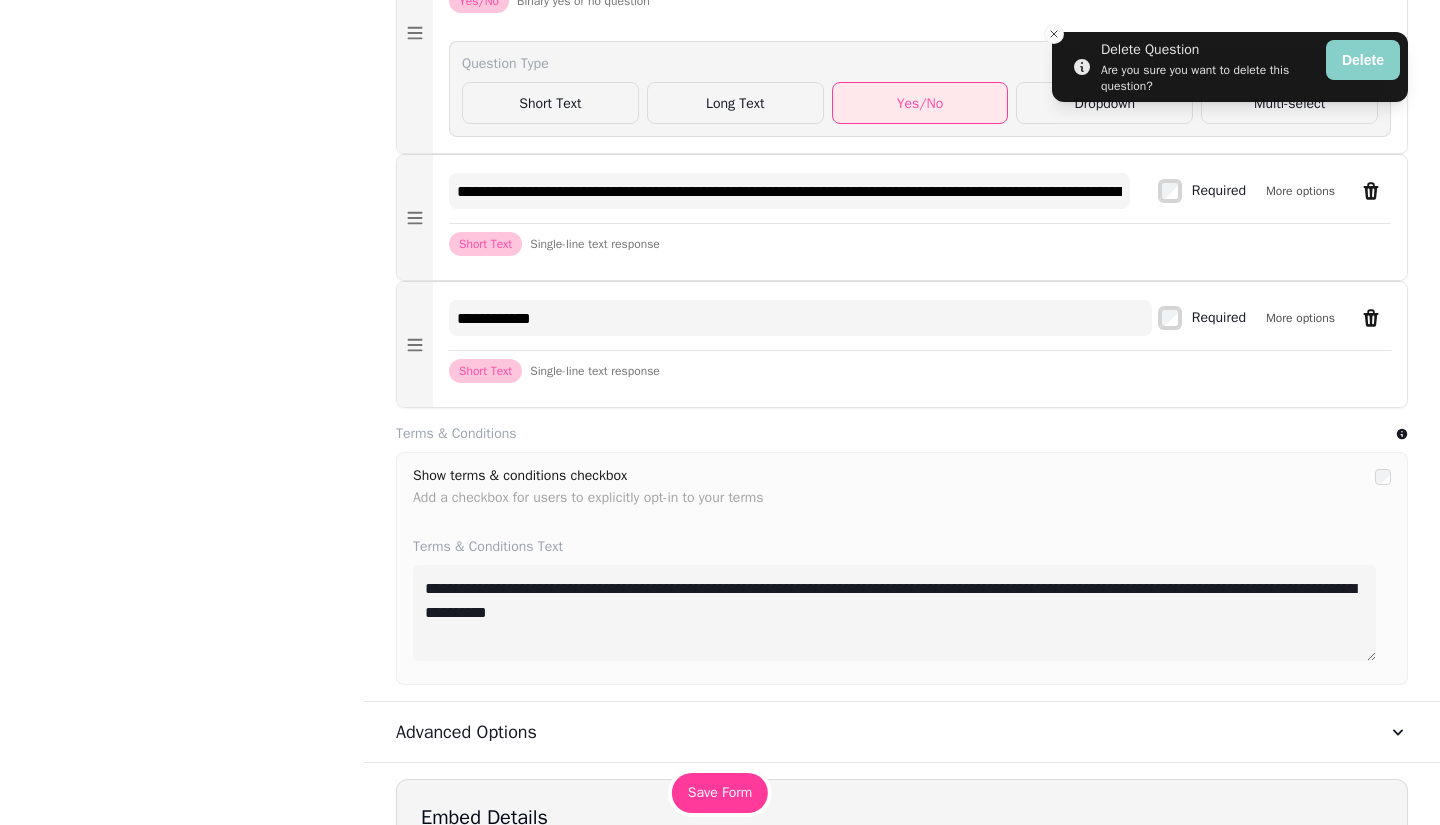 click on "Delete" at bounding box center [1363, 60] 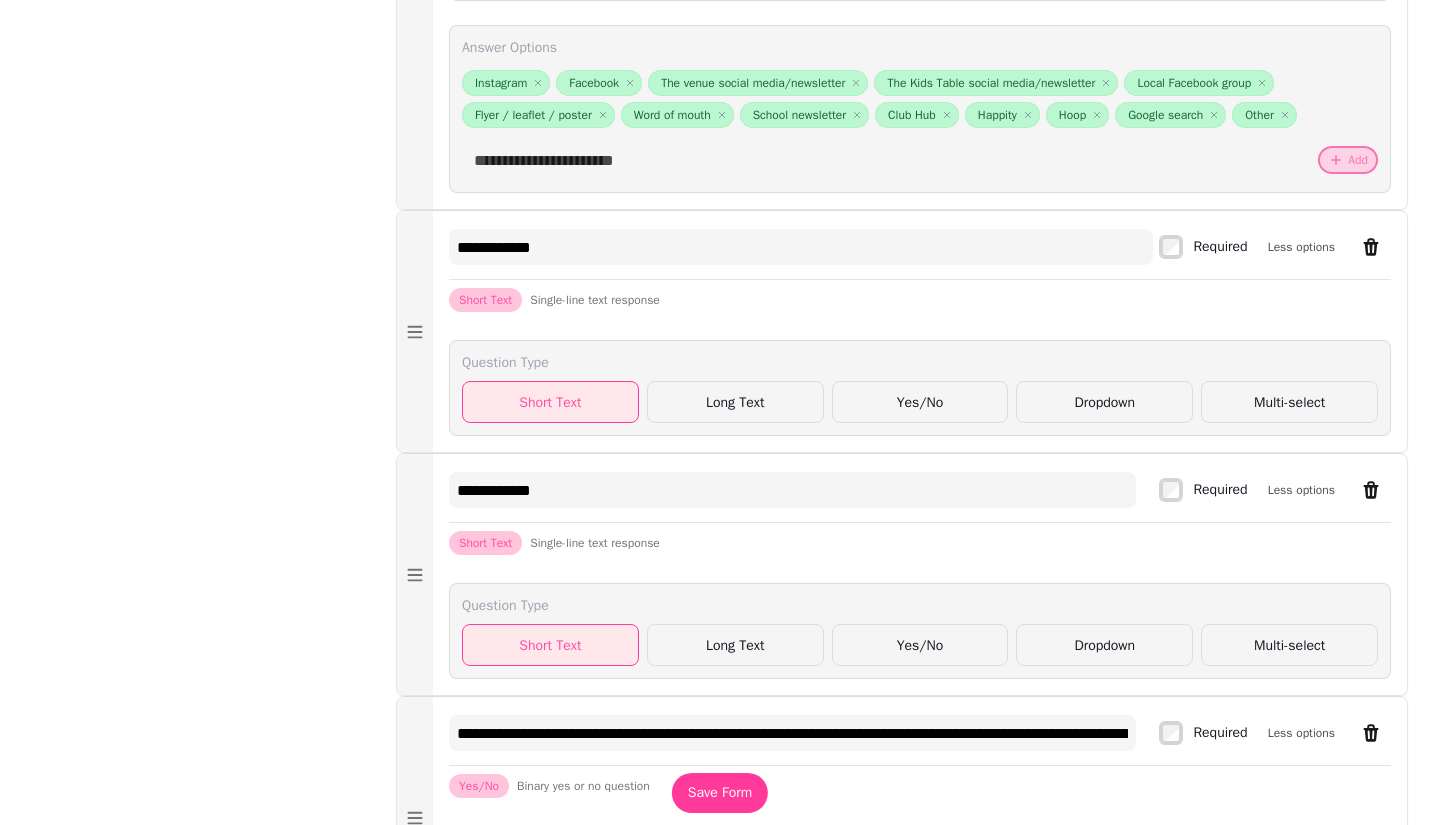 scroll, scrollTop: 2412, scrollLeft: 0, axis: vertical 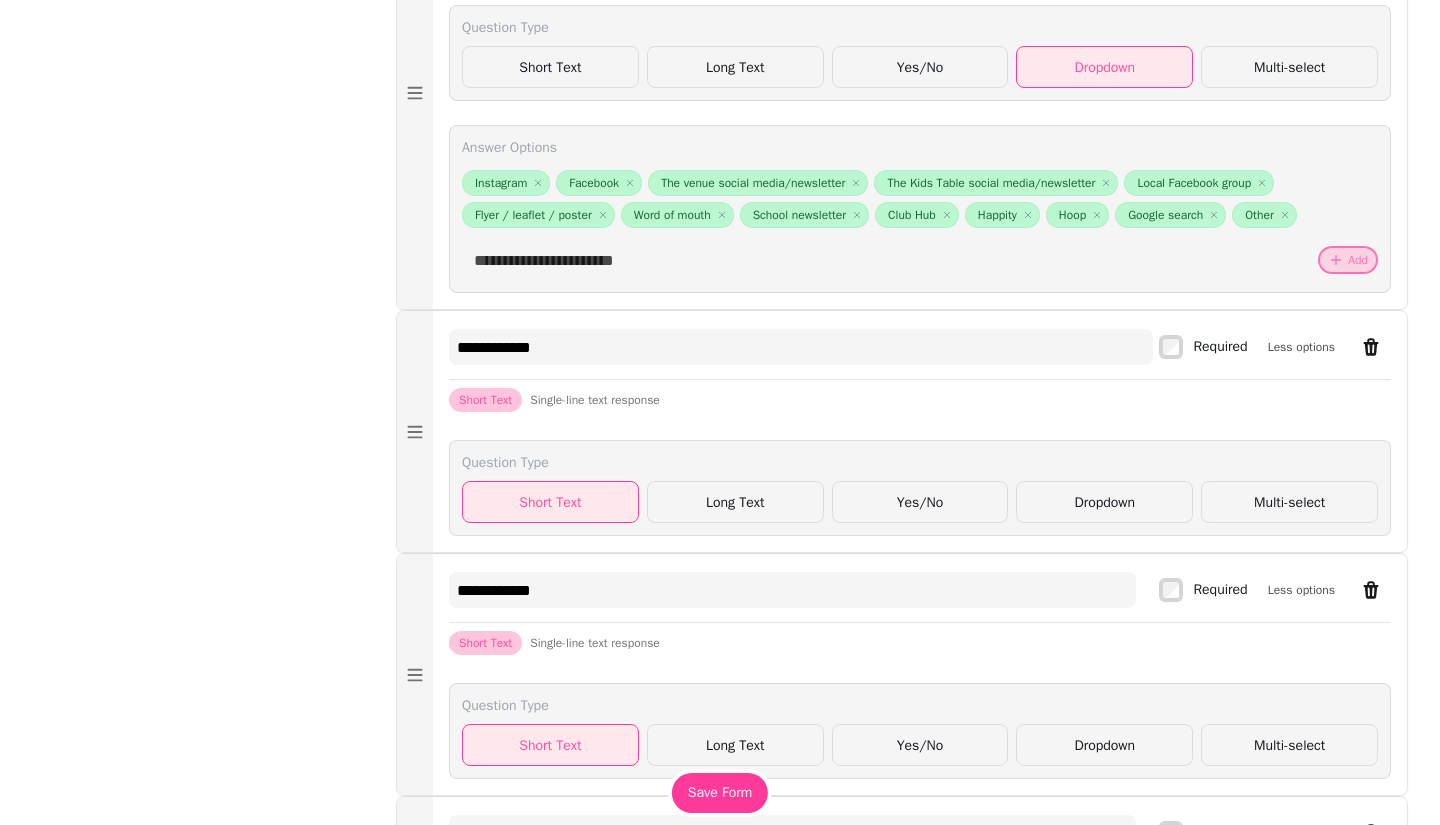 click 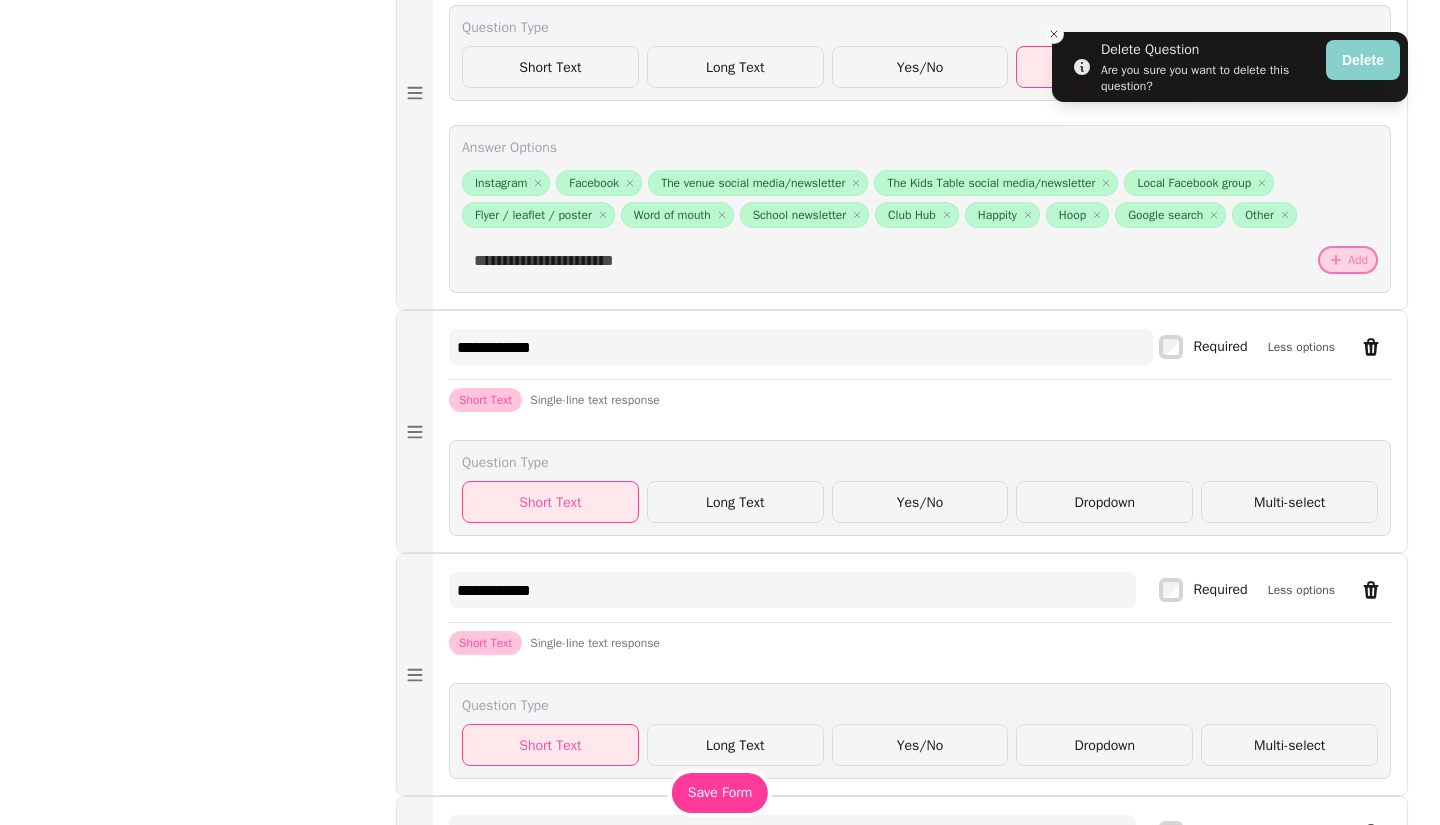 click on "Delete" at bounding box center (1363, 60) 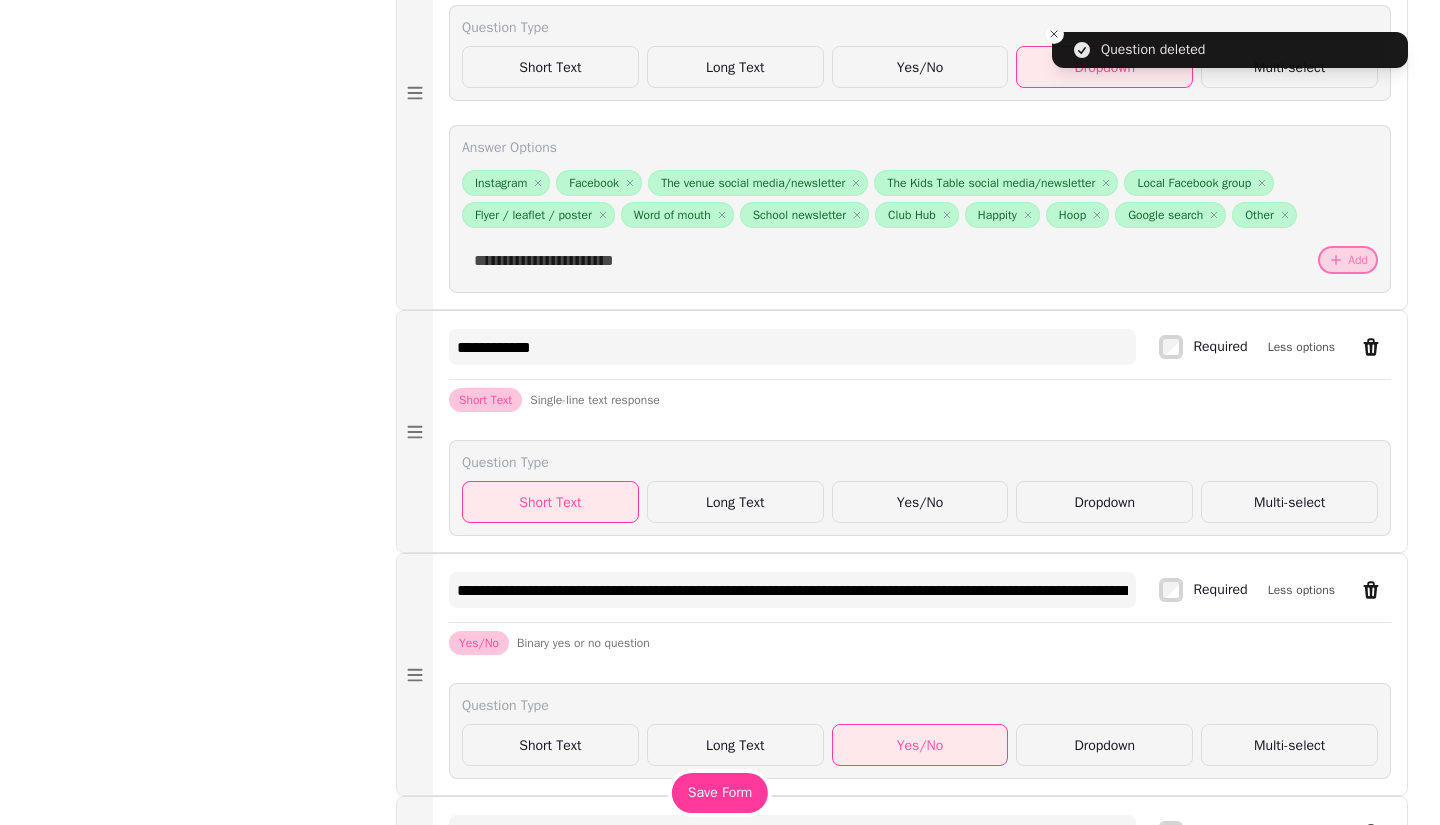 click 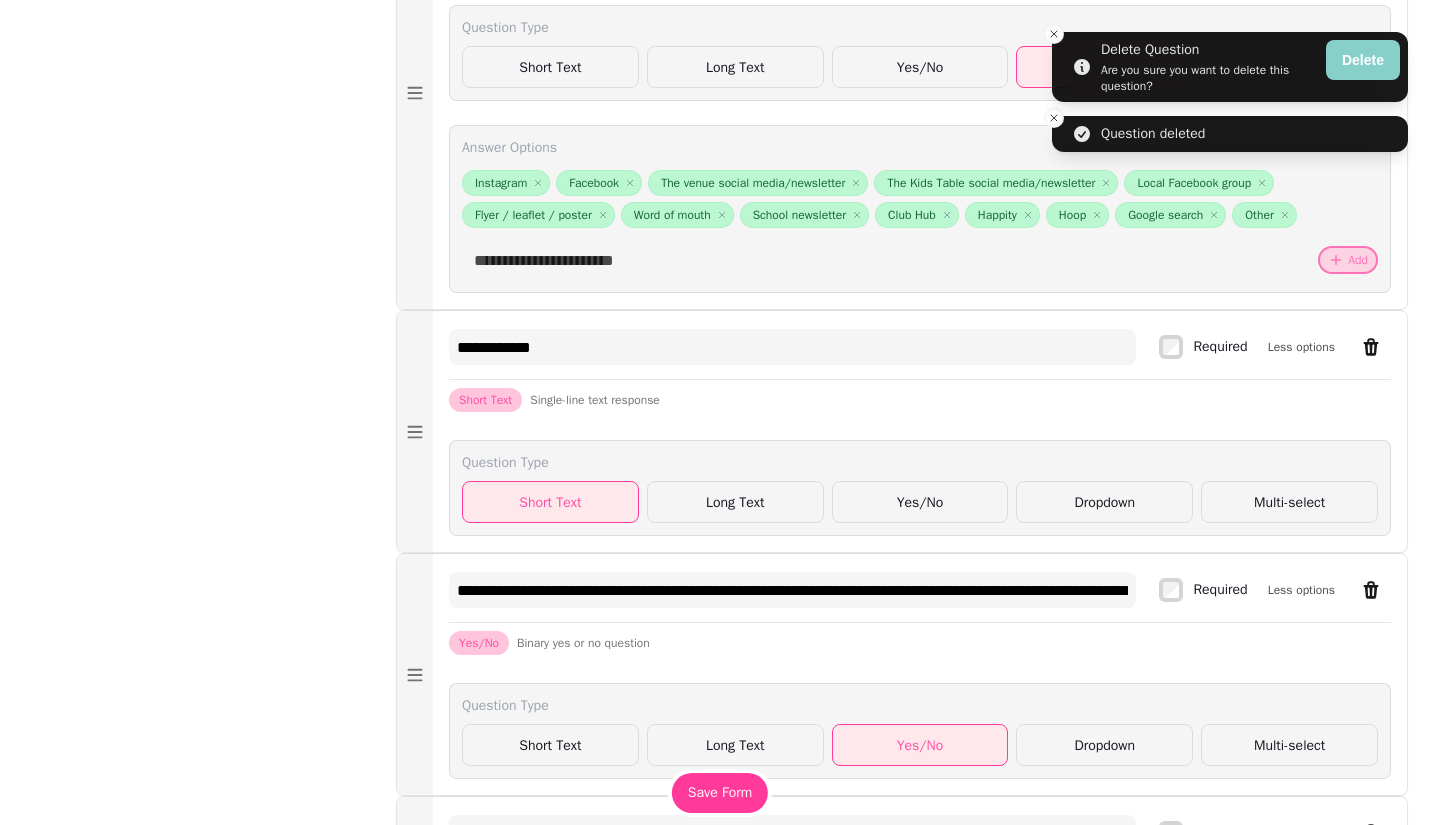 click on "Delete" at bounding box center (1363, 60) 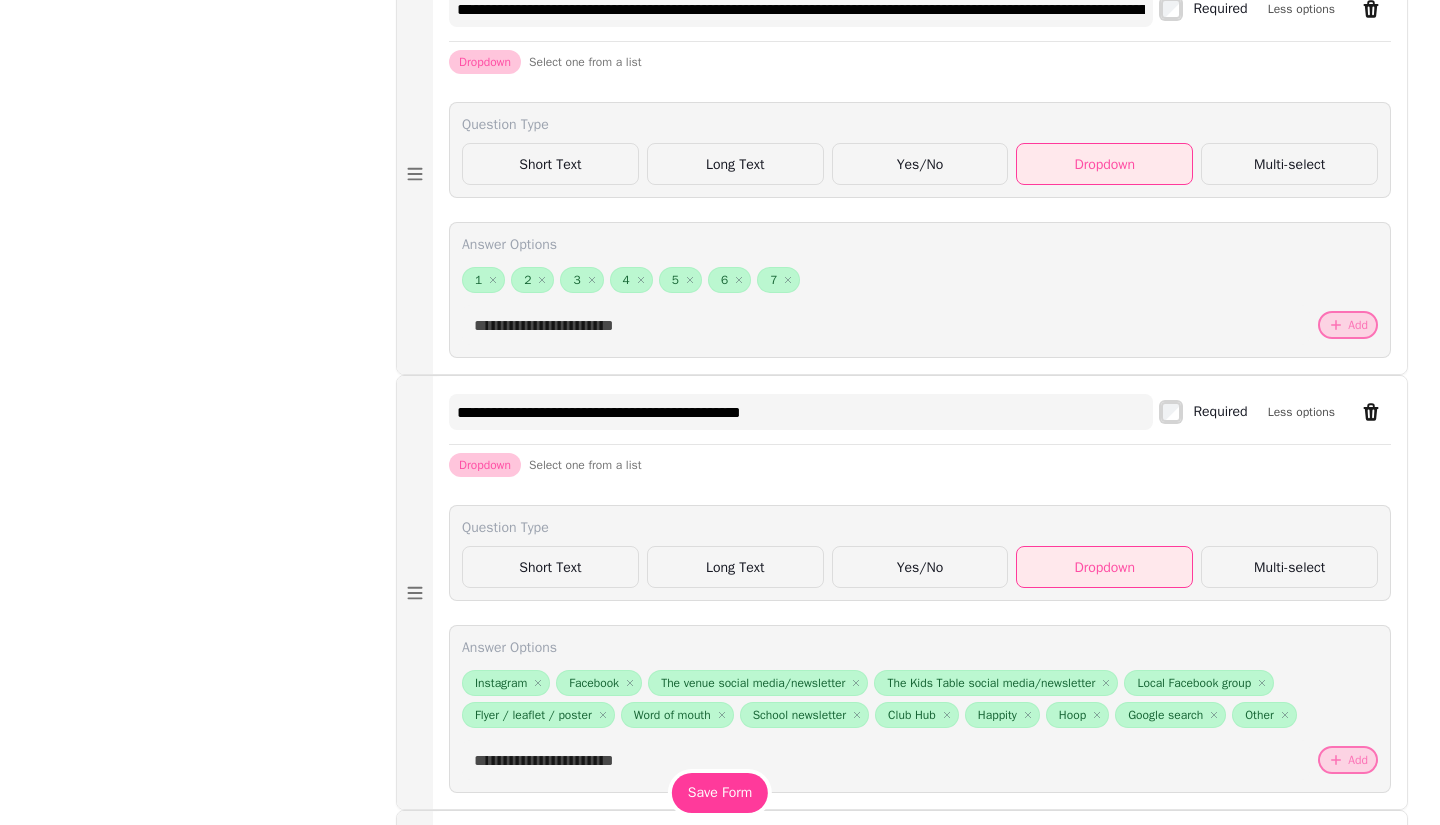 scroll, scrollTop: 1812, scrollLeft: 0, axis: vertical 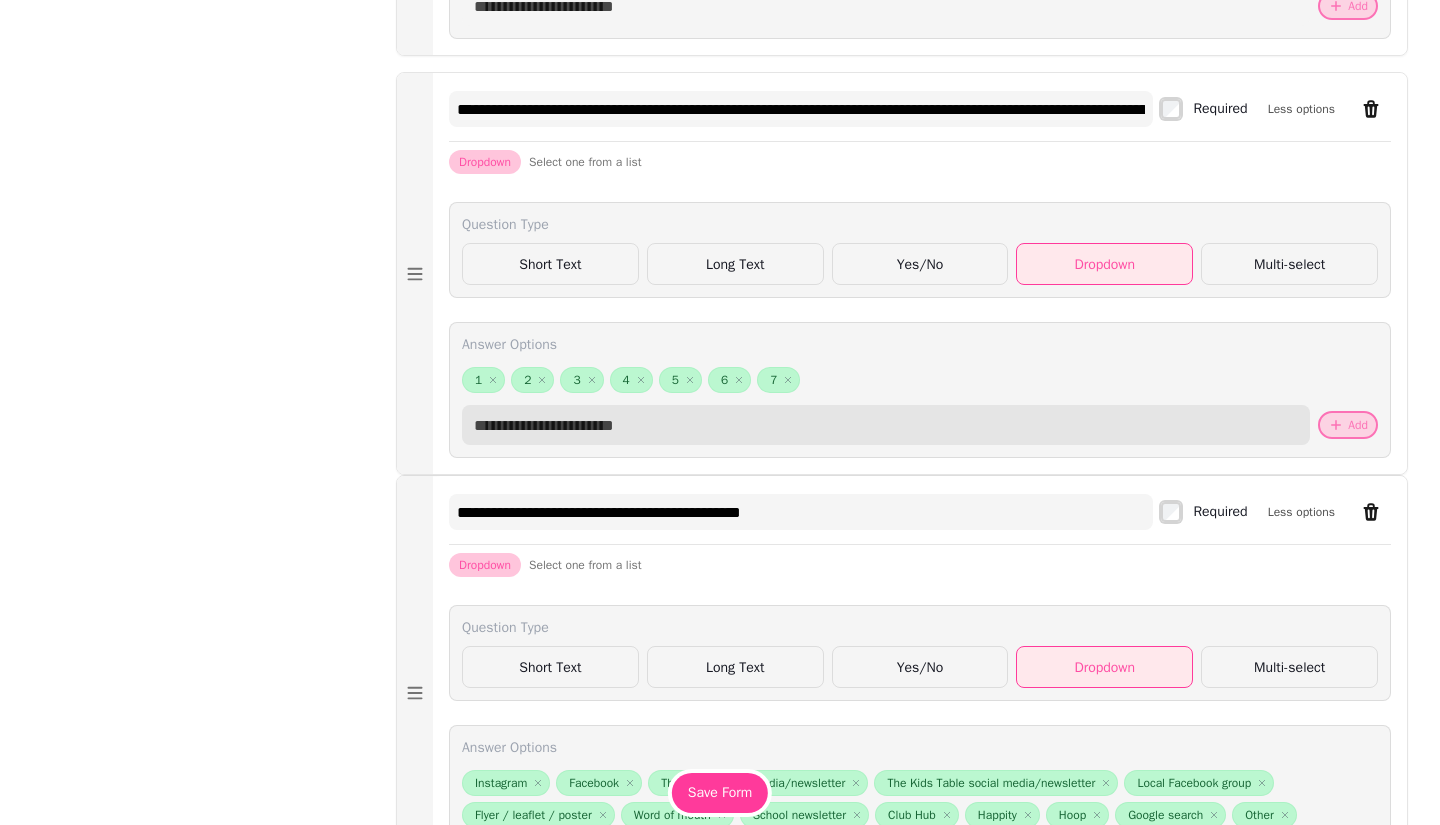 click at bounding box center (886, 425) 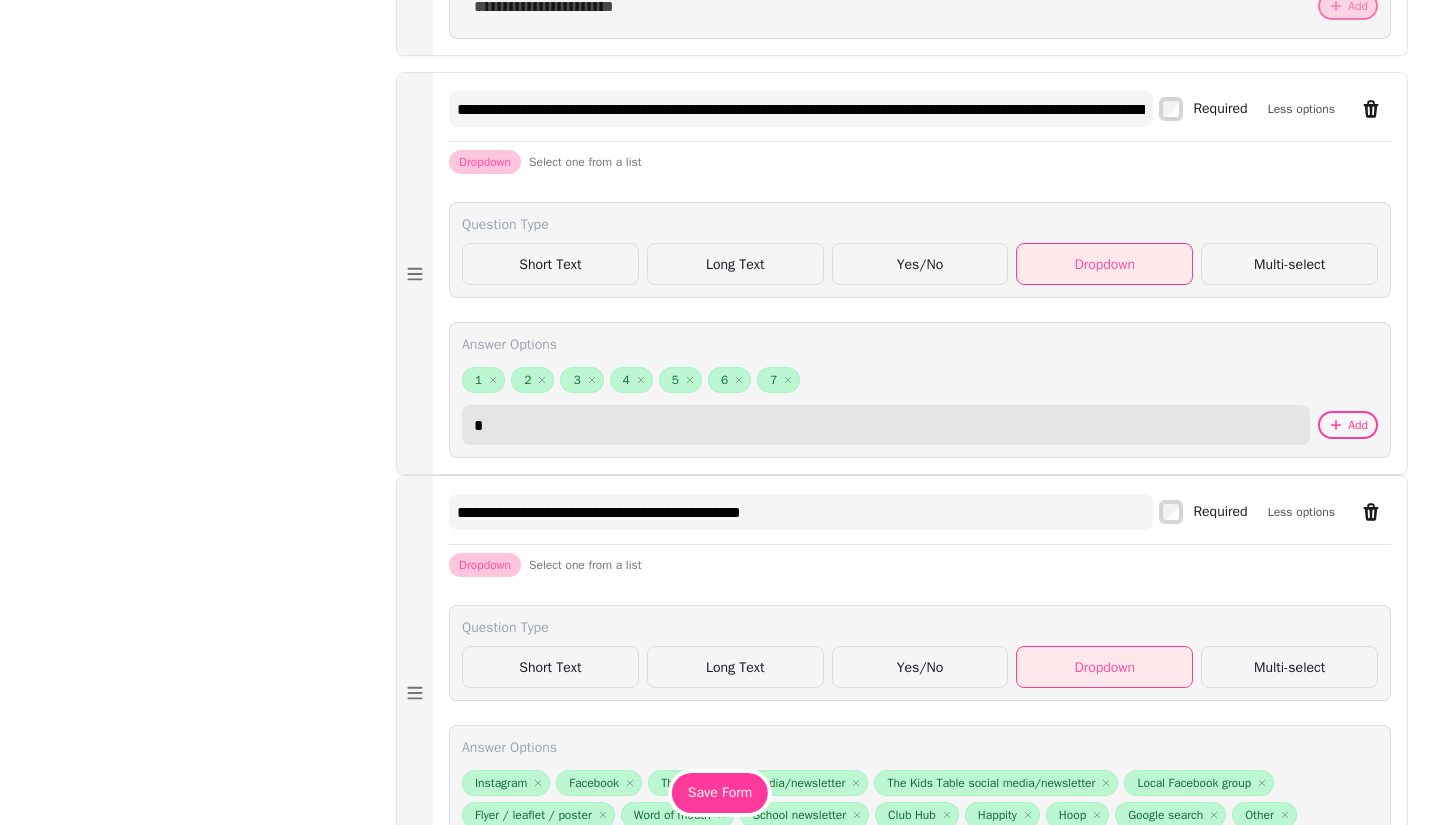 type on "*" 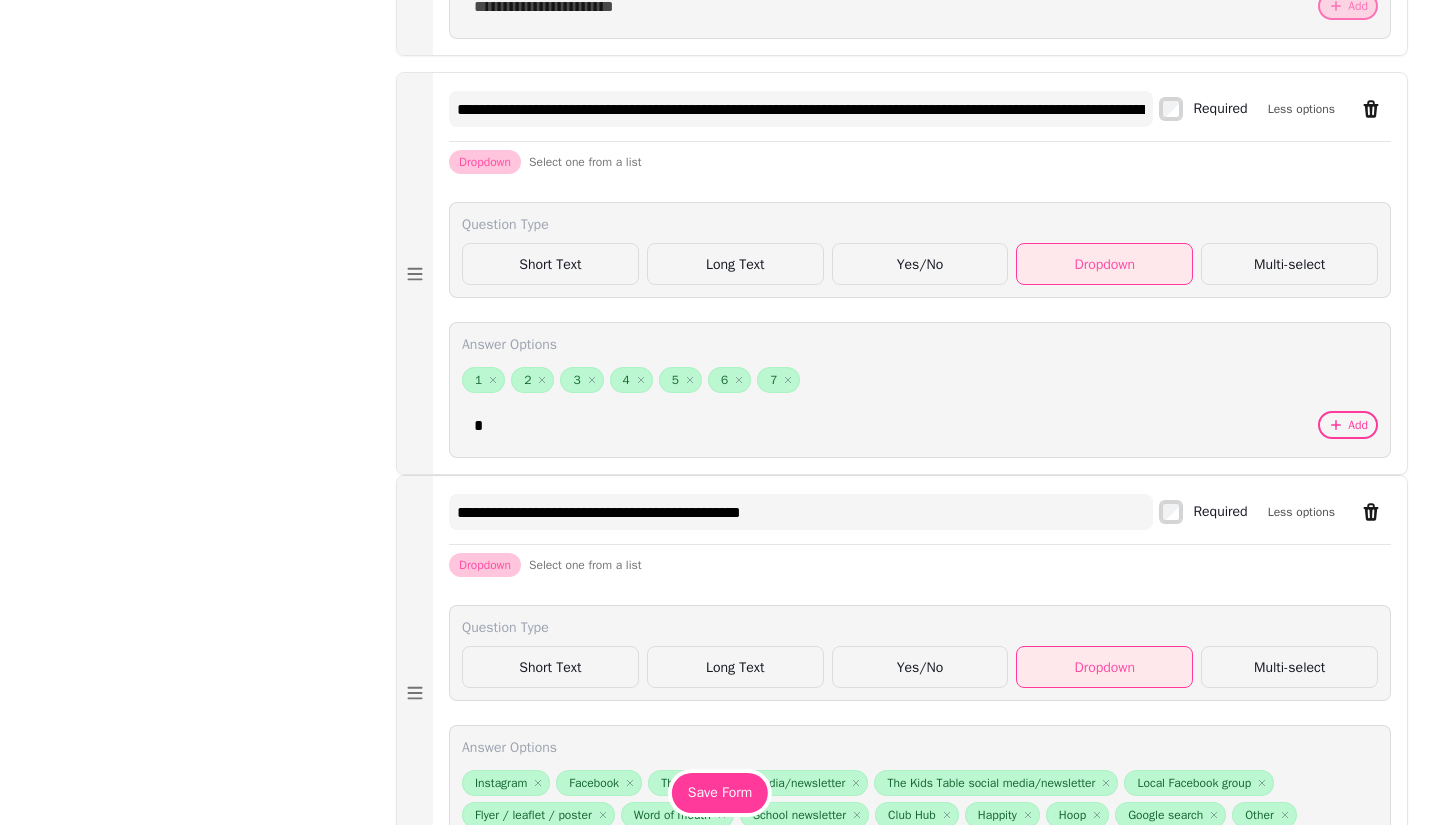 click on "Add" at bounding box center [1358, 425] 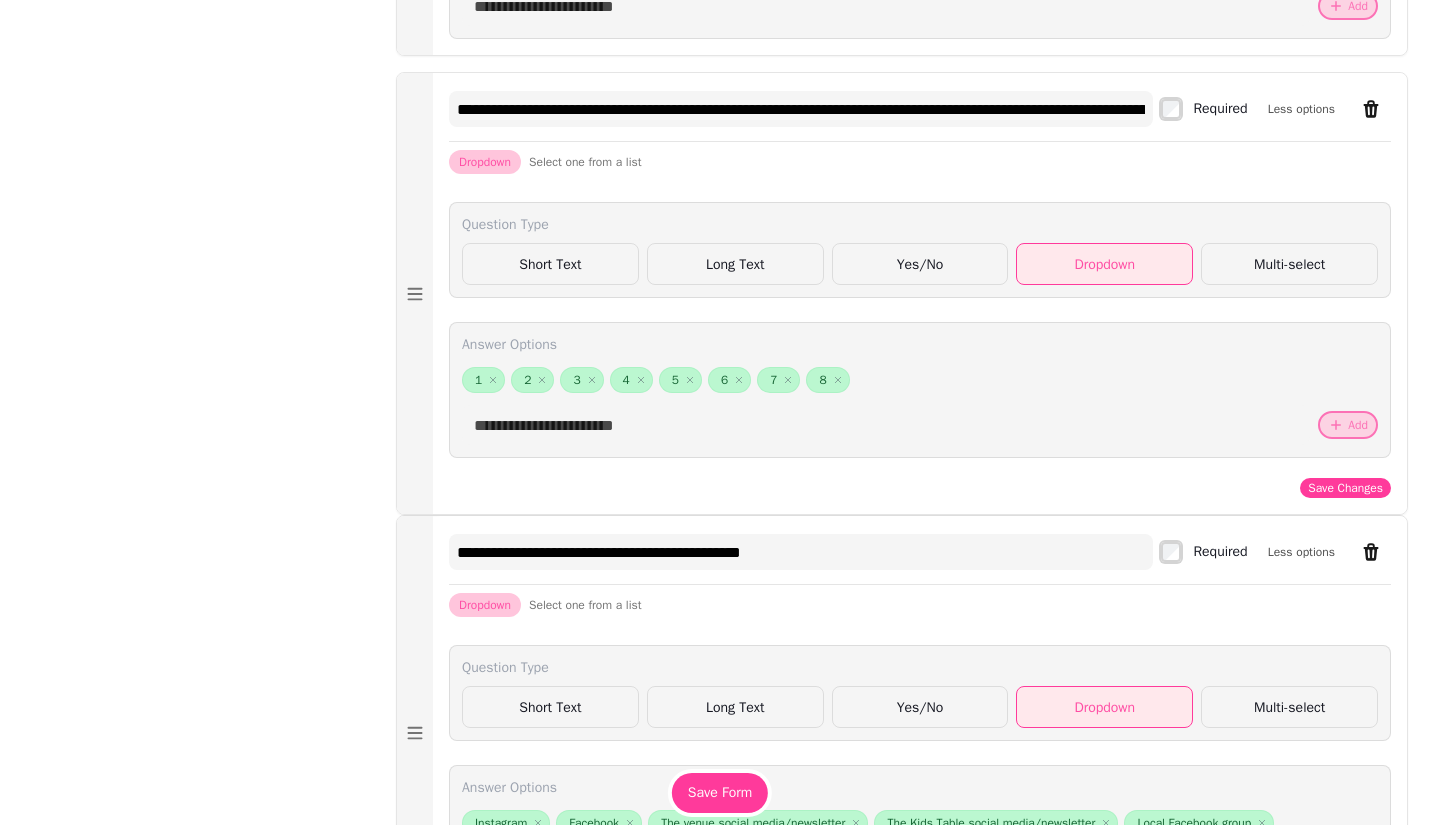 click on "Save Changes" at bounding box center (1345, 488) 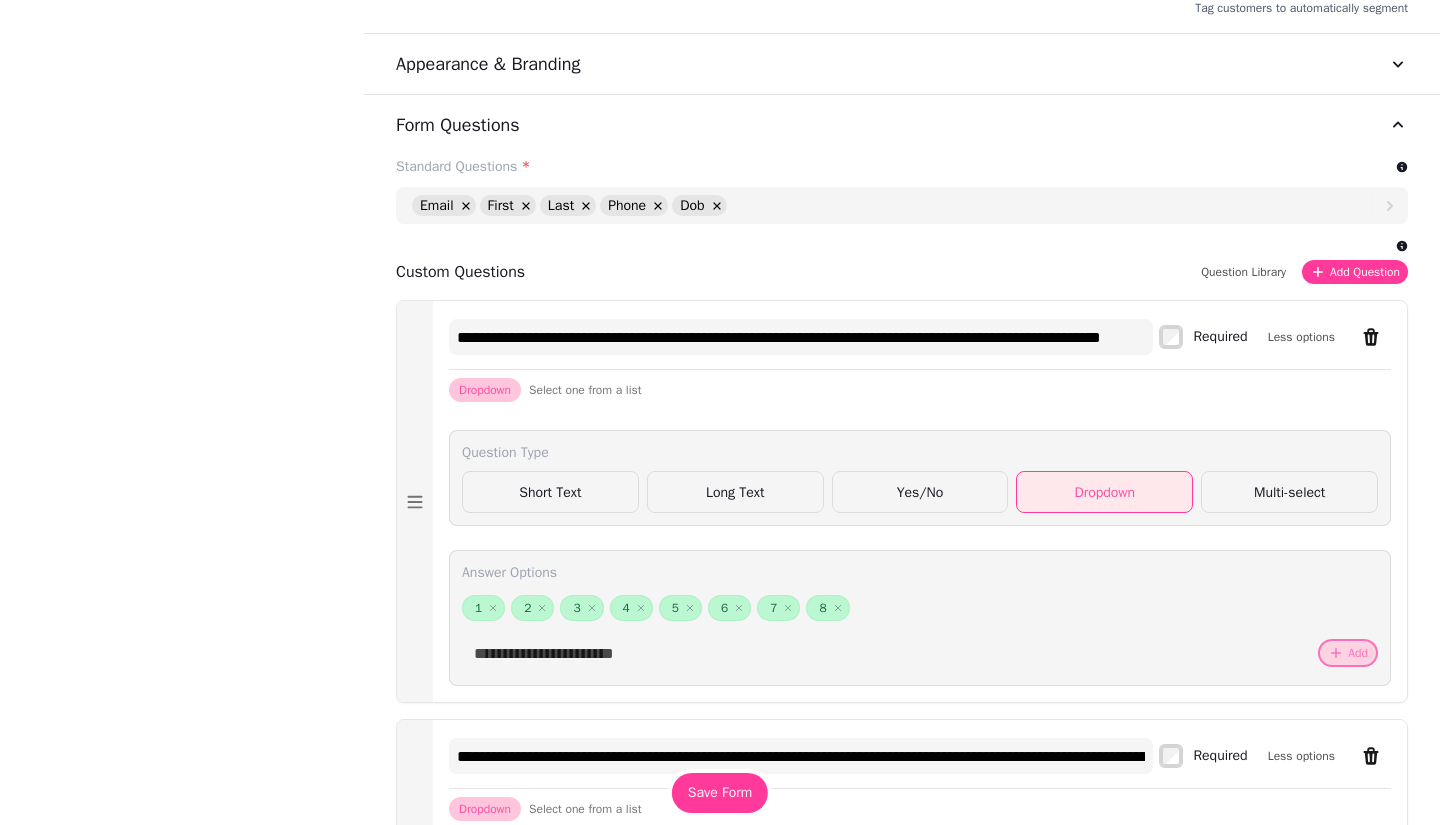 scroll, scrollTop: 1112, scrollLeft: 0, axis: vertical 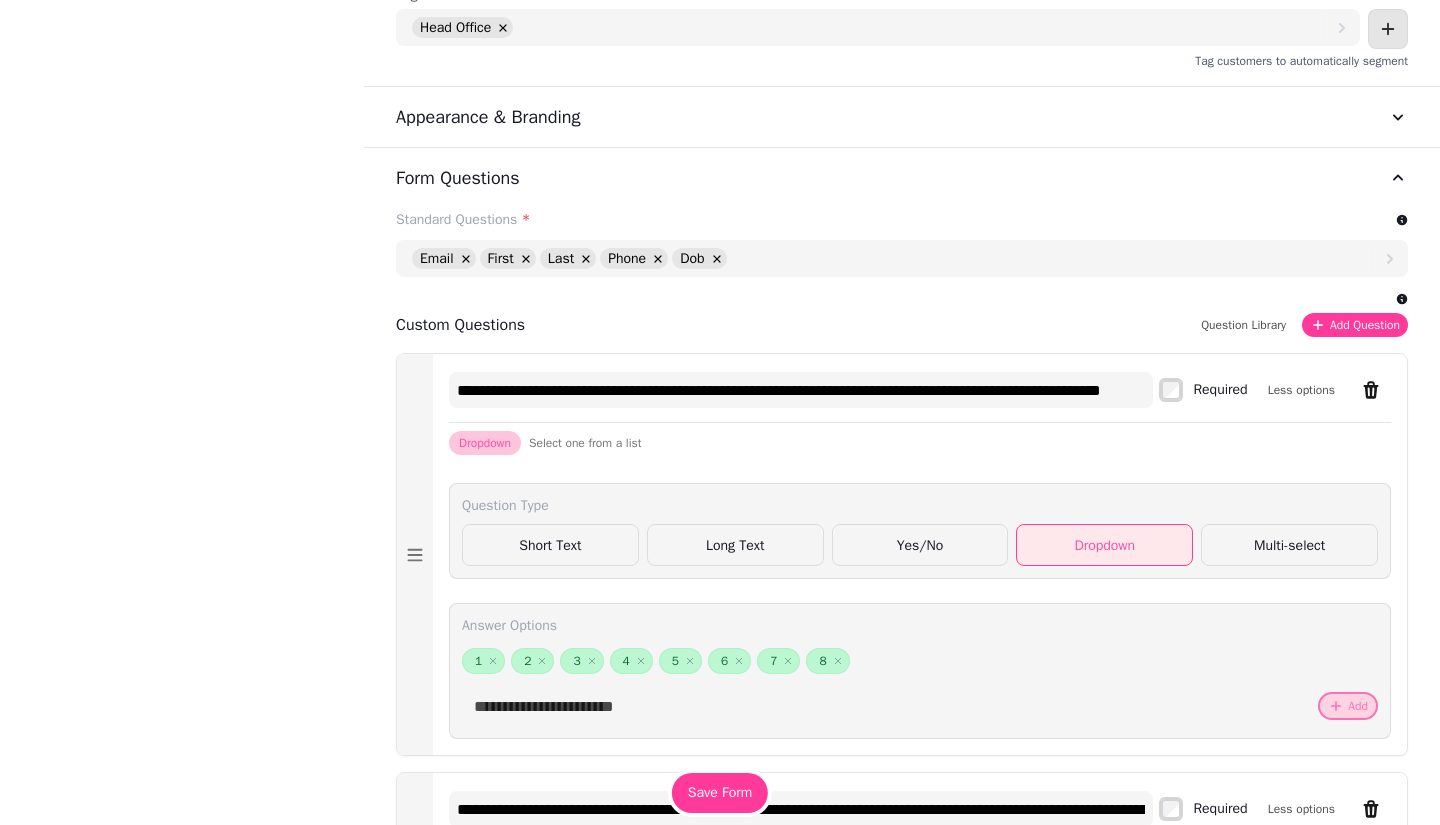 click on "Add Question" at bounding box center [1365, 325] 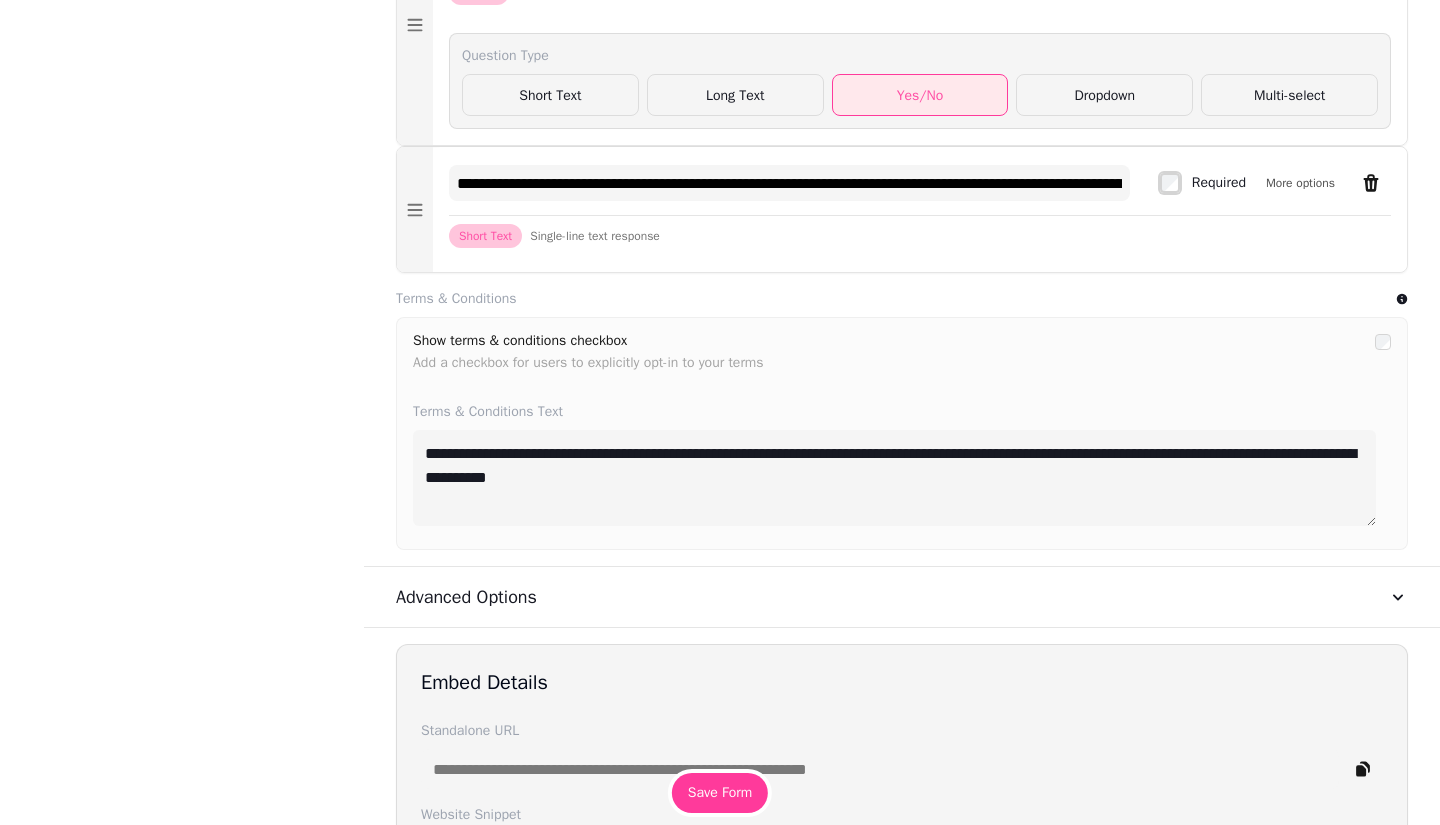 scroll, scrollTop: 4211, scrollLeft: 0, axis: vertical 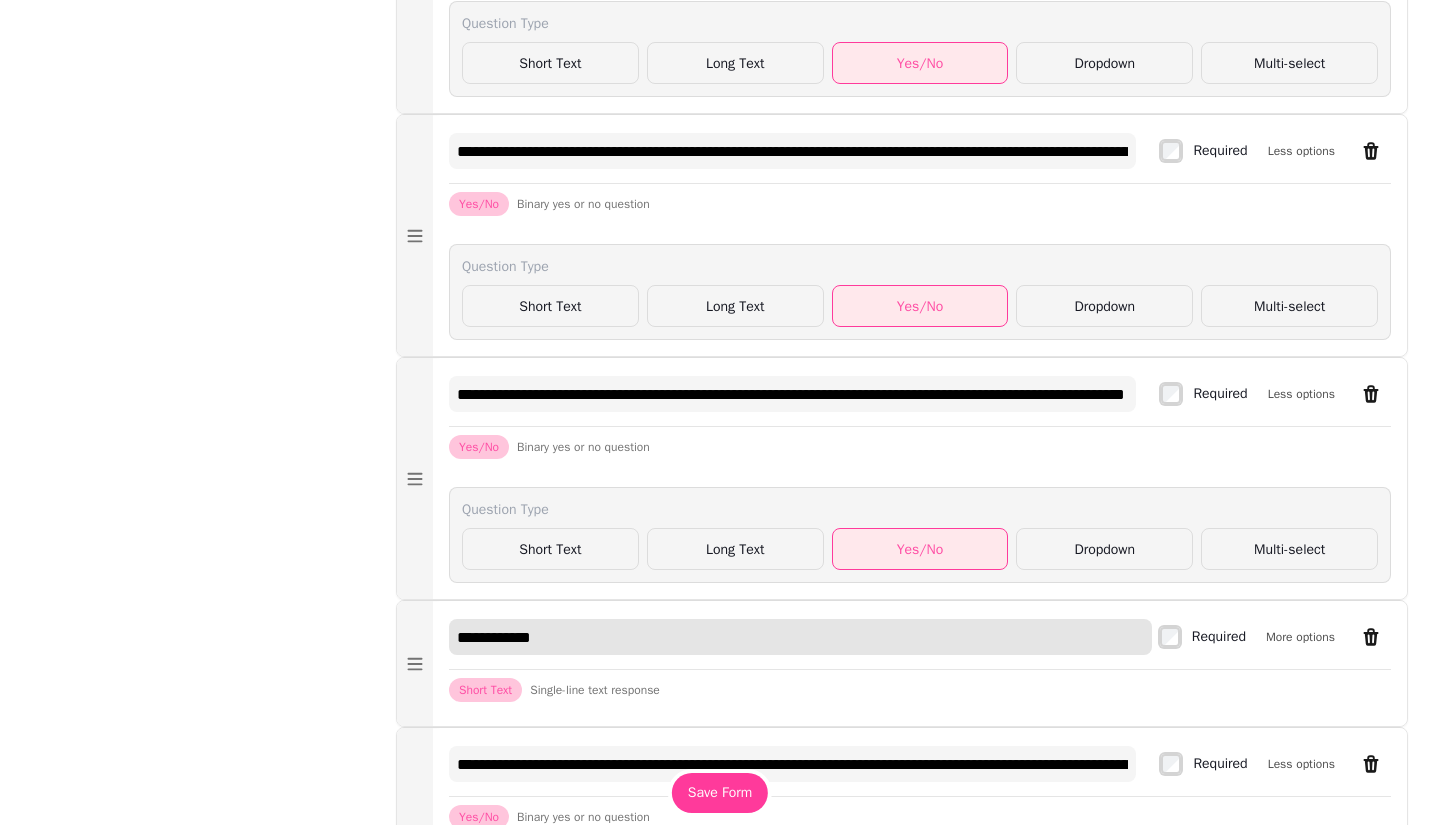 click on "**********" at bounding box center (800, 637) 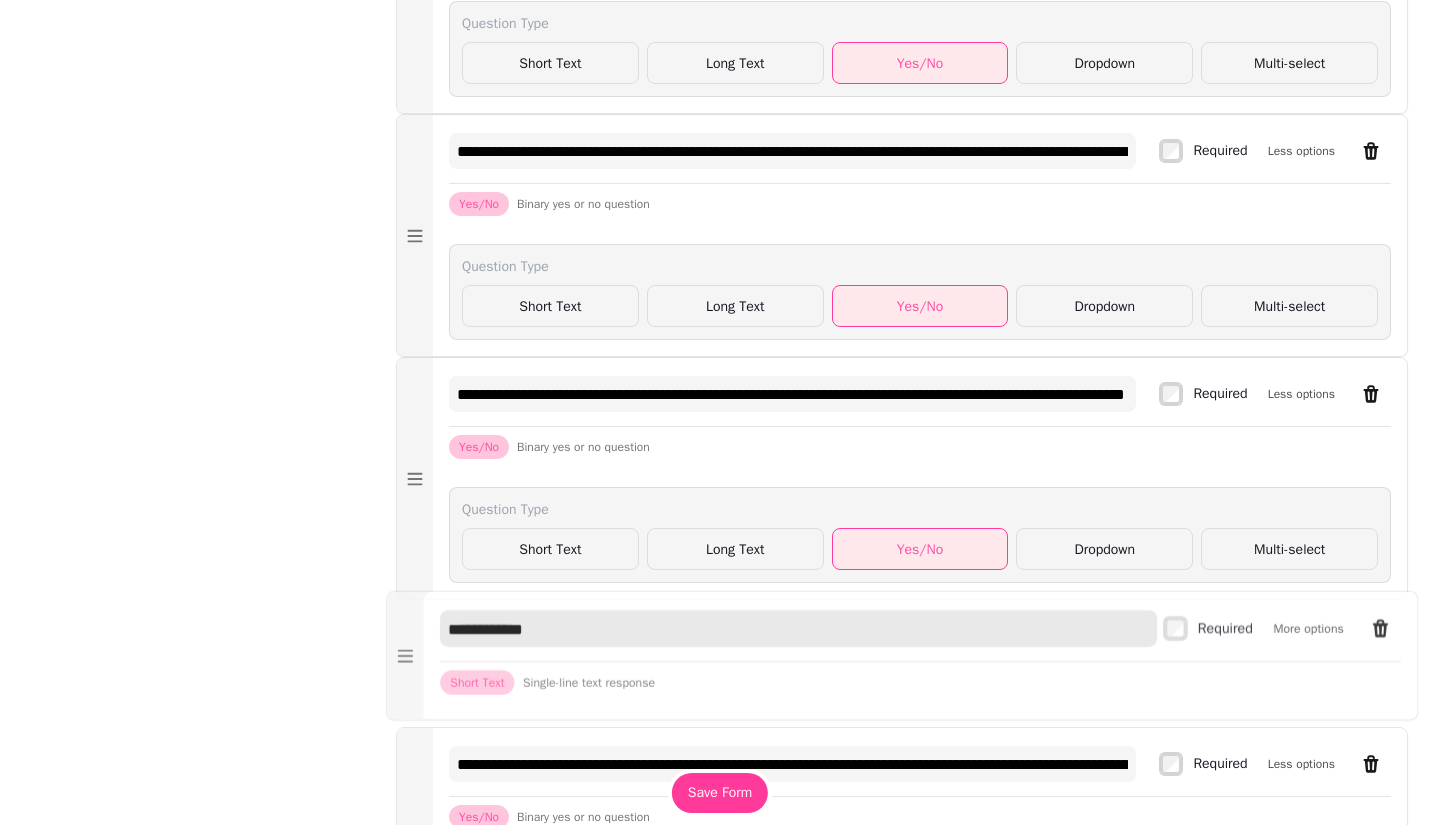 drag, startPoint x: 586, startPoint y: 671, endPoint x: 439, endPoint y: 663, distance: 147.21753 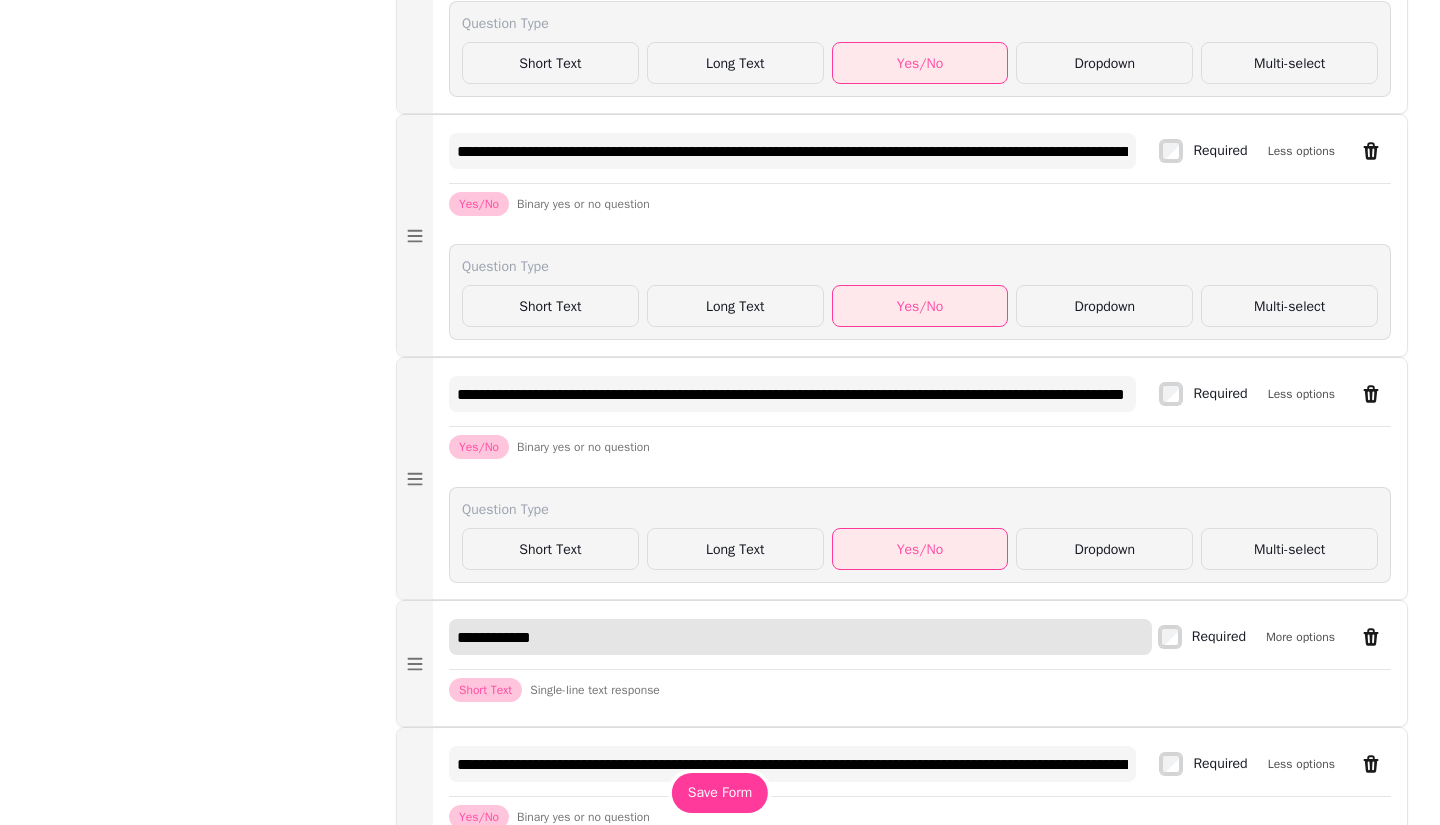 paste on "**********" 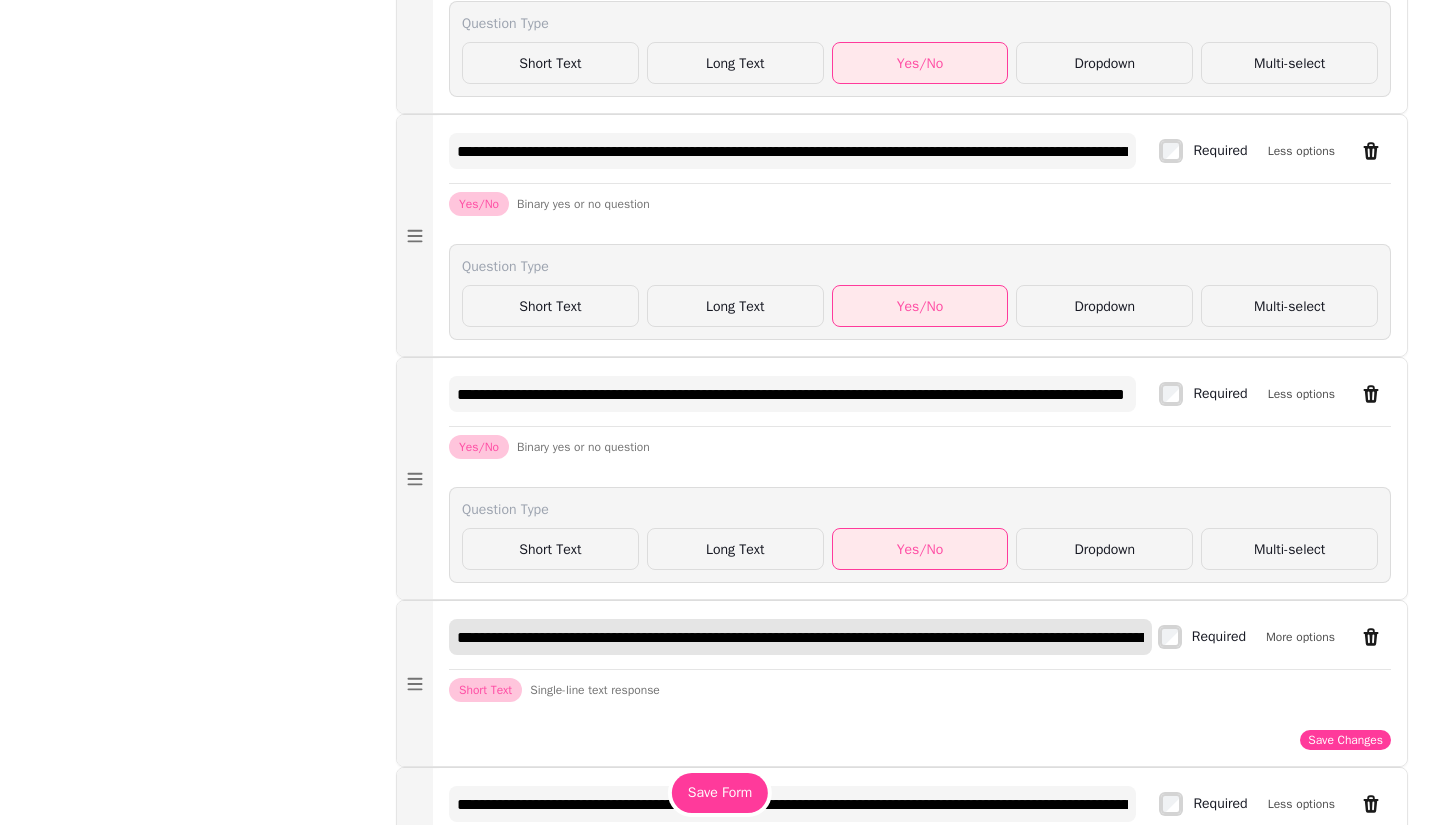 scroll, scrollTop: 0, scrollLeft: 2480, axis: horizontal 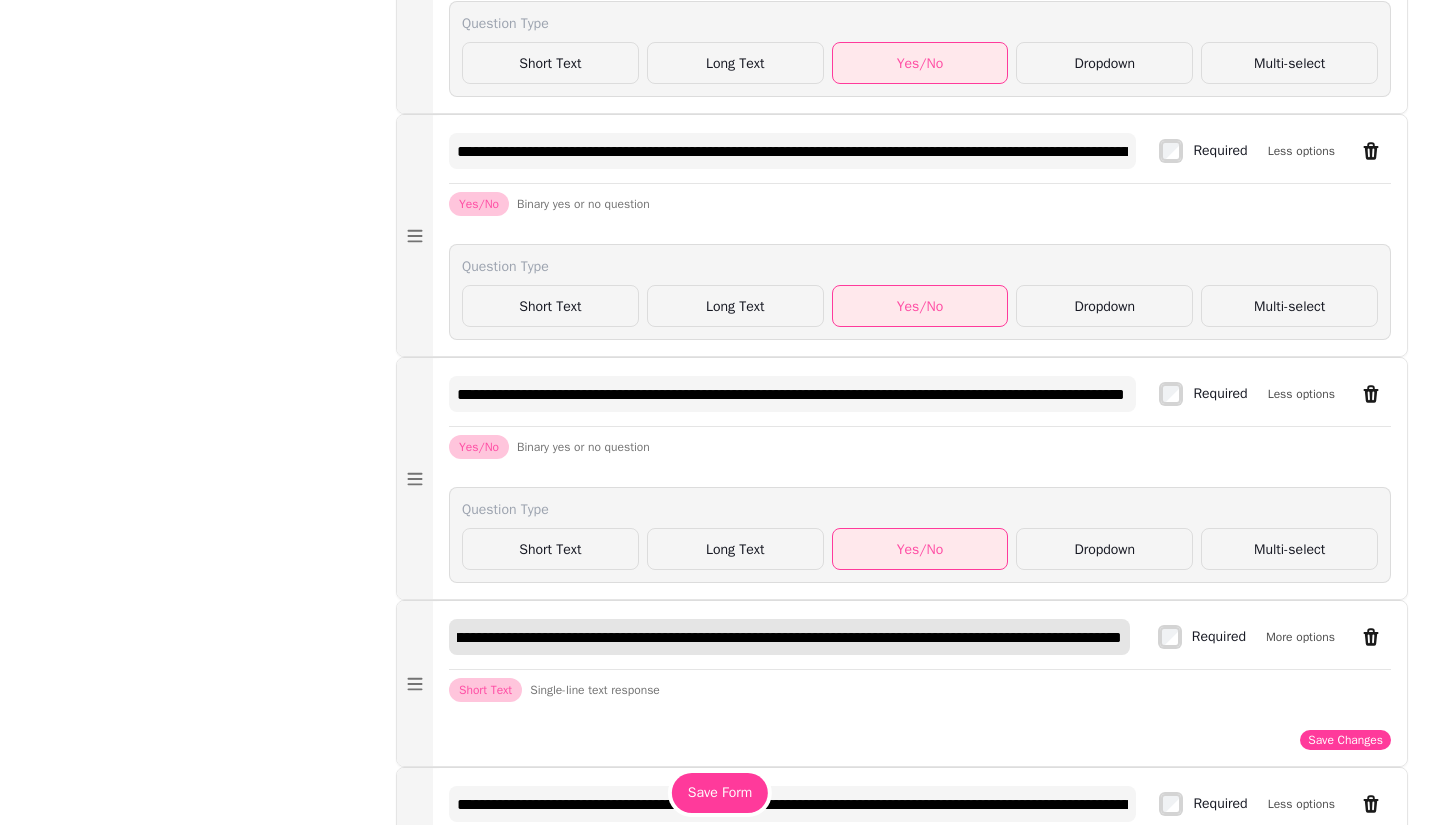 click on "**********" at bounding box center (789, 637) 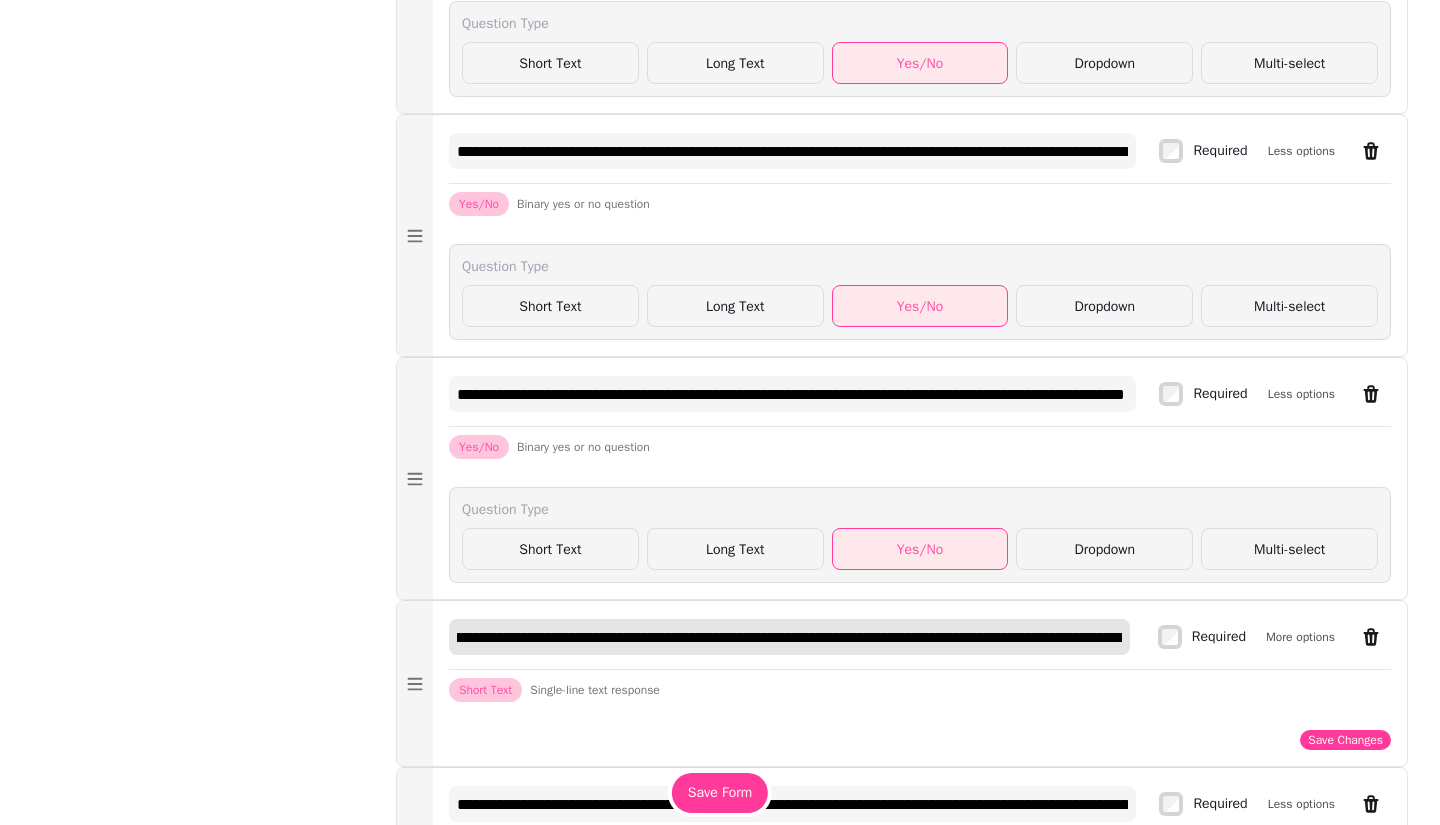 scroll, scrollTop: 0, scrollLeft: 952, axis: horizontal 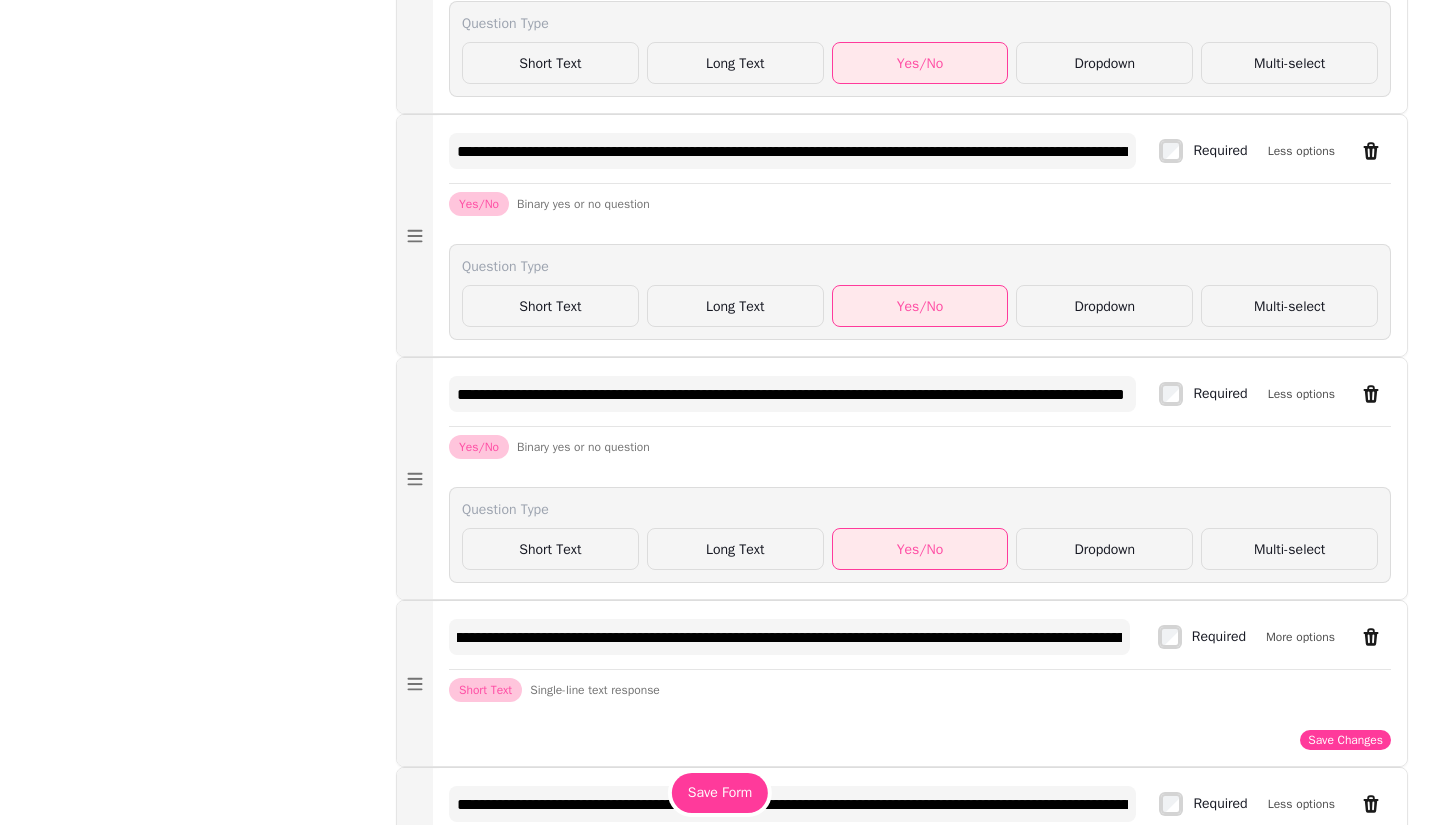 click on "Save Changes" at bounding box center [1345, 740] 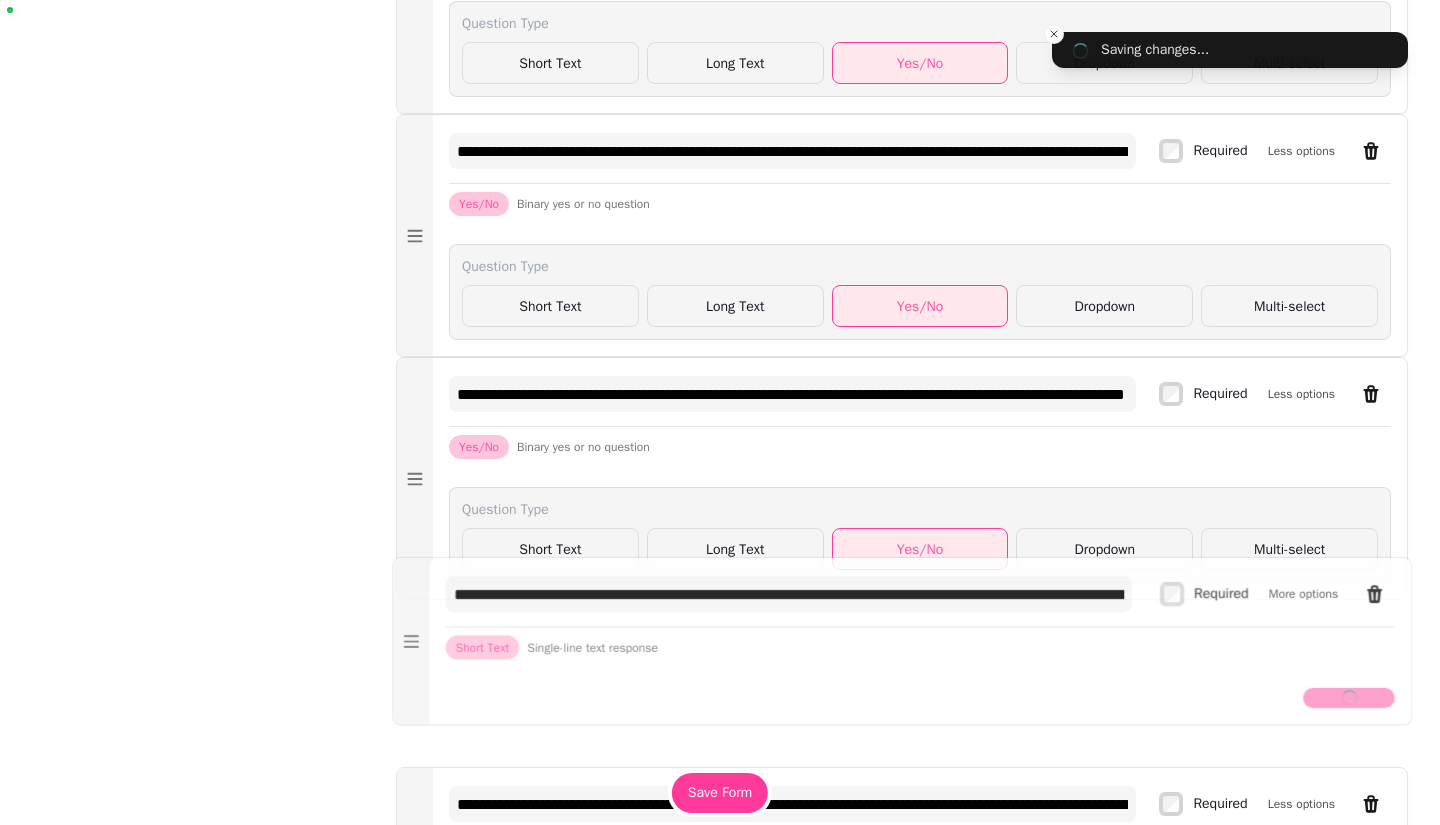 type on "**********" 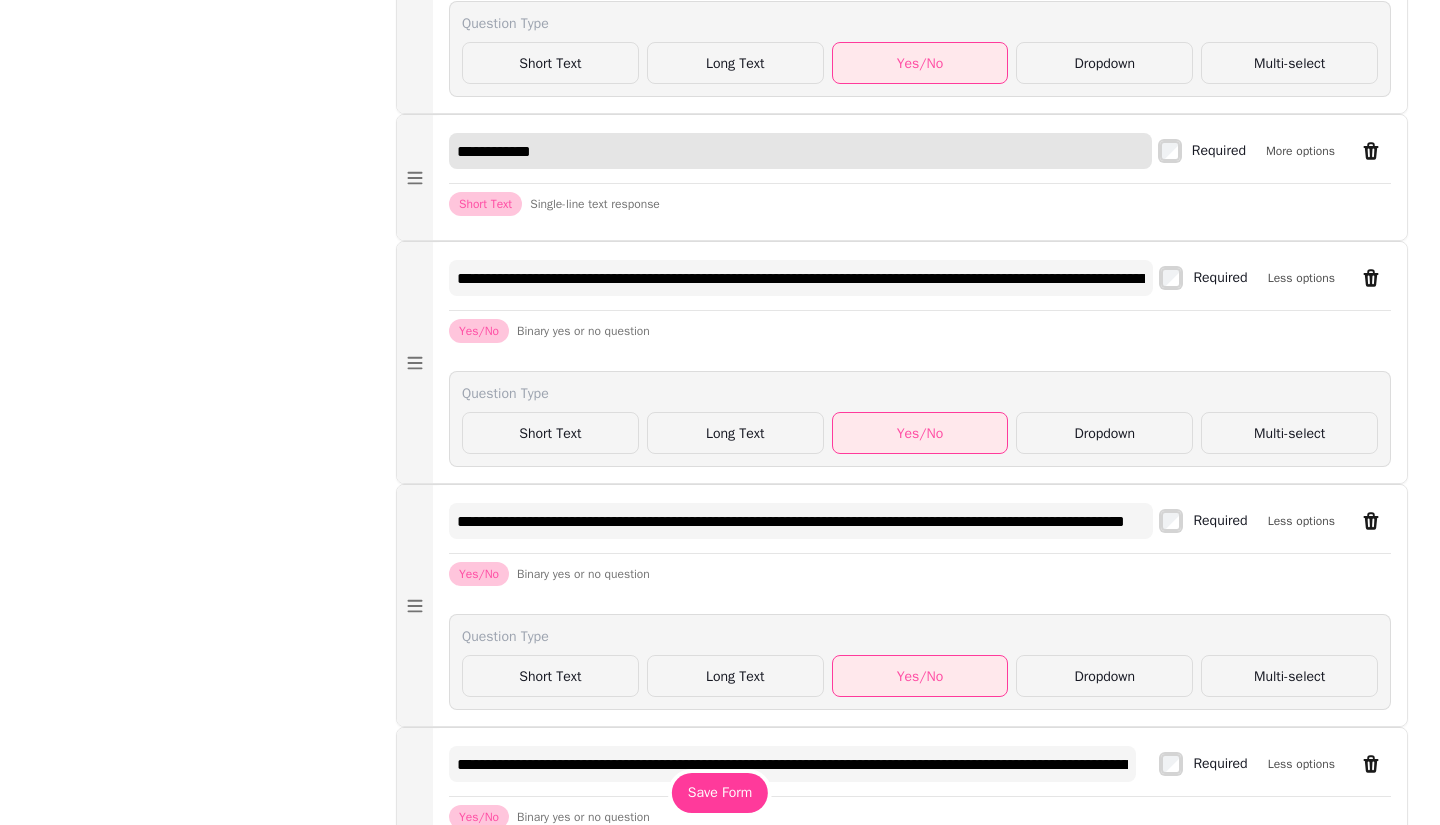 click on "**********" at bounding box center (800, 151) 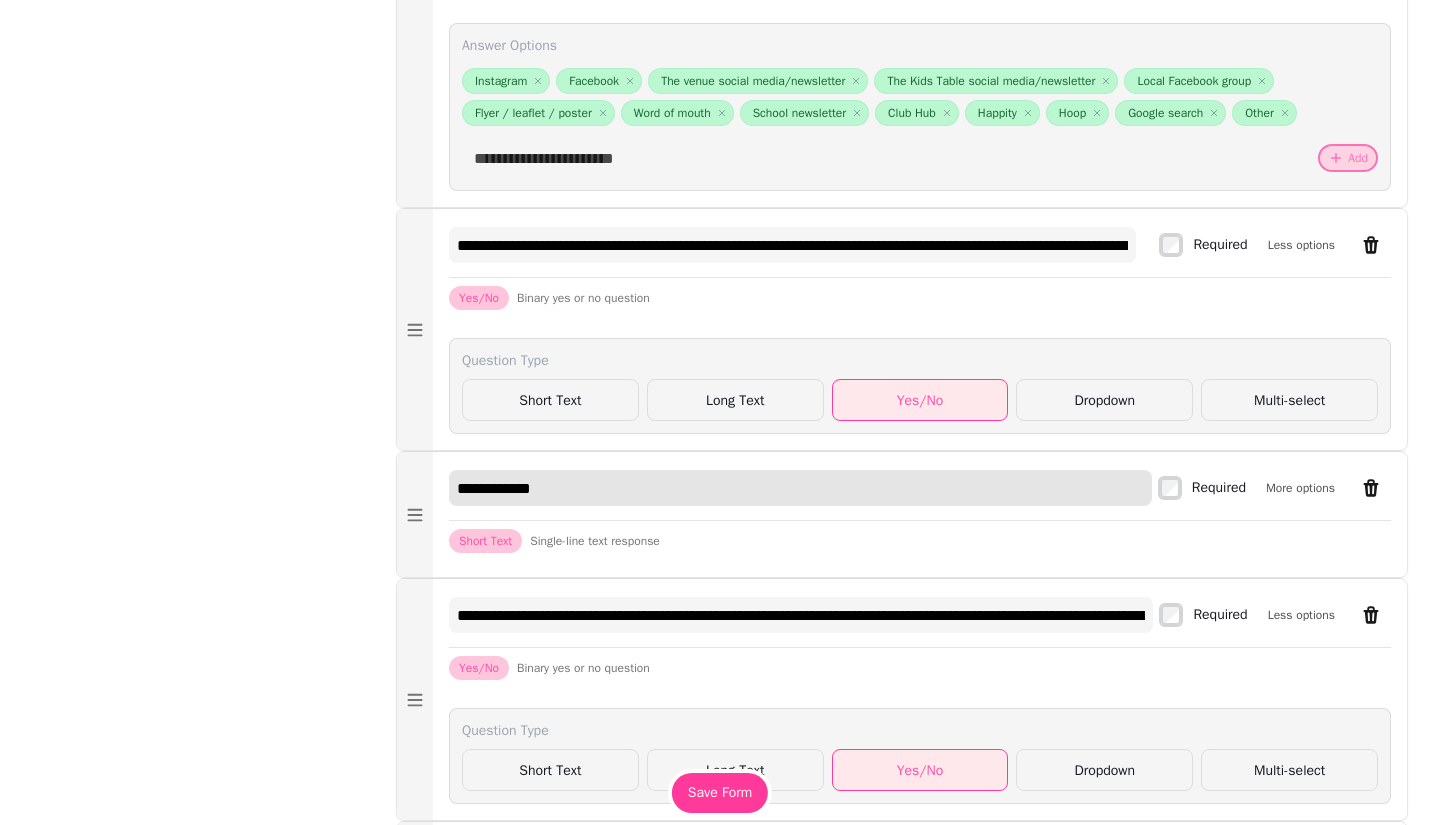 scroll, scrollTop: 2451, scrollLeft: 0, axis: vertical 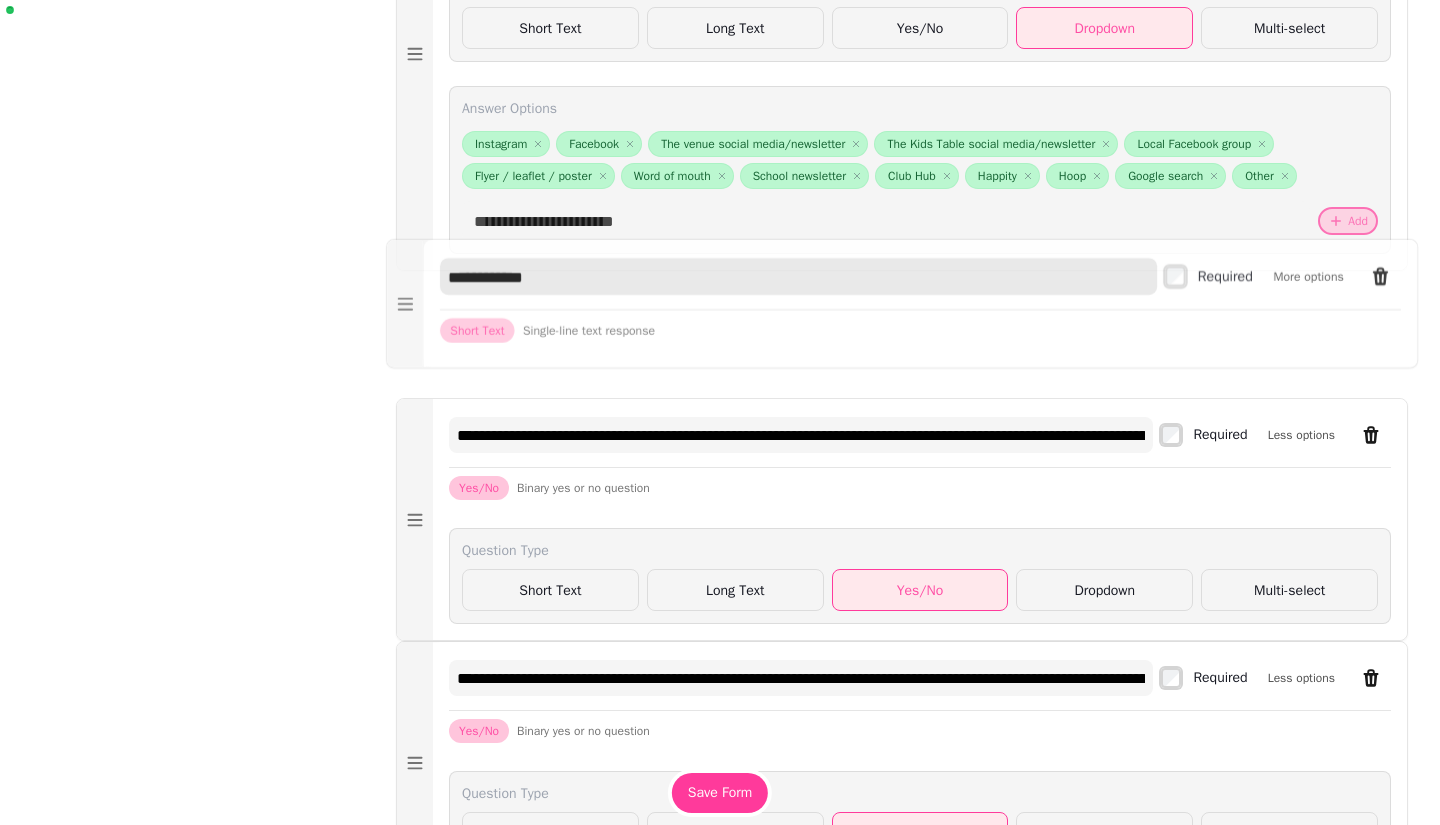 click on "**********" at bounding box center (902, 304) 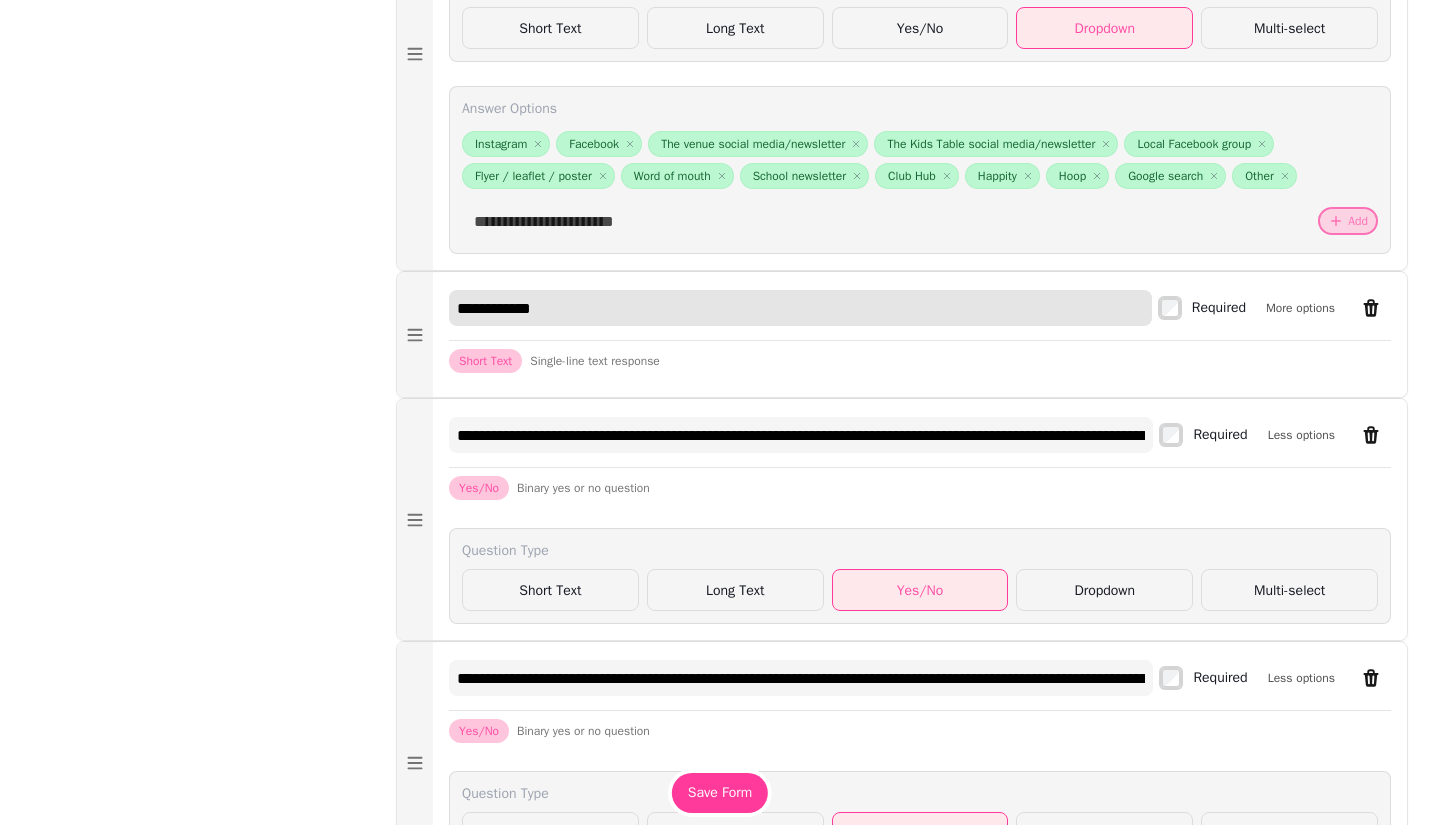 click on "**********" at bounding box center [800, 308] 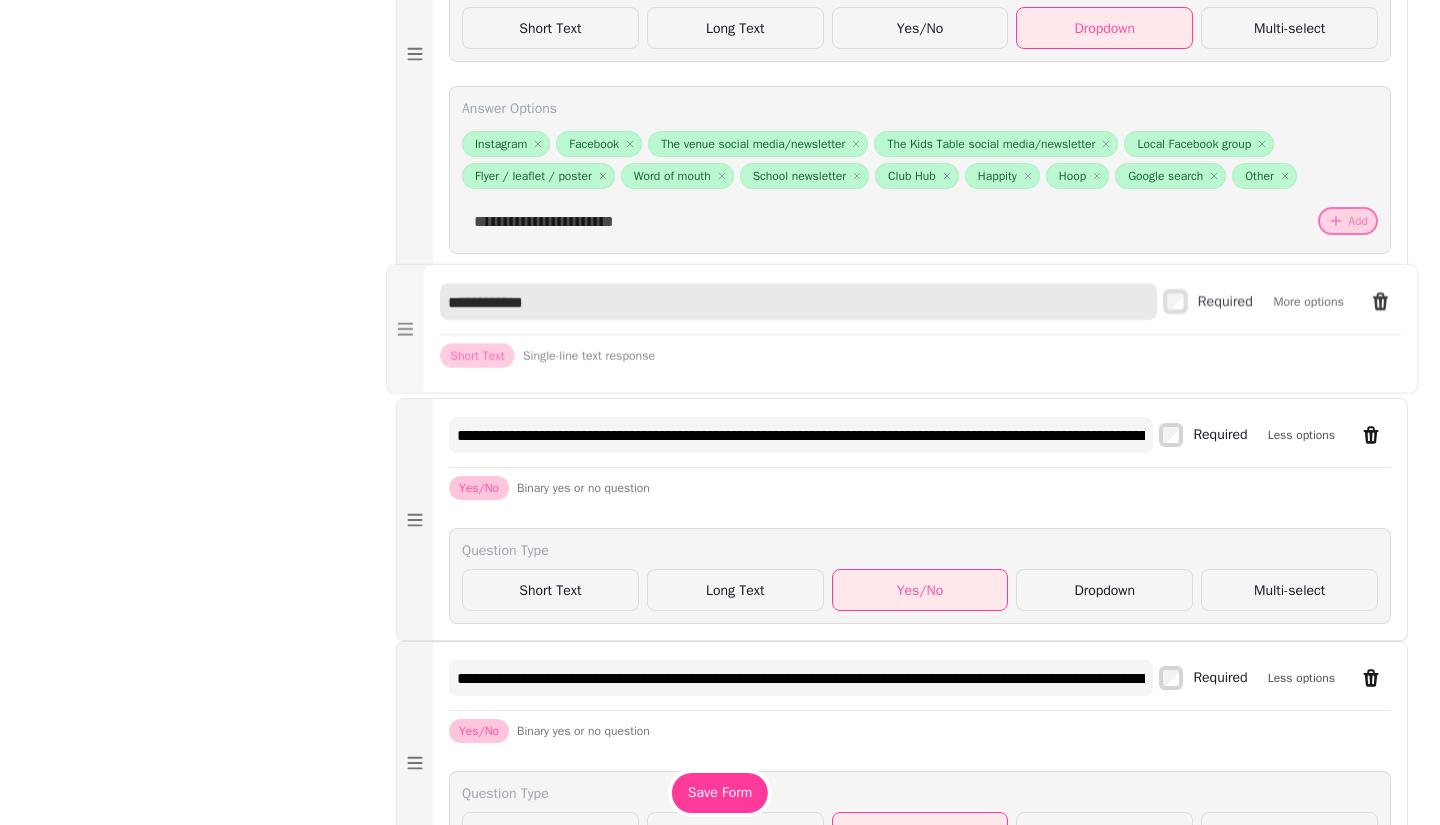 drag, startPoint x: 561, startPoint y: 331, endPoint x: 438, endPoint y: 325, distance: 123.146255 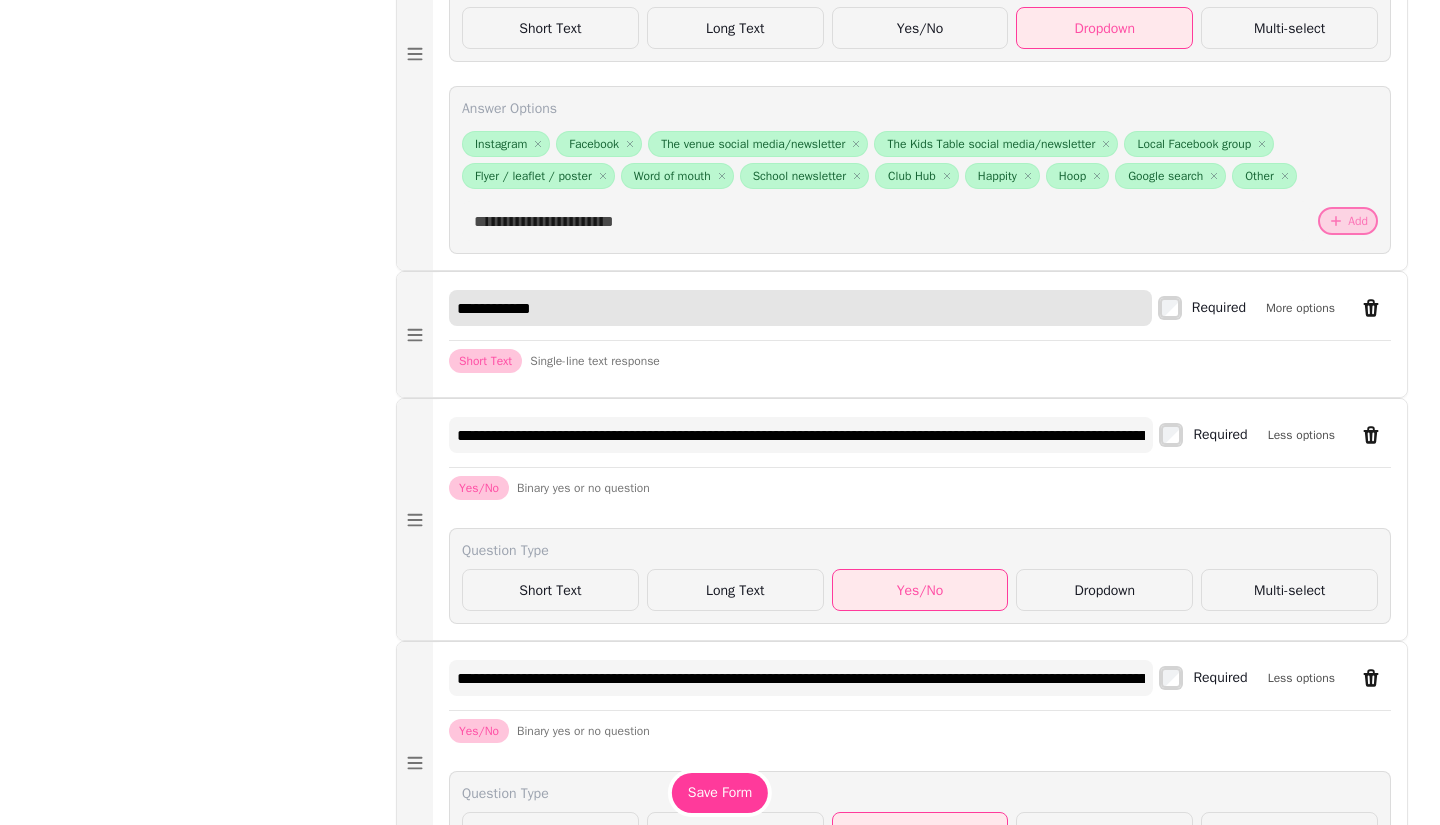 paste on "**********" 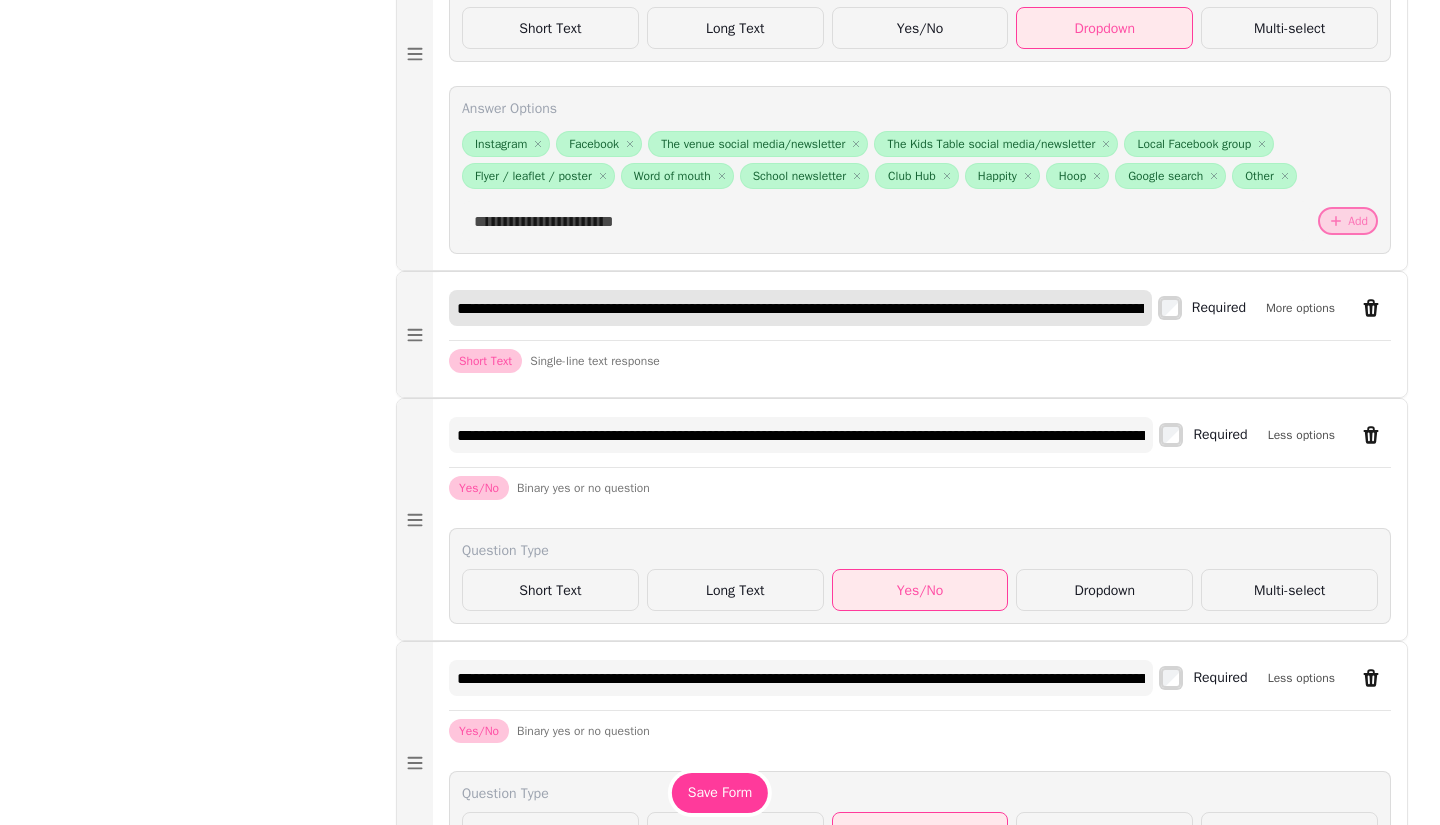 scroll, scrollTop: 0, scrollLeft: 2480, axis: horizontal 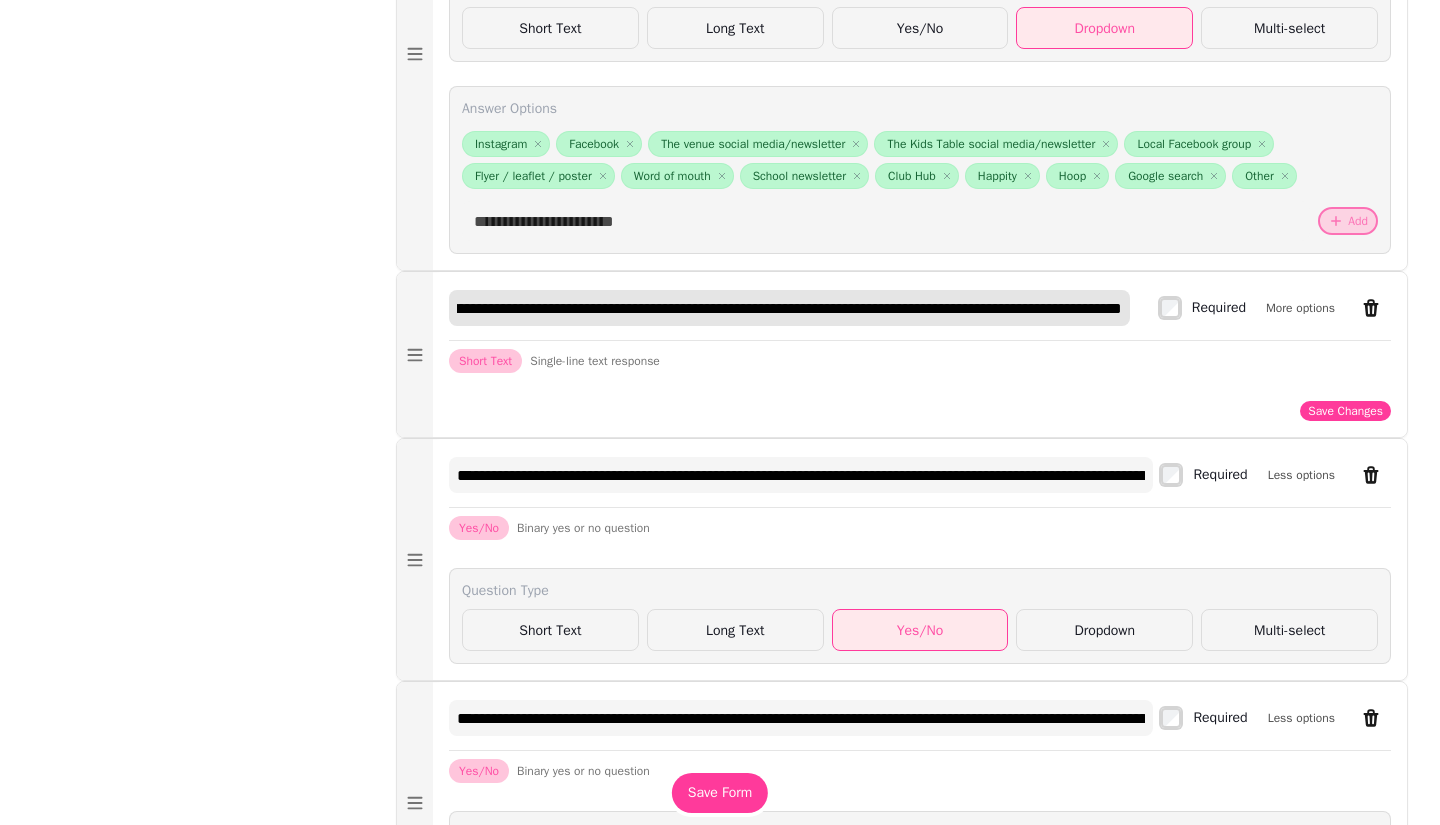click on "**********" at bounding box center (789, 308) 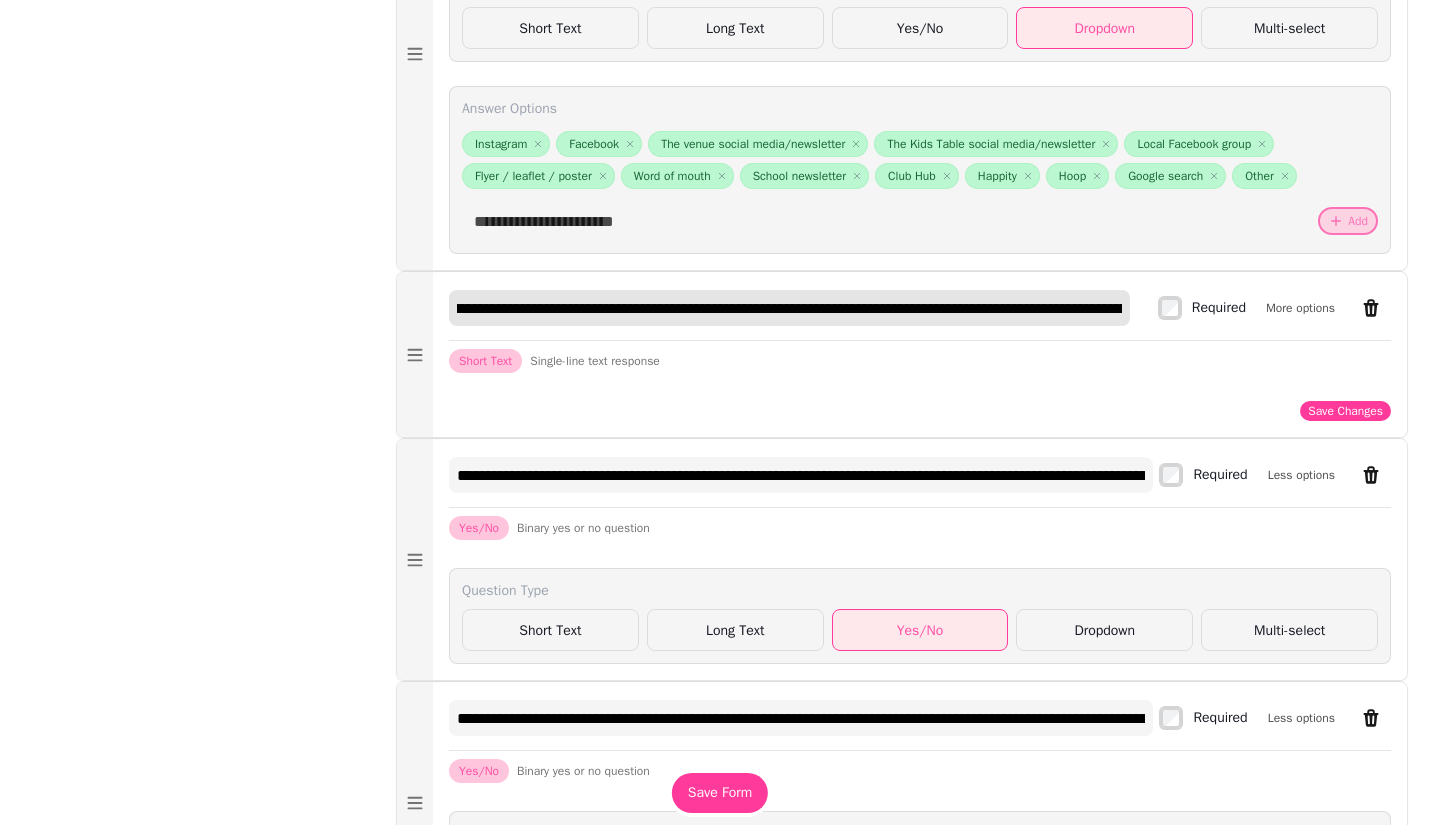 scroll, scrollTop: 0, scrollLeft: 1333, axis: horizontal 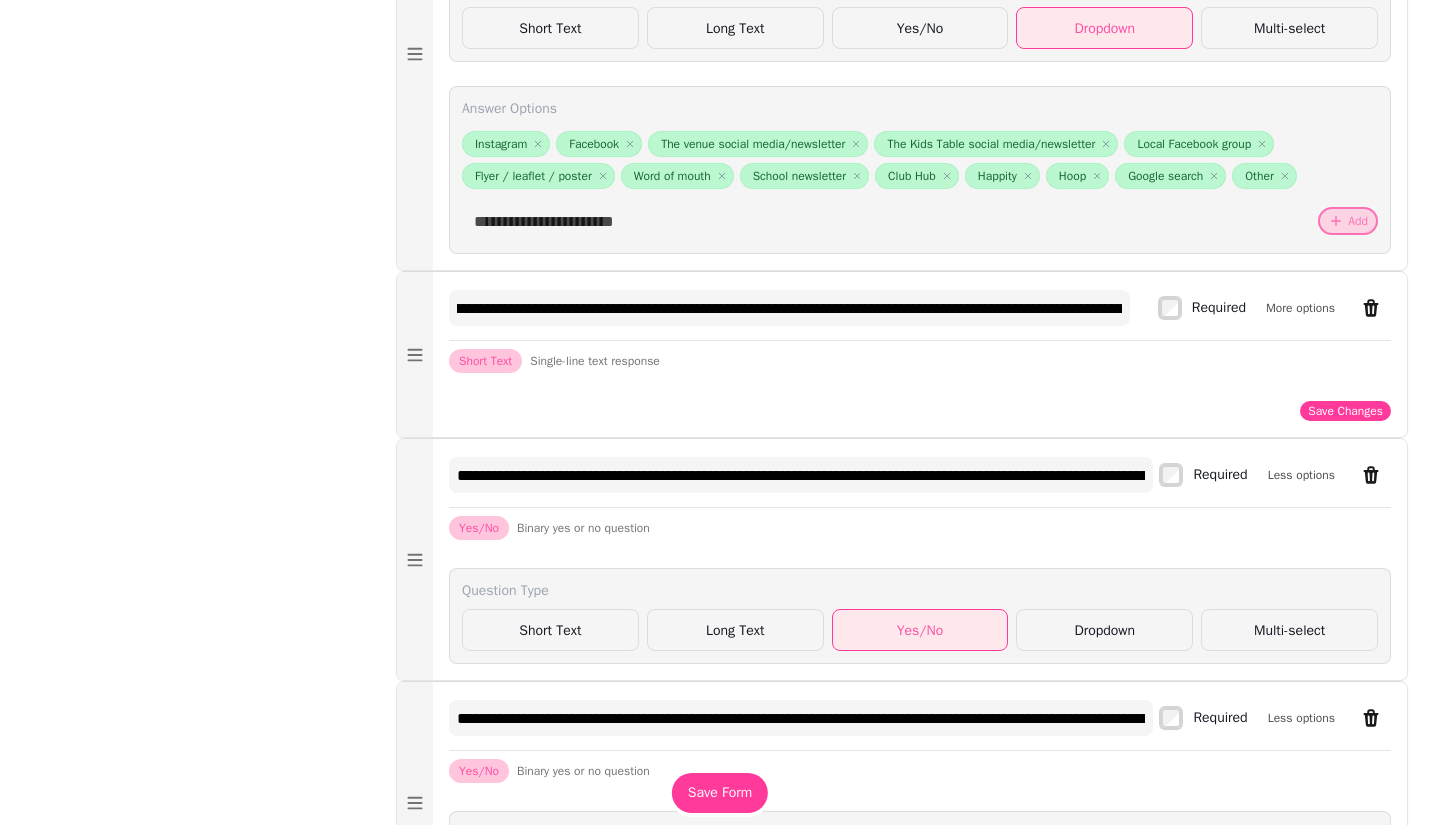 click on "More options" at bounding box center [1300, 308] 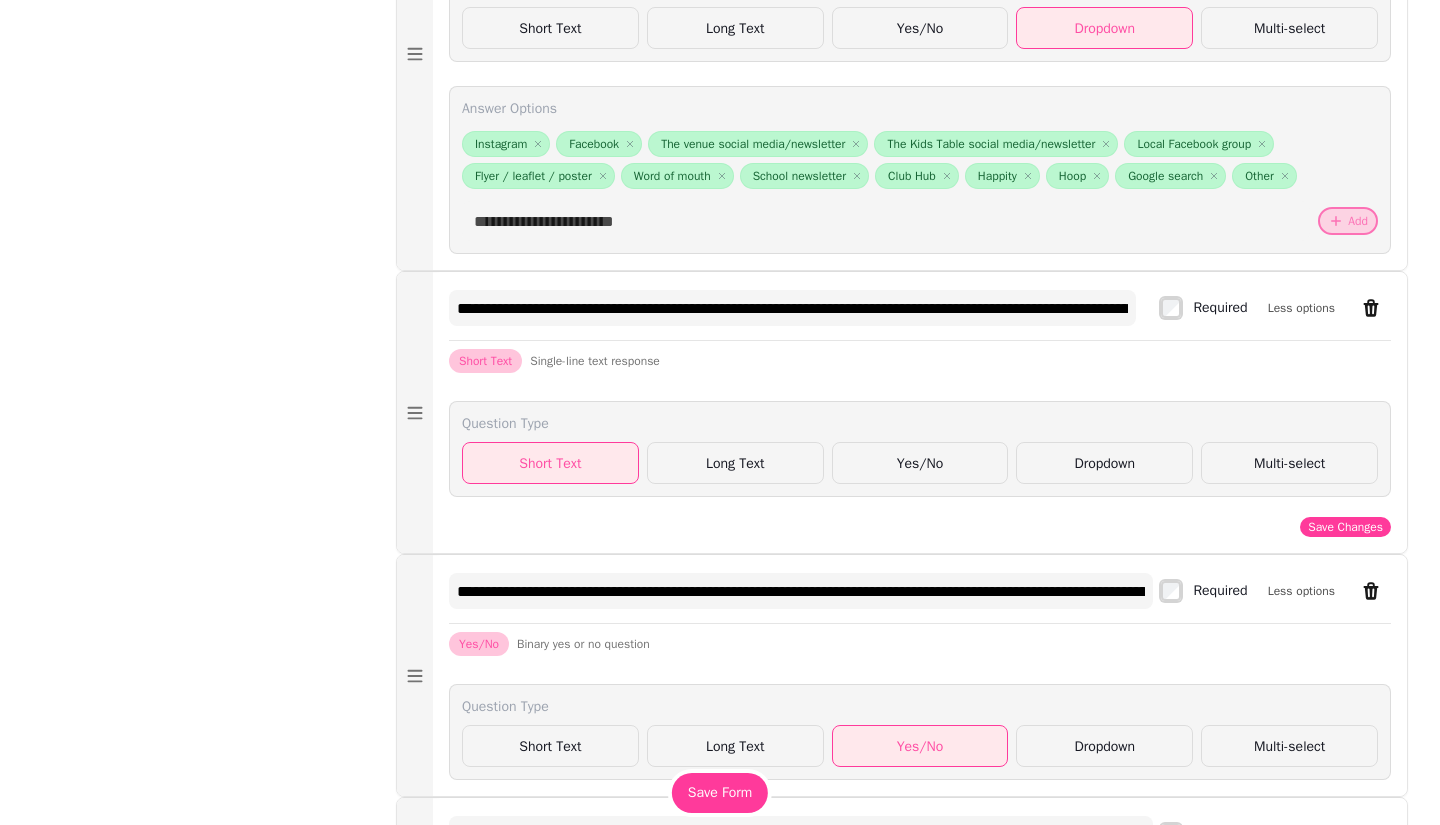 click on "Yes/No" at bounding box center [920, 463] 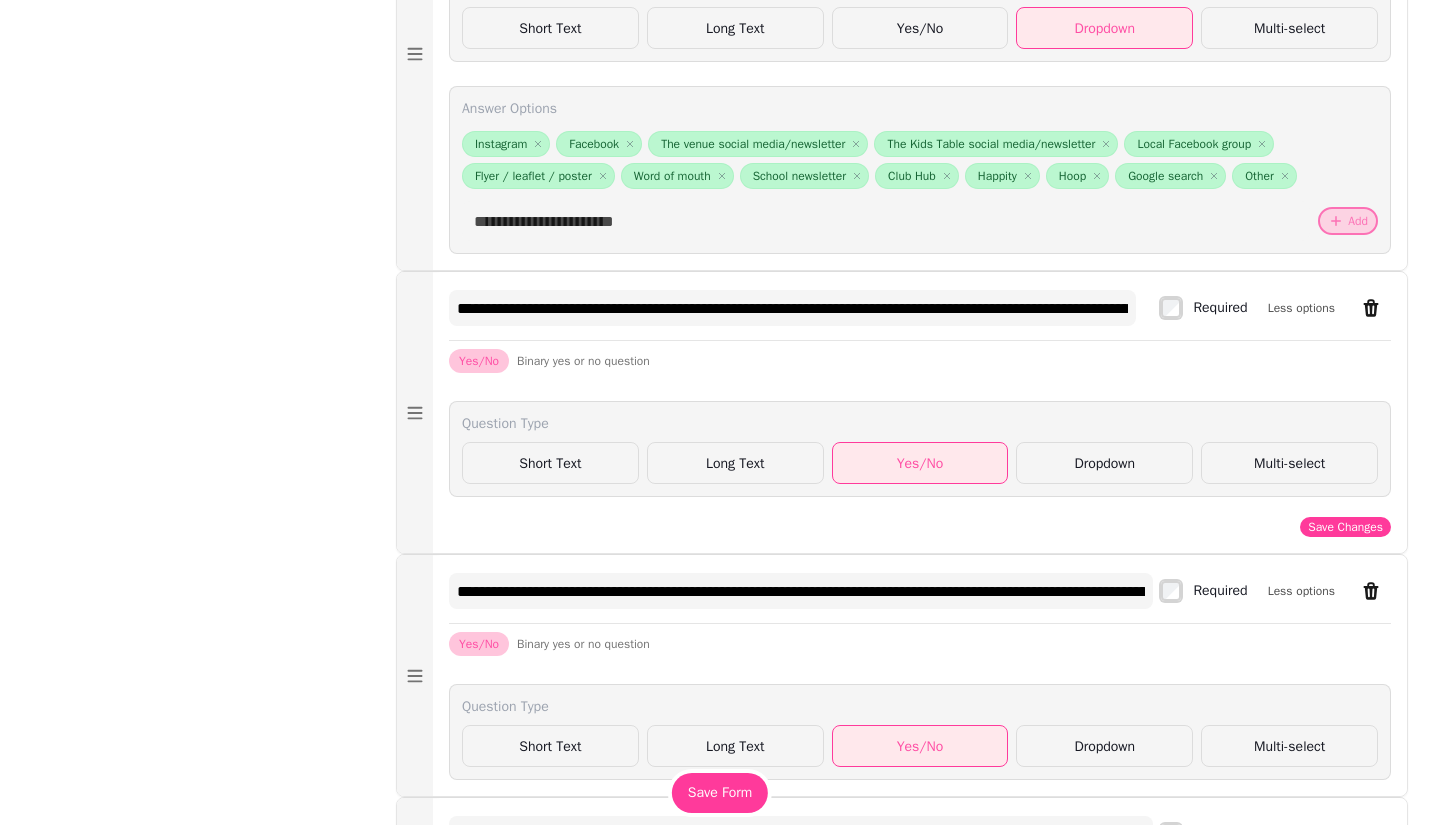 click on "Save Changes" at bounding box center [1345, 527] 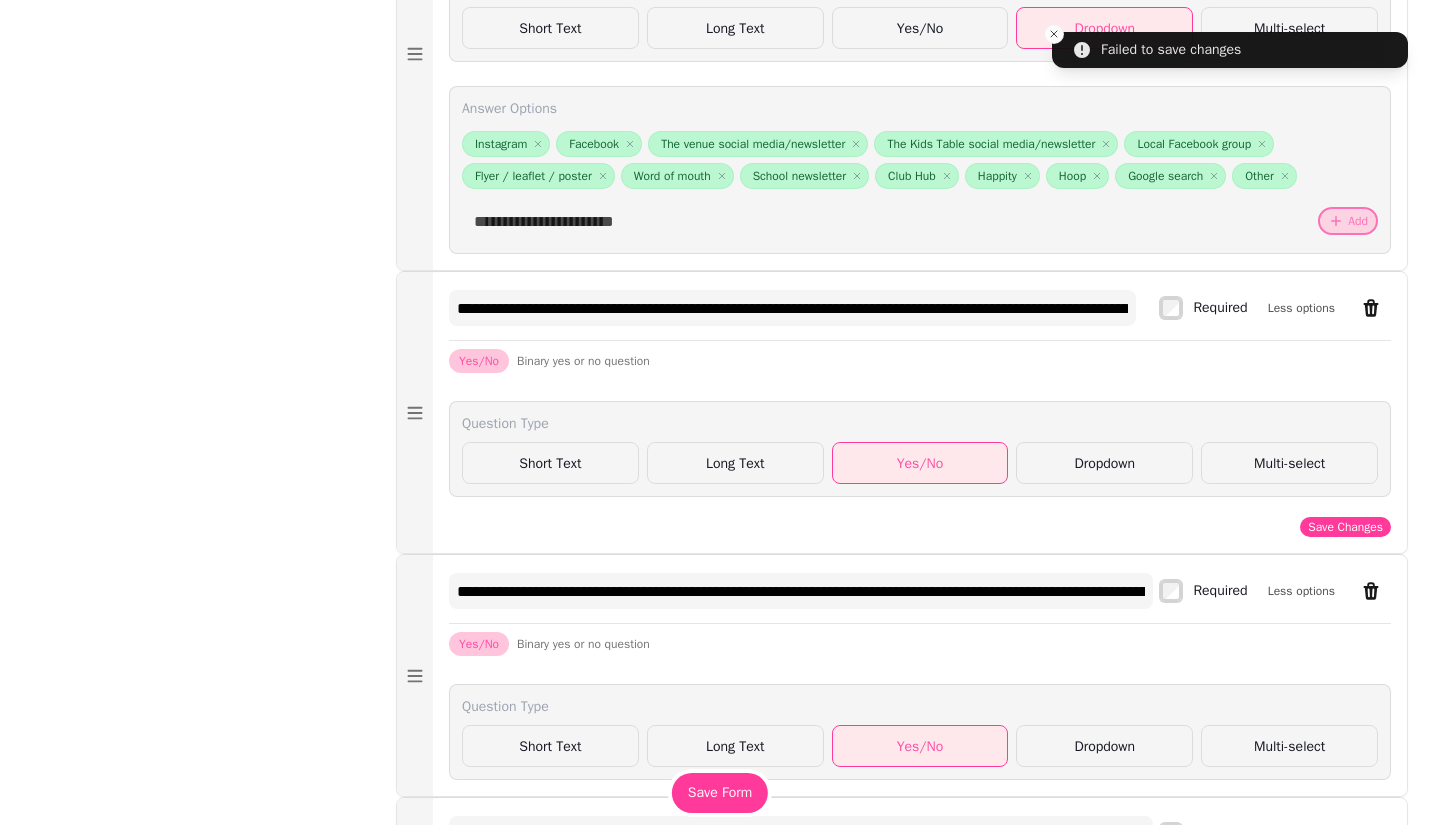 click on "Save Changes" at bounding box center [1345, 527] 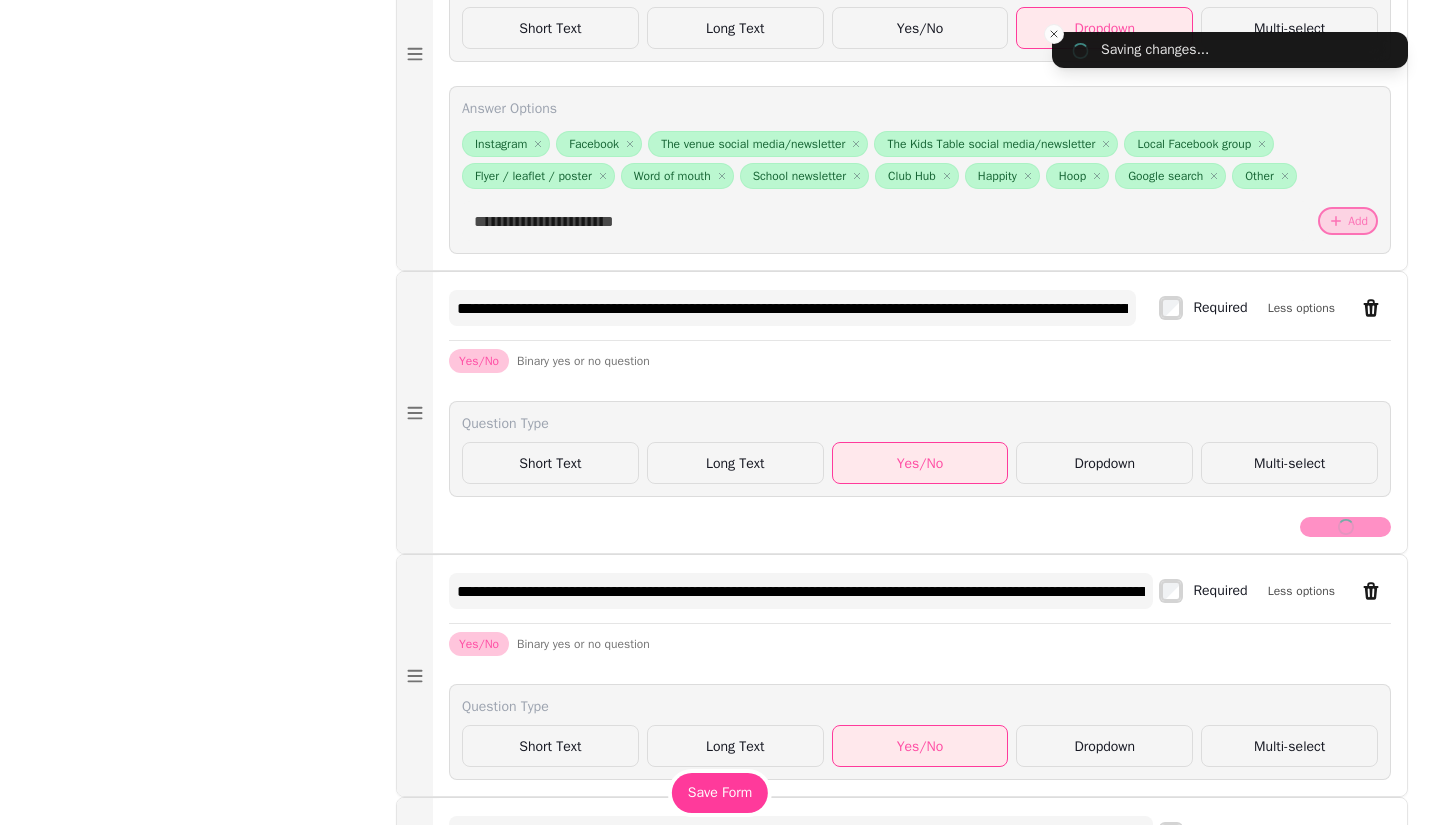 click 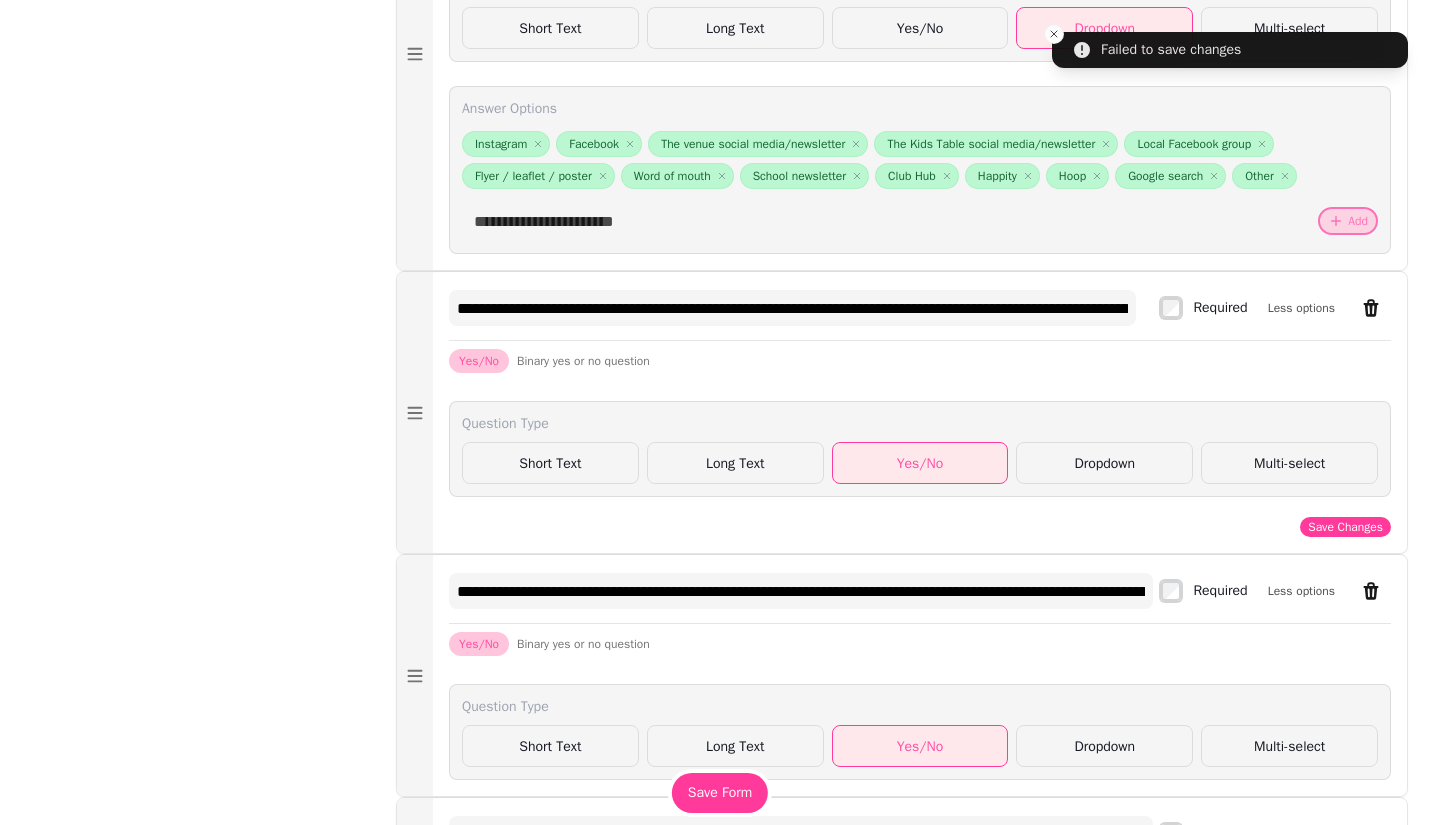 click on "Save Form" at bounding box center (720, 793) 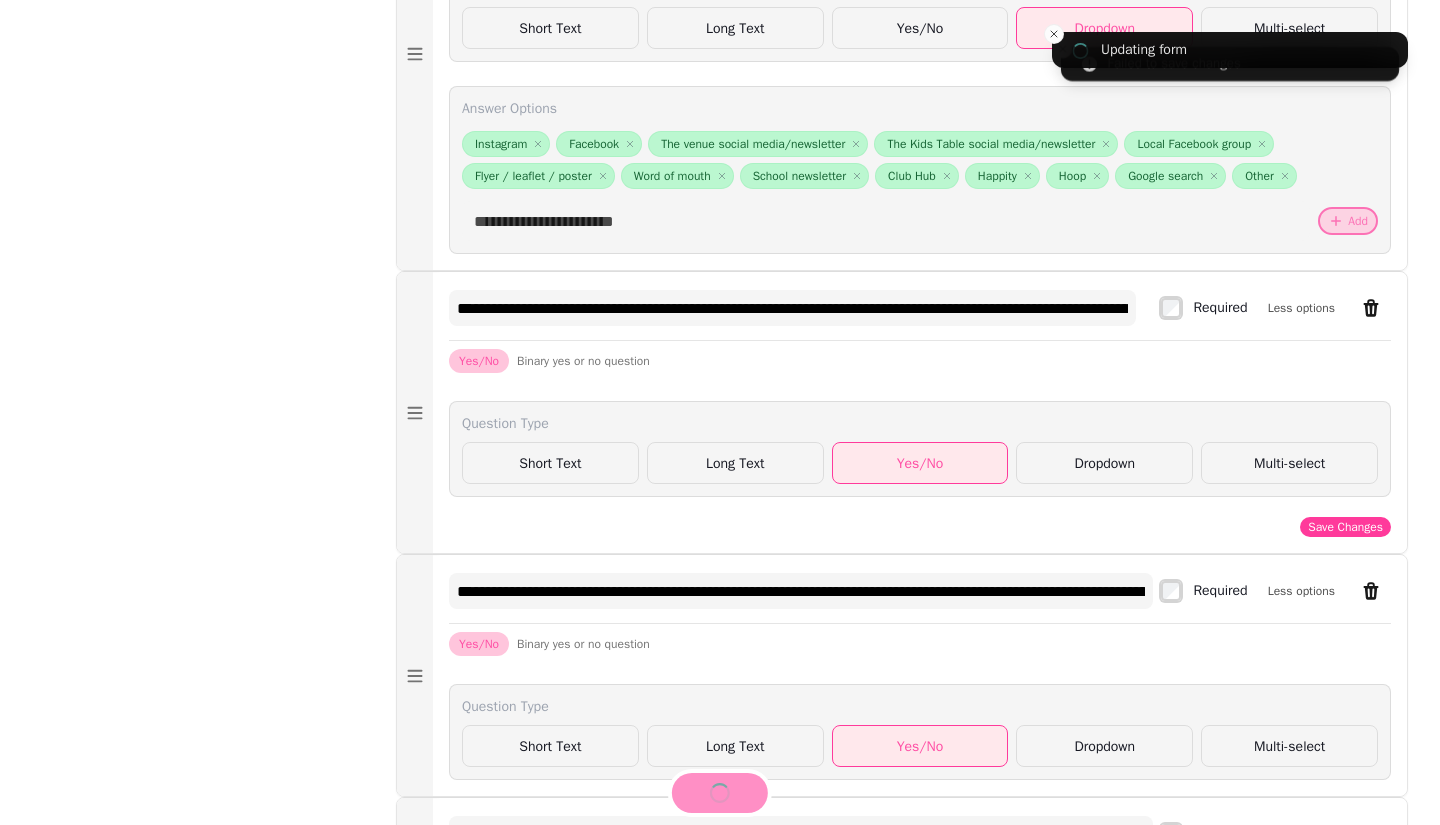 type on "**********" 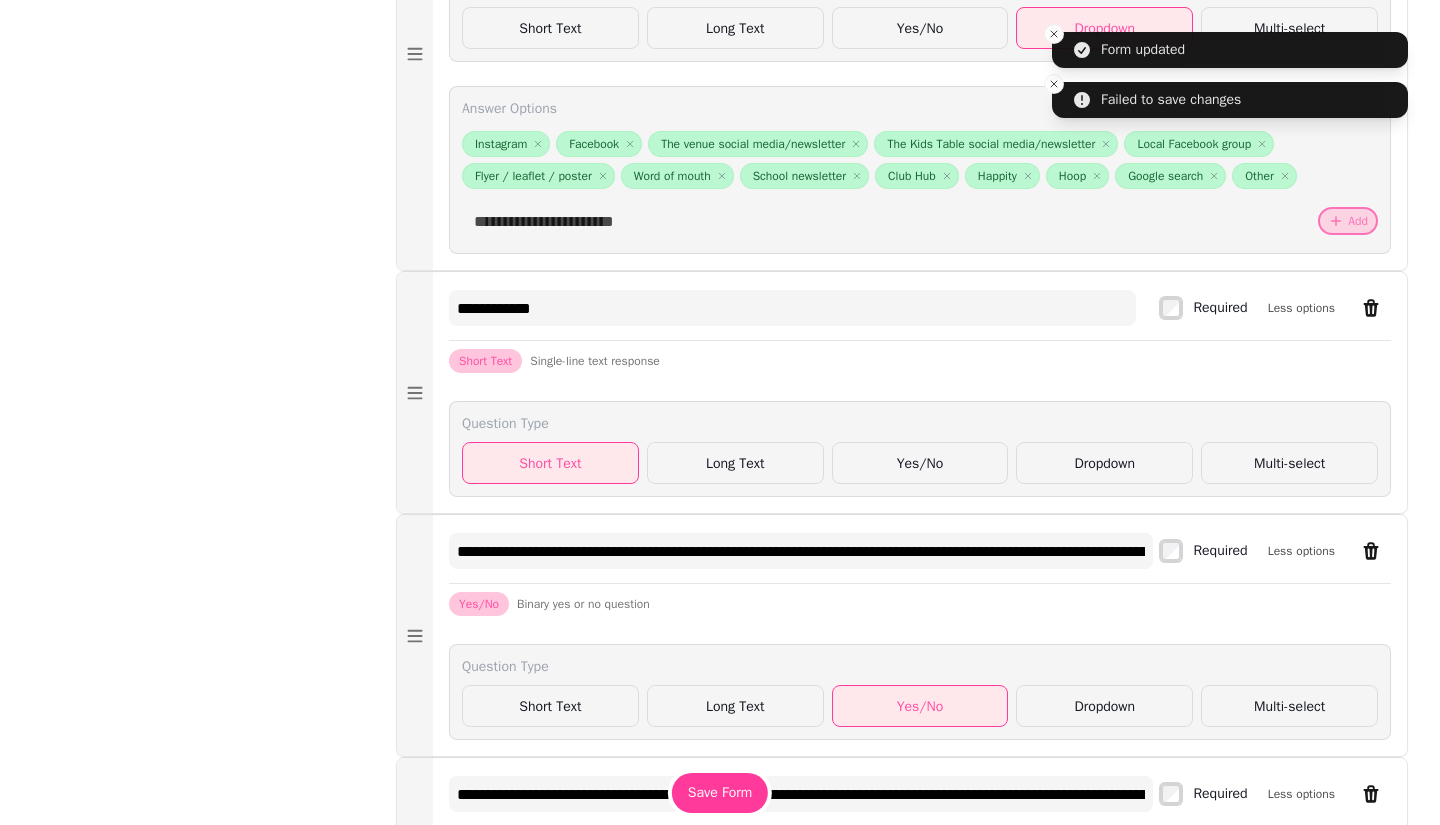 click at bounding box center [1054, 34] 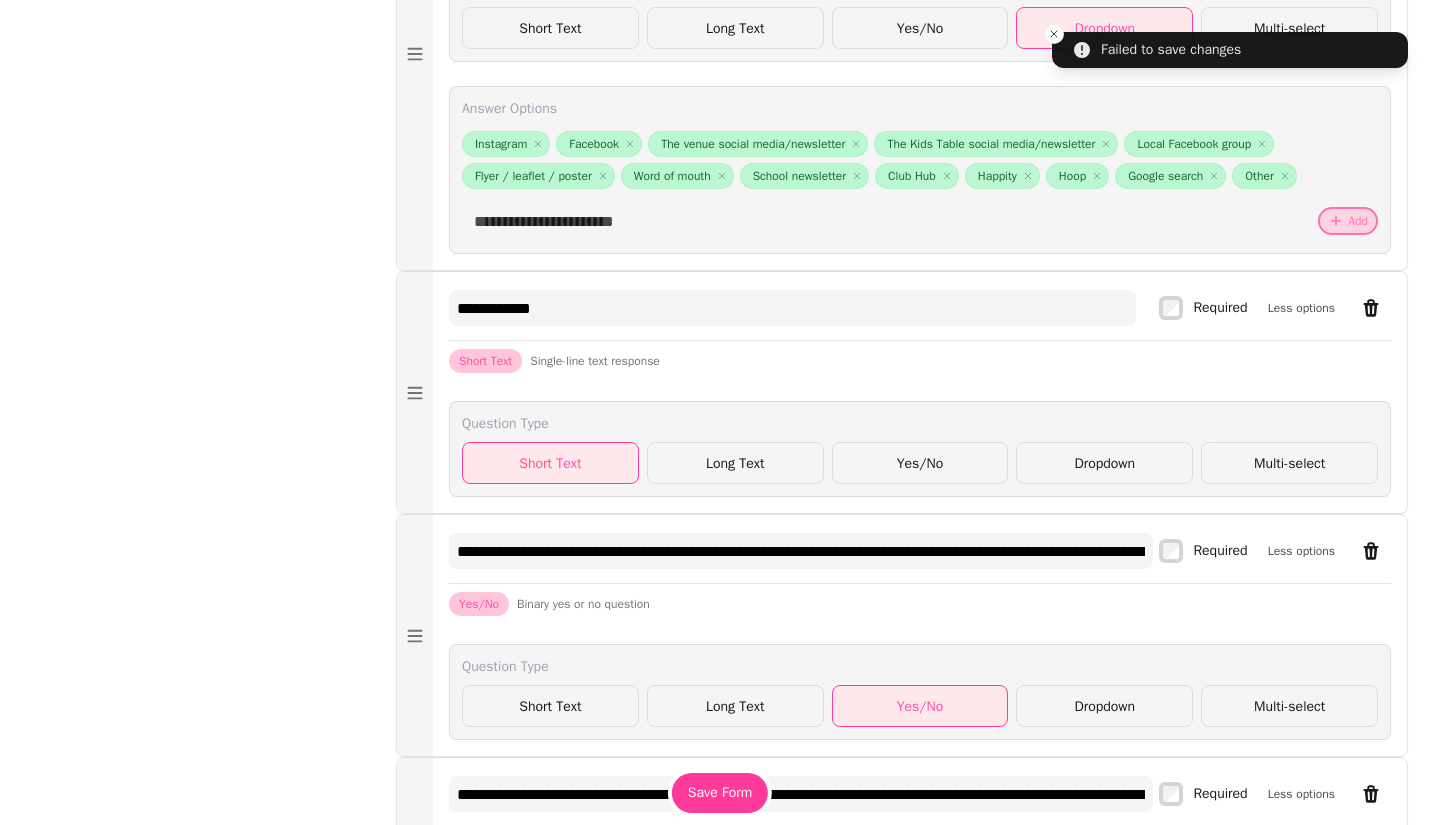 click 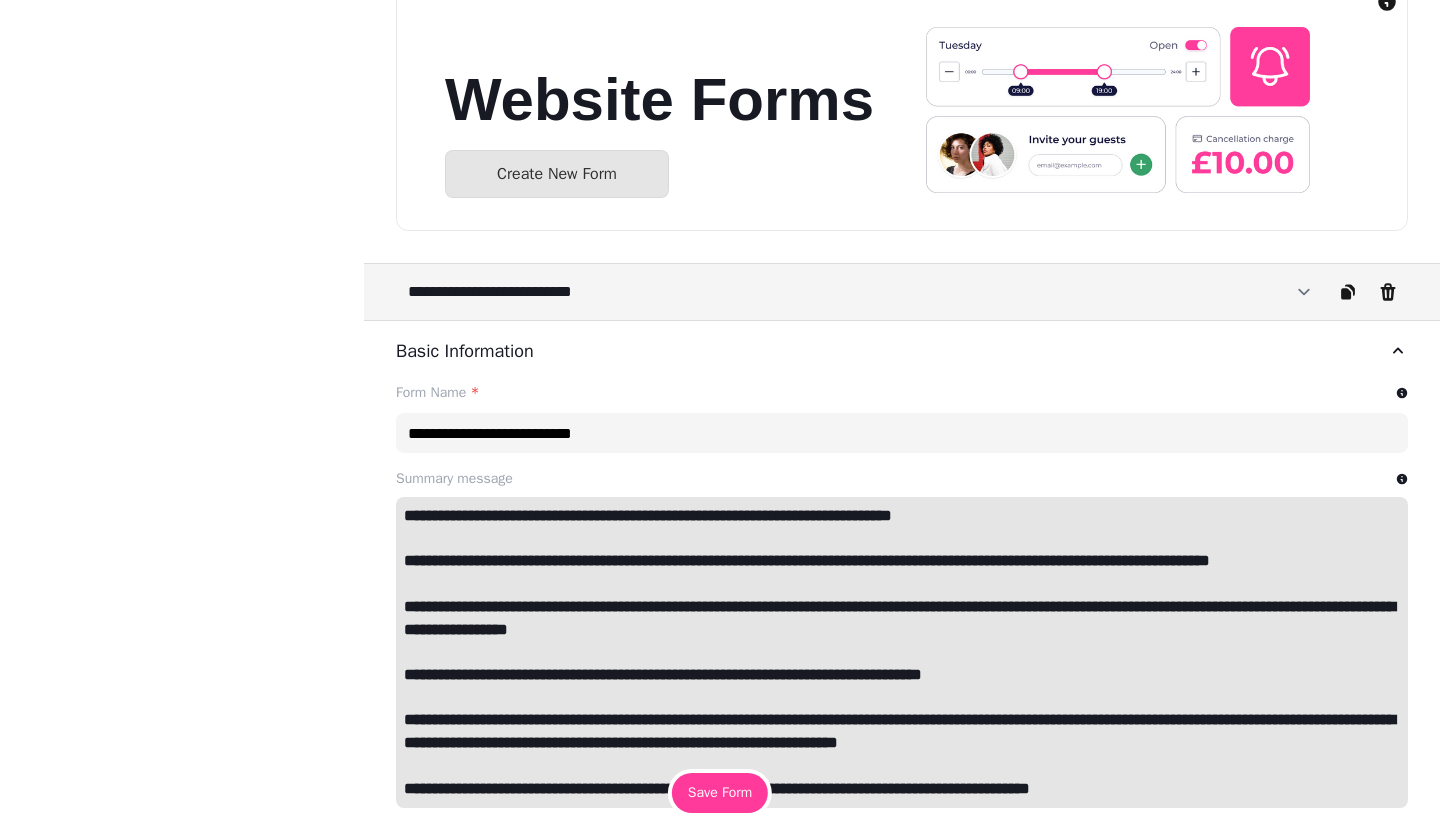 scroll, scrollTop: 0, scrollLeft: 0, axis: both 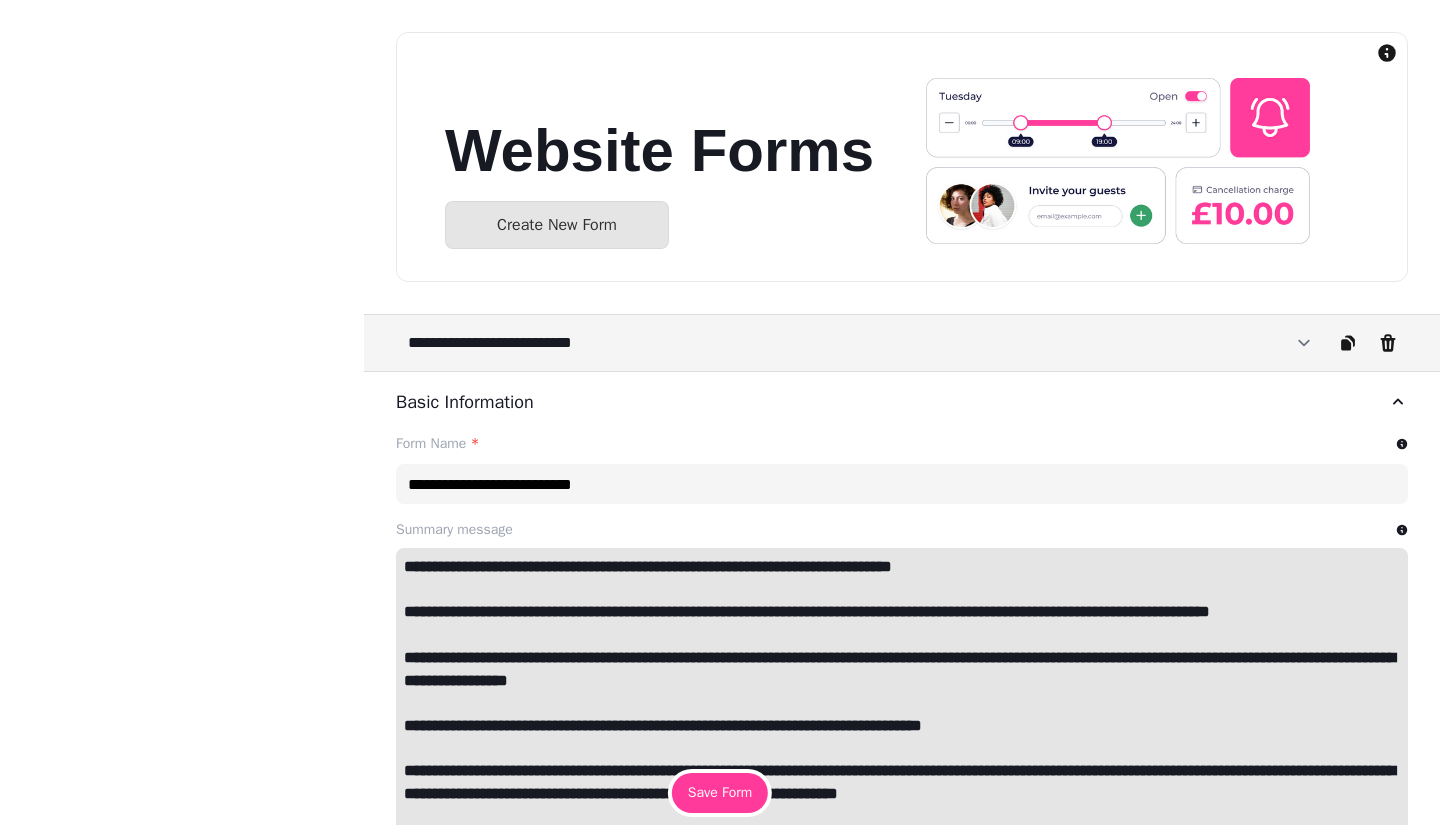 click on "Save Form" at bounding box center [720, 793] 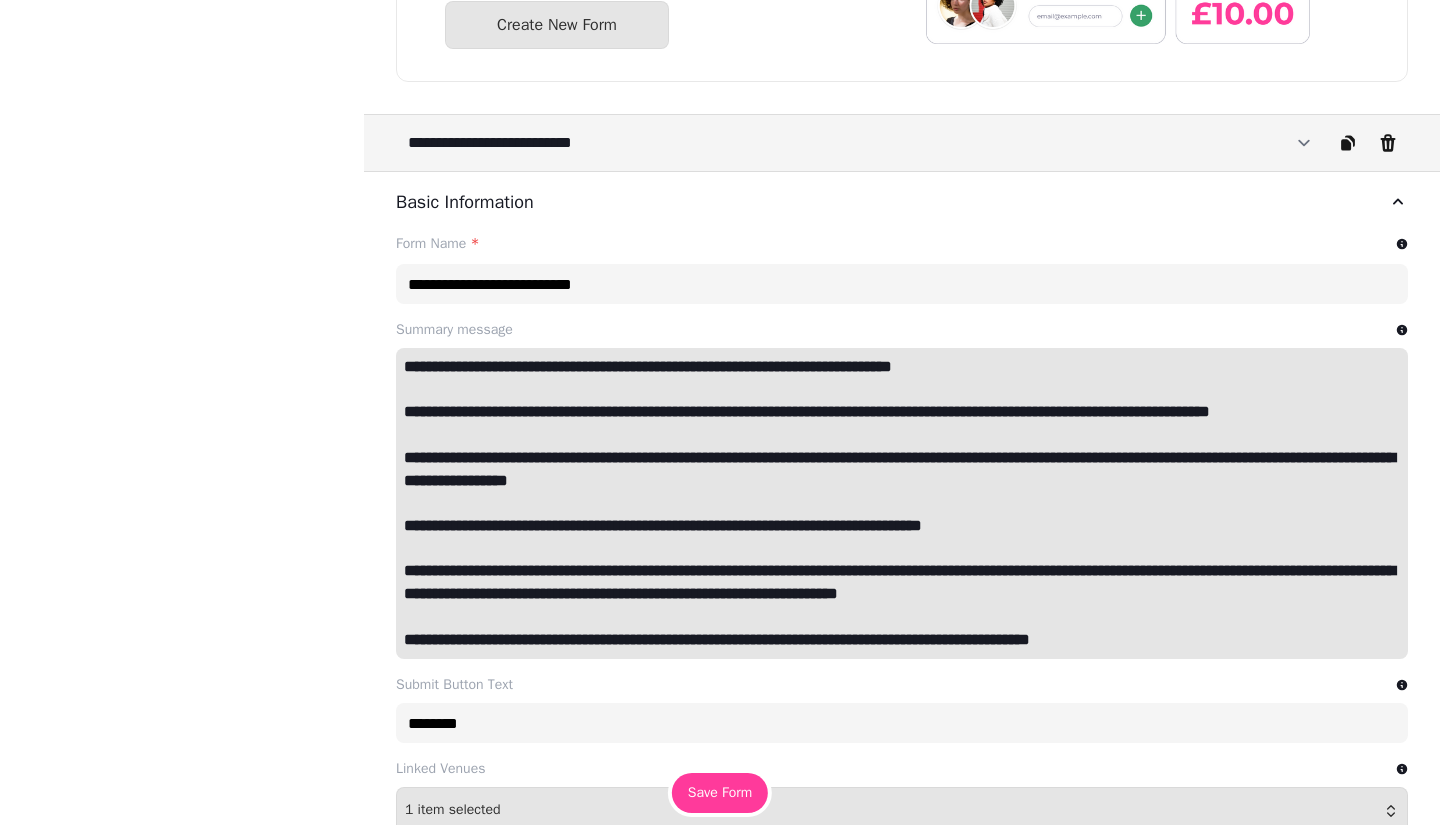 click on "Save Form" at bounding box center (720, 793) 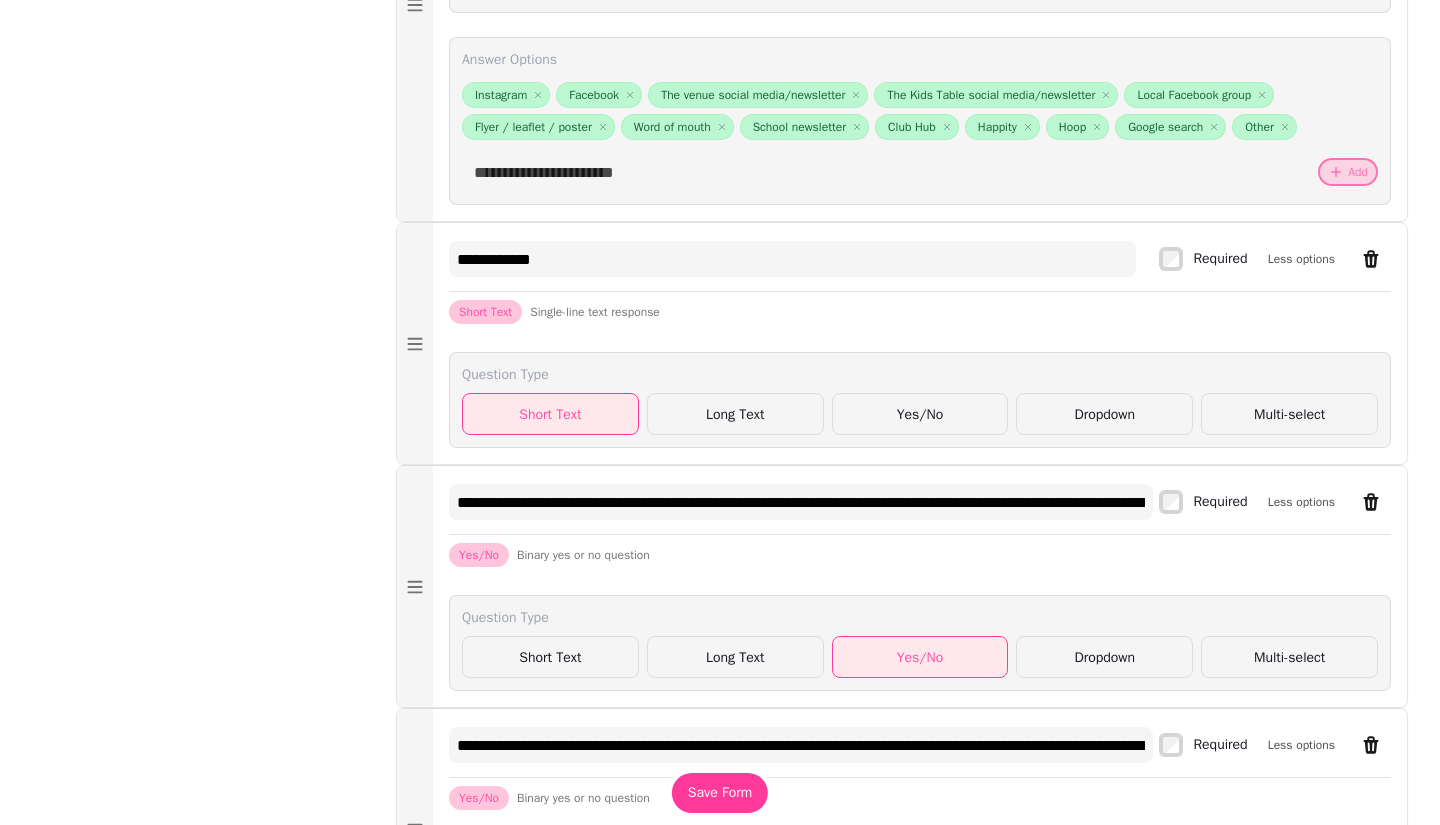 scroll, scrollTop: 2400, scrollLeft: 0, axis: vertical 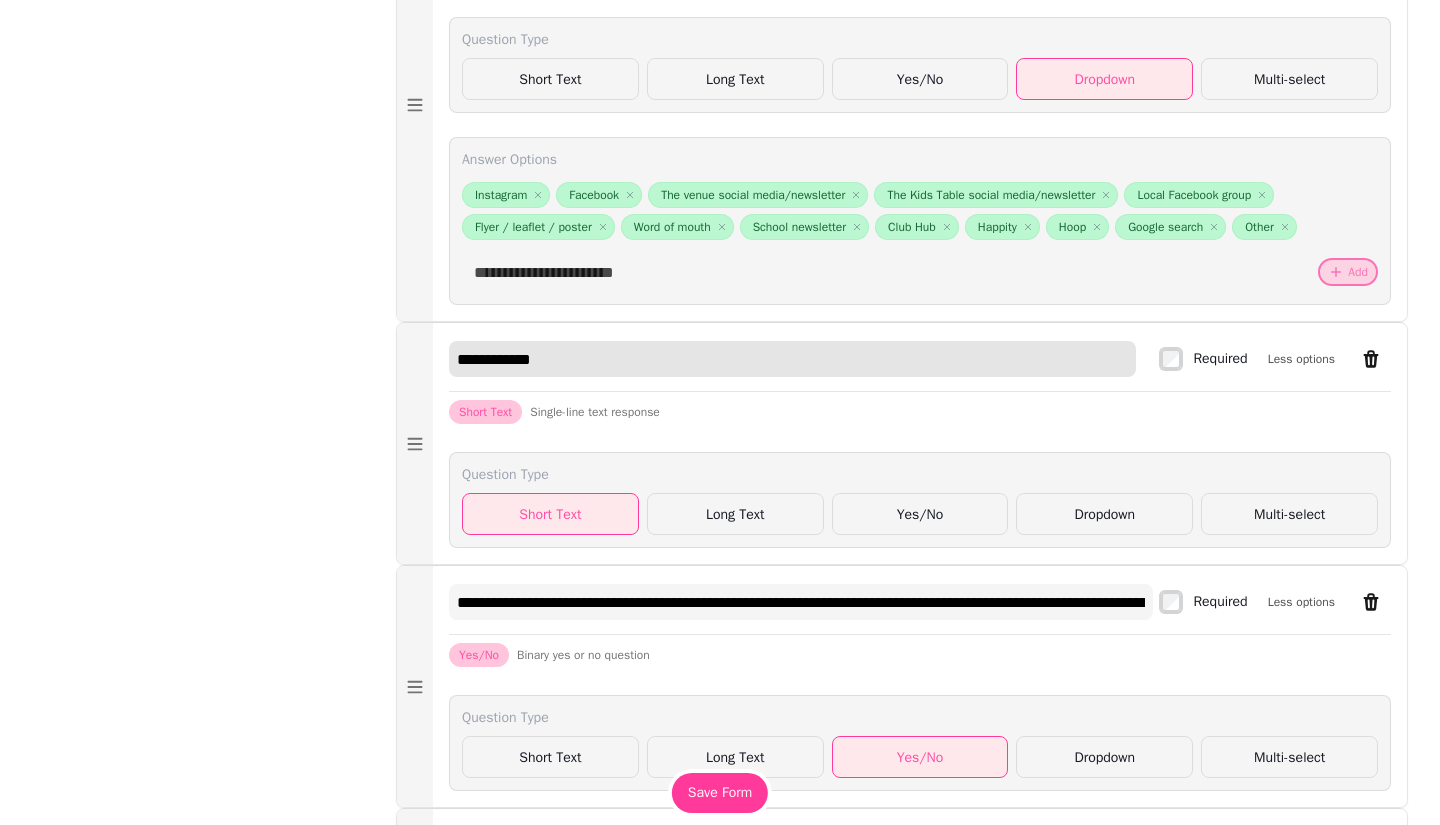 click on "**********" at bounding box center [792, 359] 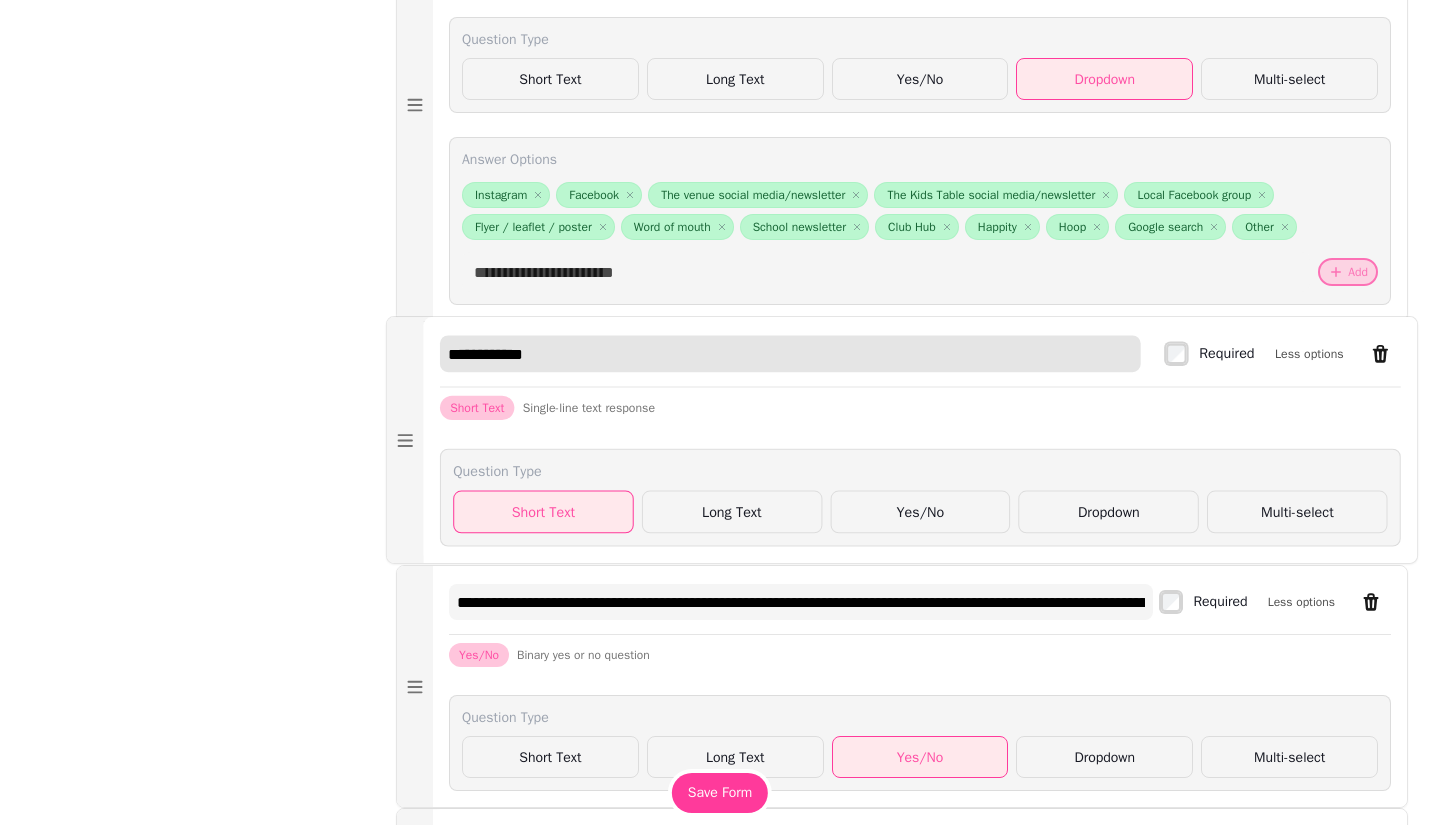 drag, startPoint x: 573, startPoint y: 378, endPoint x: 410, endPoint y: 374, distance: 163.04907 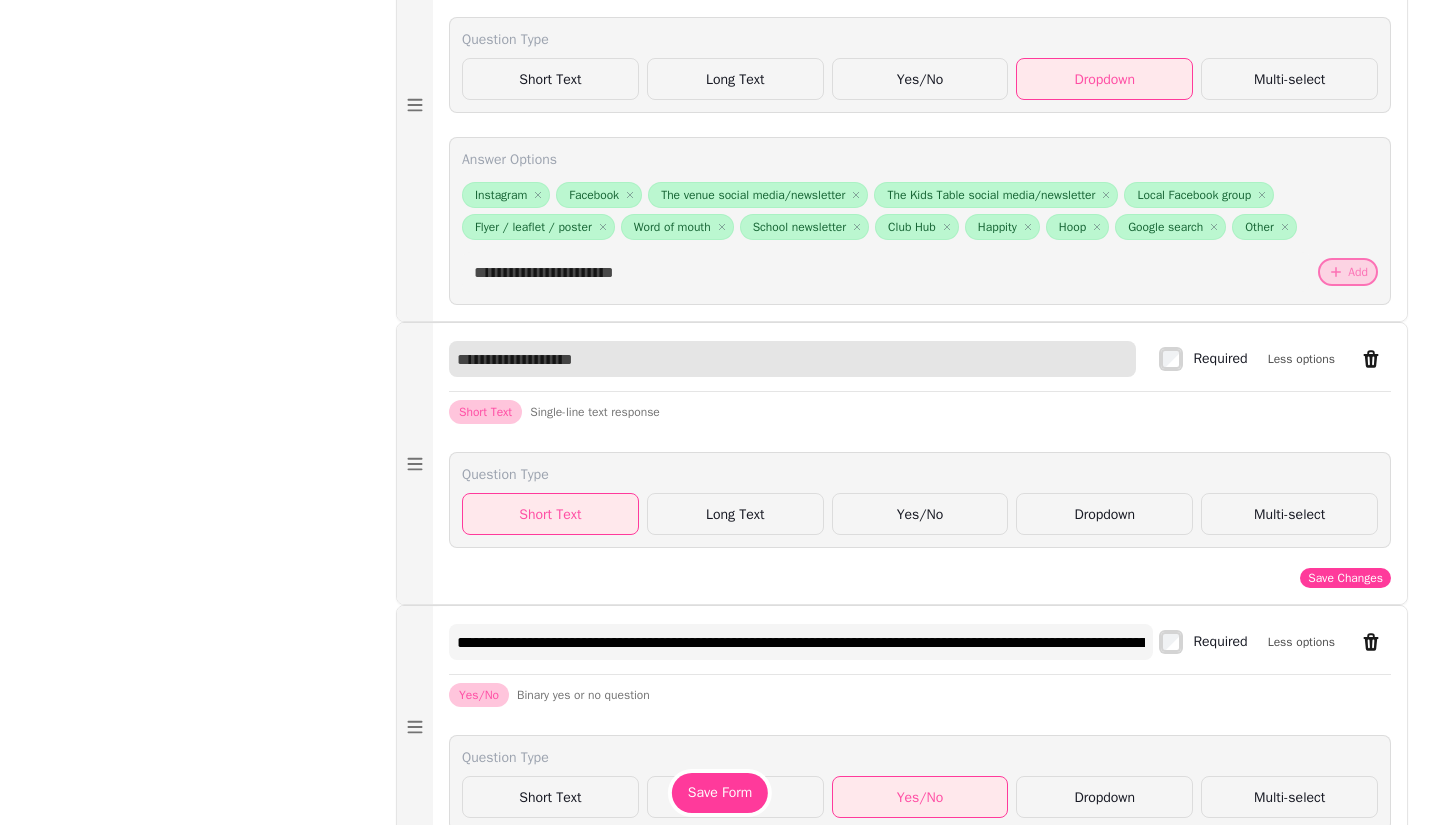 paste on "**********" 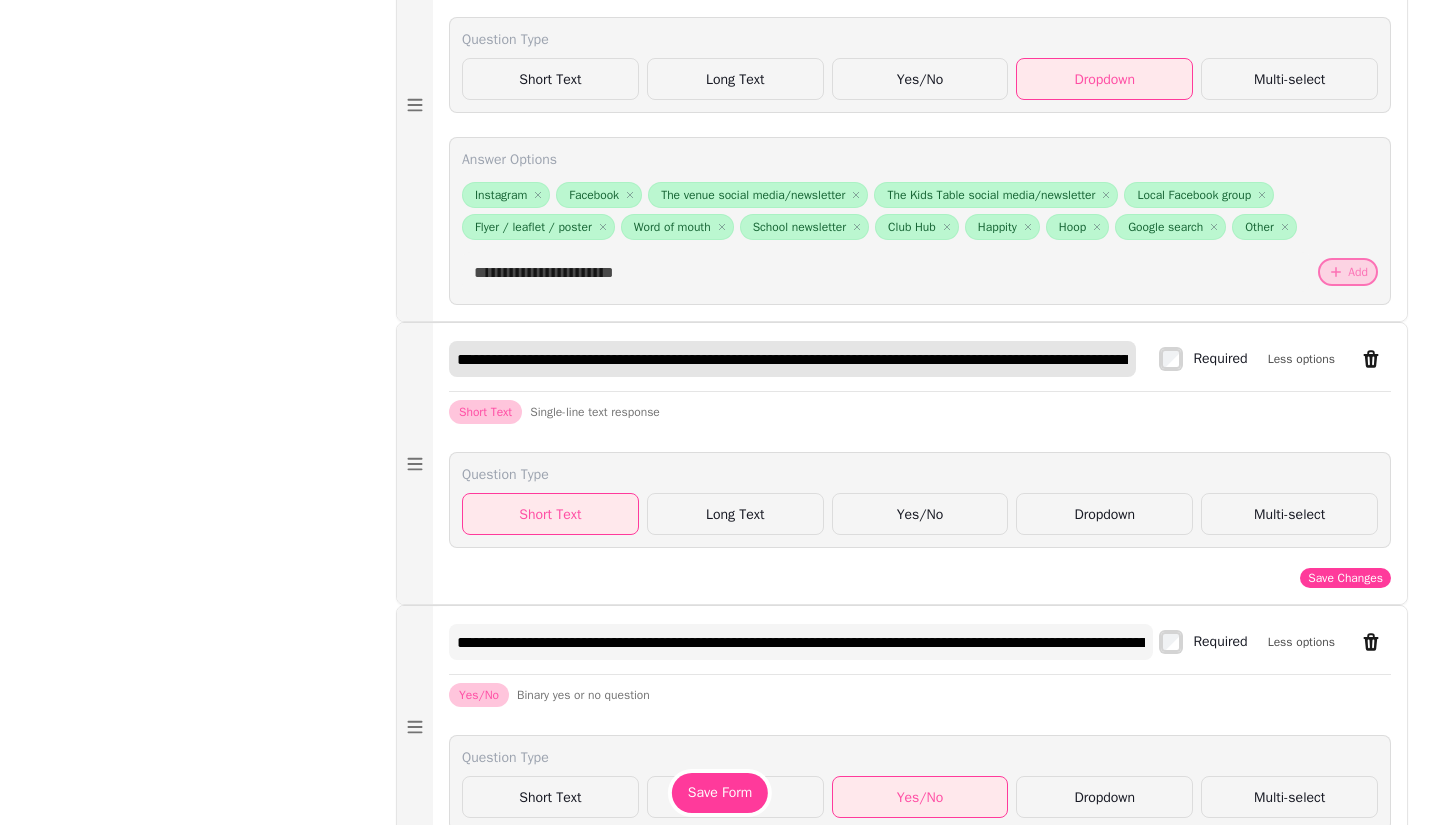 scroll, scrollTop: 0, scrollLeft: 2473, axis: horizontal 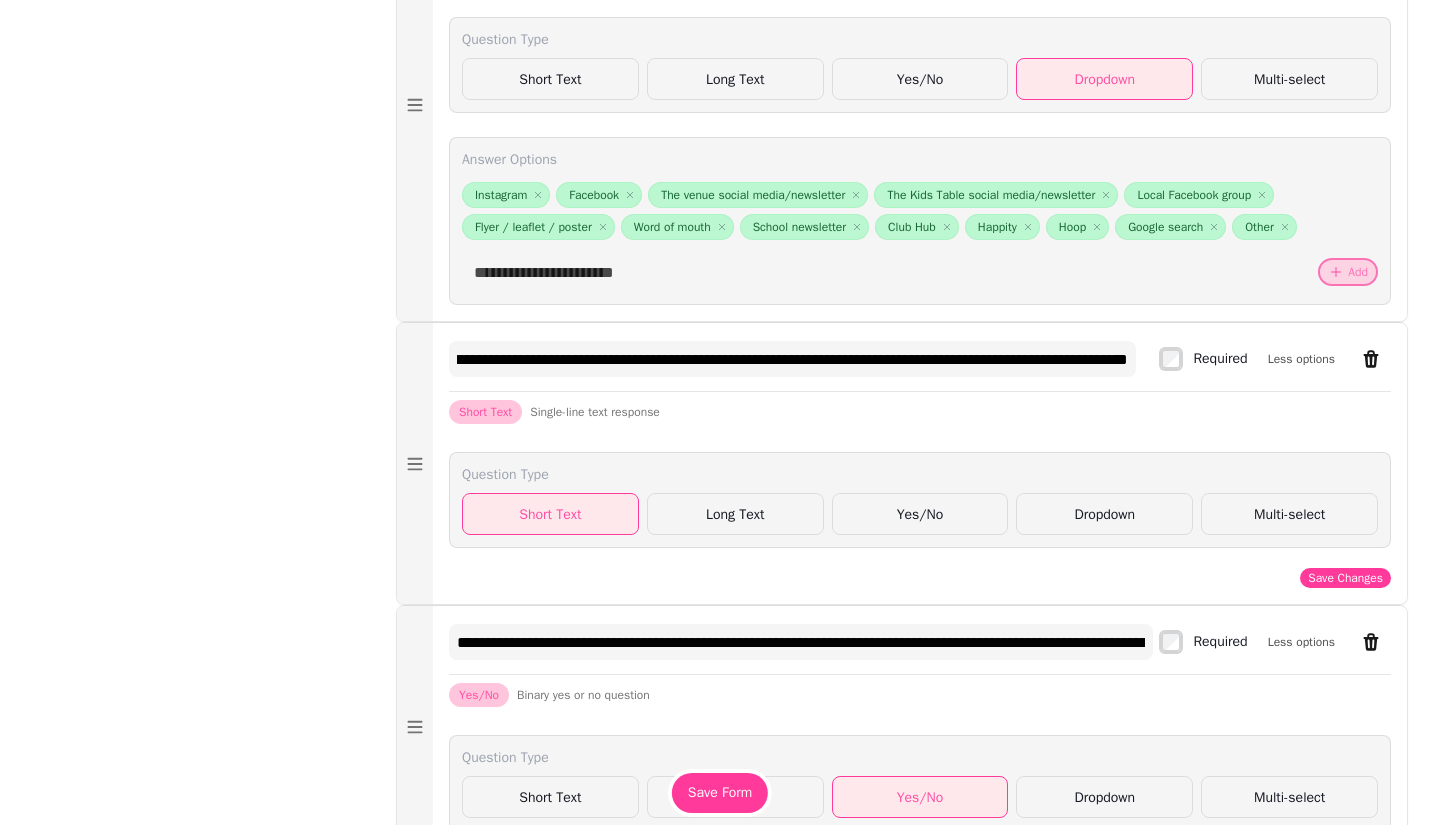 click on "**********" at bounding box center (920, 365) 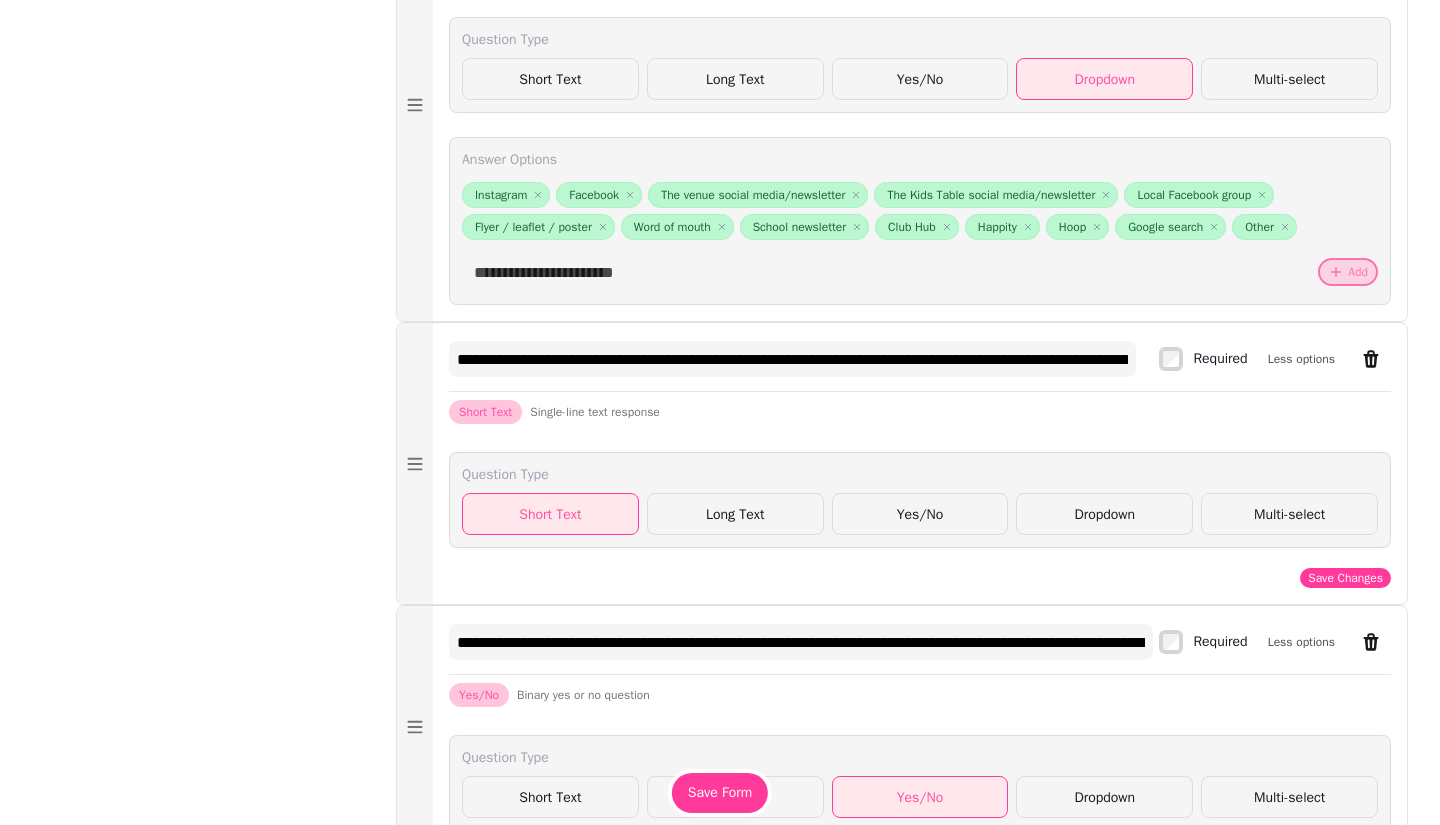click on "Yes/No" at bounding box center [920, 514] 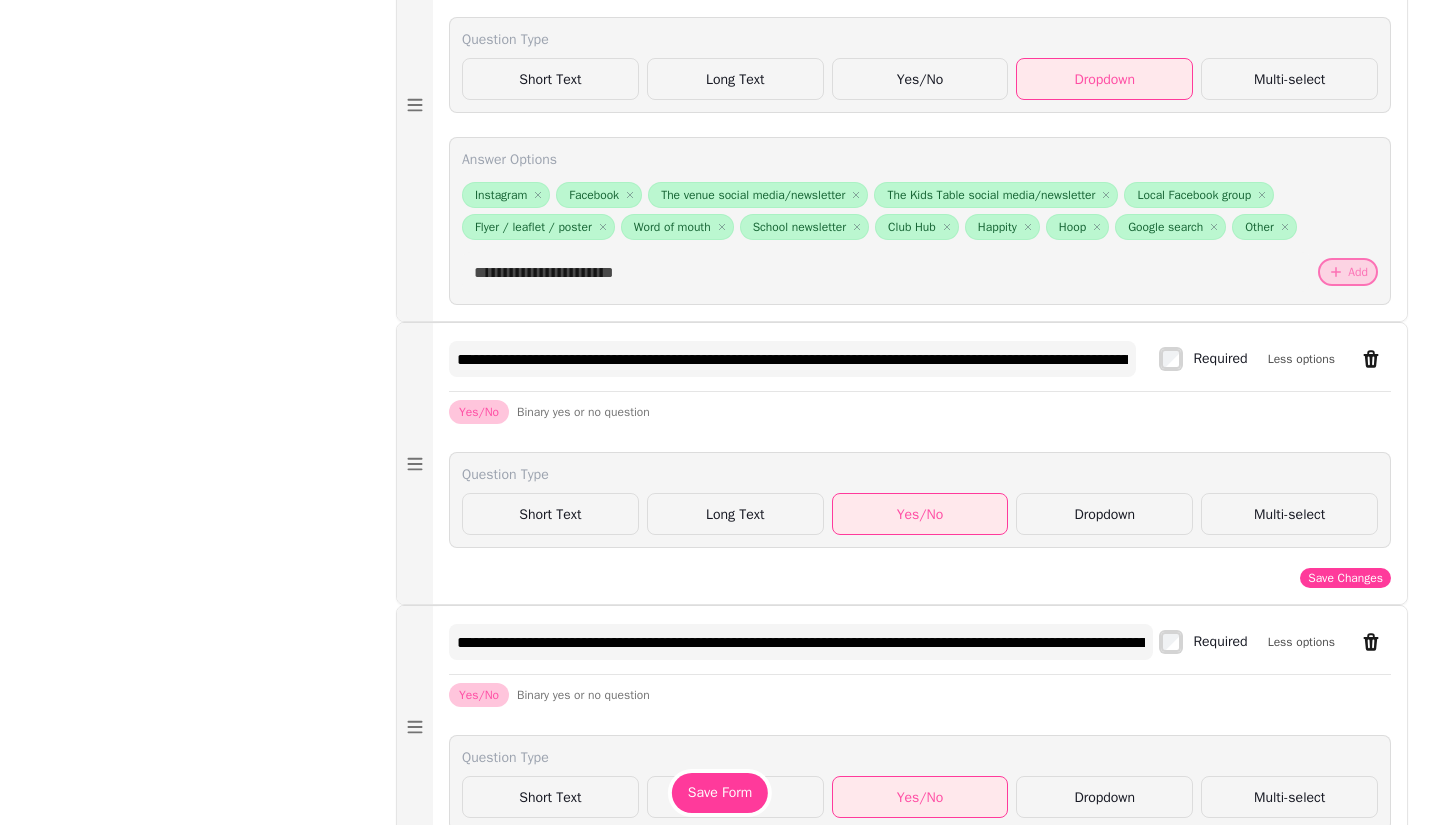 click on "Save Changes" at bounding box center (1345, 578) 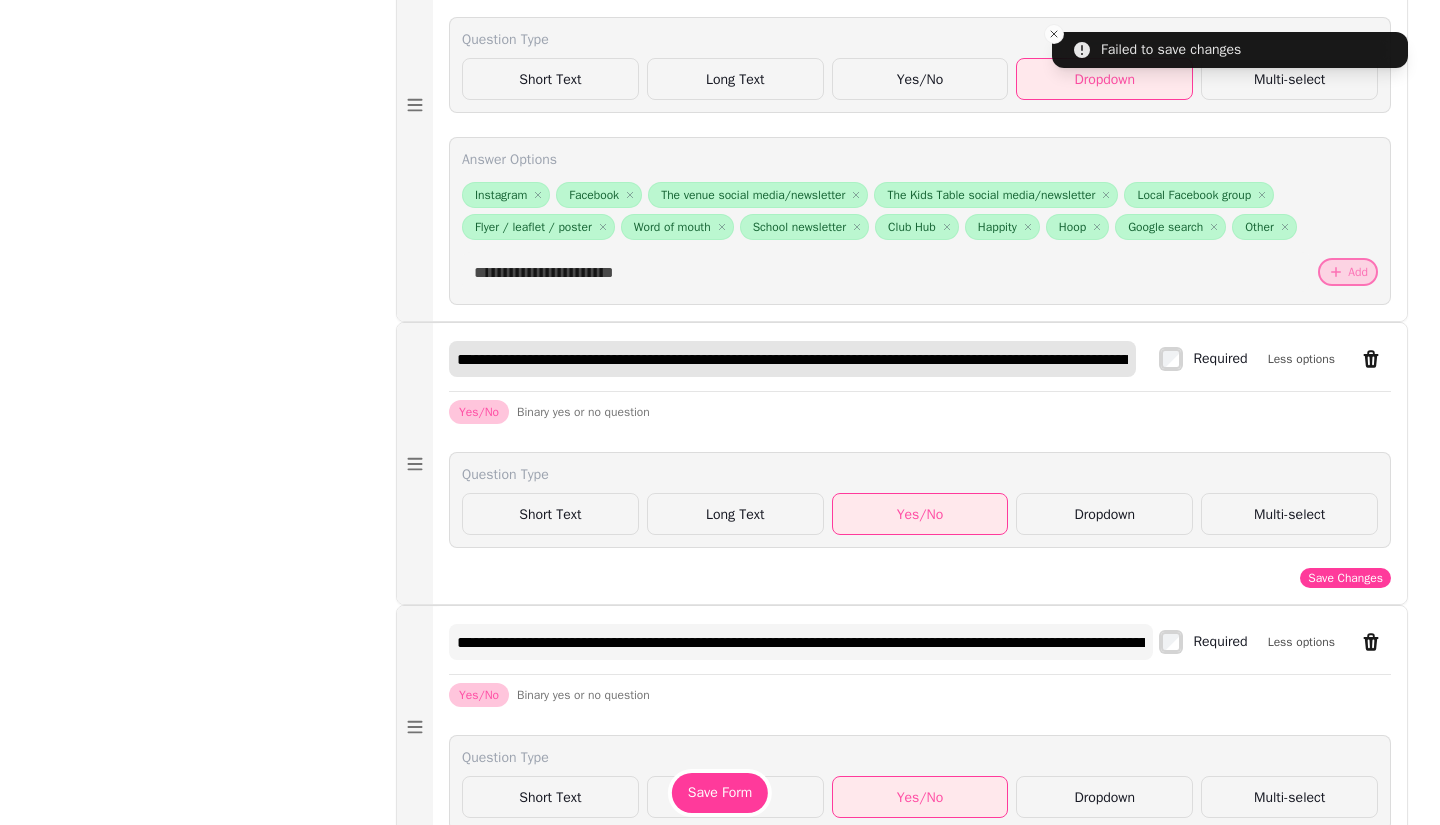 click on "**********" at bounding box center [792, 359] 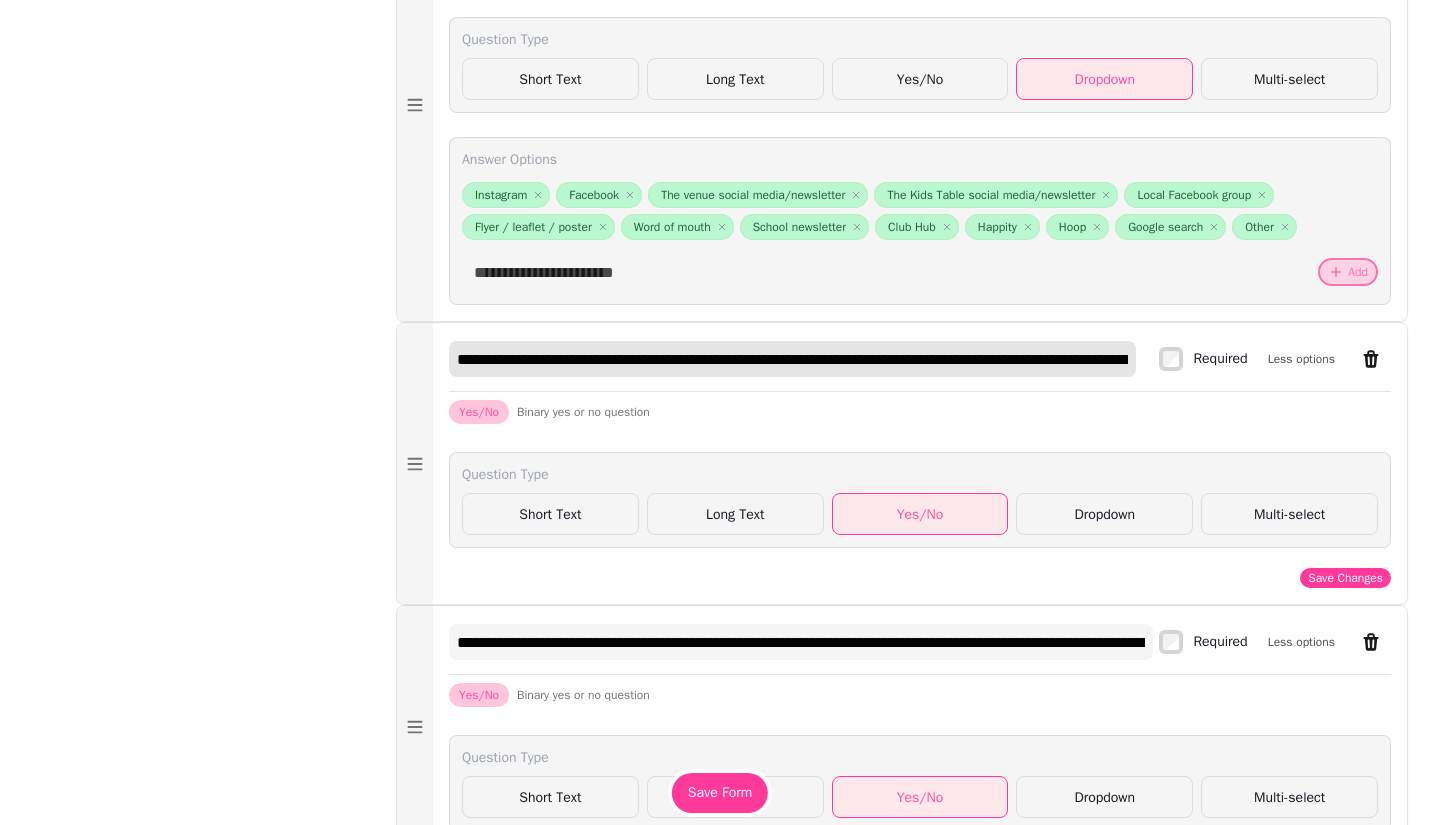 click on "**********" at bounding box center [792, 359] 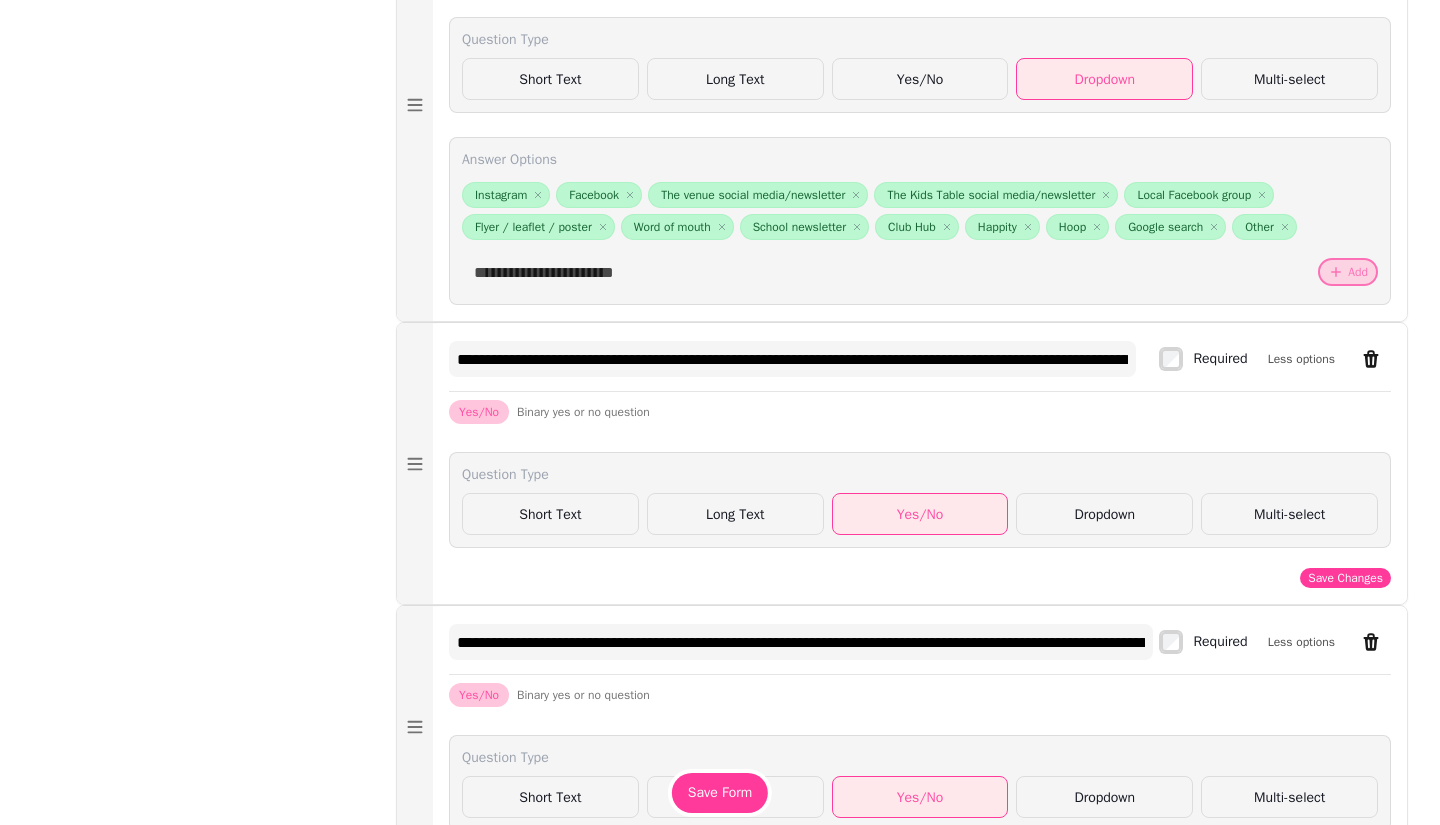 click on "Save Form" at bounding box center (720, 793) 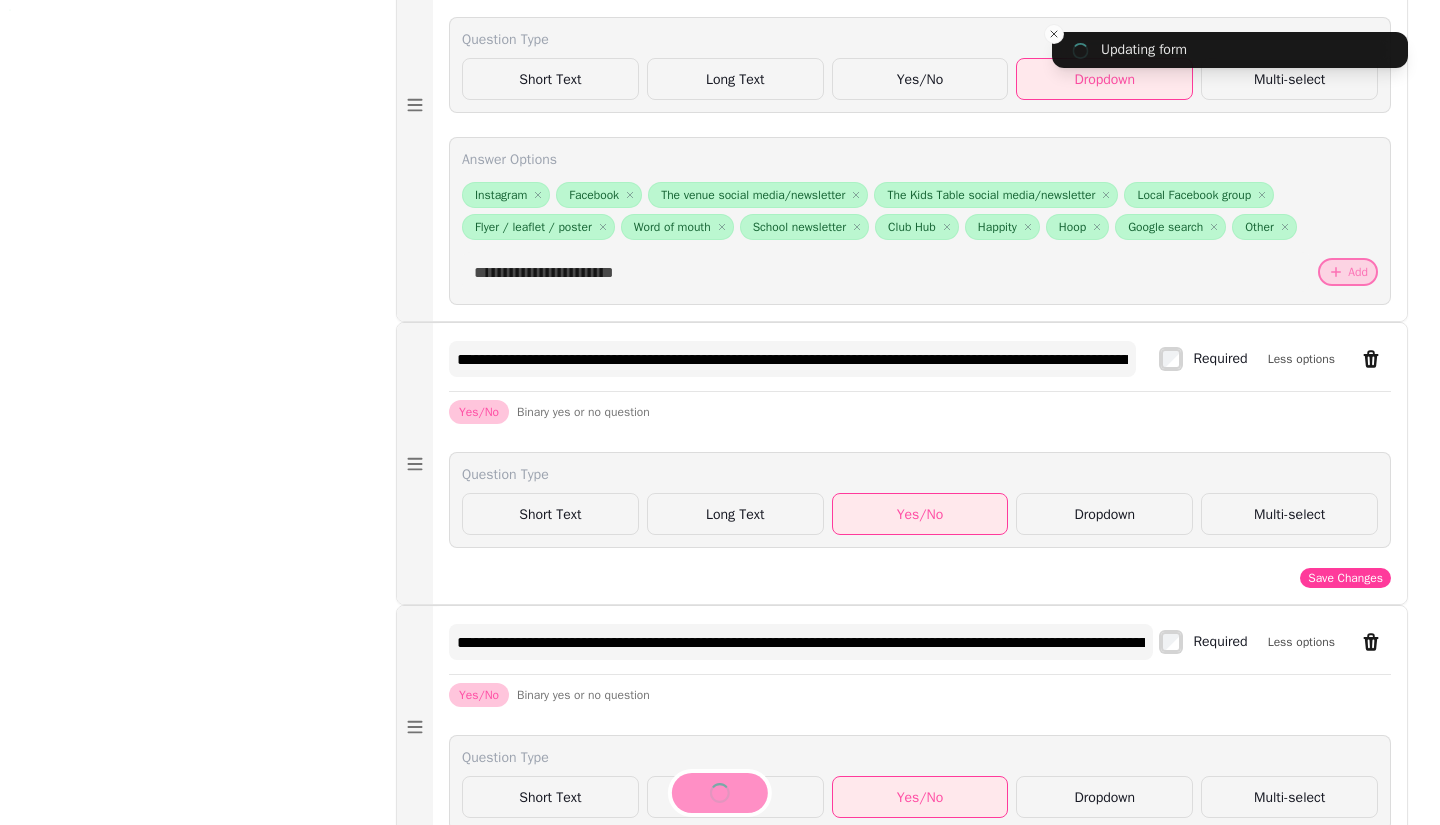 type on "**********" 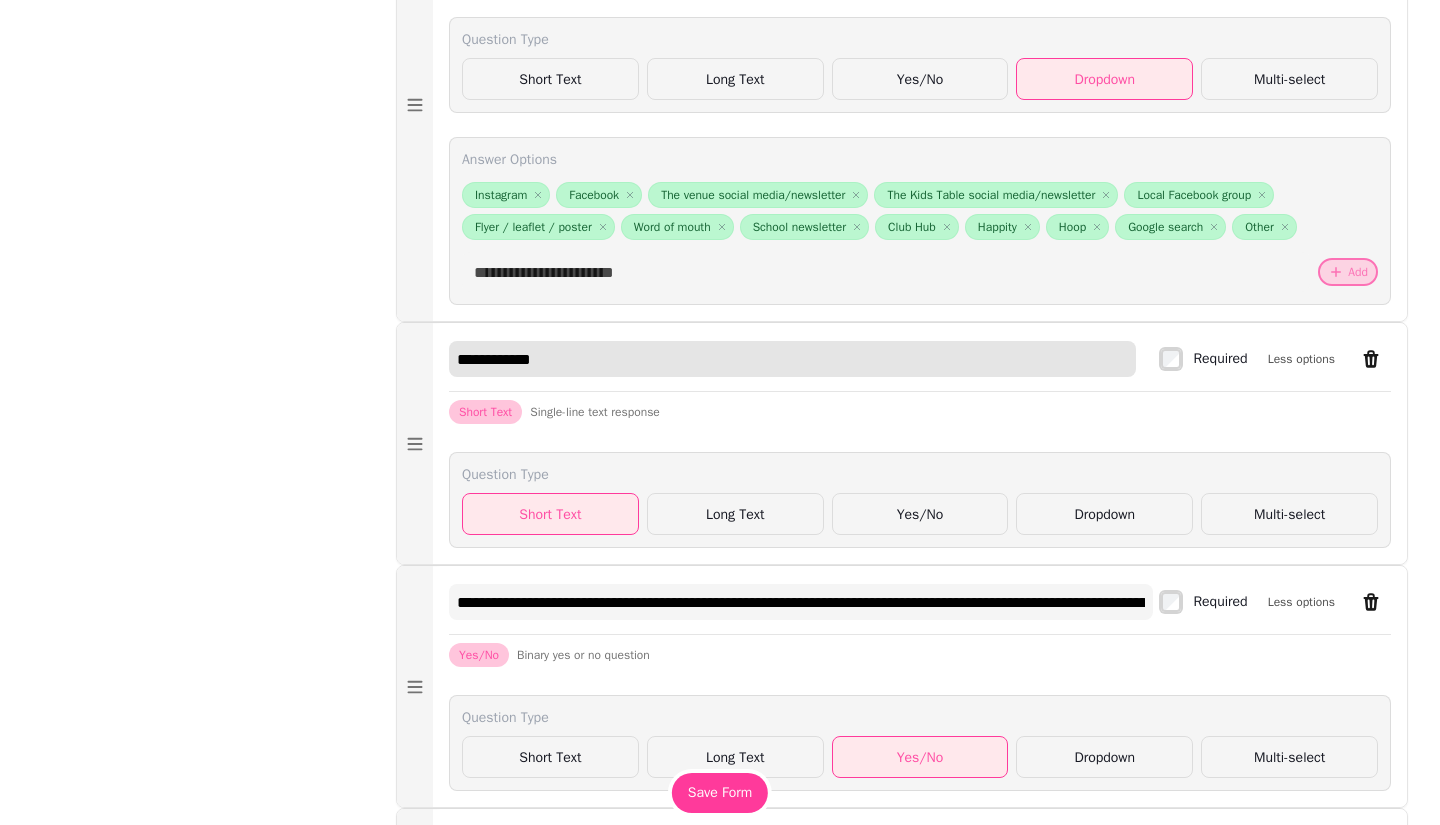 click on "**********" at bounding box center (792, 359) 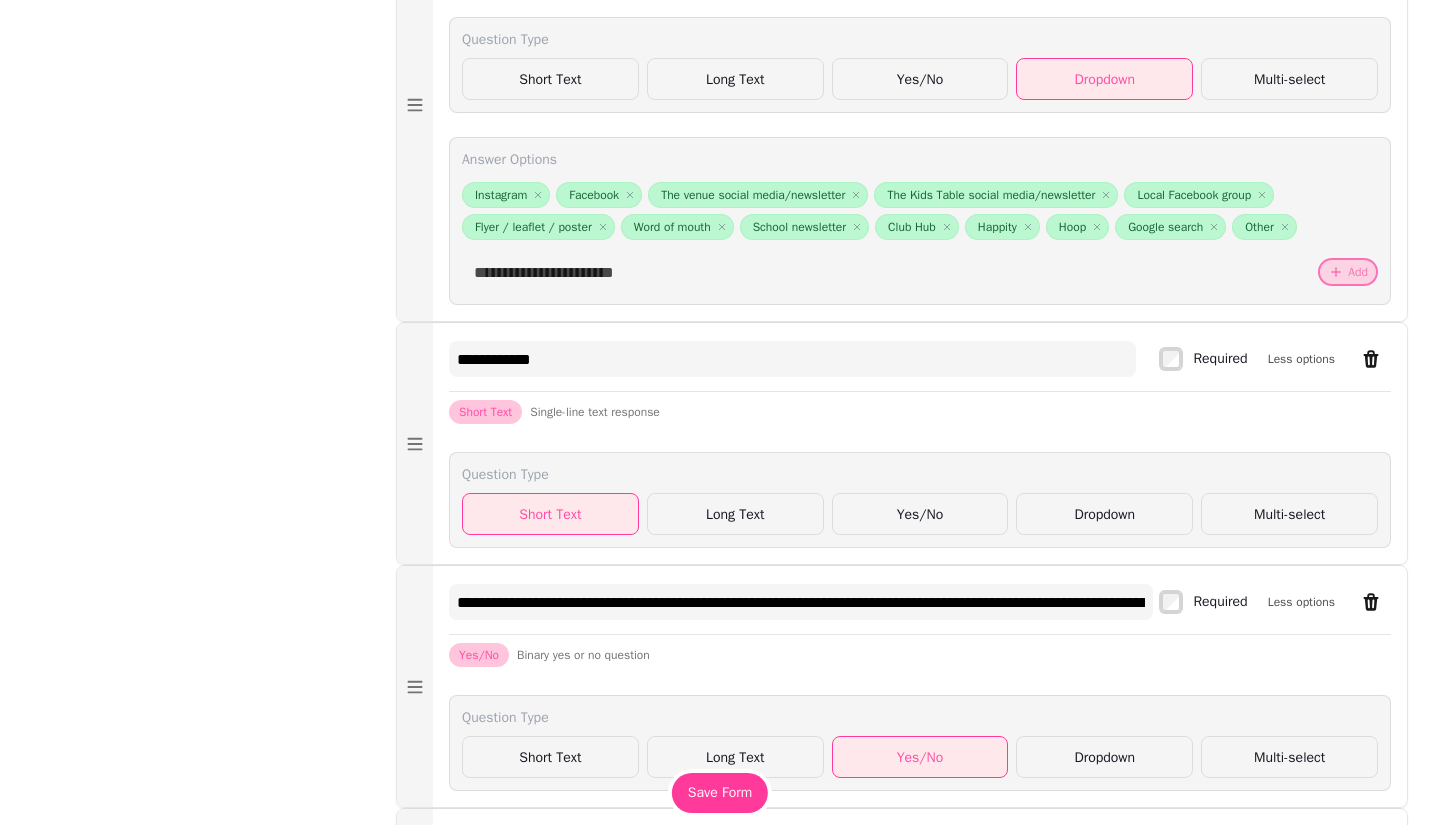 click on "Save Form" at bounding box center [720, 793] 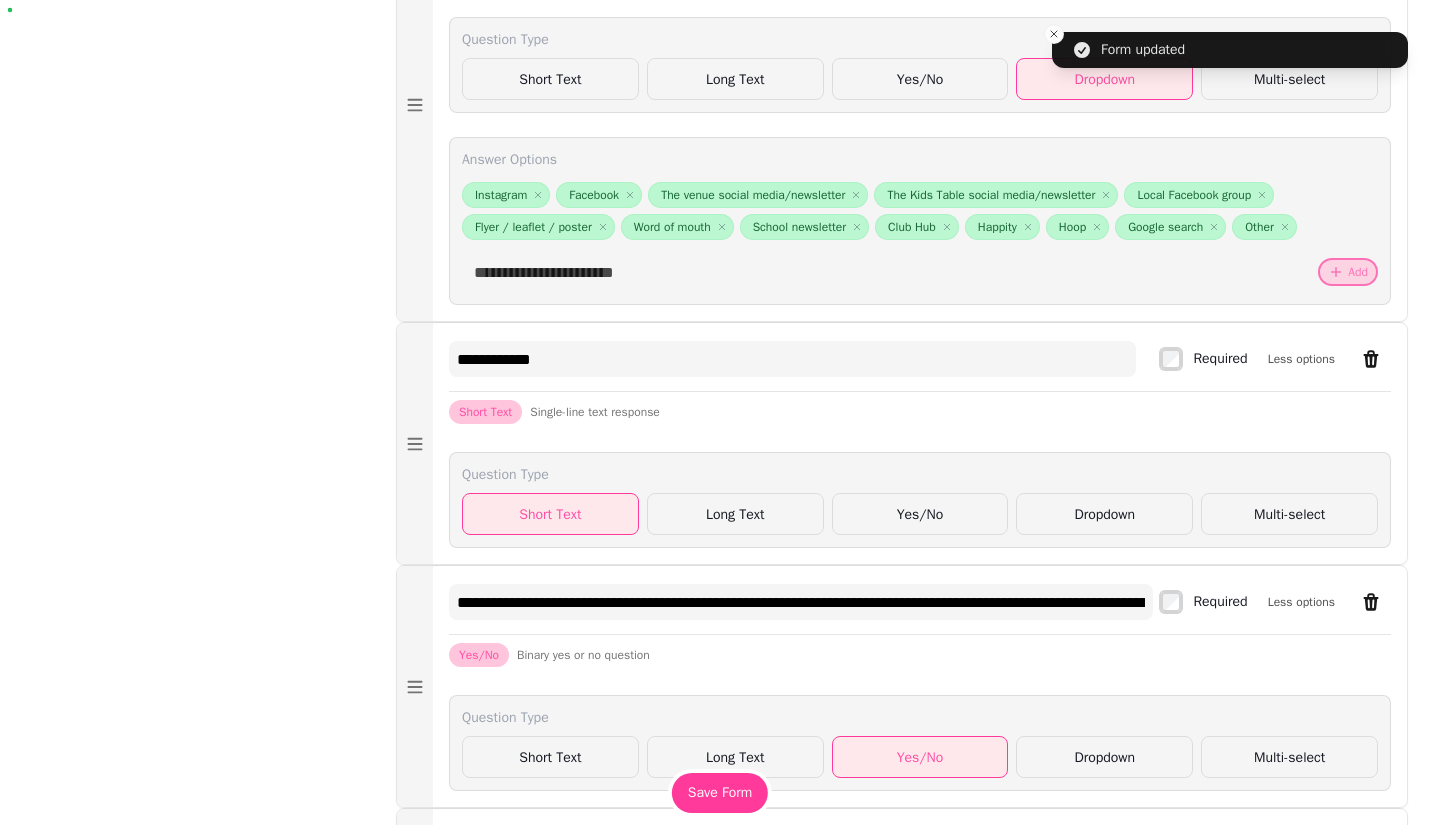 click 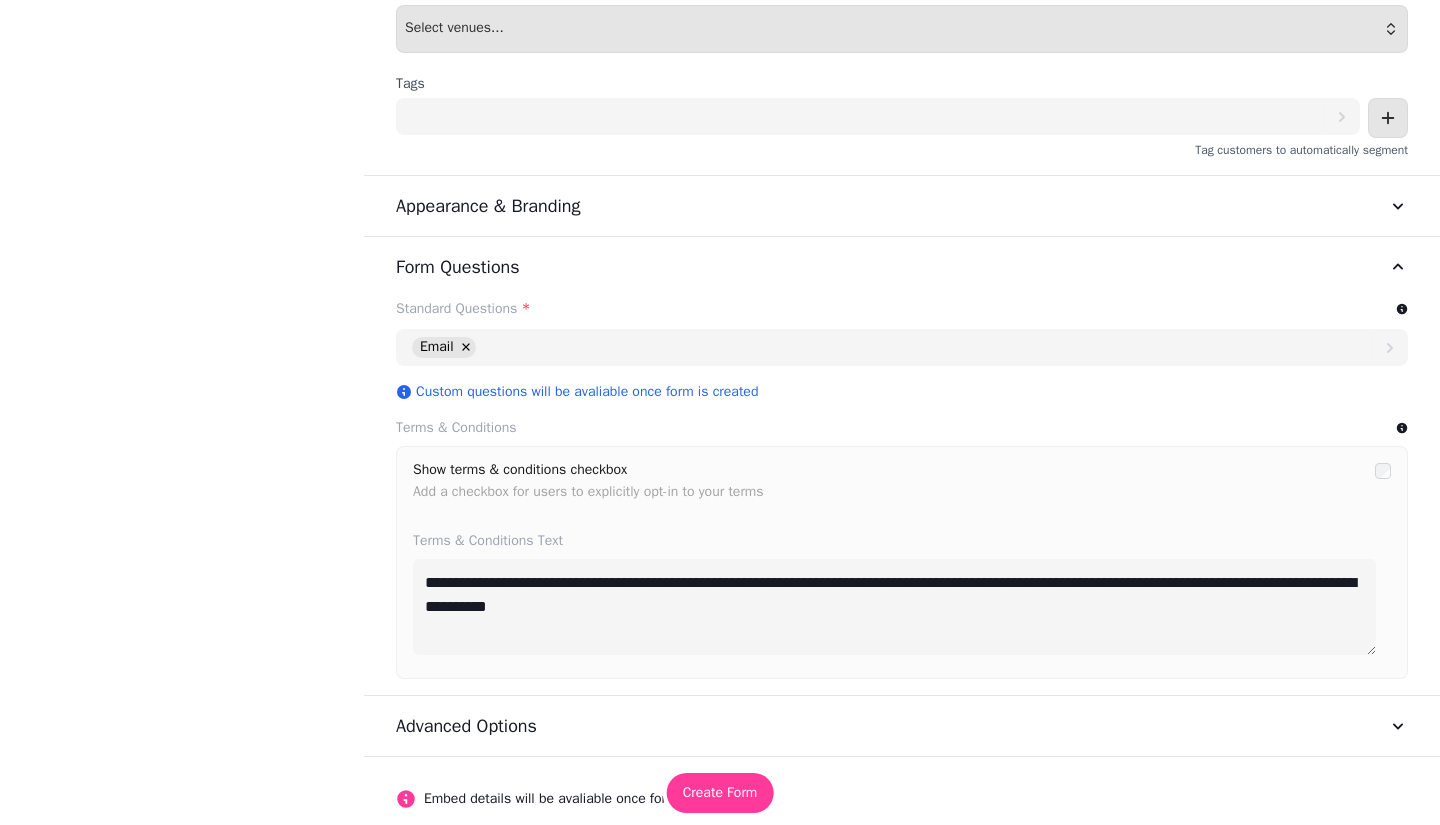 type on "*******" 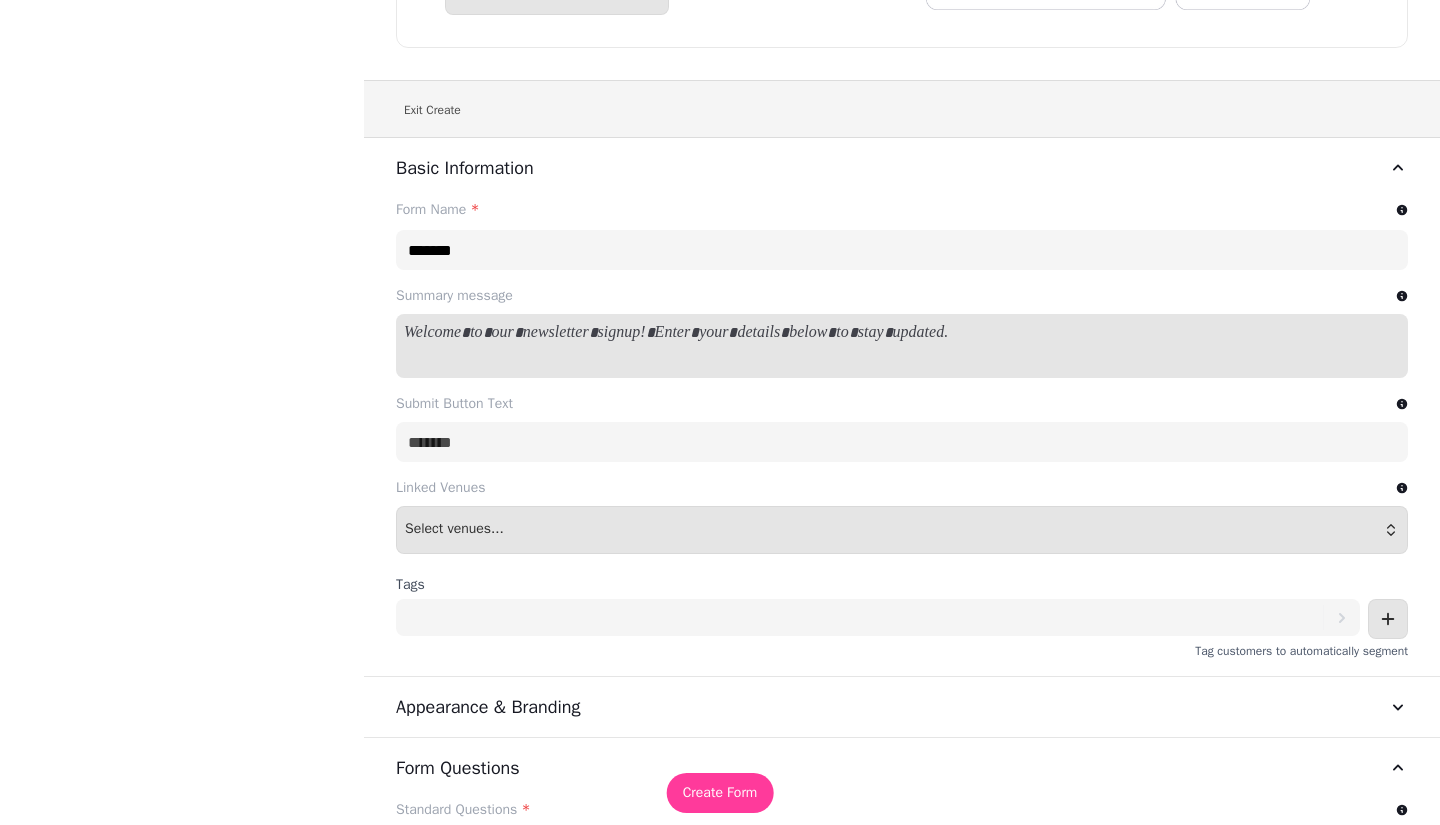 scroll, scrollTop: 0, scrollLeft: 0, axis: both 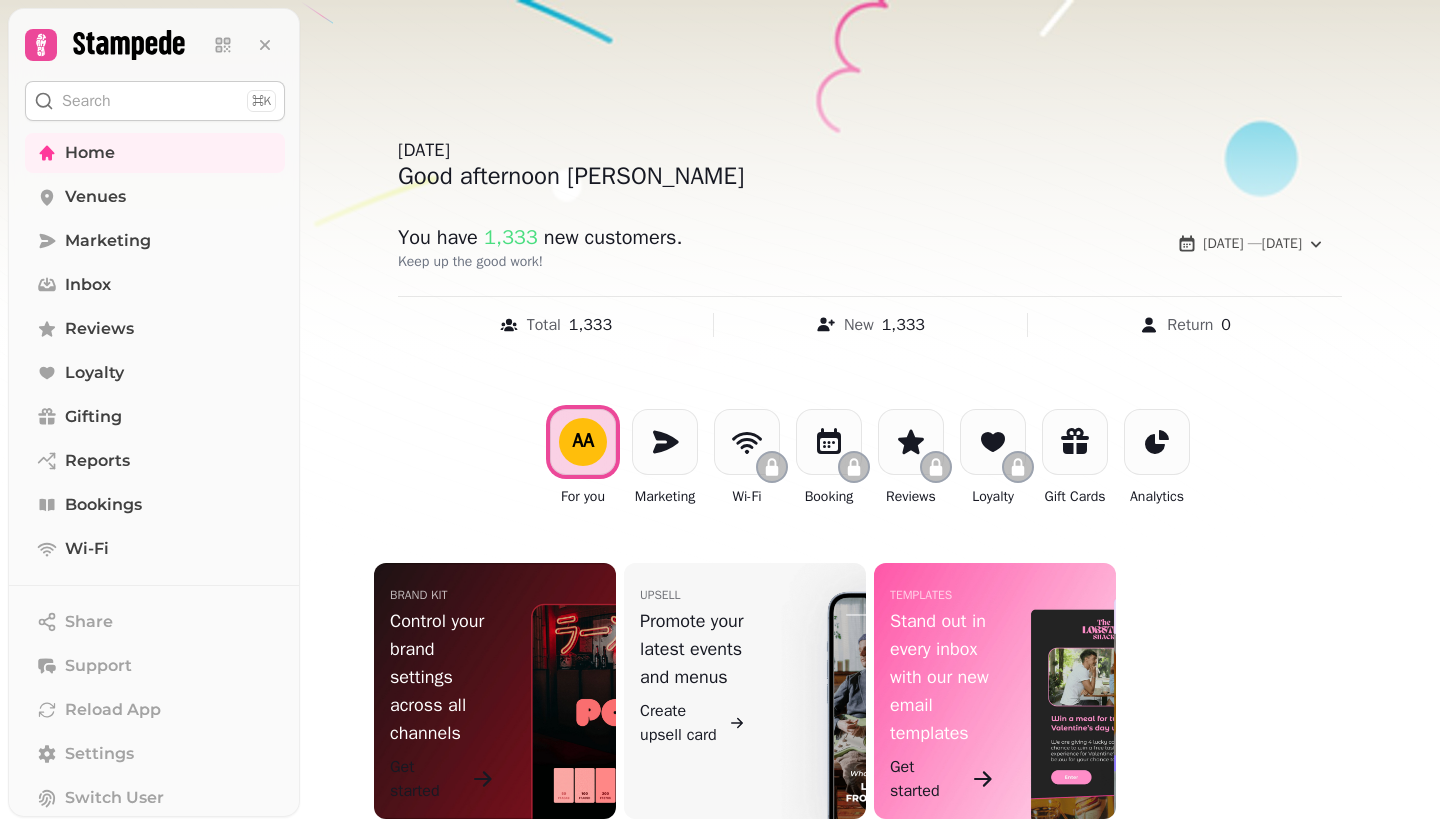 click on "Marketing" at bounding box center [108, 241] 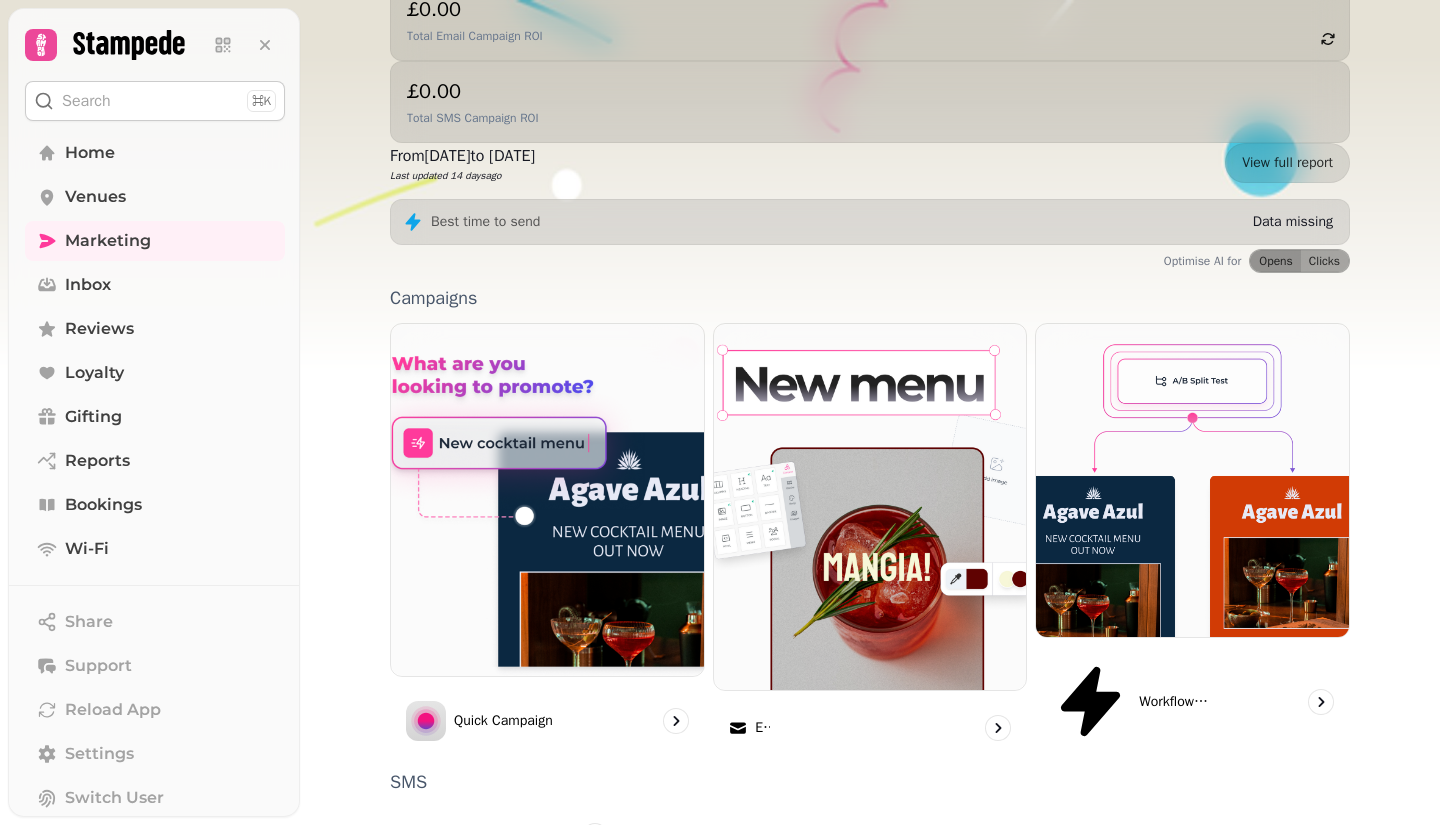 scroll, scrollTop: 423, scrollLeft: 0, axis: vertical 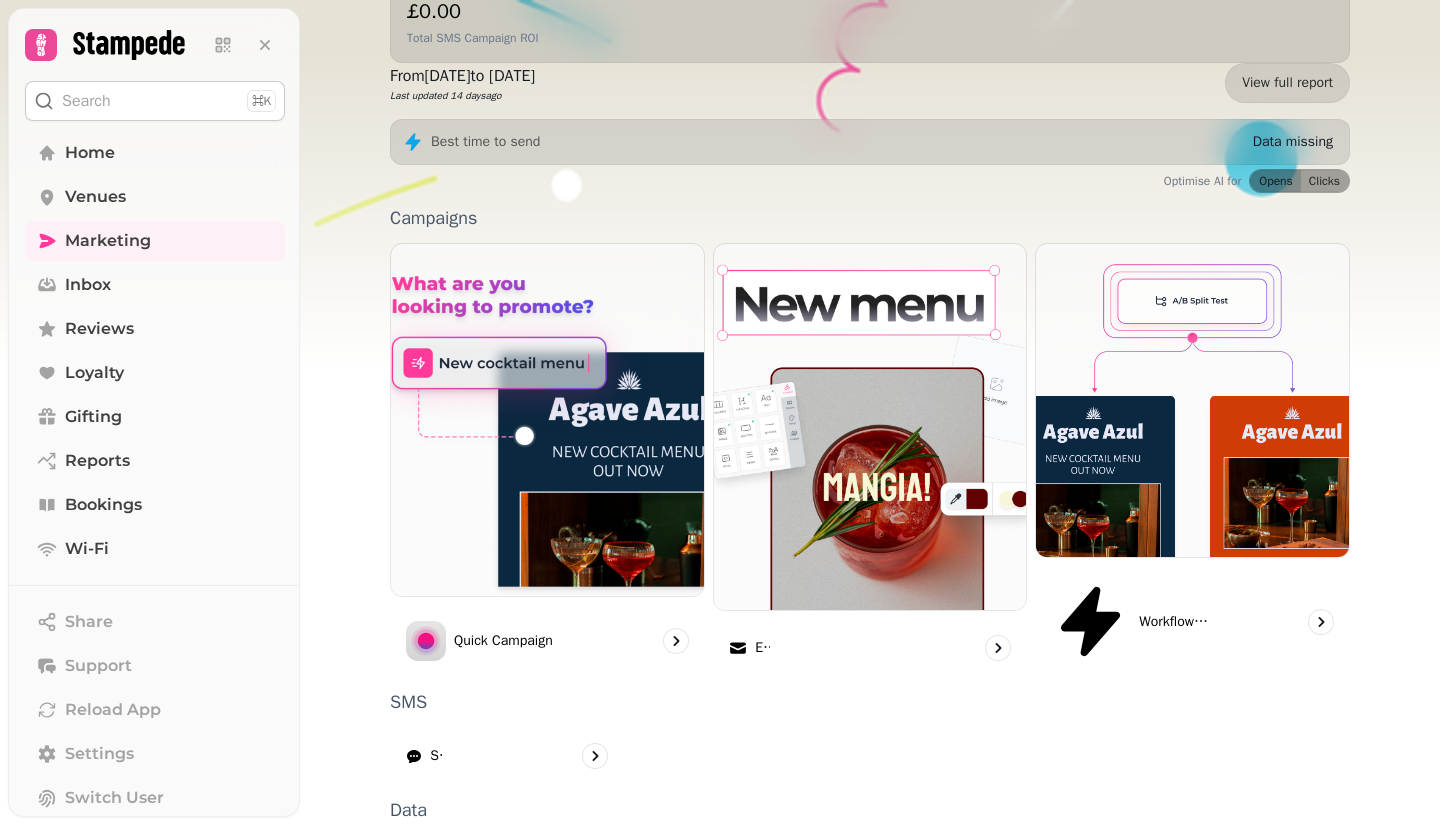 click on "Forms" at bounding box center [1073, 979] 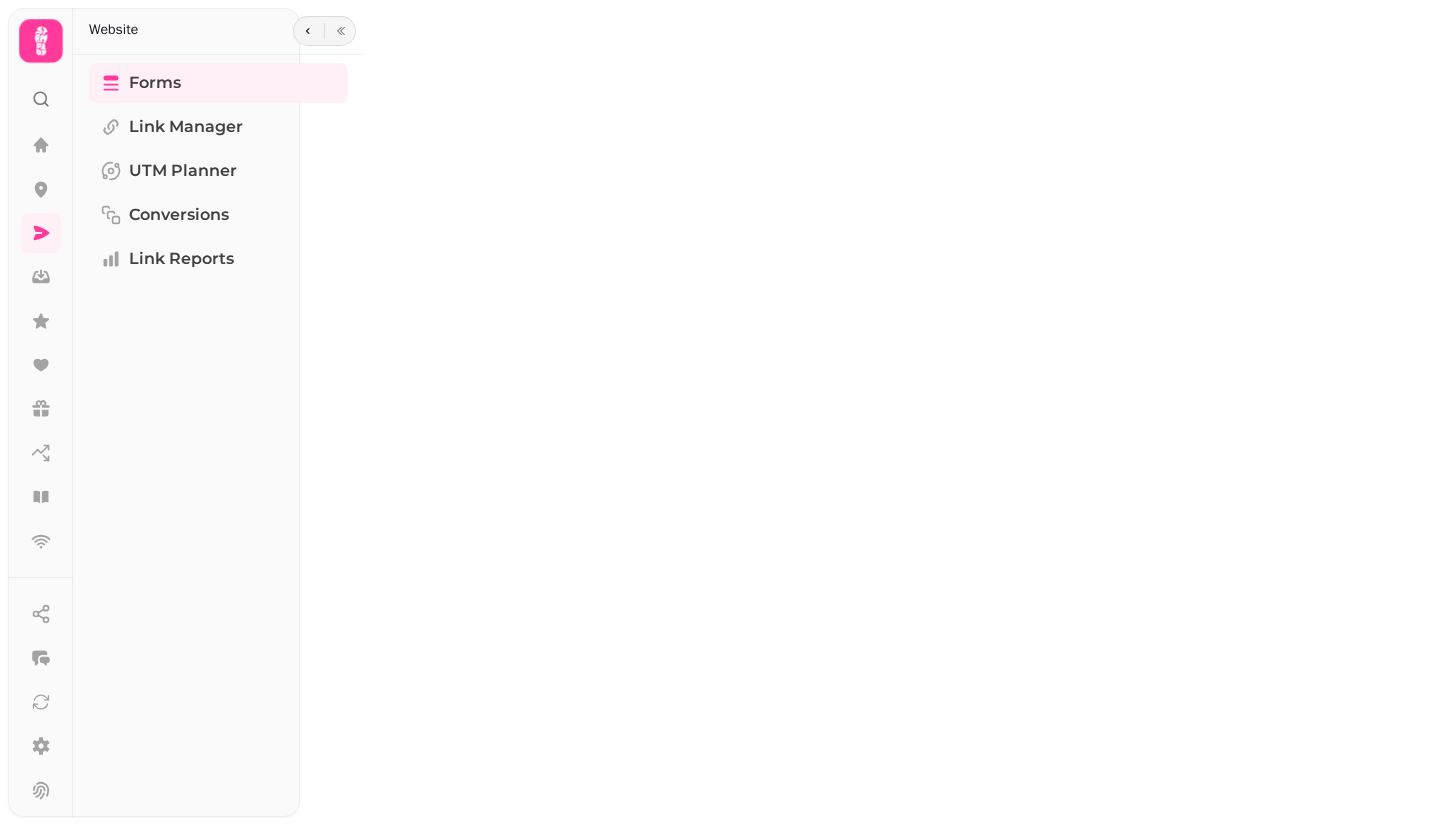 scroll, scrollTop: 0, scrollLeft: 0, axis: both 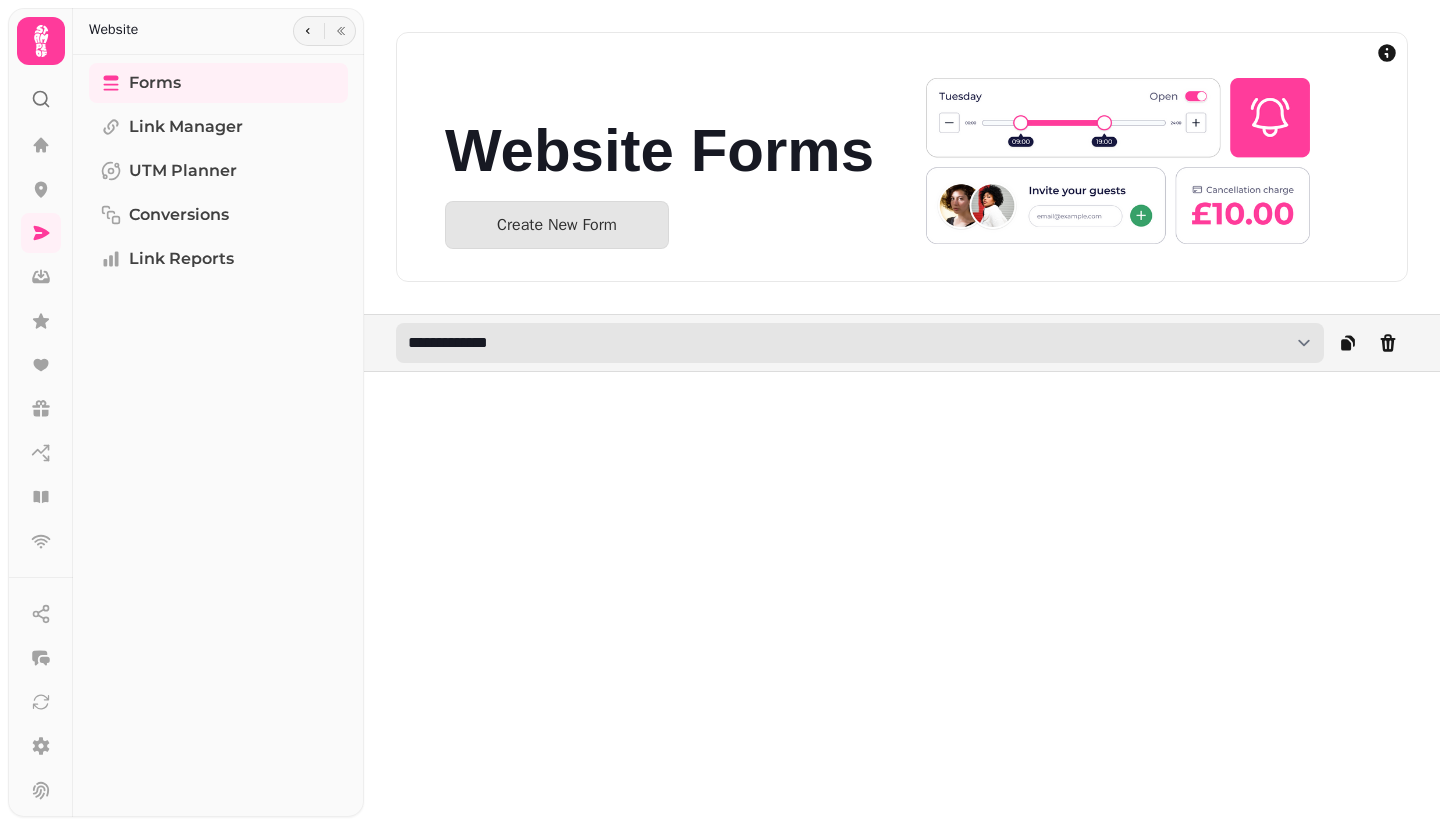click on "**********" at bounding box center (860, 343) 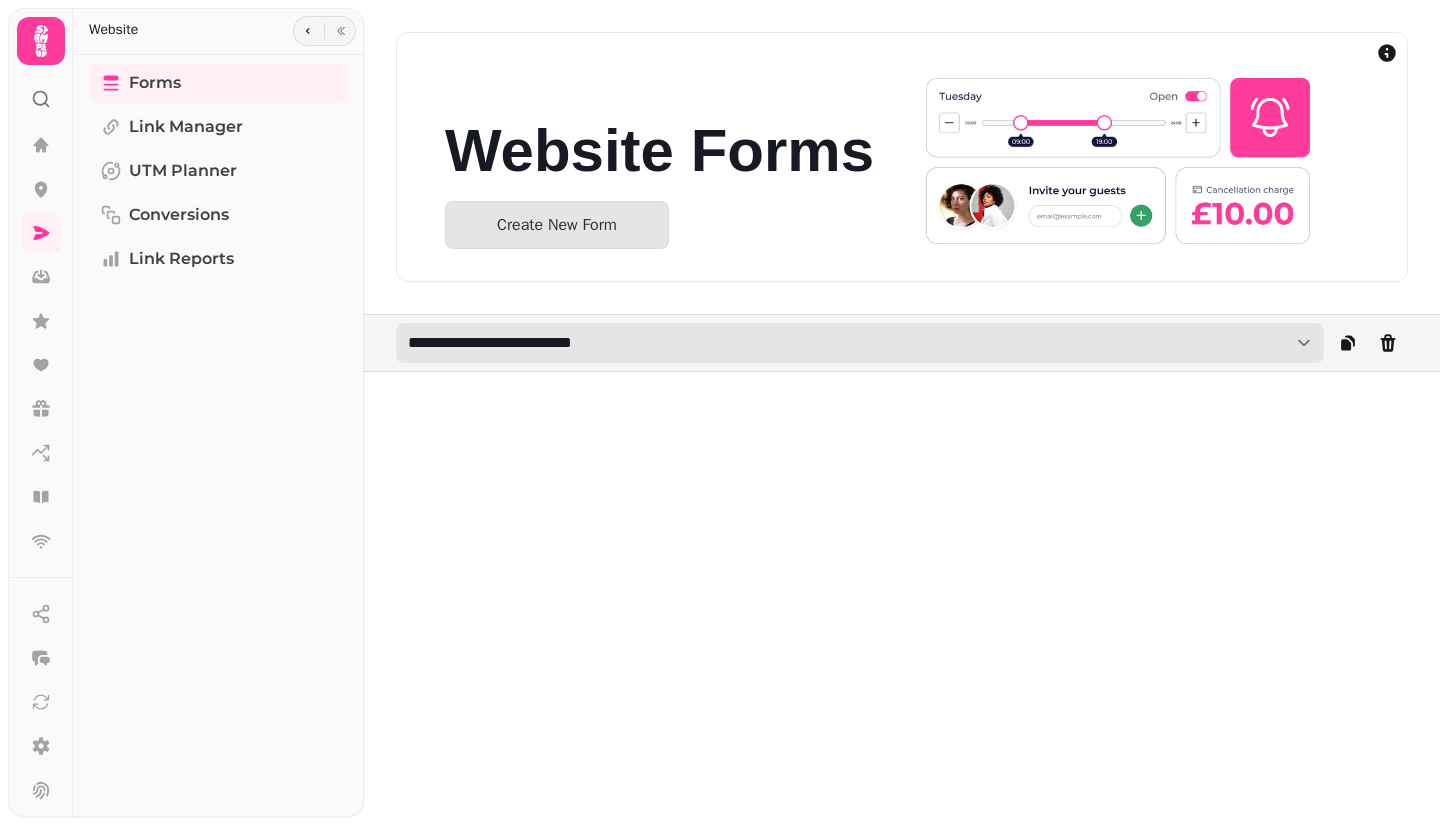 click on "**********" at bounding box center (860, 343) 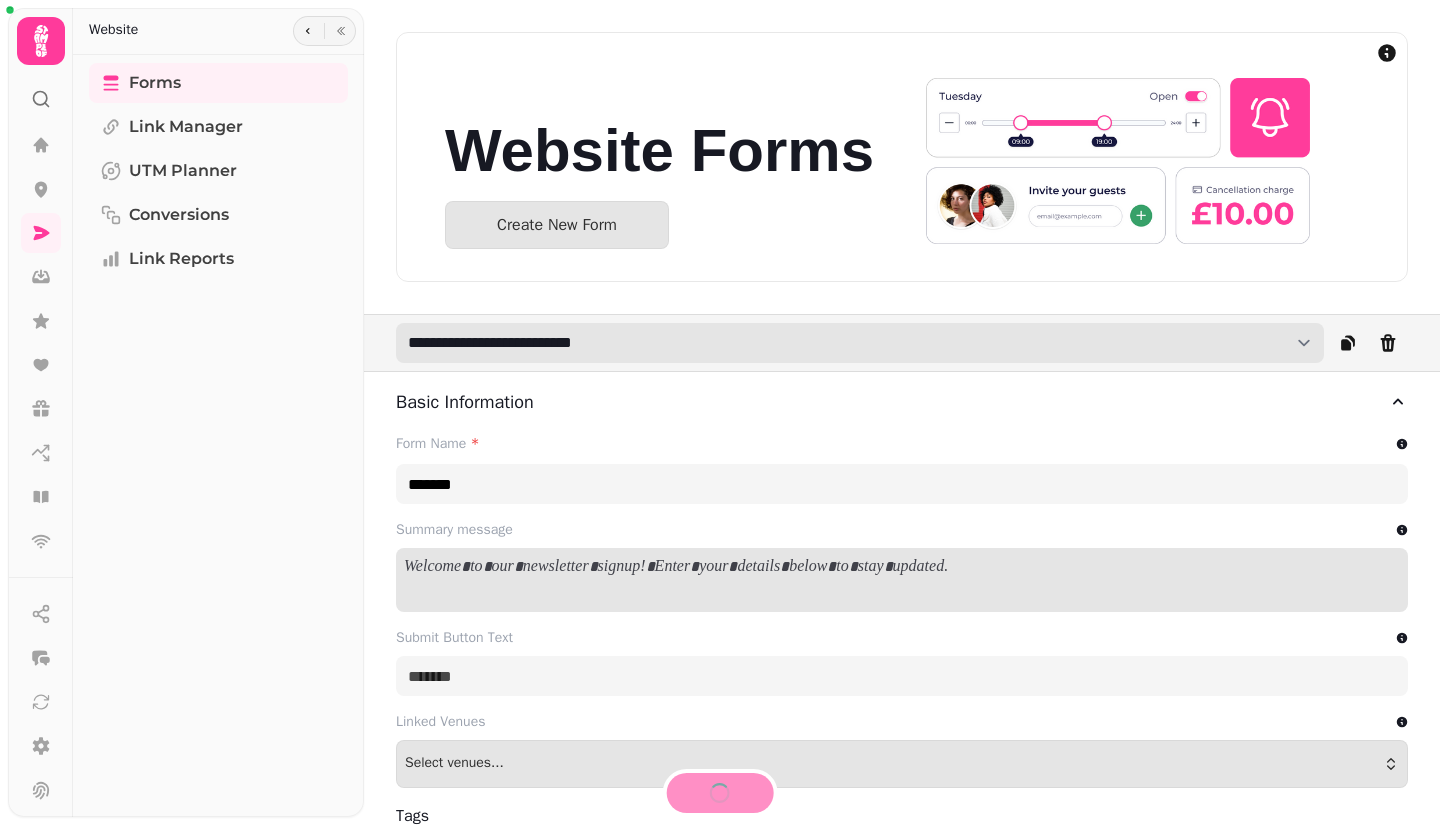 type on "**********" 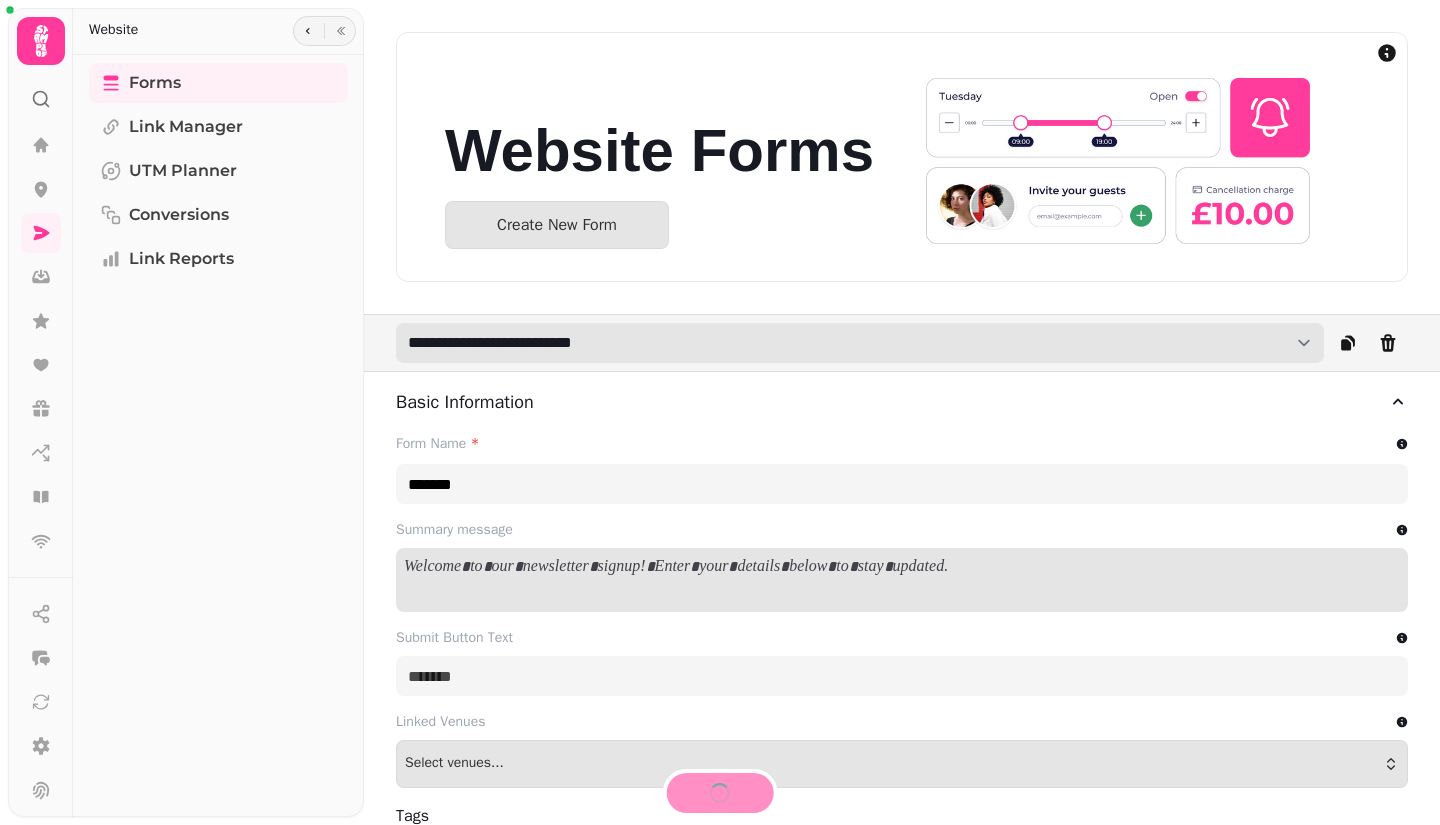 type on "********" 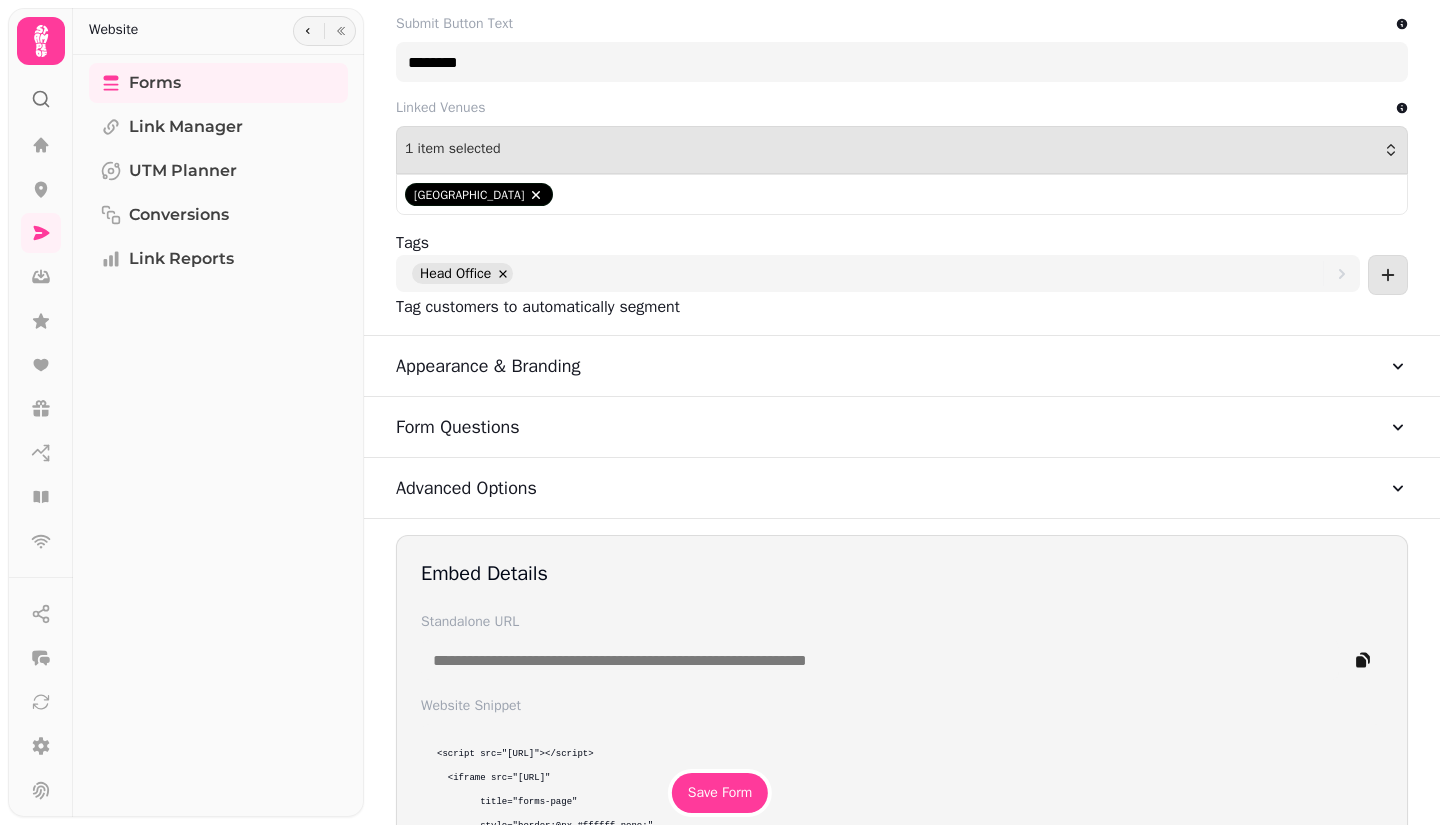 scroll, scrollTop: 704, scrollLeft: 0, axis: vertical 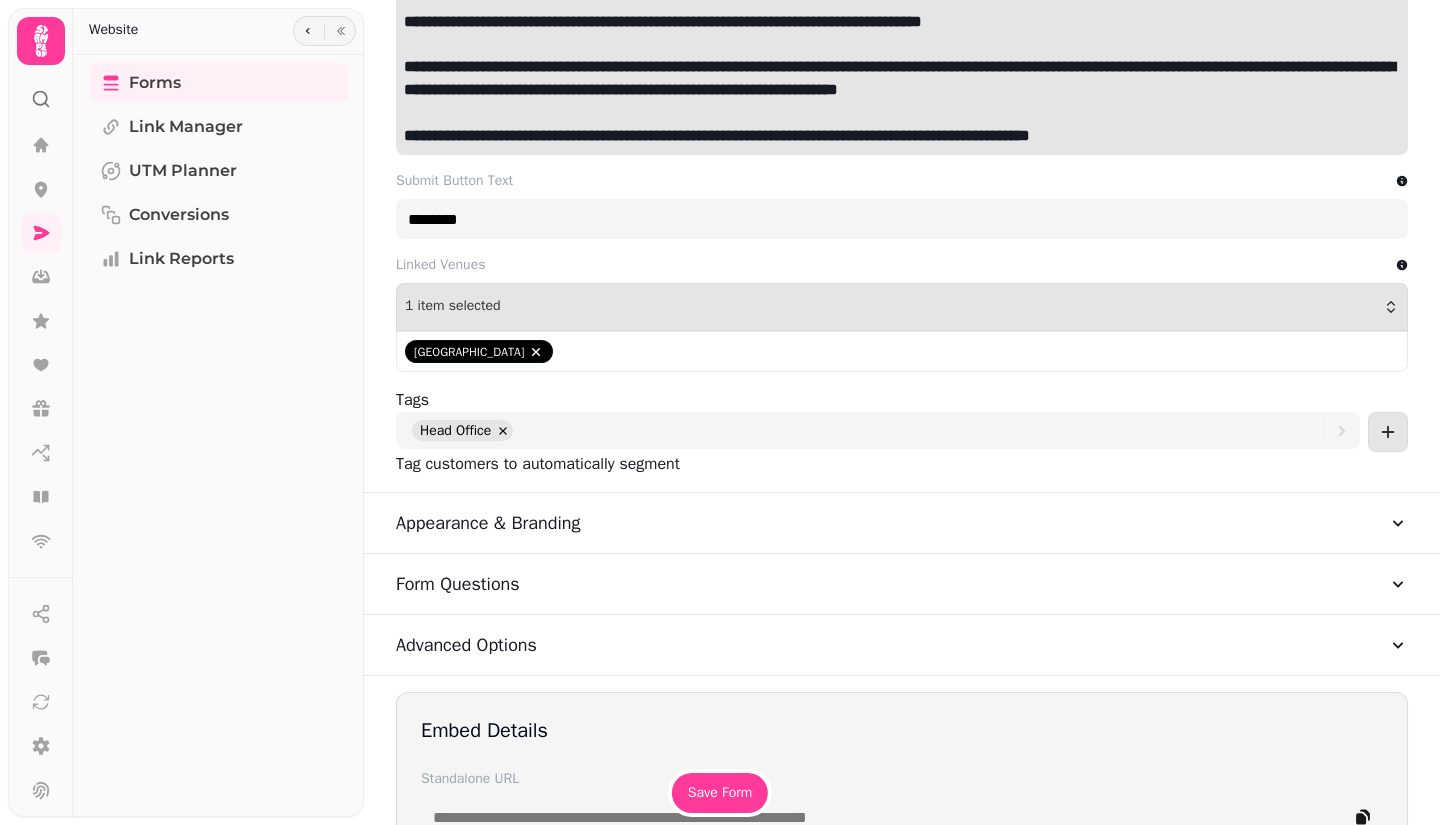 click on "Form Questions" at bounding box center [902, 584] 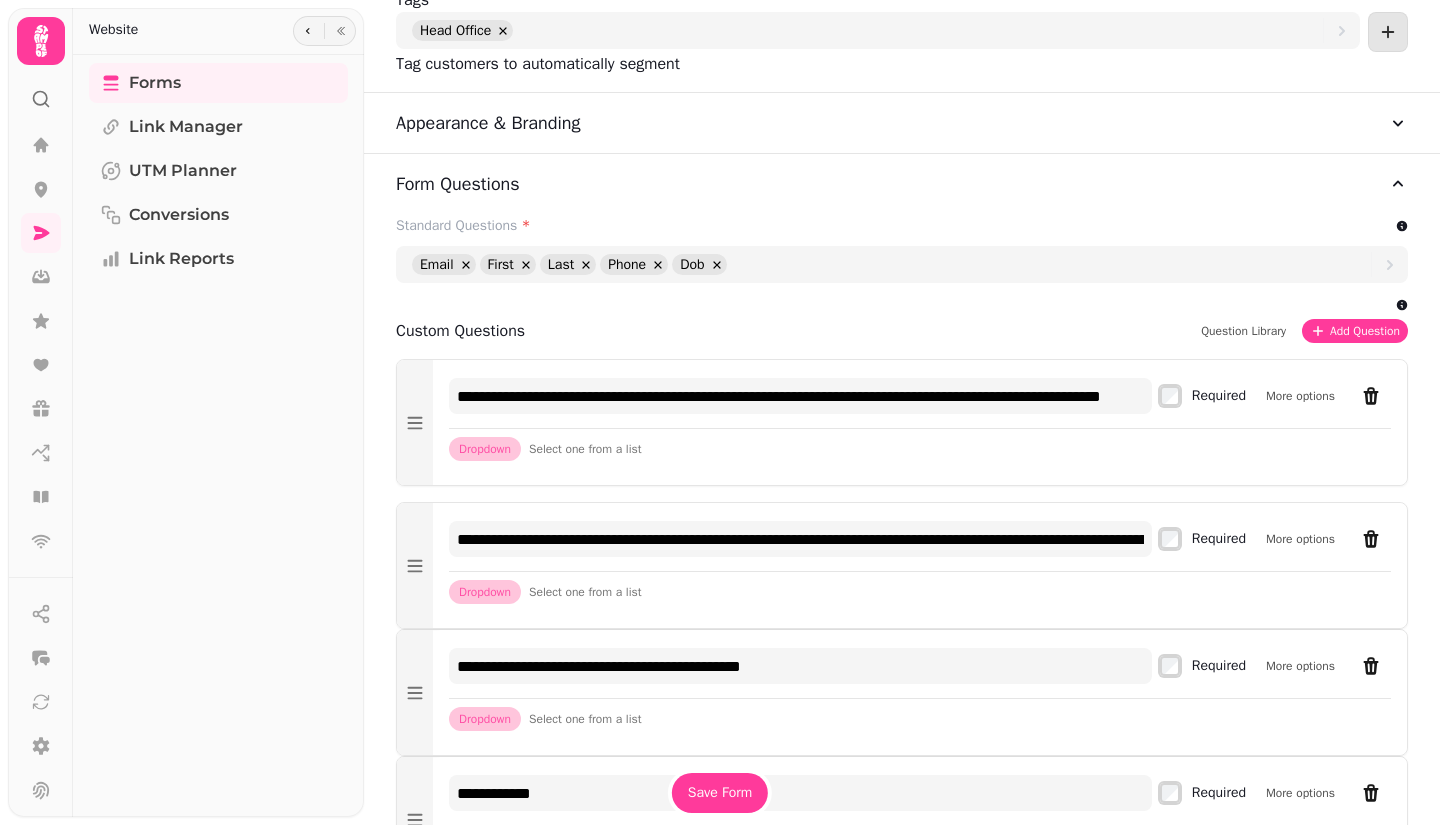 scroll, scrollTop: 1404, scrollLeft: 0, axis: vertical 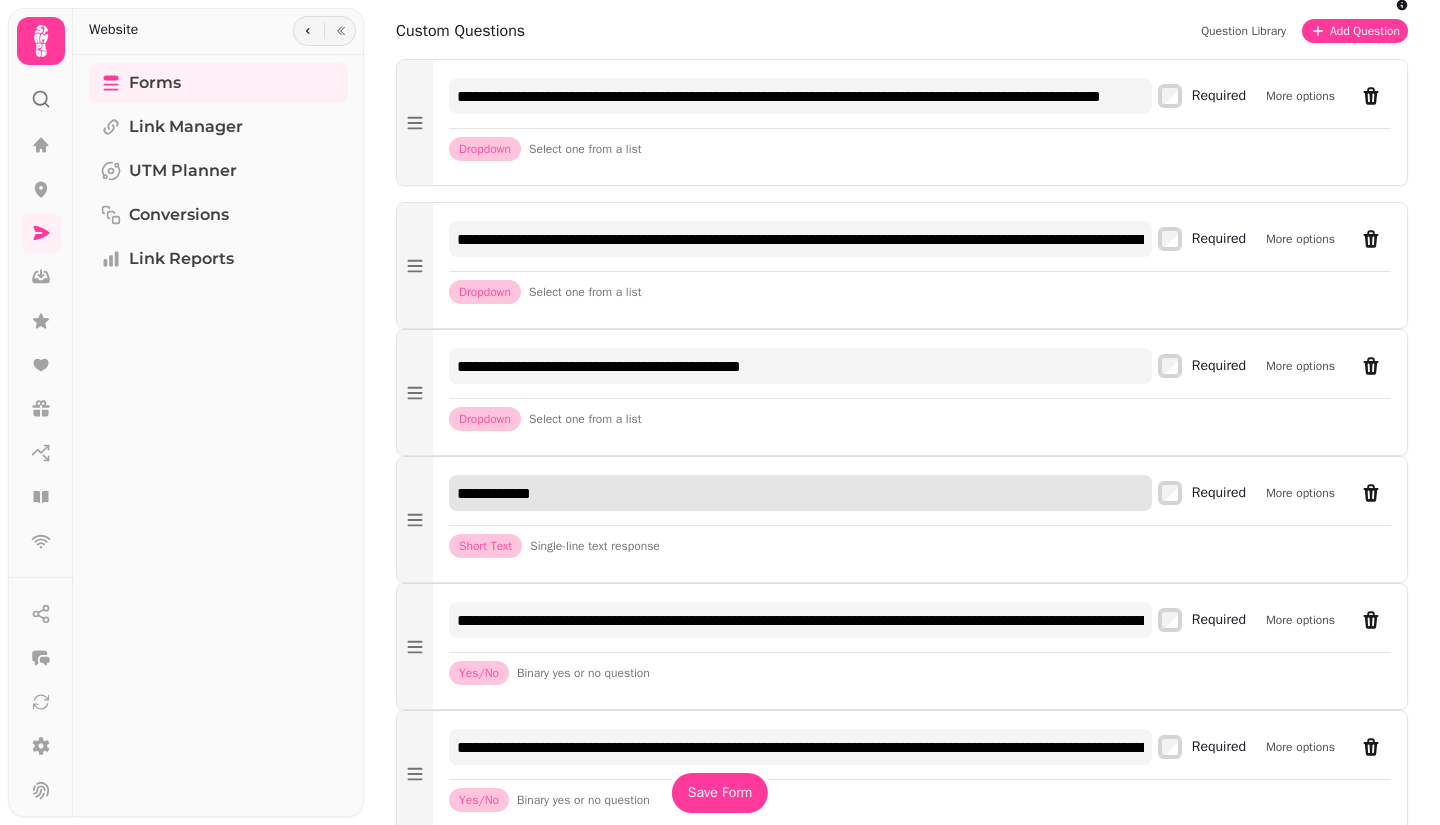 click on "**********" at bounding box center (800, 493) 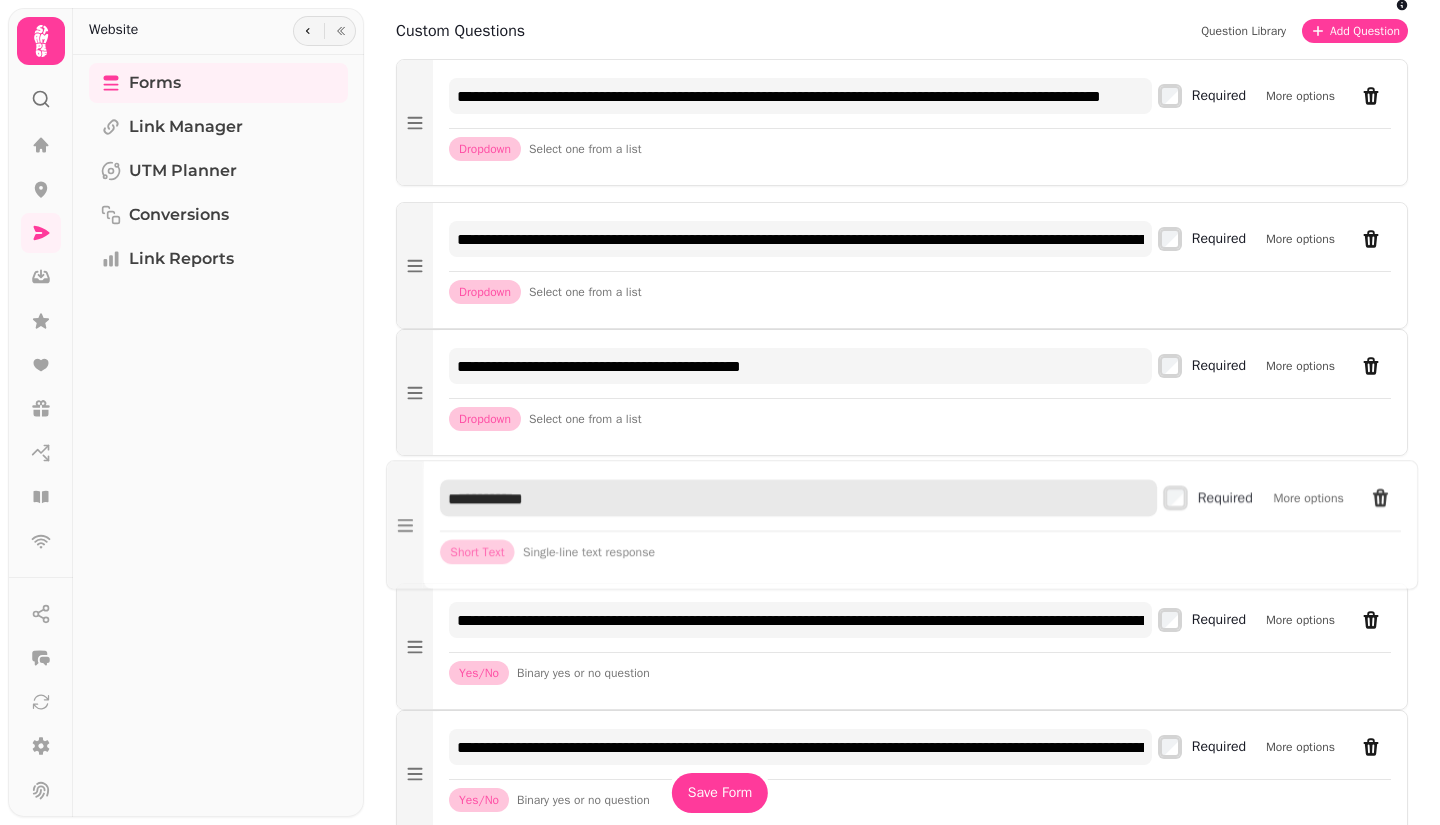drag, startPoint x: 583, startPoint y: 513, endPoint x: 440, endPoint y: 518, distance: 143.08739 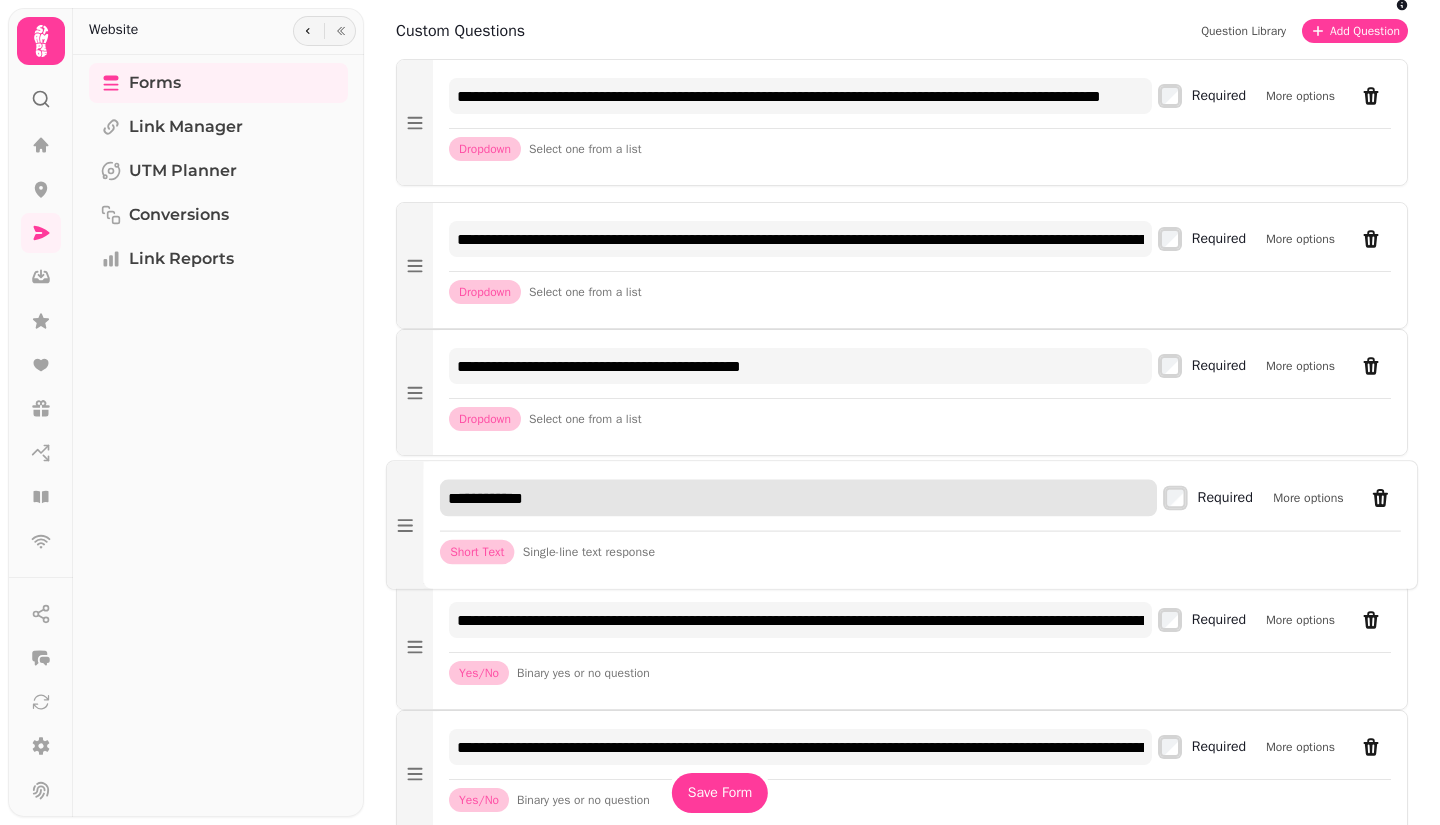 click on "**********" at bounding box center [798, 498] 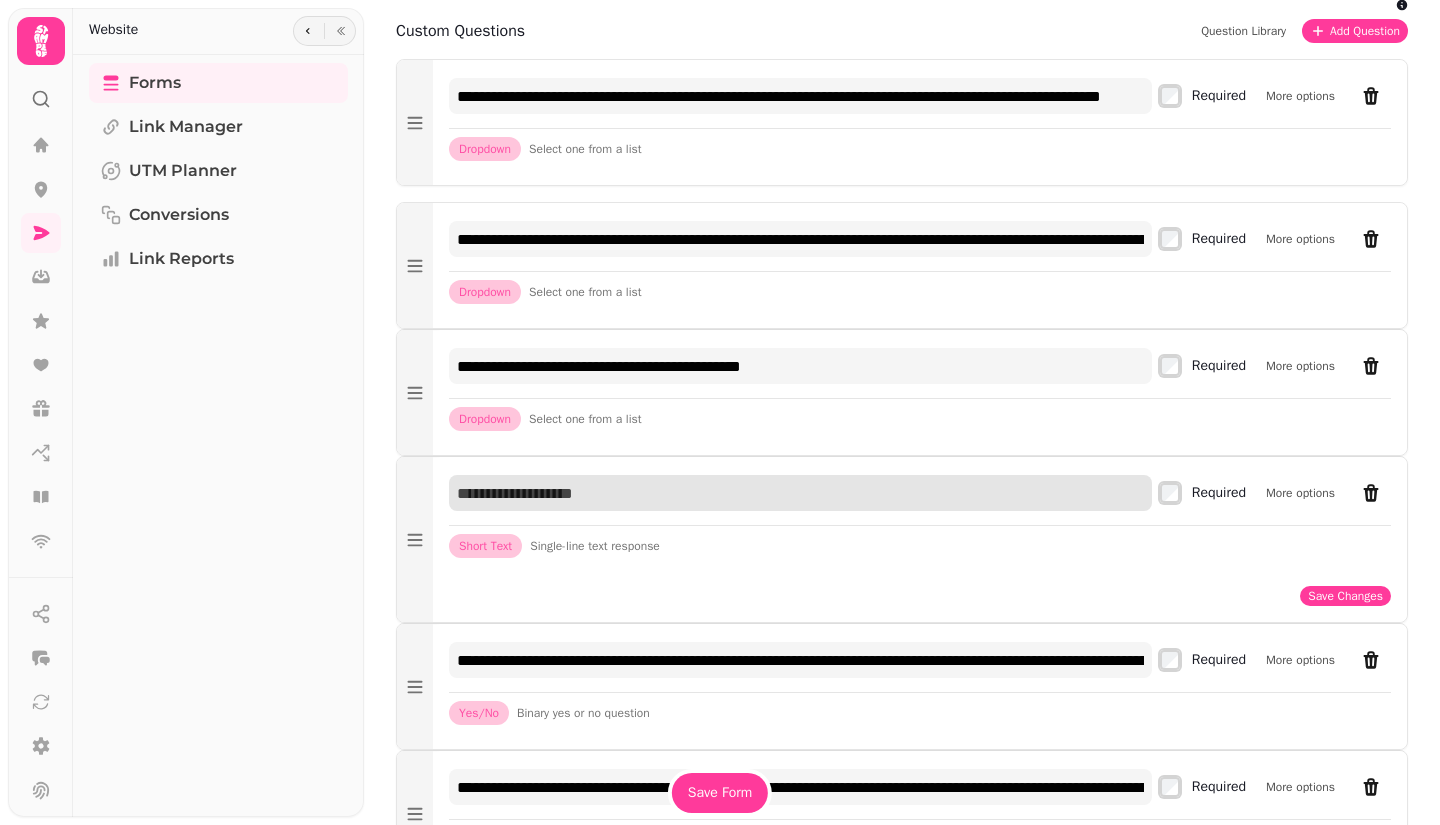 paste on "**********" 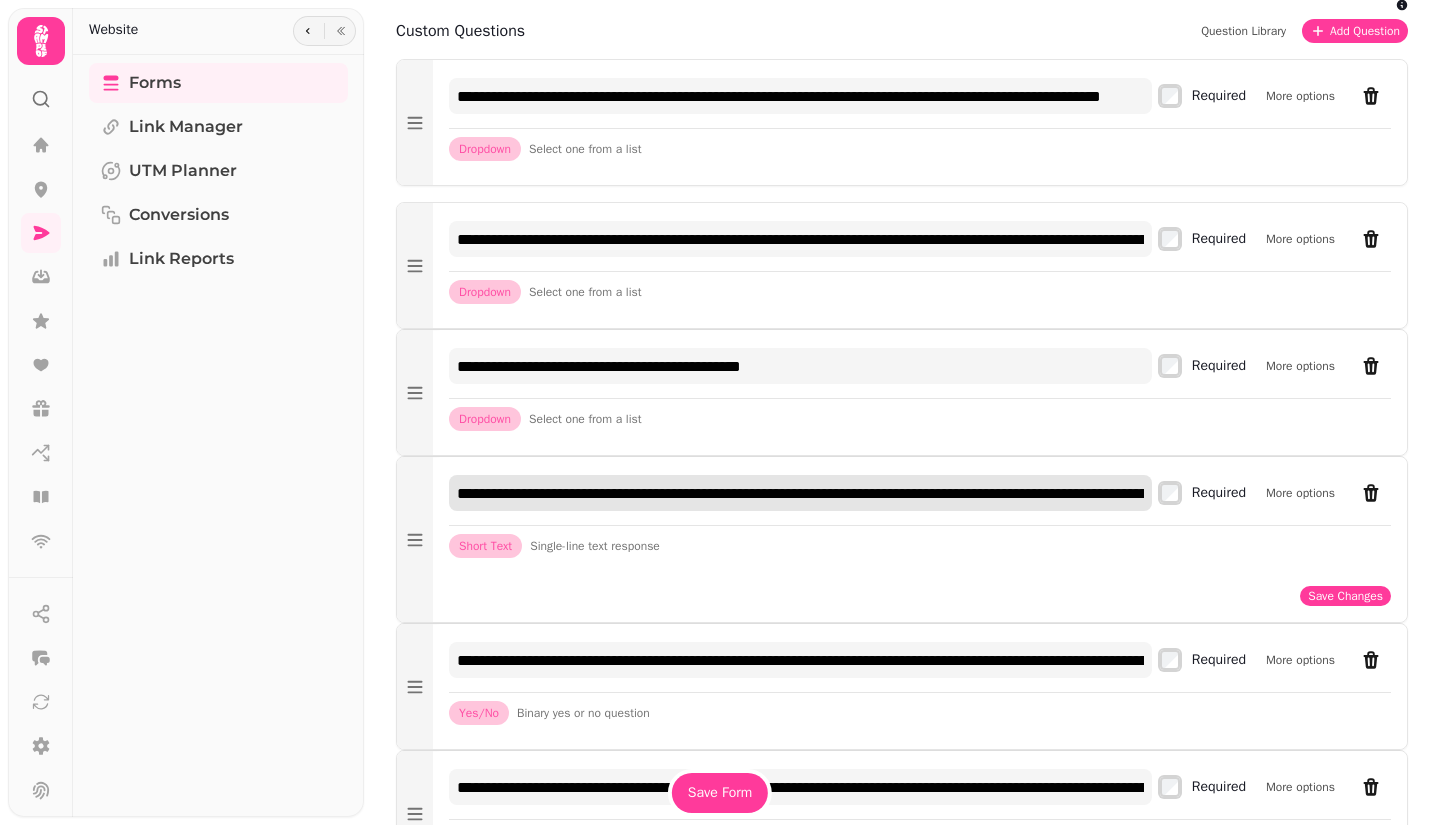 scroll, scrollTop: 0, scrollLeft: 2480, axis: horizontal 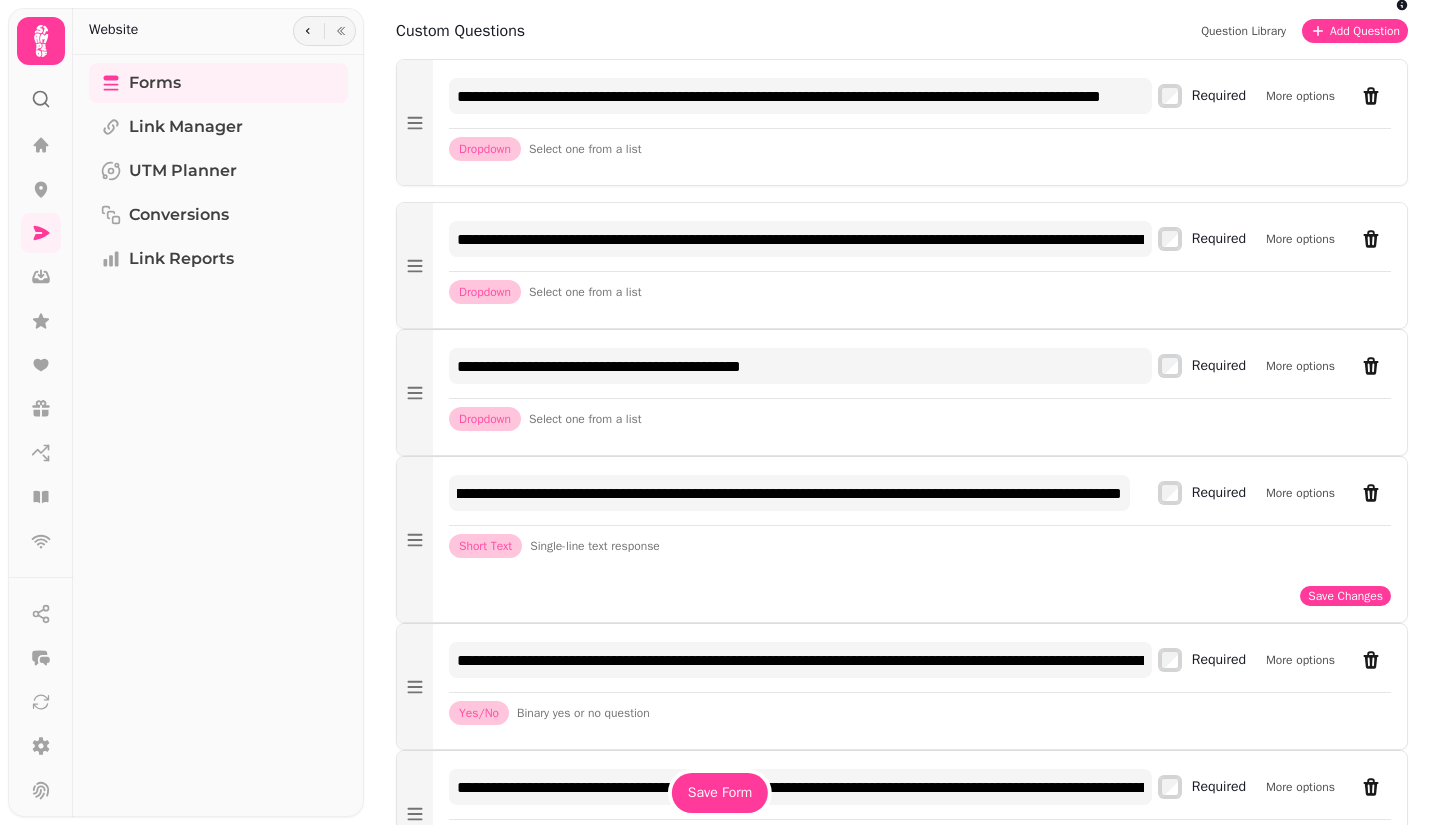 click on "**********" at bounding box center [920, 539] 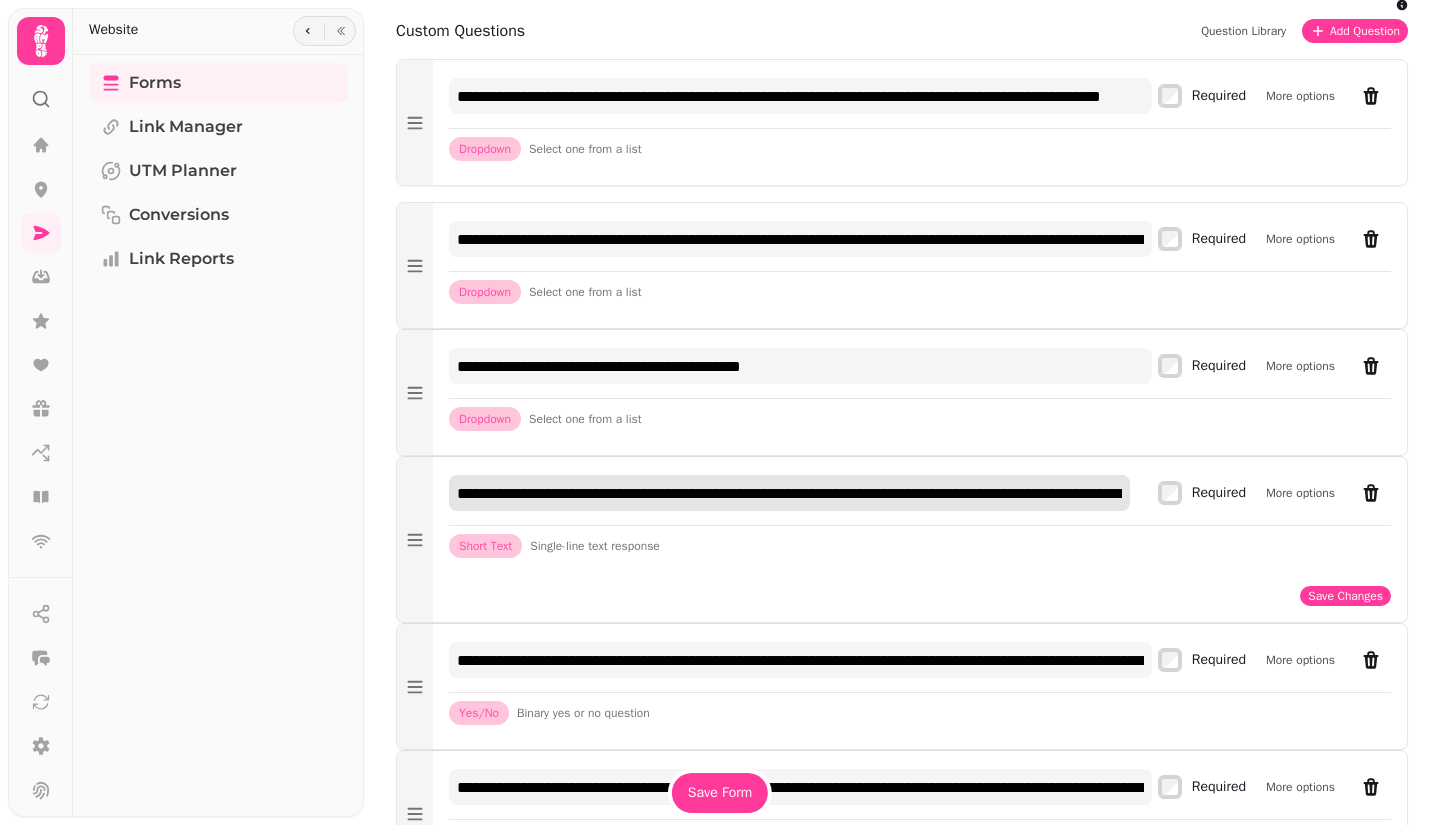 click on "**********" at bounding box center (789, 493) 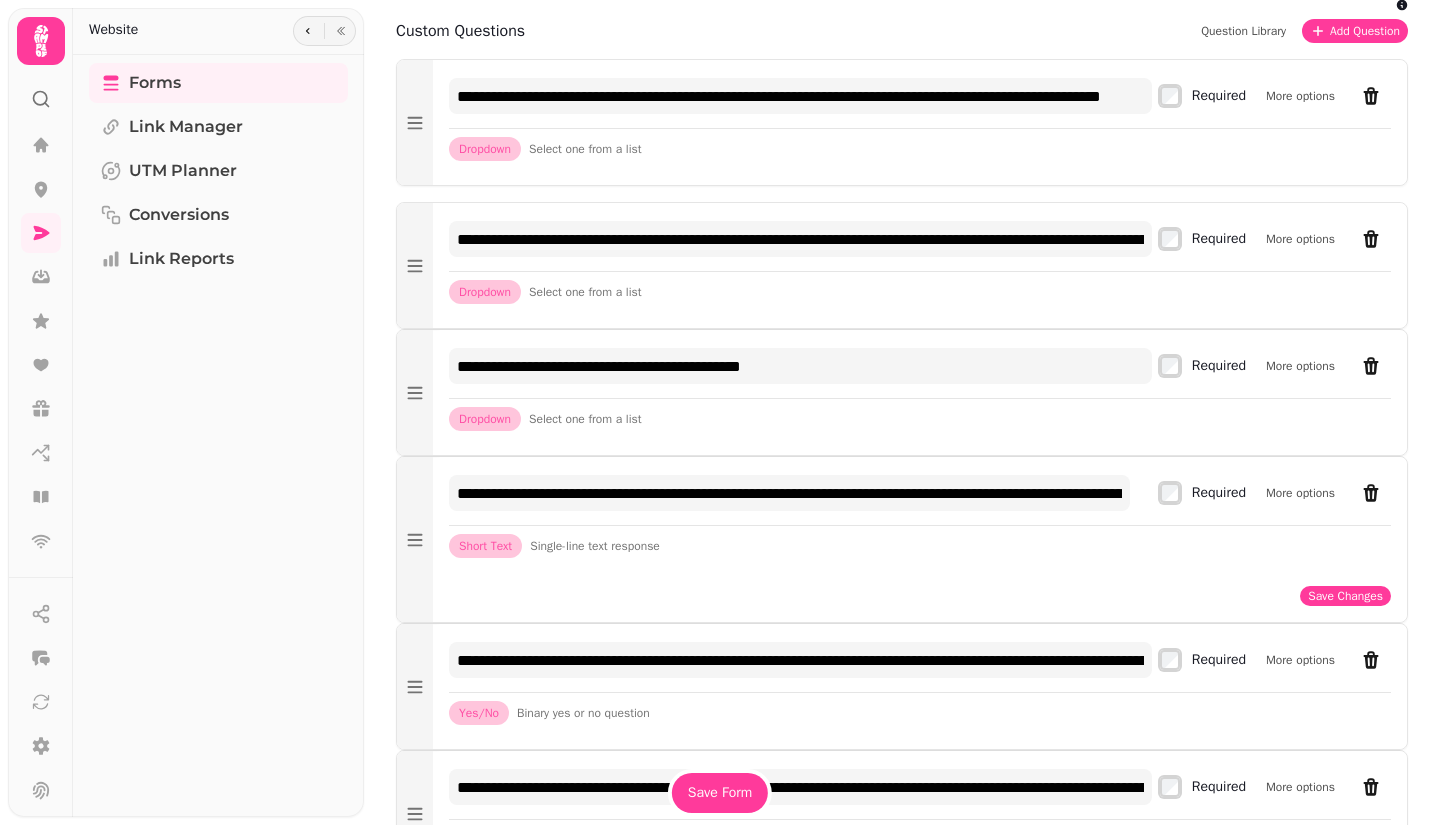 click on "More options" at bounding box center (1300, 493) 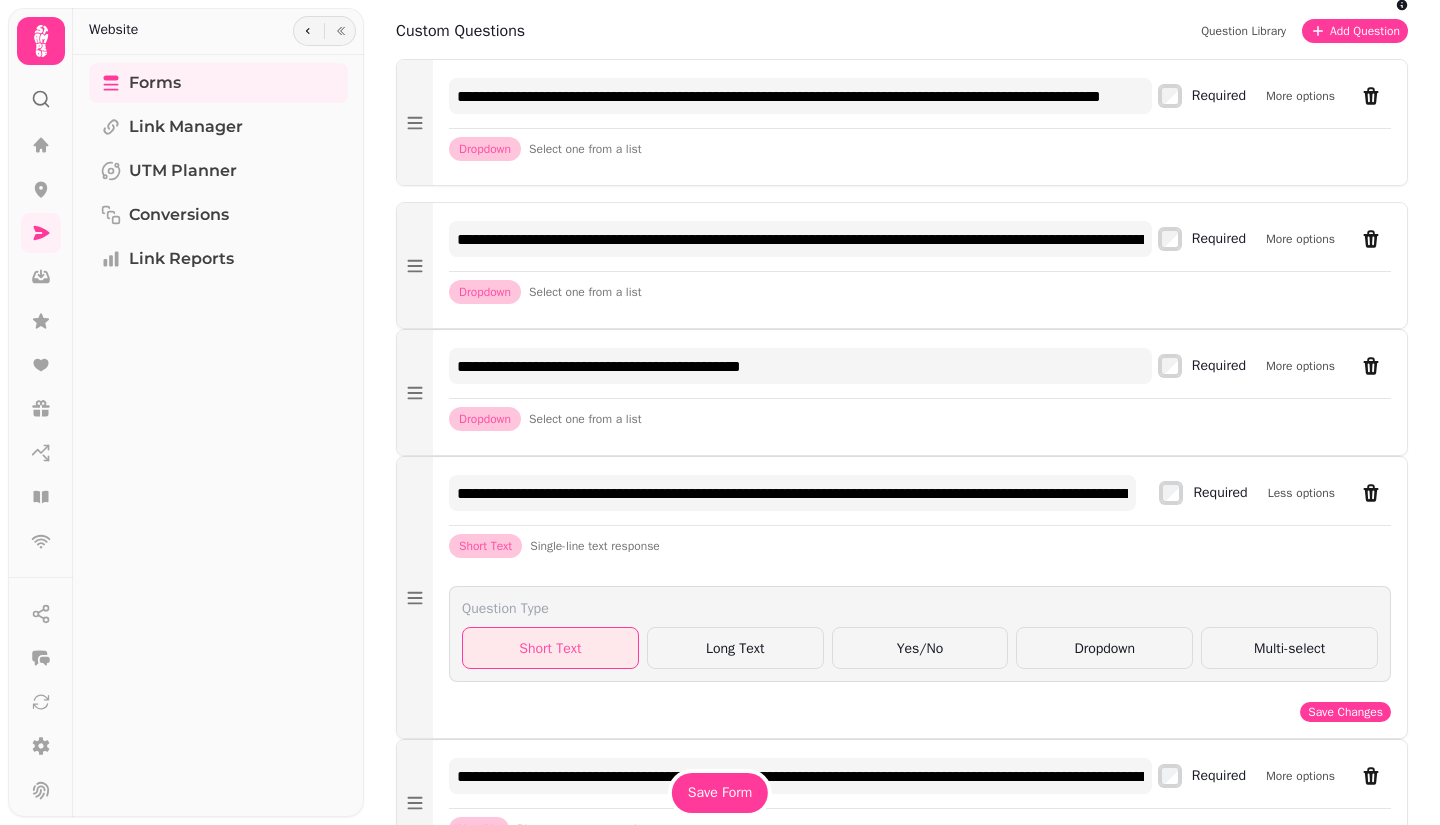 click on "Yes/No" at bounding box center (920, 648) 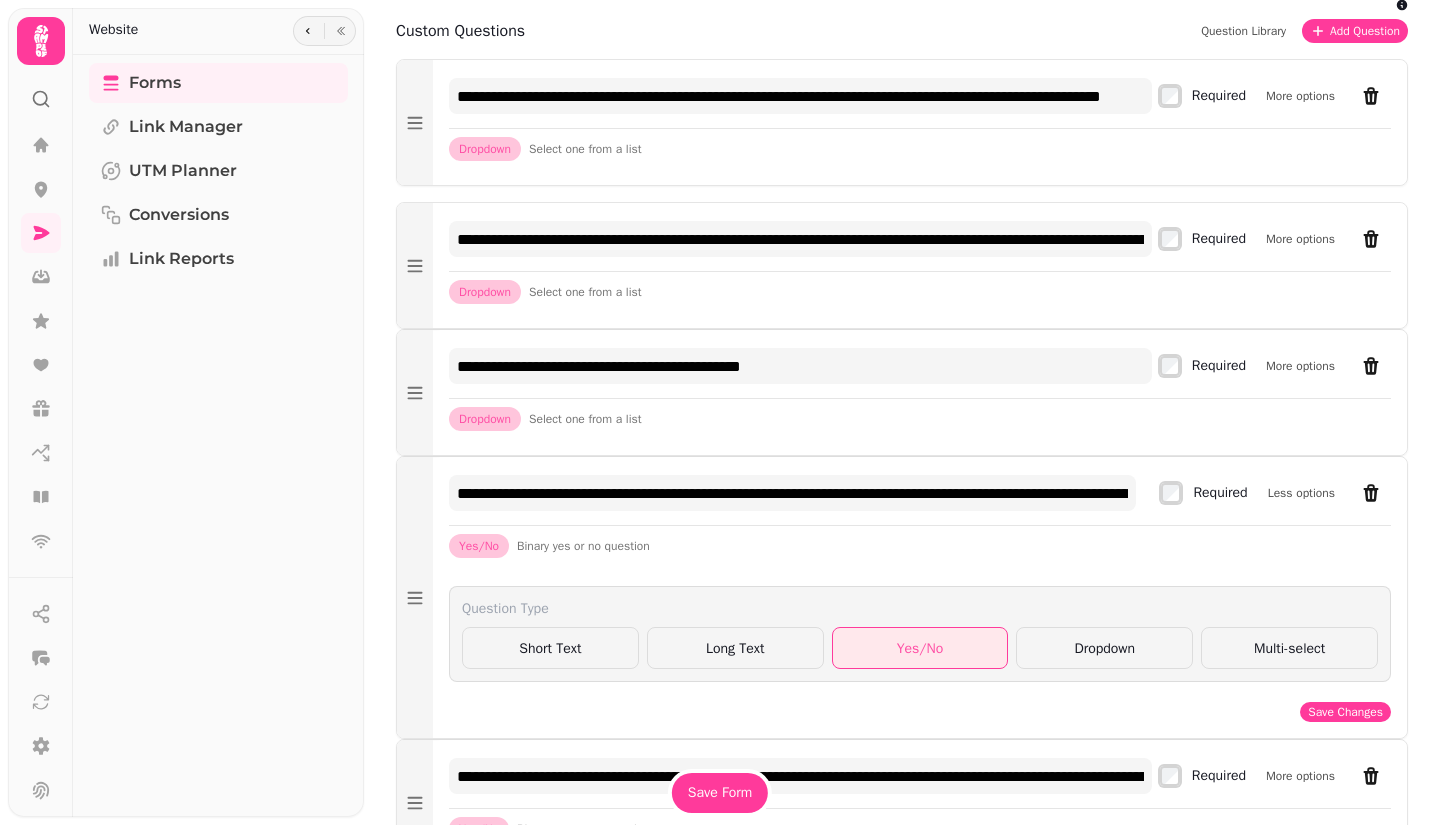 click on "Yes/No Binary yes or no question" at bounding box center [920, 546] 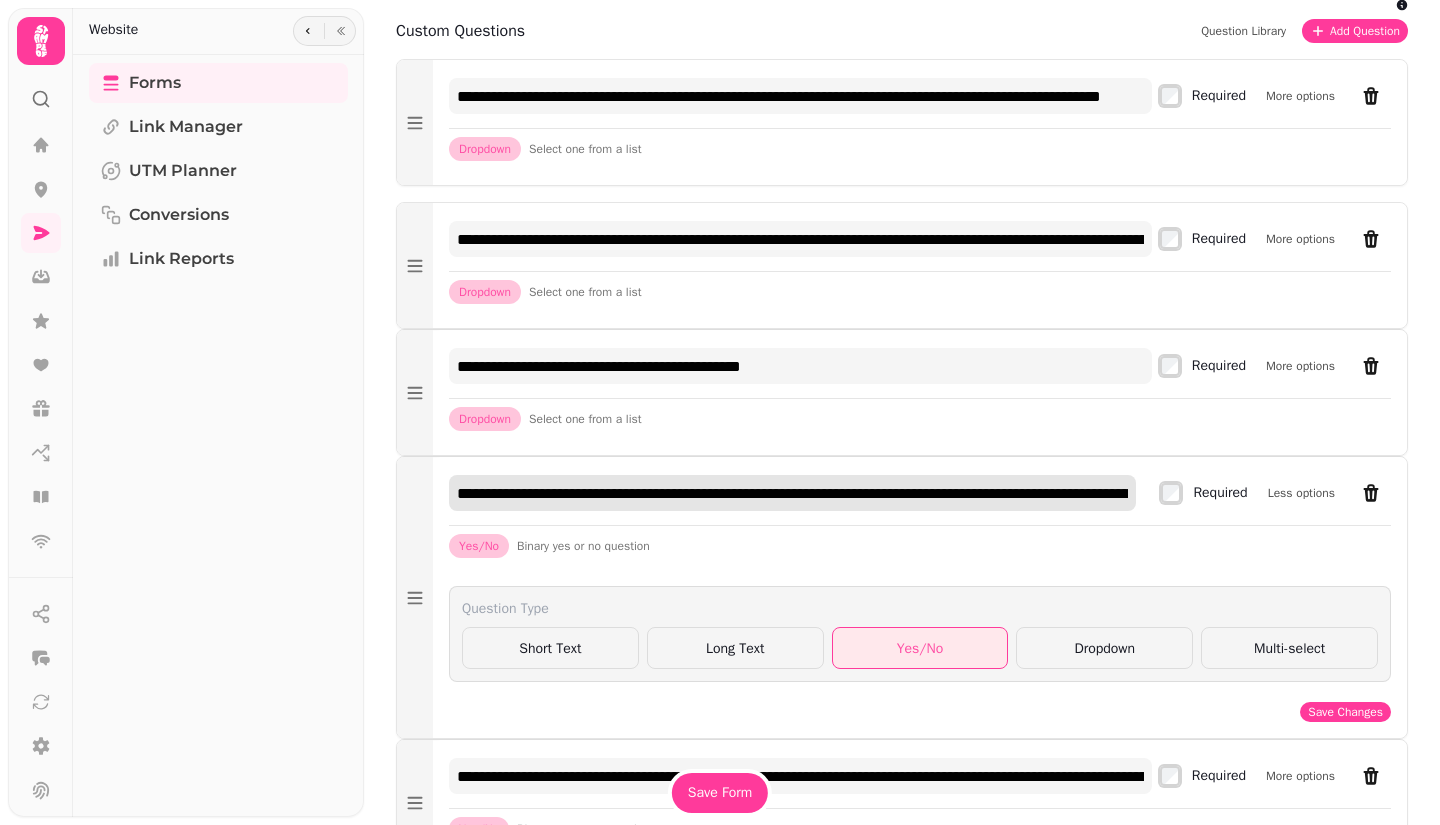 drag, startPoint x: 811, startPoint y: 516, endPoint x: 824, endPoint y: 523, distance: 14.764823 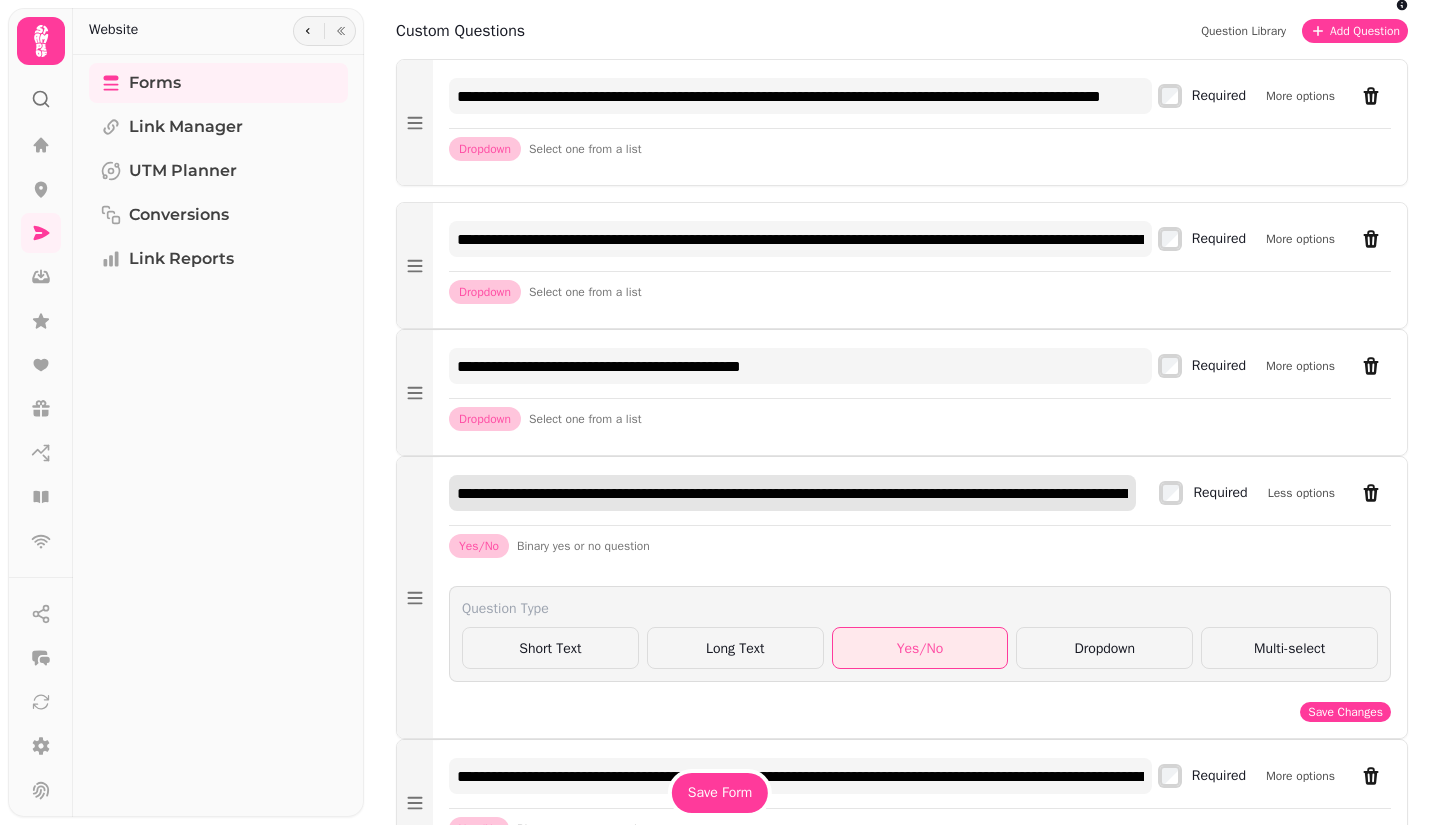 click on "**********" at bounding box center (792, 493) 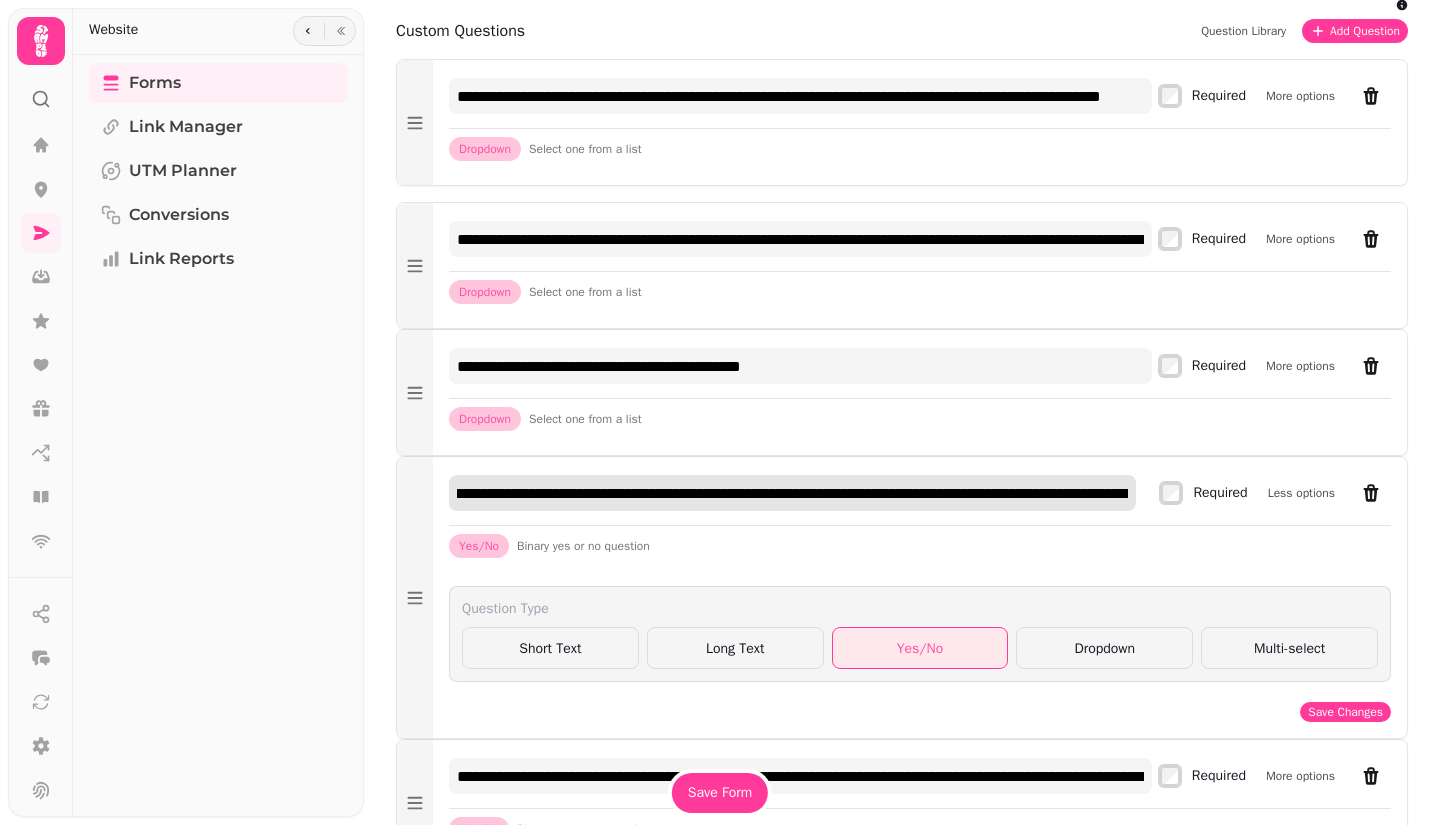 scroll, scrollTop: 0, scrollLeft: 742, axis: horizontal 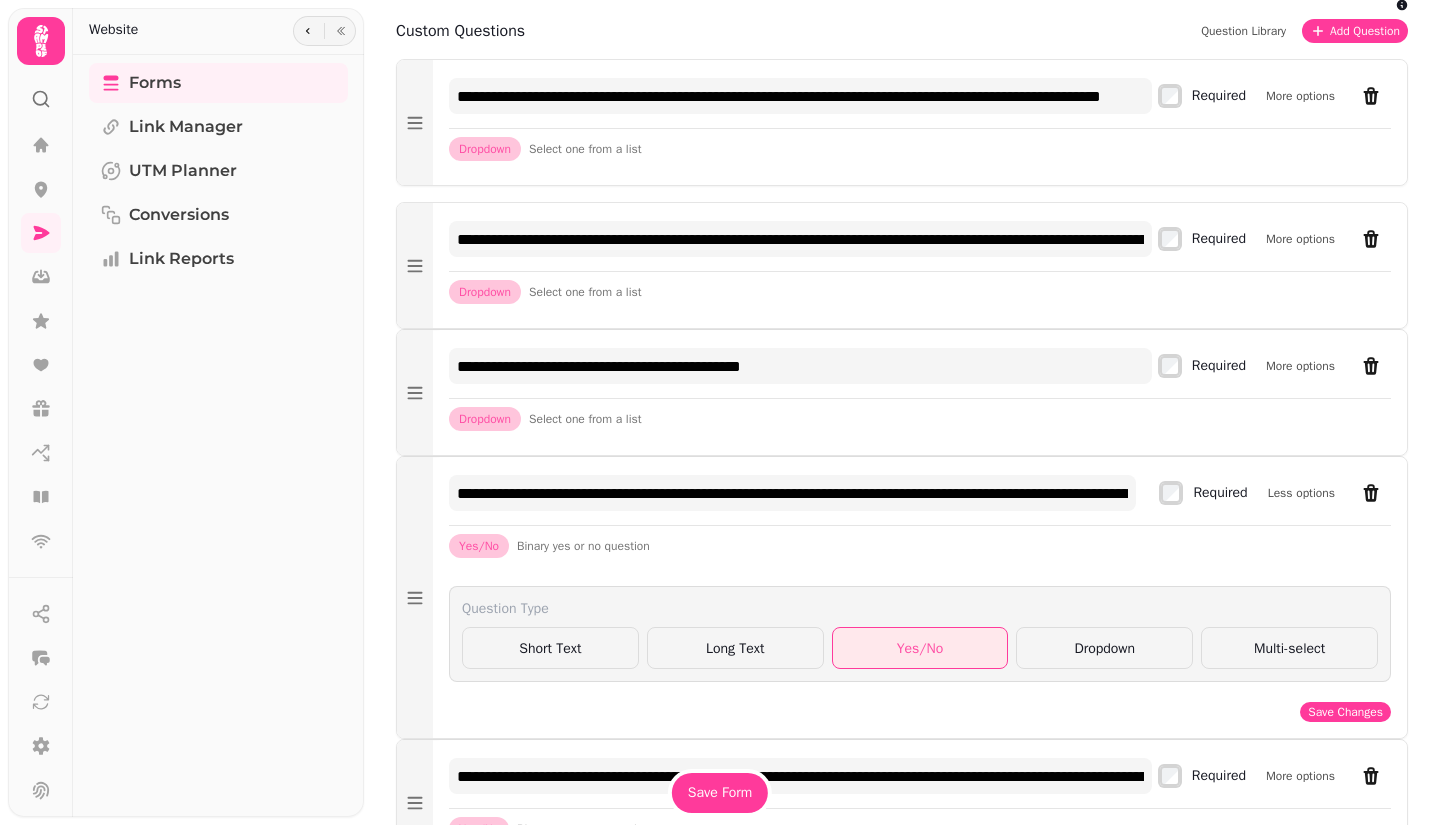 click on "Save Changes" at bounding box center [1345, 712] 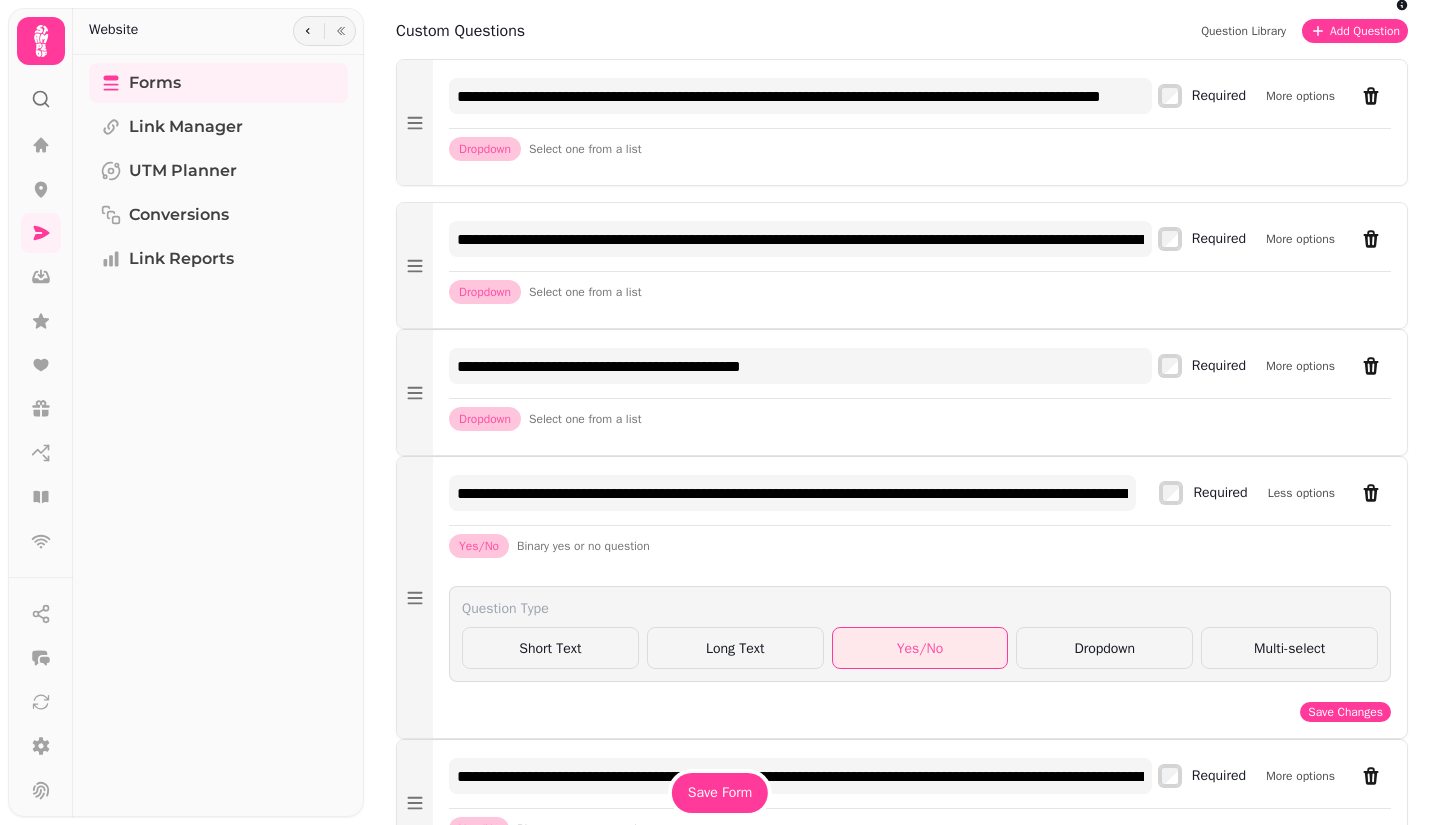 click on "**********" at bounding box center (920, 597) 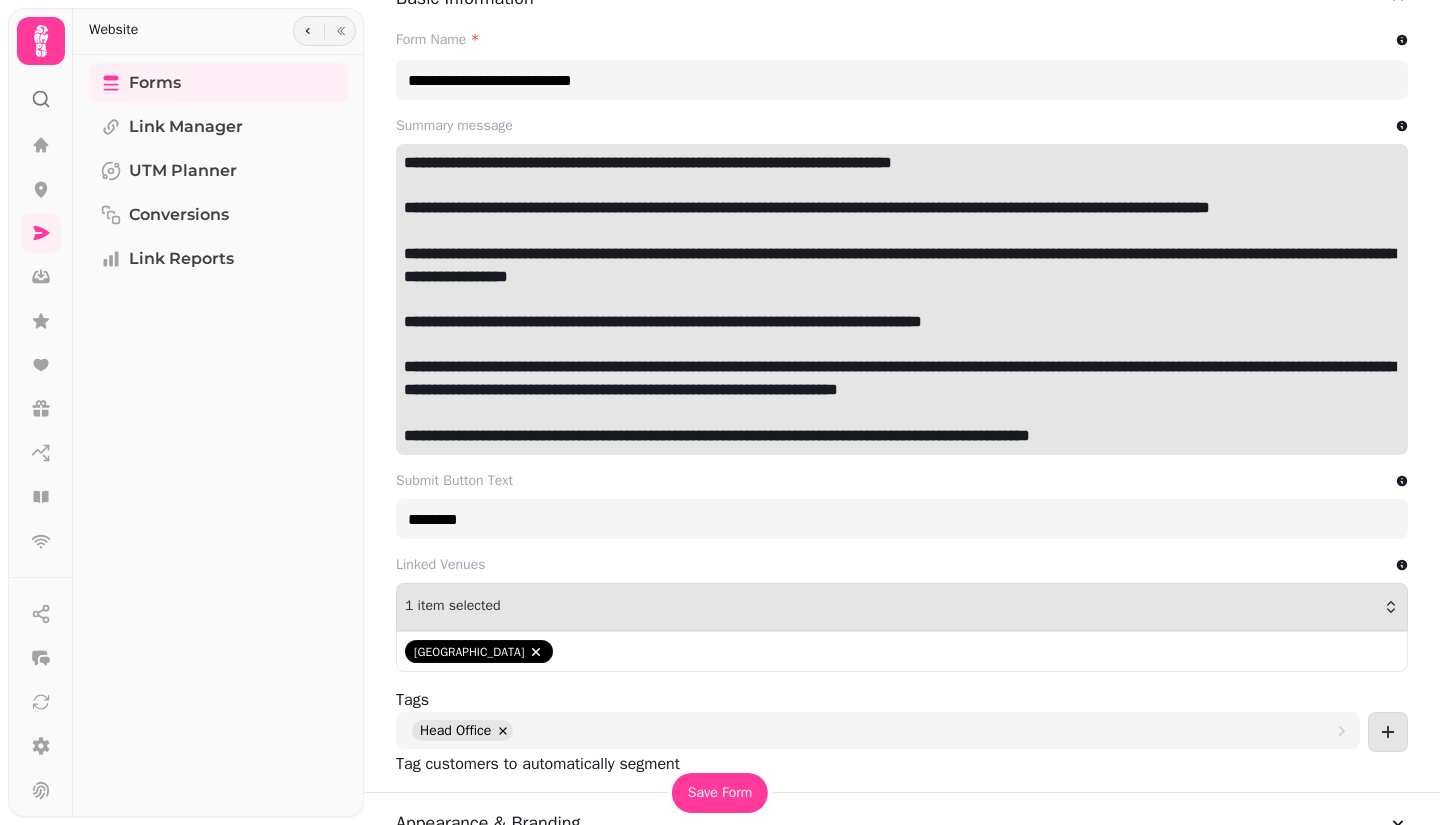 scroll, scrollTop: 0, scrollLeft: 0, axis: both 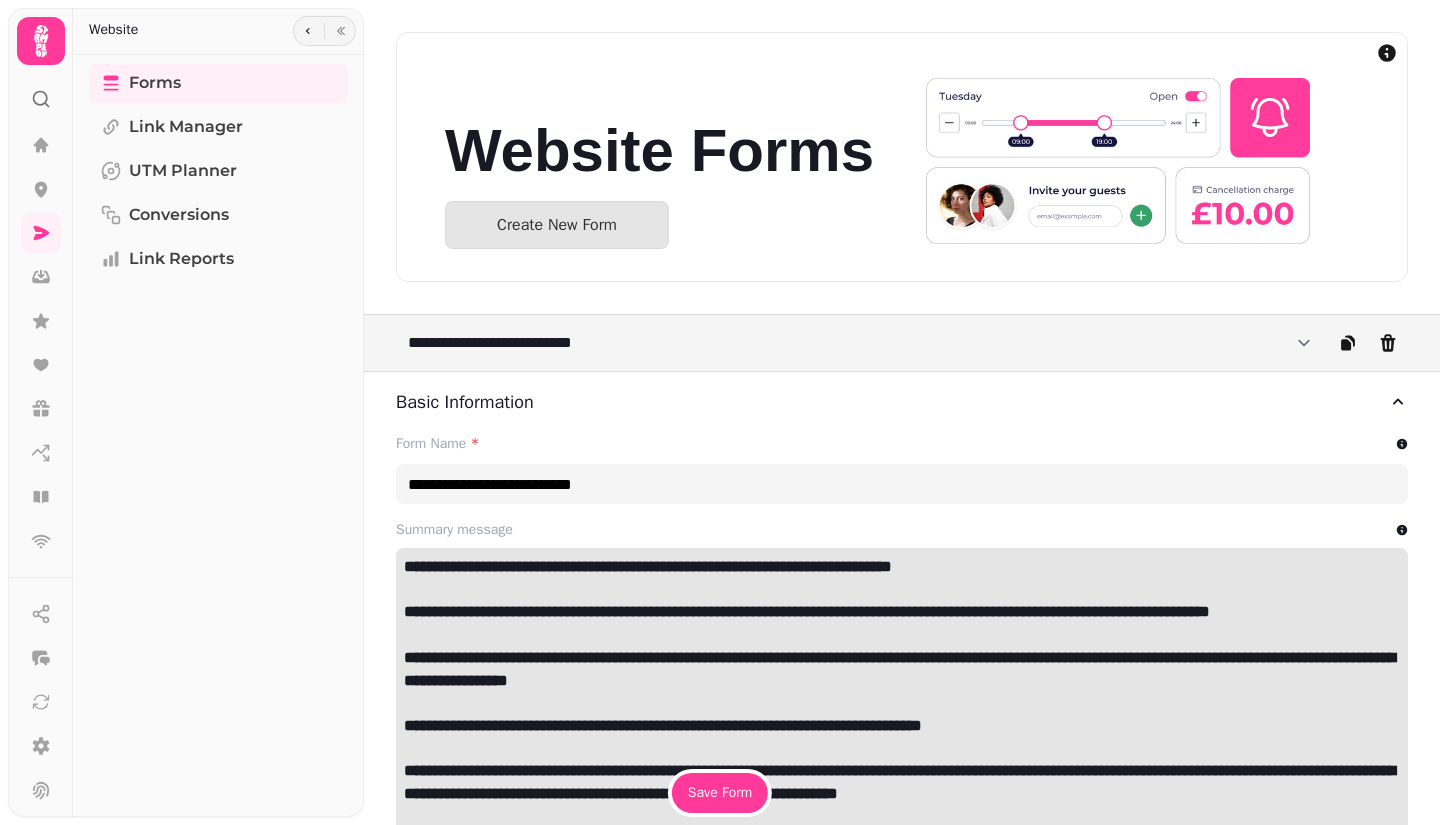 click on "Save Form" at bounding box center [720, 793] 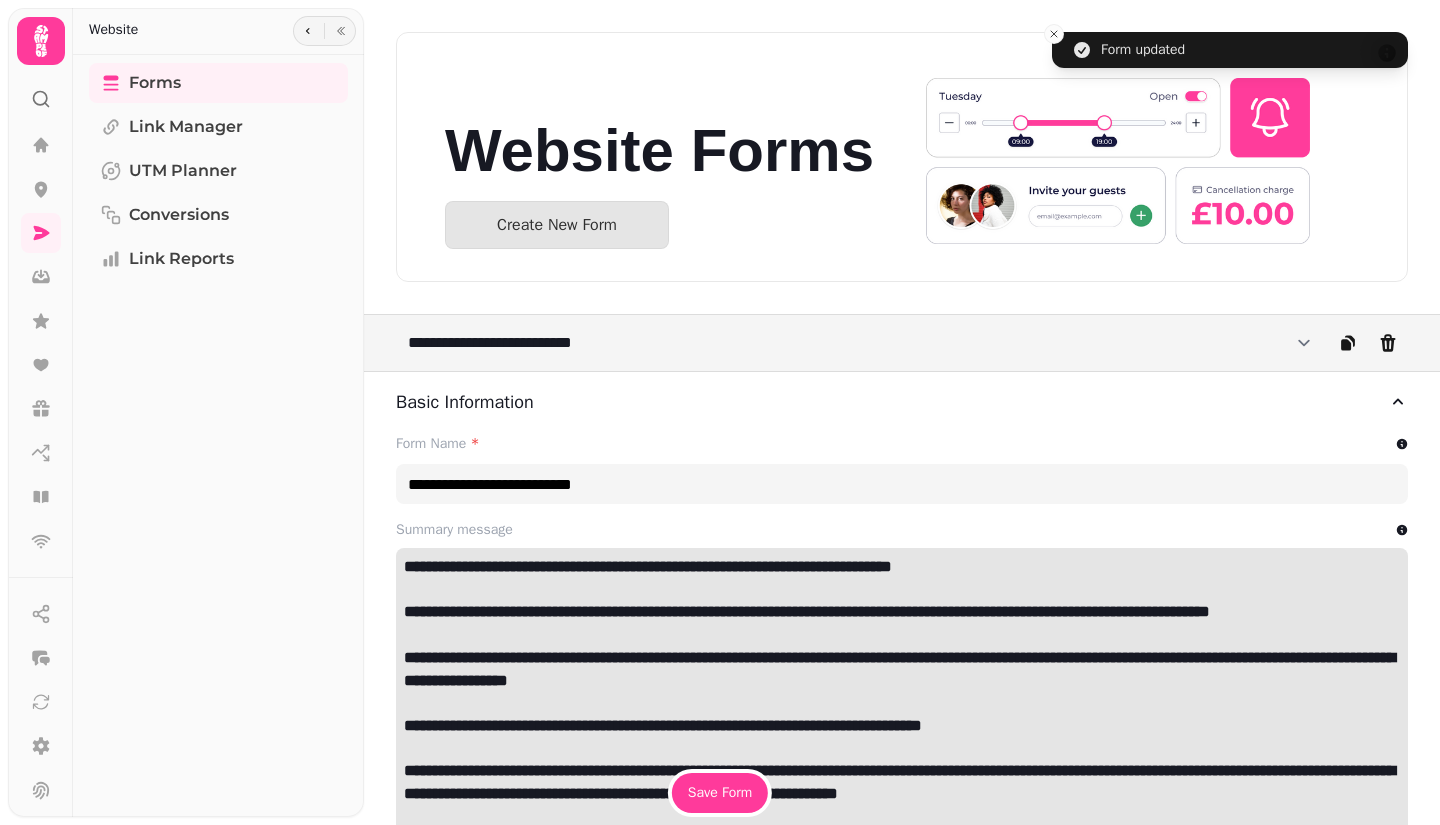 type on "**********" 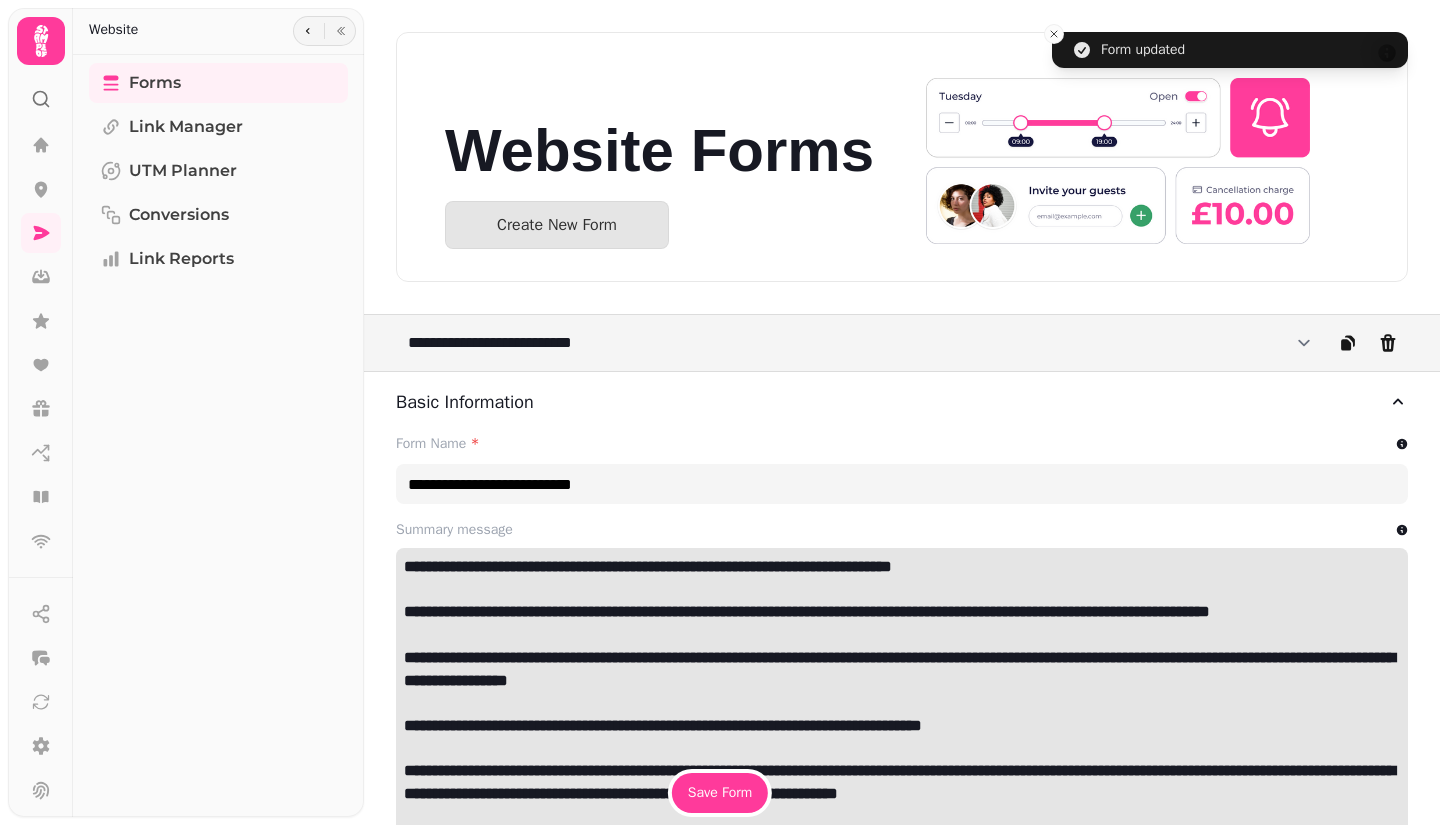 click on "Save Form" at bounding box center (720, 793) 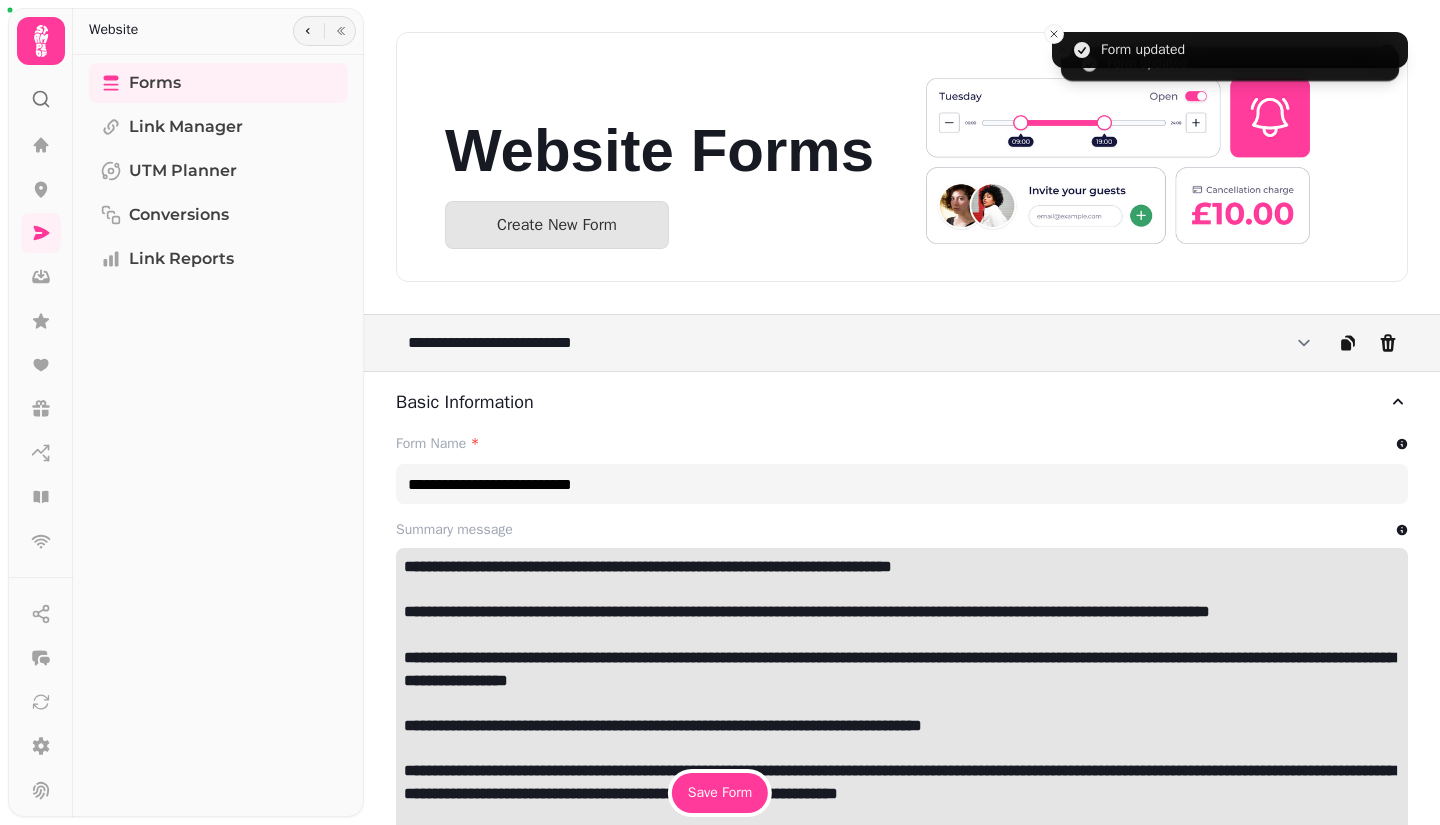 click on "Save Form" at bounding box center [720, 793] 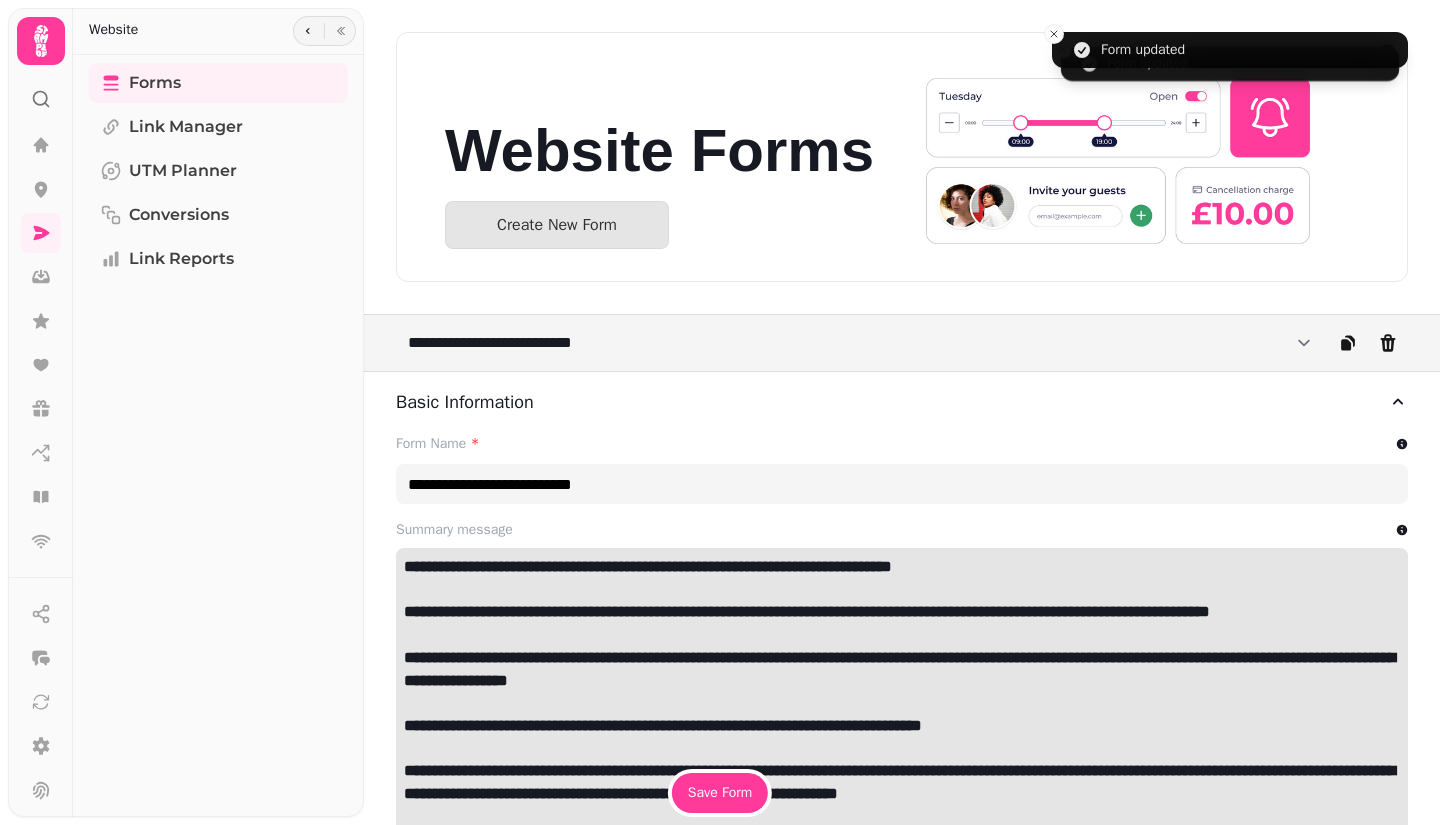 click on "Forms" at bounding box center [218, 83] 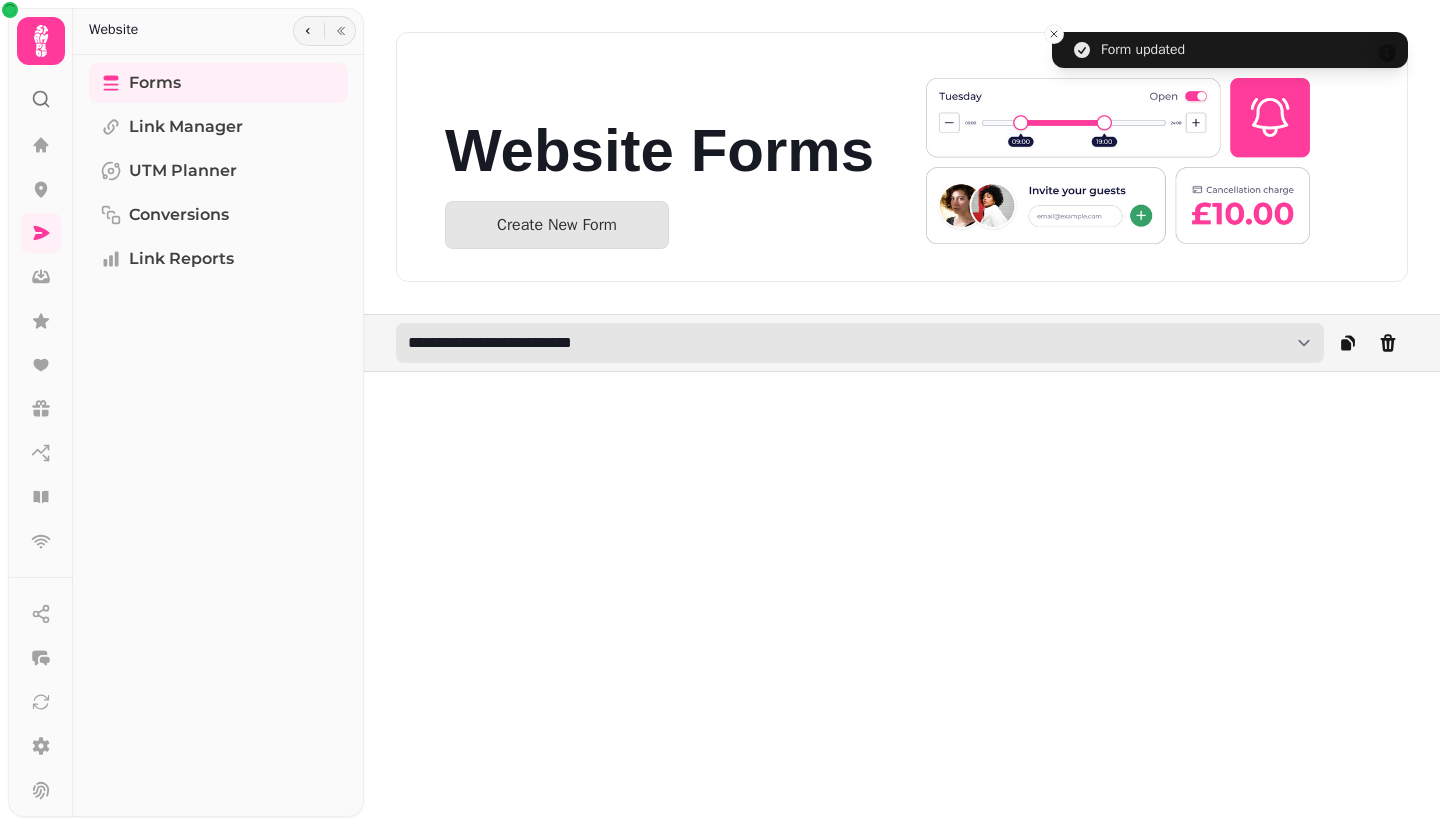click on "**********" at bounding box center (860, 343) 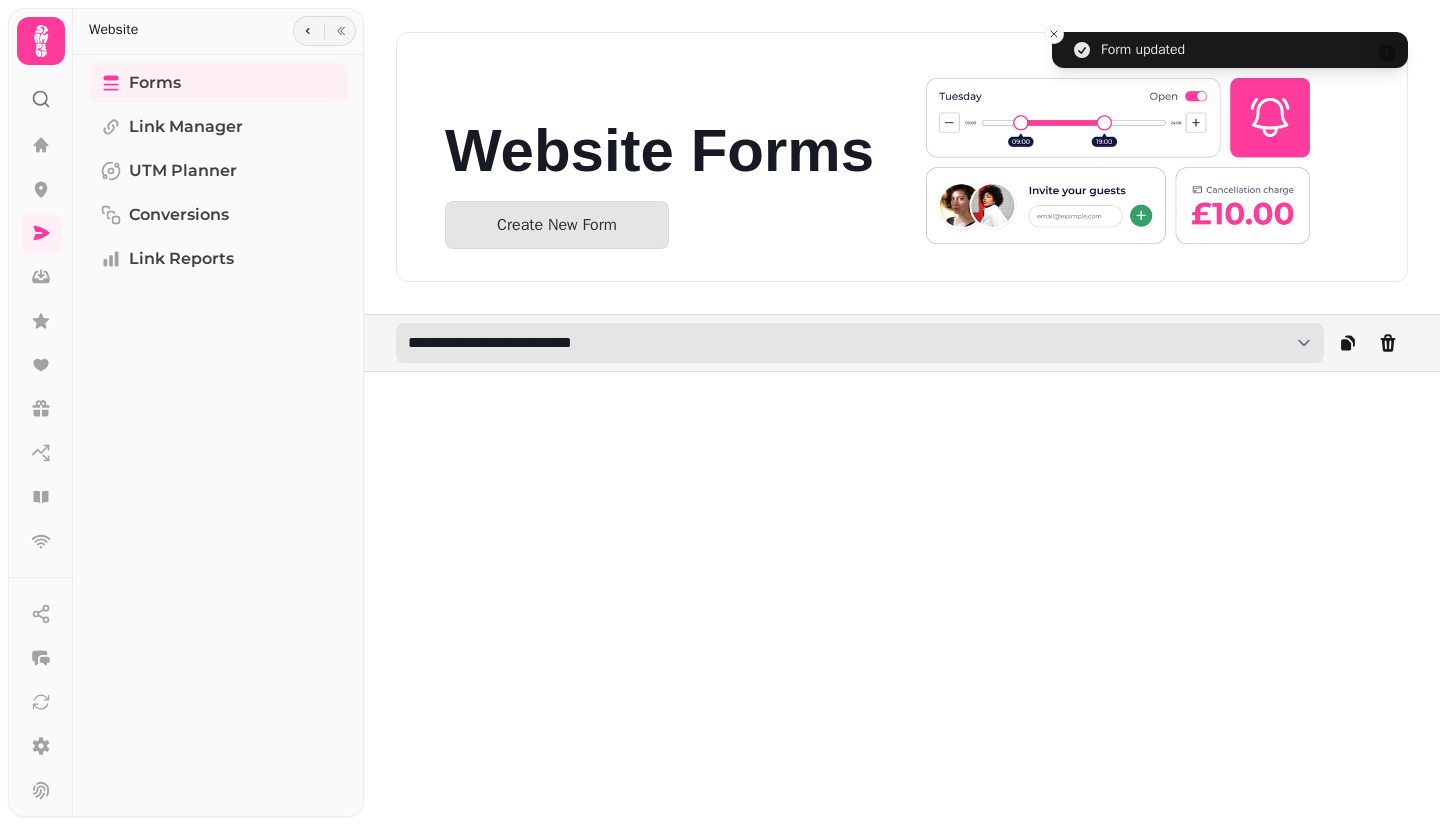 select on "**********" 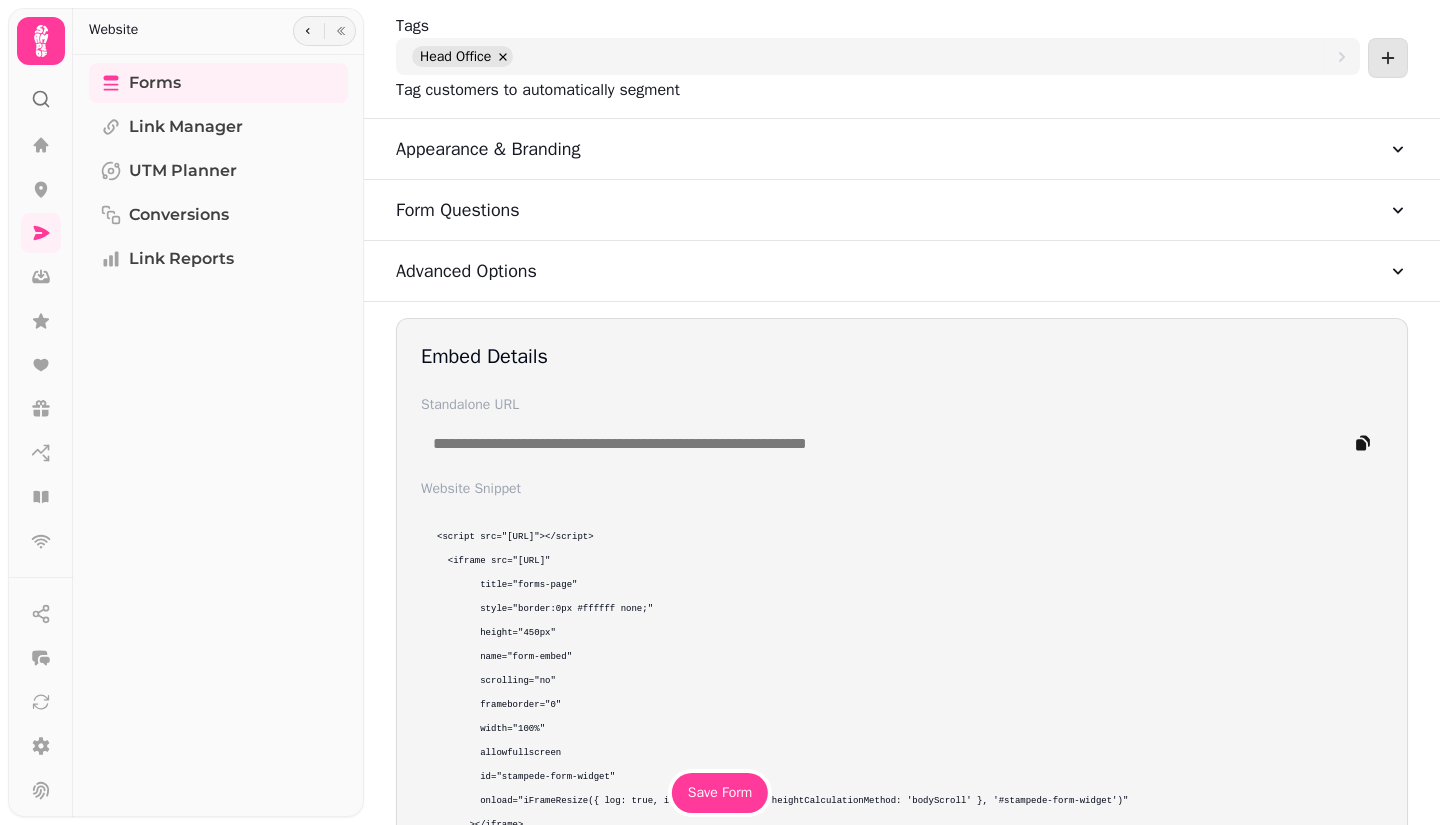 scroll, scrollTop: 1100, scrollLeft: 0, axis: vertical 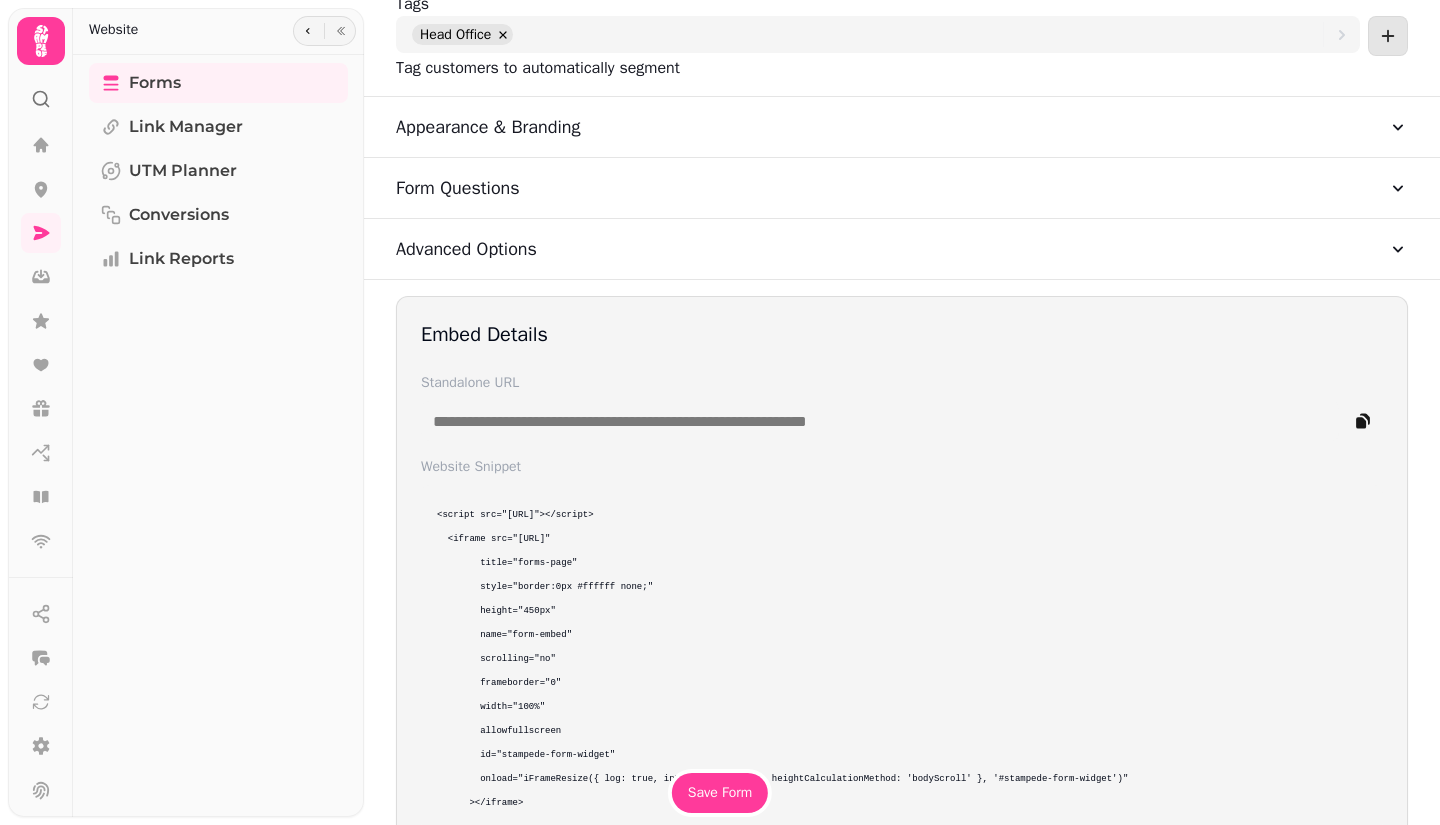 click on "Form Questions" at bounding box center (902, 188) 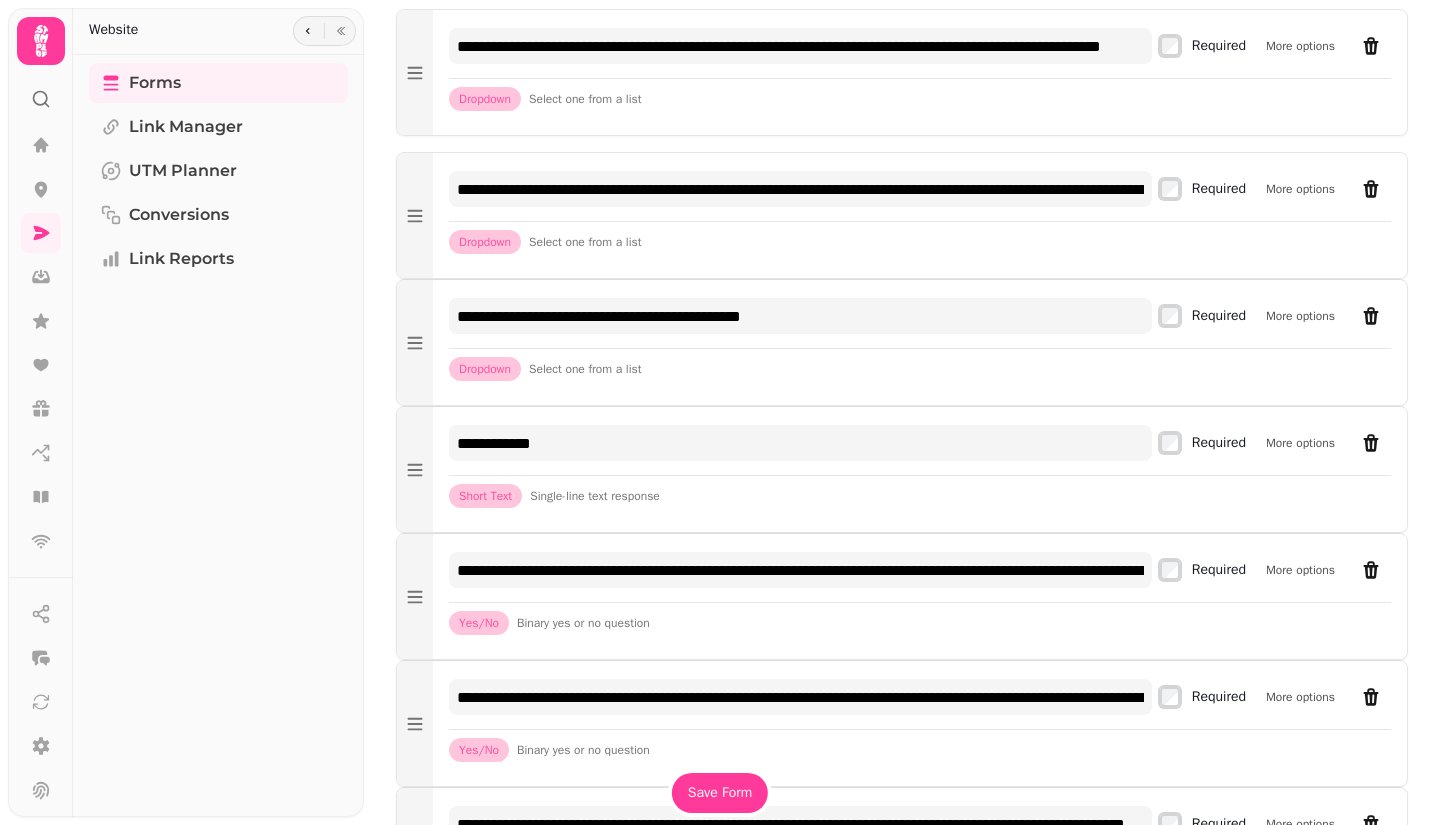 scroll, scrollTop: 1600, scrollLeft: 0, axis: vertical 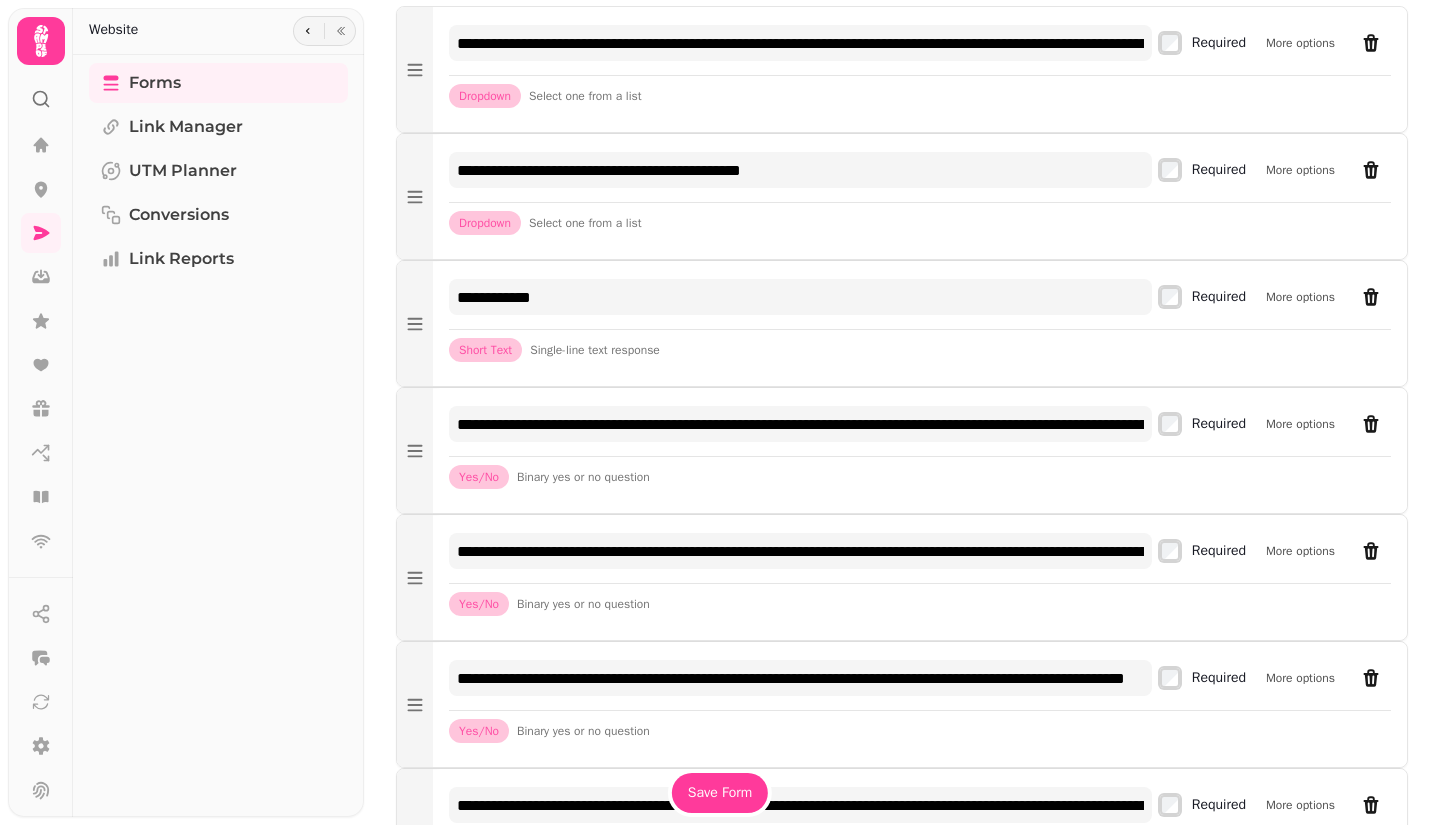 click at bounding box center (1371, 297) 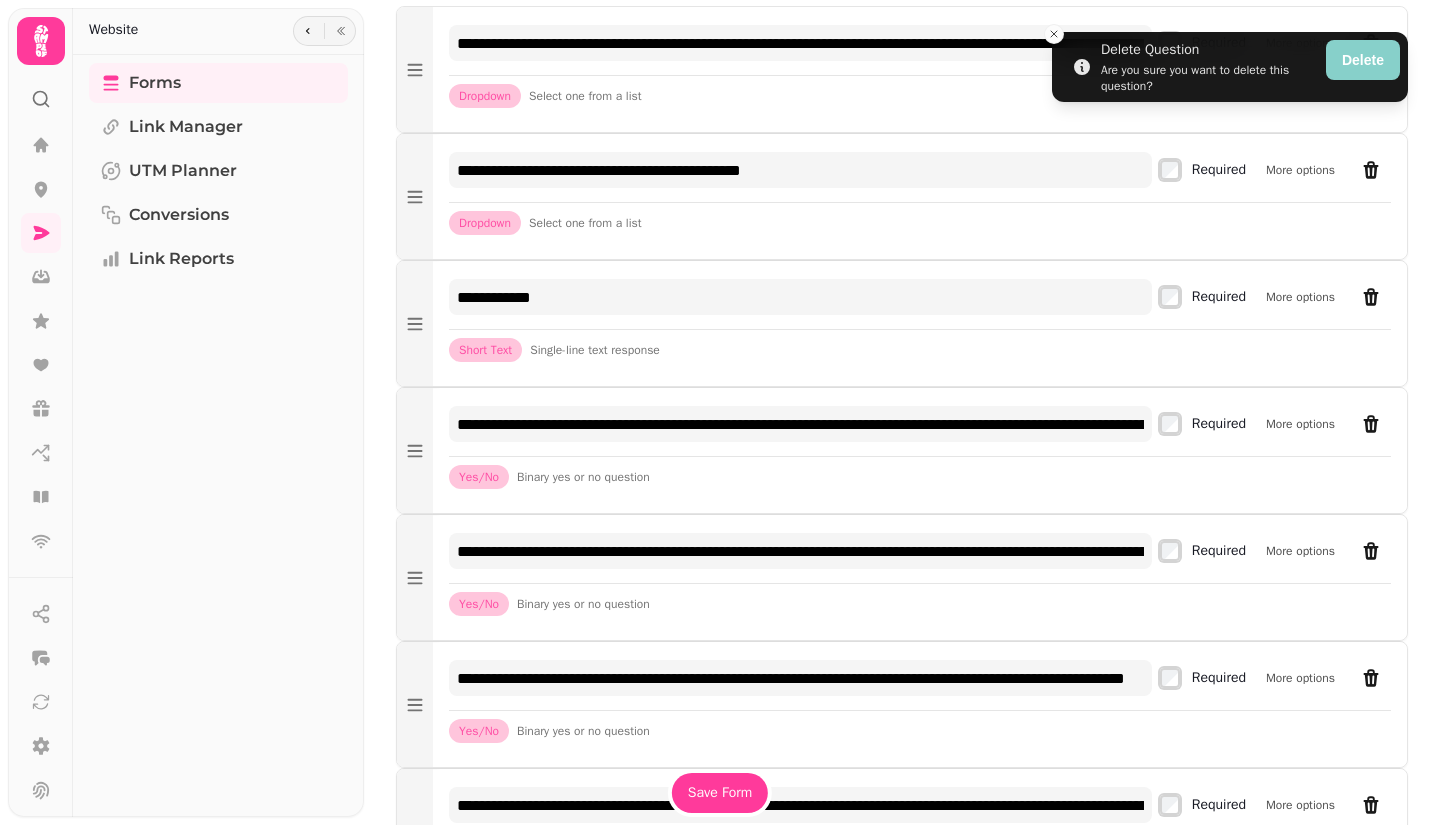 click on "Delete" at bounding box center (1363, 60) 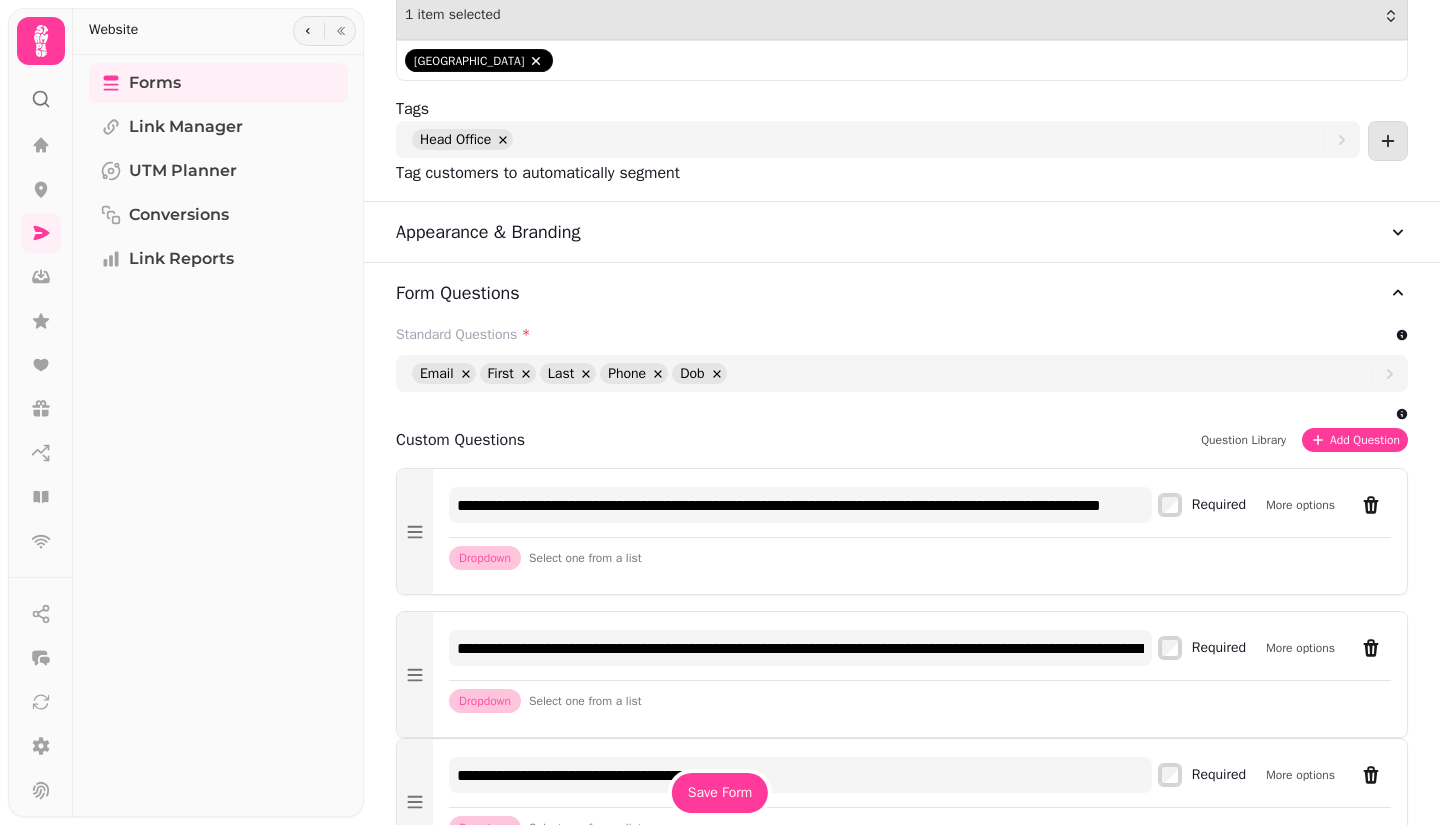 scroll, scrollTop: 1000, scrollLeft: 0, axis: vertical 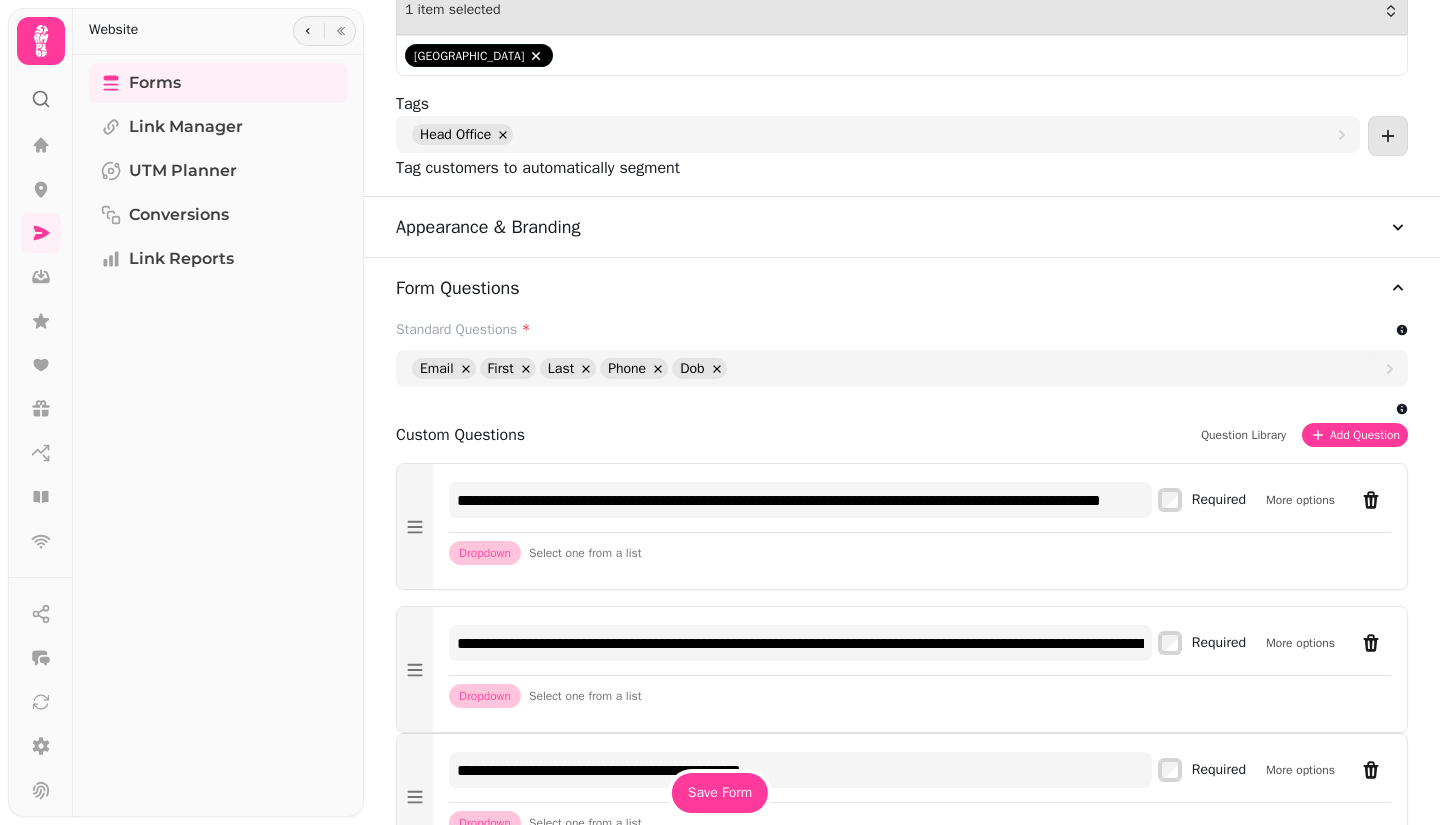 click 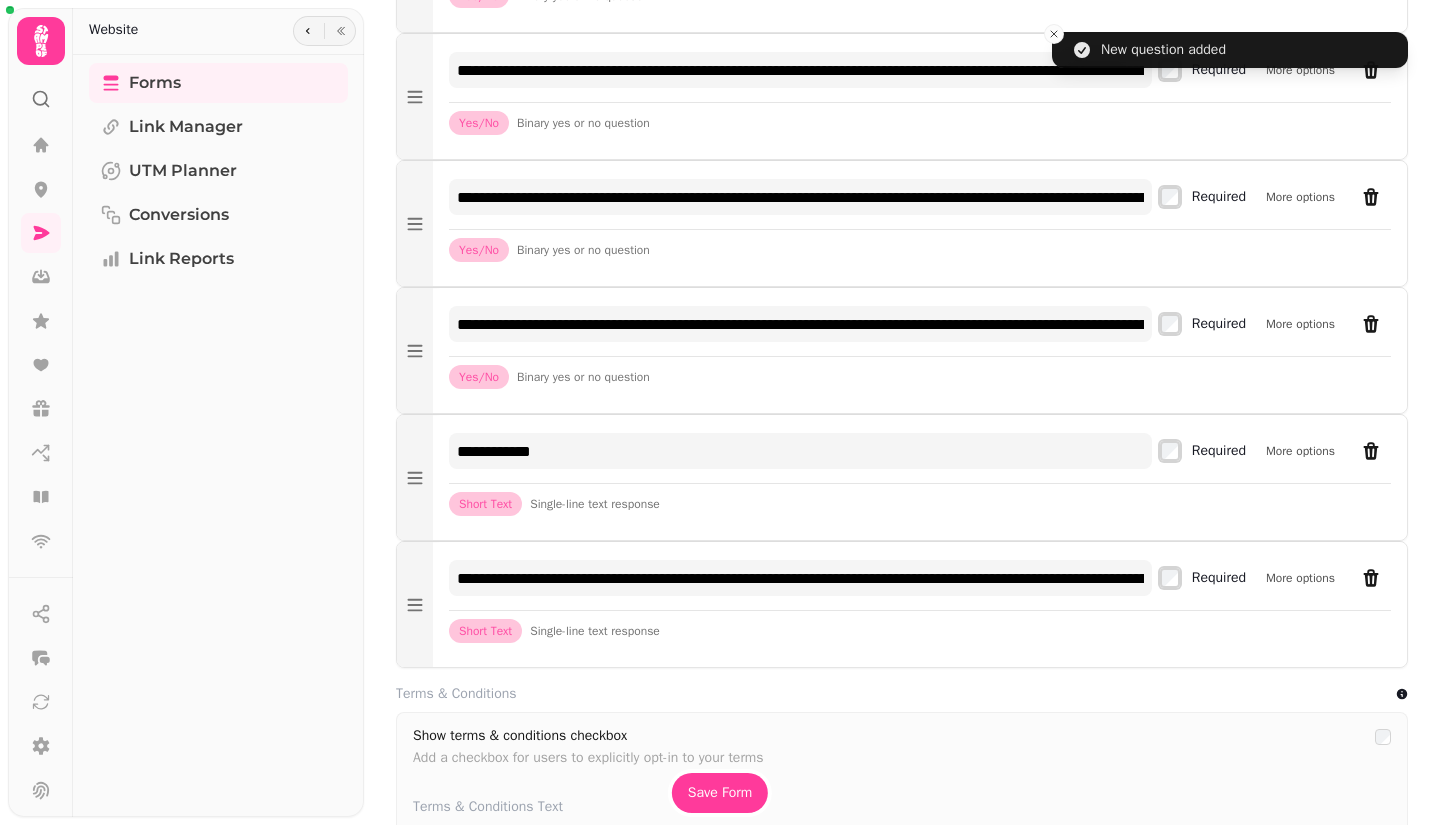 scroll, scrollTop: 2400, scrollLeft: 0, axis: vertical 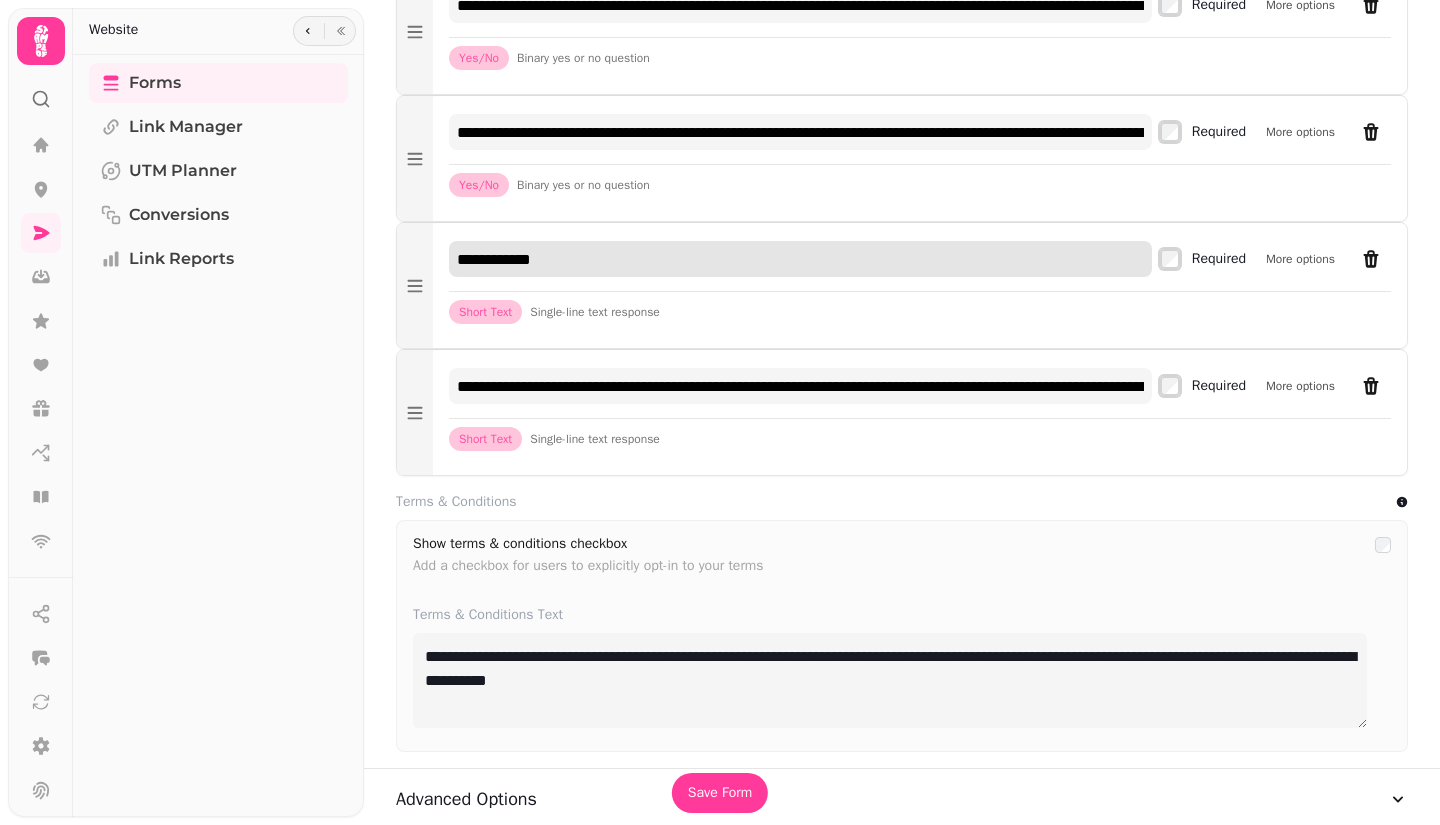 click on "**********" at bounding box center (800, 259) 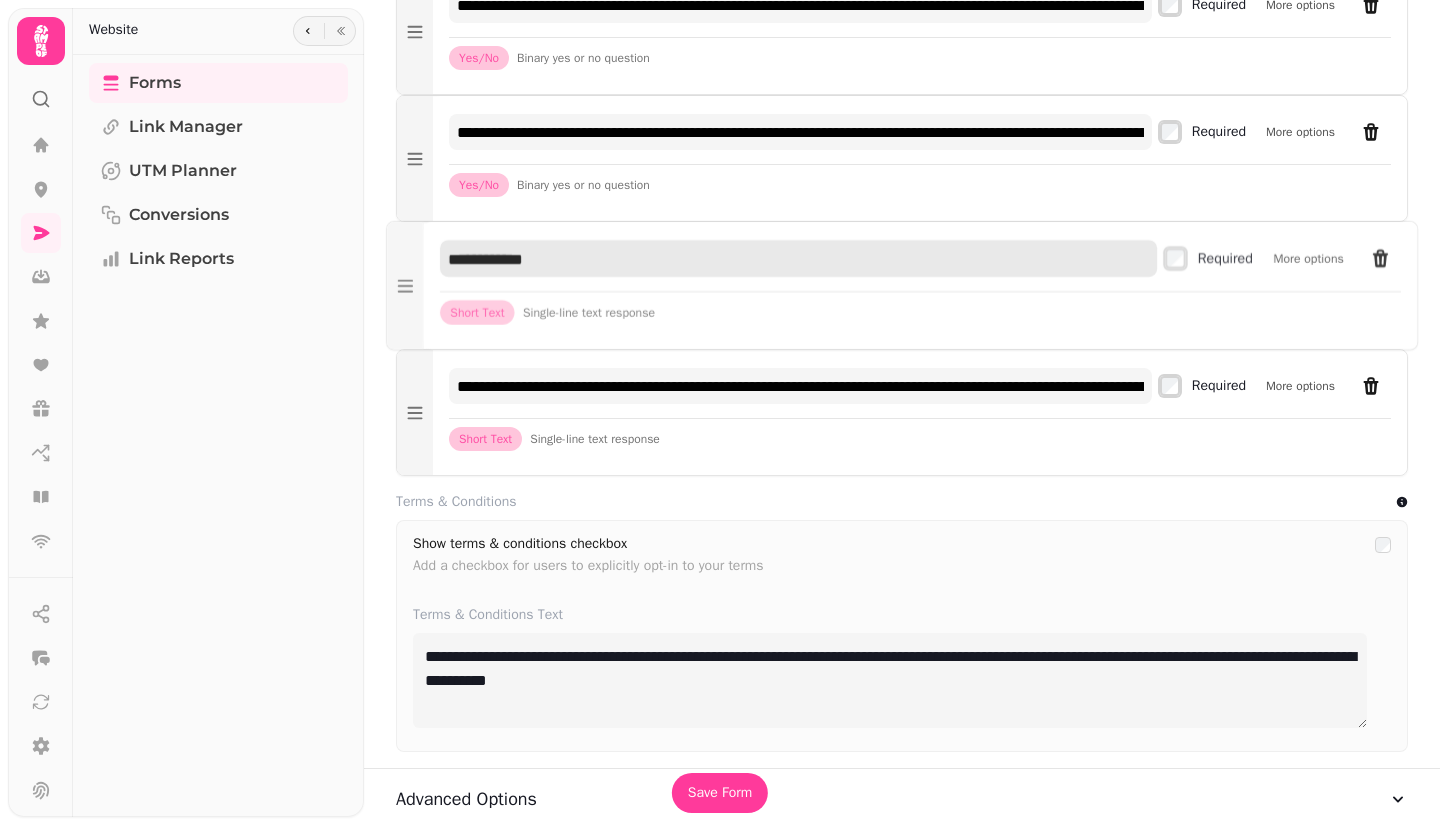 drag, startPoint x: 701, startPoint y: 291, endPoint x: 430, endPoint y: 291, distance: 271 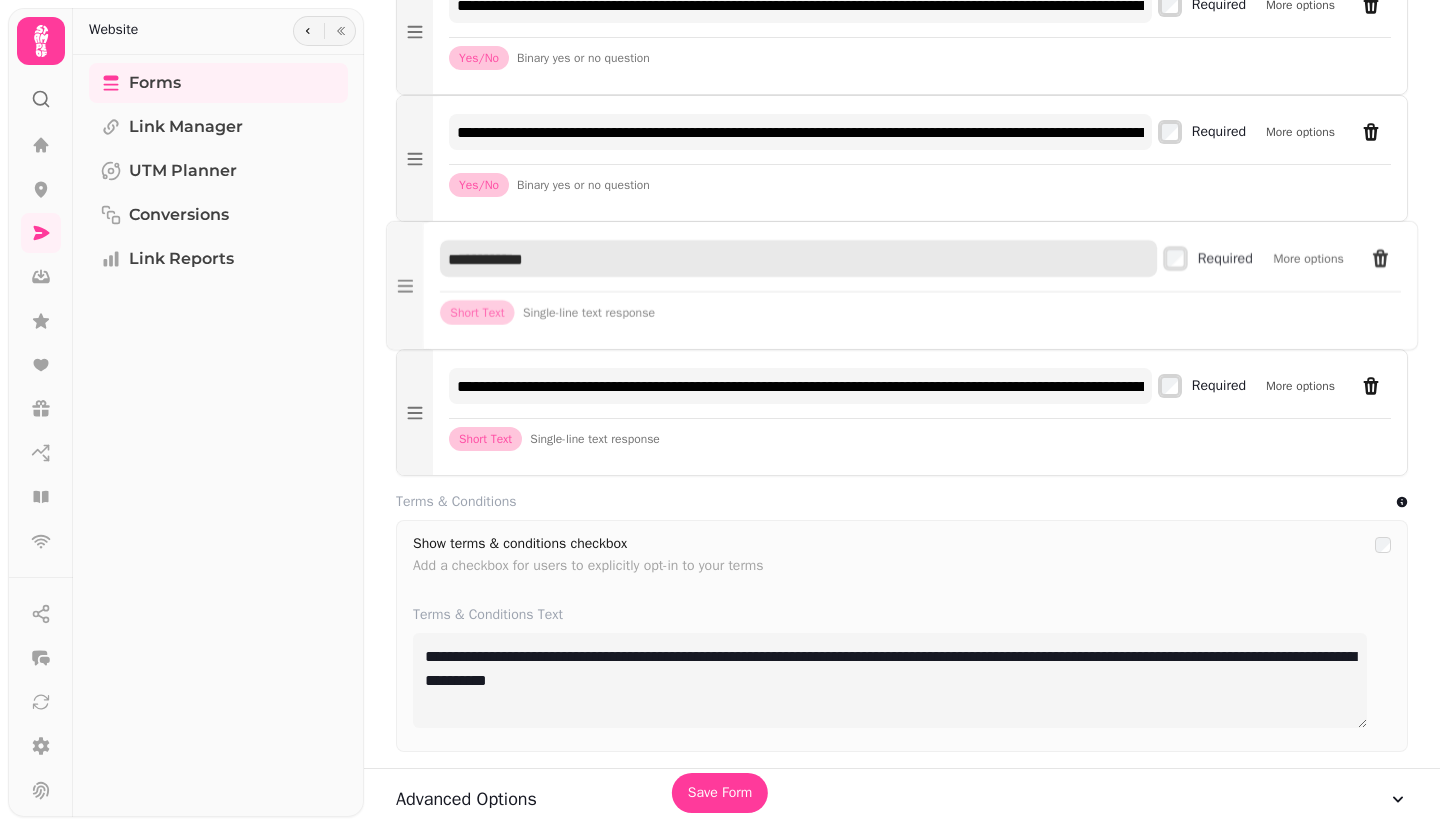 click on "**********" at bounding box center (920, 286) 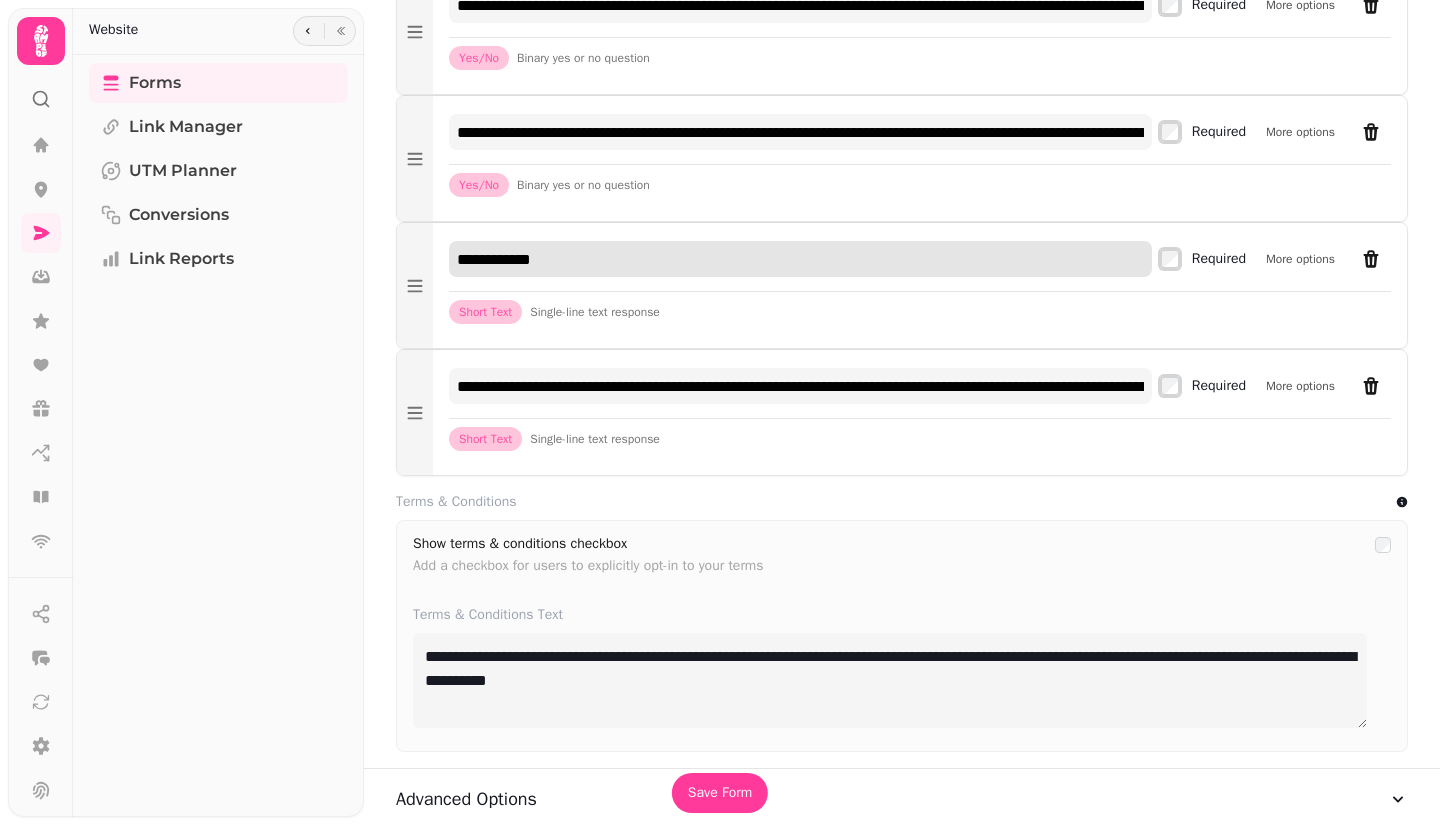 paste on "**********" 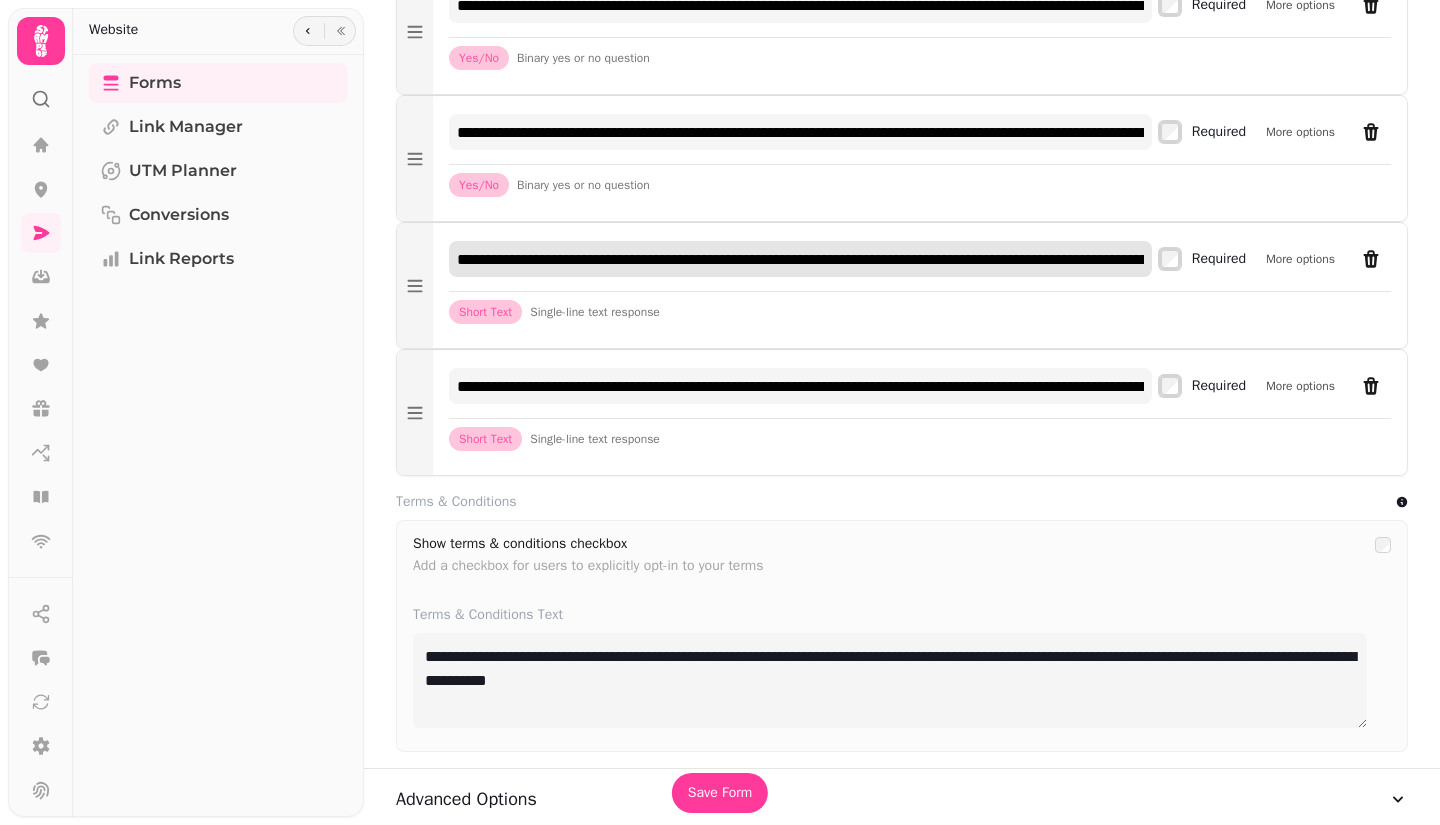 scroll, scrollTop: 0, scrollLeft: 2480, axis: horizontal 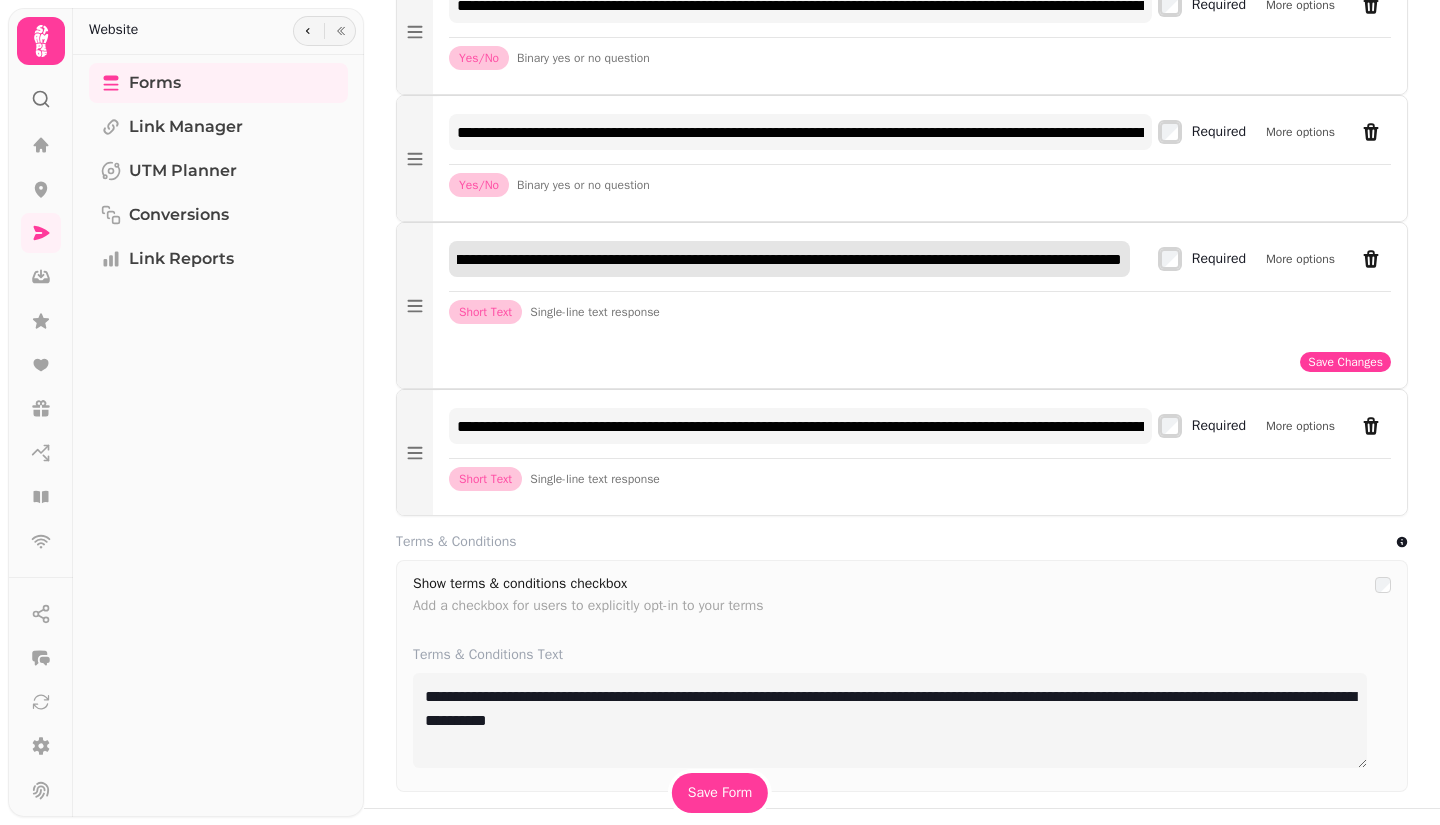 type on "**********" 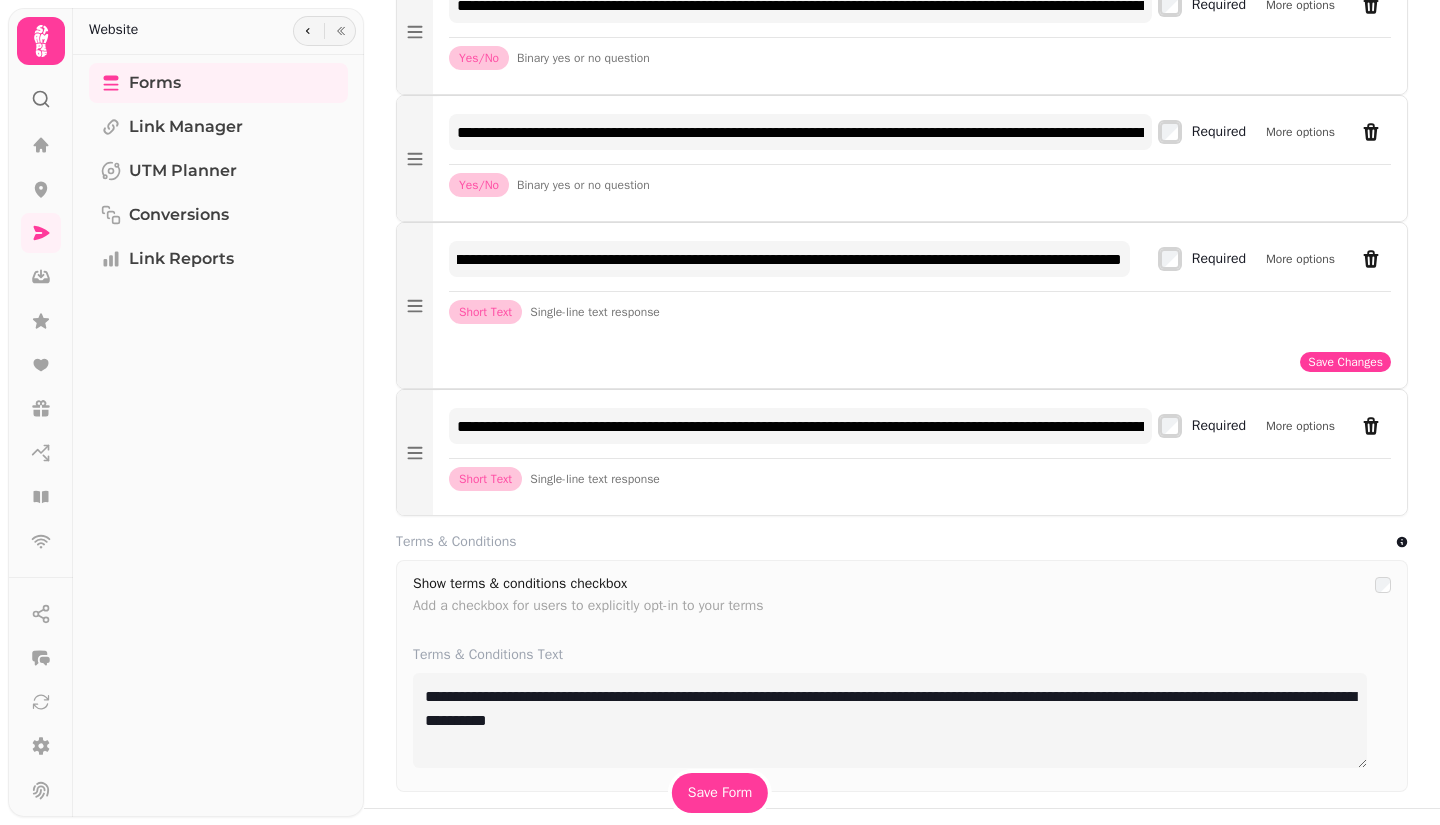 click on "More options" at bounding box center (1300, 259) 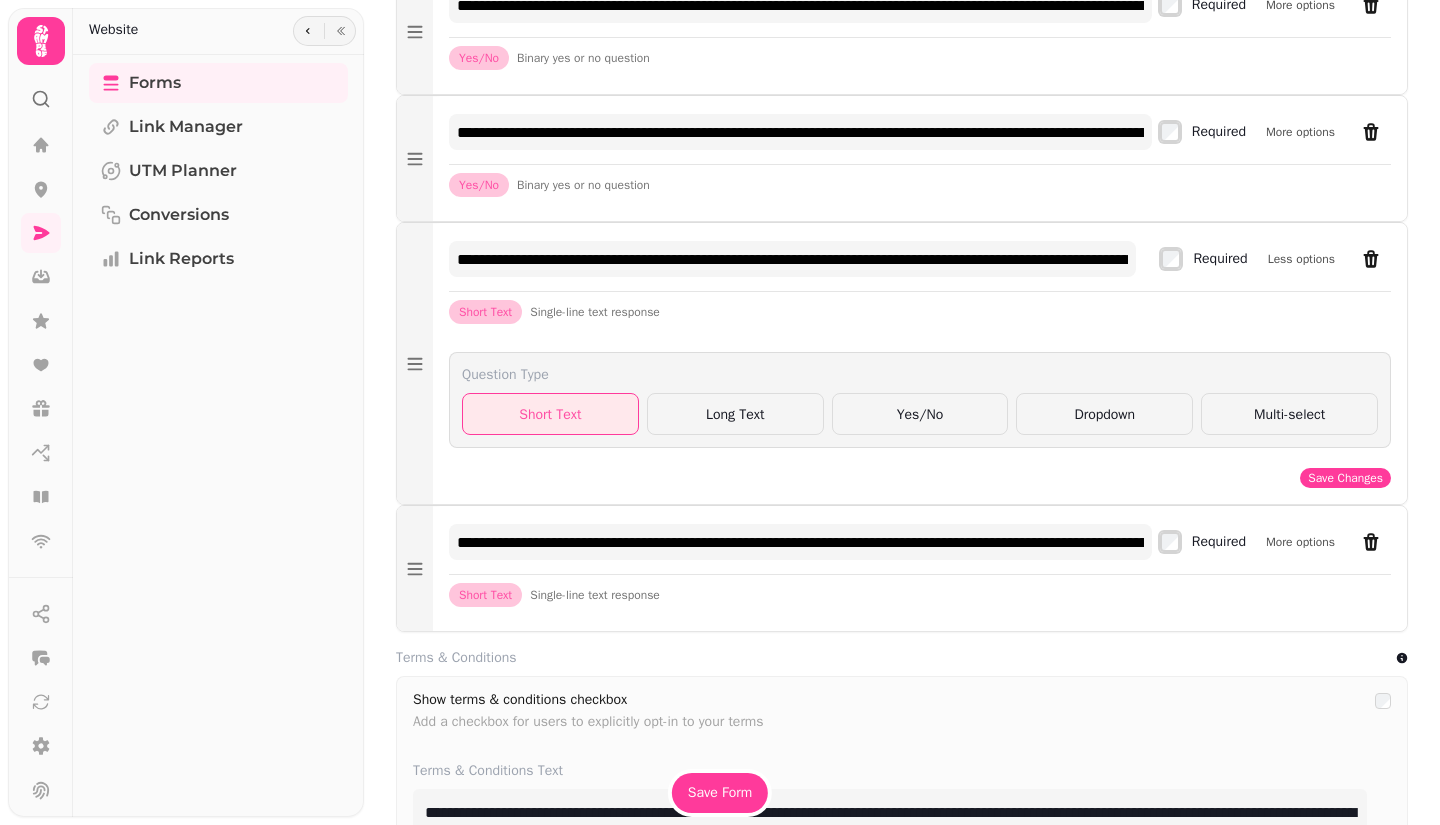 click on "Yes/No" at bounding box center (920, 414) 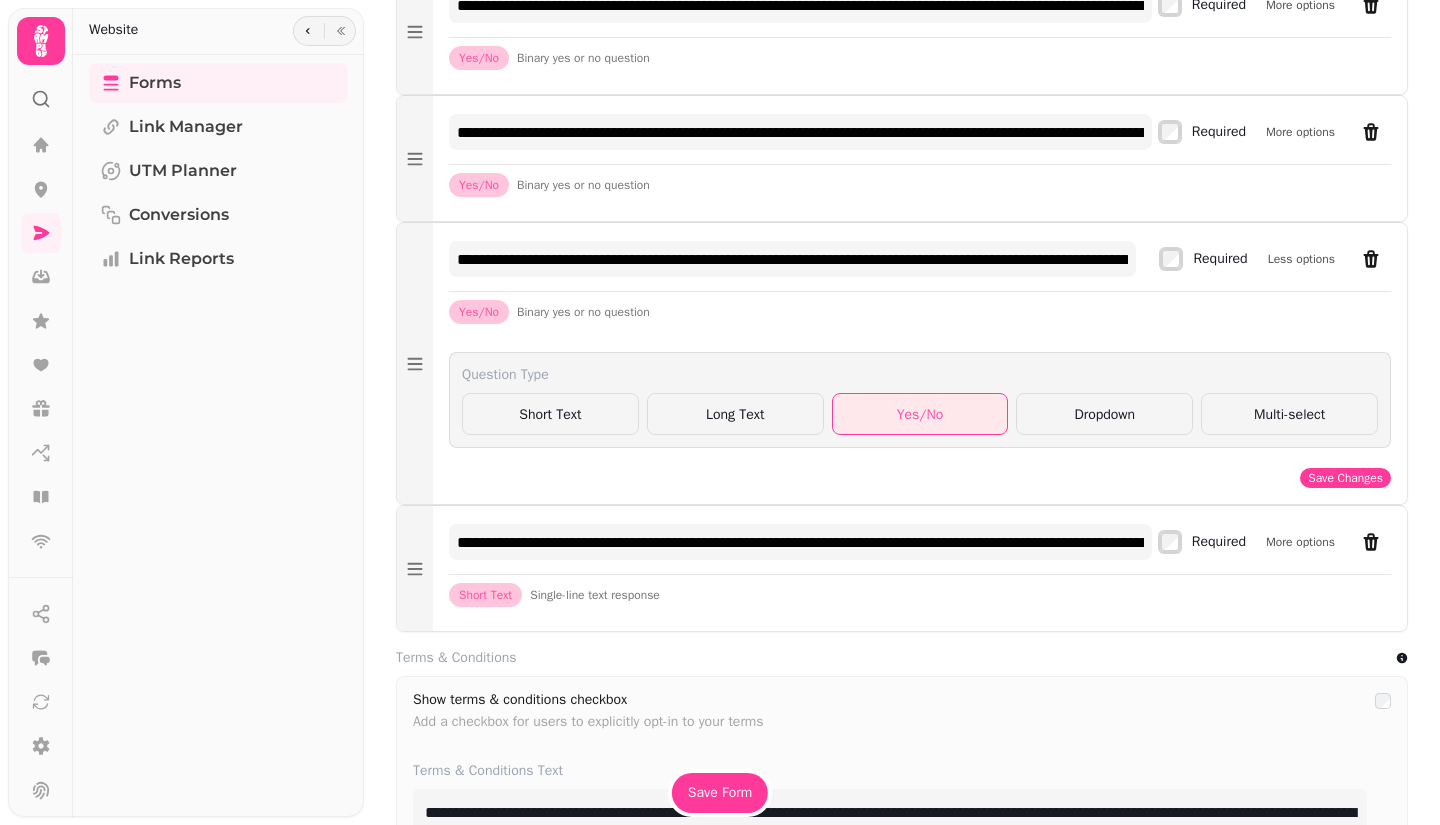 click on "**********" at bounding box center (920, 363) 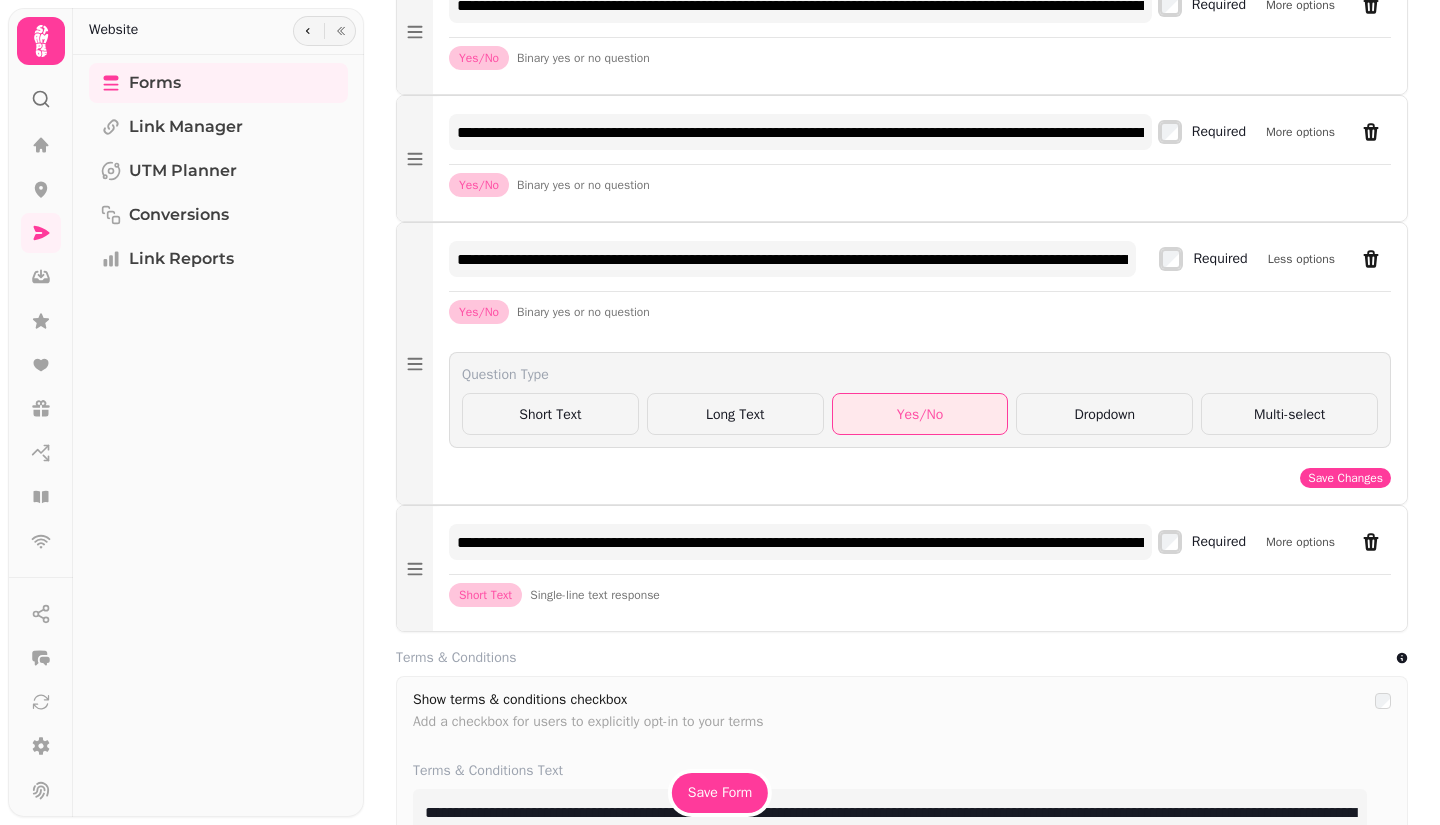 click on "Save Changes" at bounding box center (1345, 478) 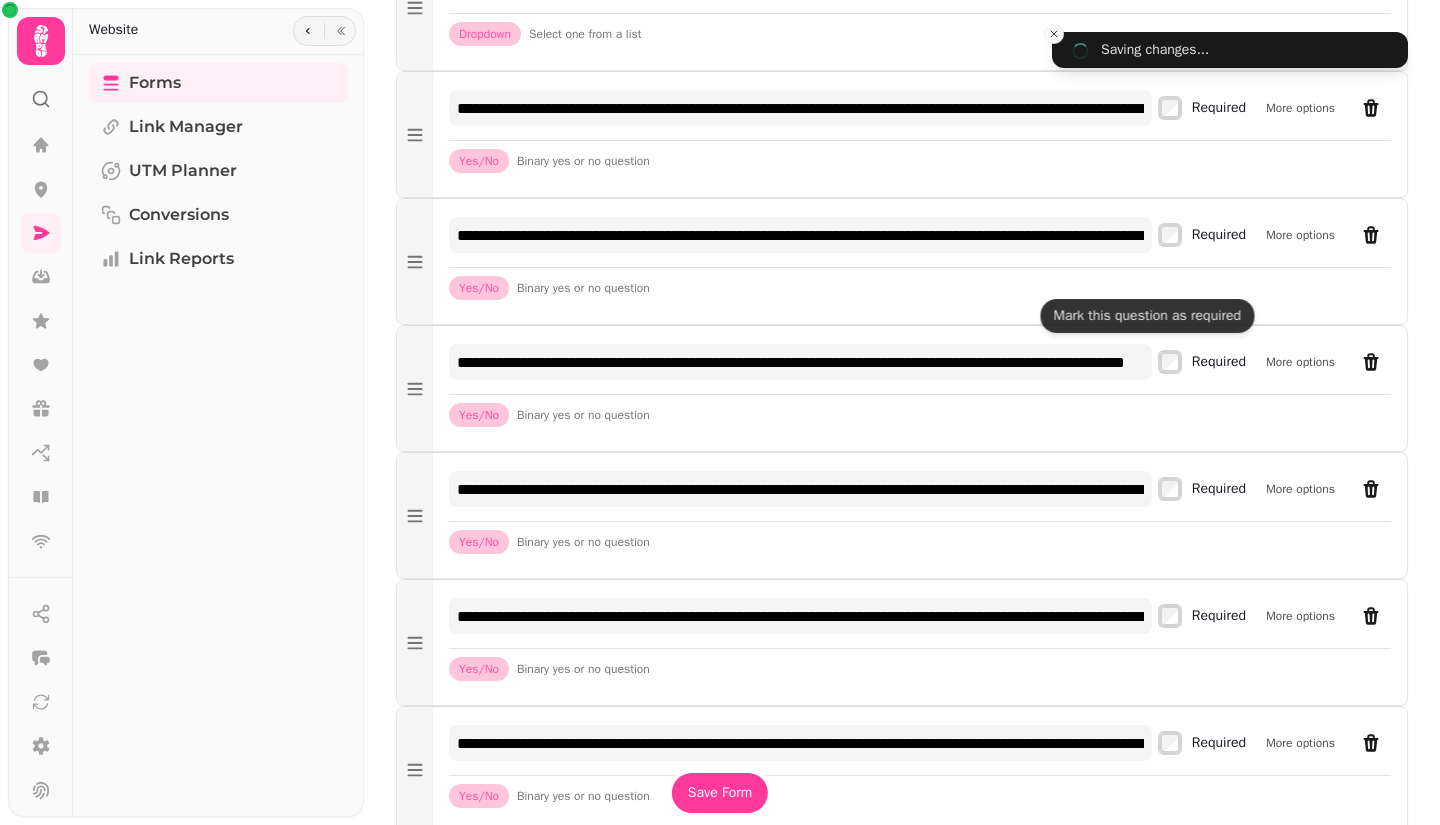 scroll, scrollTop: 1600, scrollLeft: 0, axis: vertical 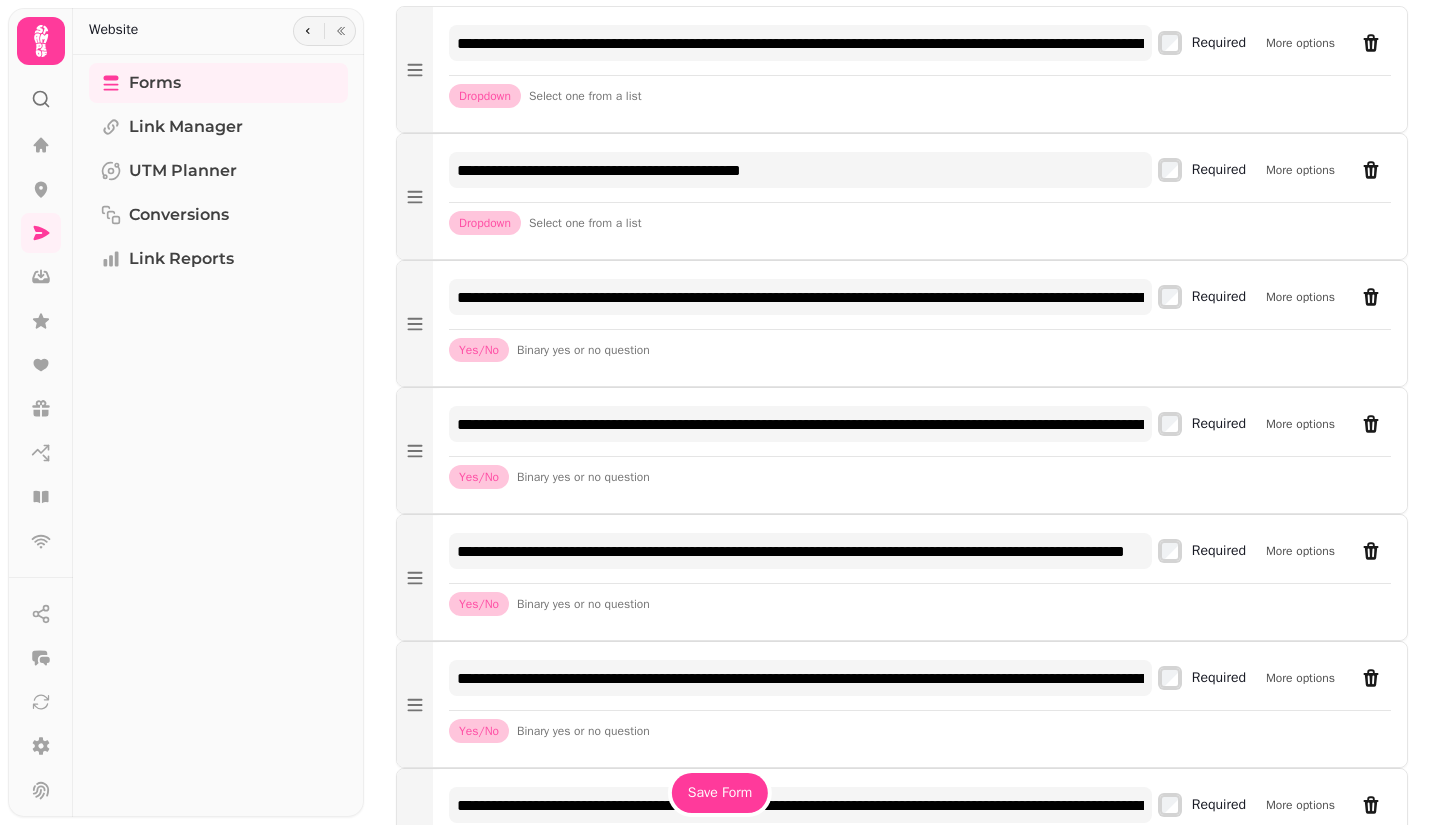 click on "**********" at bounding box center (920, 323) 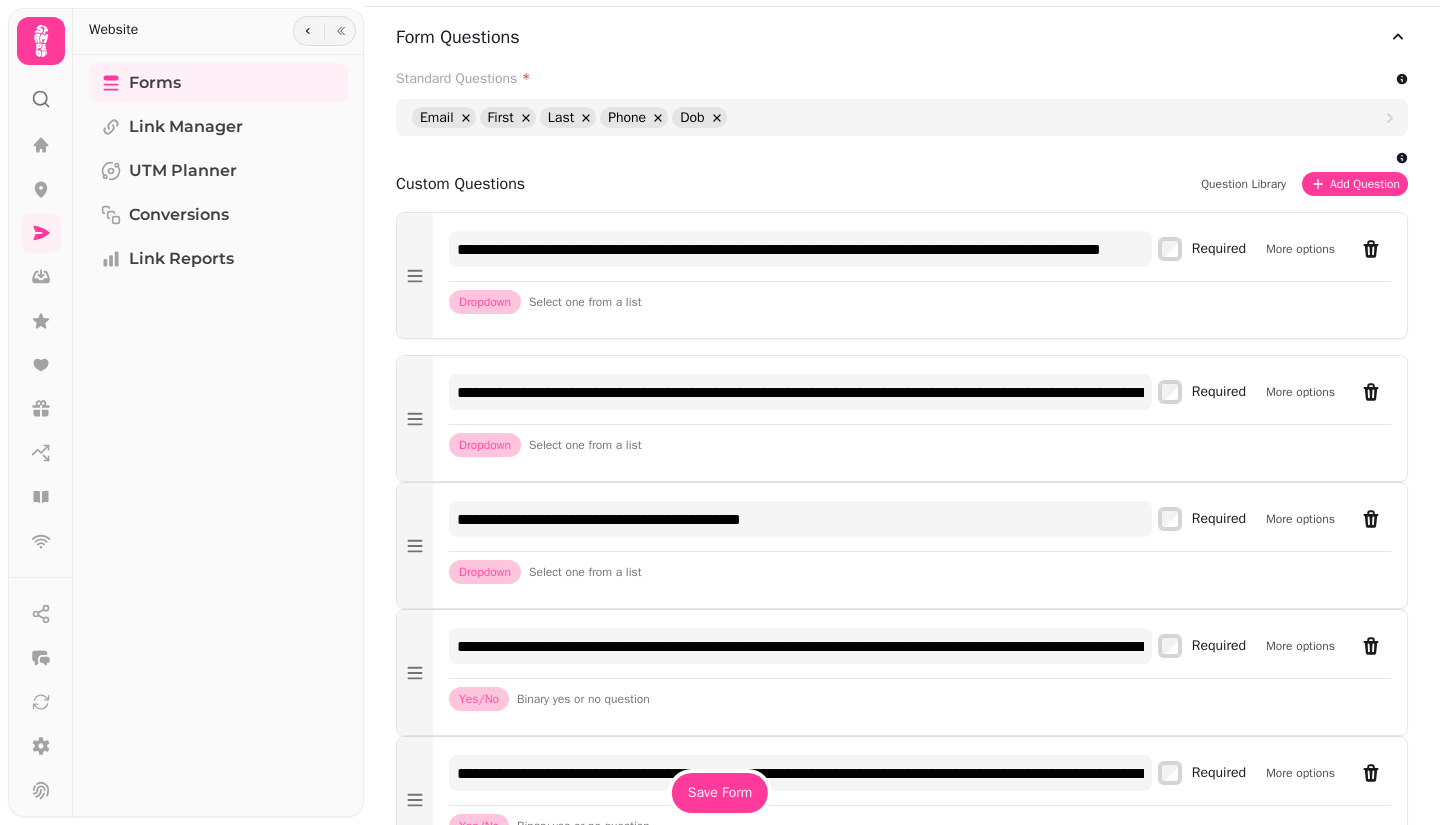 scroll, scrollTop: 1100, scrollLeft: 0, axis: vertical 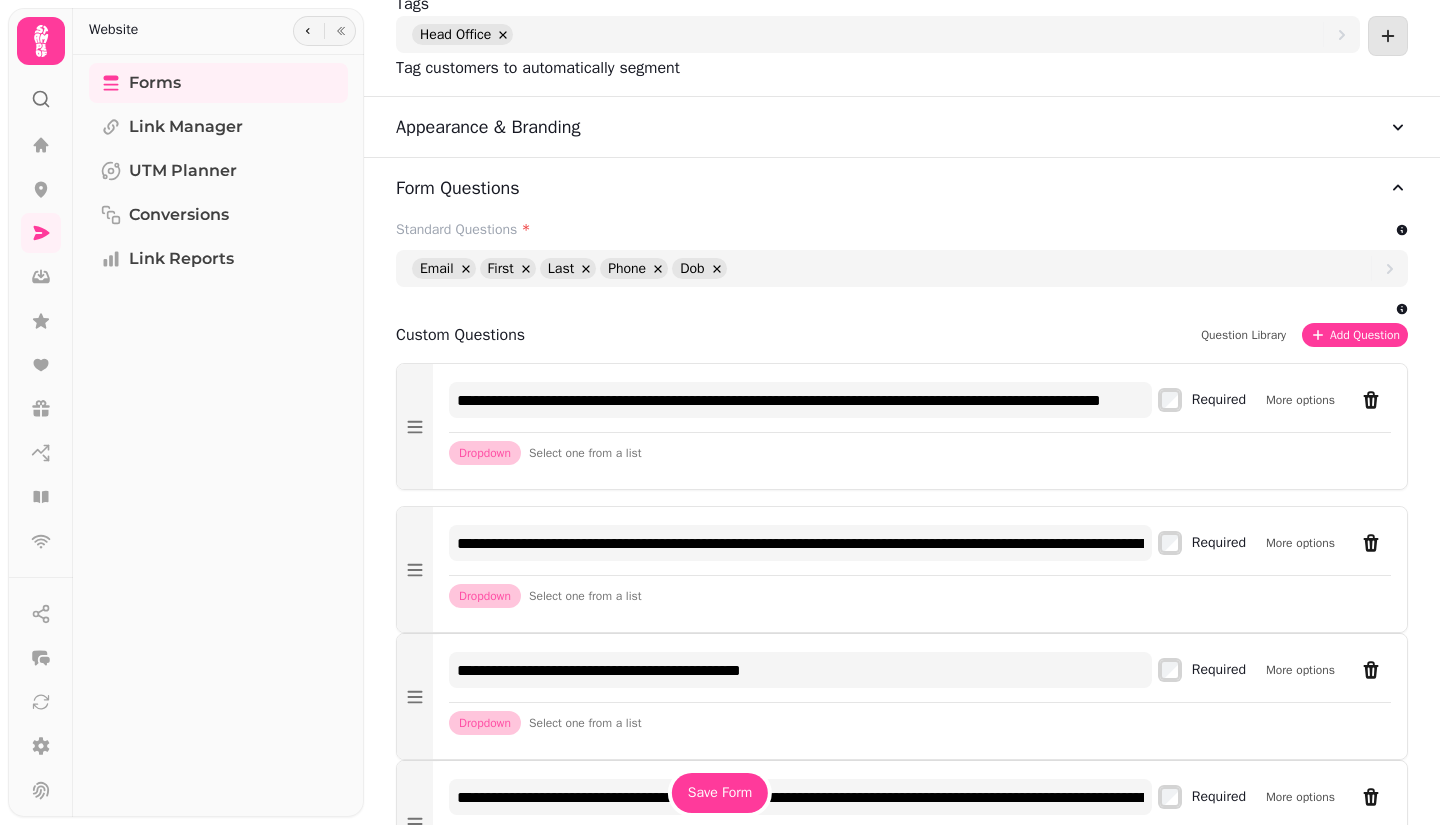 click on "Add Question" at bounding box center (1365, 335) 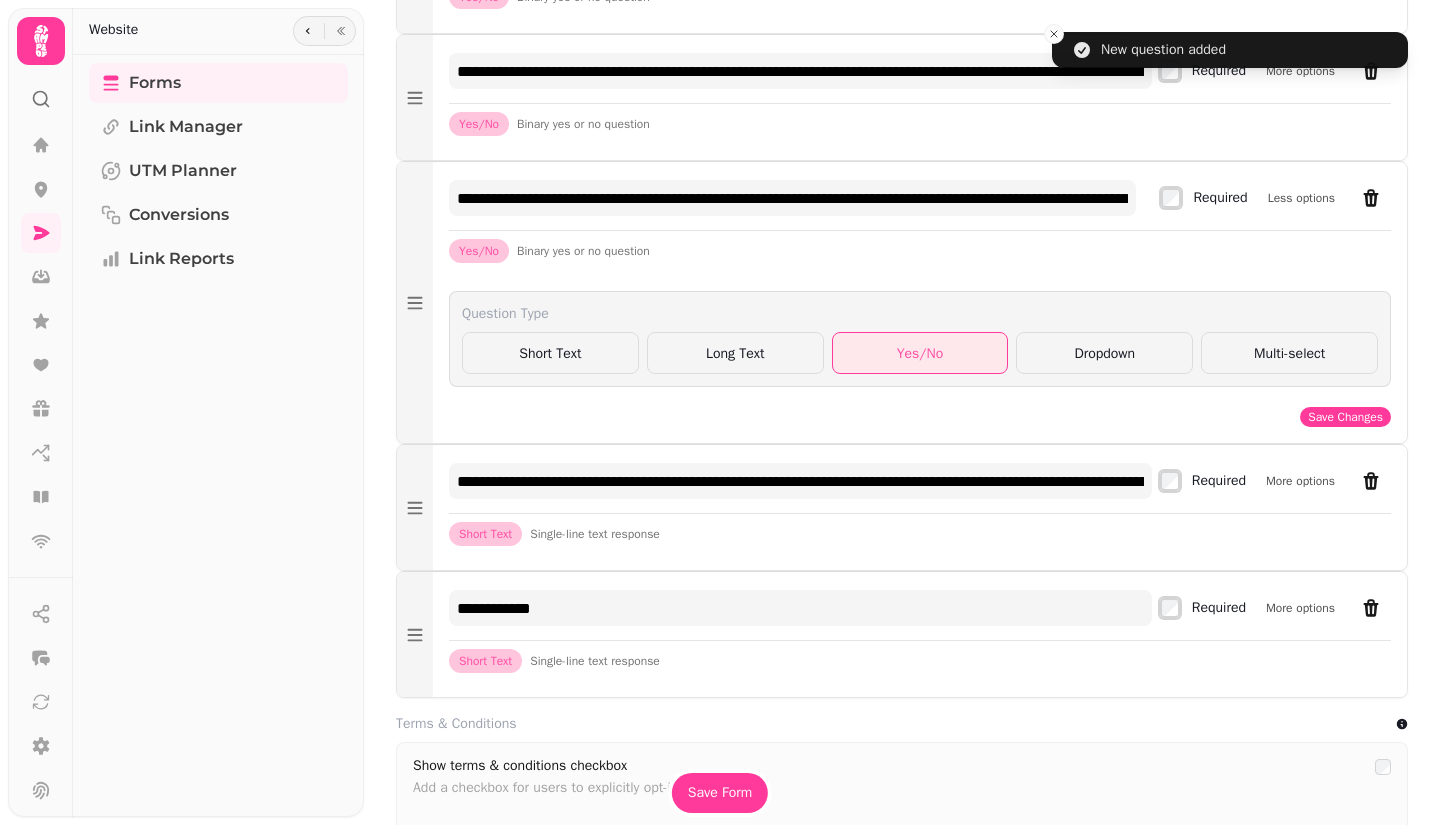 scroll, scrollTop: 2600, scrollLeft: 0, axis: vertical 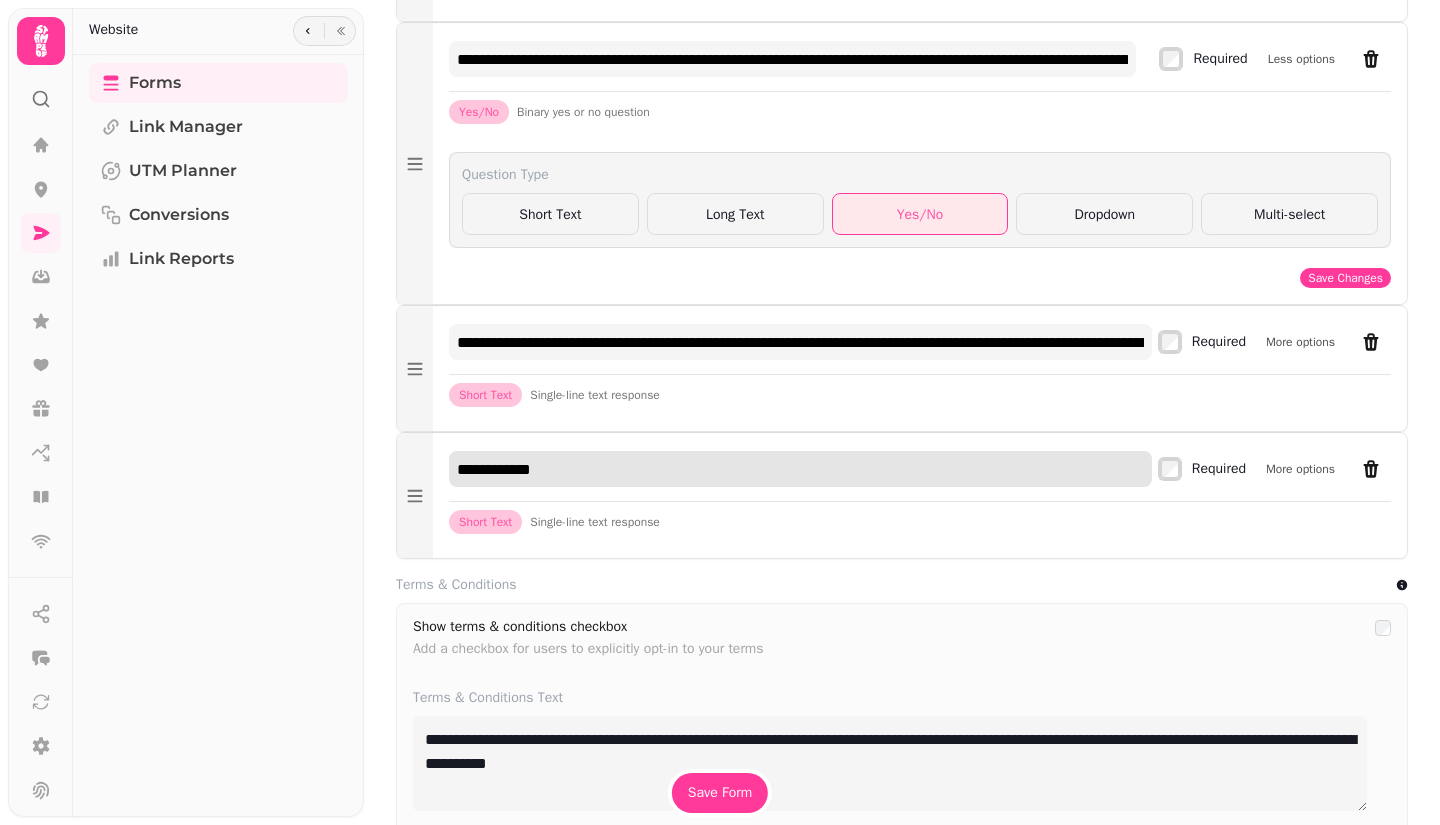 click on "**********" at bounding box center [800, 469] 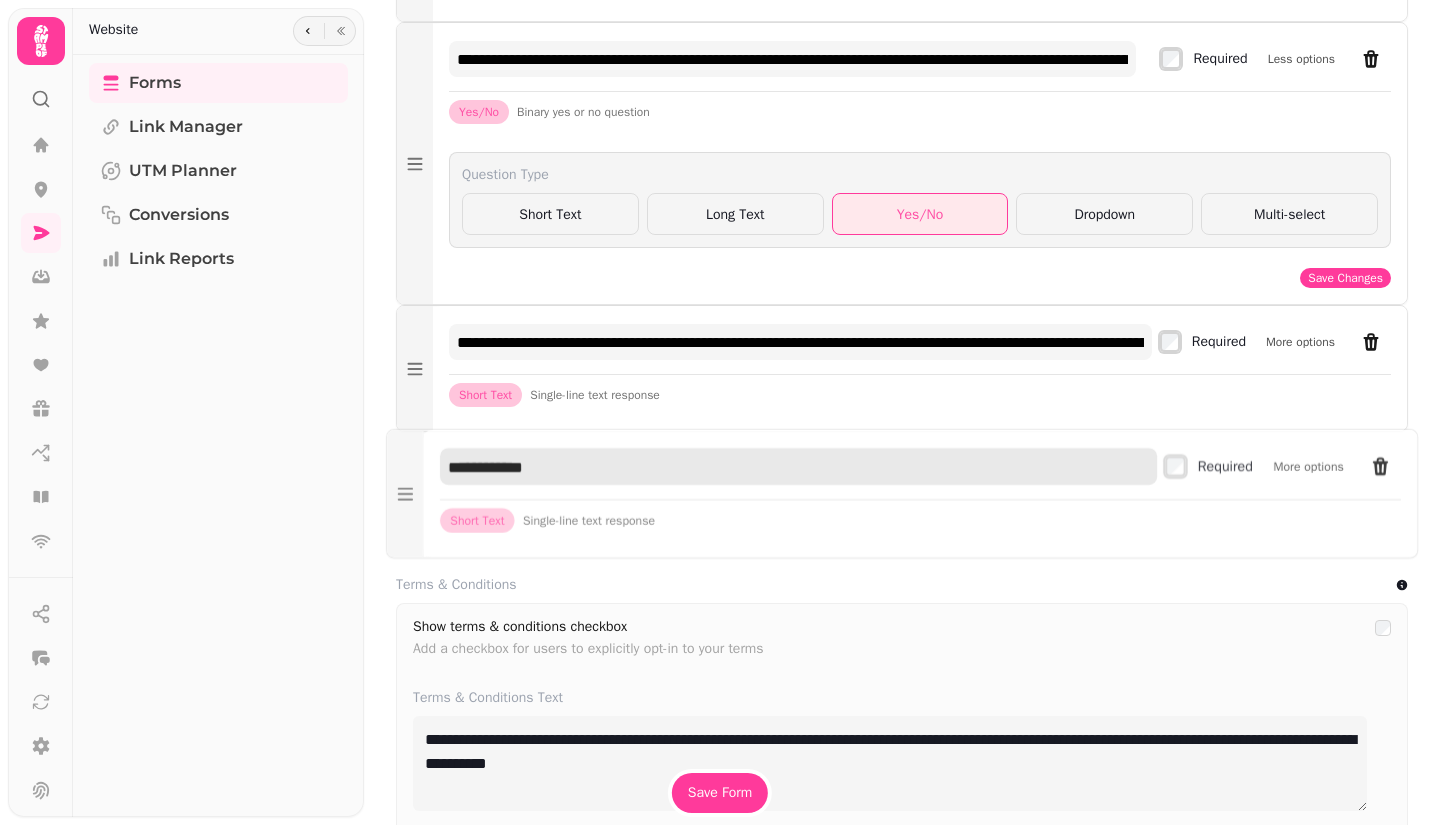 drag, startPoint x: 581, startPoint y: 502, endPoint x: 455, endPoint y: 496, distance: 126.14278 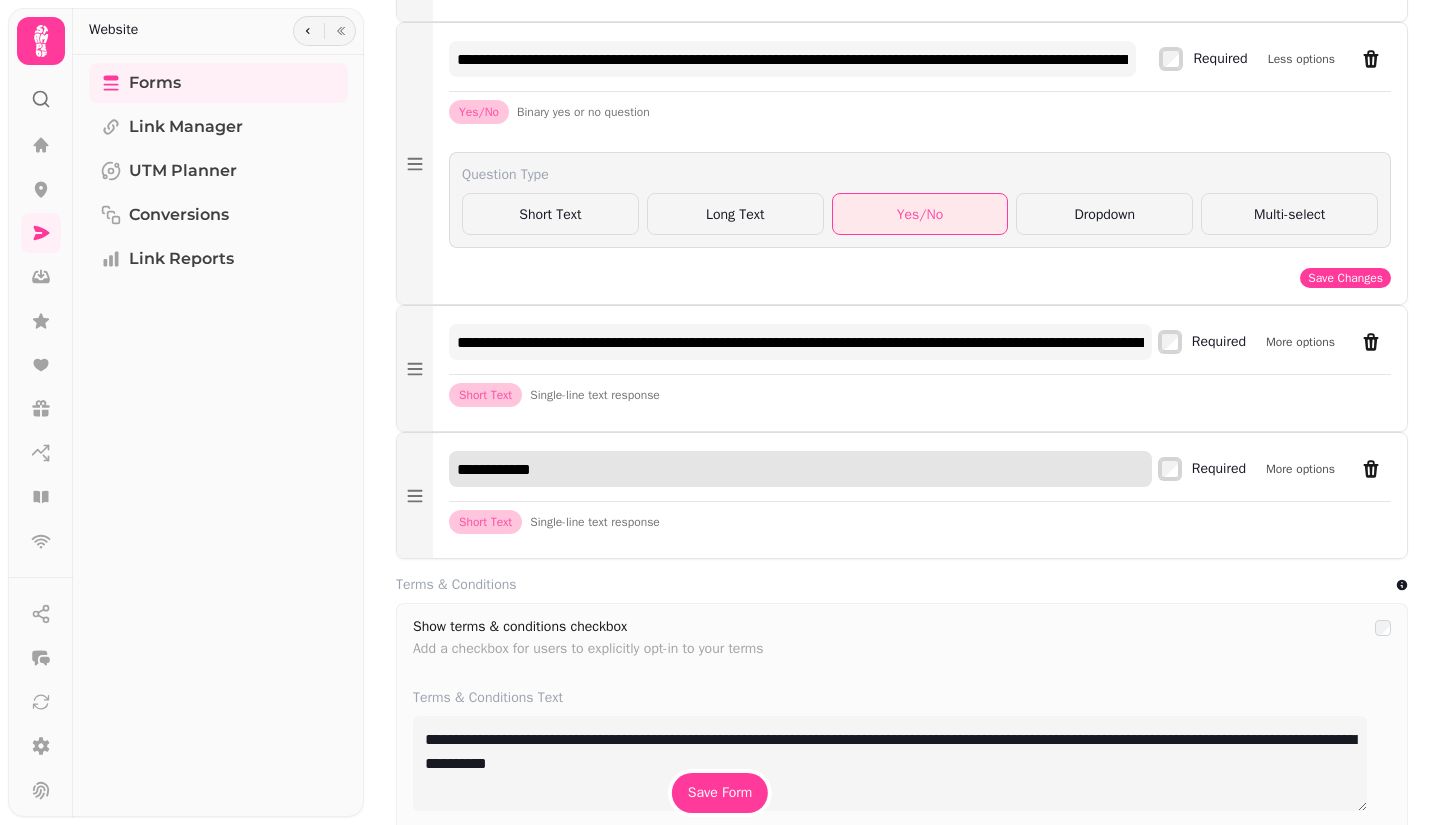type on "*" 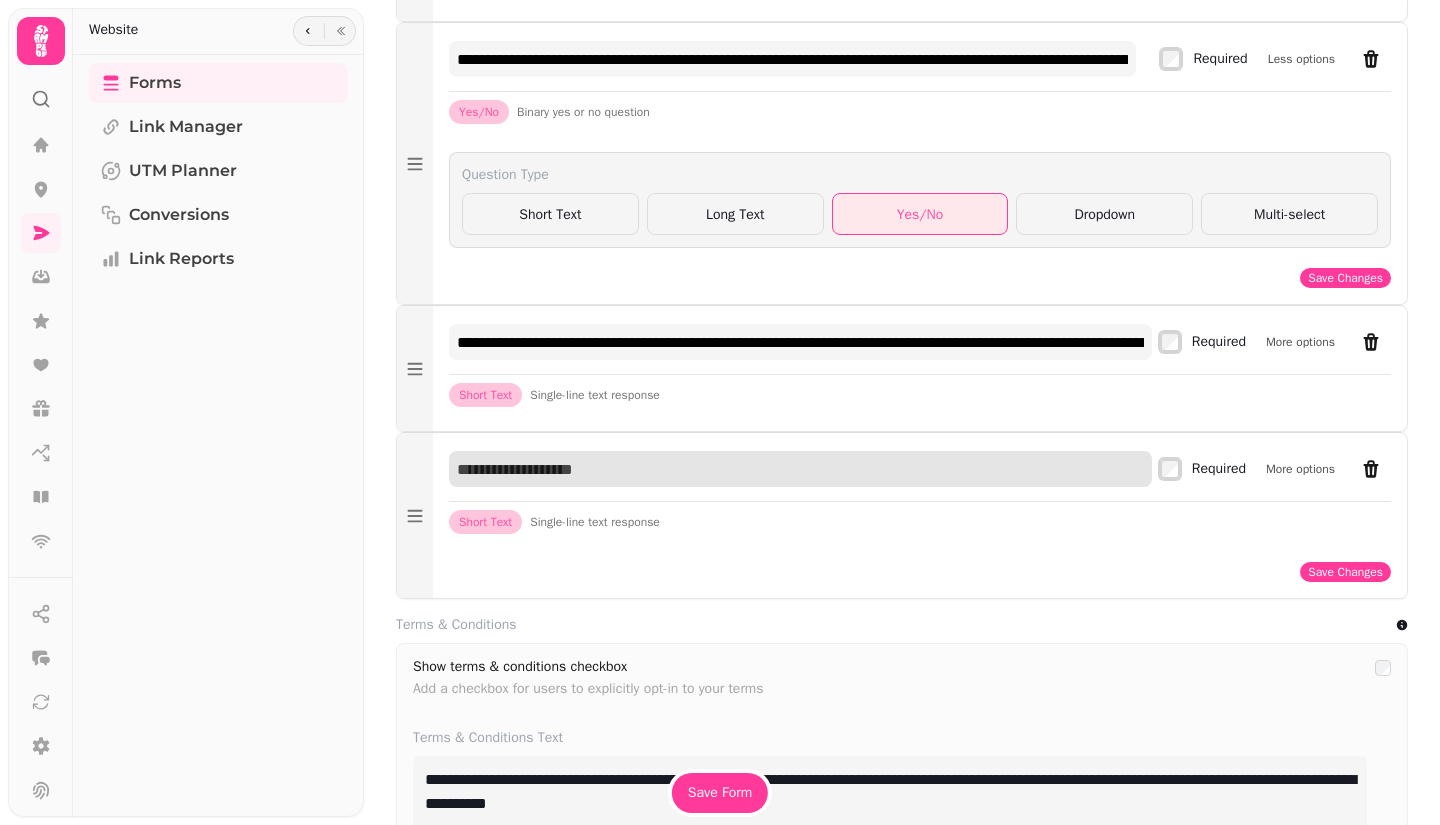 paste on "**********" 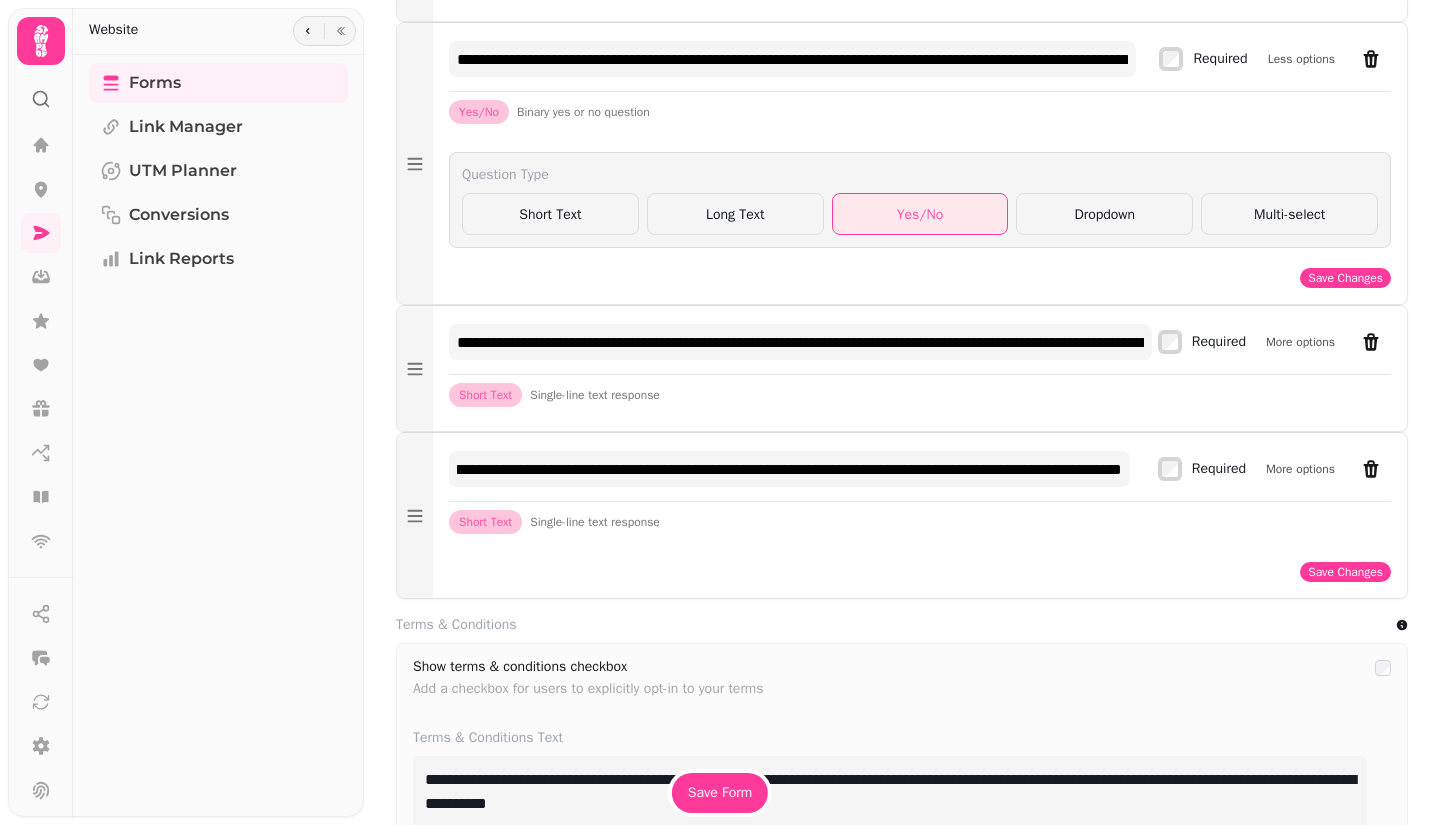 scroll, scrollTop: 0, scrollLeft: 0, axis: both 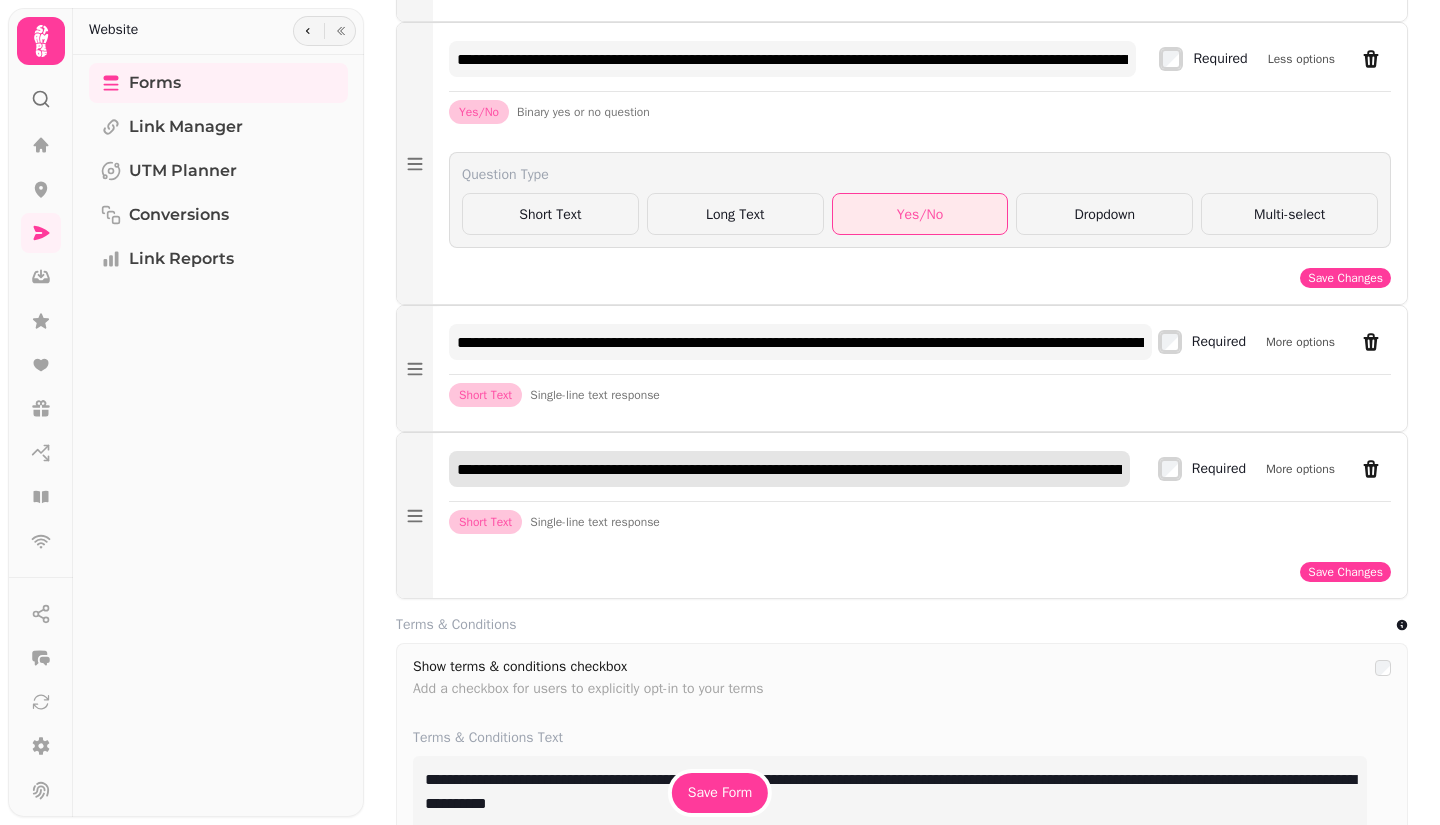 click on "**********" at bounding box center (789, 469) 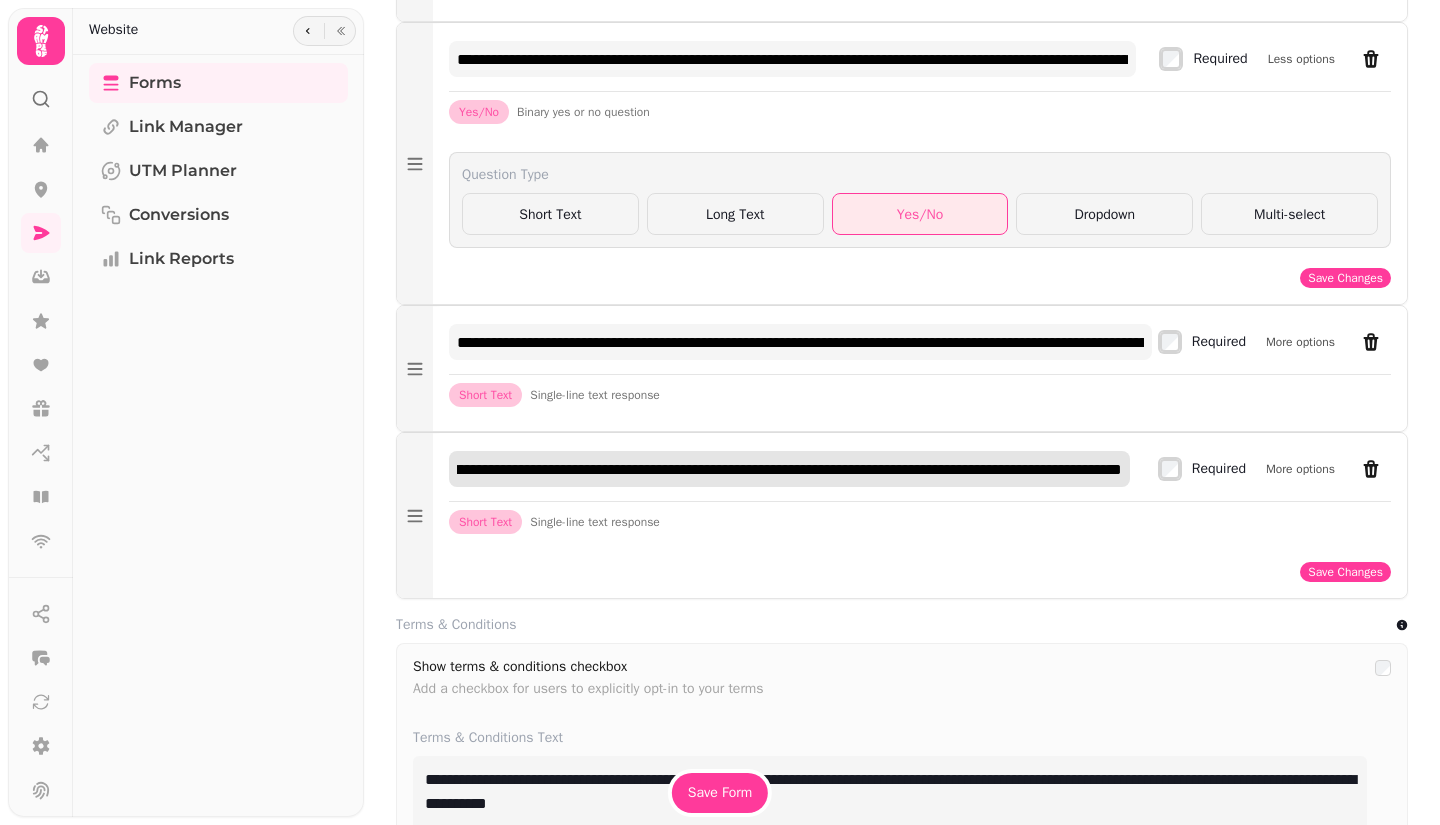 scroll, scrollTop: 0, scrollLeft: 846, axis: horizontal 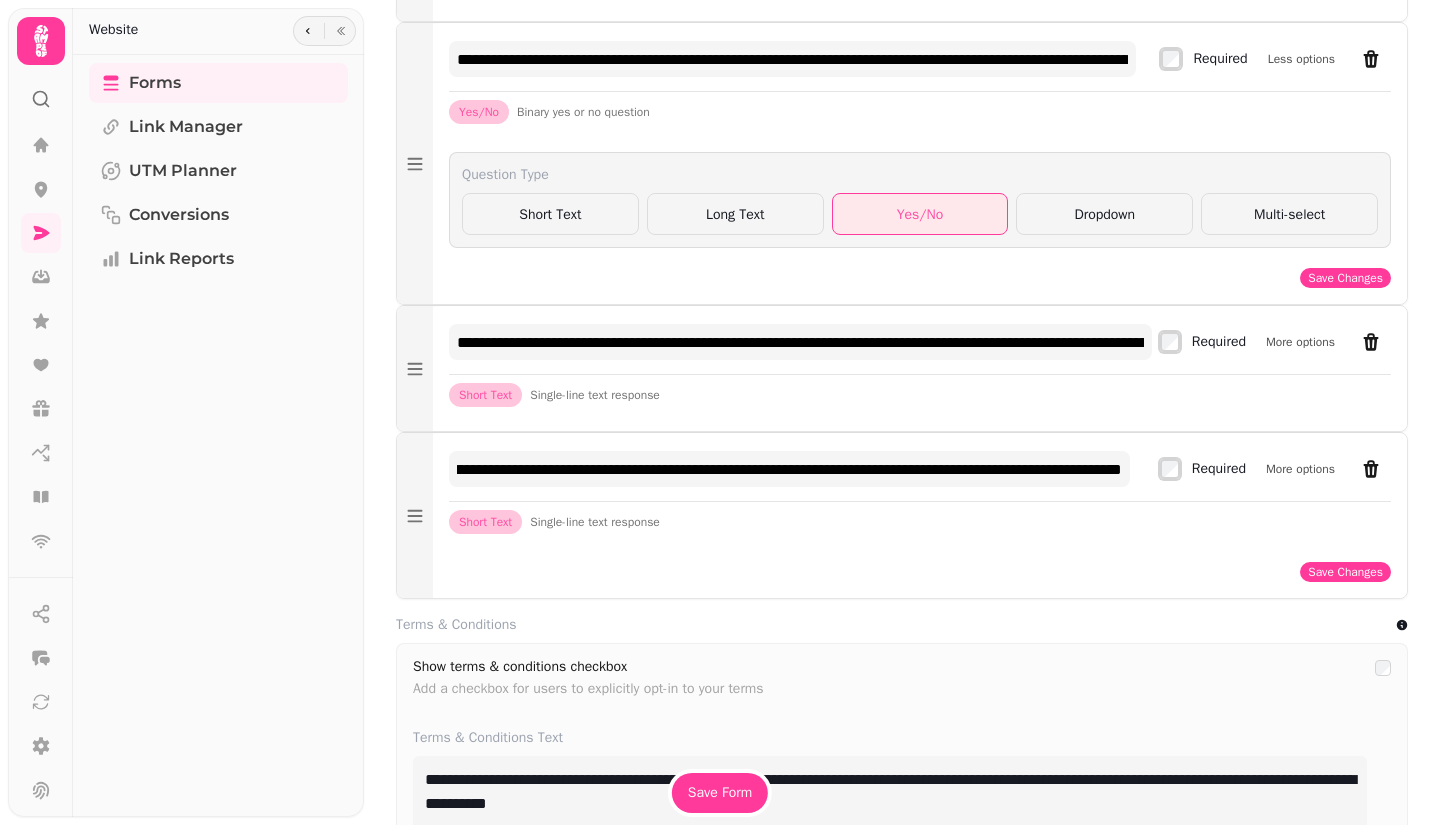 click on "More options" at bounding box center (1300, 469) 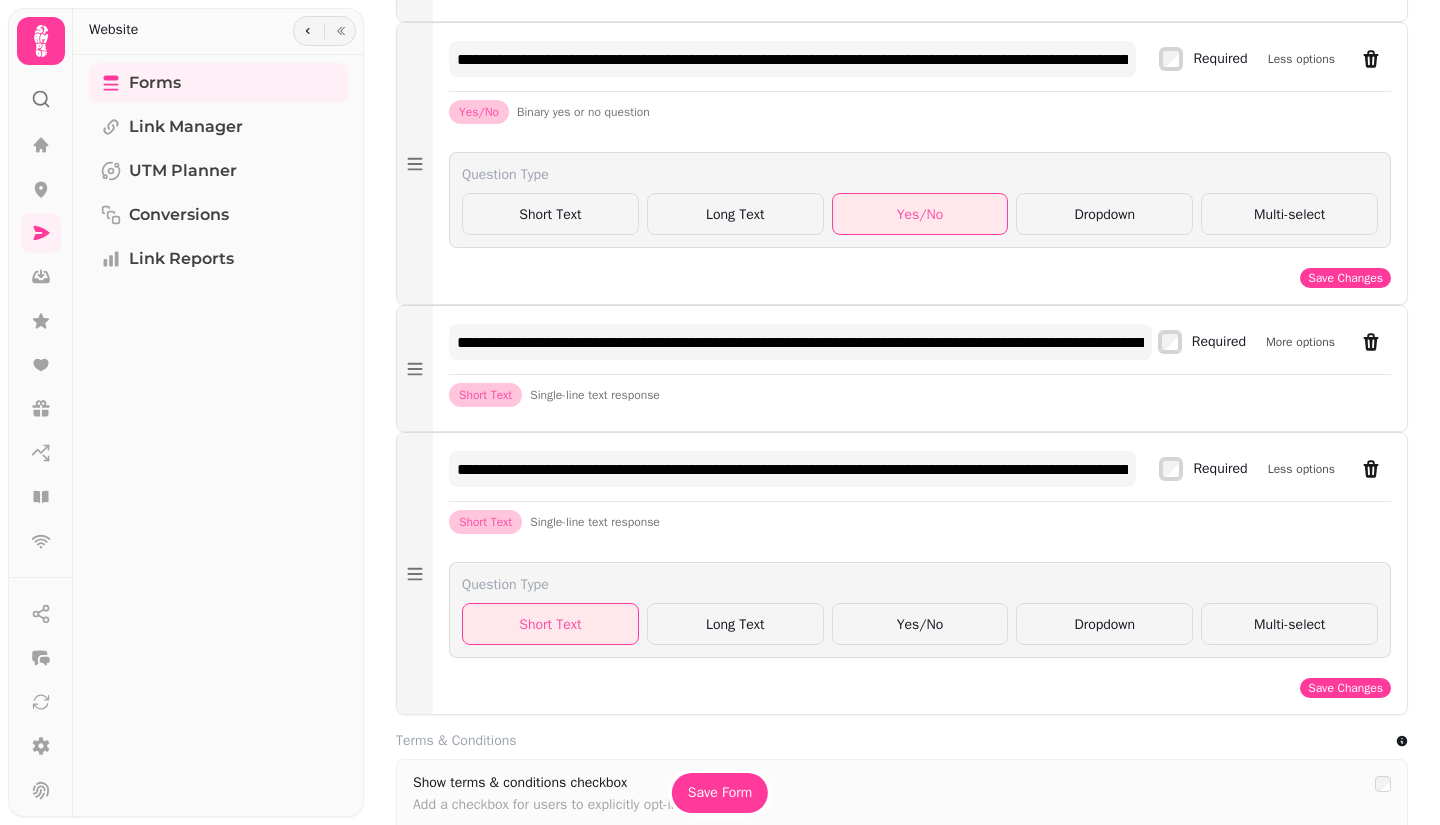 click on "Yes/No" at bounding box center [920, 624] 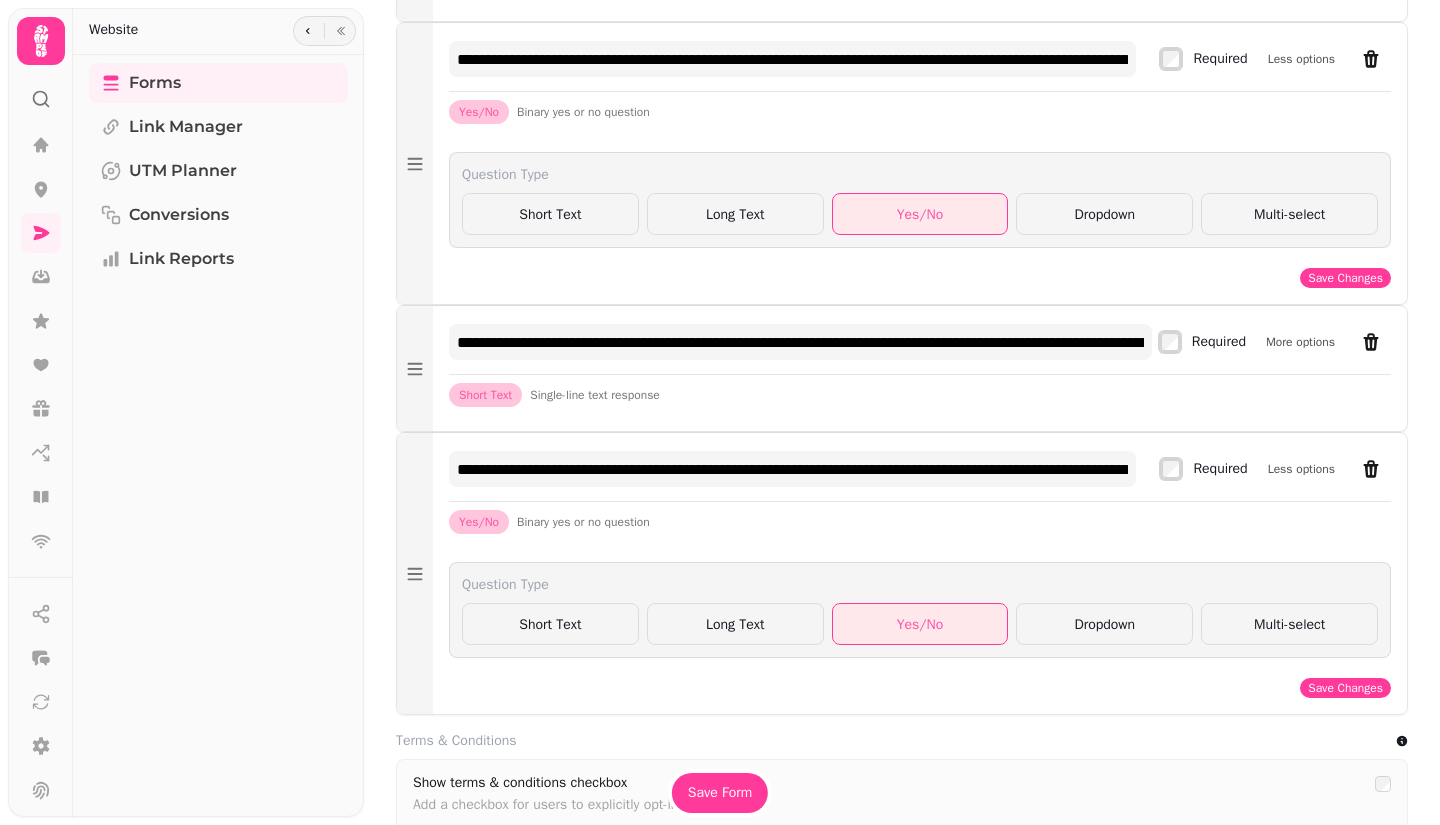 click on "Yes/No Binary yes or no question" at bounding box center (920, 522) 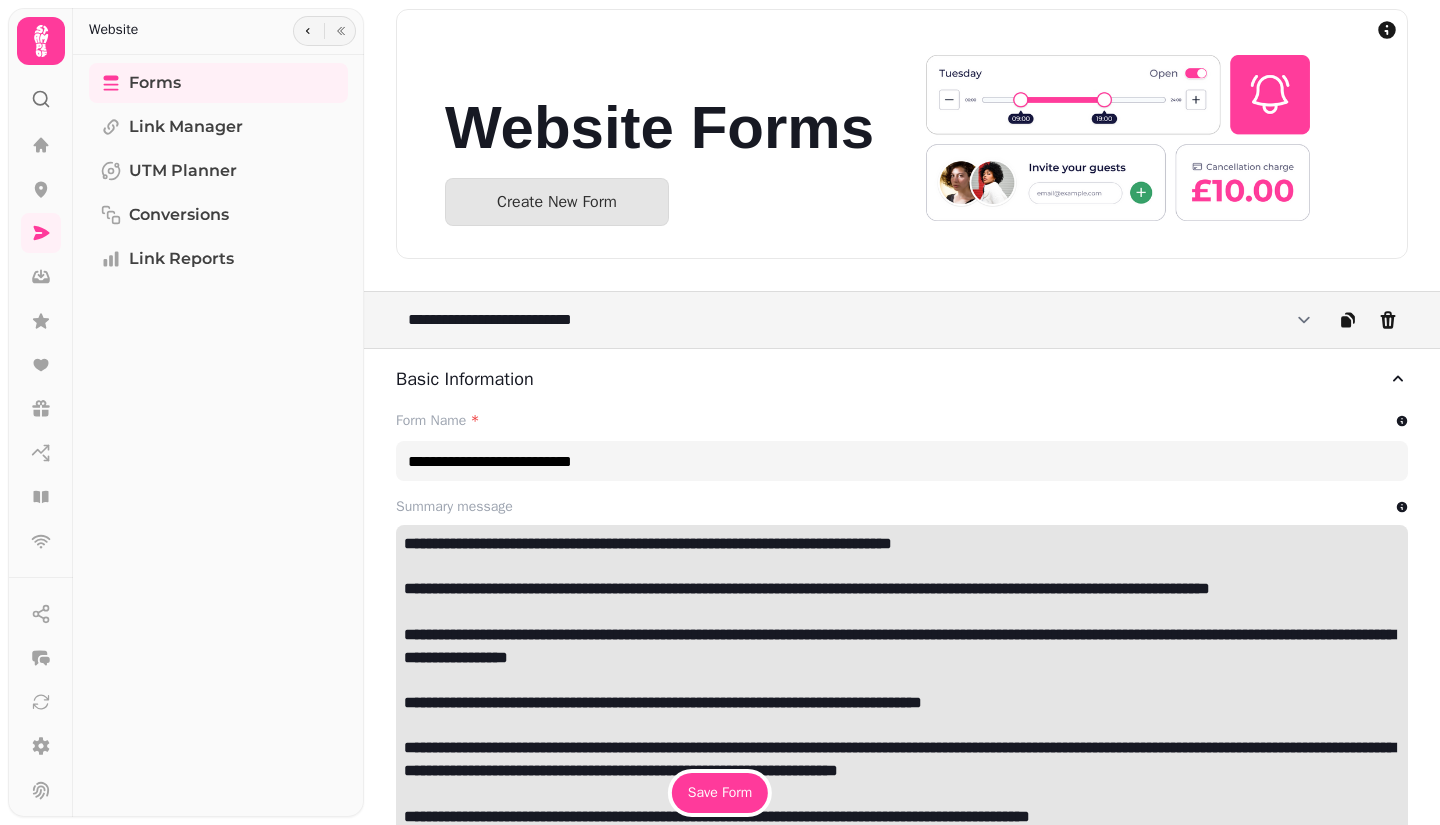 scroll, scrollTop: 0, scrollLeft: 0, axis: both 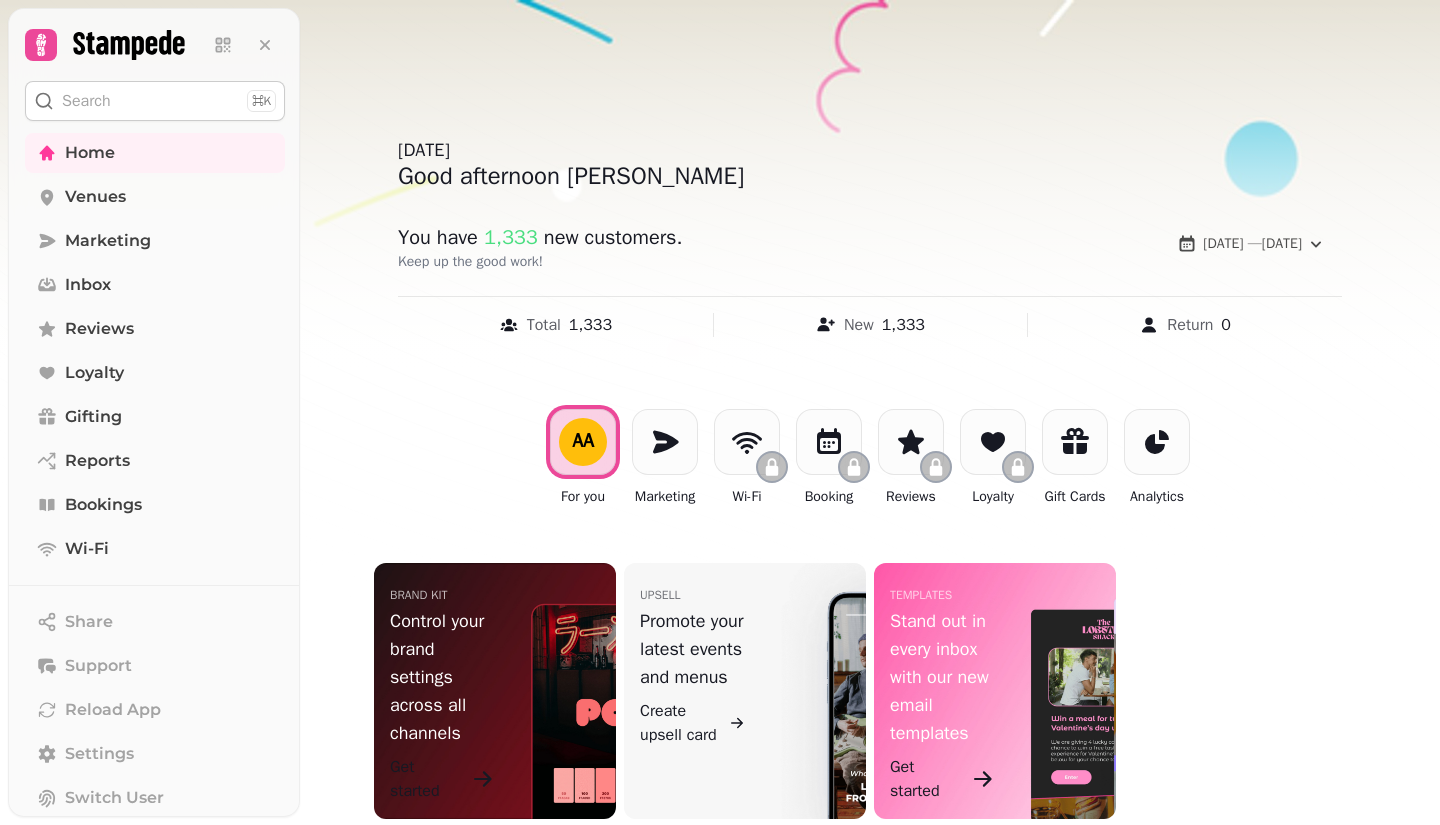 click on "Marketing" at bounding box center (108, 241) 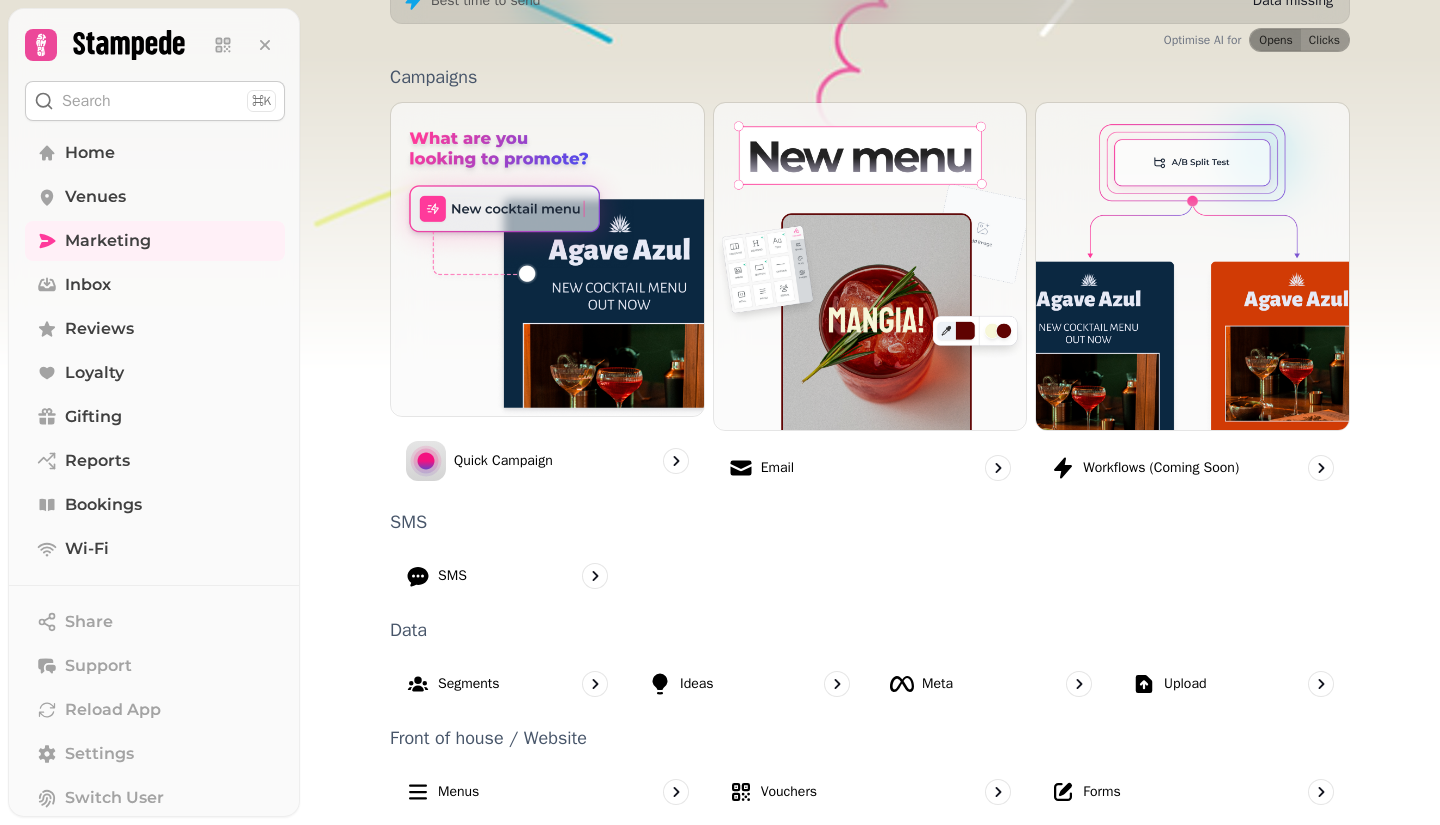 scroll, scrollTop: 423, scrollLeft: 0, axis: vertical 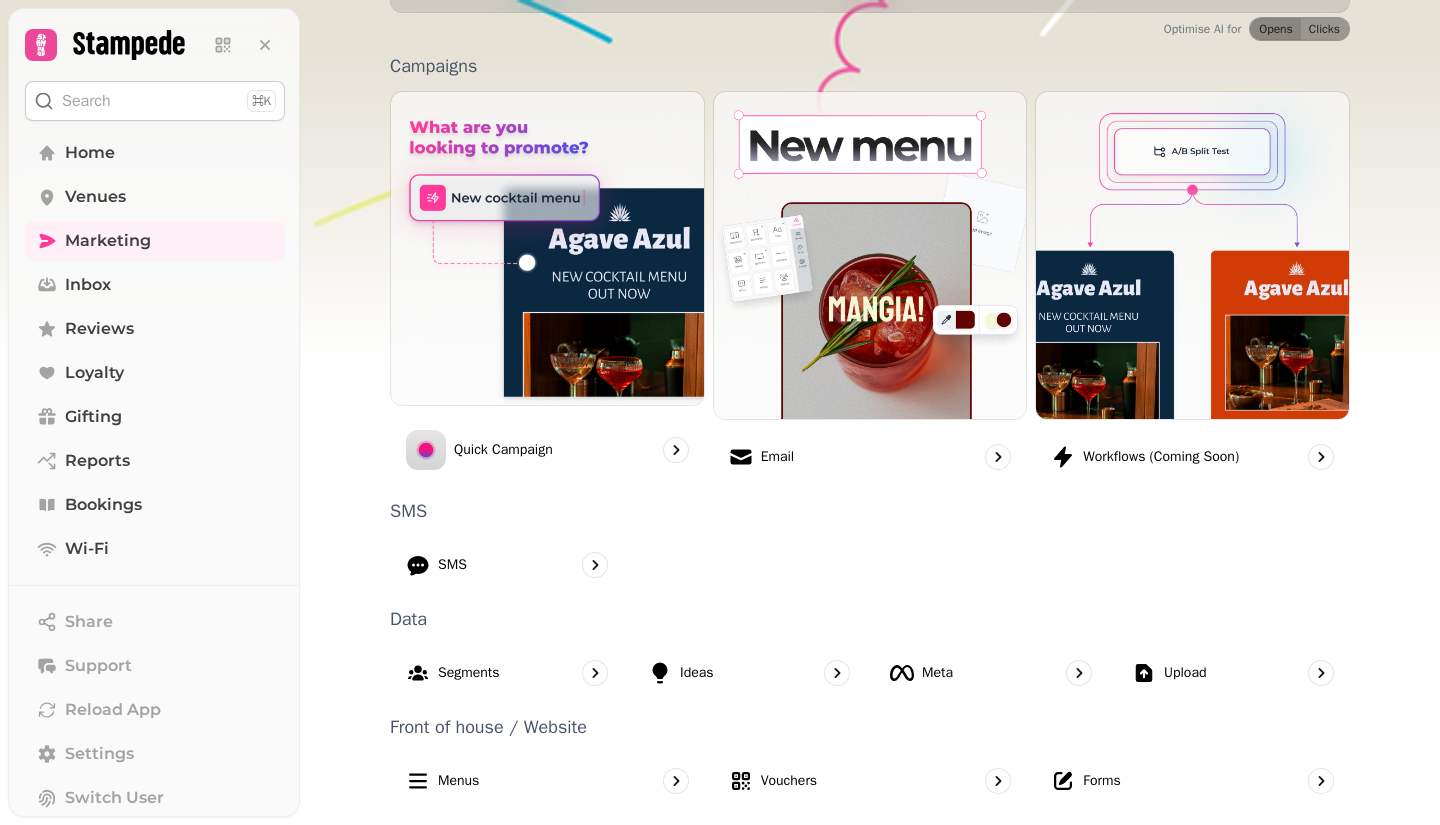 click on "Forms" at bounding box center (1101, 781) 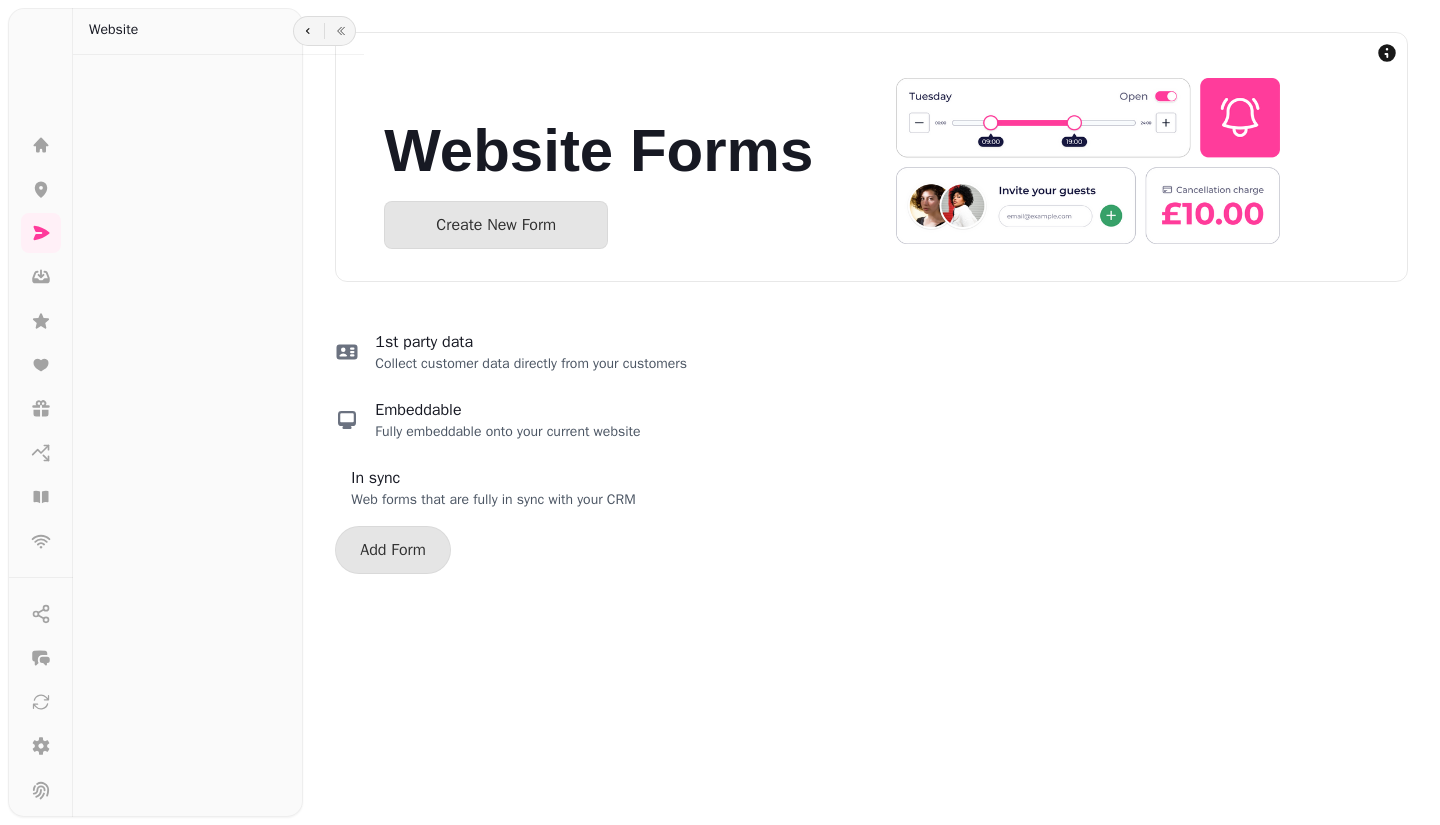 scroll, scrollTop: 0, scrollLeft: 0, axis: both 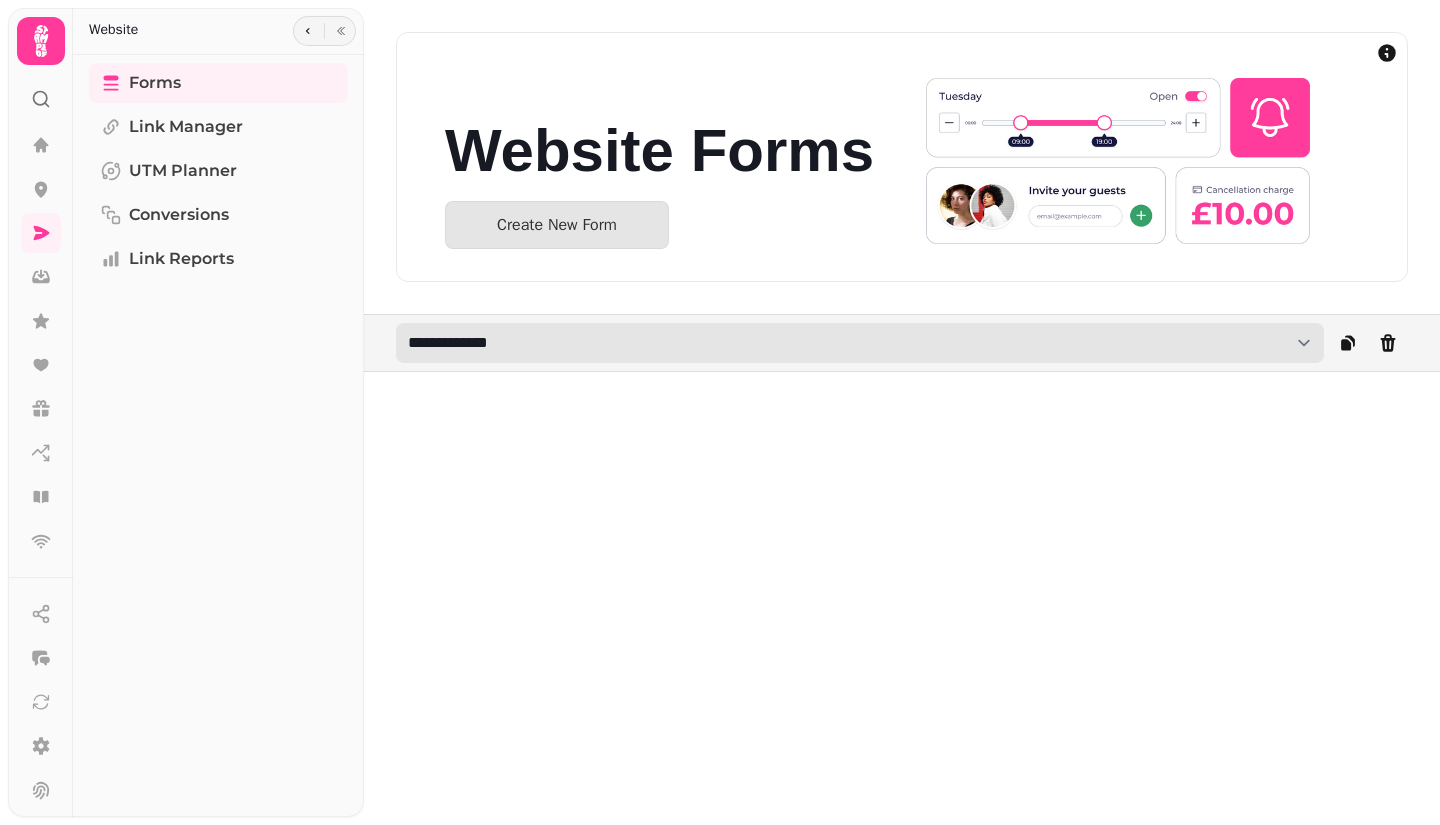 click on "**********" at bounding box center [860, 343] 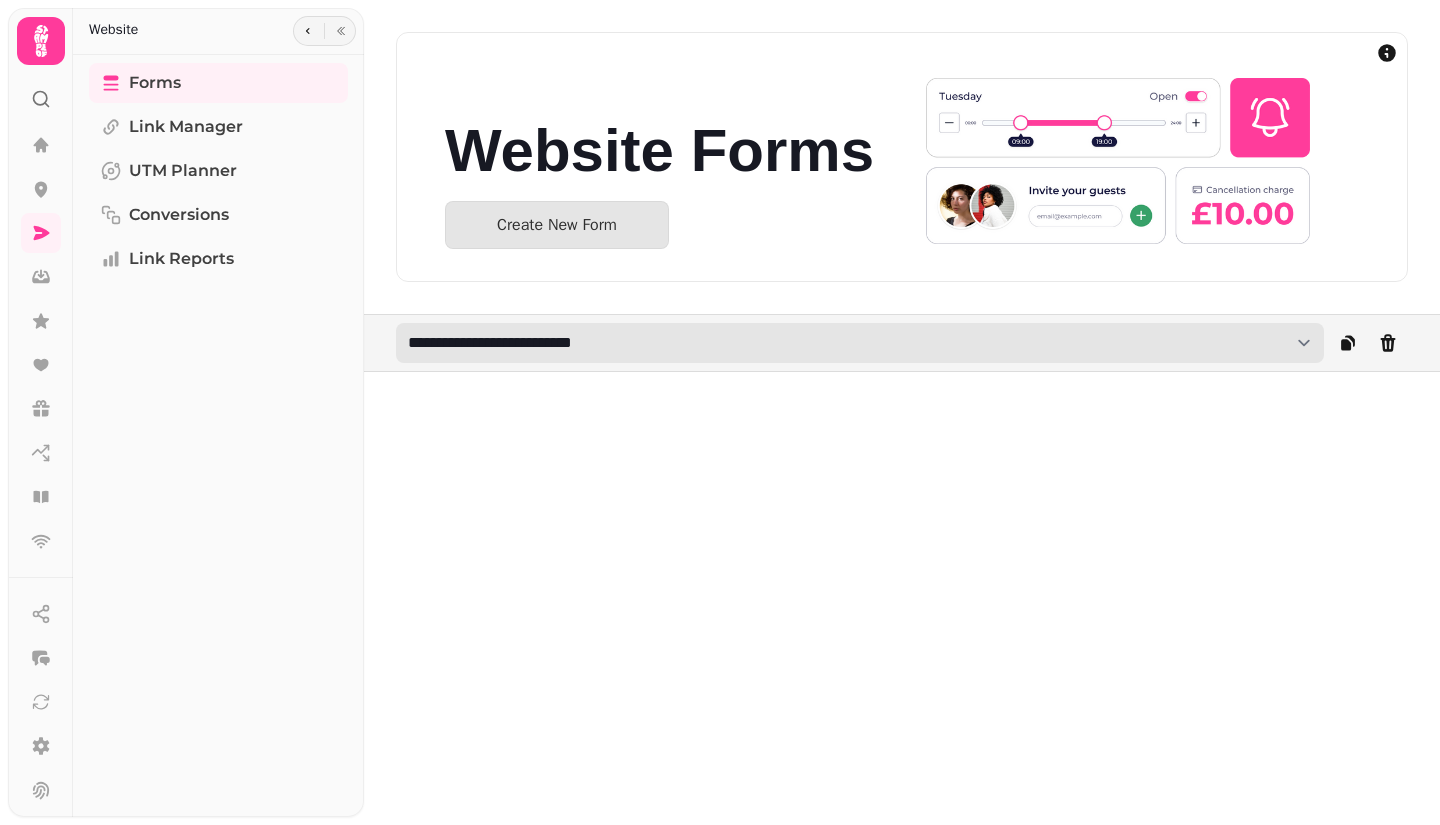 click on "**********" at bounding box center [860, 343] 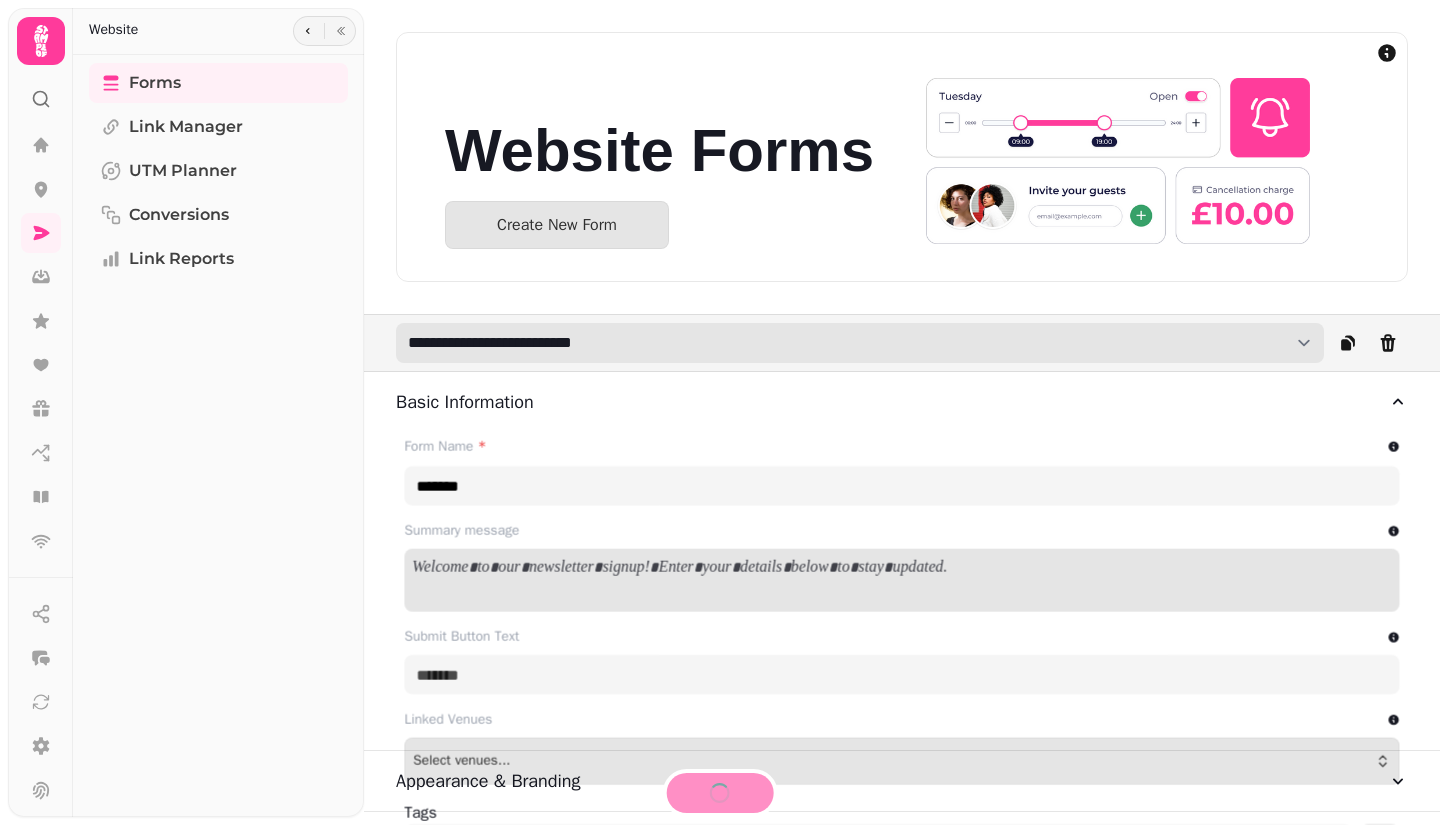 type on "**********" 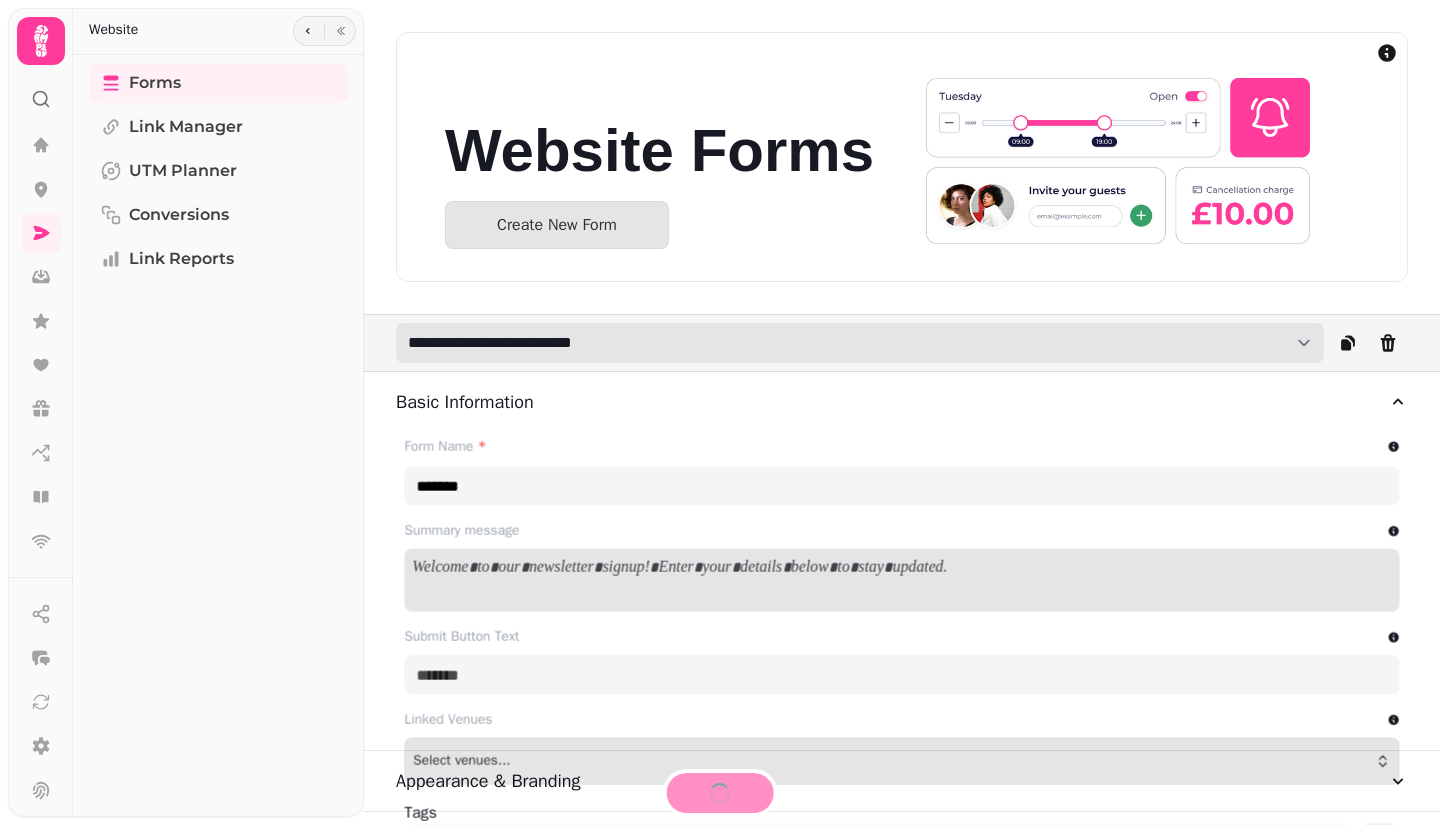 type on "********" 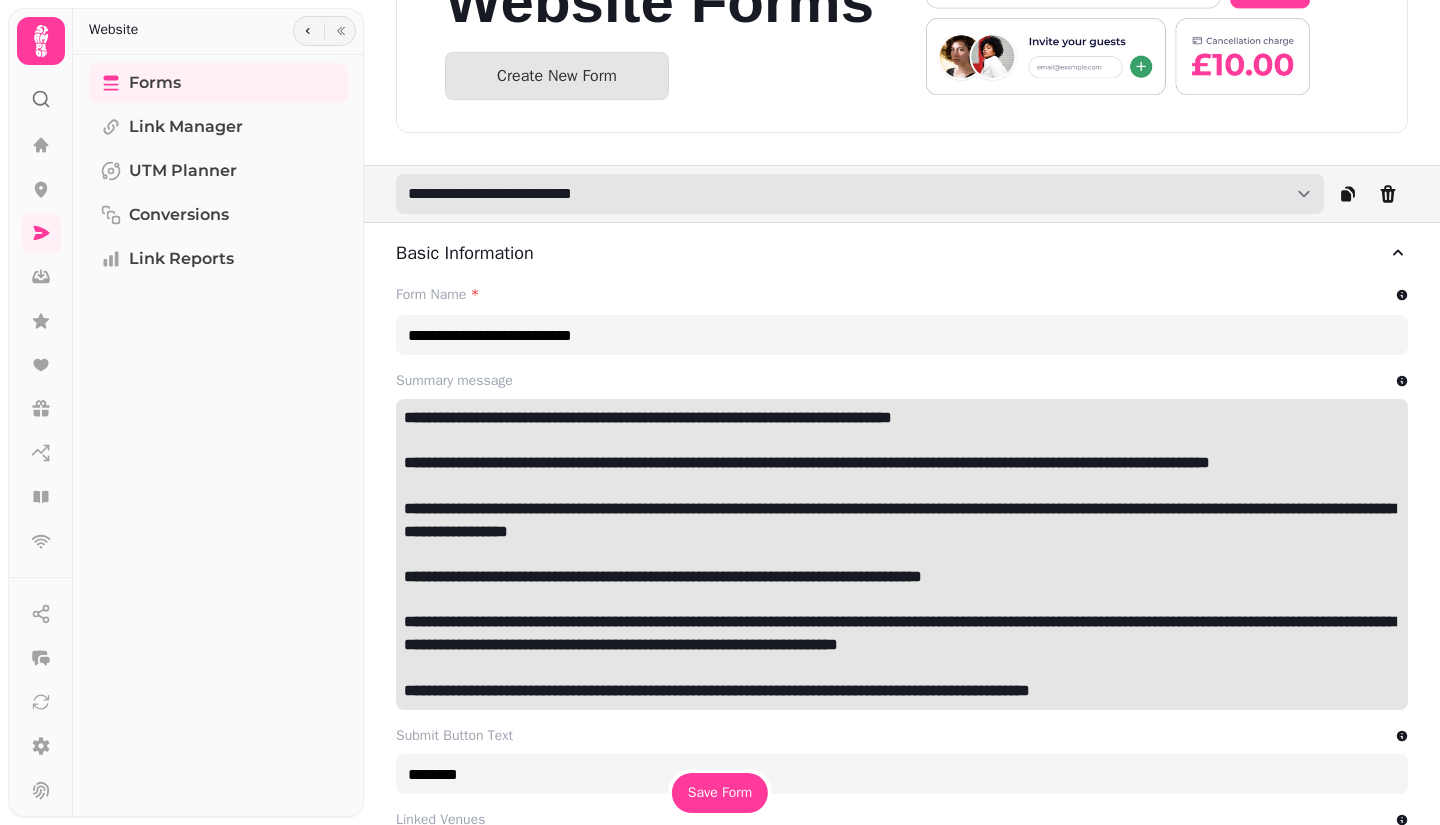scroll, scrollTop: 200, scrollLeft: 0, axis: vertical 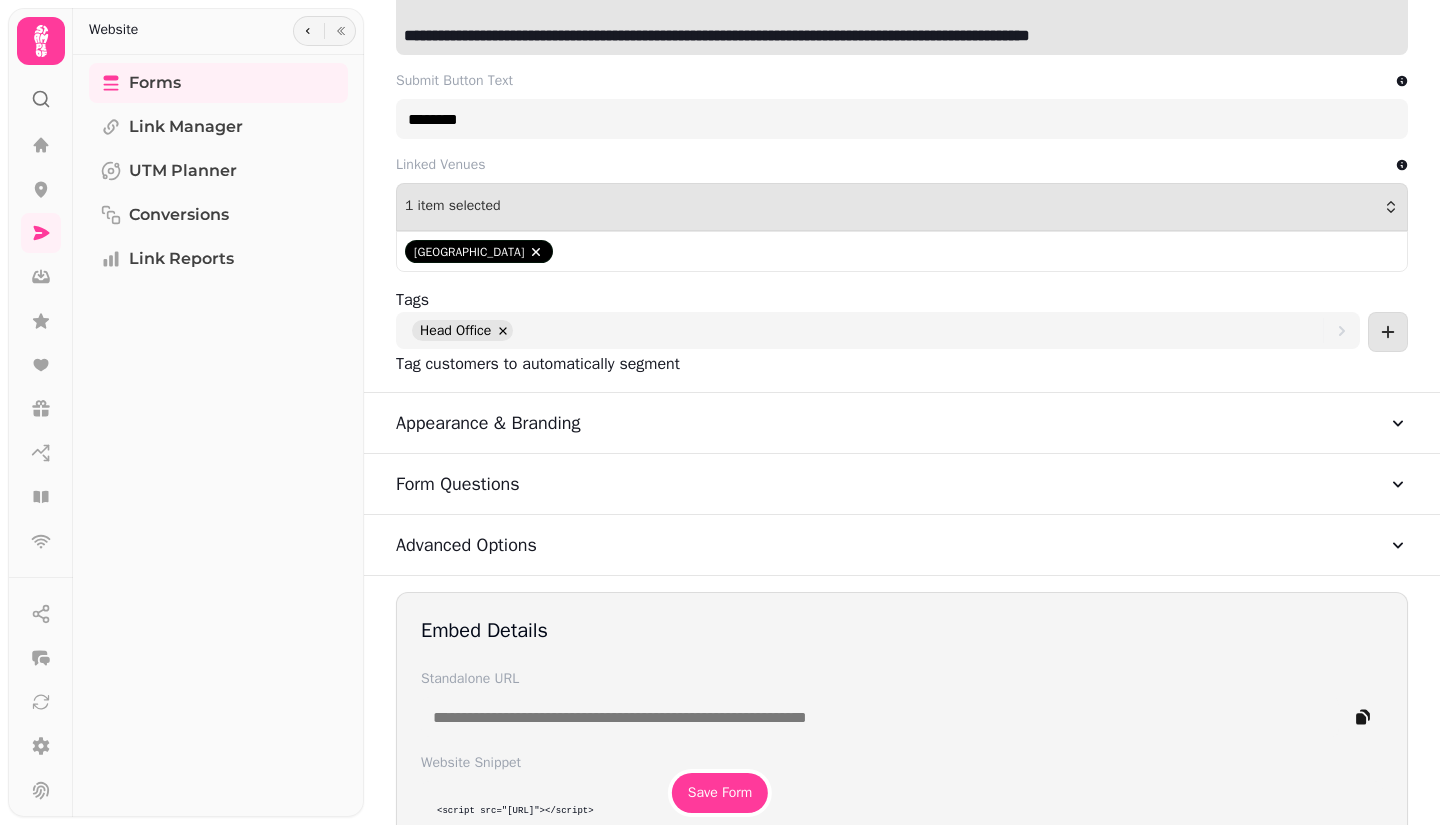 click on "Form Questions" at bounding box center (902, 484) 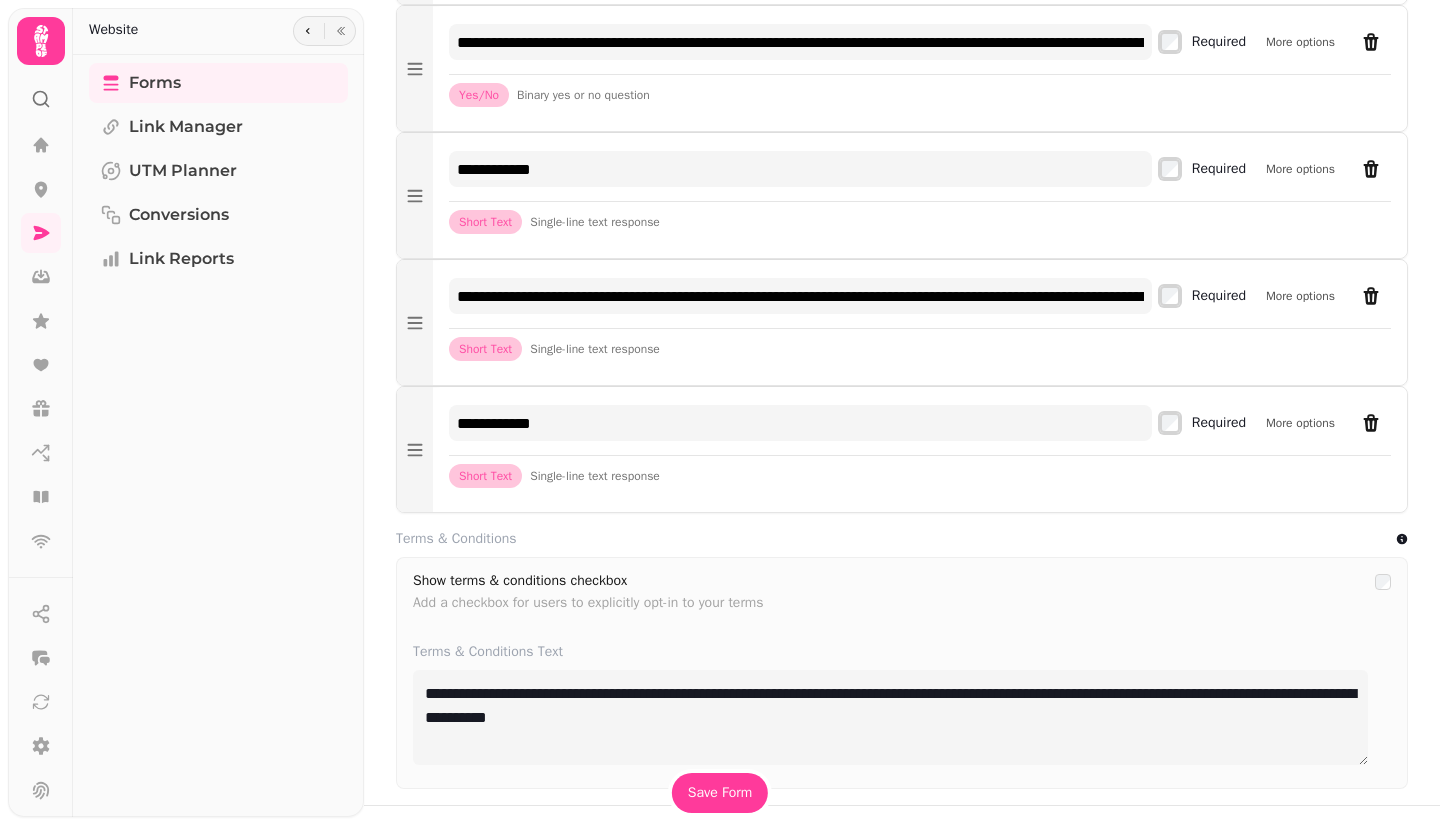 scroll, scrollTop: 2604, scrollLeft: 0, axis: vertical 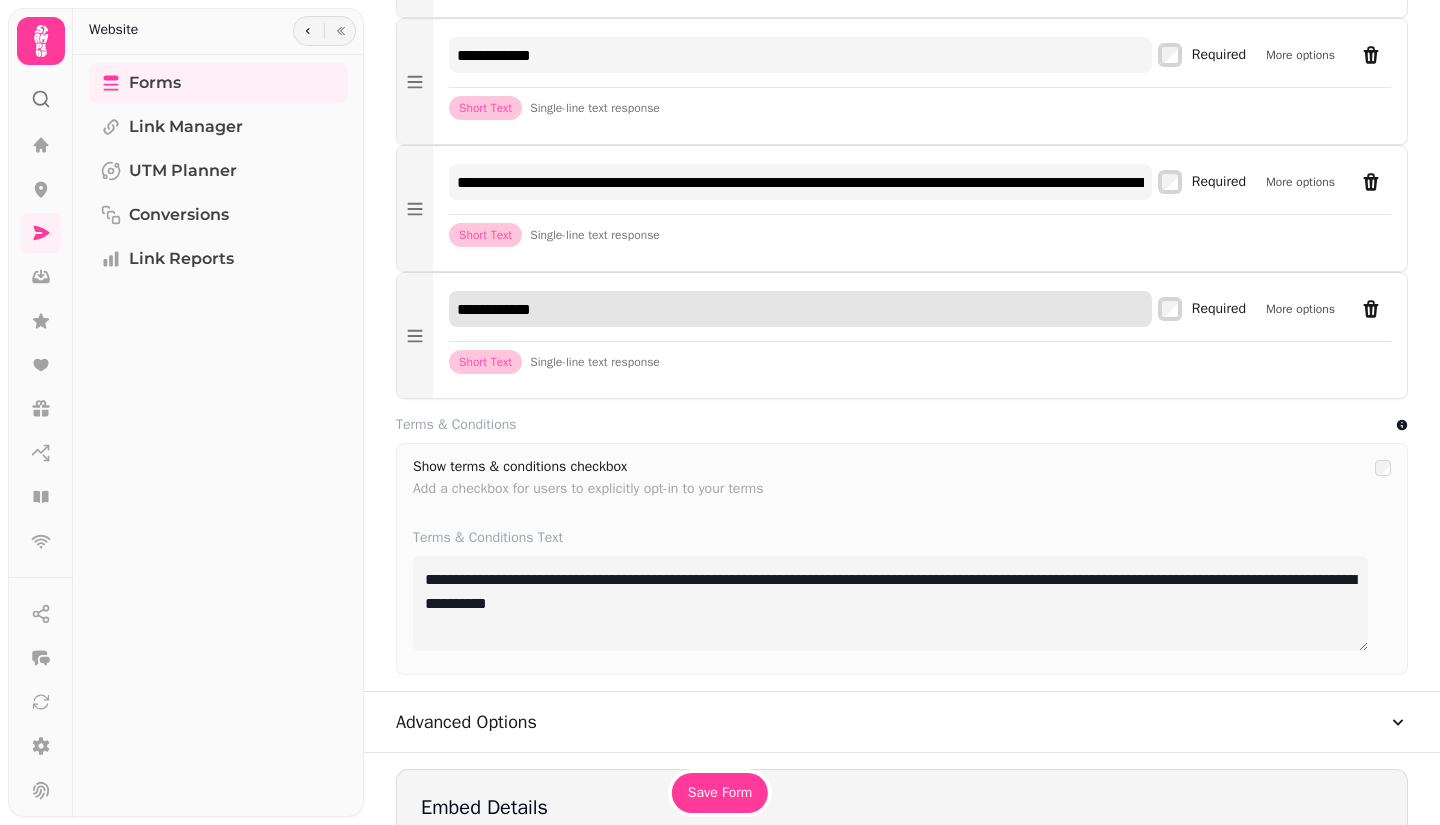 click on "**********" at bounding box center (800, 309) 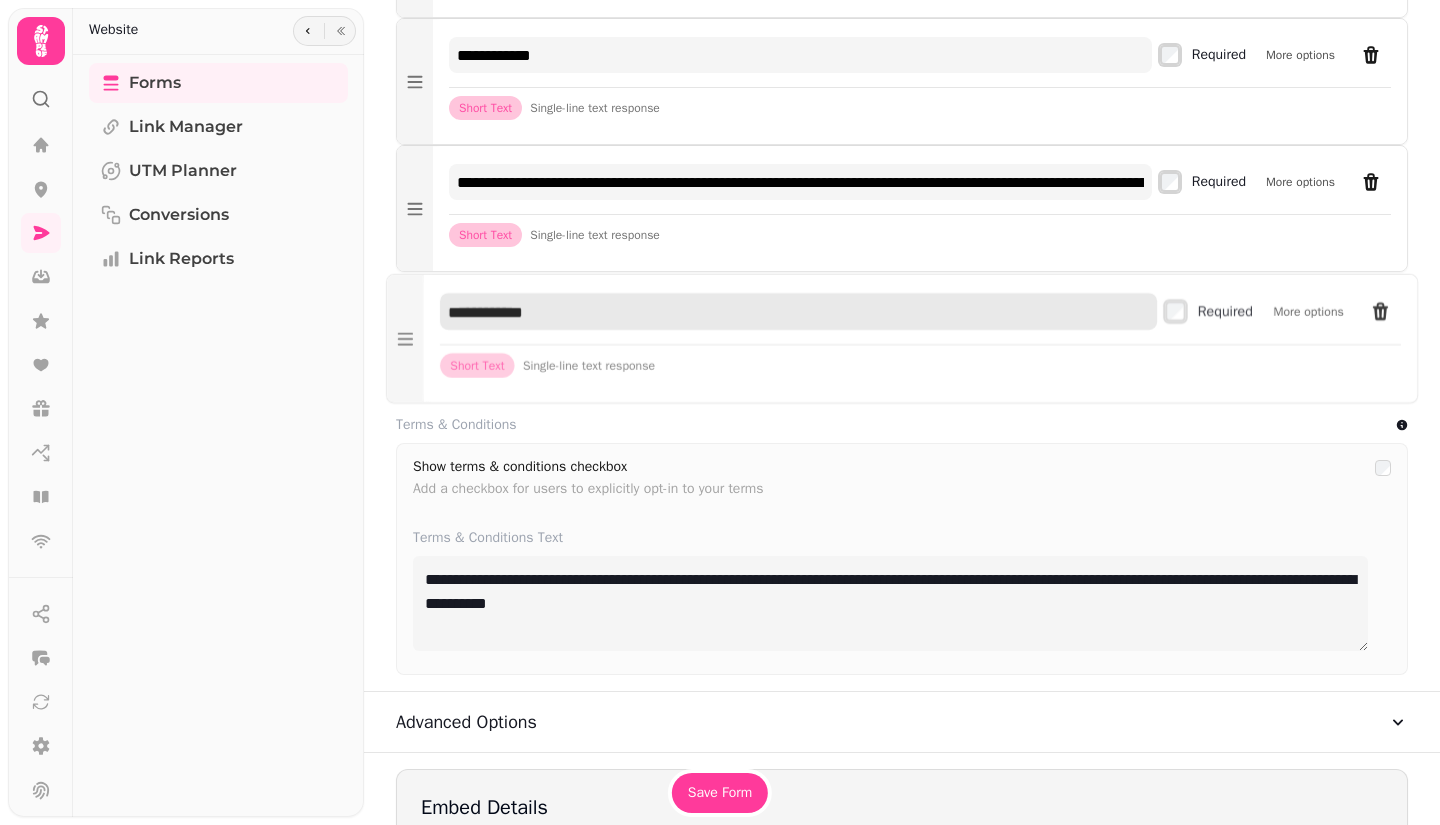 drag, startPoint x: 563, startPoint y: 328, endPoint x: 432, endPoint y: 331, distance: 131.03435 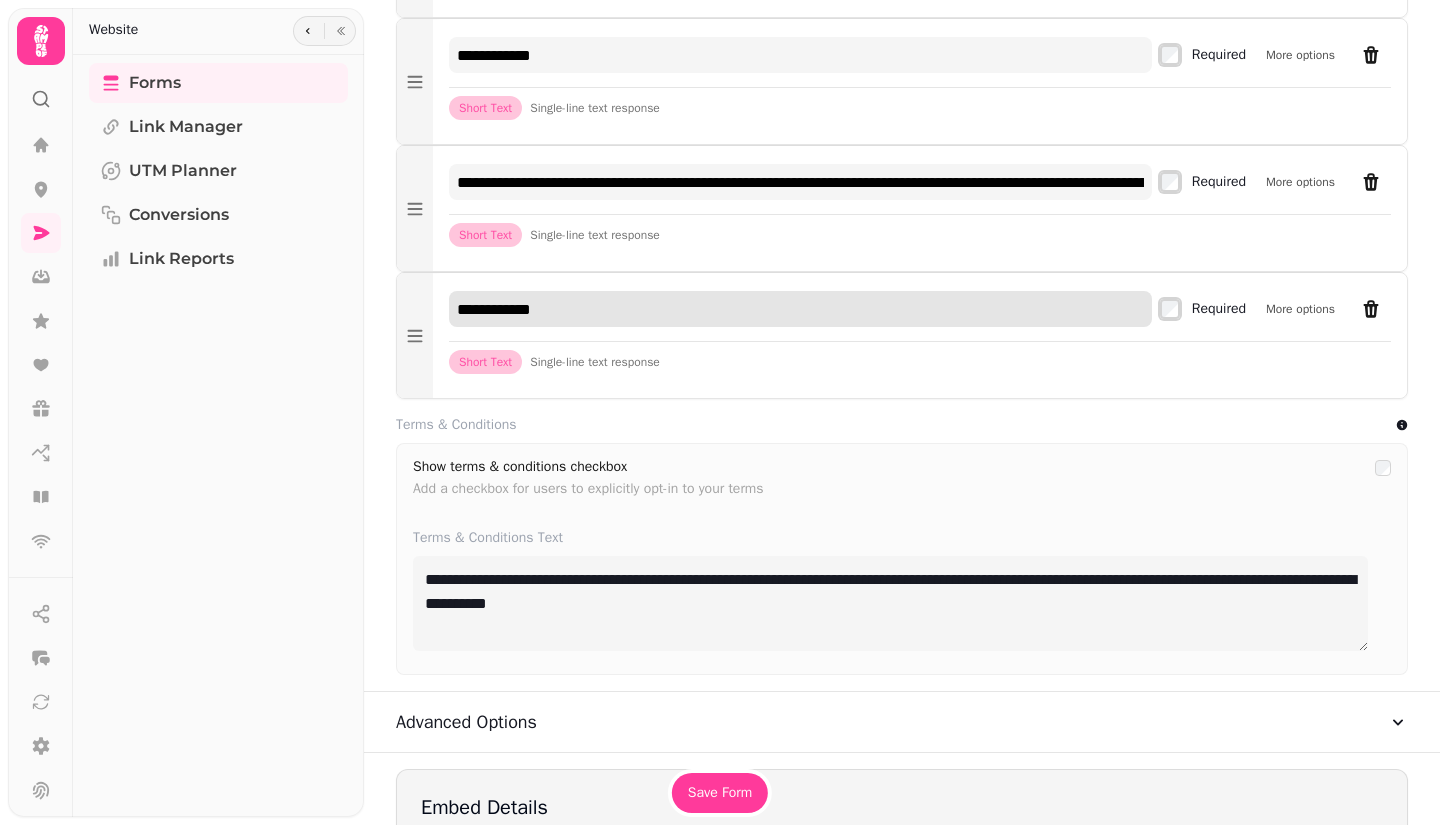 paste on "**********" 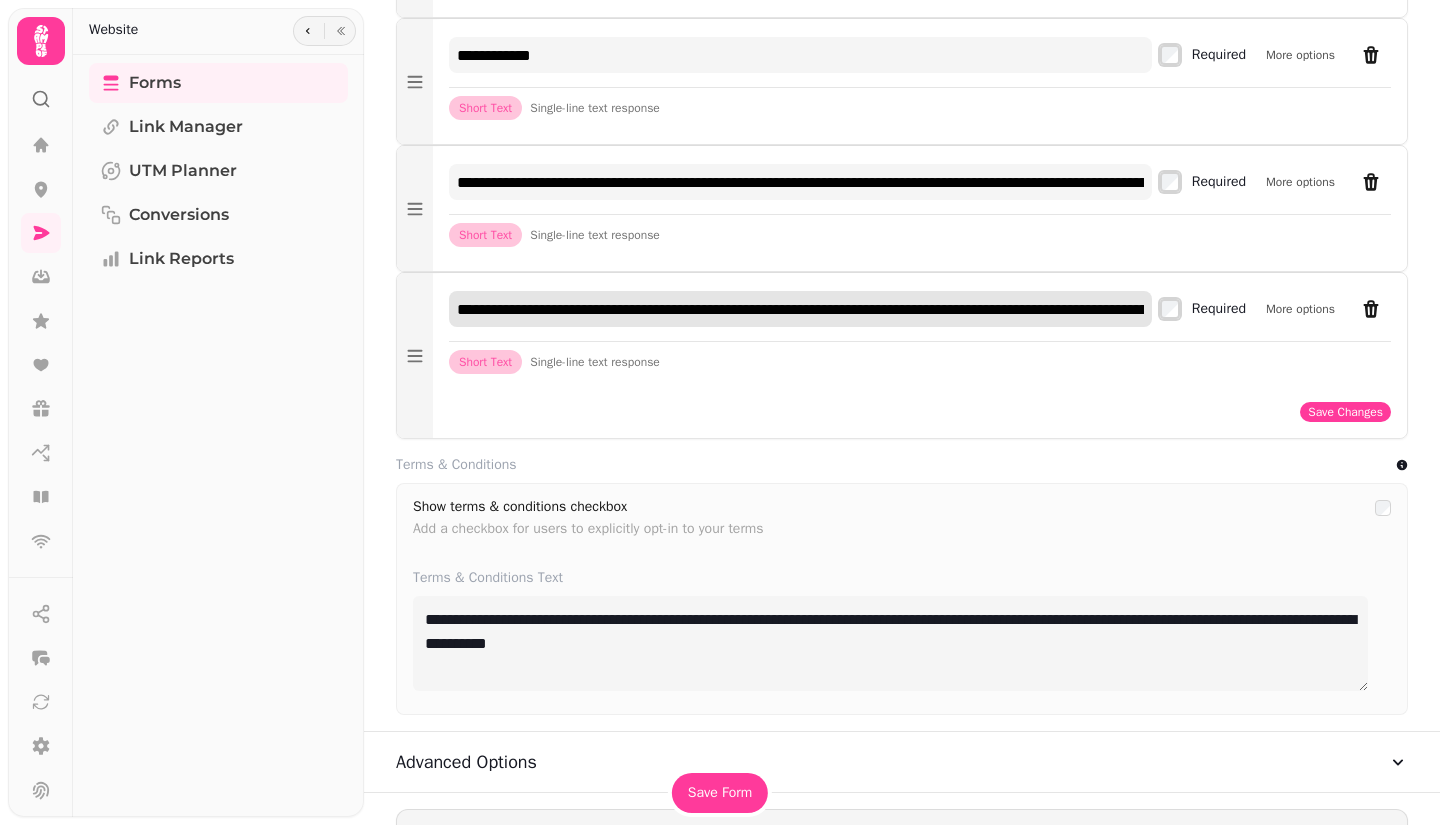 scroll, scrollTop: 0, scrollLeft: 957, axis: horizontal 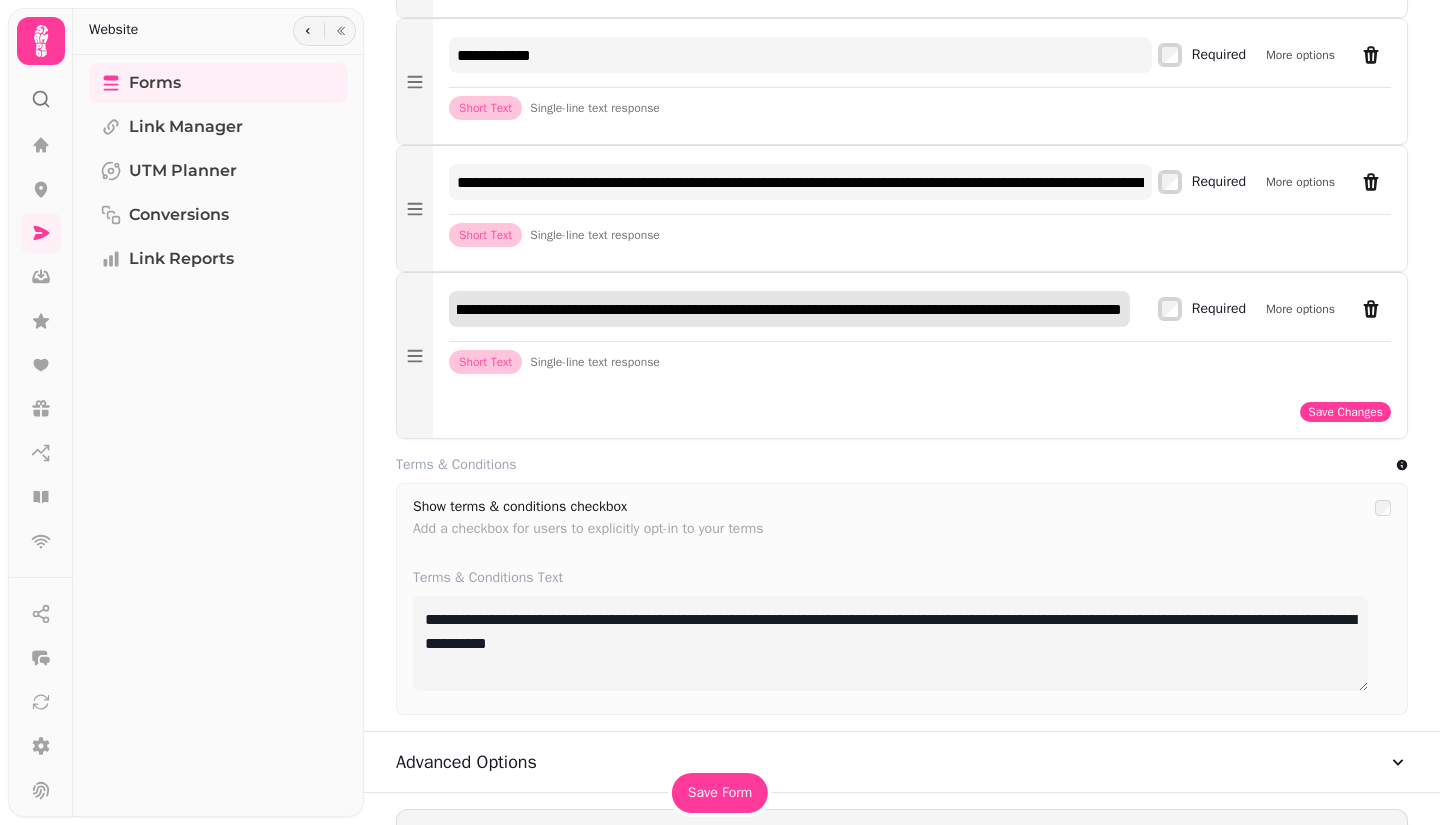 type on "**********" 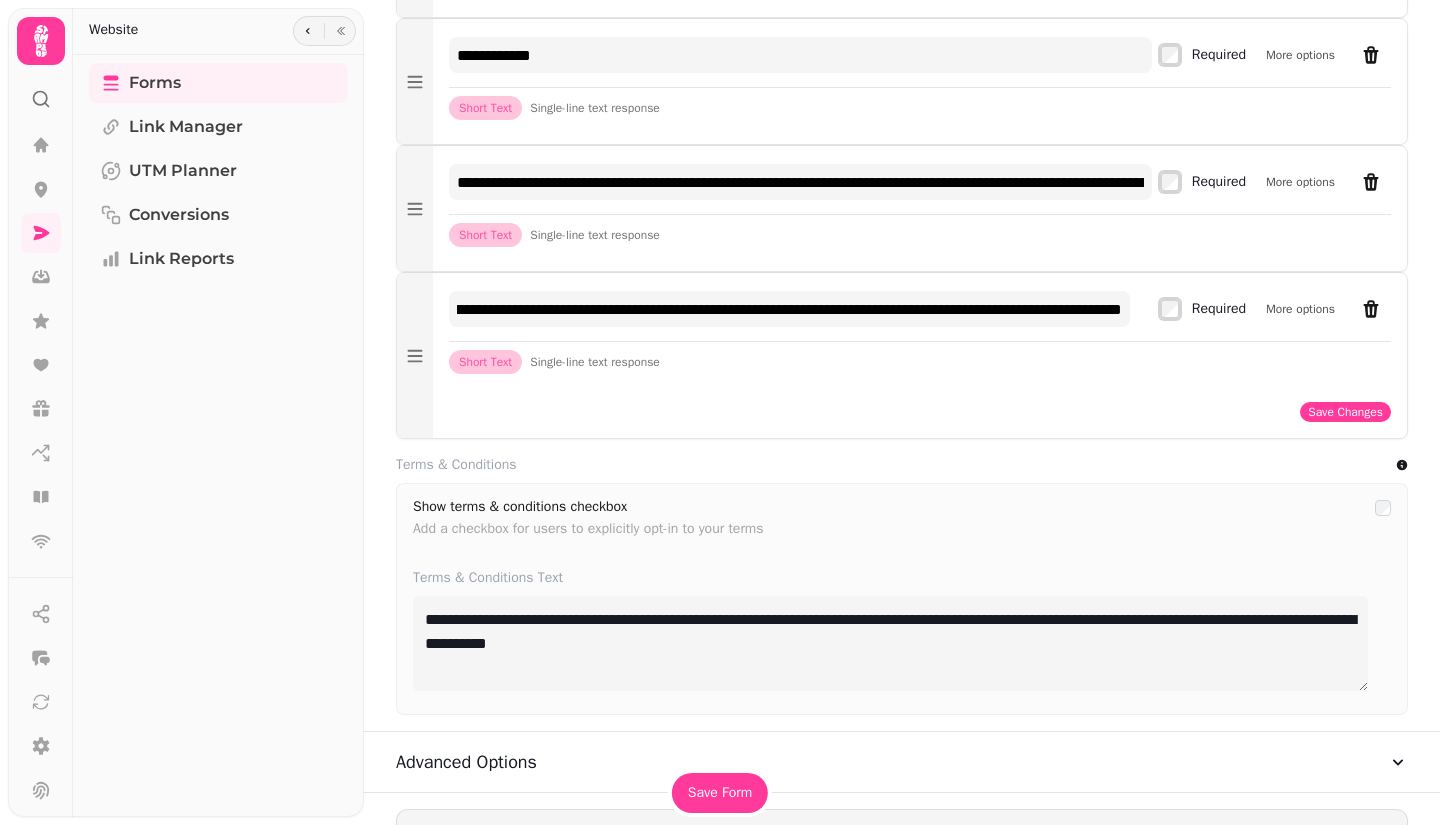 click on "More options" at bounding box center (1300, 309) 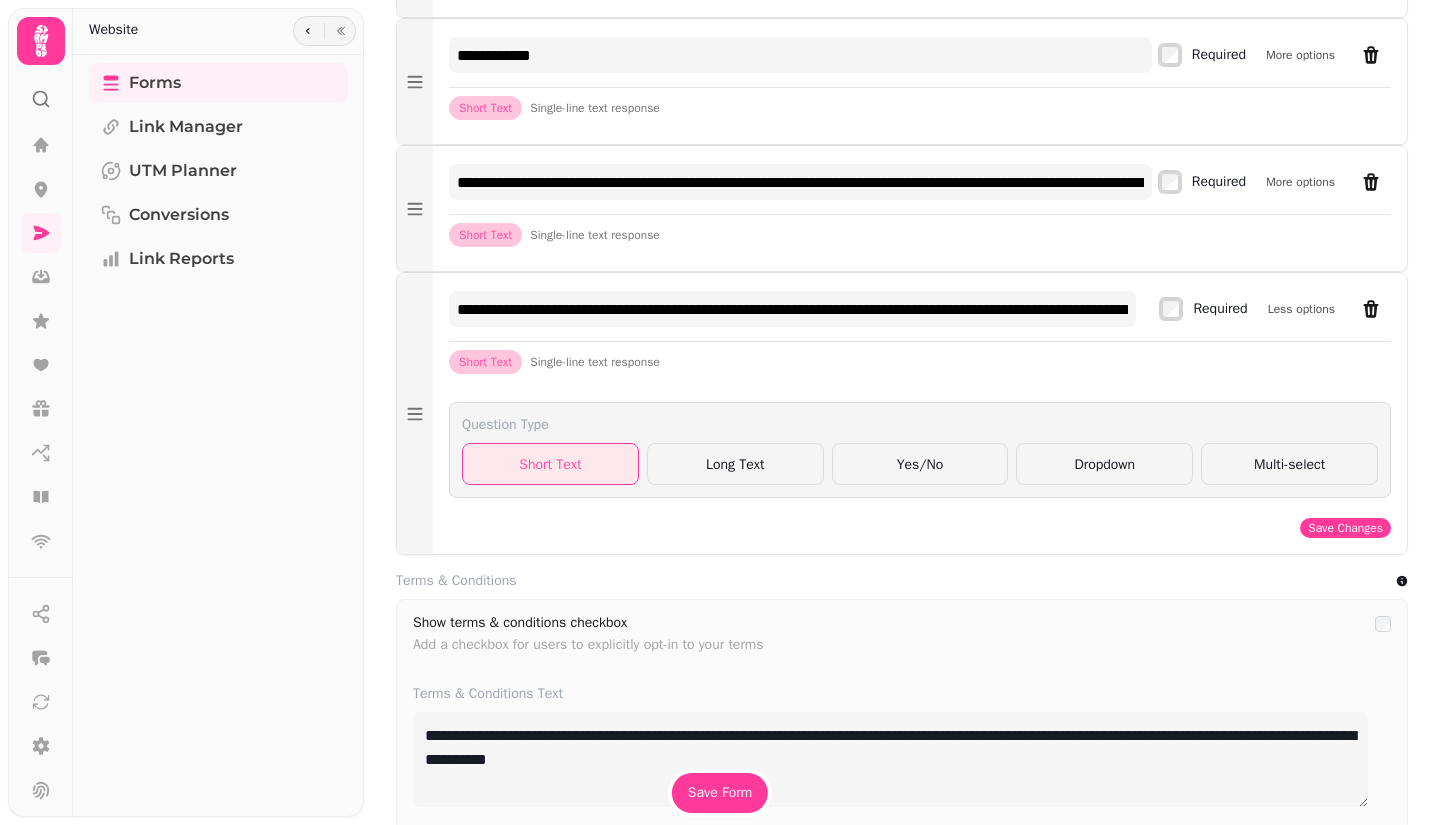 click on "Yes/No" at bounding box center (920, 464) 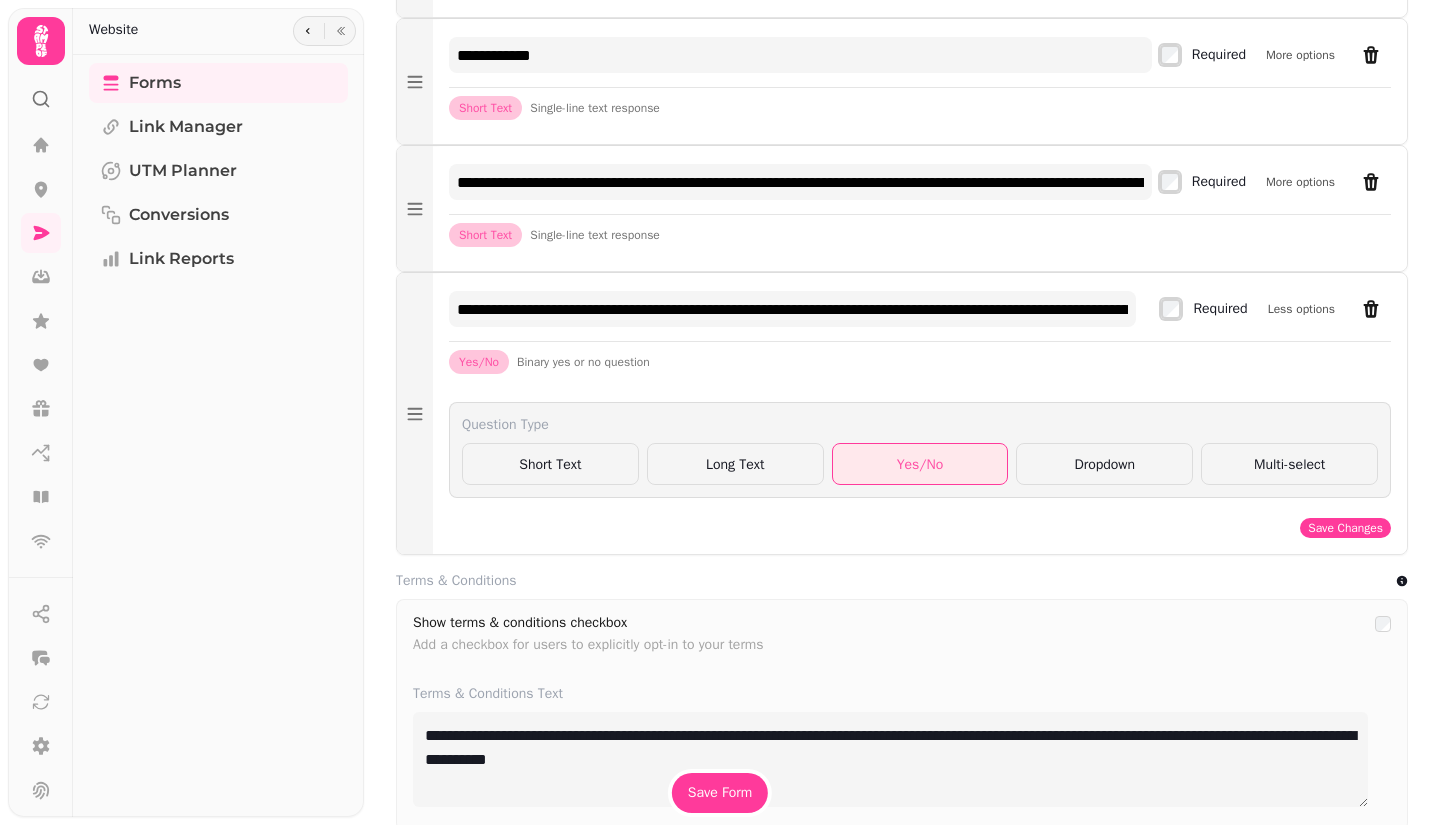 click on "**********" at bounding box center (920, 413) 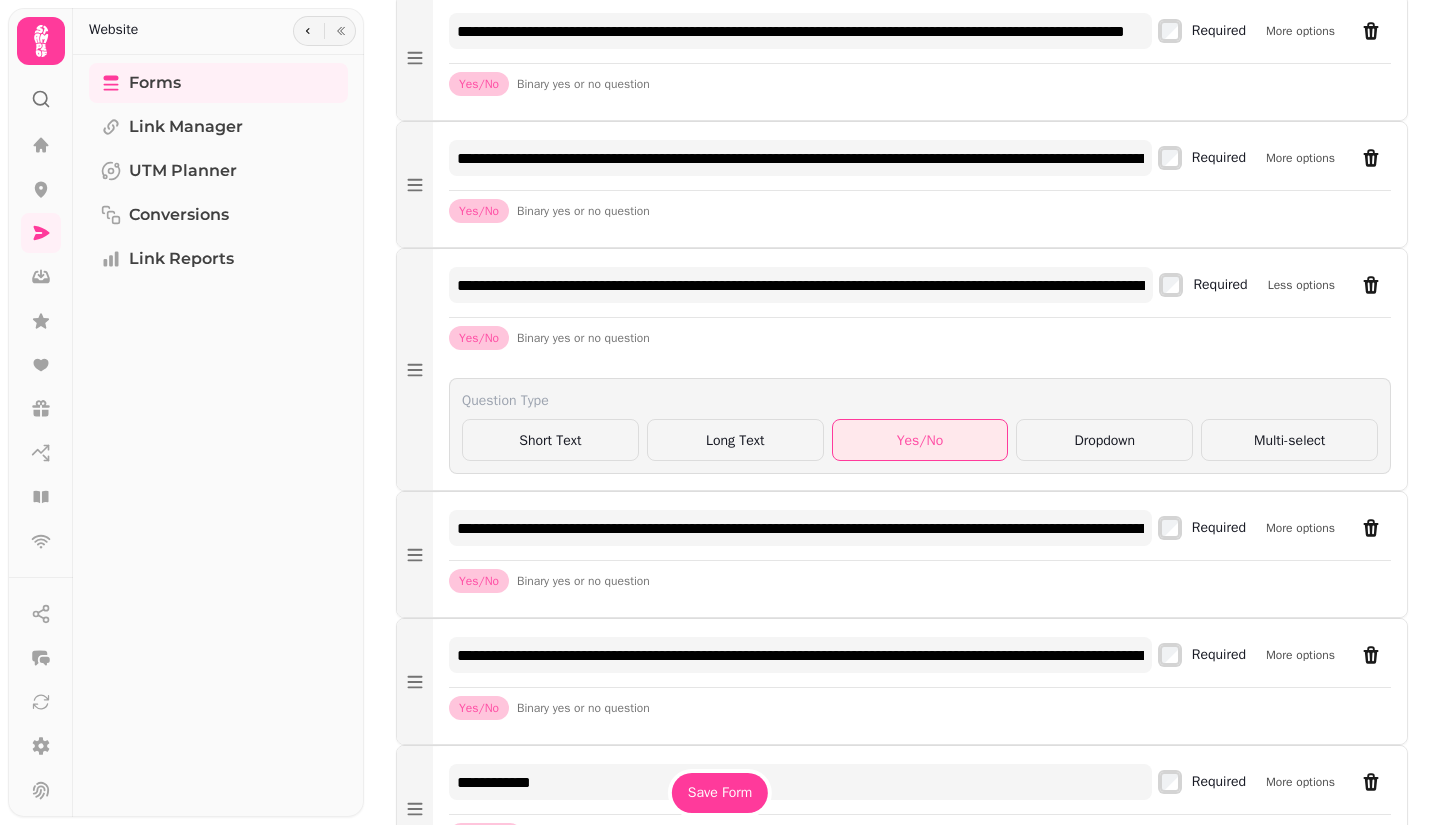 scroll, scrollTop: 2004, scrollLeft: 0, axis: vertical 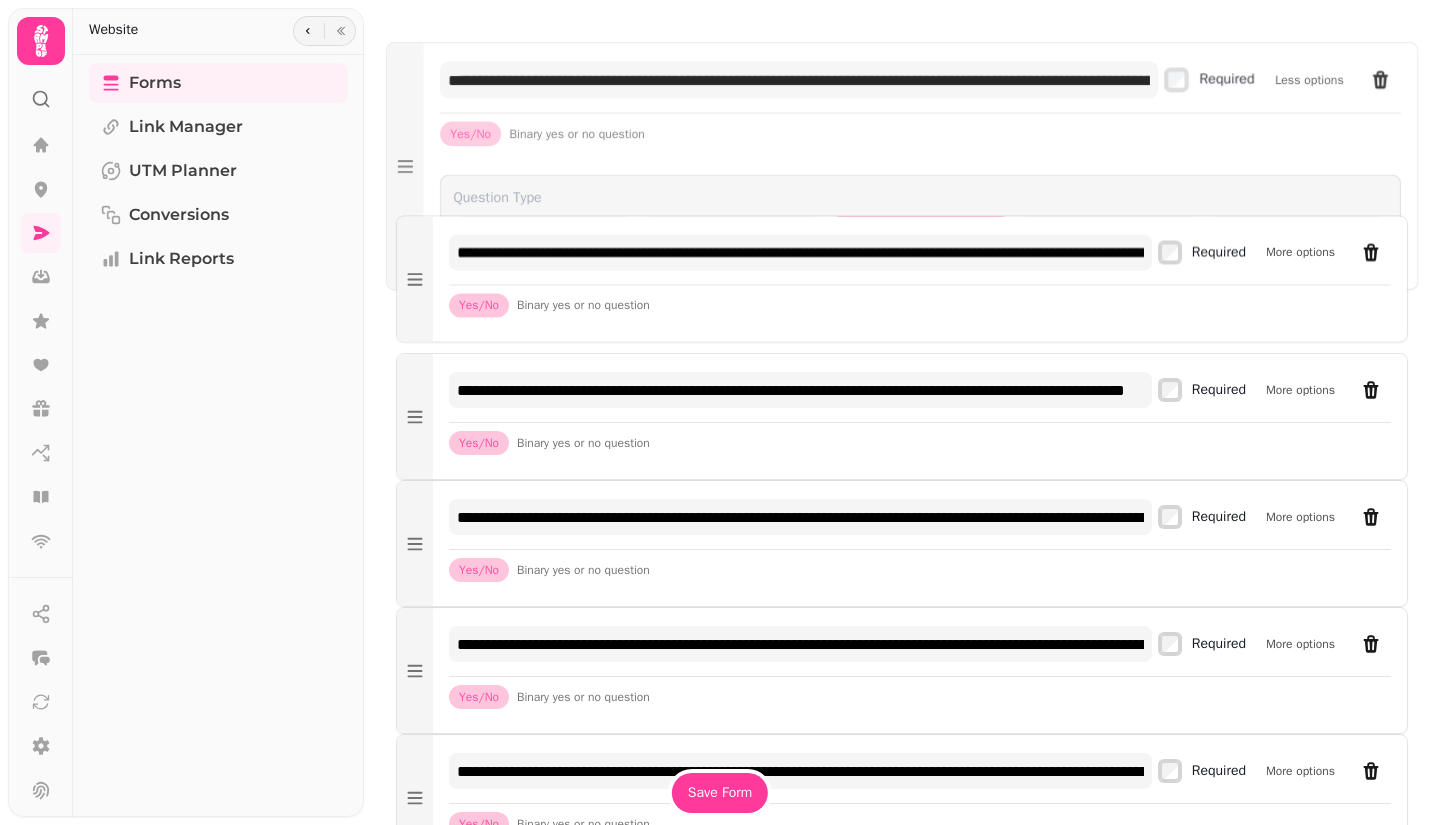 click on "**********" at bounding box center (720, 412) 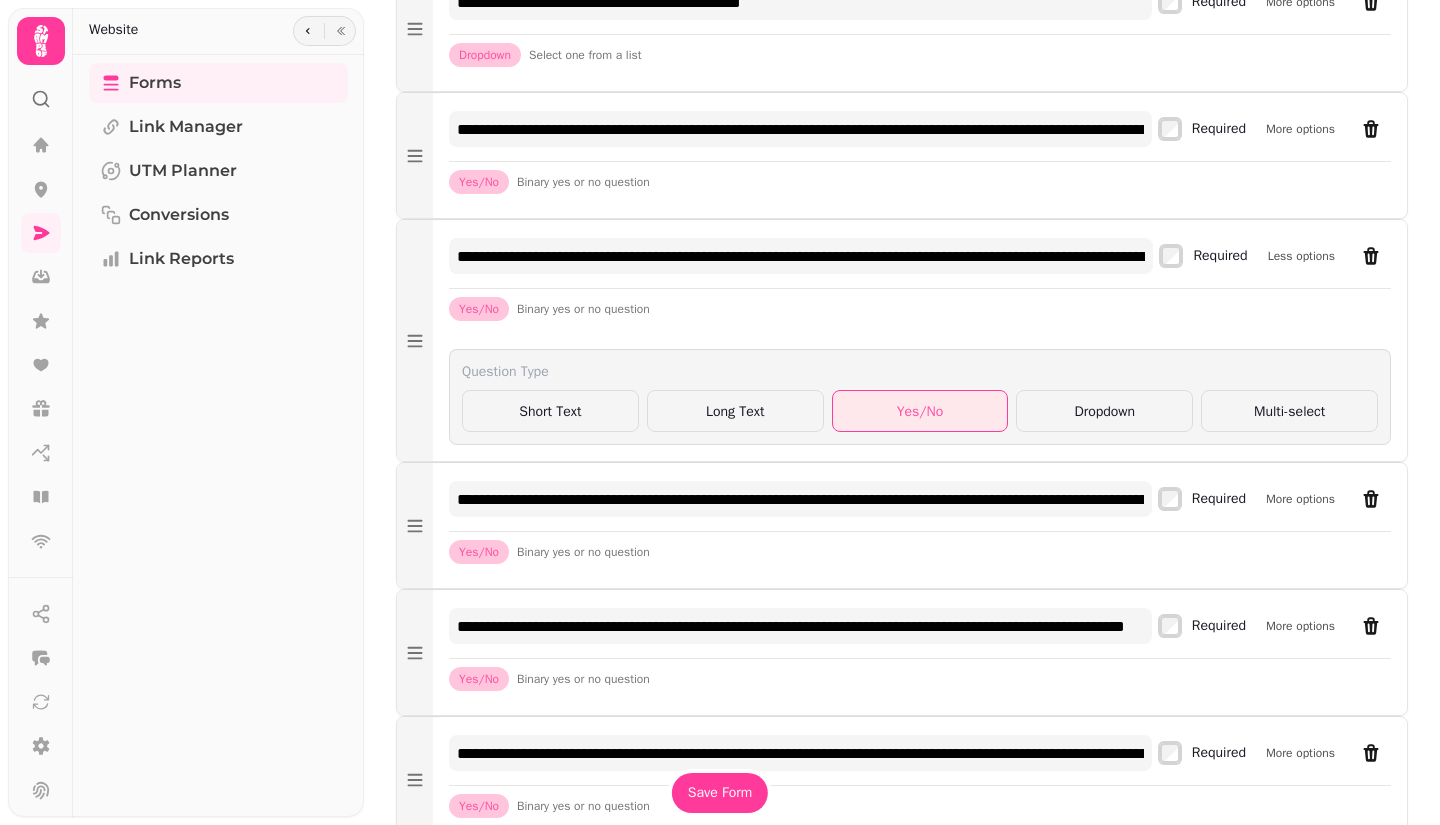 scroll, scrollTop: 1604, scrollLeft: 0, axis: vertical 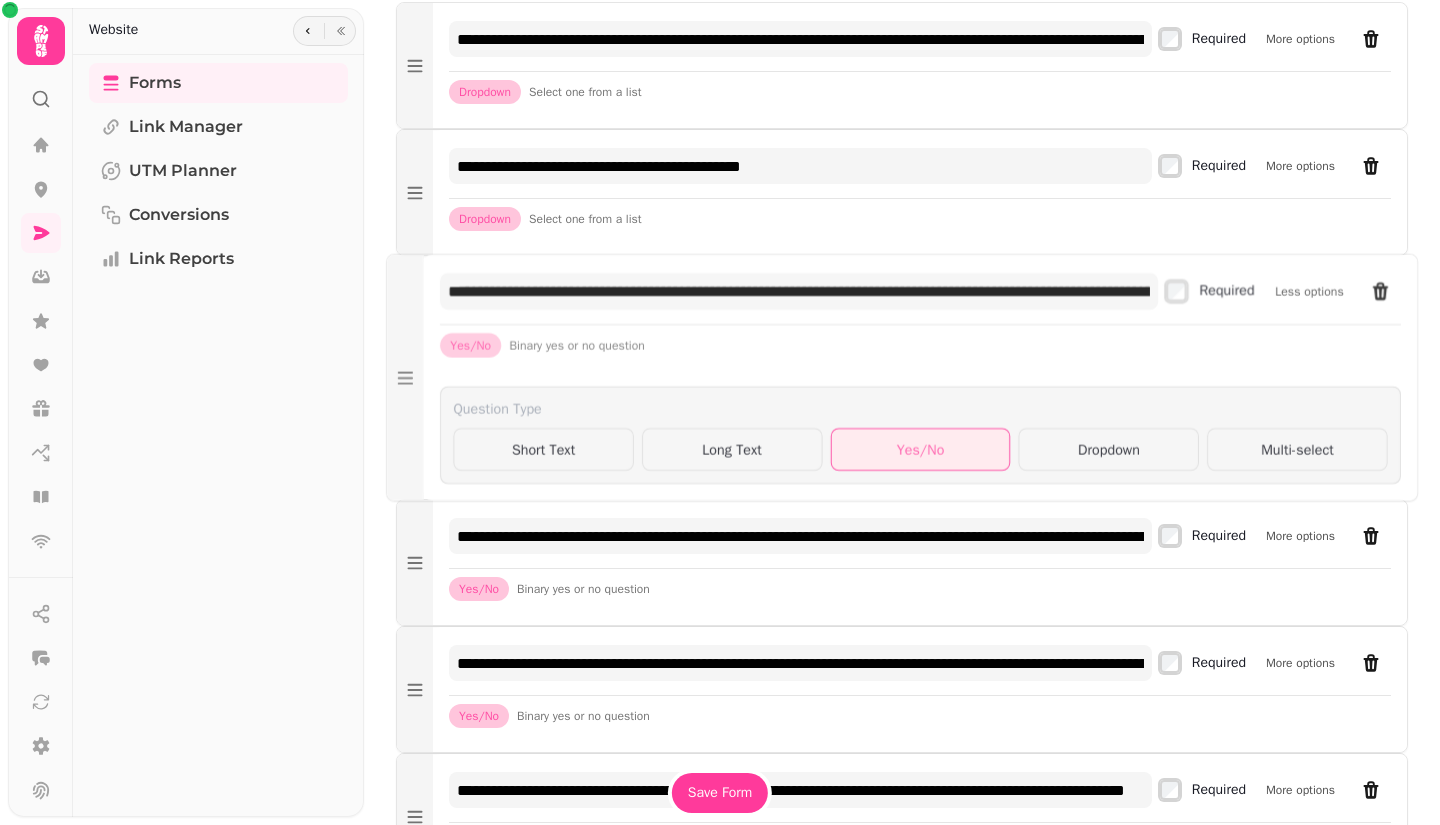 click on "**********" at bounding box center (902, 378) 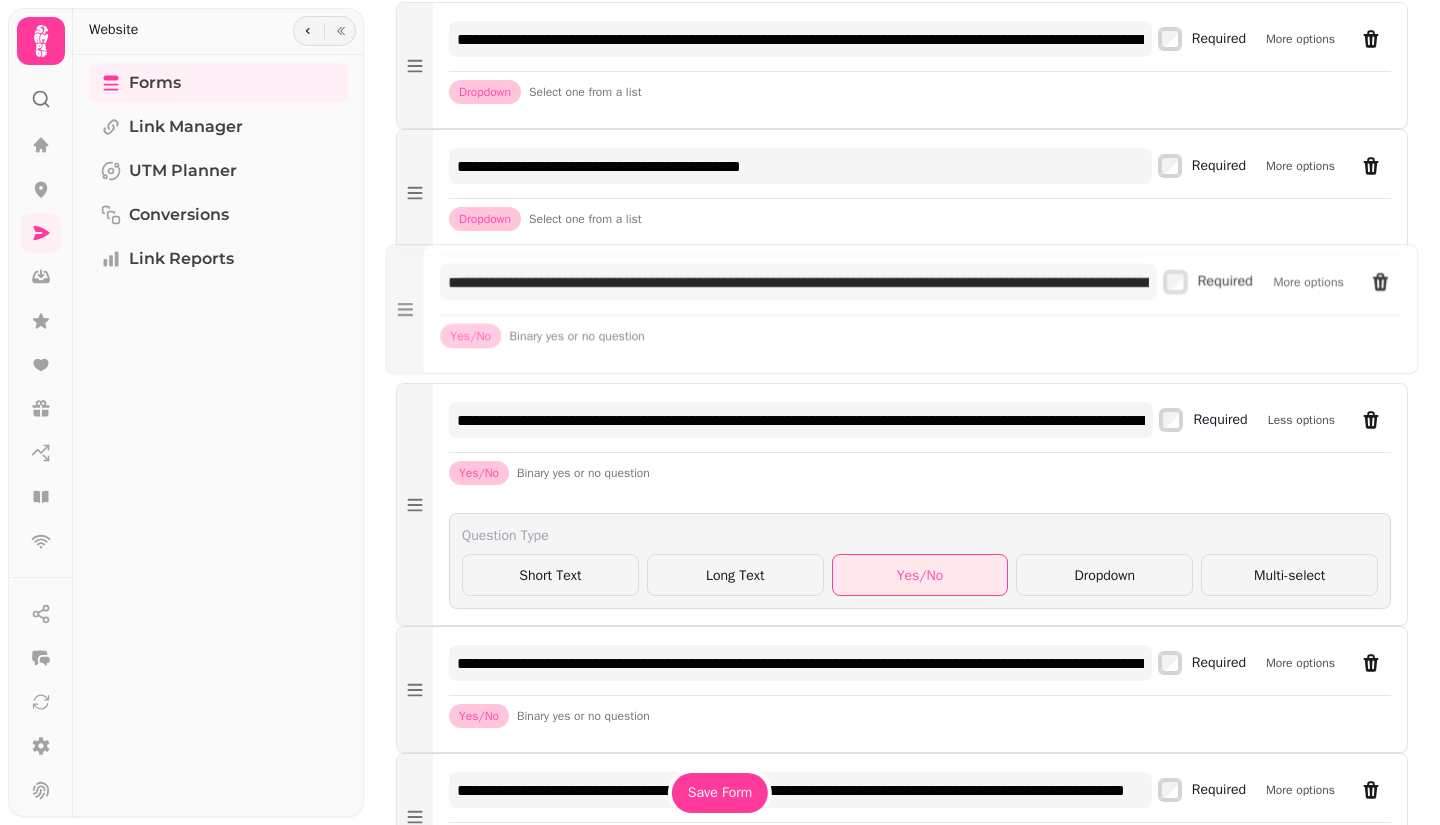 click 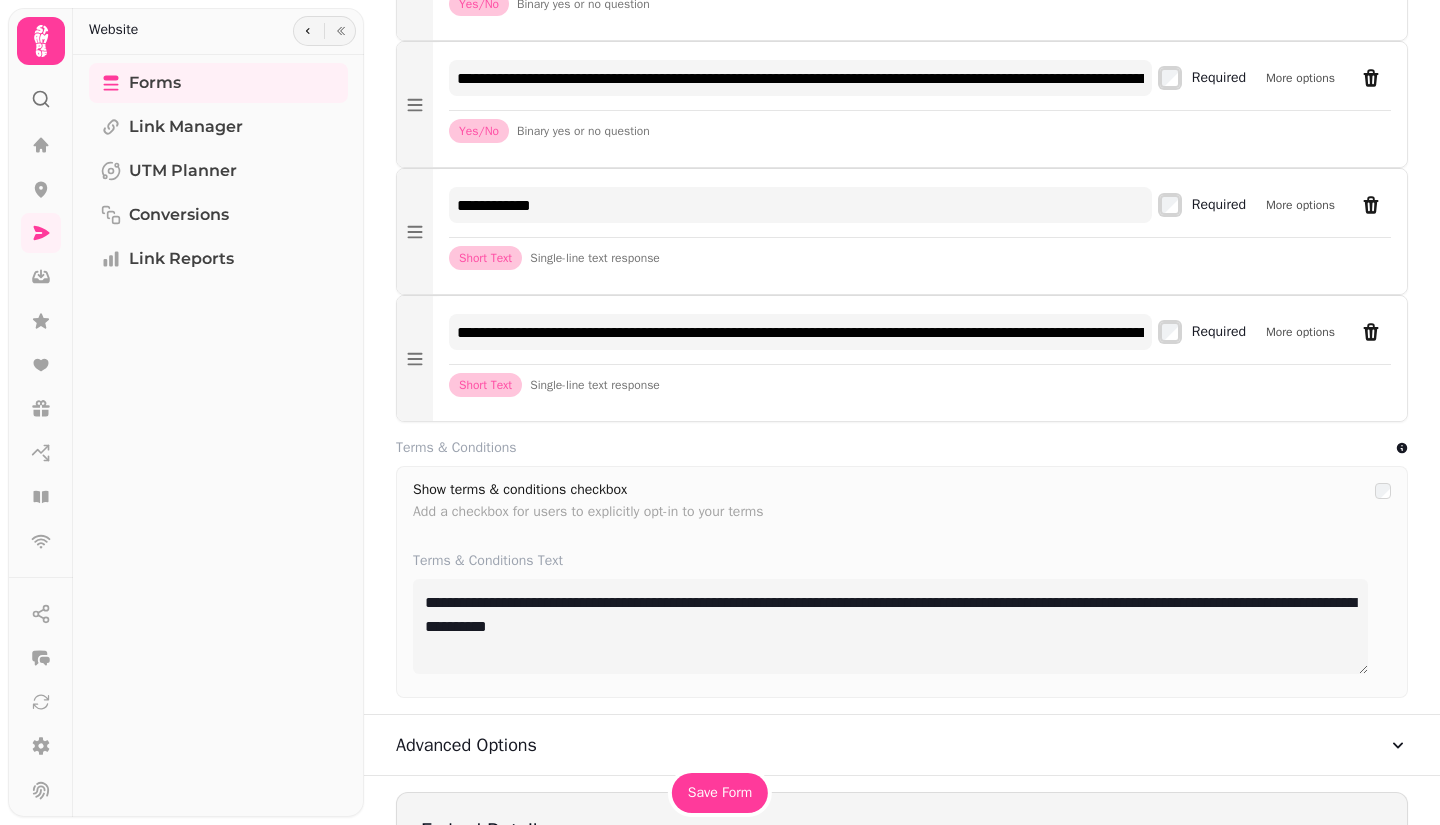 scroll, scrollTop: 2704, scrollLeft: 0, axis: vertical 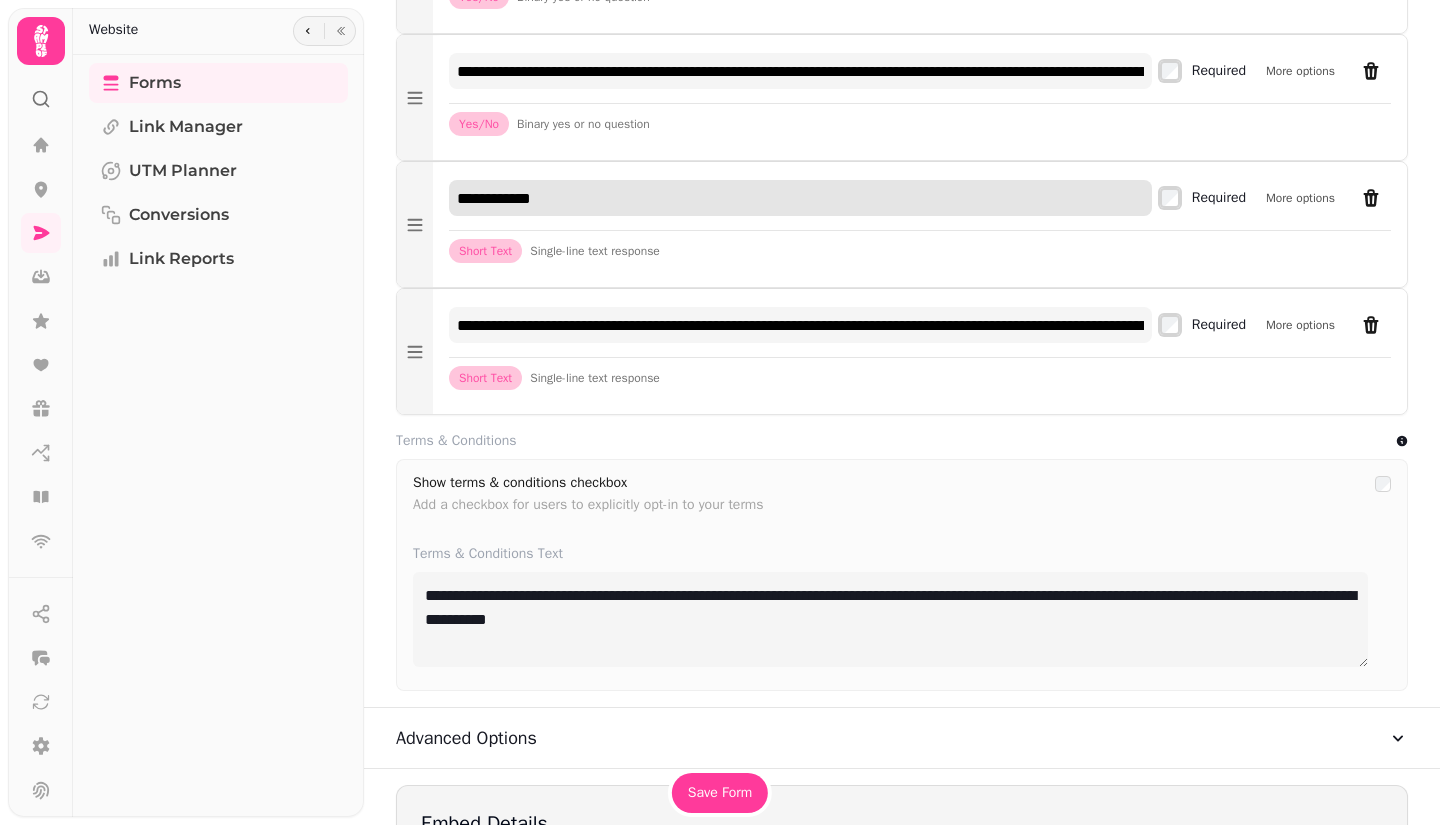 click on "**********" at bounding box center (800, 198) 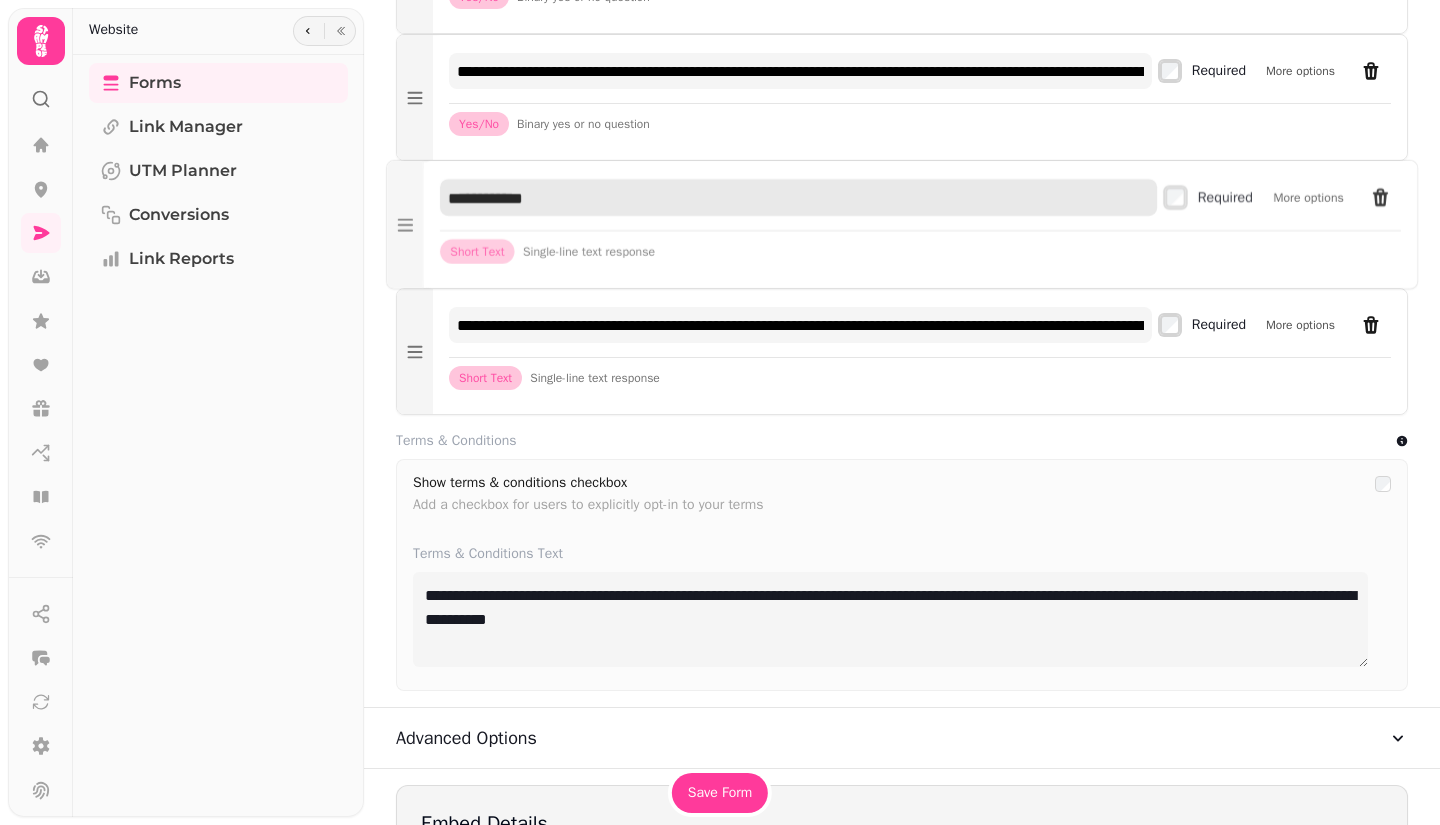 drag, startPoint x: 577, startPoint y: 228, endPoint x: 448, endPoint y: 228, distance: 129 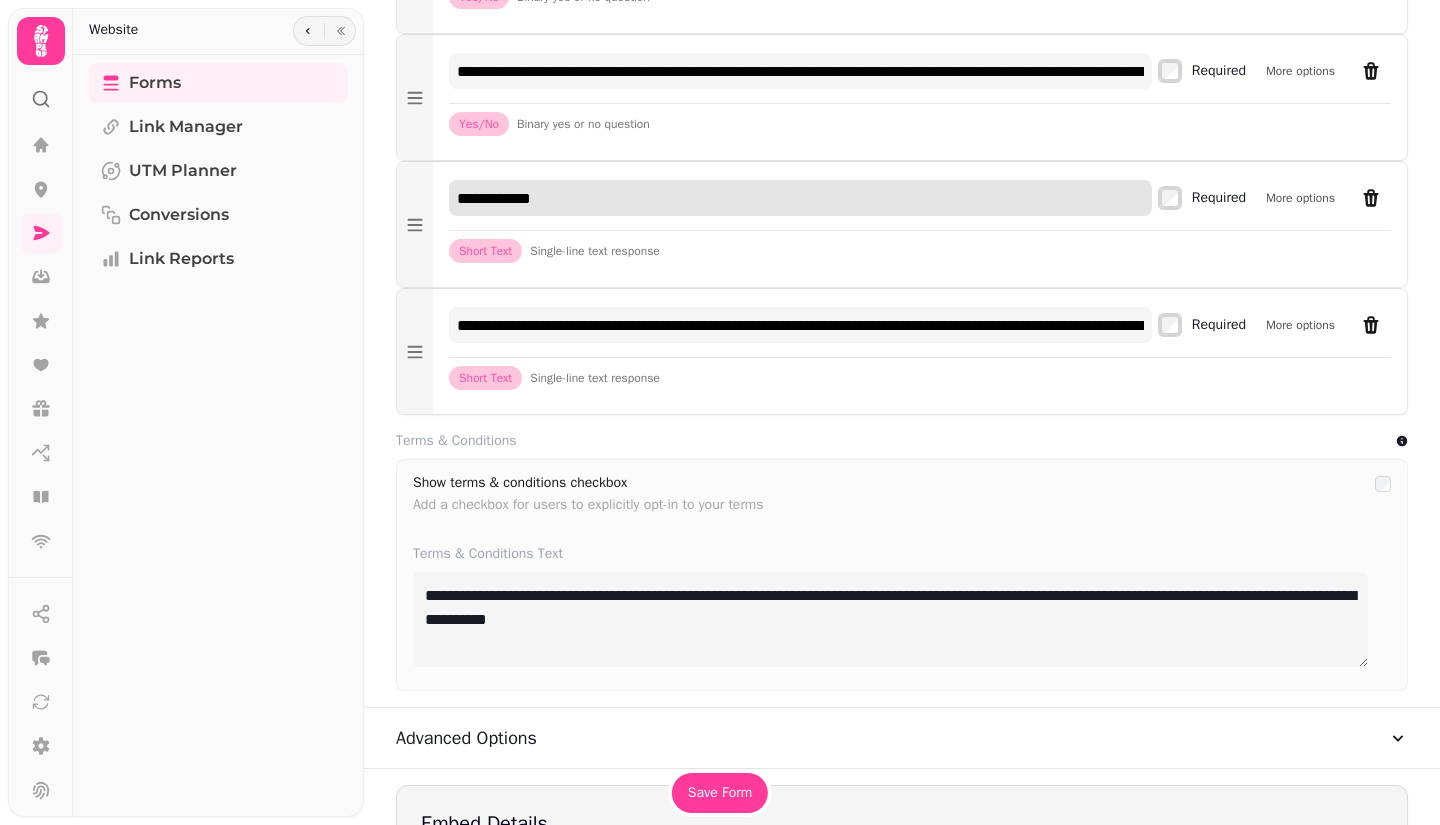 paste on "**********" 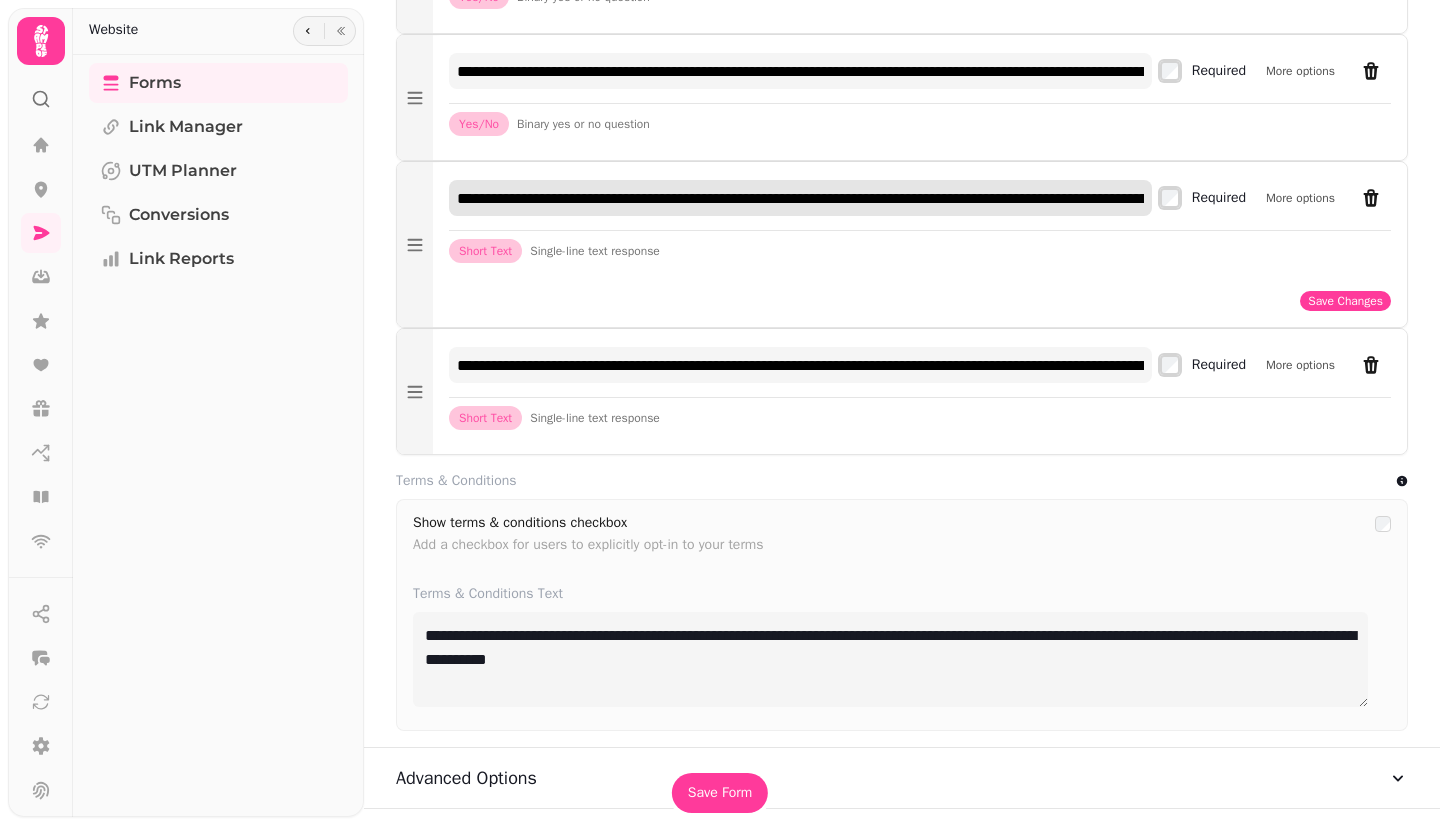 scroll, scrollTop: 0, scrollLeft: 1374, axis: horizontal 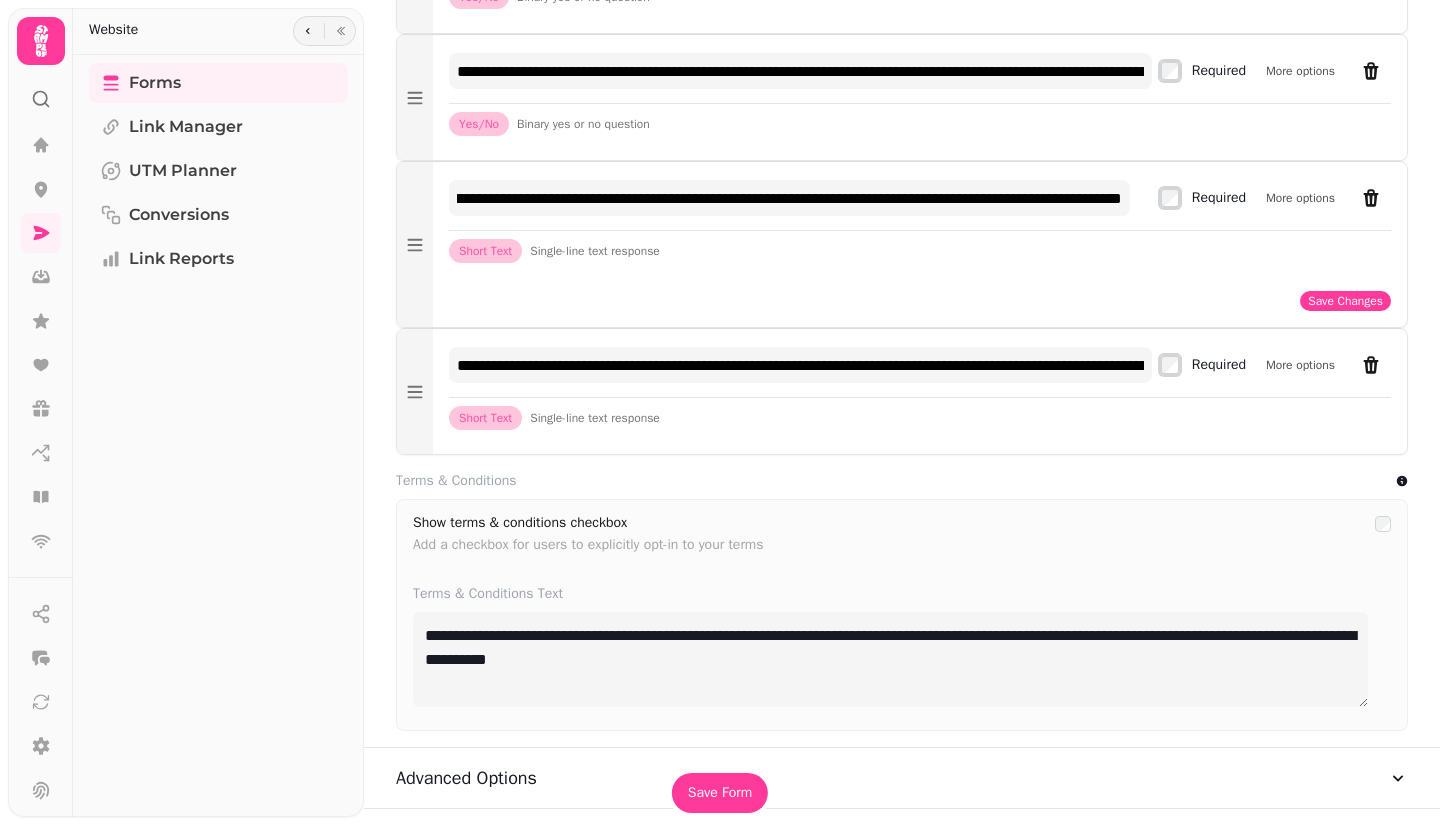 click on "More options" at bounding box center (1300, 198) 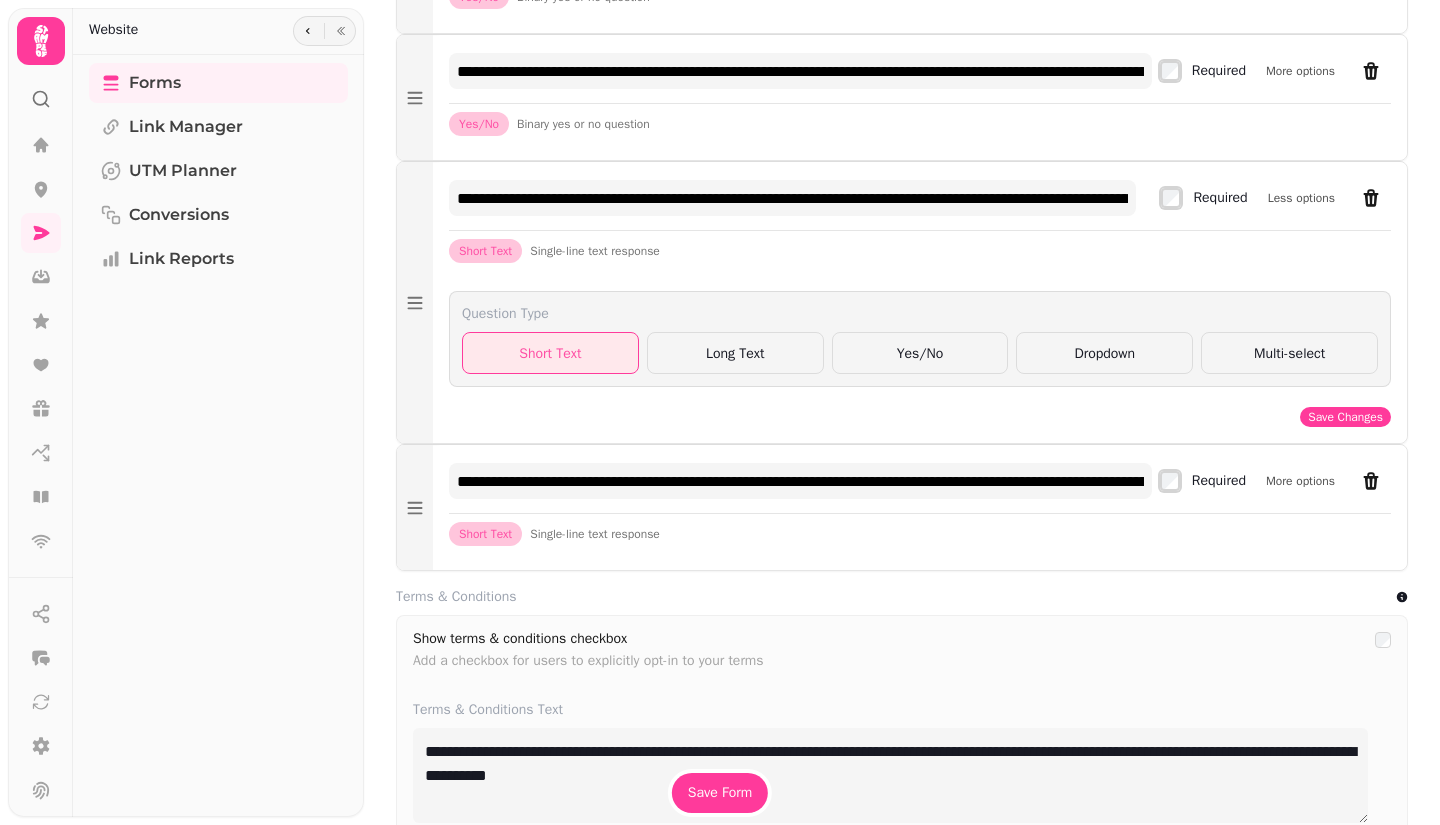 click on "Yes/No" at bounding box center (920, 353) 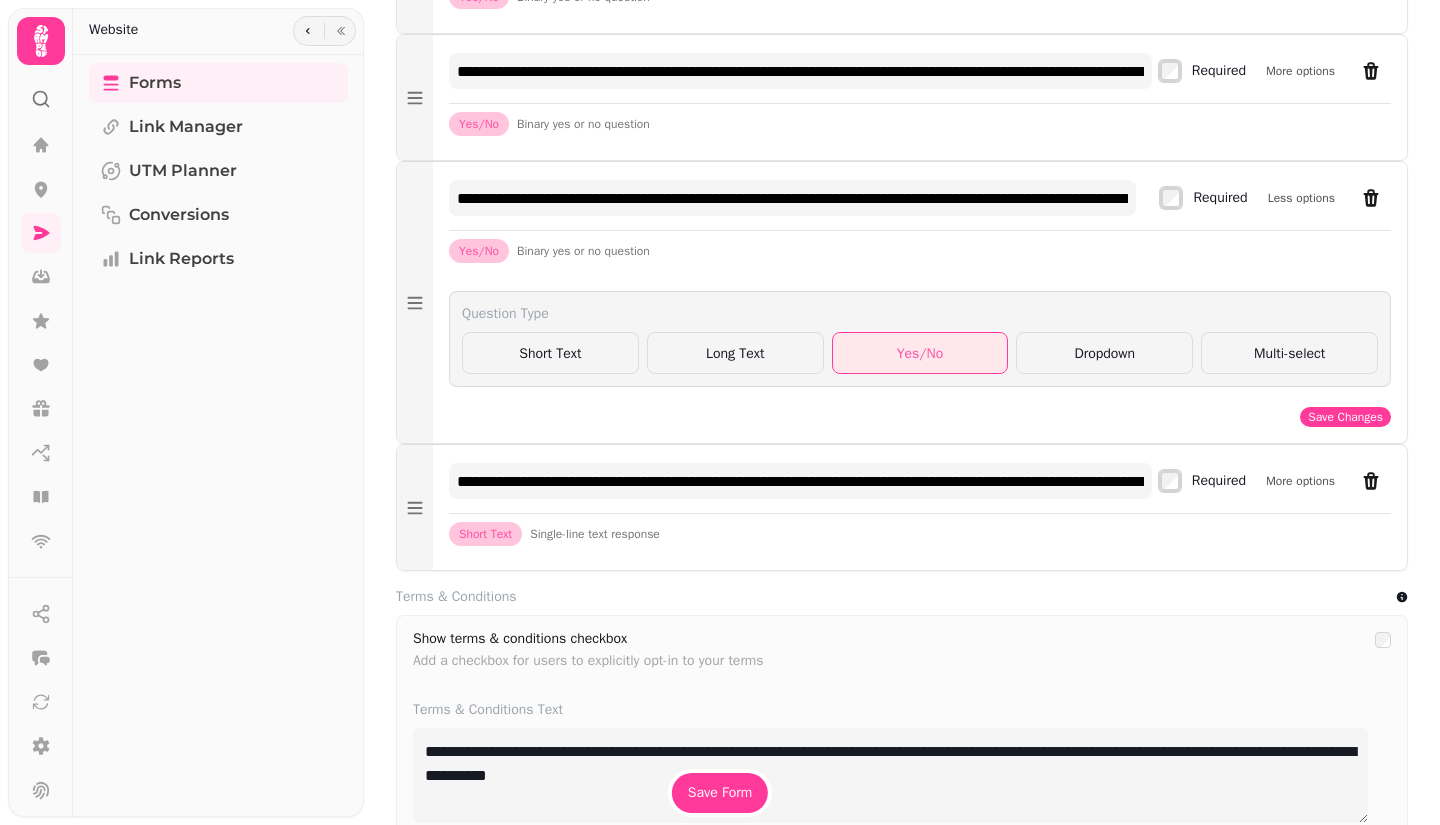 click on "Save Changes" at bounding box center (1345, 417) 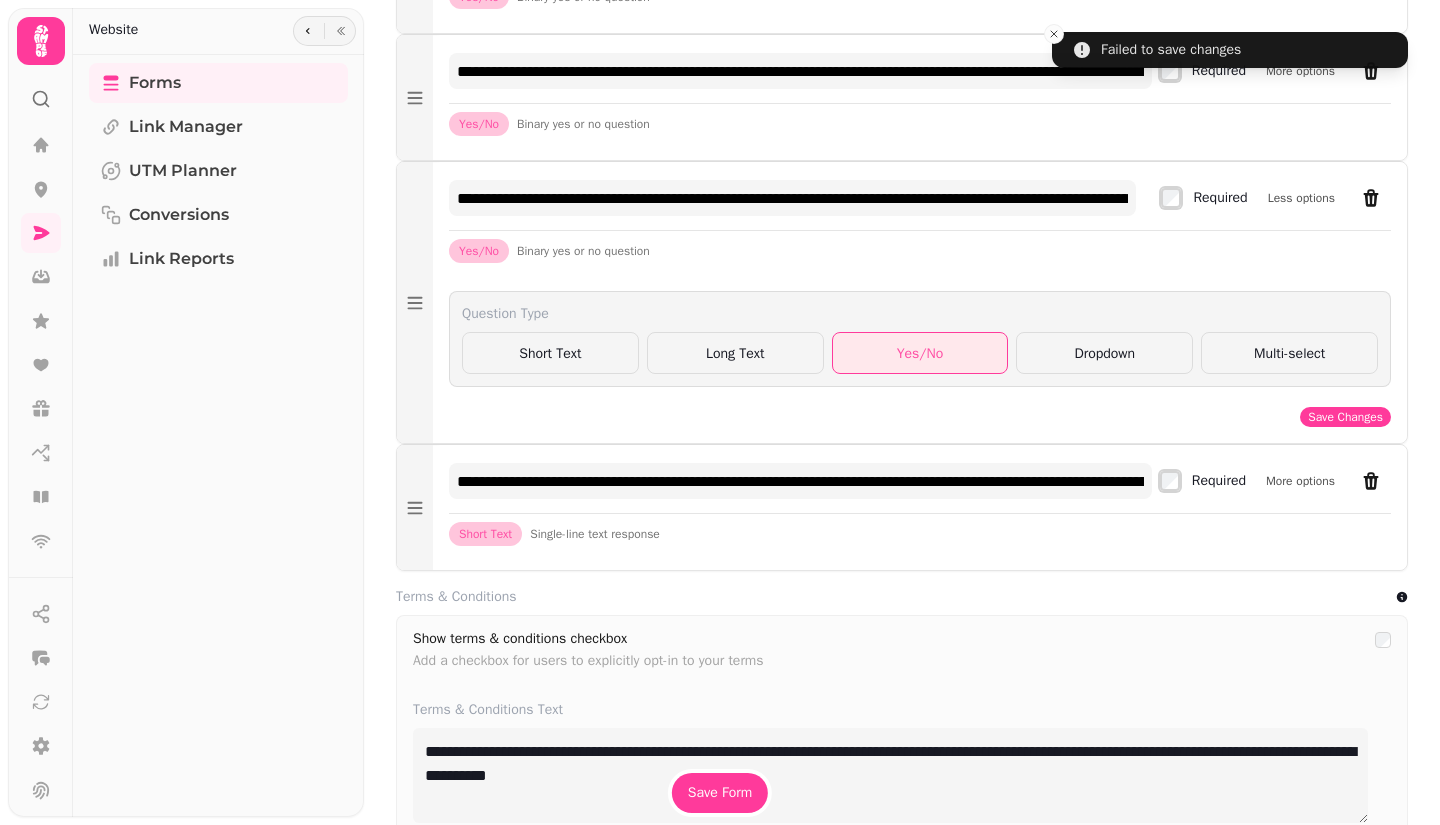 click on "Save Changes" at bounding box center [1345, 417] 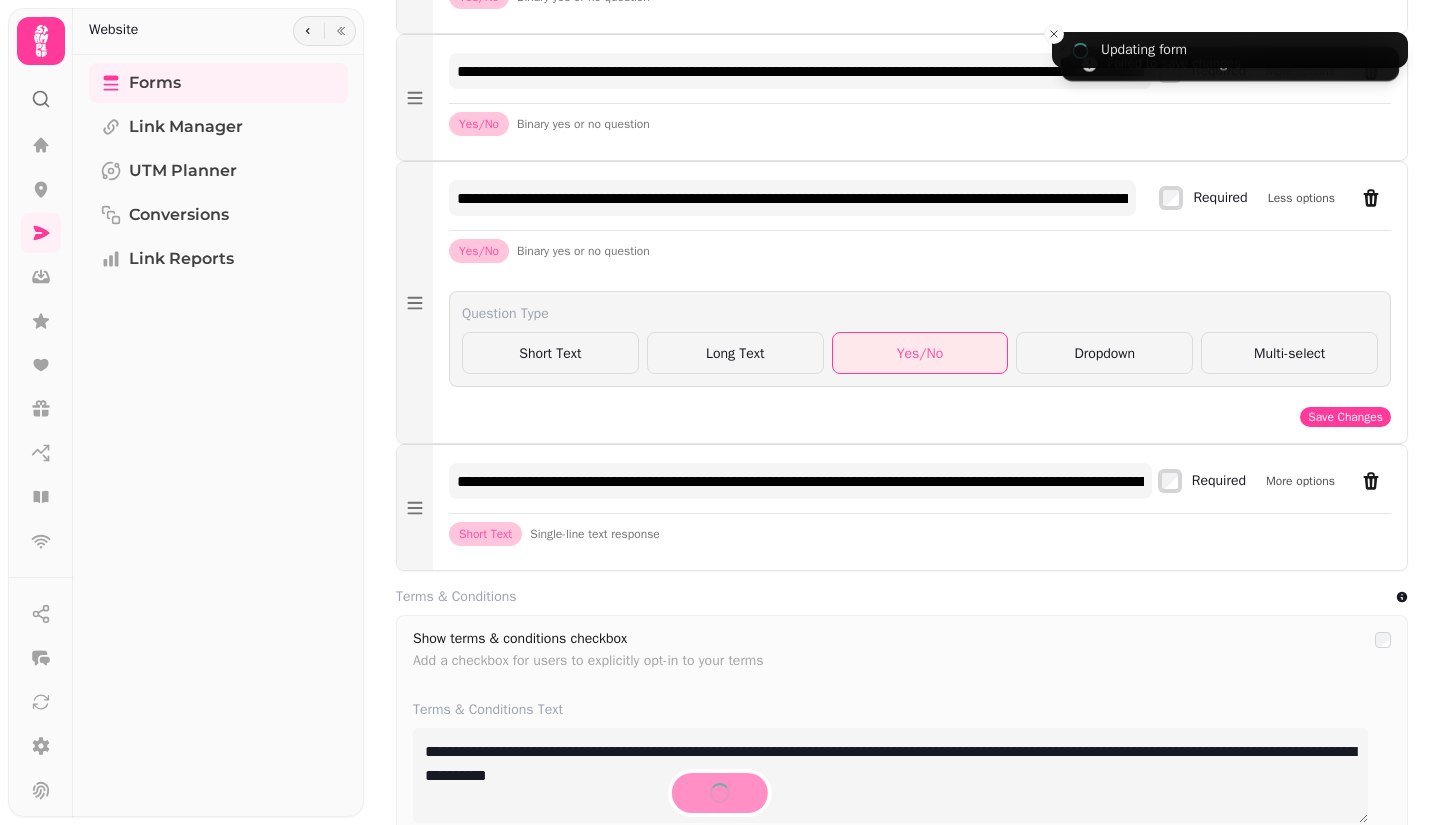 type on "**********" 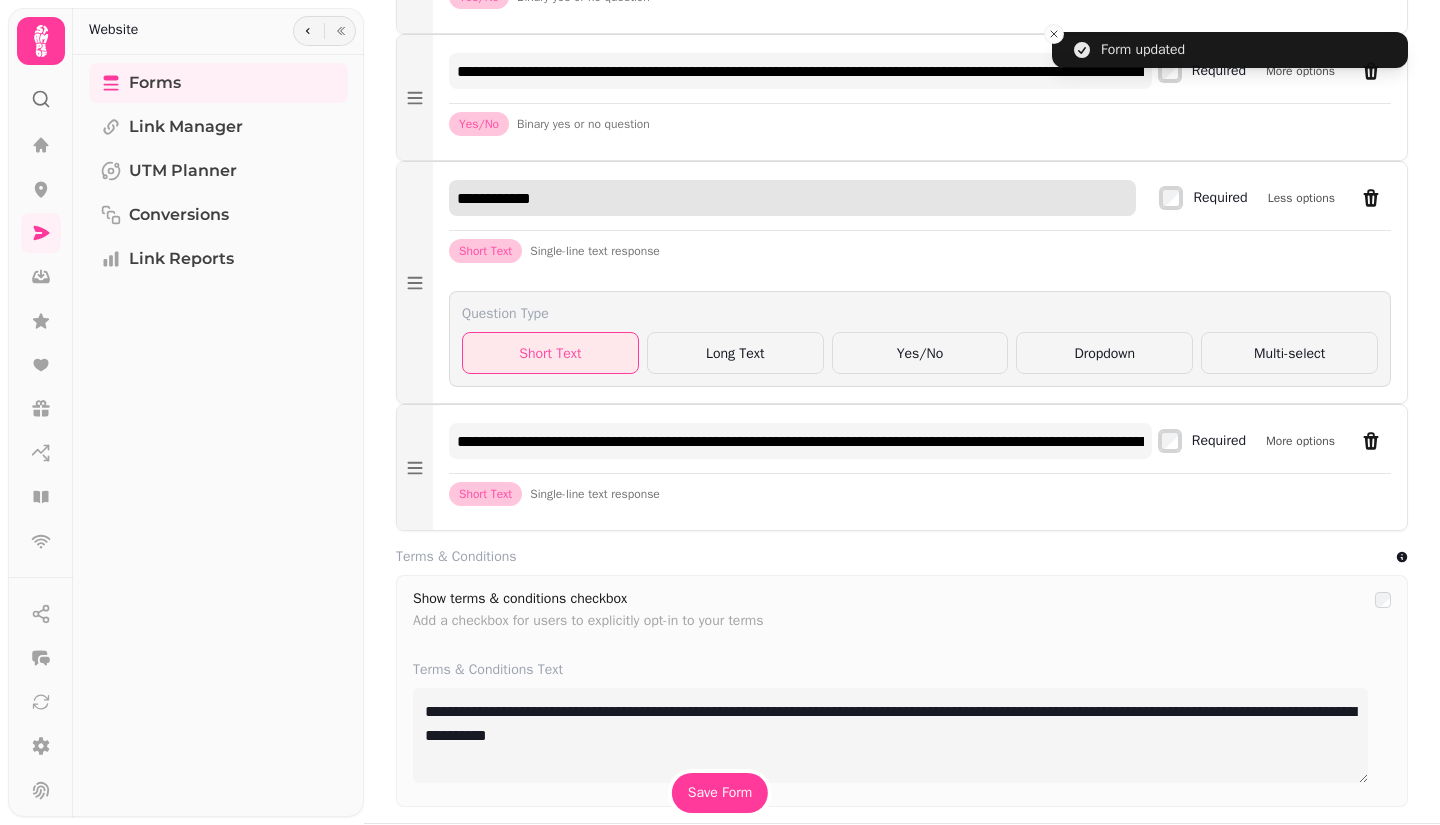 click on "**********" at bounding box center (792, 198) 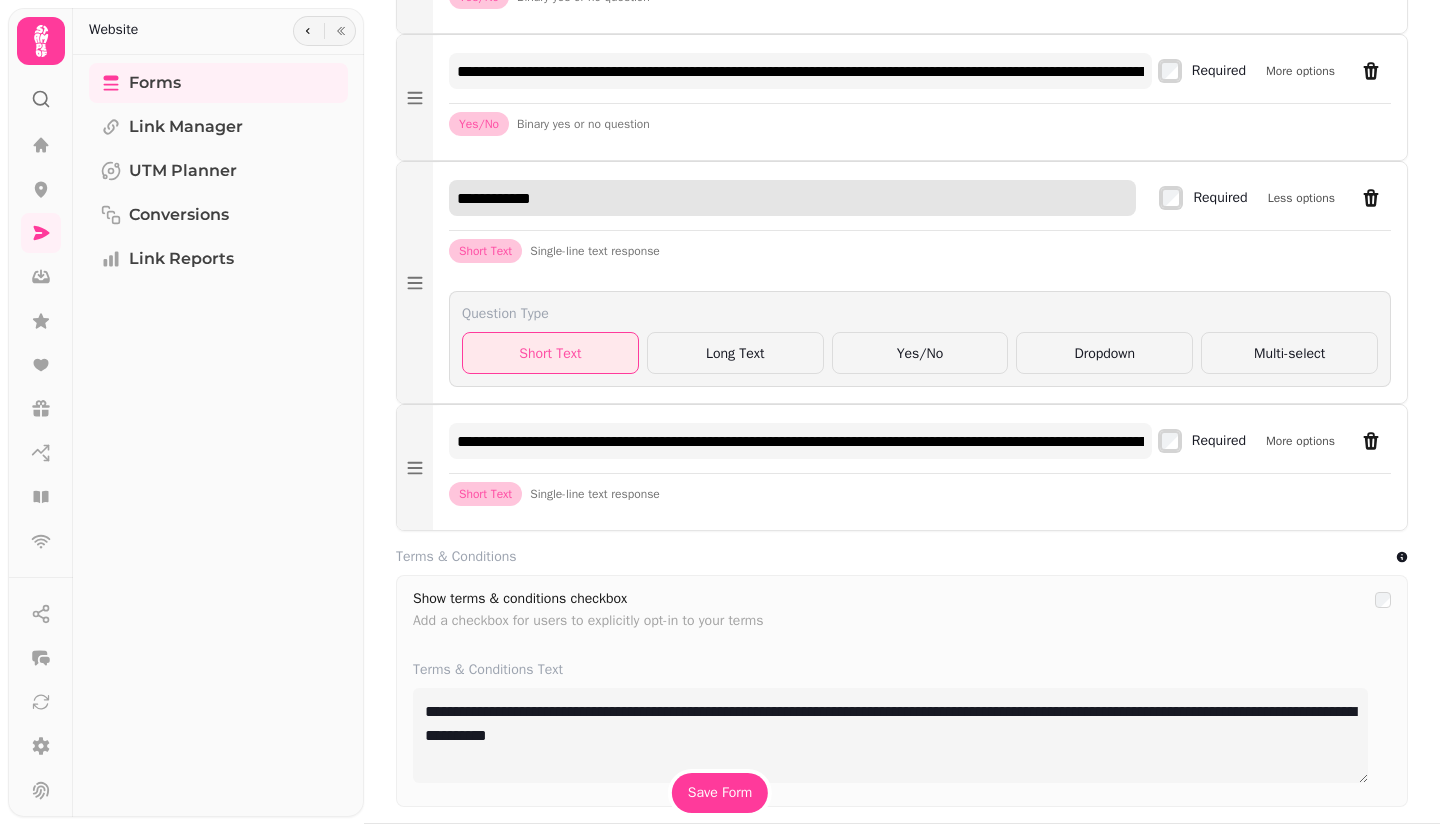 click on "**********" at bounding box center (792, 198) 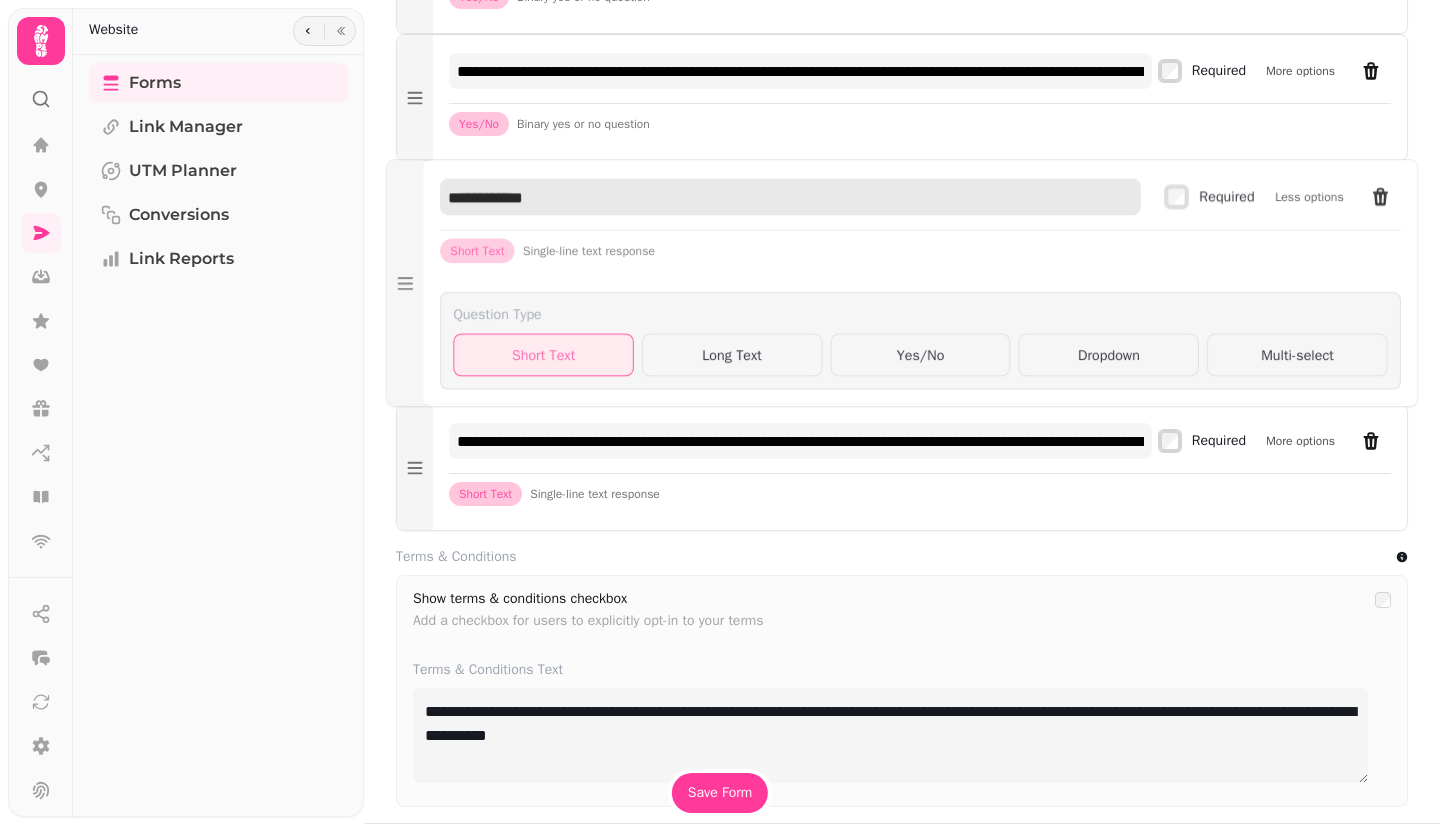 drag, startPoint x: 545, startPoint y: 228, endPoint x: 447, endPoint y: 228, distance: 98 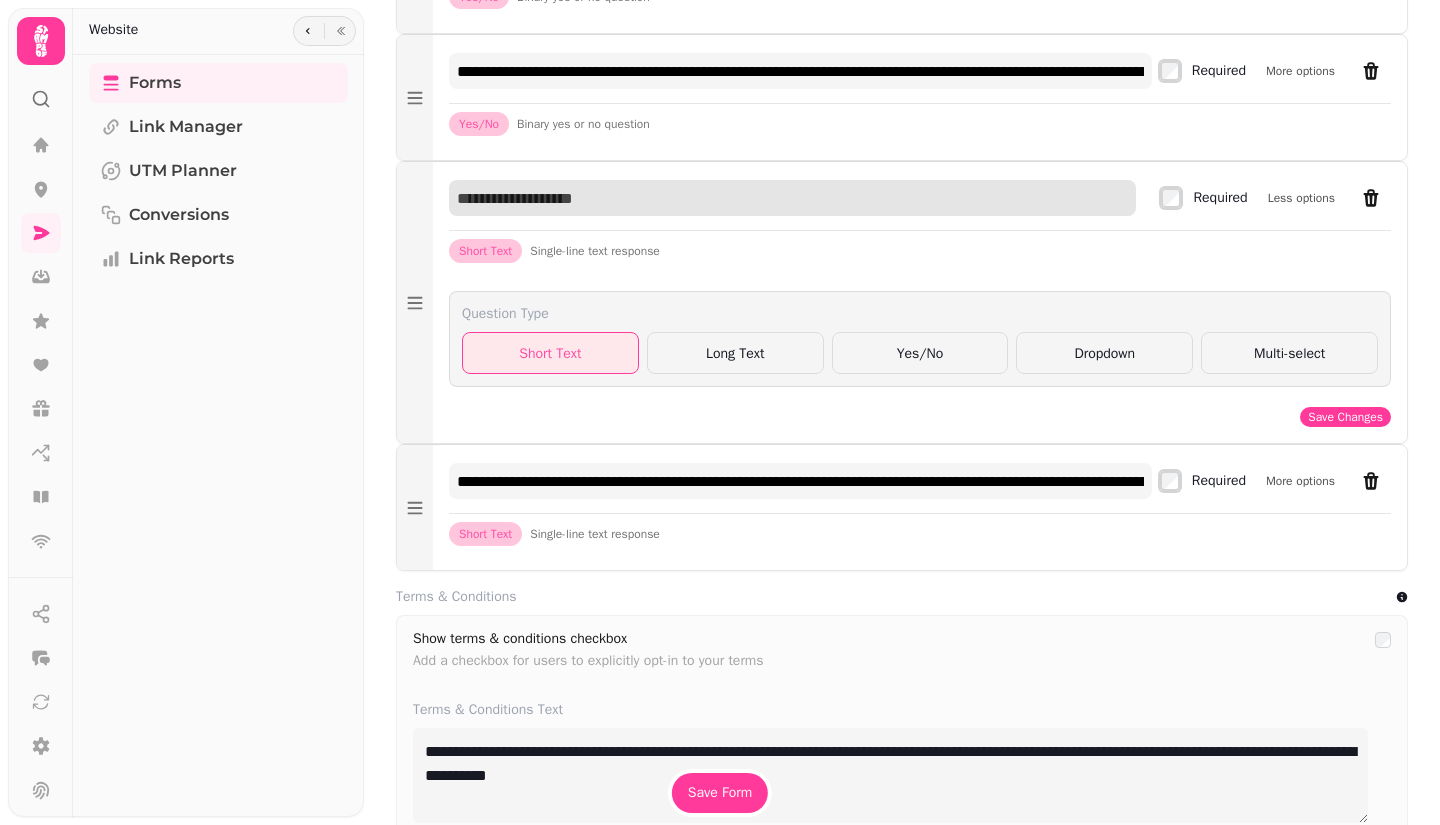 paste on "**********" 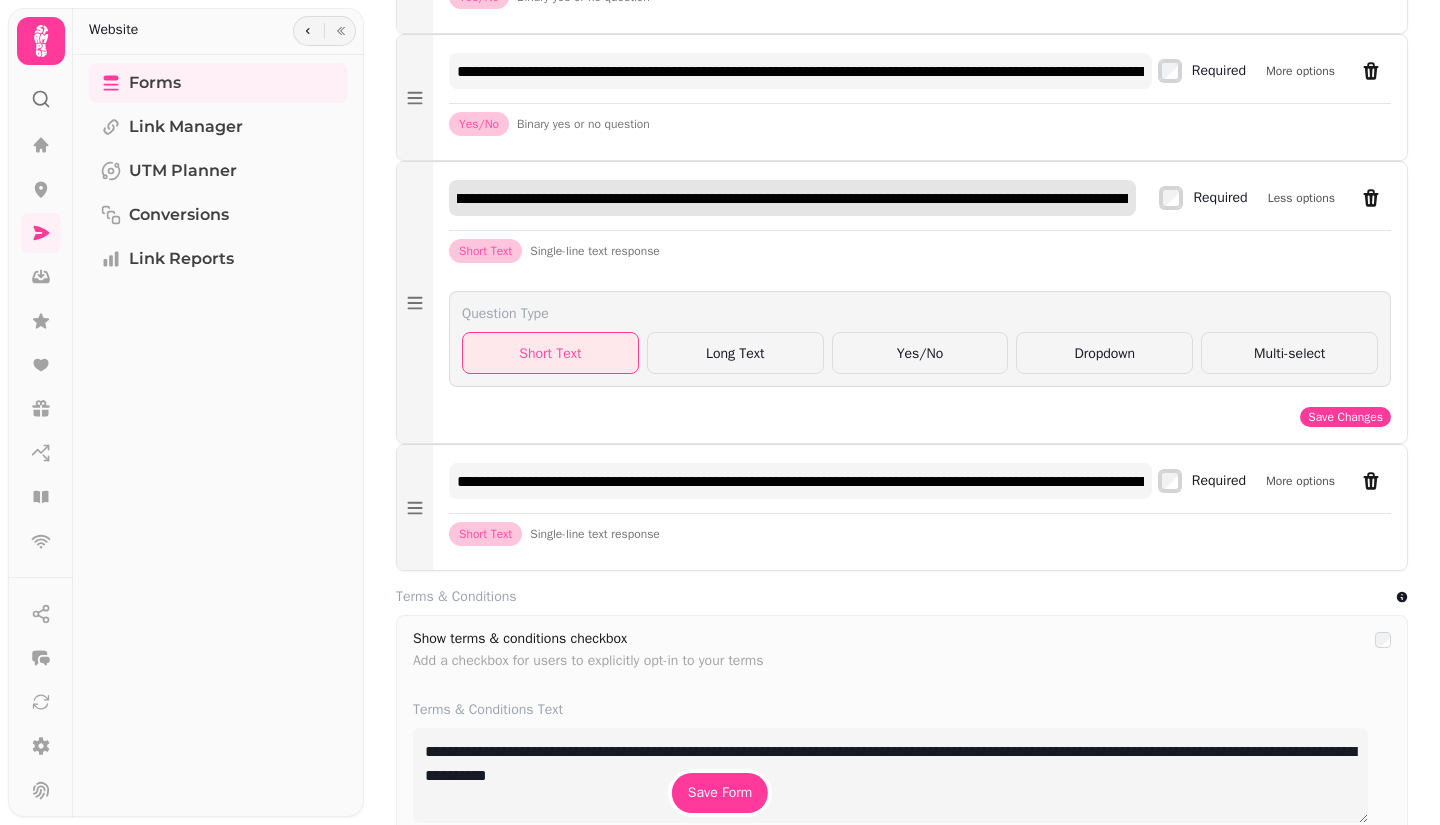 scroll, scrollTop: 0, scrollLeft: 0, axis: both 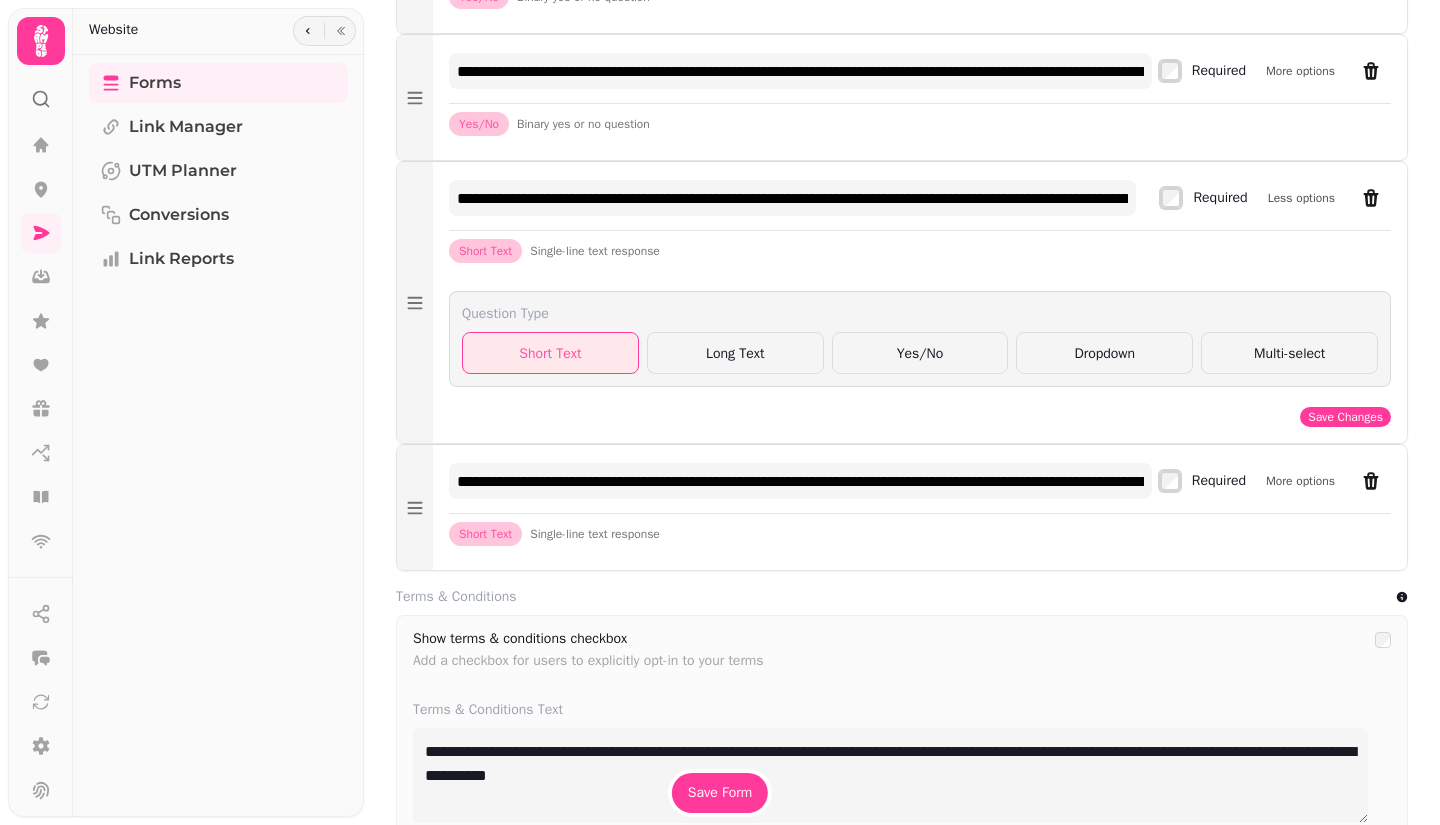 click on "Yes/No" at bounding box center (920, 353) 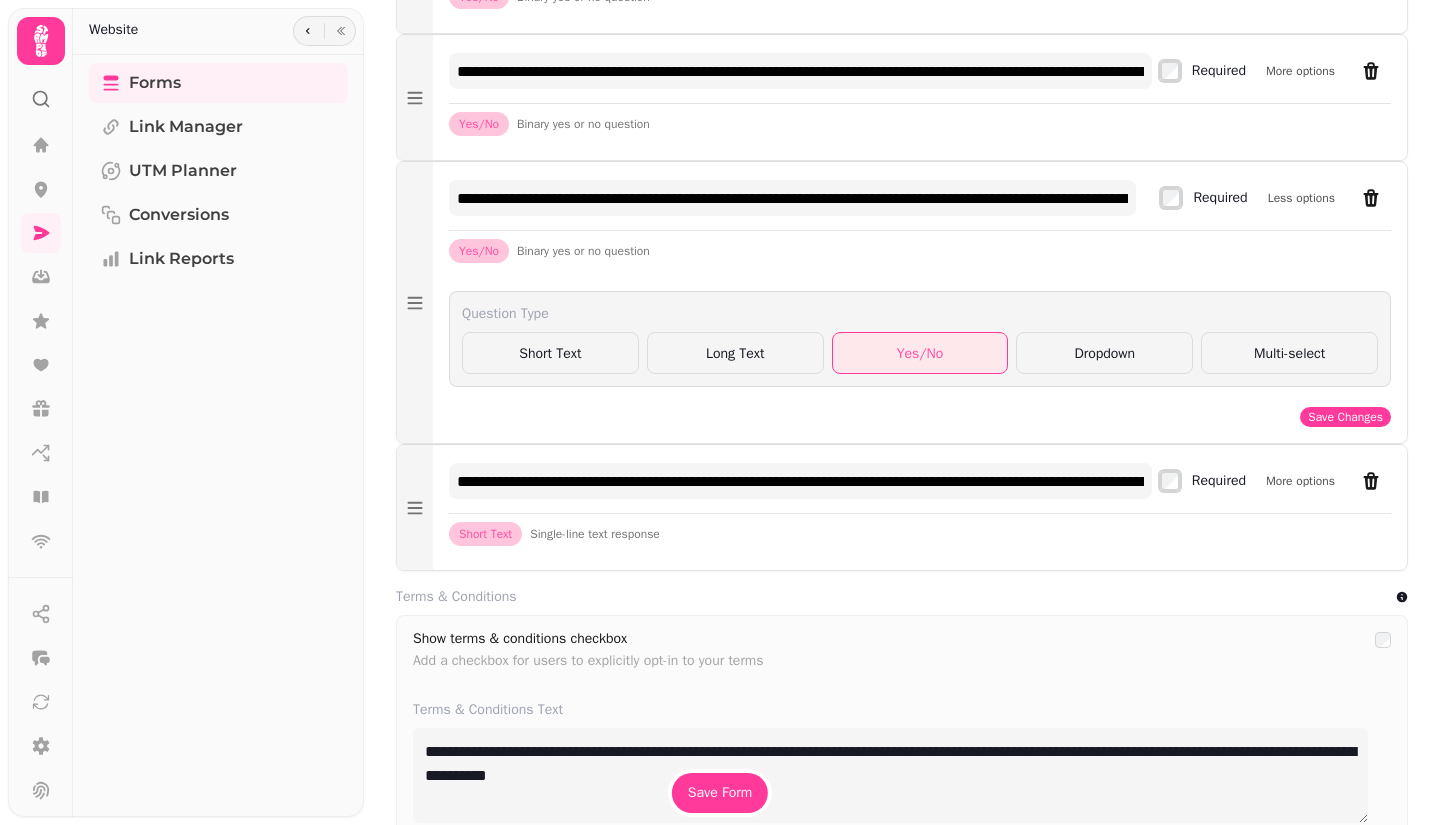 click on "Save Changes" at bounding box center (1345, 417) 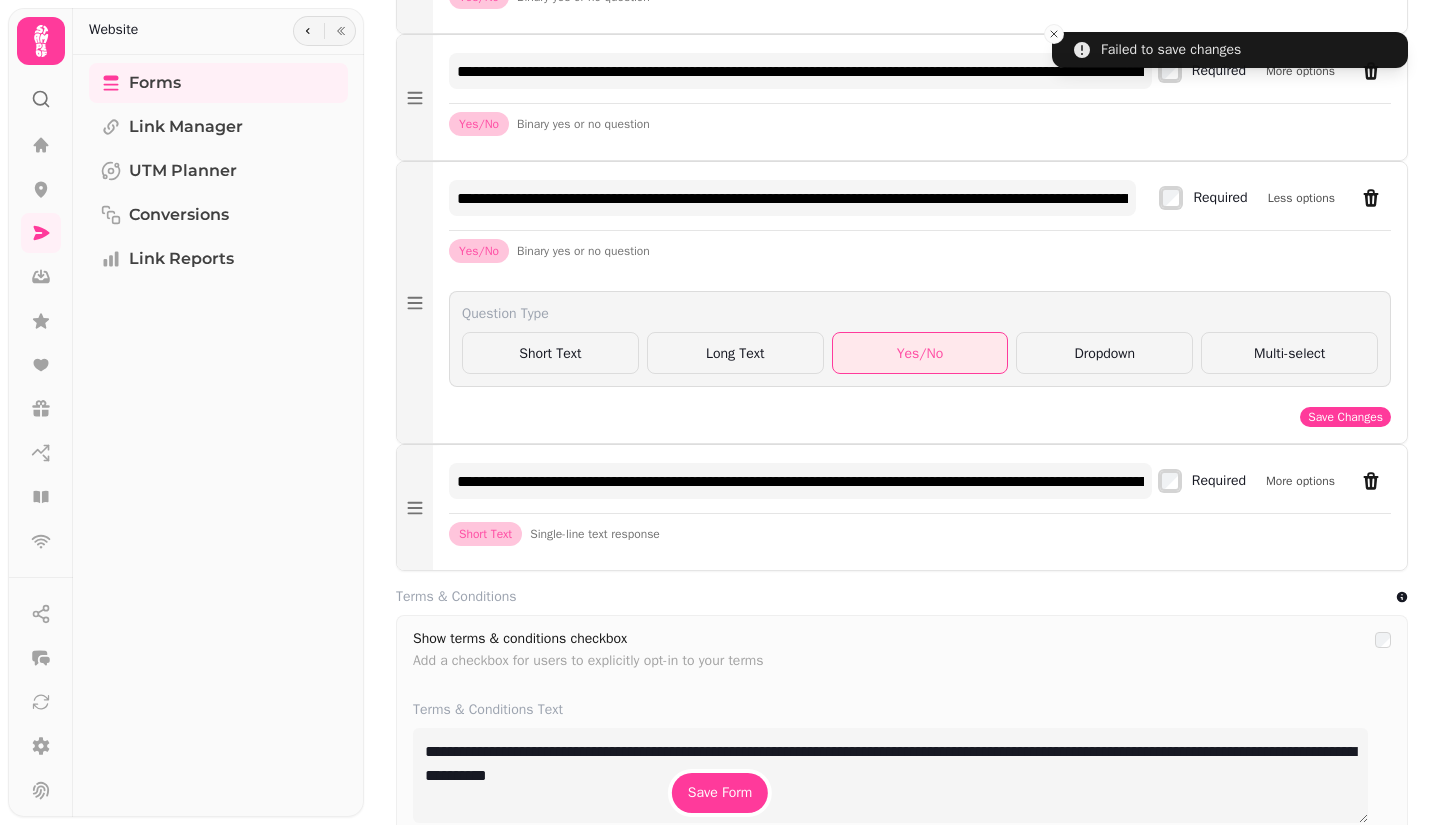click on "Save Form" at bounding box center [720, 793] 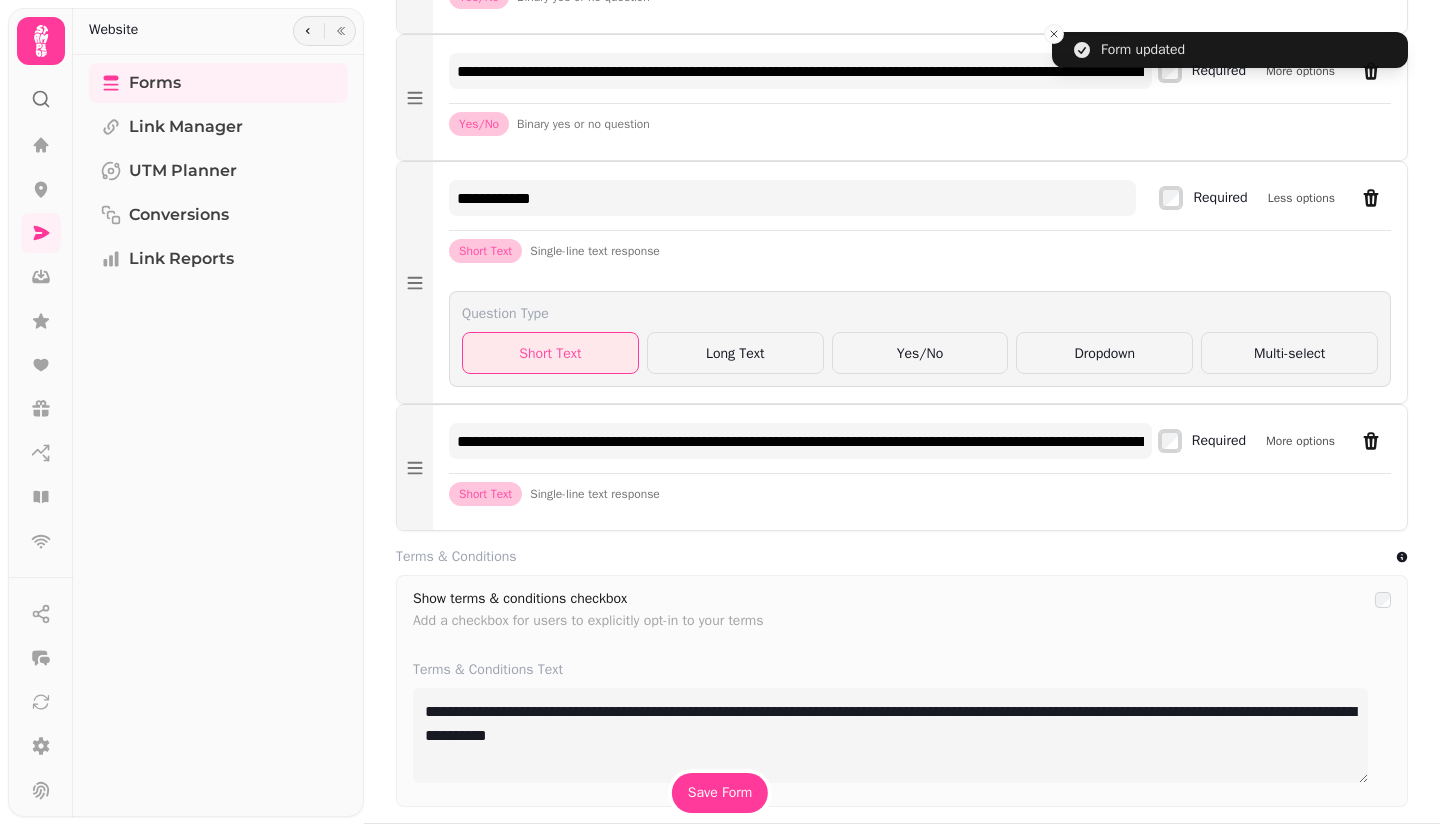 click 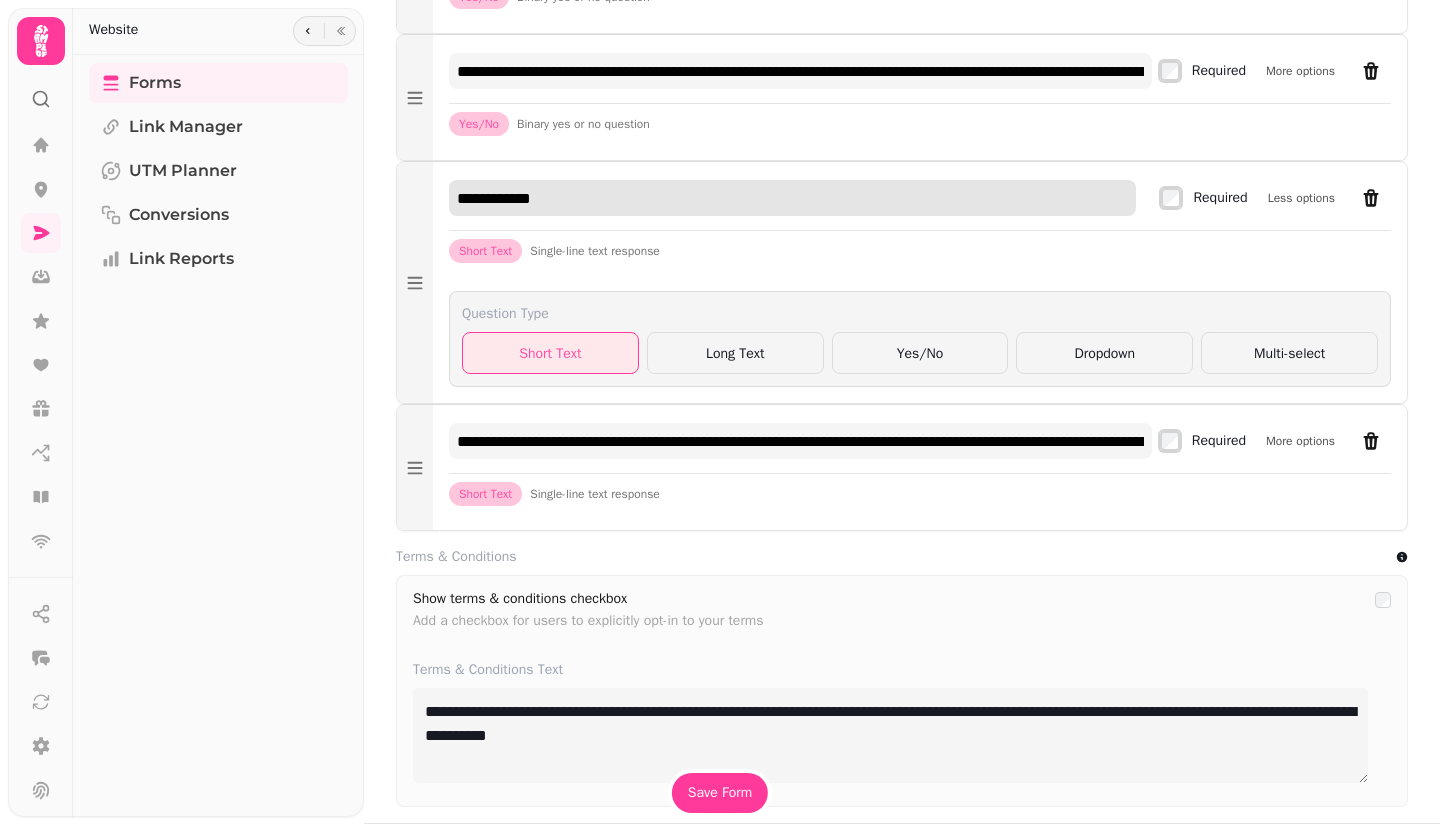 click on "**********" at bounding box center [792, 198] 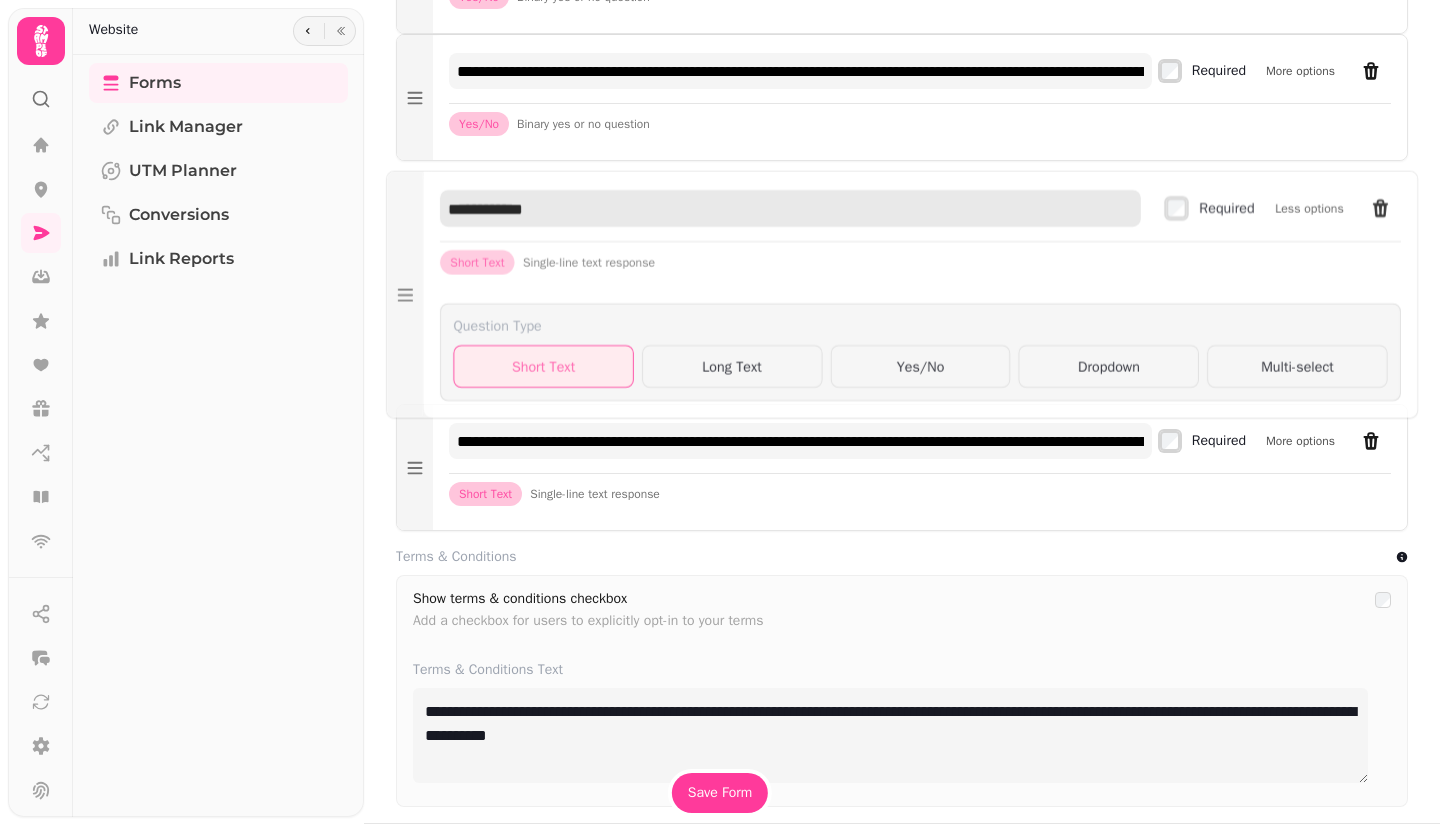 drag, startPoint x: 595, startPoint y: 228, endPoint x: 416, endPoint y: 240, distance: 179.40178 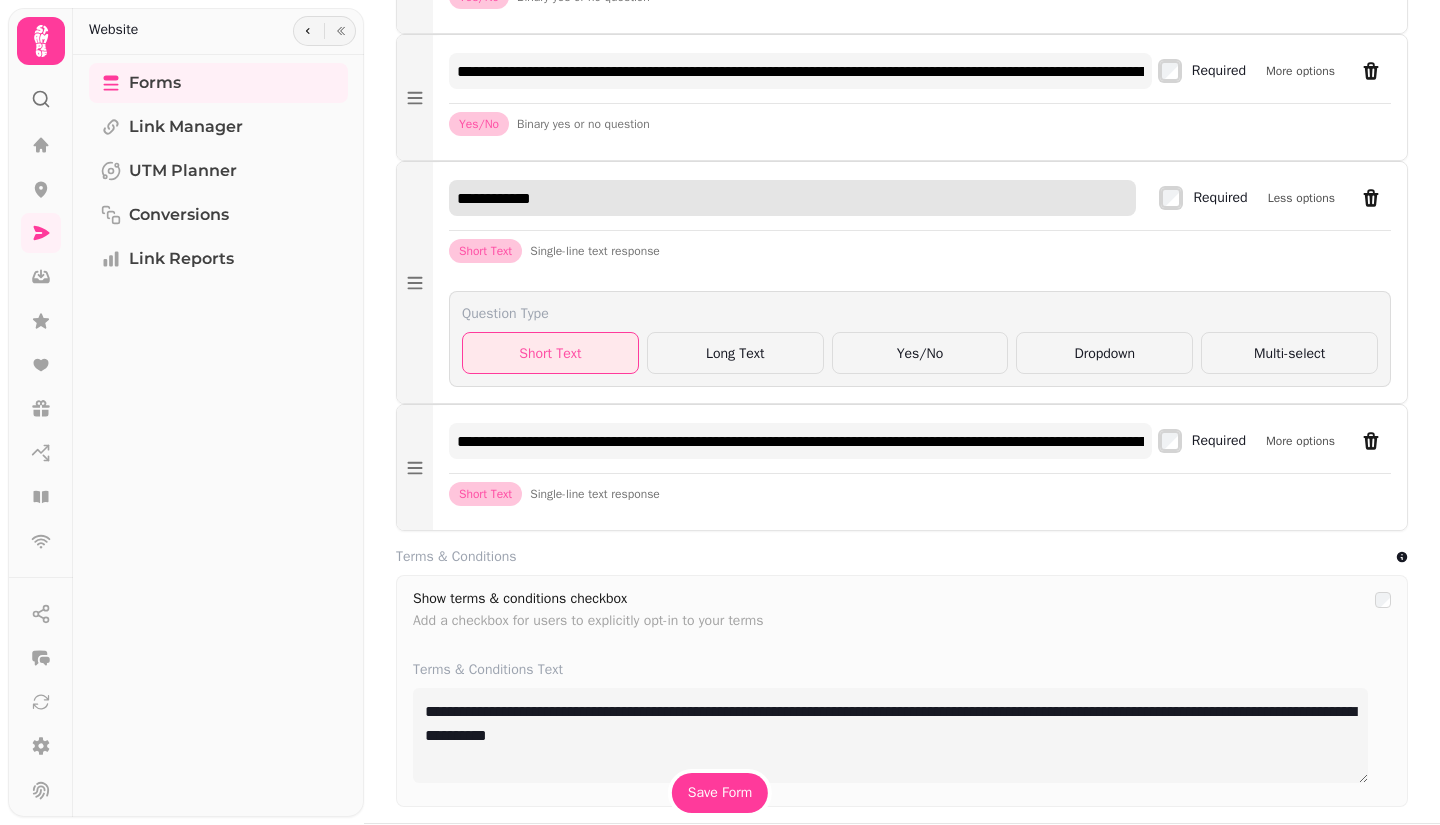 paste on "**********" 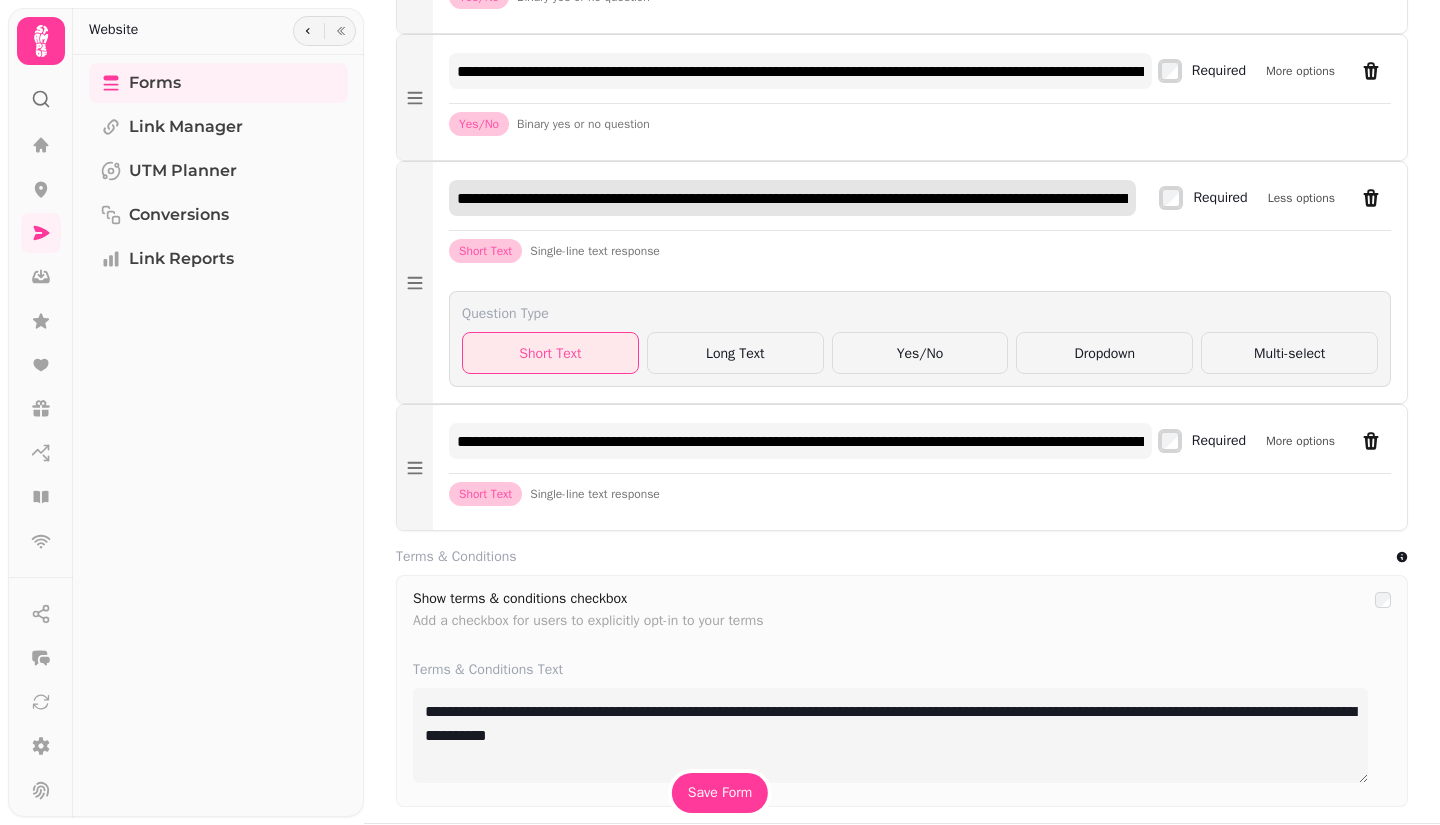 scroll, scrollTop: 0, scrollLeft: 1367, axis: horizontal 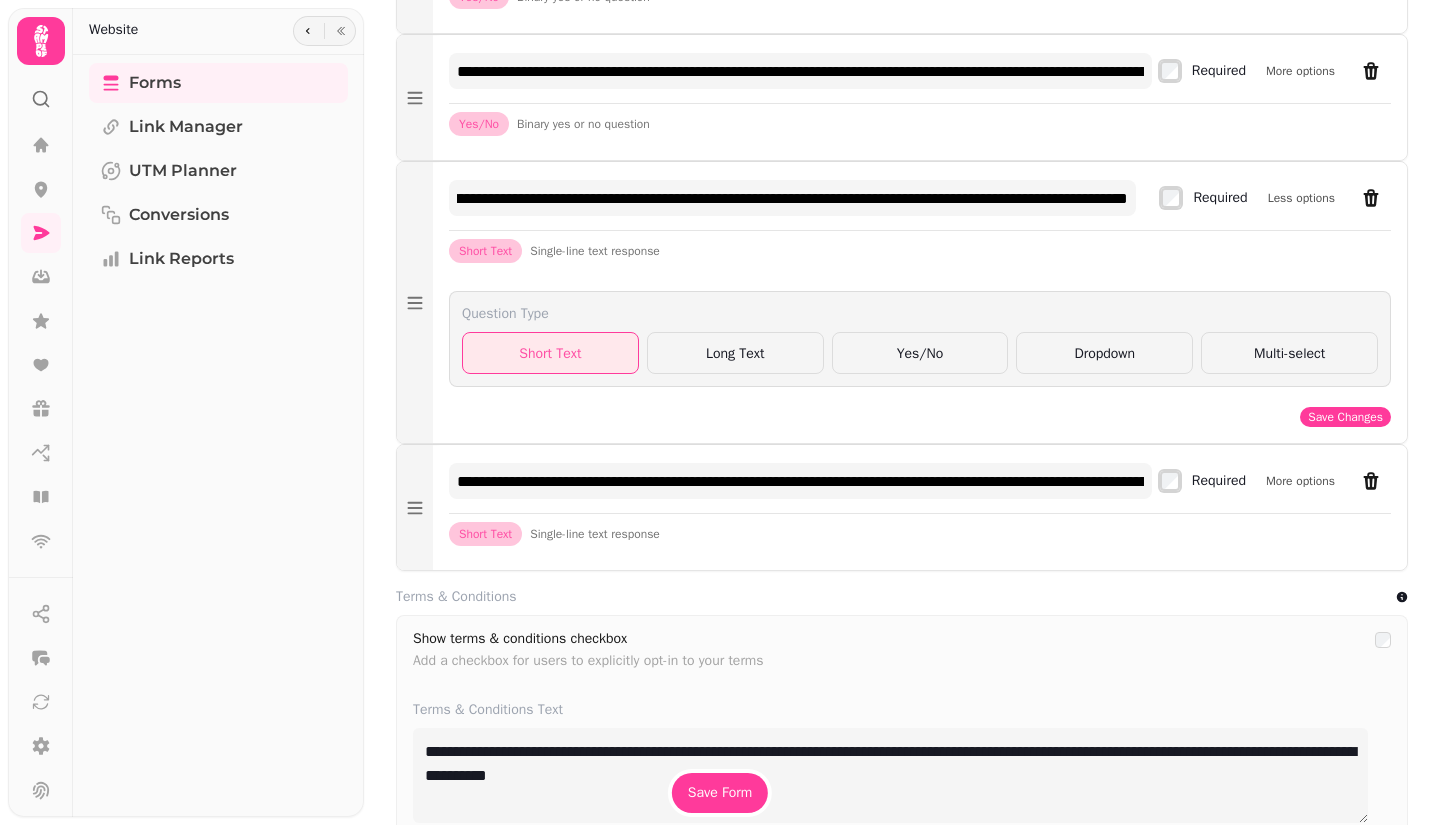 click on "Yes/No" at bounding box center (920, 353) 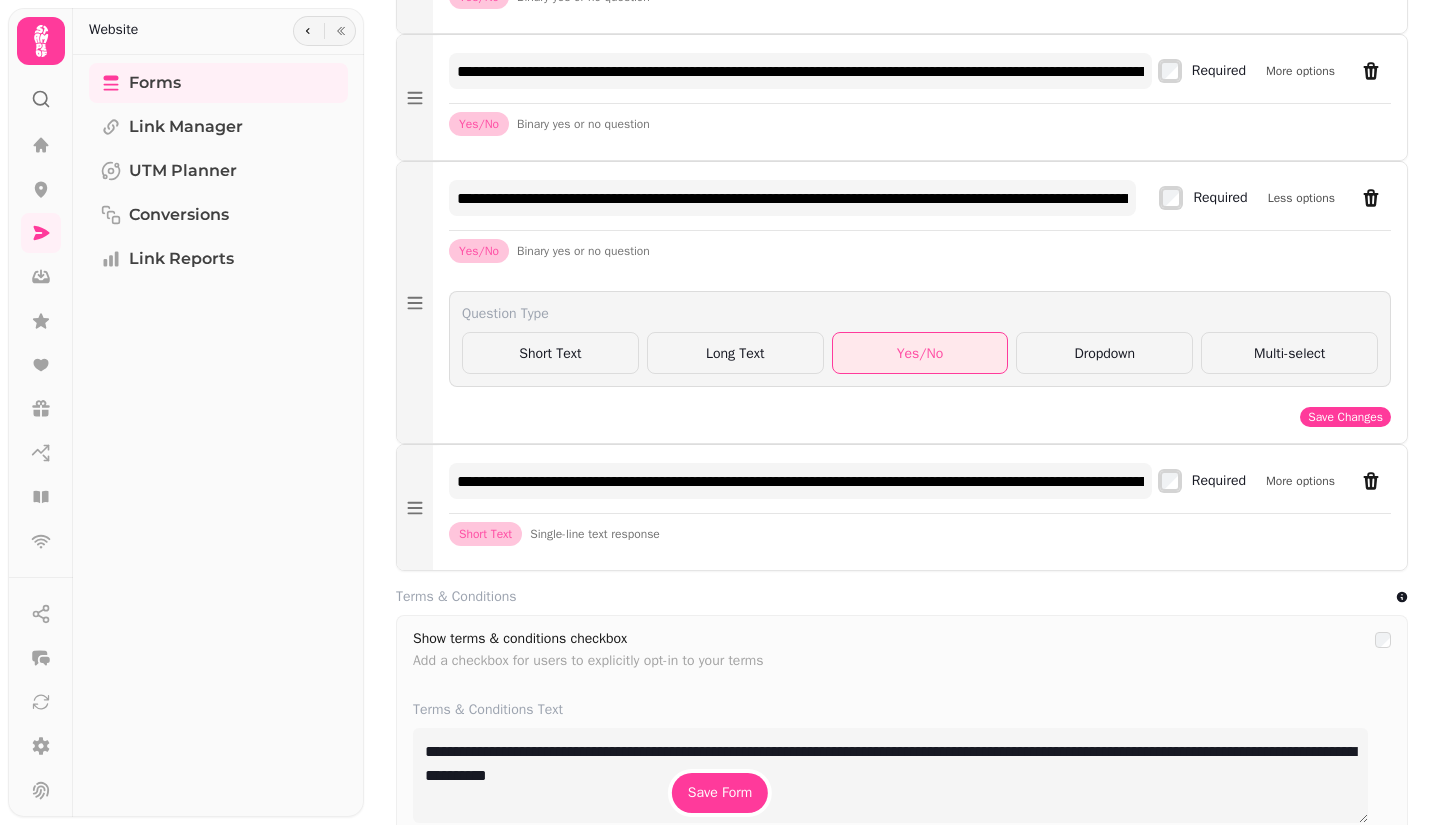 click on "Save Changes" at bounding box center [1345, 417] 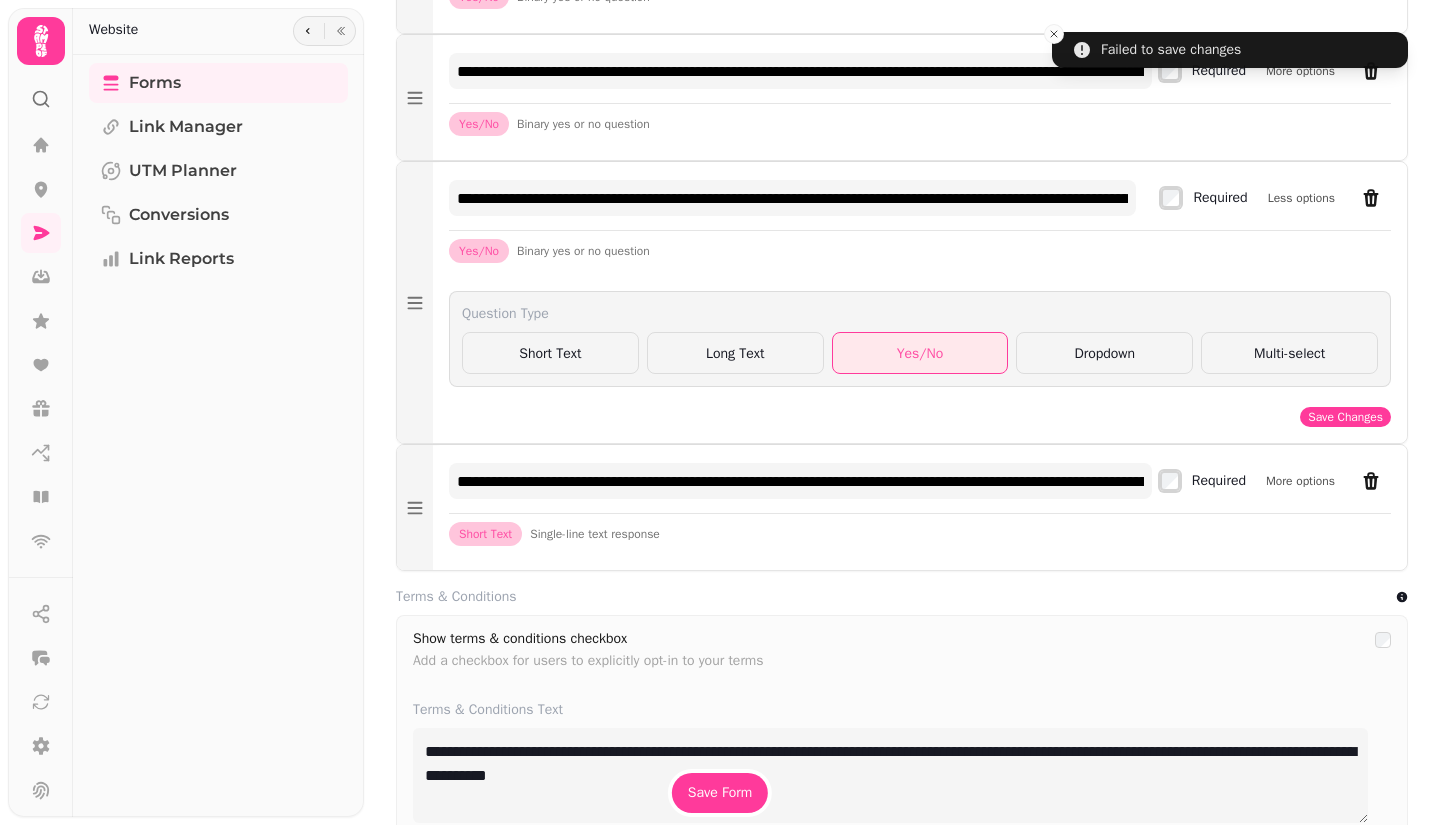 click 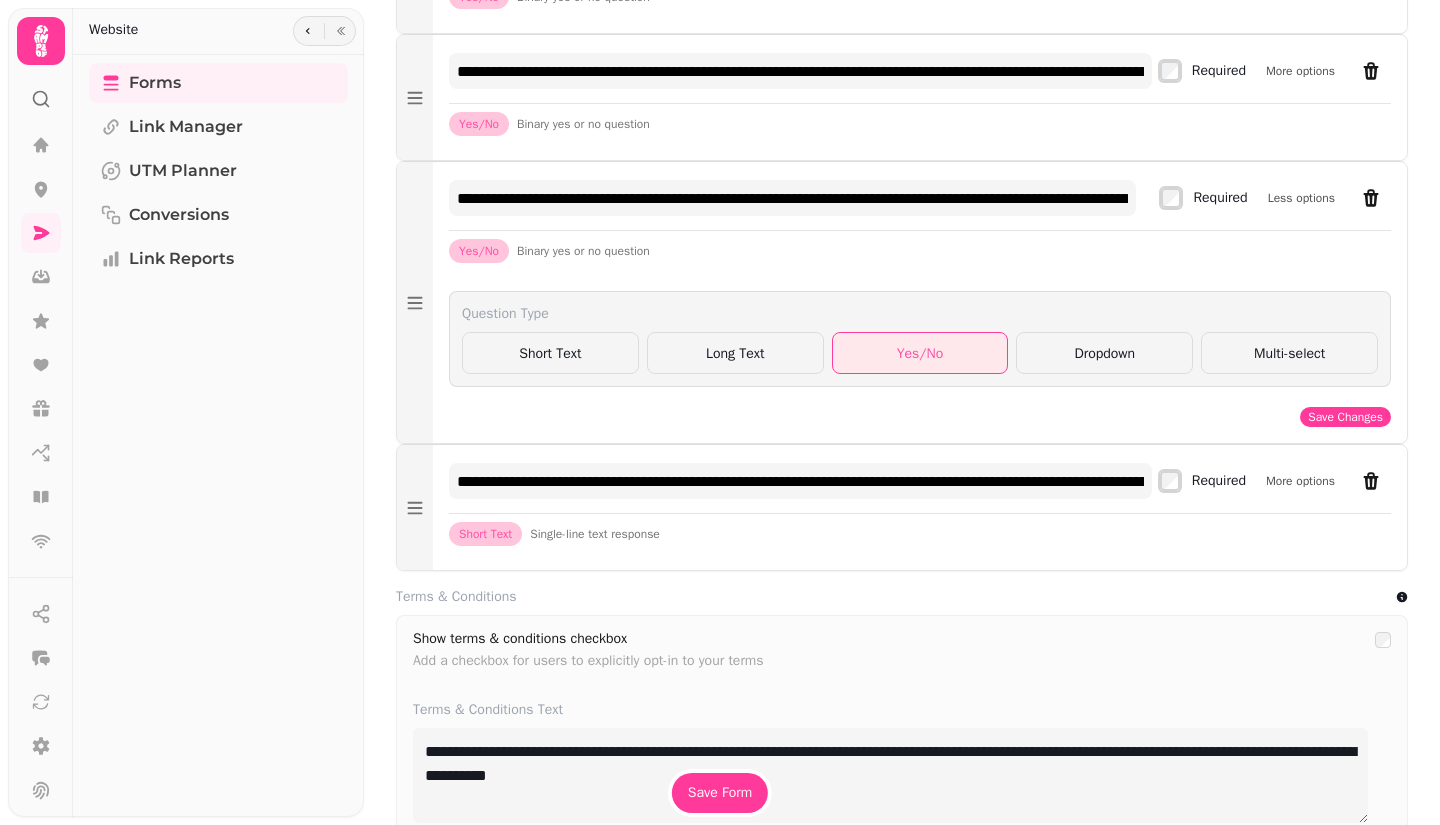 click on "Save Form" at bounding box center [720, 793] 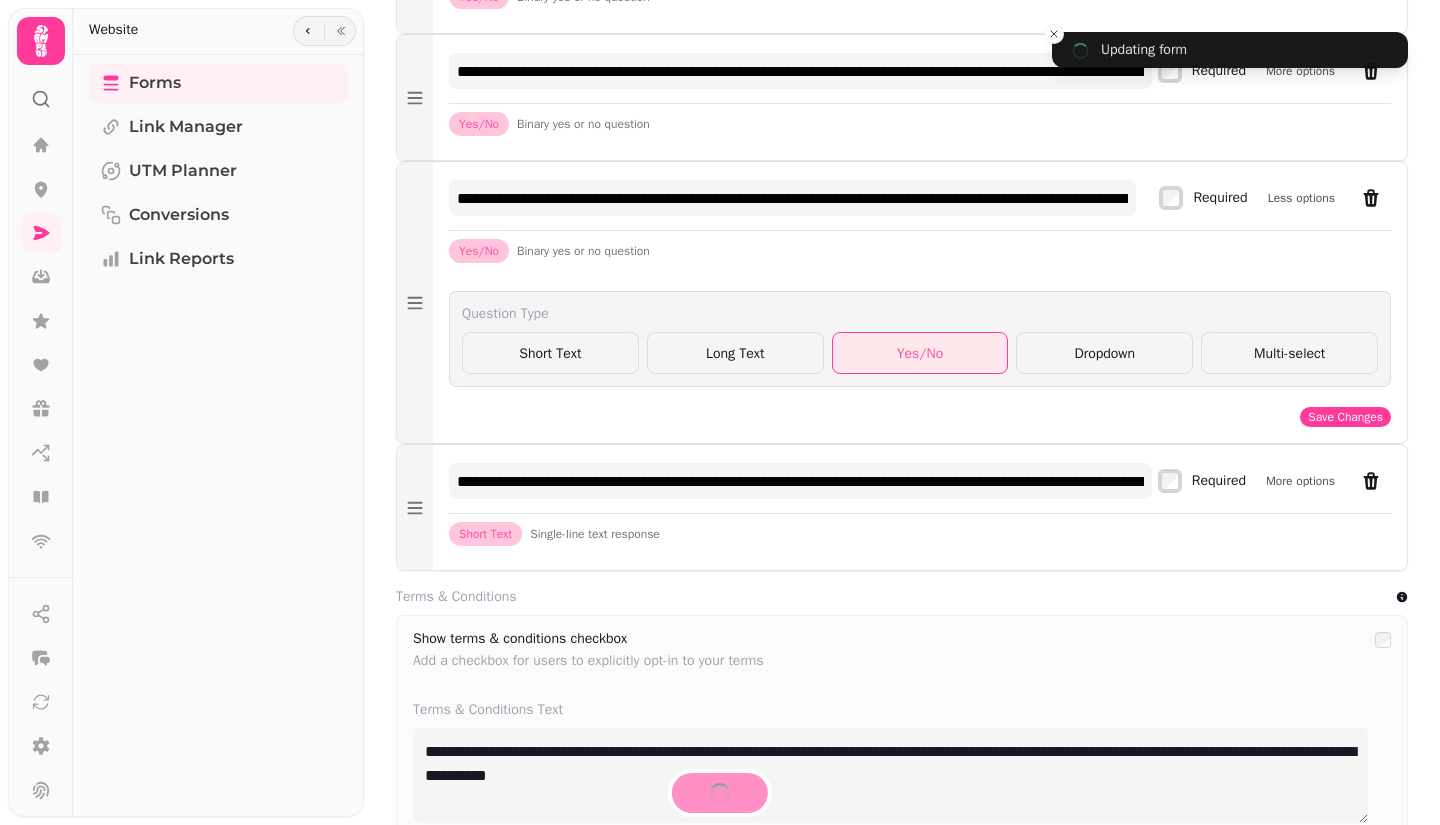 type on "**********" 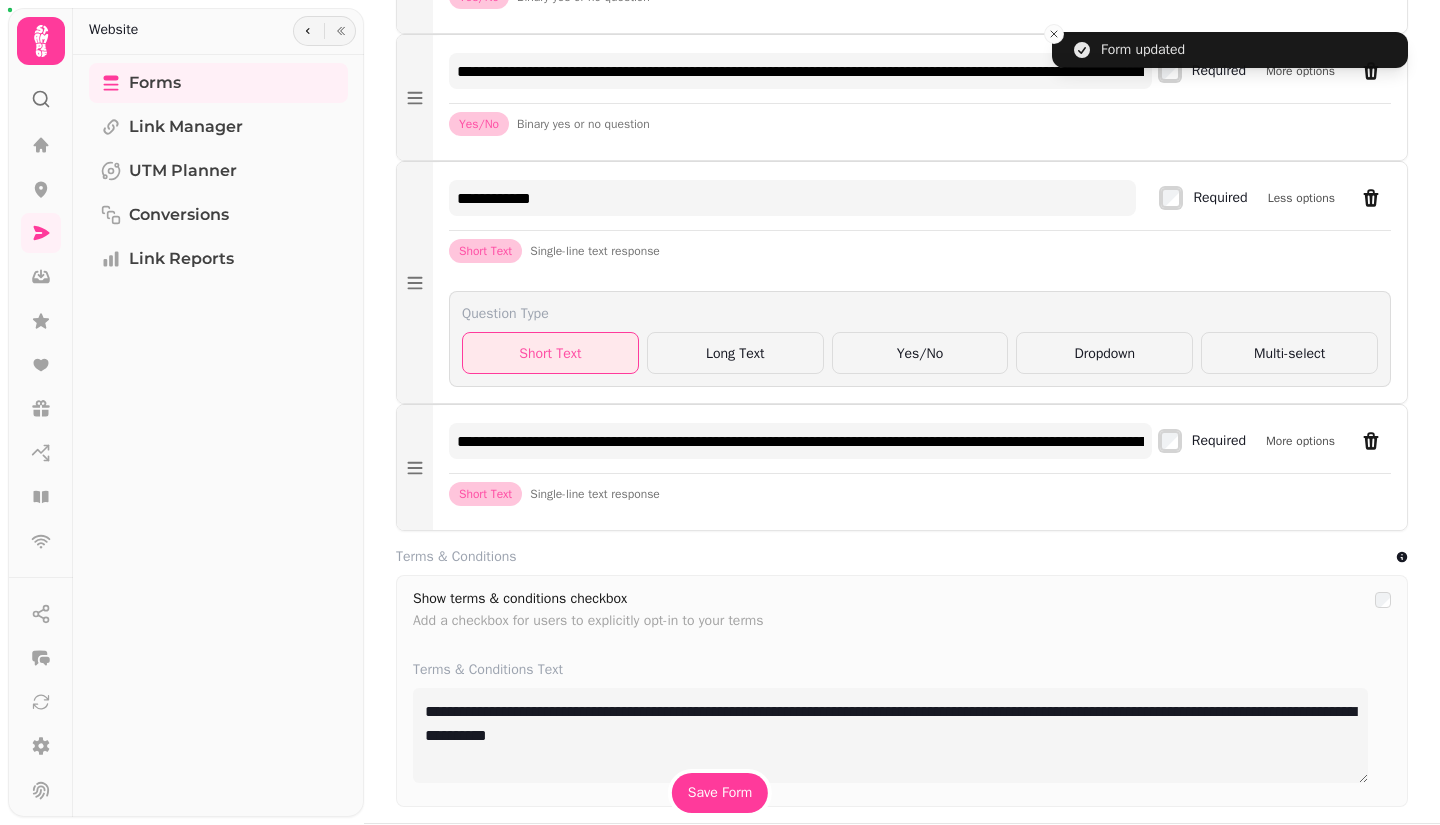 click 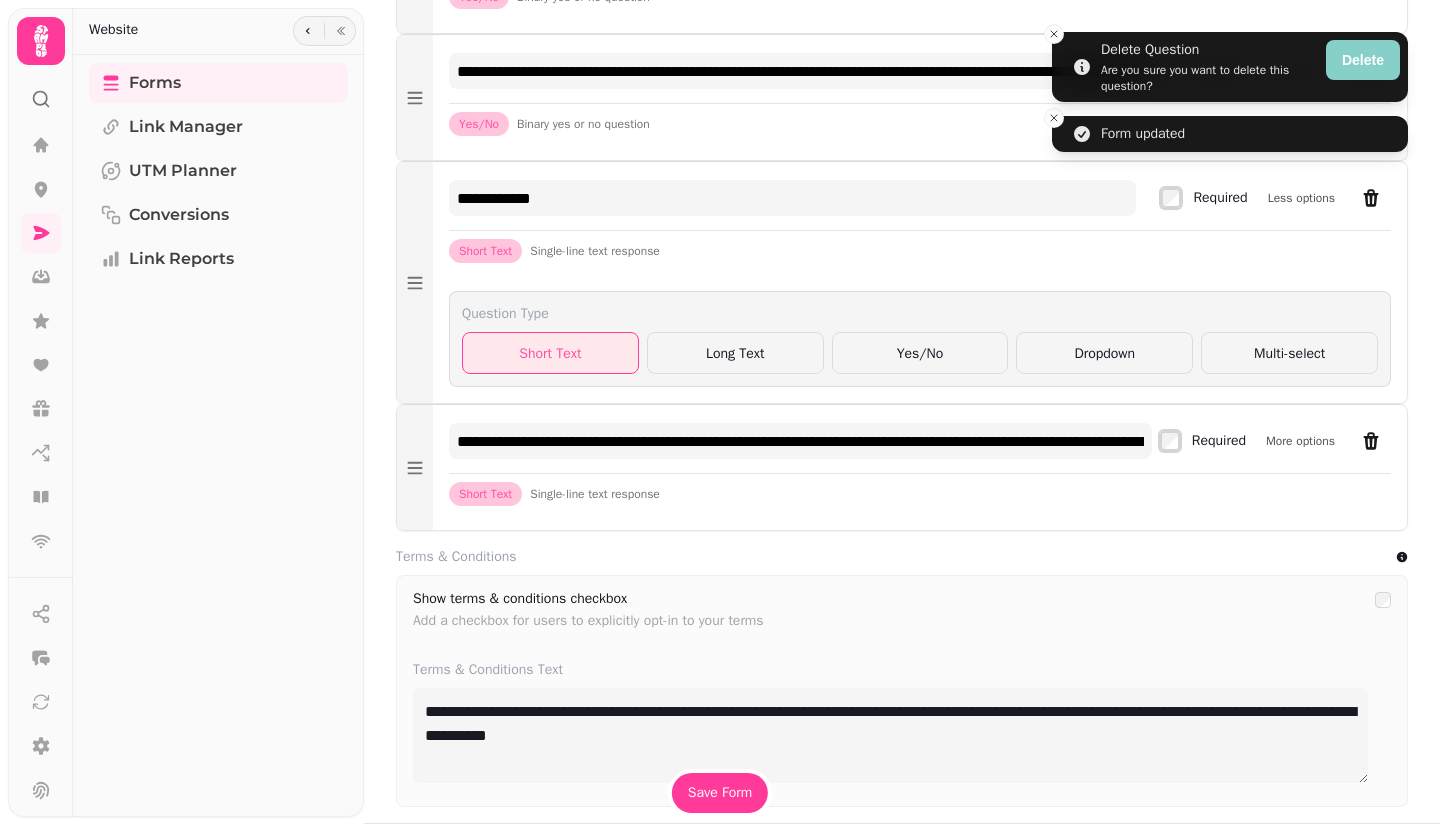 click on "Delete" at bounding box center (1363, 60) 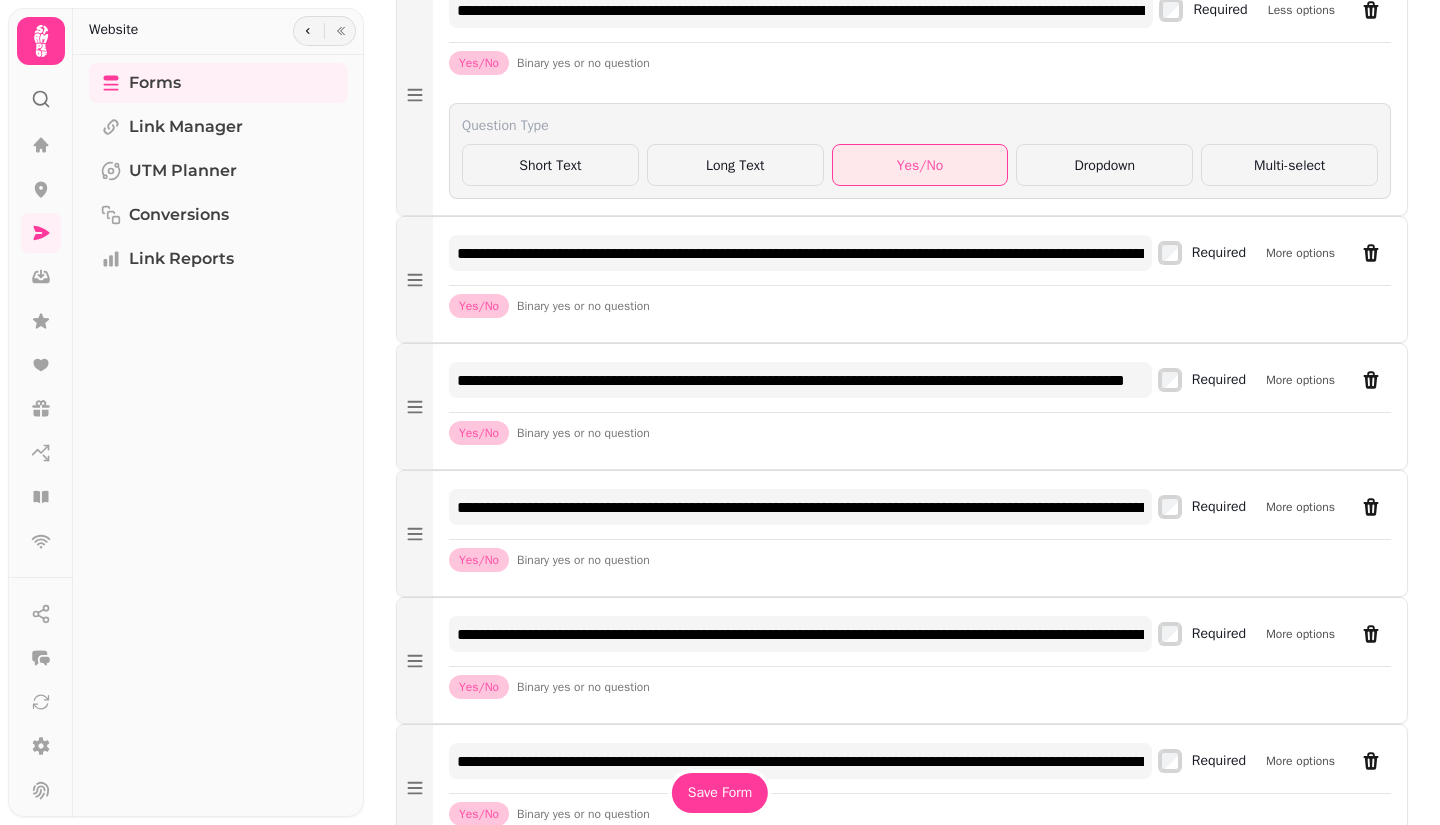 scroll, scrollTop: 2104, scrollLeft: 0, axis: vertical 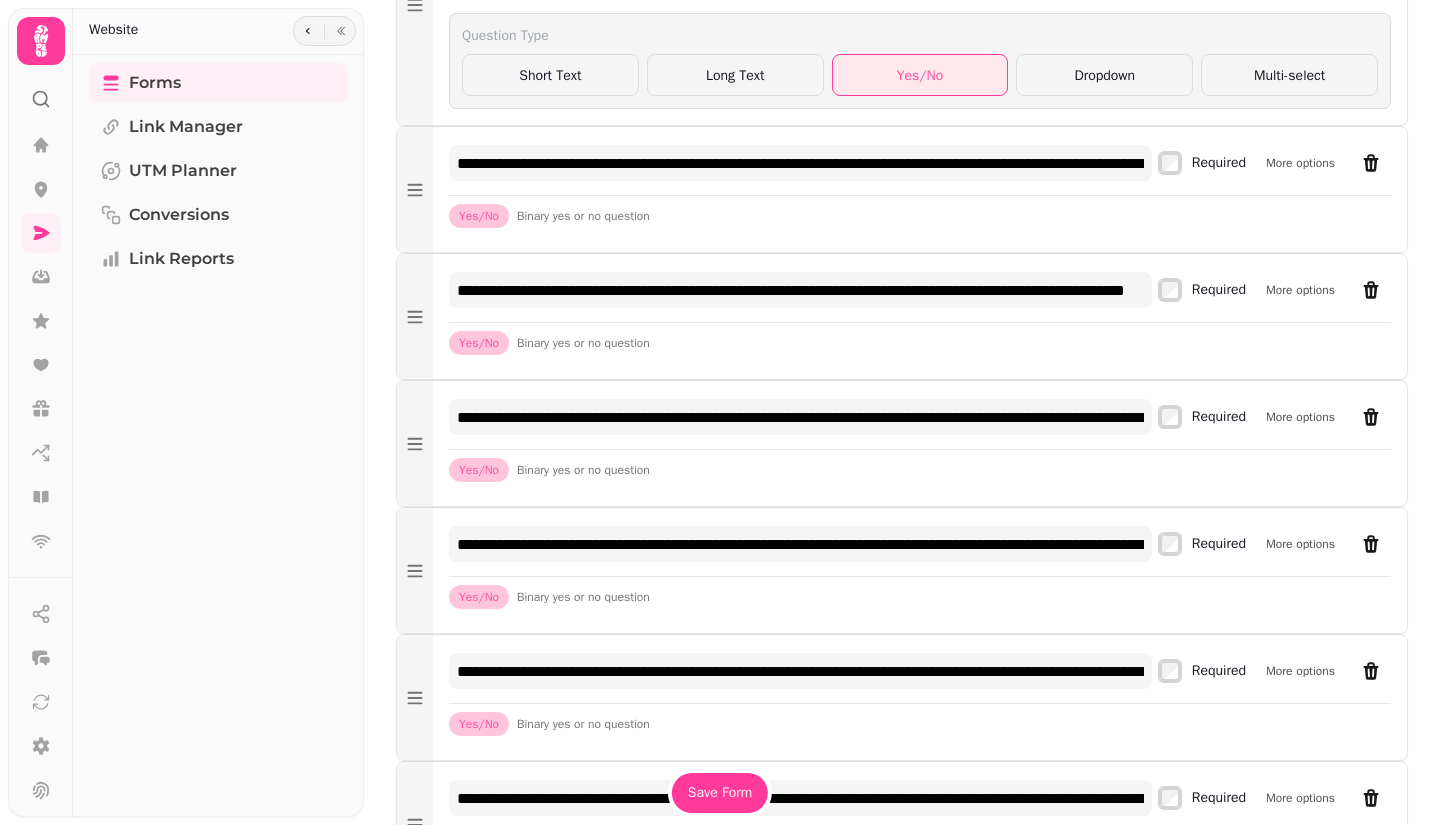 click on "Save Form" at bounding box center (720, 793) 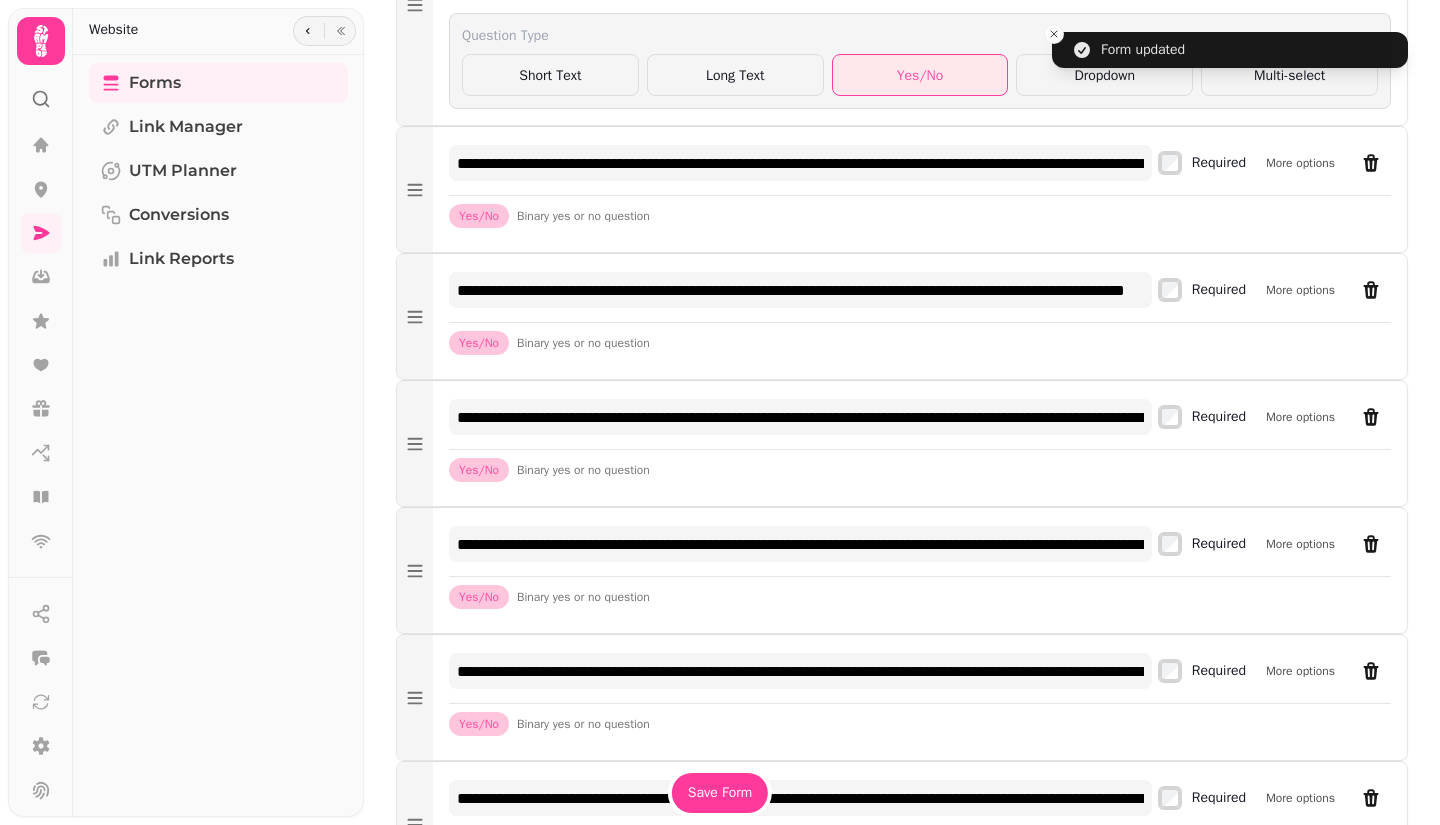 click 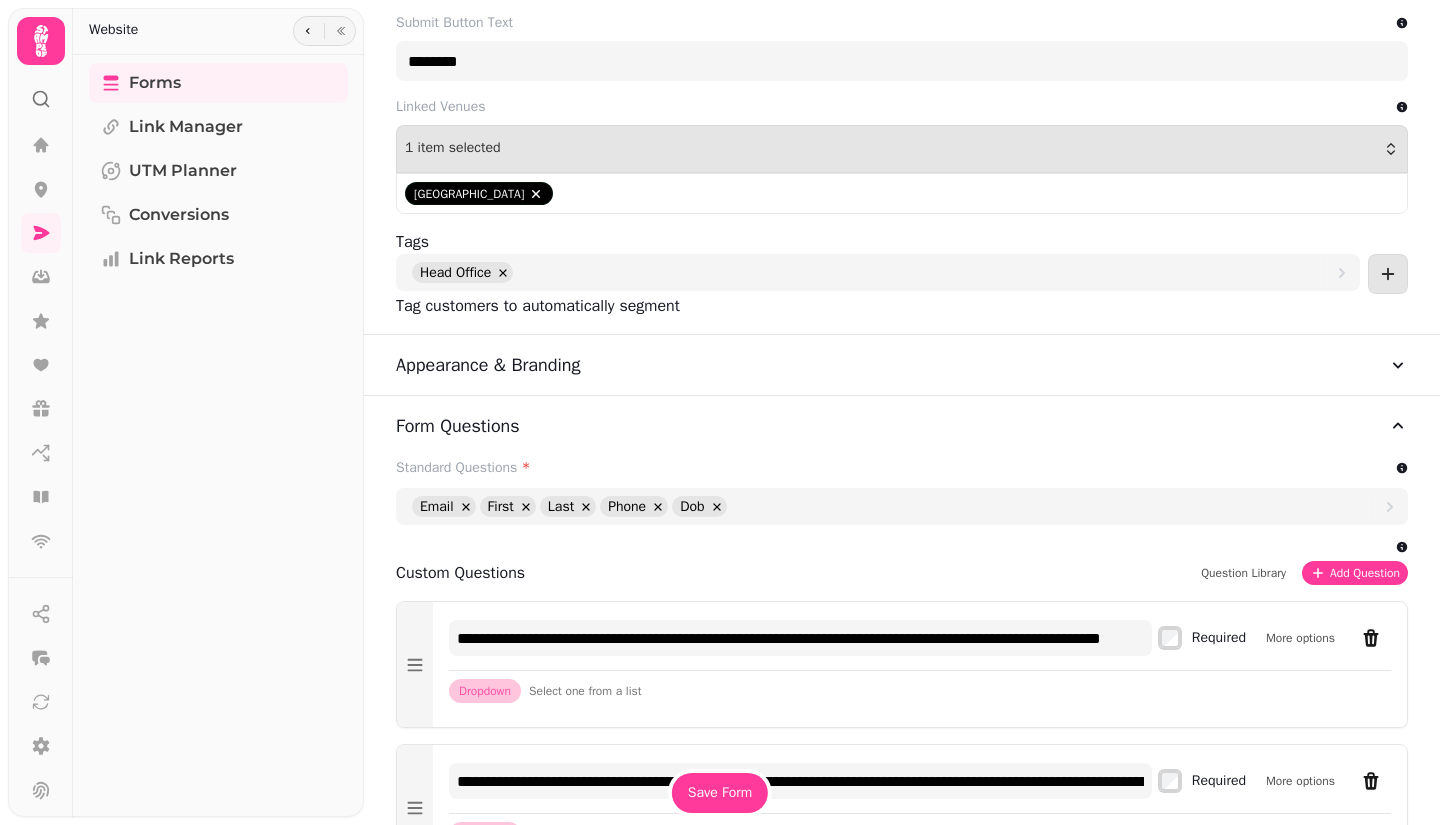 scroll, scrollTop: 1004, scrollLeft: 0, axis: vertical 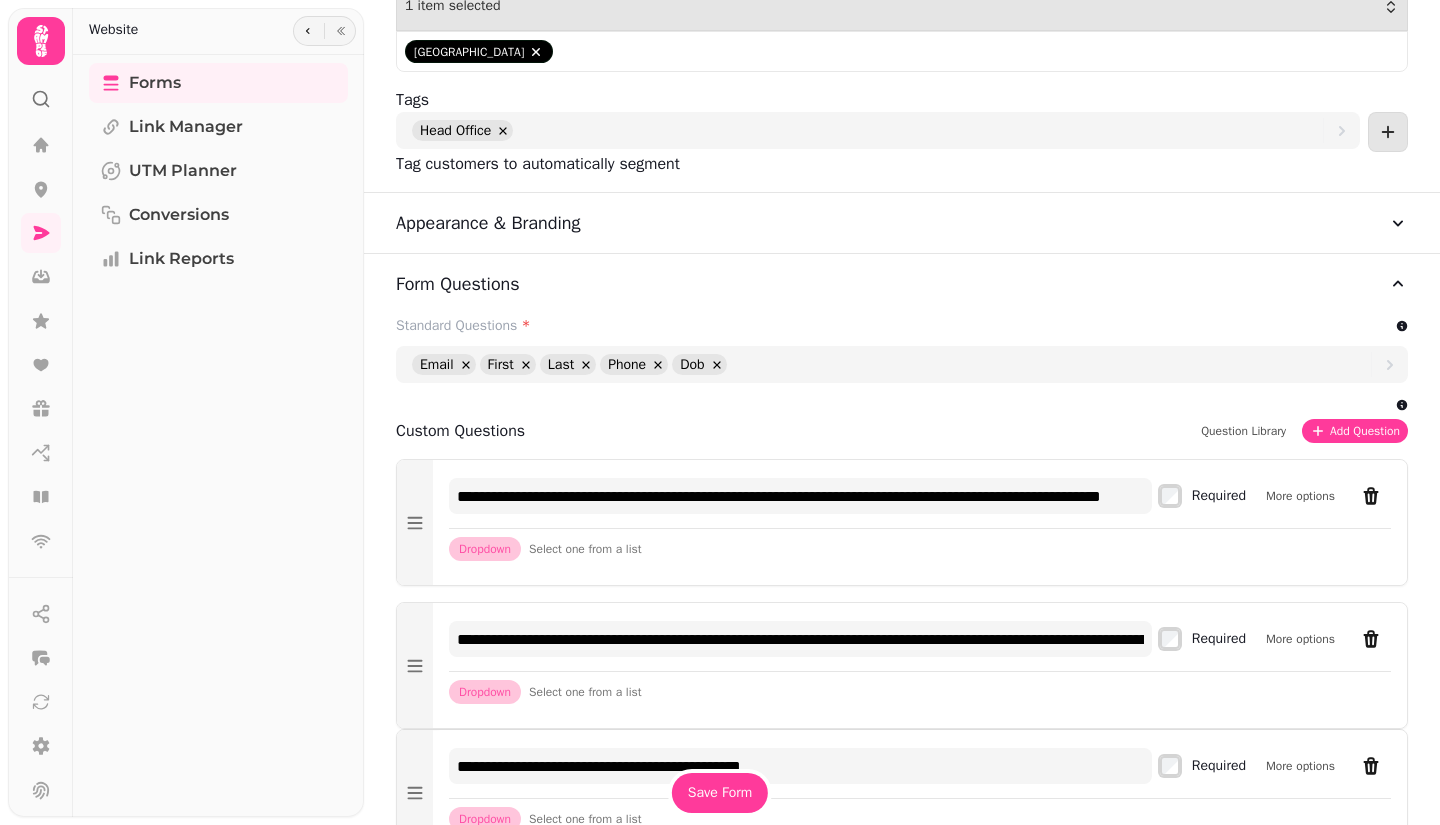click on "Add Question" at bounding box center (1365, 431) 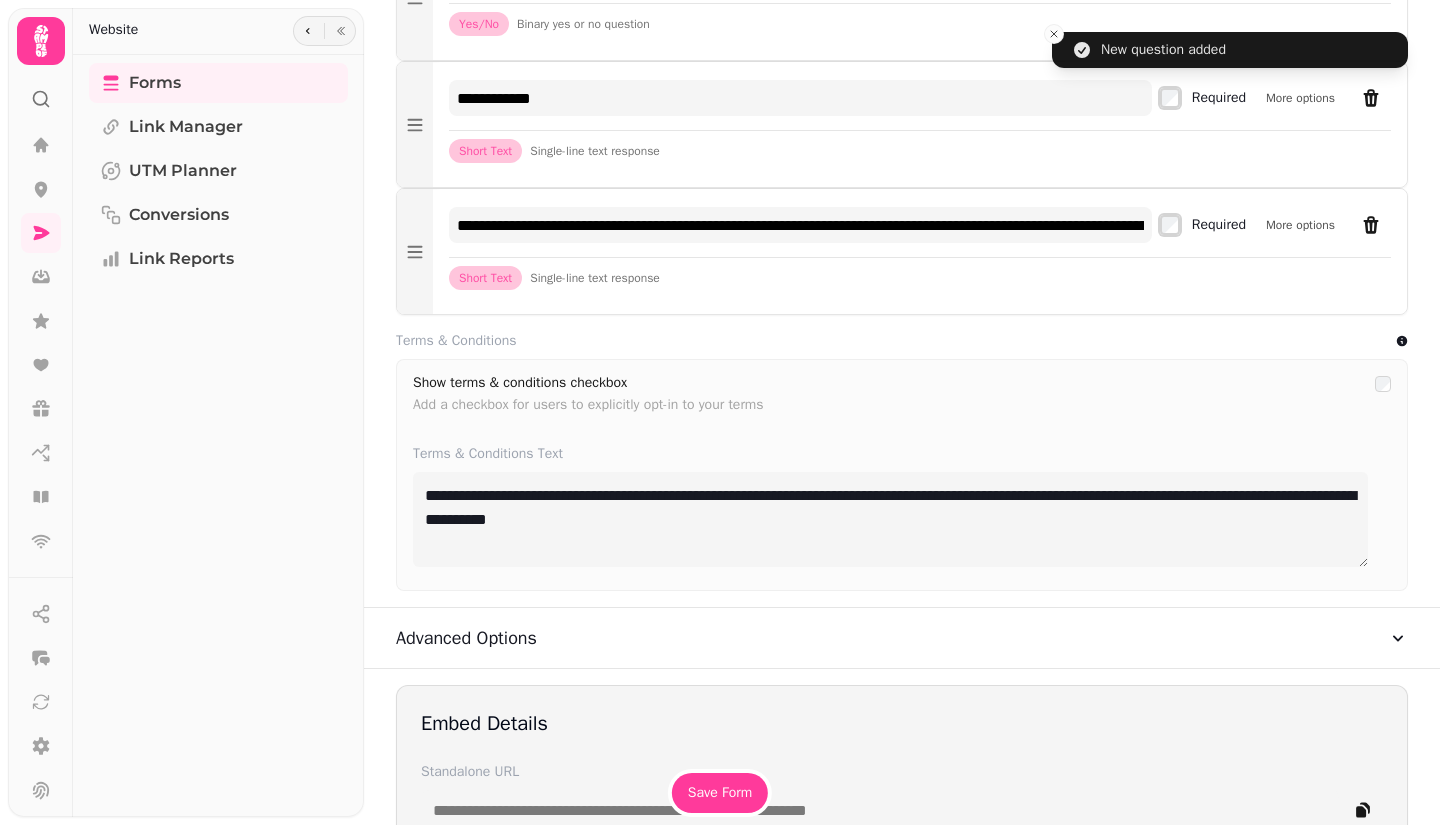 scroll, scrollTop: 2604, scrollLeft: 0, axis: vertical 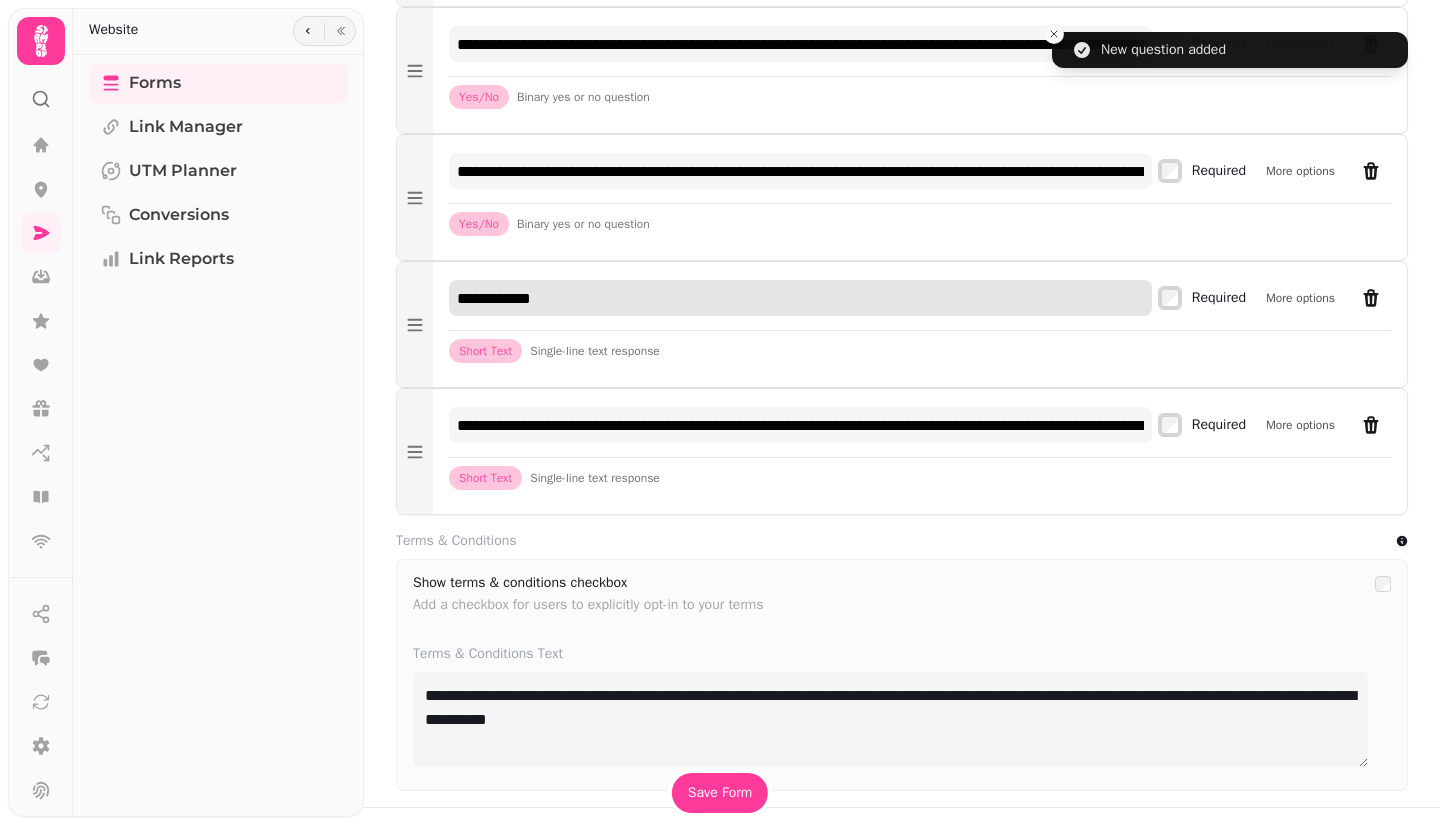 click on "**********" at bounding box center [800, 298] 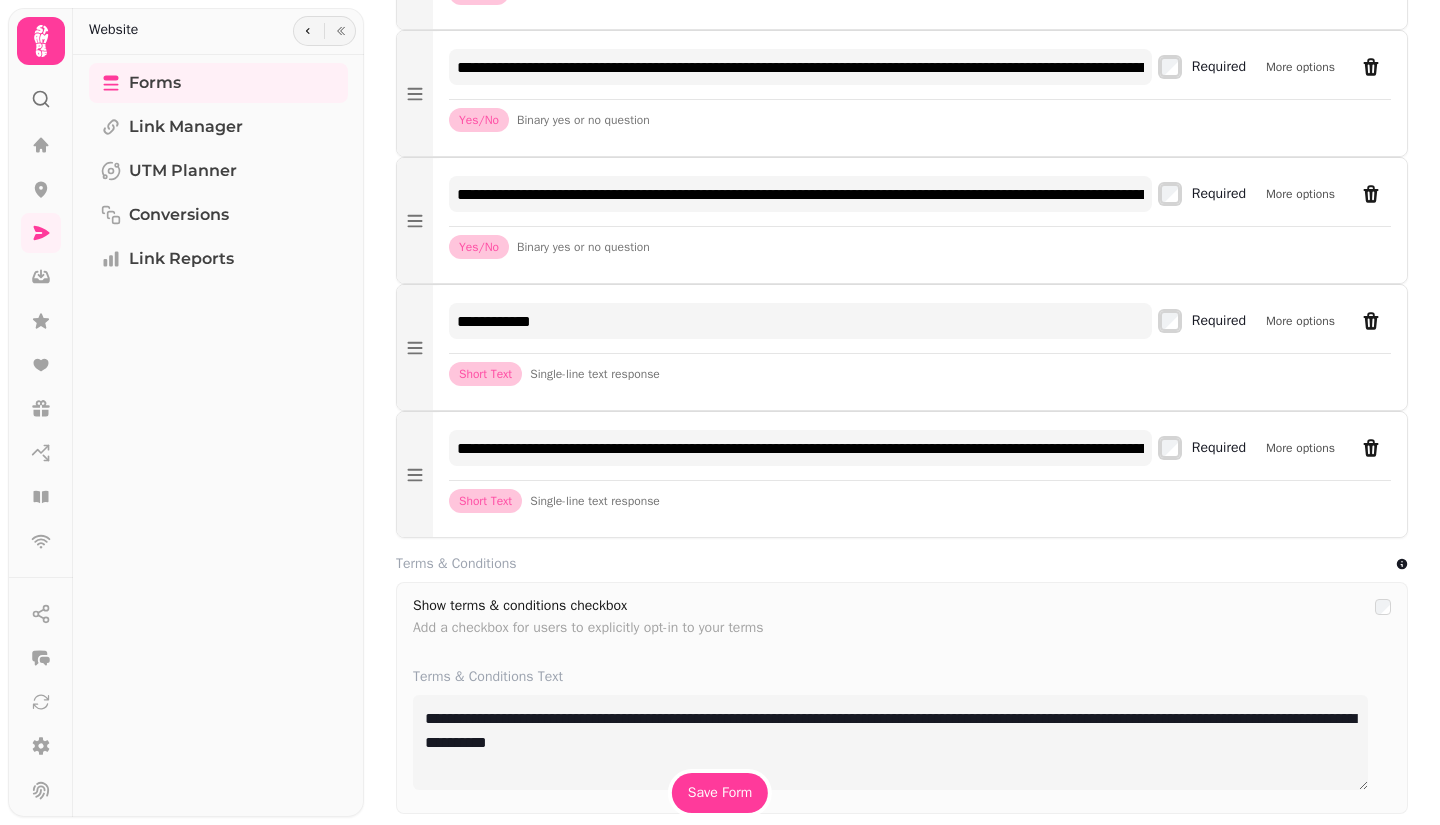 scroll, scrollTop: 2604, scrollLeft: 0, axis: vertical 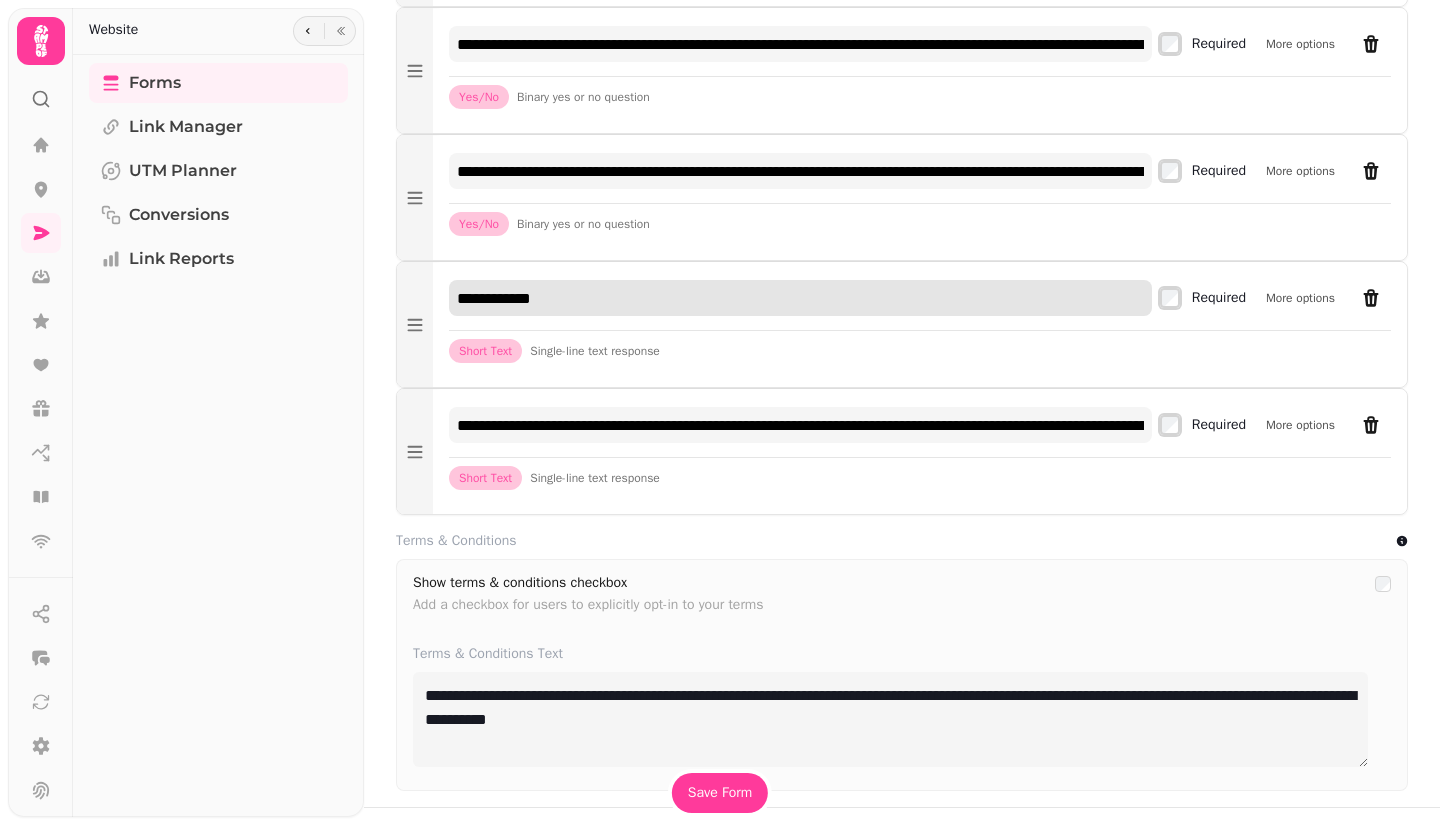 click on "**********" at bounding box center [800, 298] 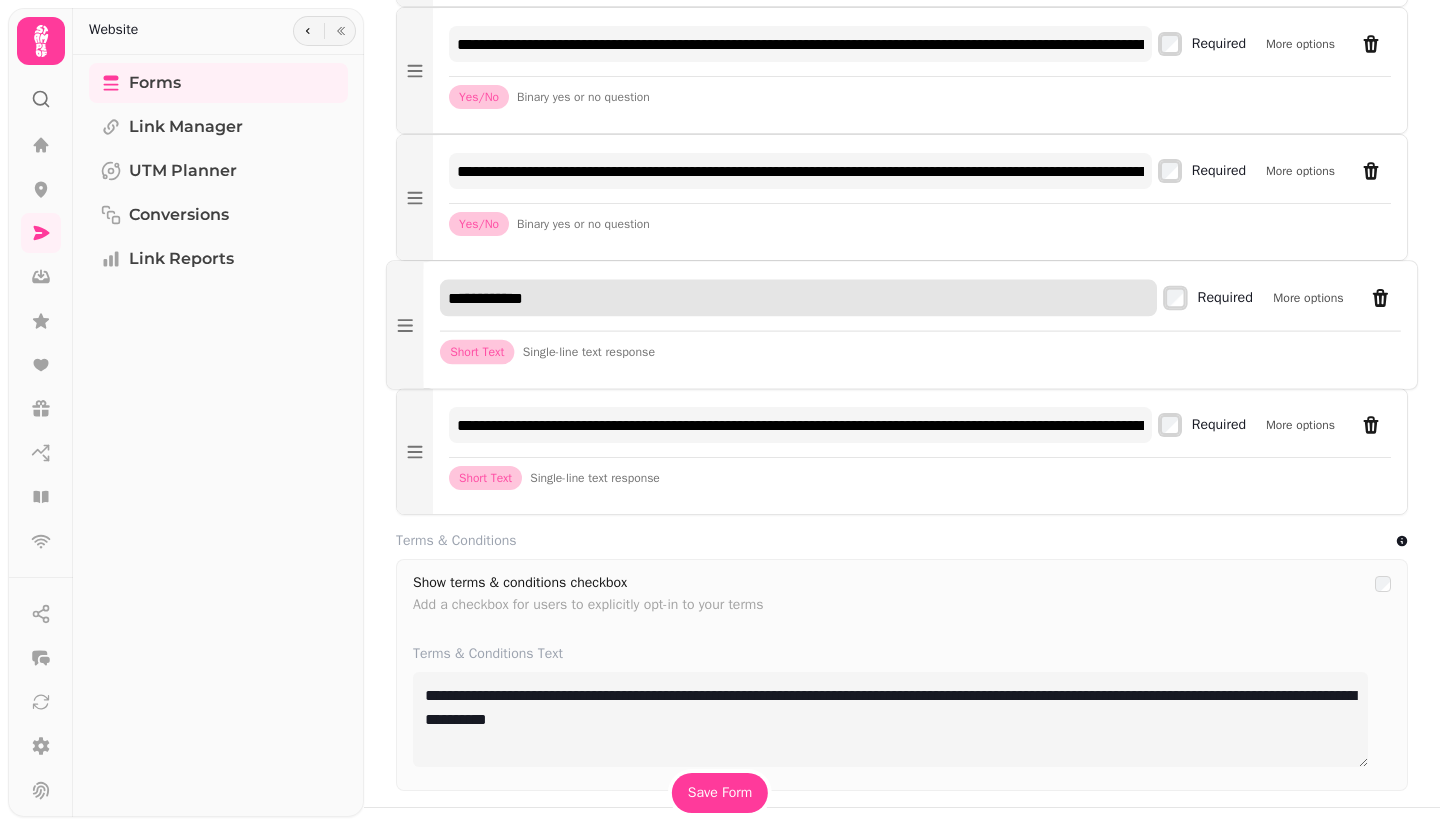 drag, startPoint x: 582, startPoint y: 318, endPoint x: 452, endPoint y: 318, distance: 130 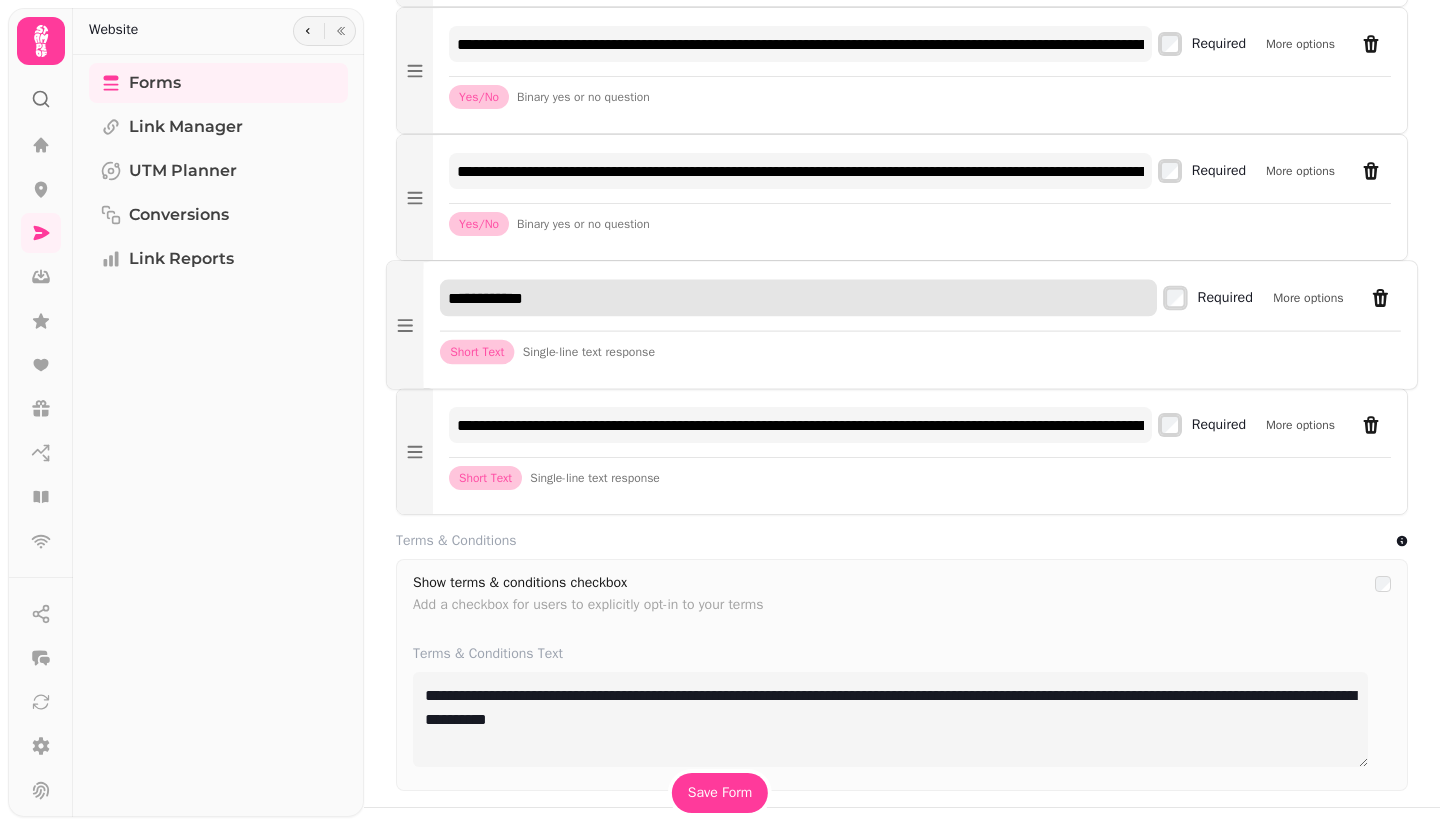 click on "**********" at bounding box center (798, 298) 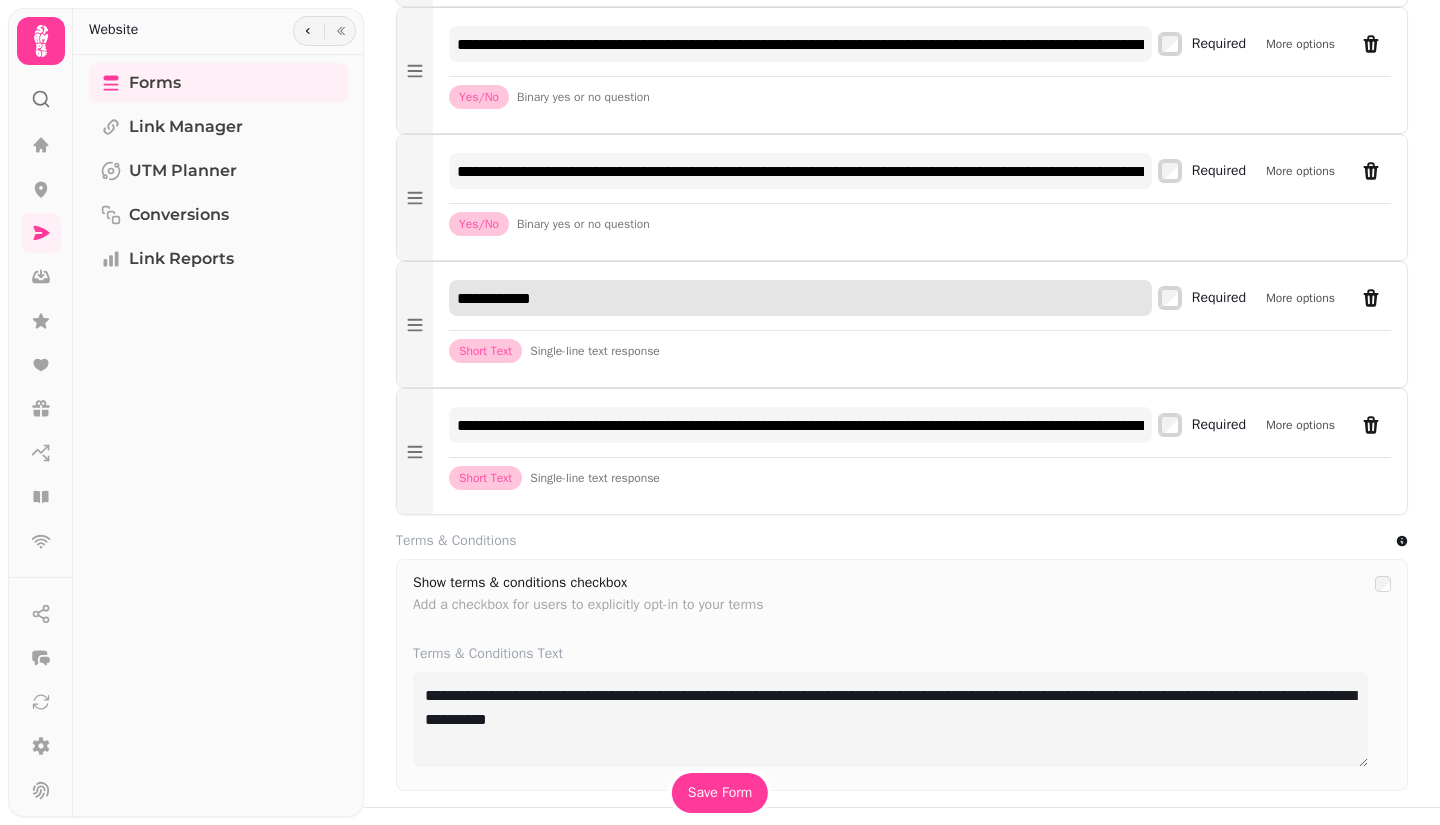 paste on "**********" 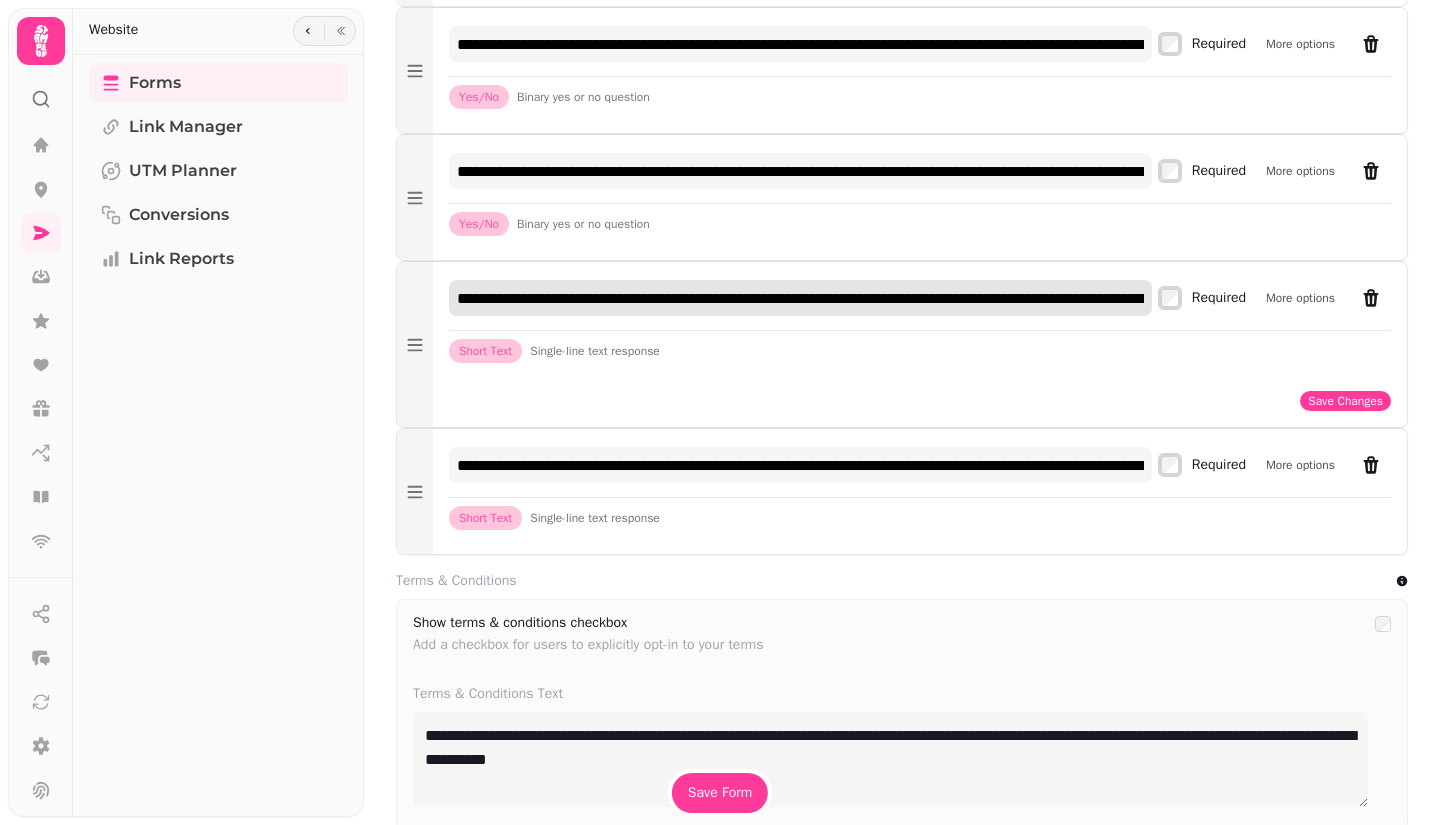 scroll, scrollTop: 0, scrollLeft: 2894, axis: horizontal 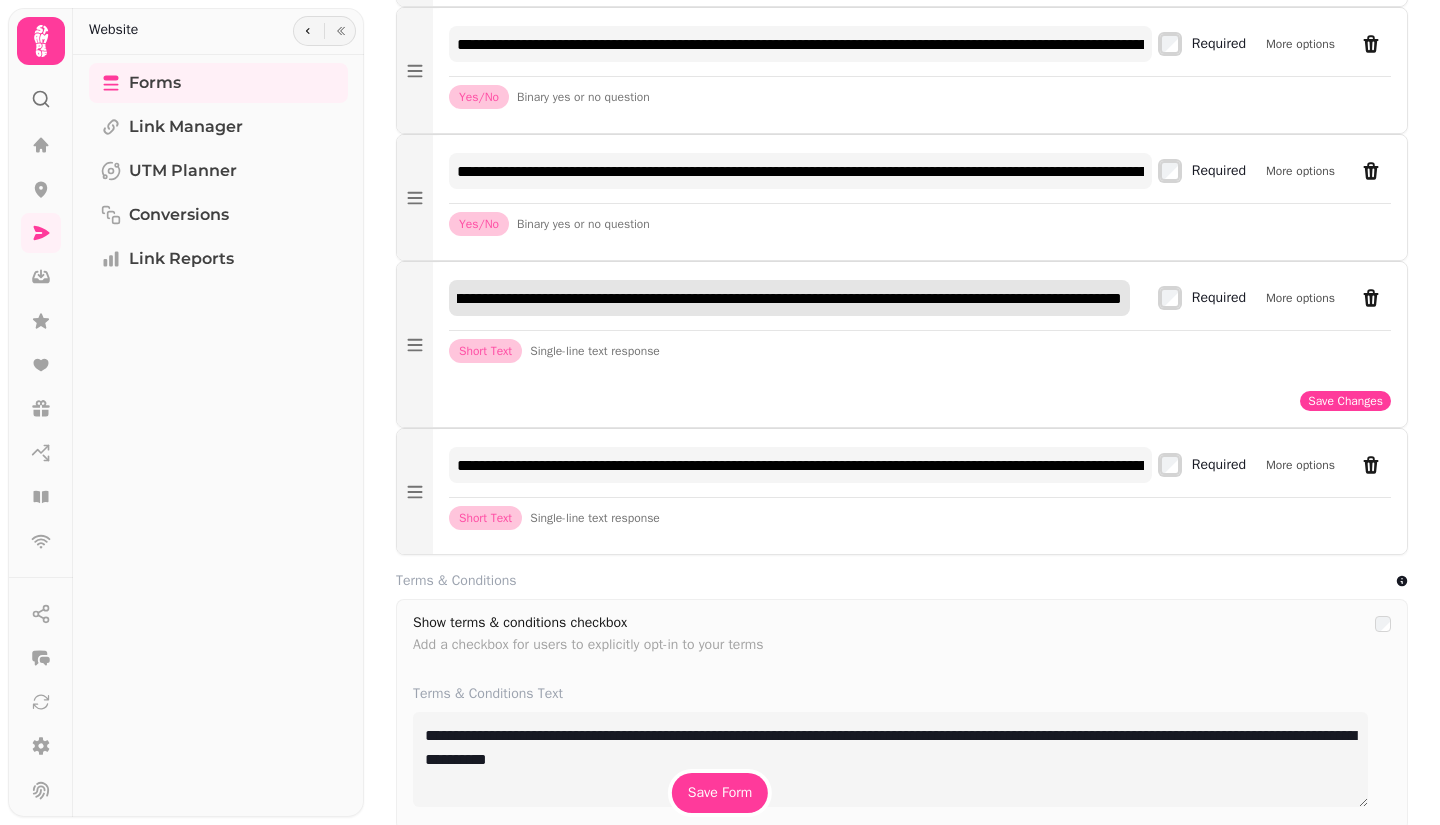 type on "**********" 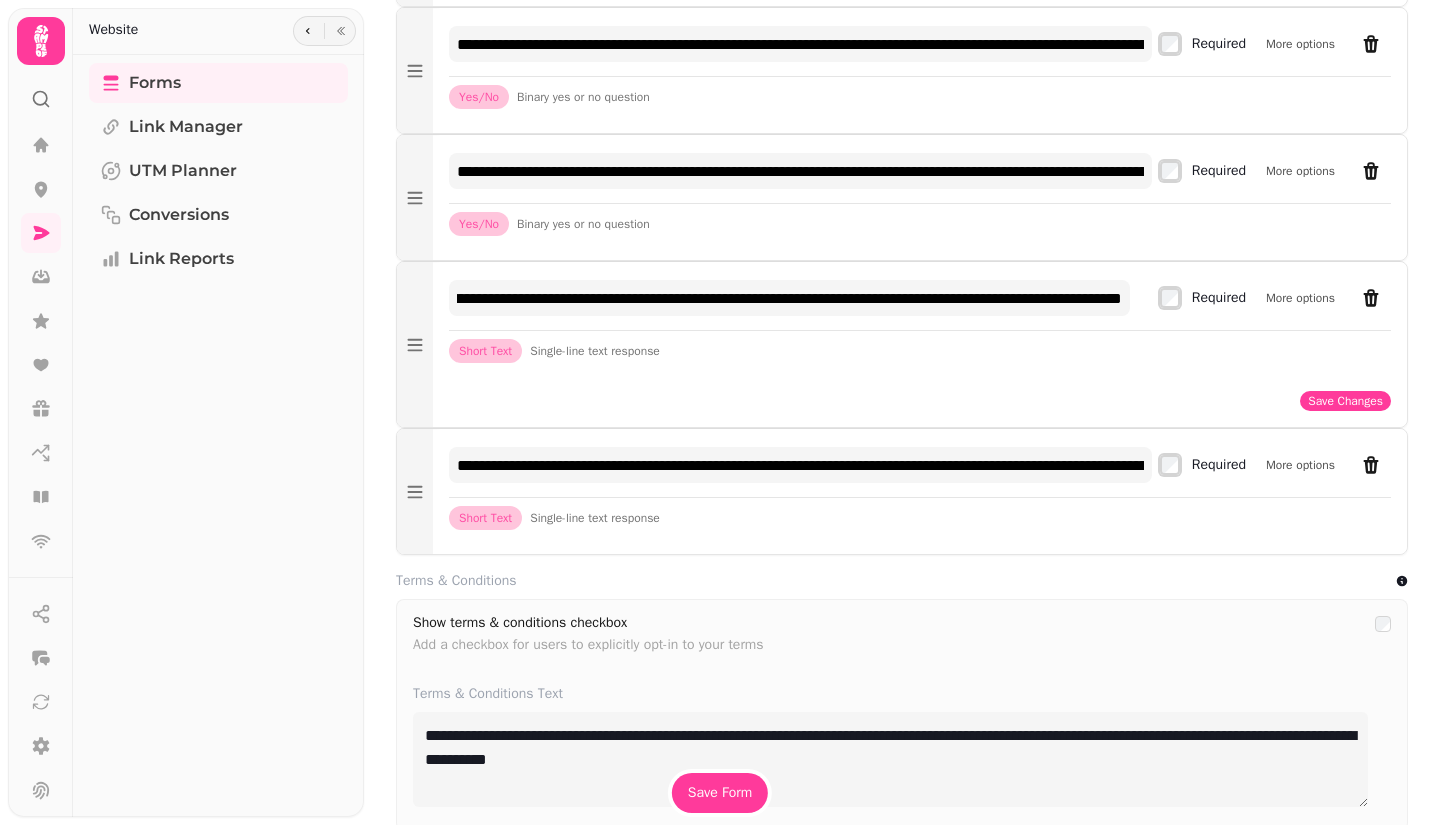 scroll, scrollTop: 0, scrollLeft: 0, axis: both 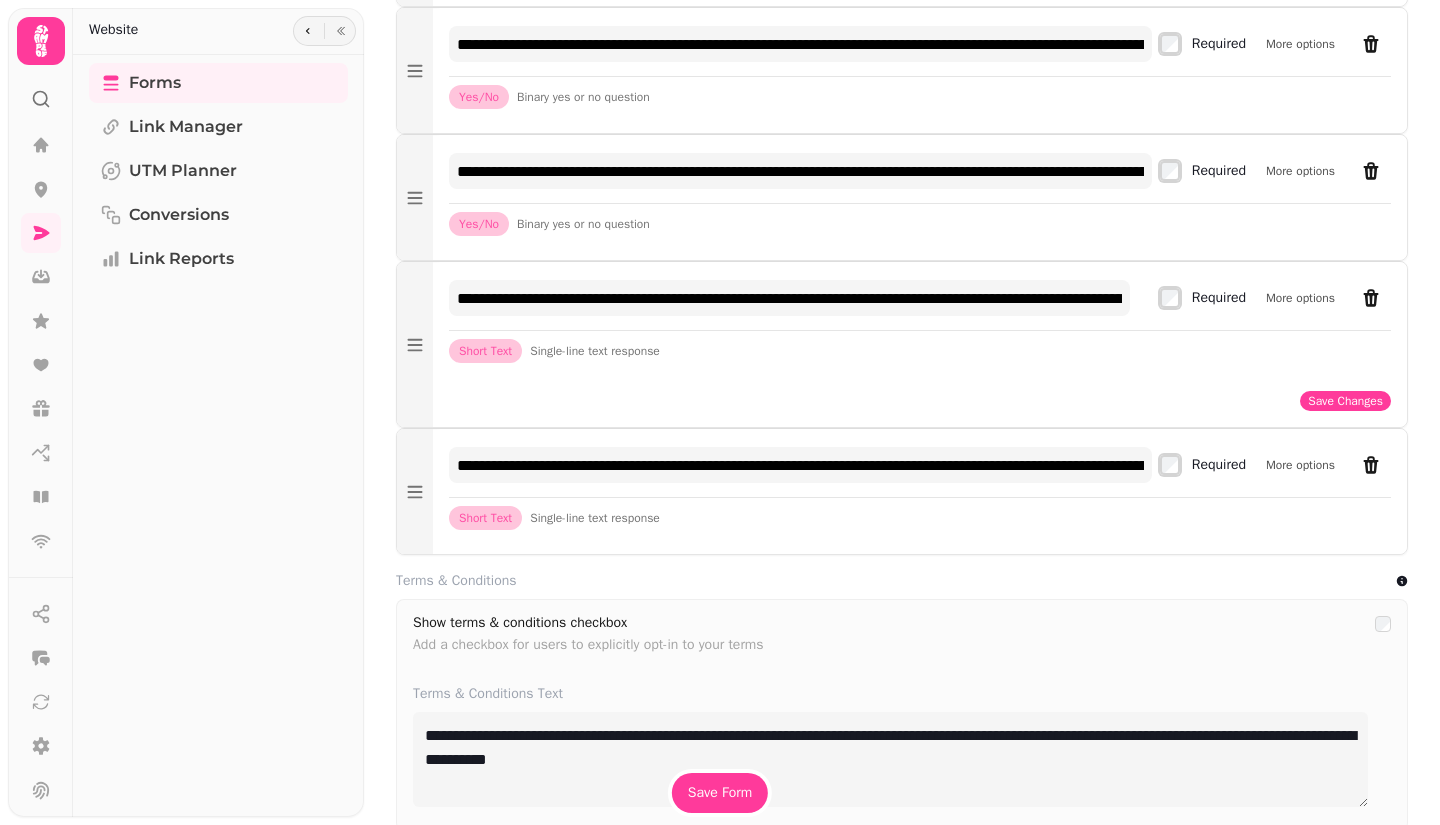 click on "Save Changes" at bounding box center [1345, 401] 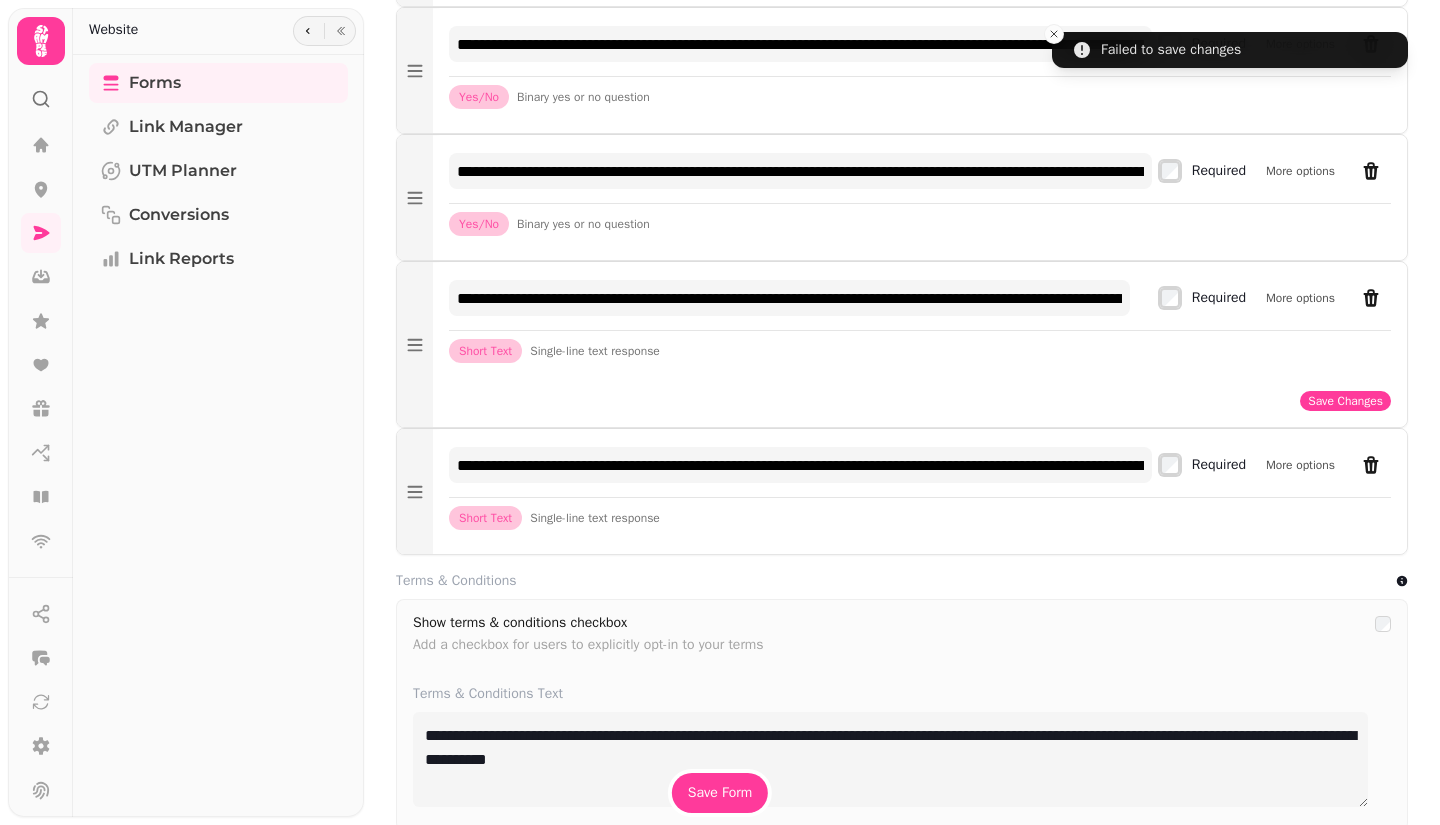 click on "More options" at bounding box center [1300, 298] 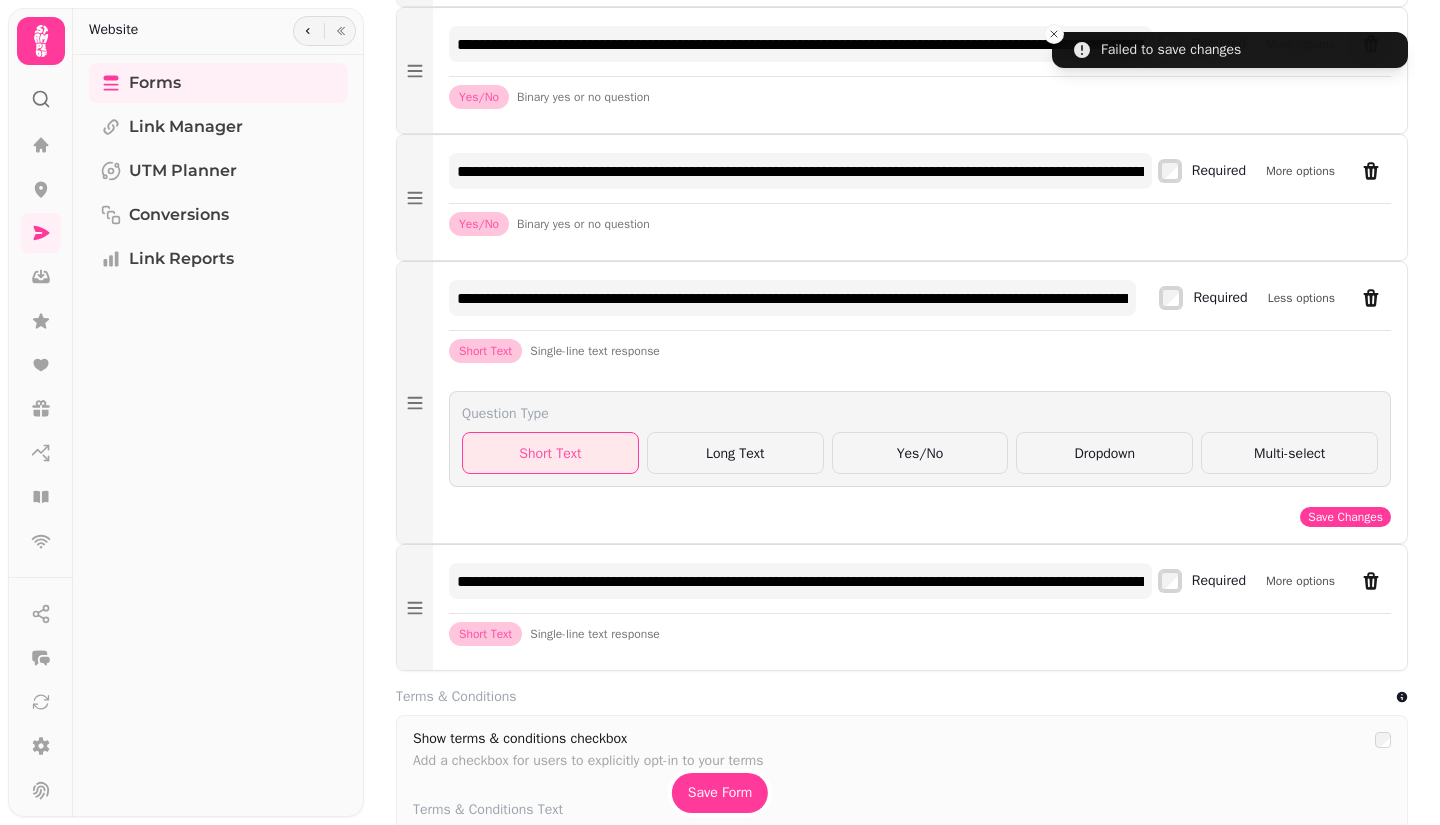 click on "Yes/No" at bounding box center [920, 453] 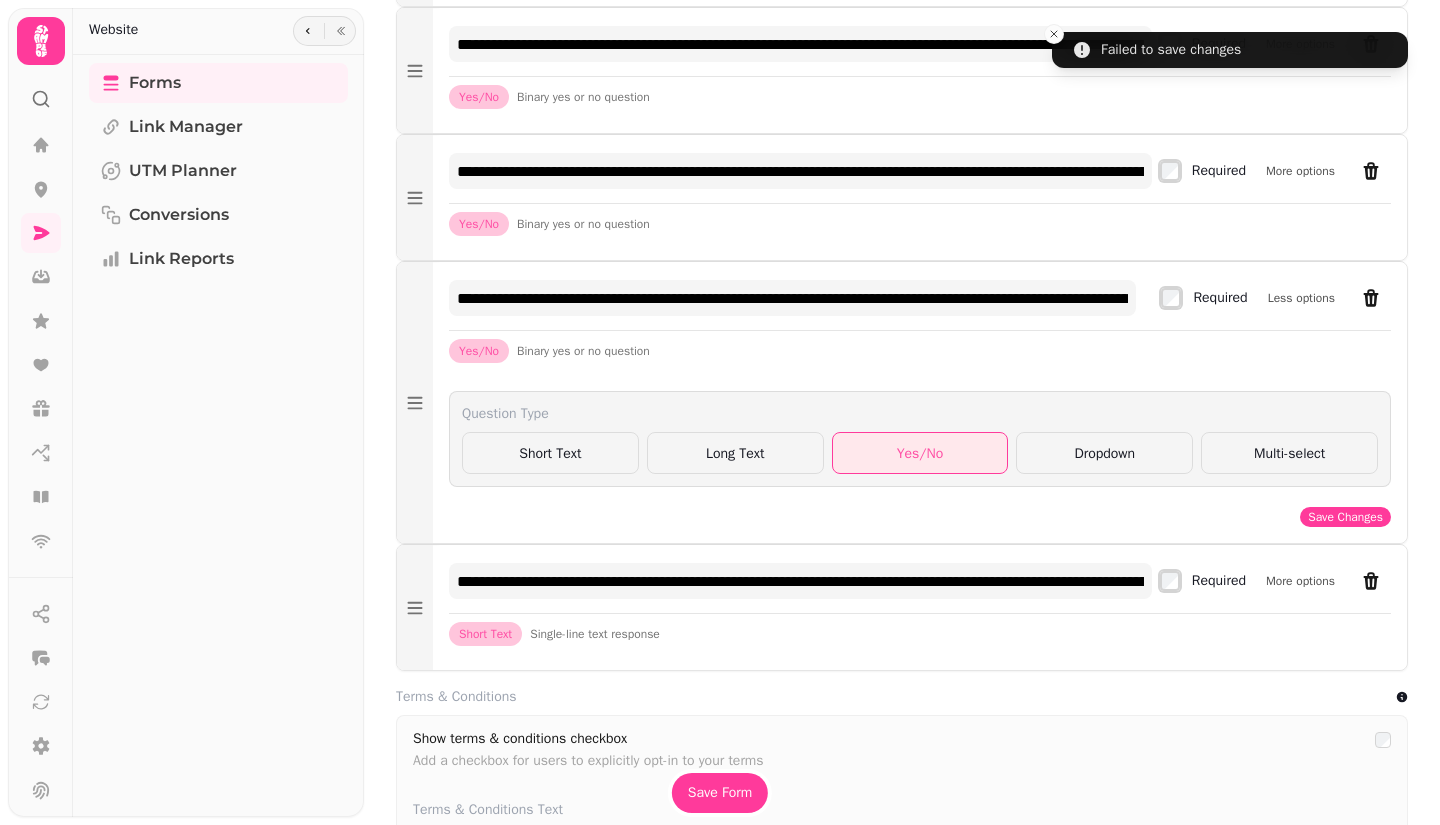 click on "Save Changes" at bounding box center (1345, 517) 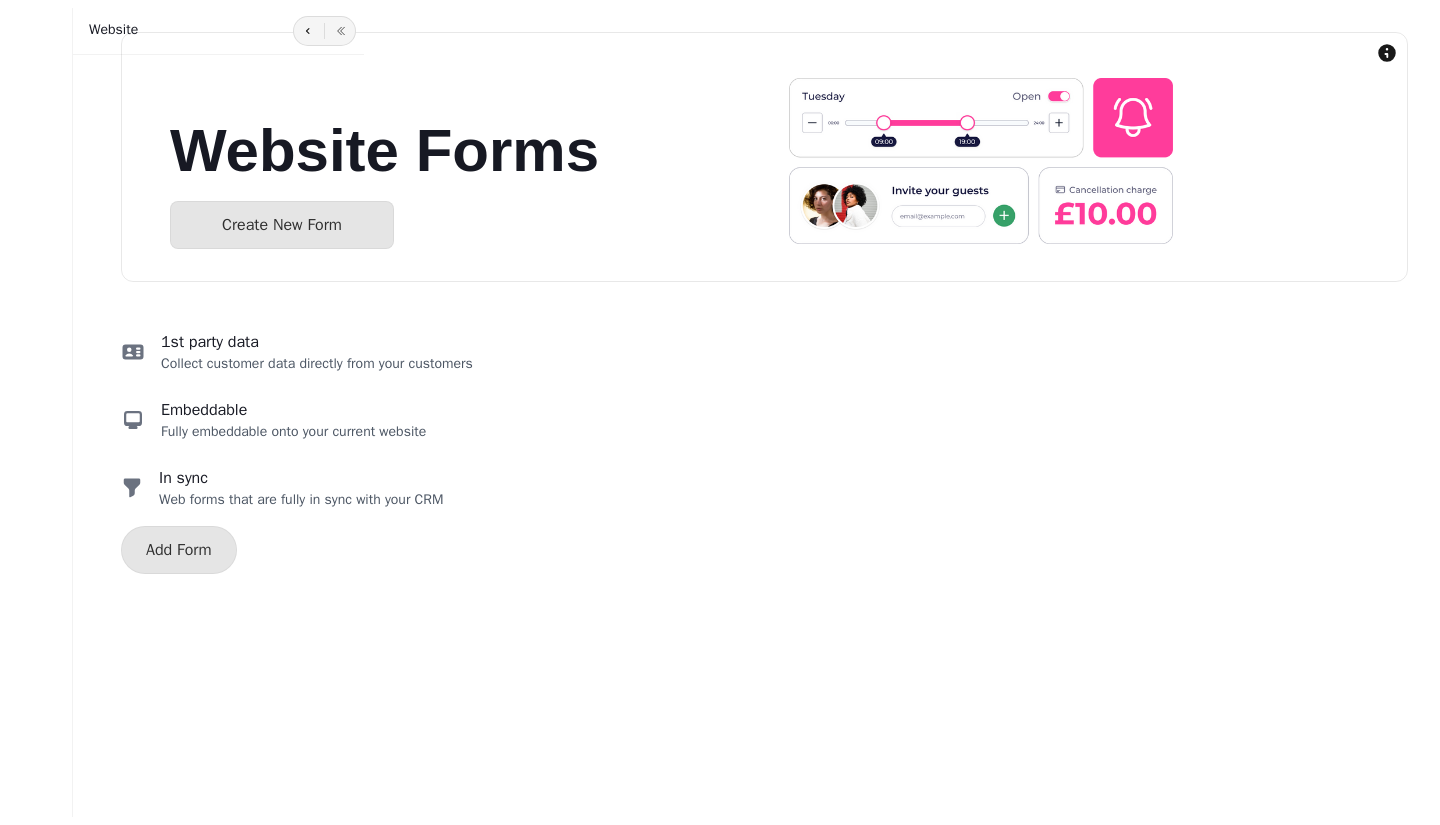 select on "**********" 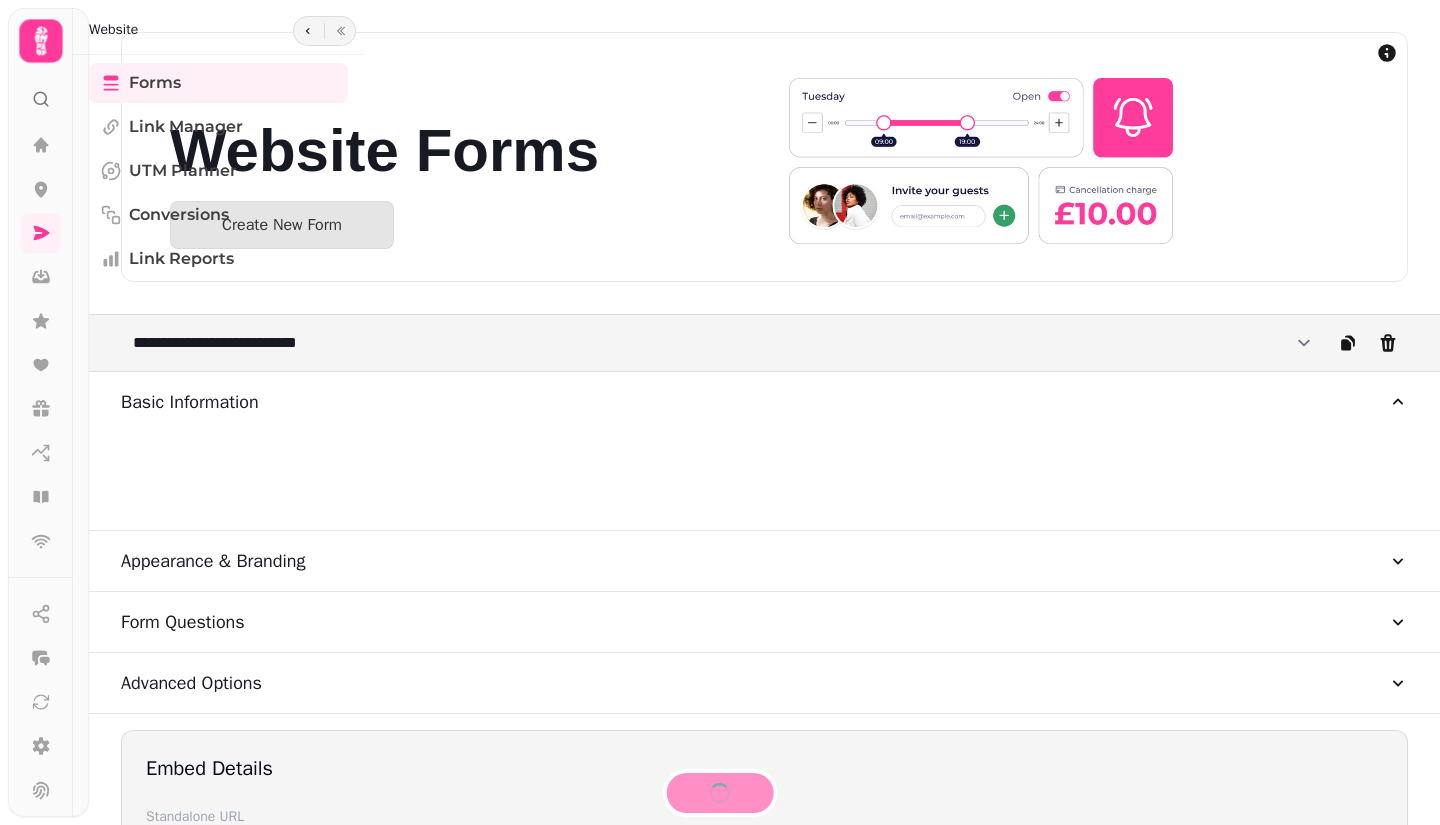 scroll, scrollTop: 0, scrollLeft: 0, axis: both 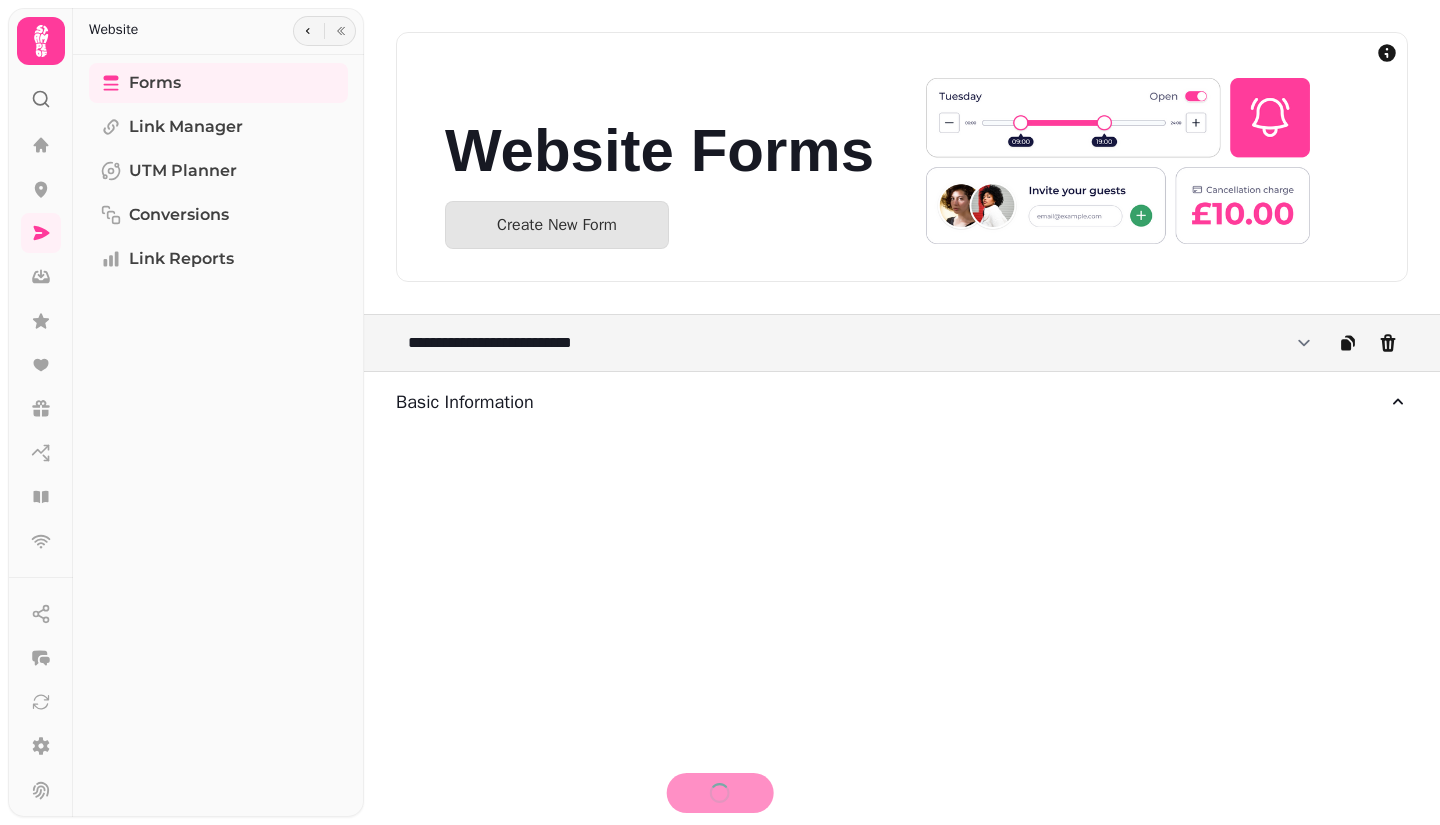 type on "**********" 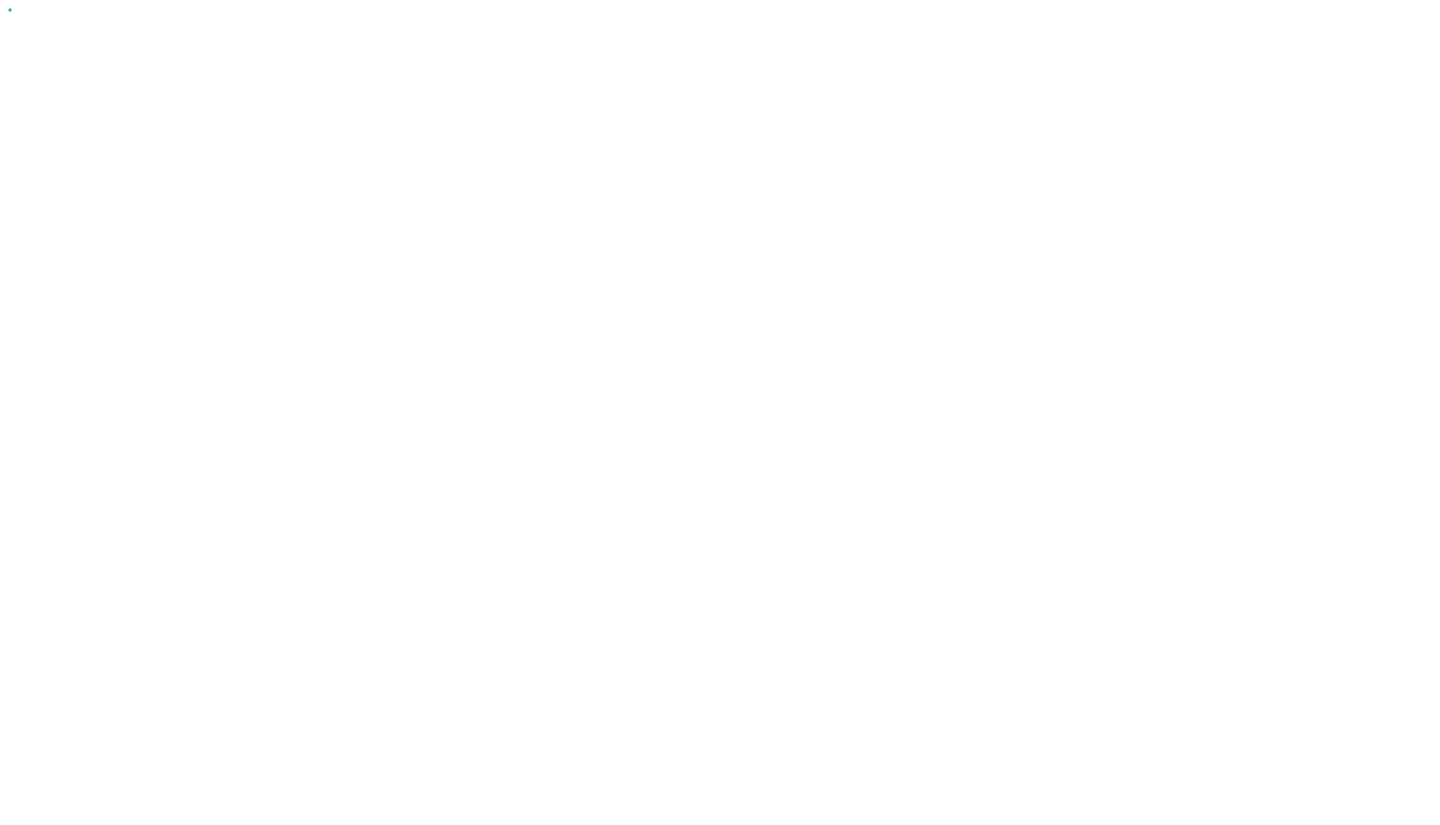scroll, scrollTop: 0, scrollLeft: 0, axis: both 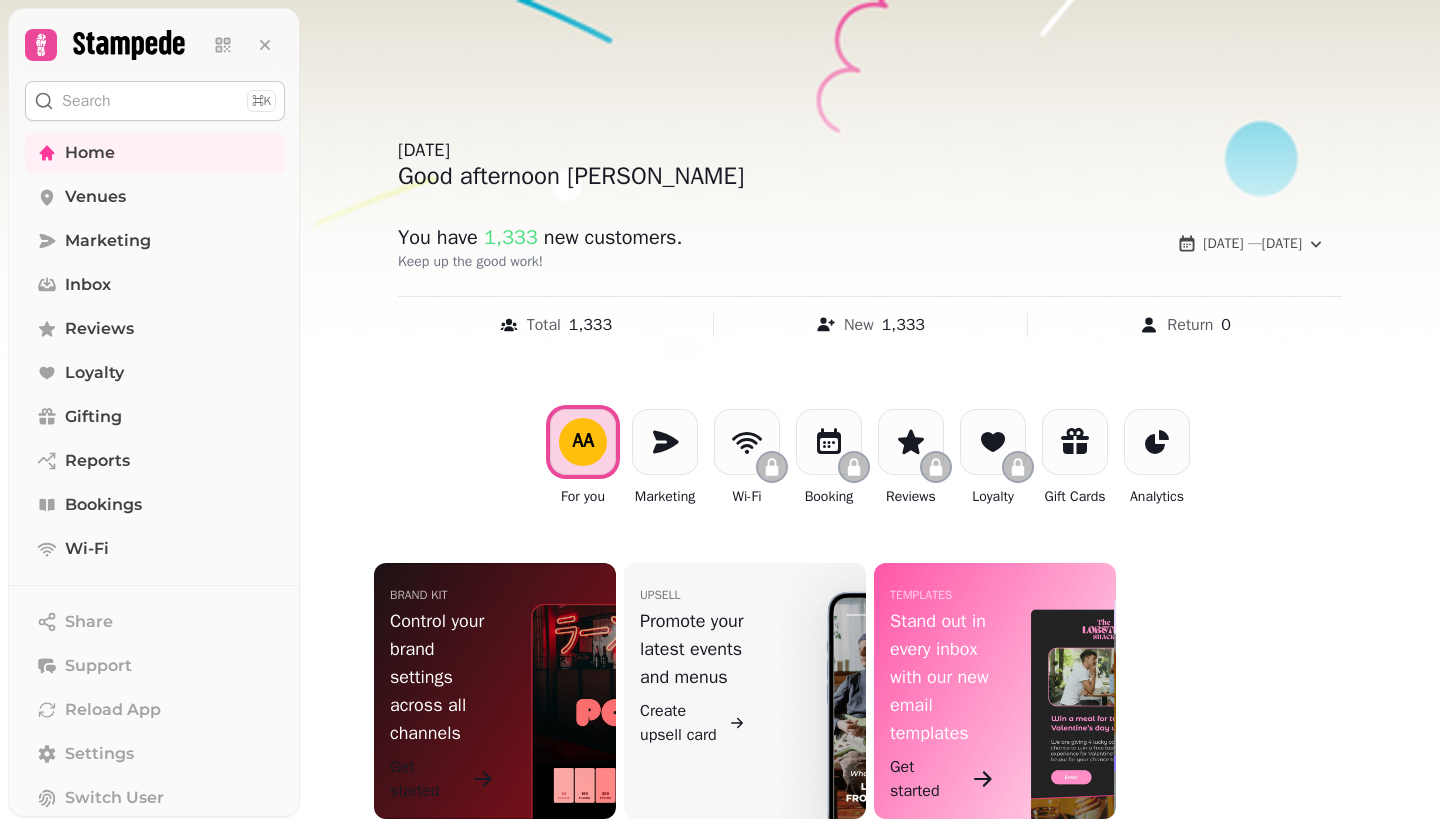 click 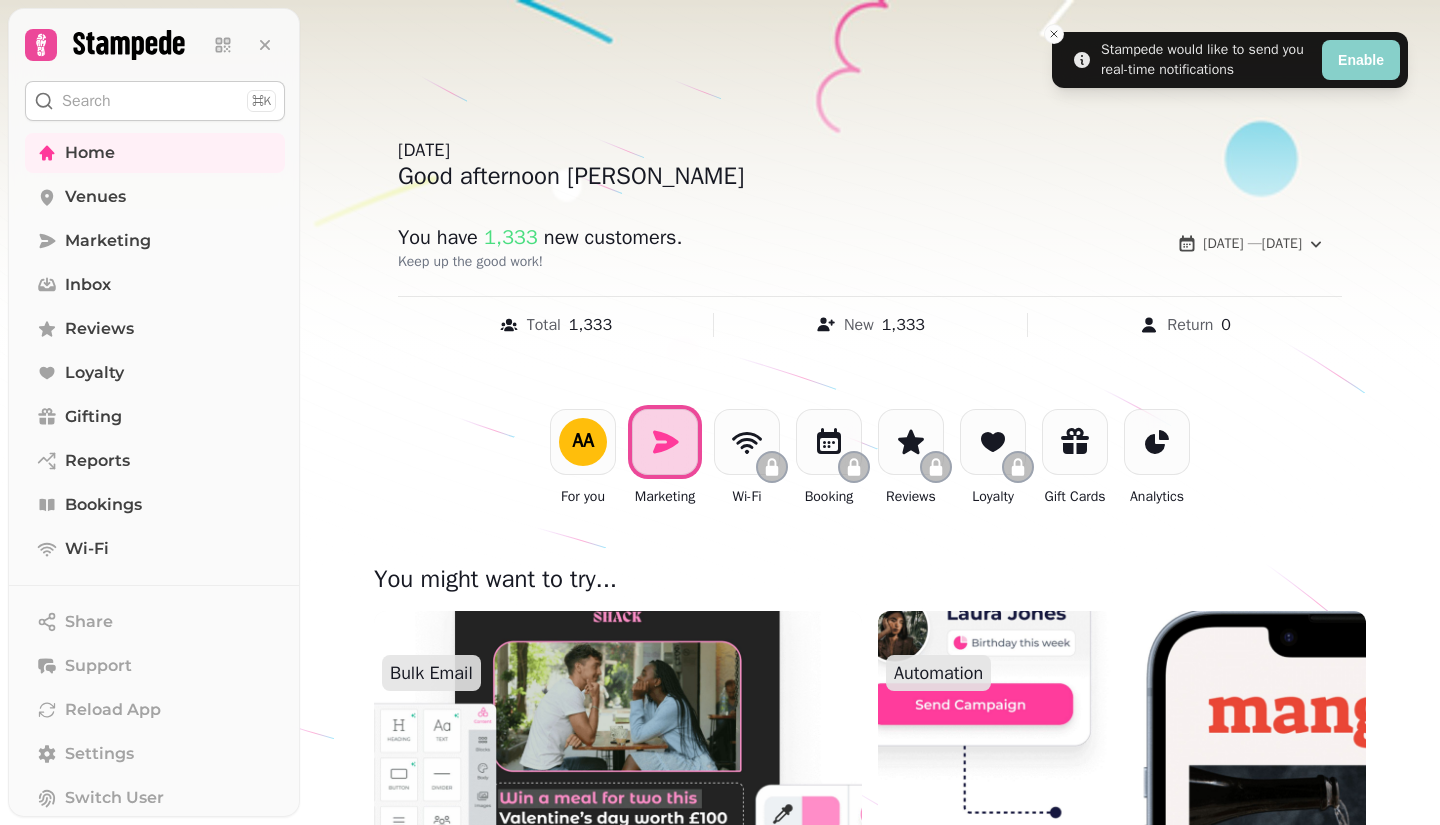 click on "Marketing" at bounding box center (108, 241) 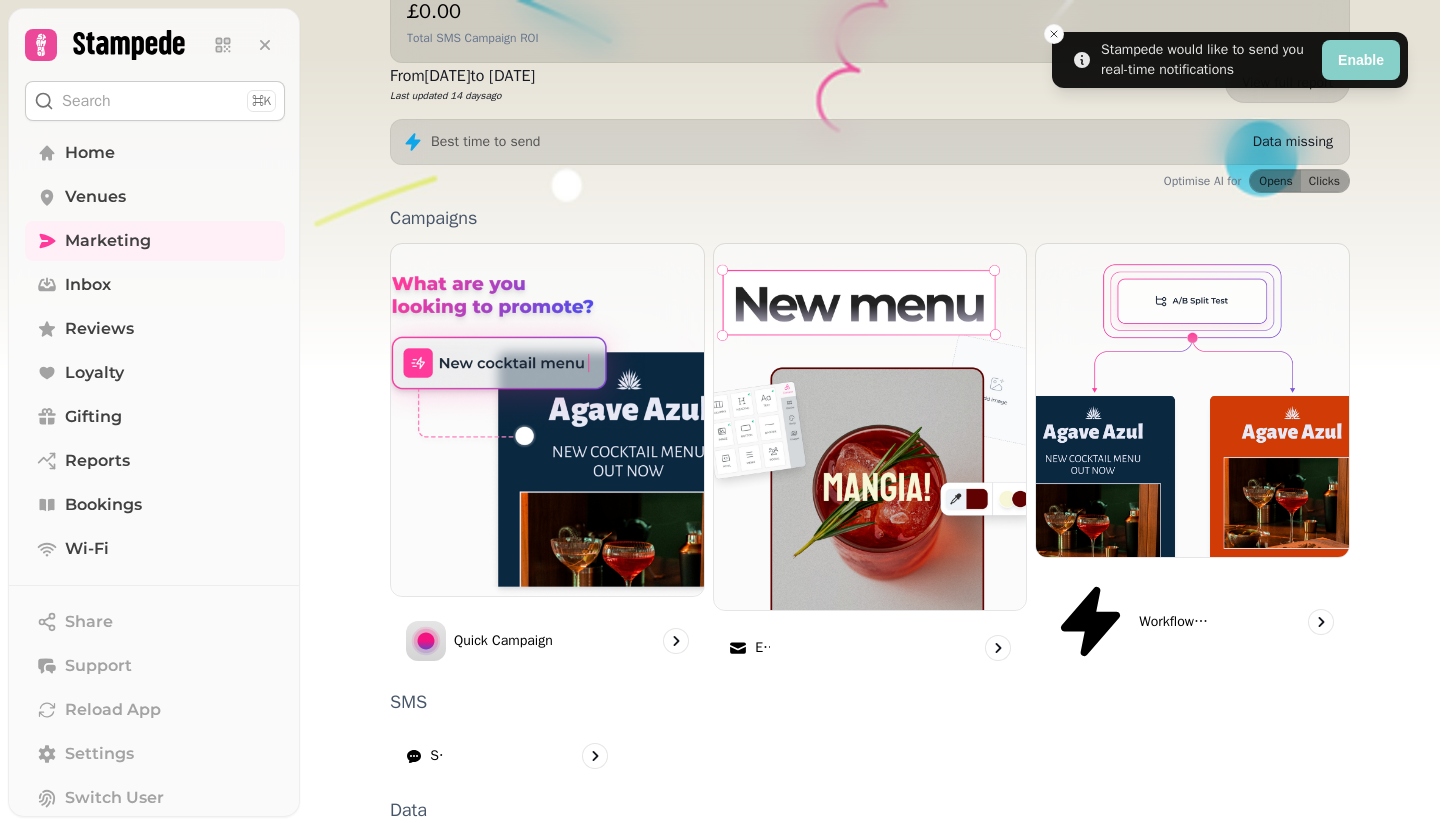 scroll, scrollTop: 423, scrollLeft: 0, axis: vertical 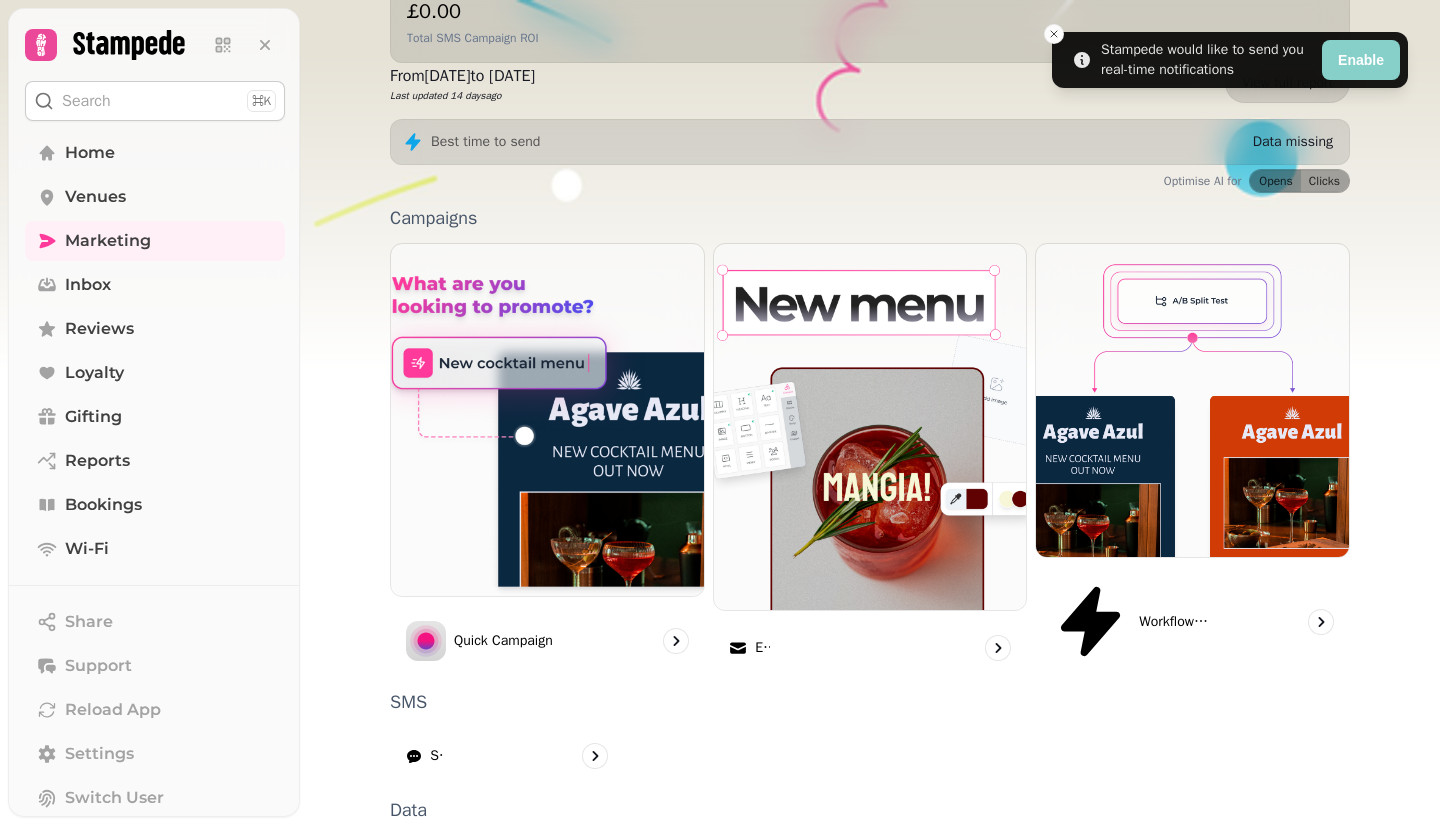 click on "Forms" at bounding box center (1192, 979) 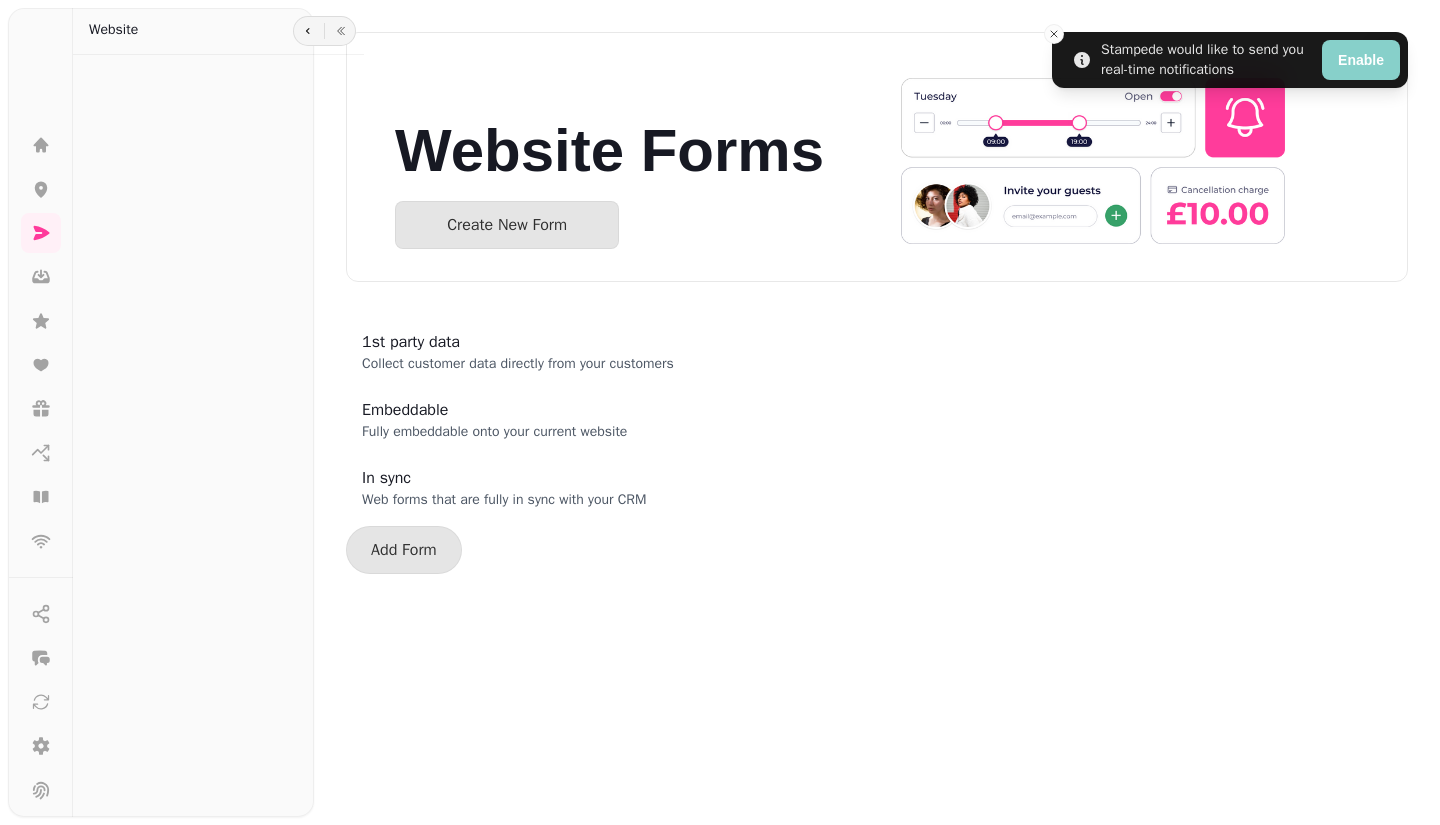 scroll, scrollTop: 0, scrollLeft: 0, axis: both 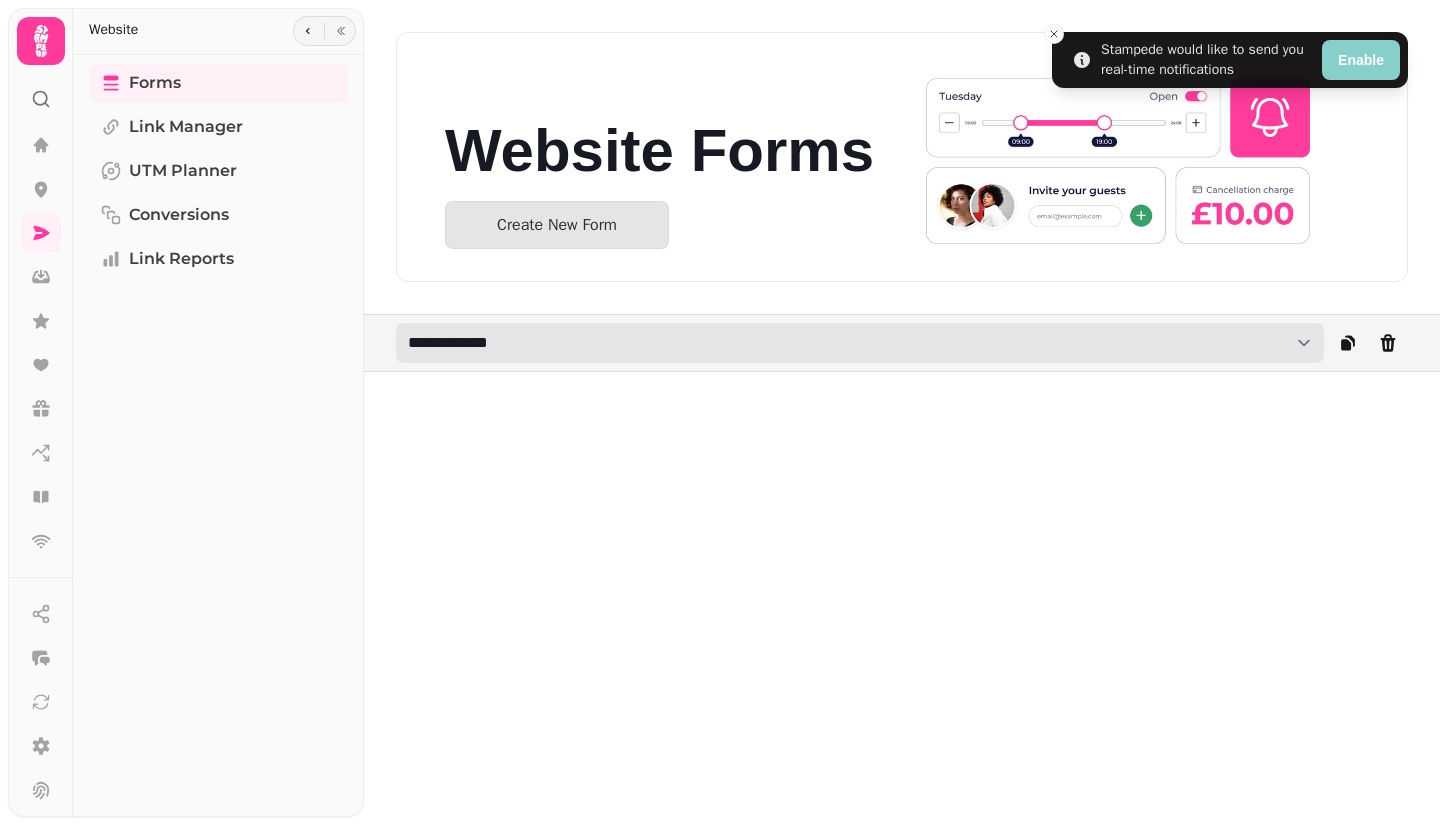 click on "**********" at bounding box center [860, 343] 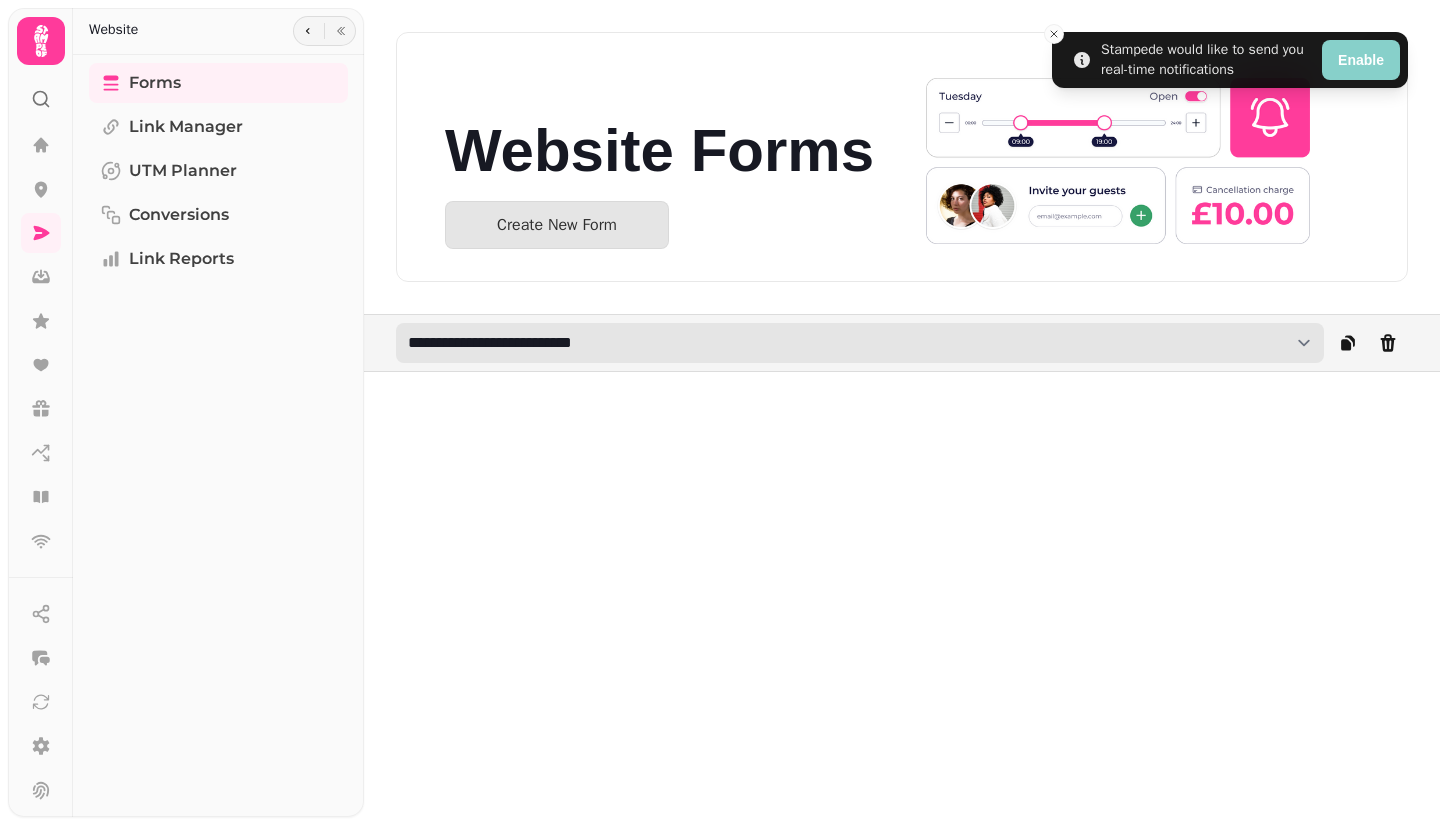 click on "**********" at bounding box center [860, 343] 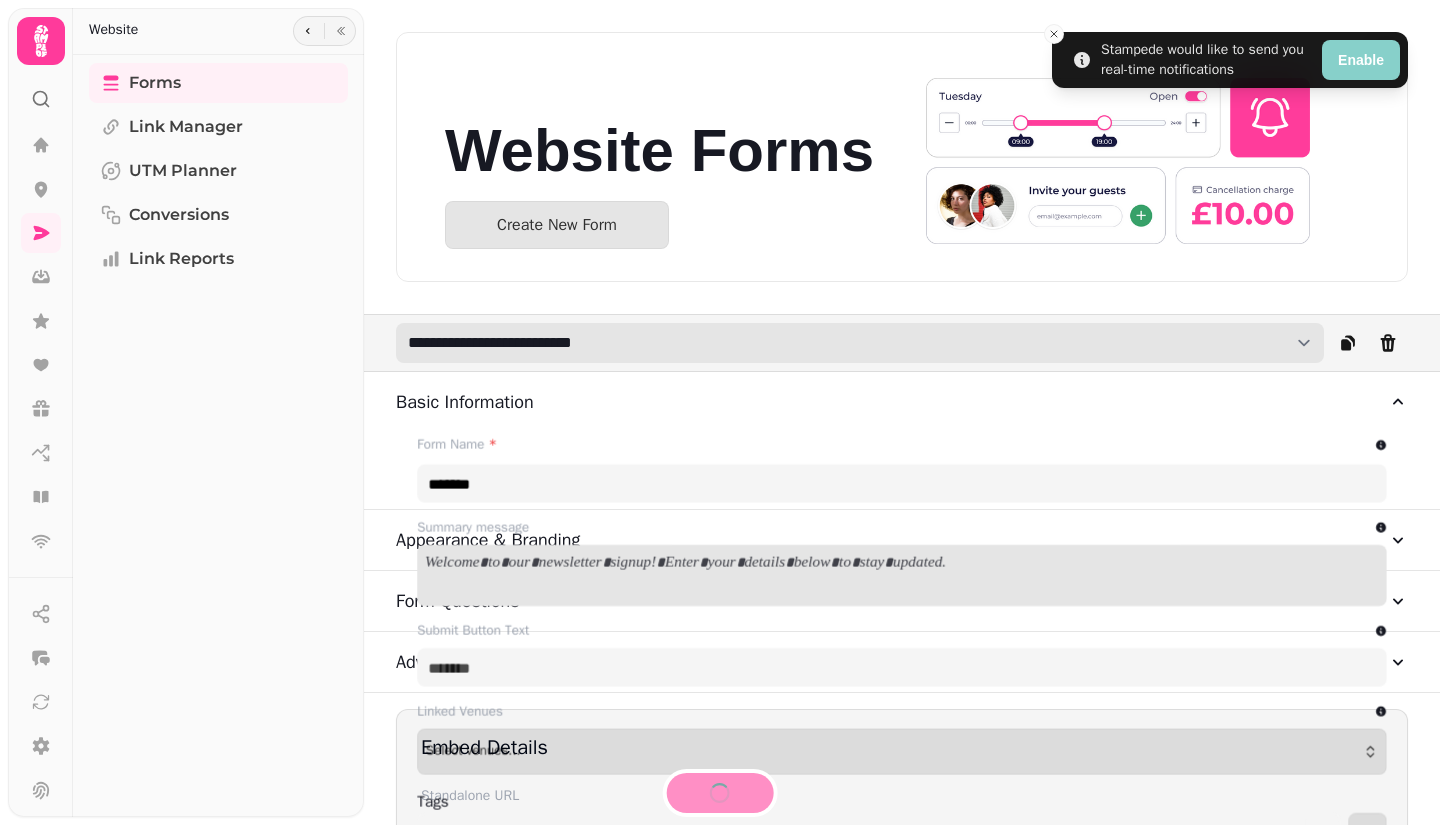 type on "**********" 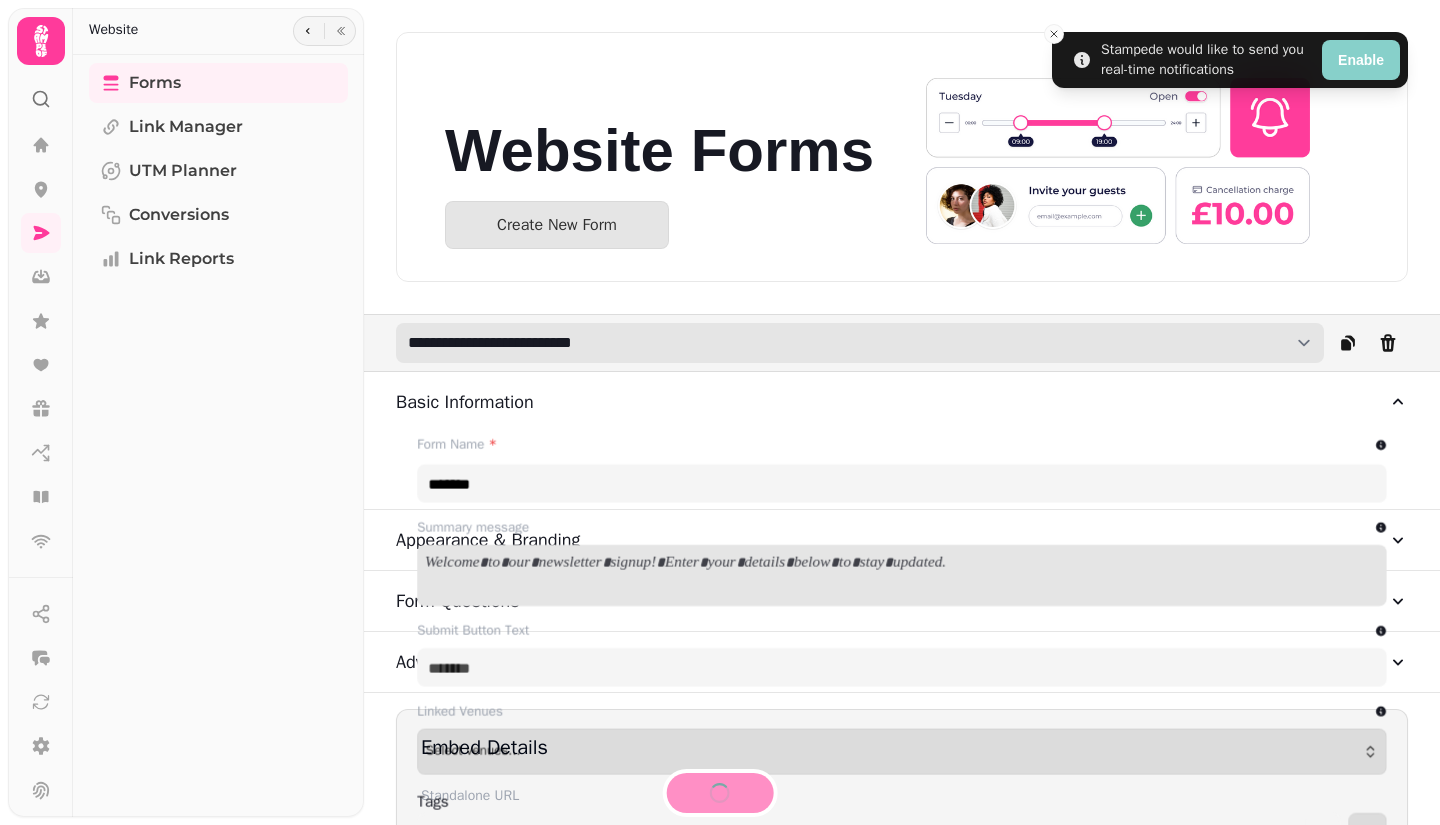 type on "********" 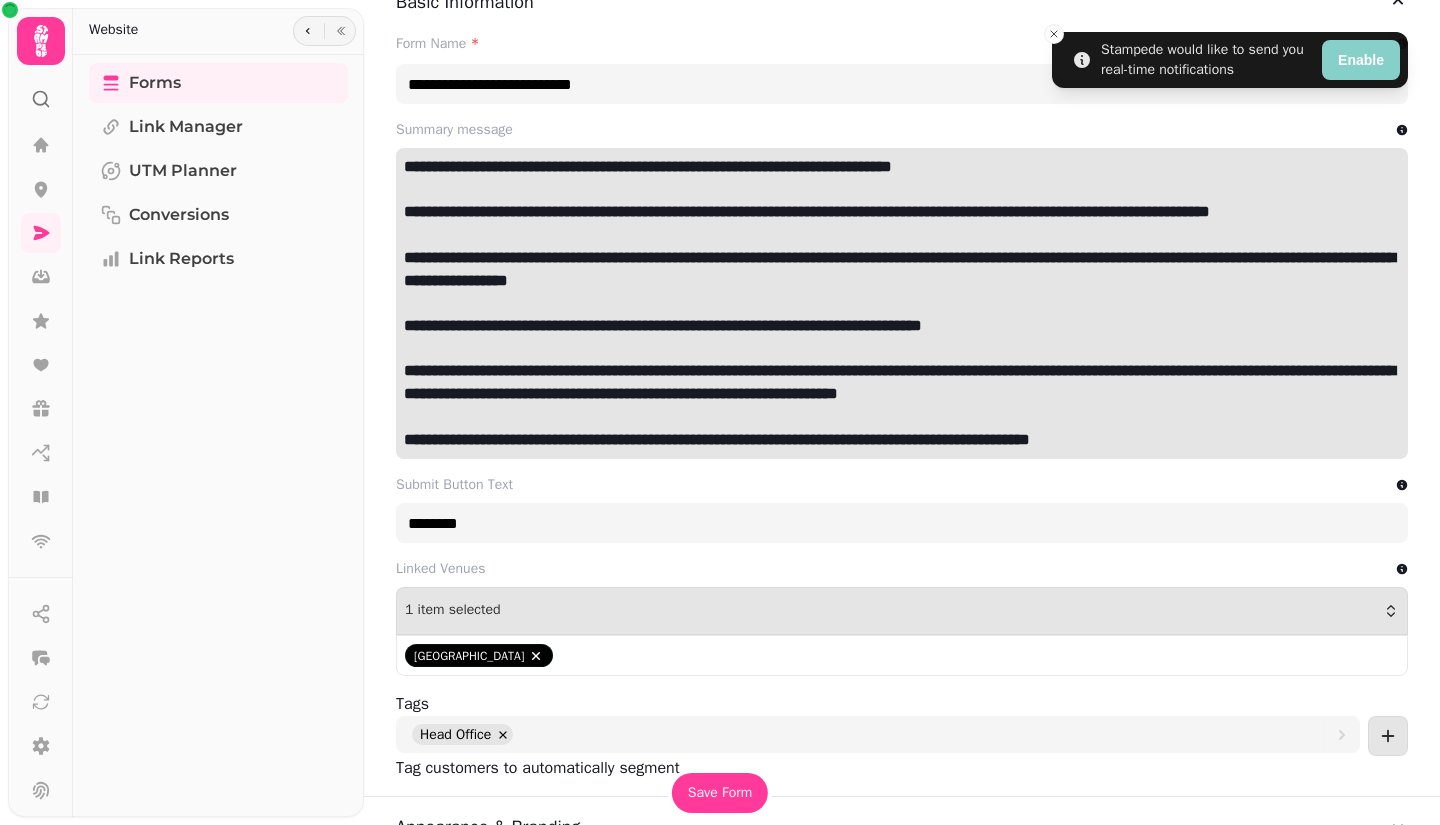 scroll, scrollTop: 0, scrollLeft: 0, axis: both 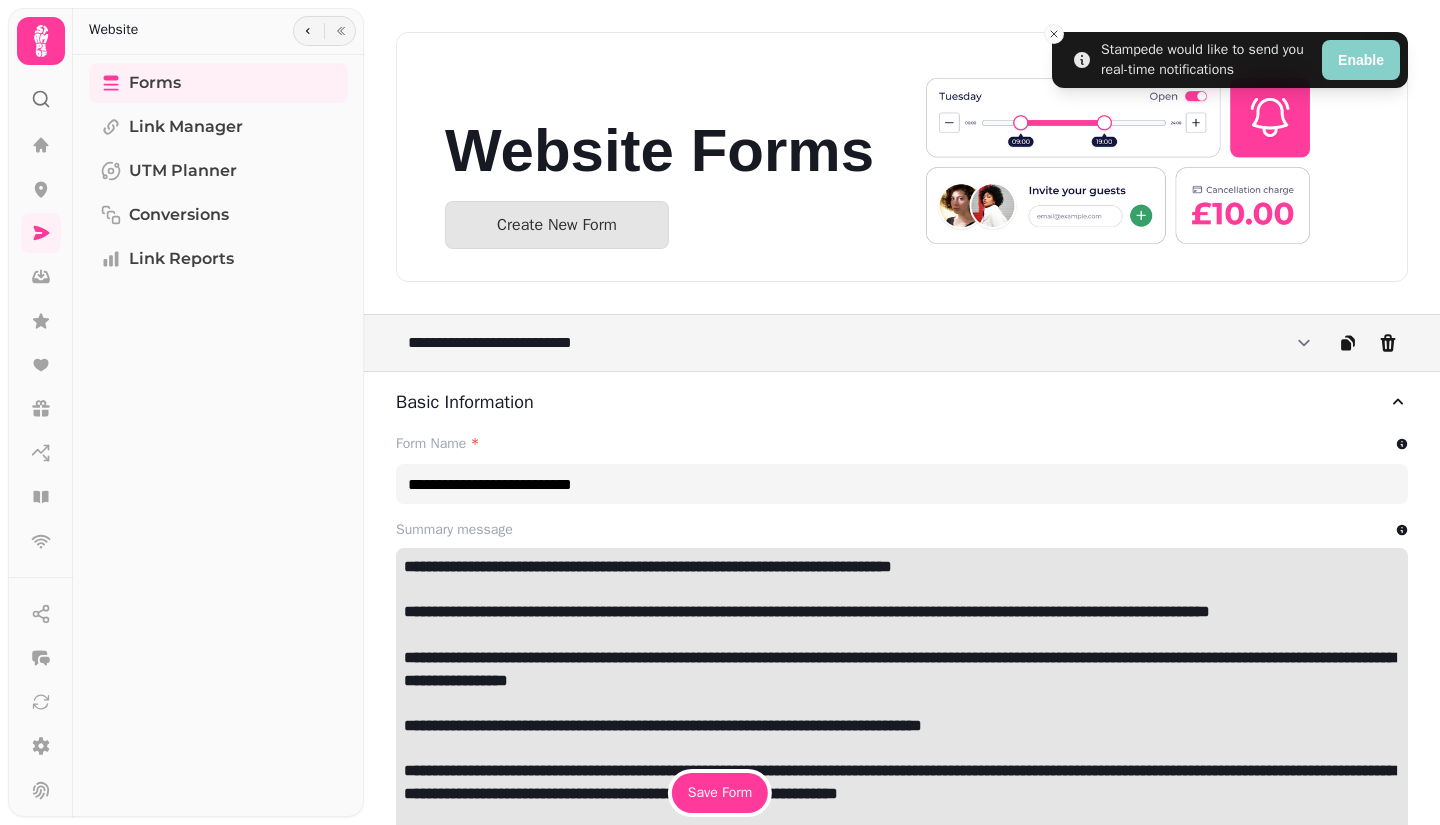 click on "Create New Form" at bounding box center [557, 225] 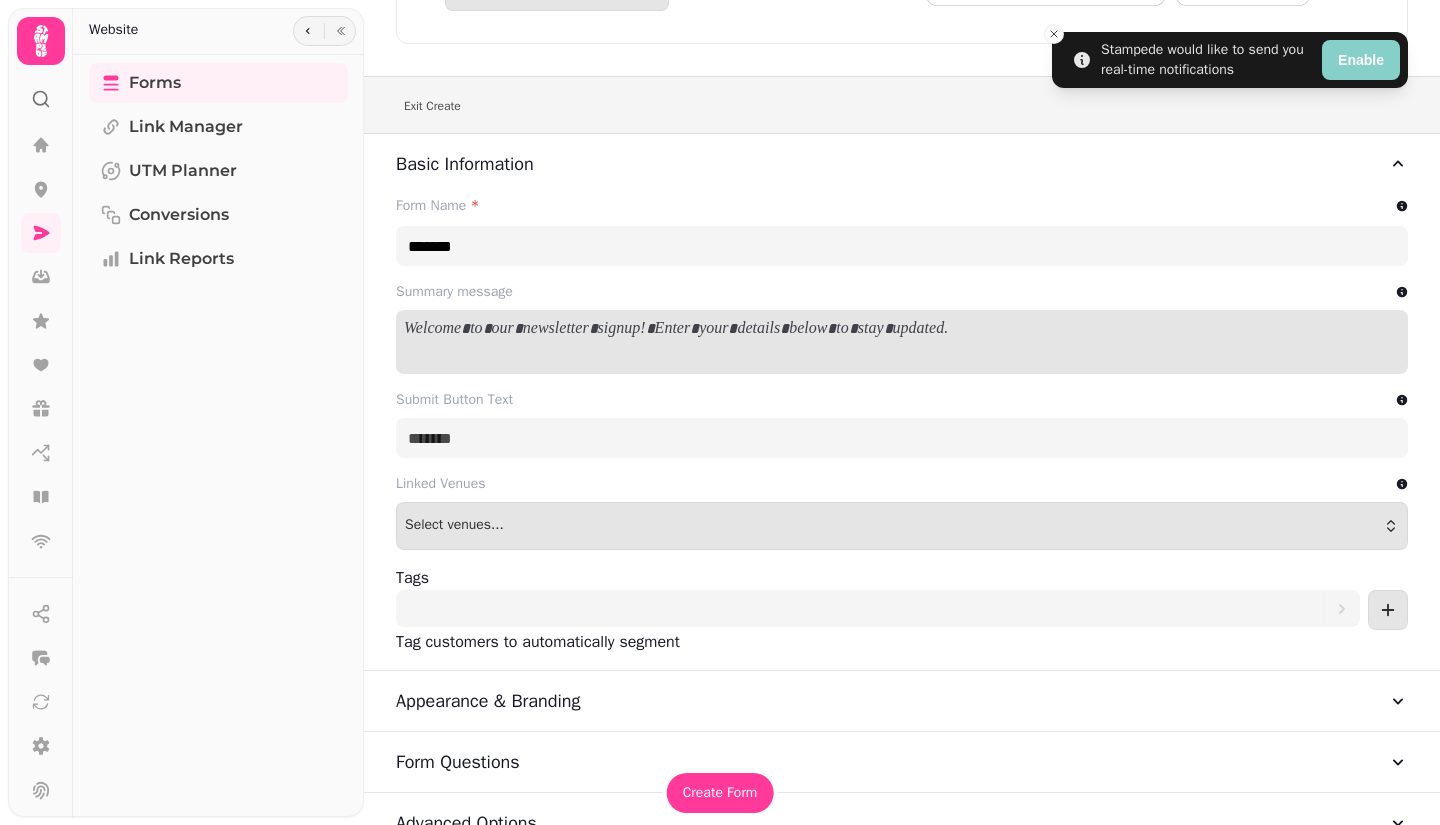 scroll, scrollTop: 336, scrollLeft: 0, axis: vertical 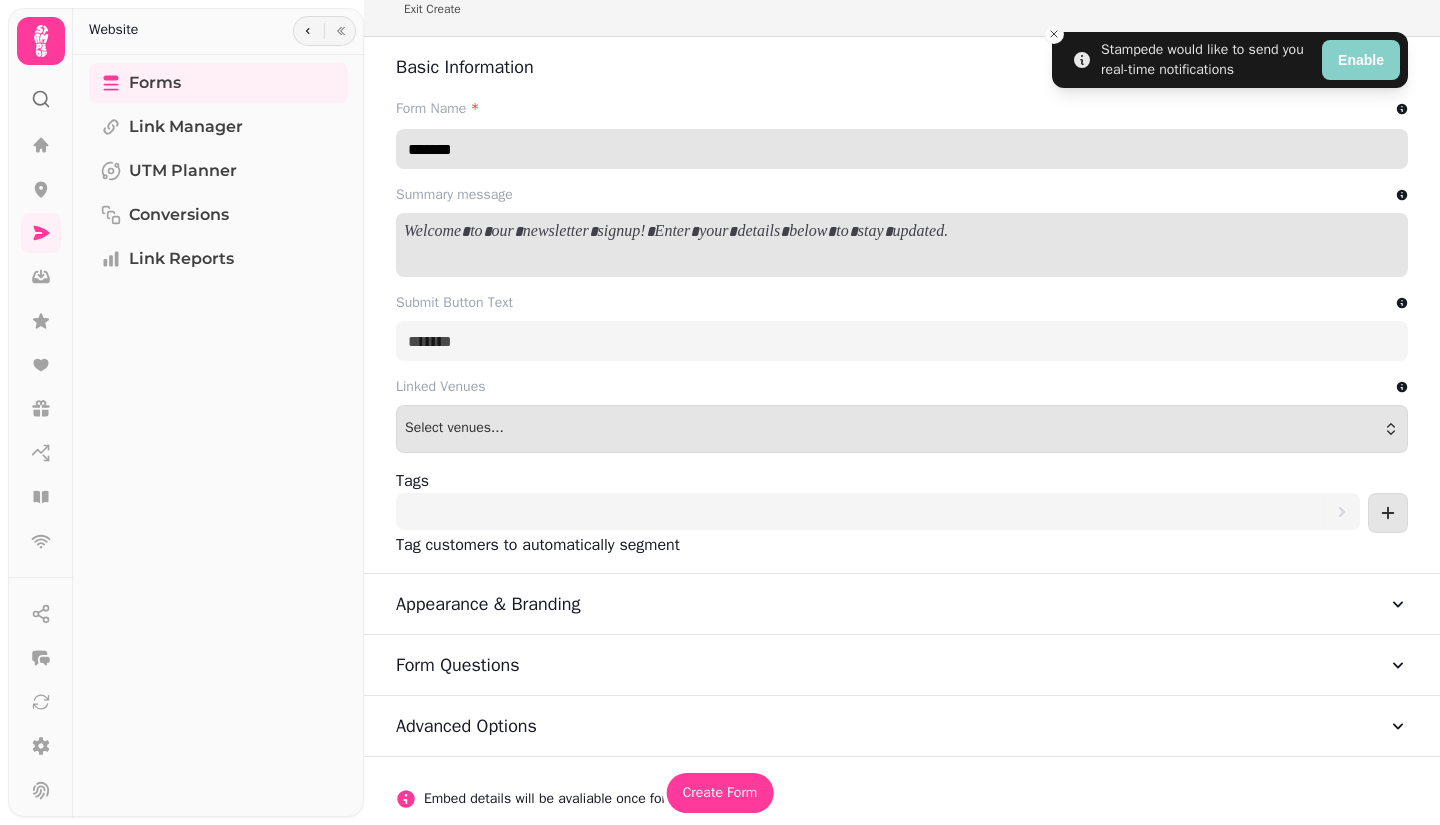 click on "*******" at bounding box center (902, 149) 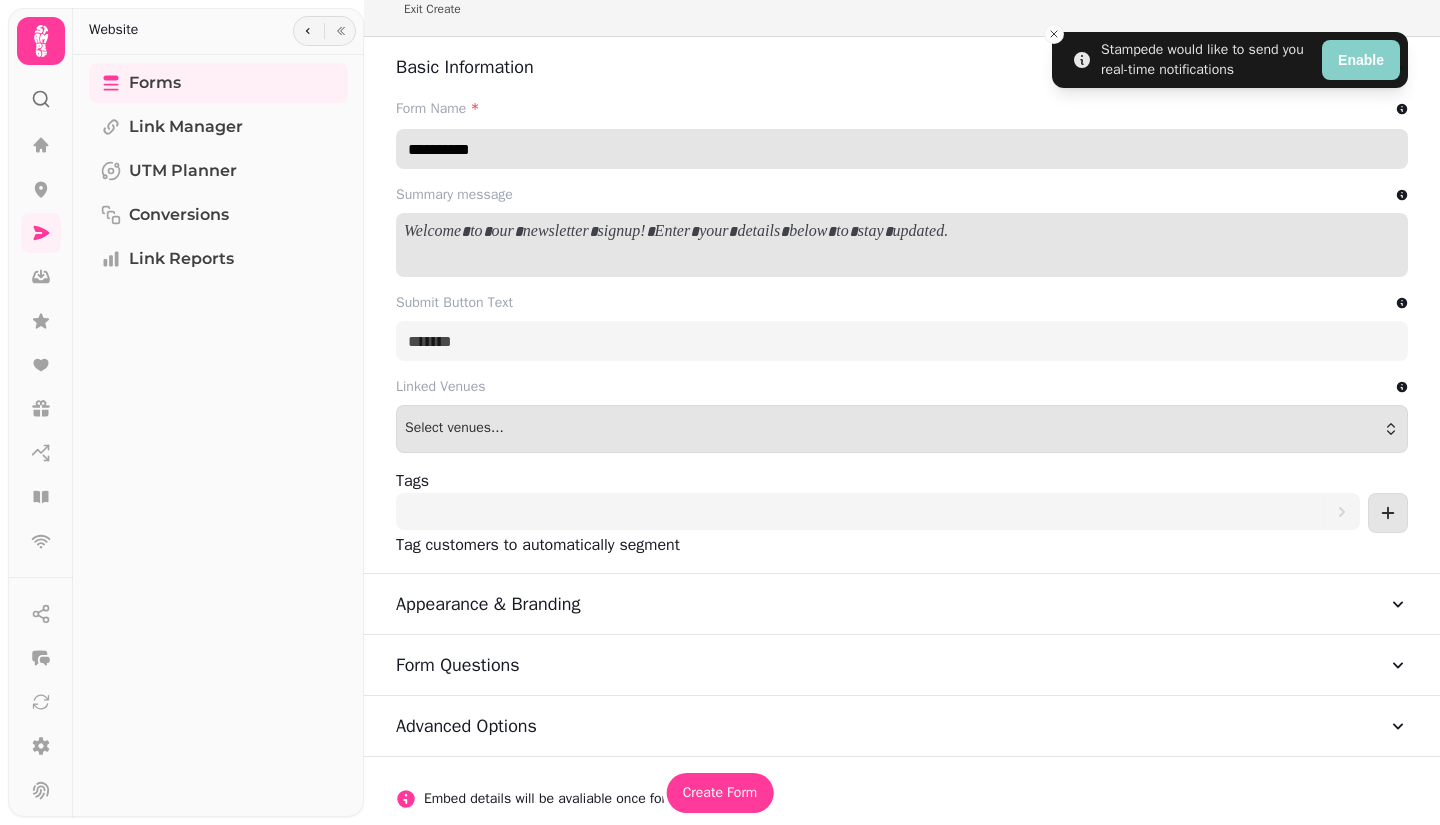 paste on "**********" 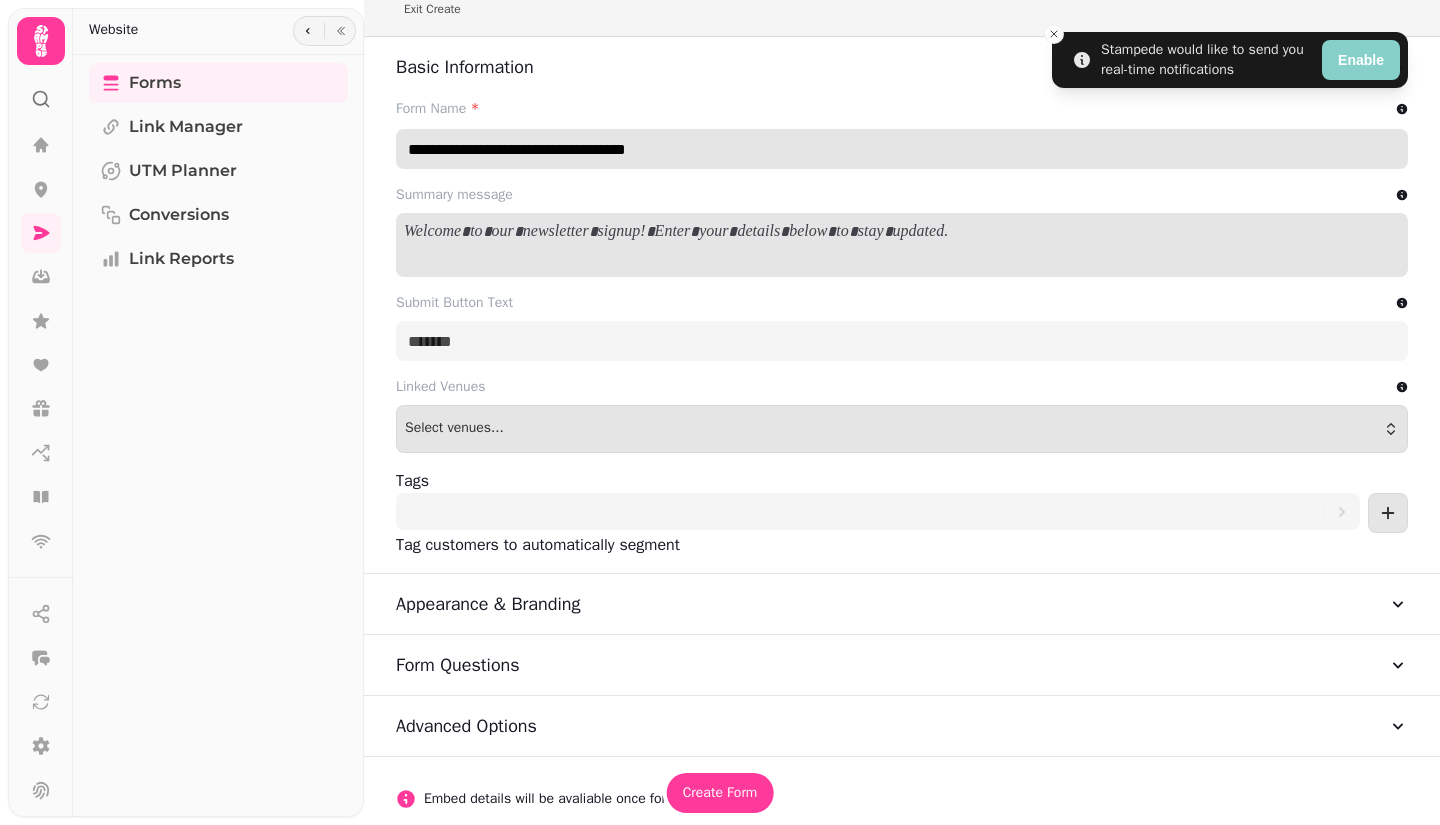 click on "**********" at bounding box center [902, 149] 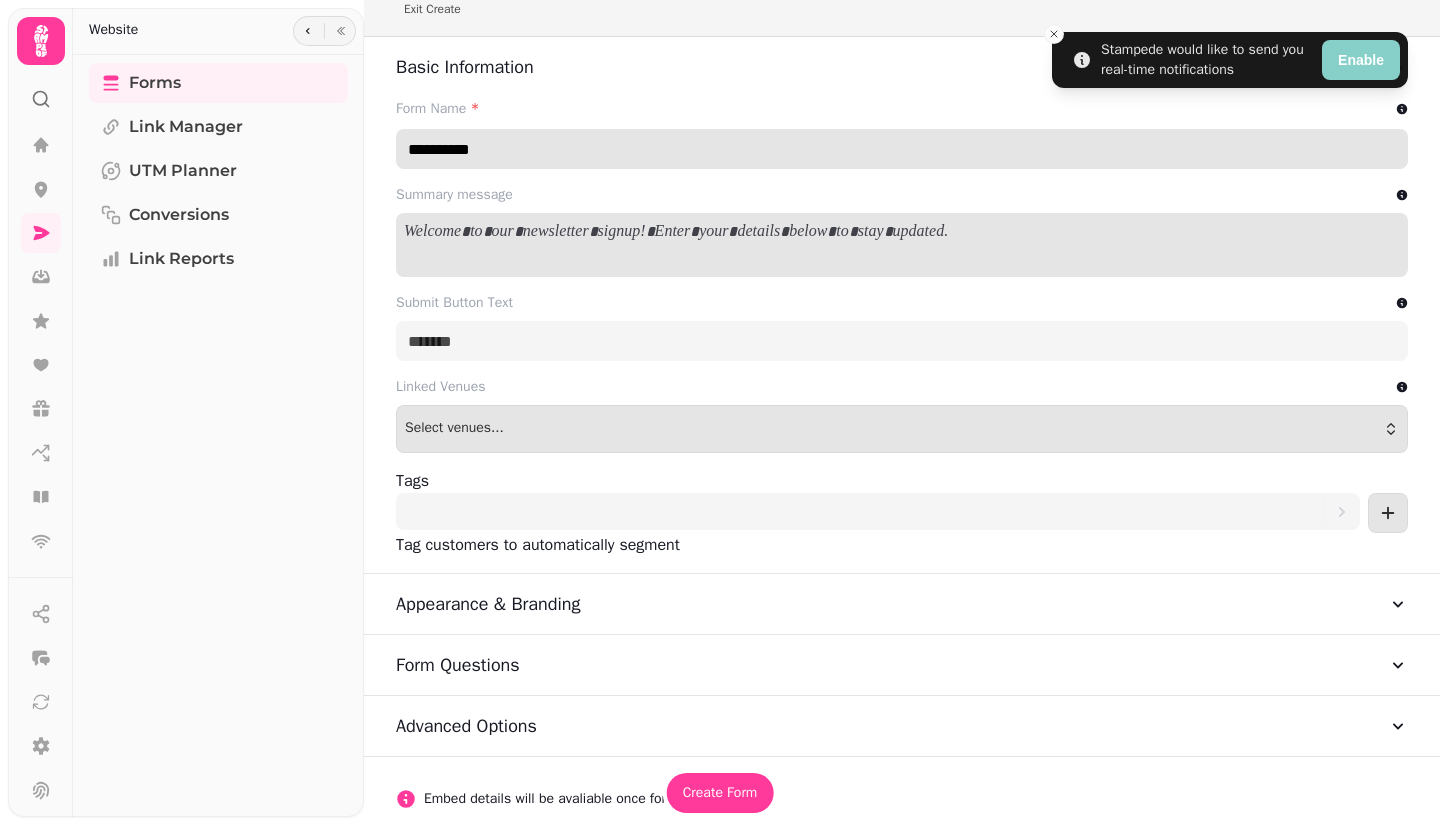 paste on "**********" 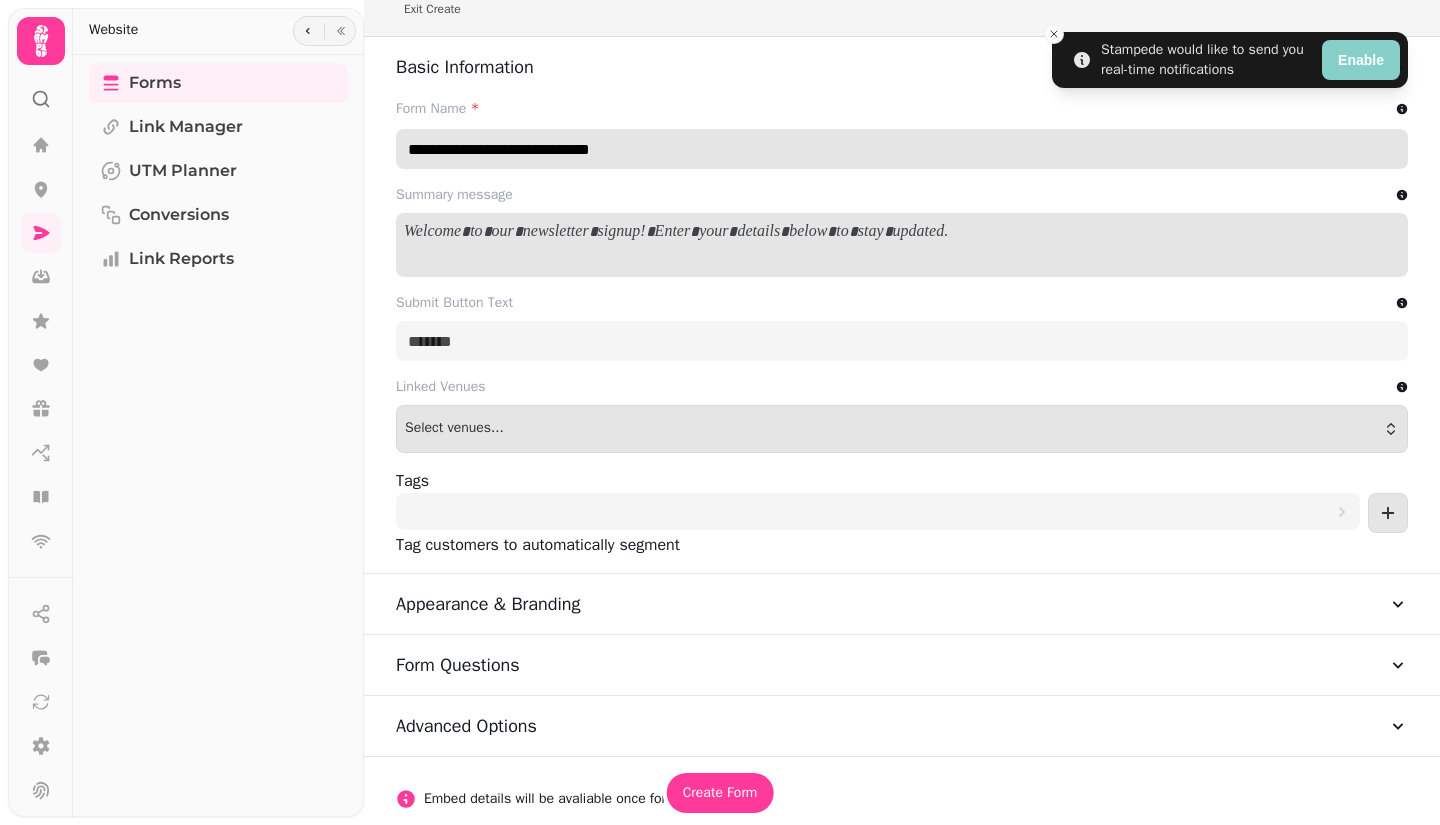 click on "**********" at bounding box center [902, 149] 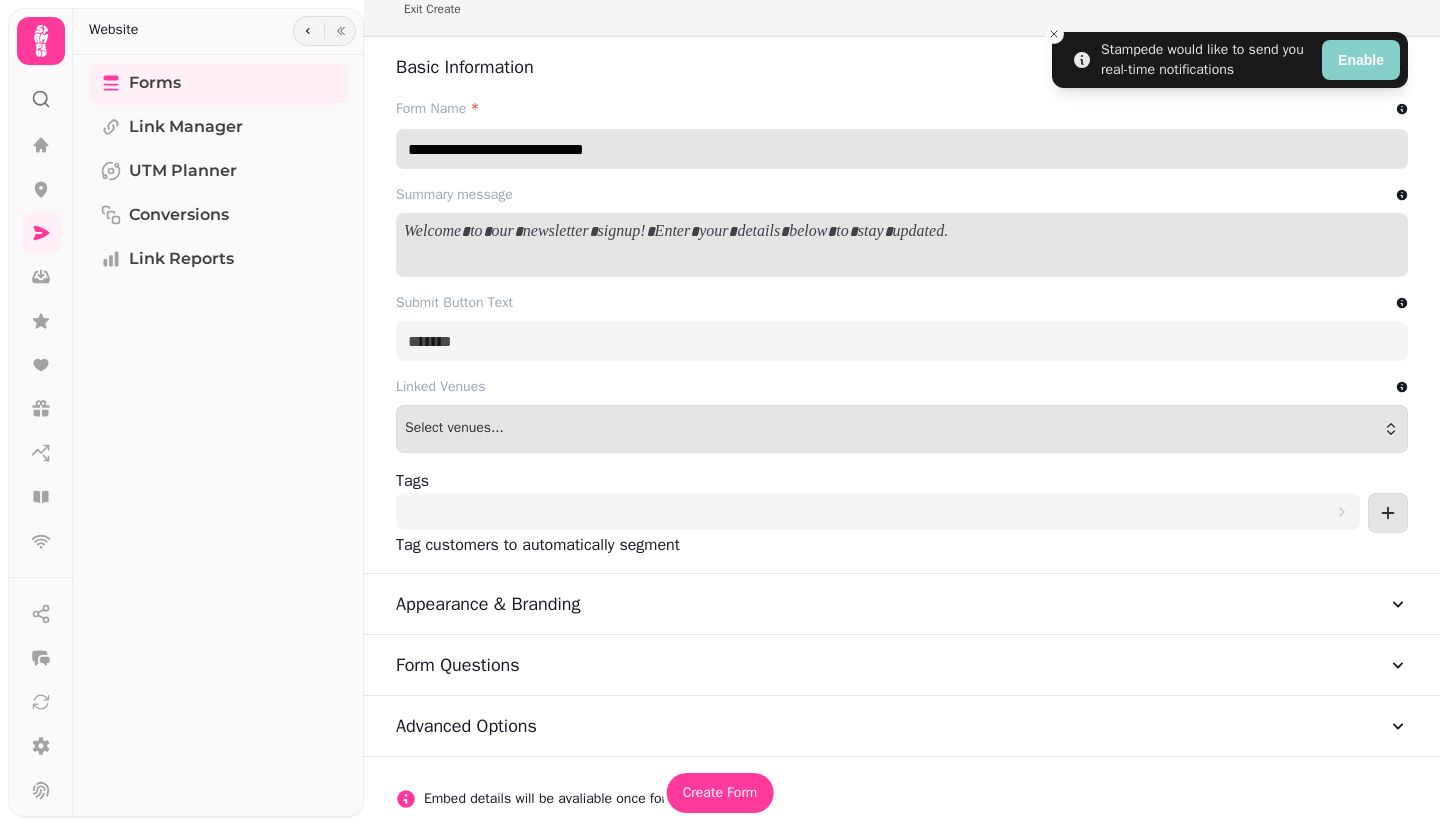 type on "**********" 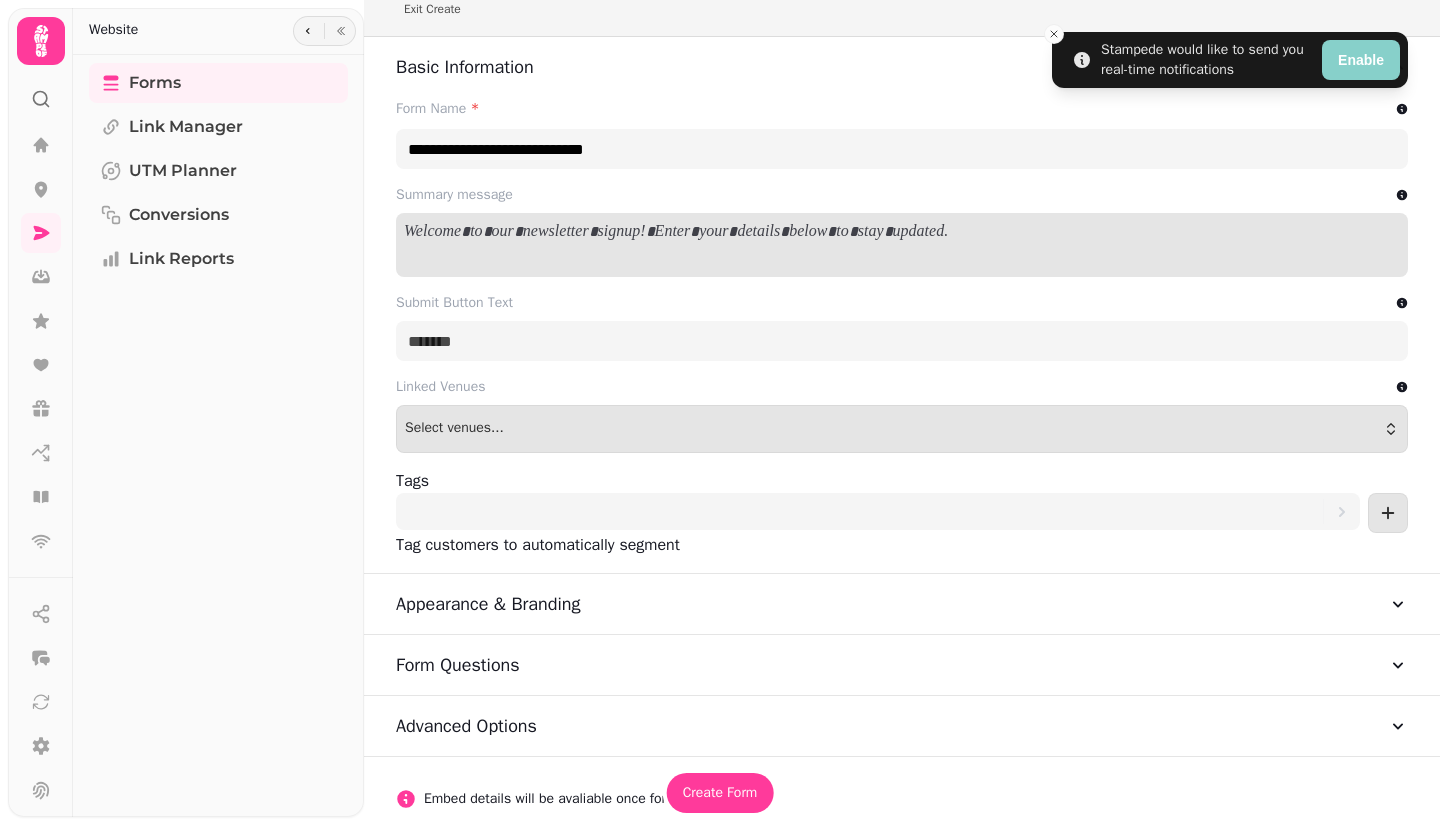 click at bounding box center [902, 232] 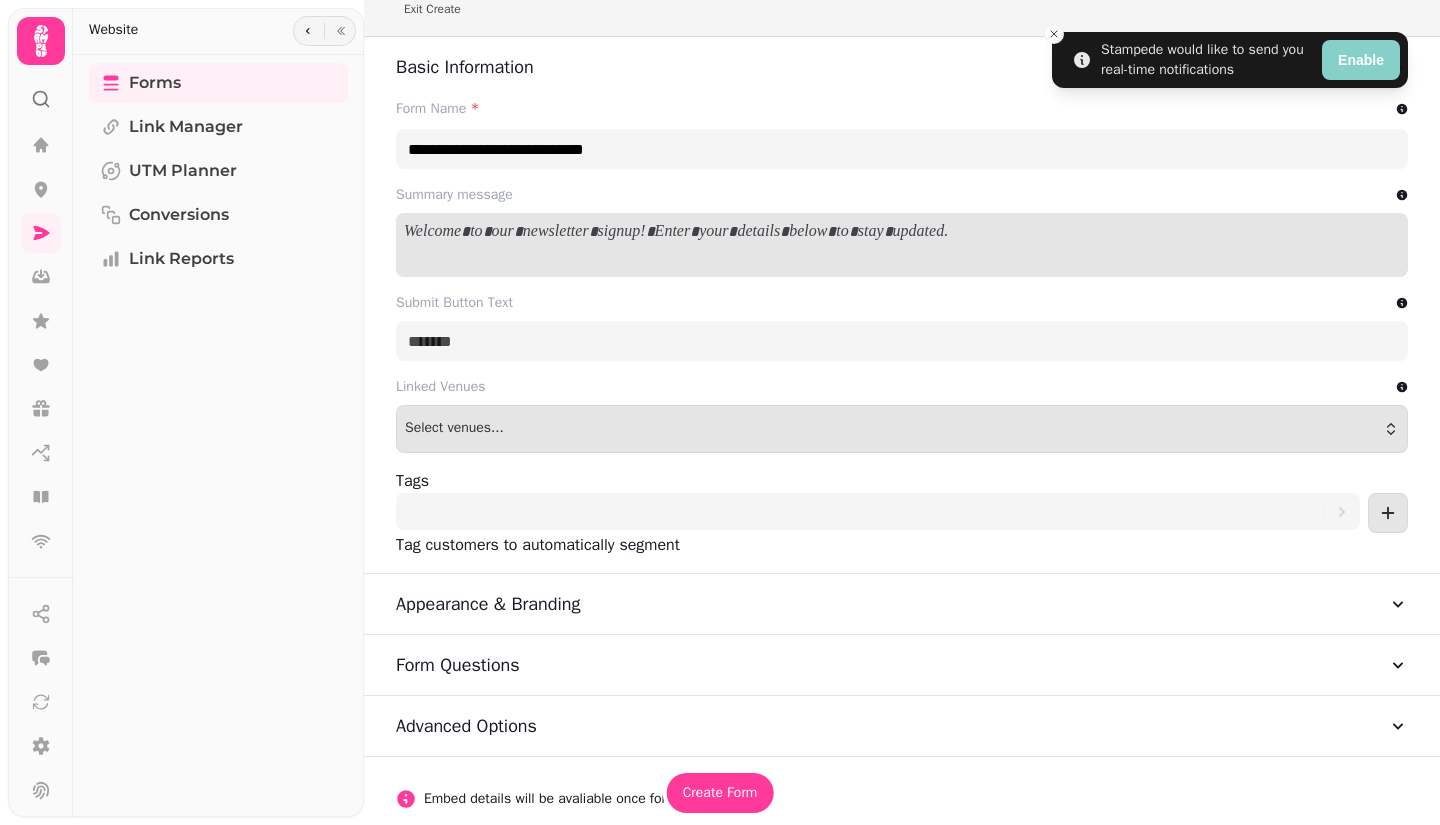 scroll, scrollTop: 0, scrollLeft: 0, axis: both 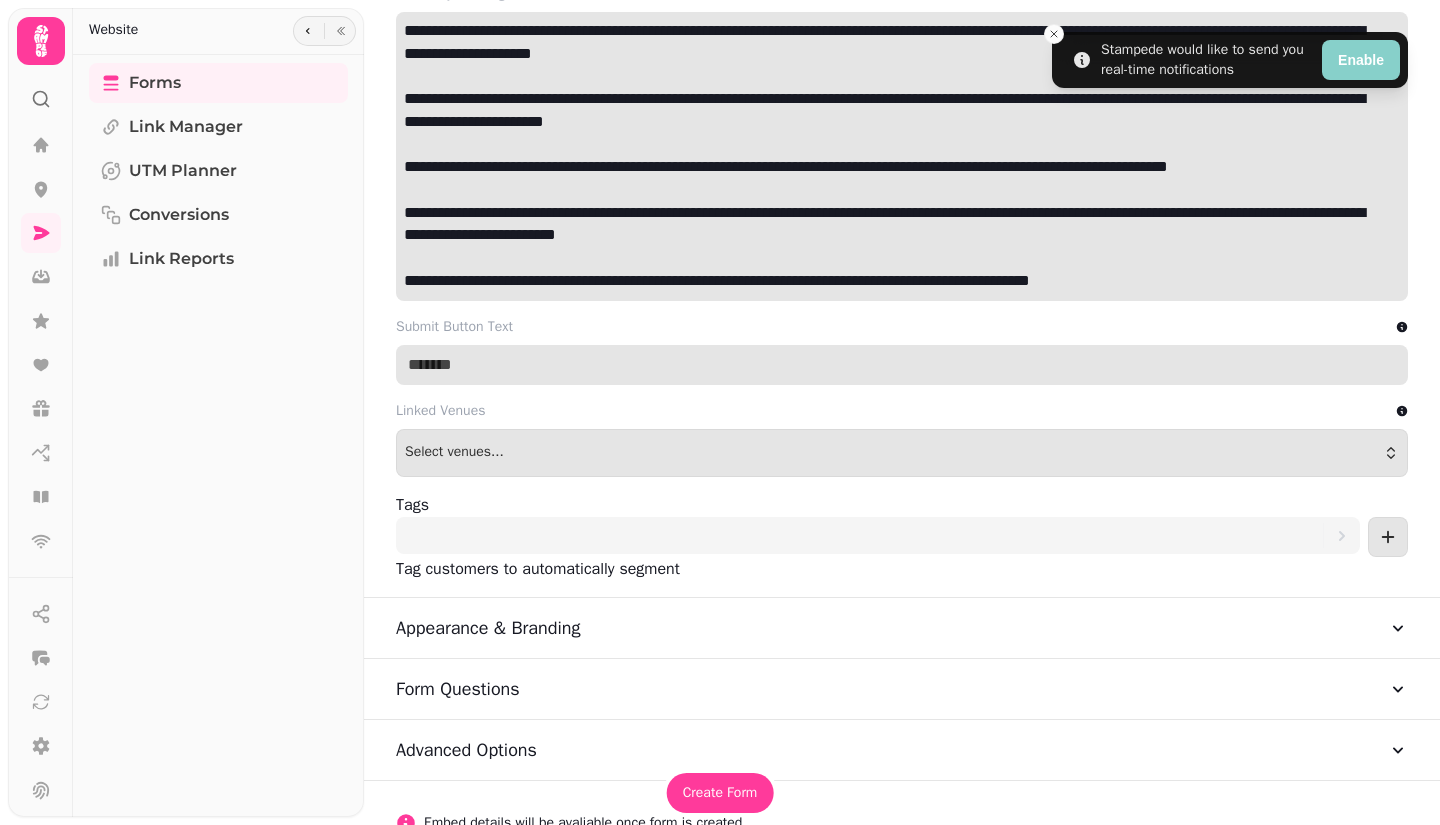 click on "Submit Button Text" at bounding box center (902, 365) 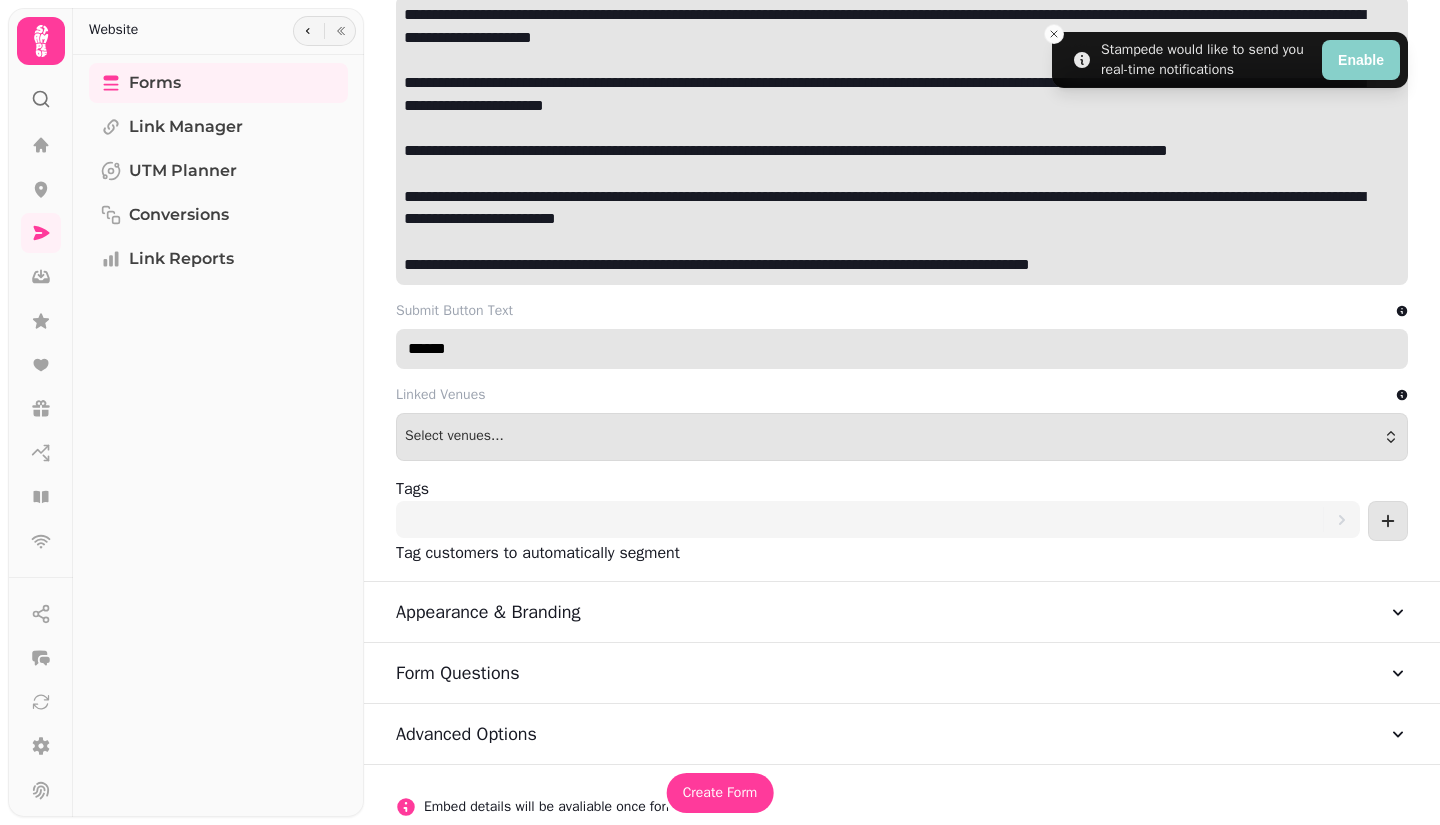 scroll, scrollTop: 560, scrollLeft: 0, axis: vertical 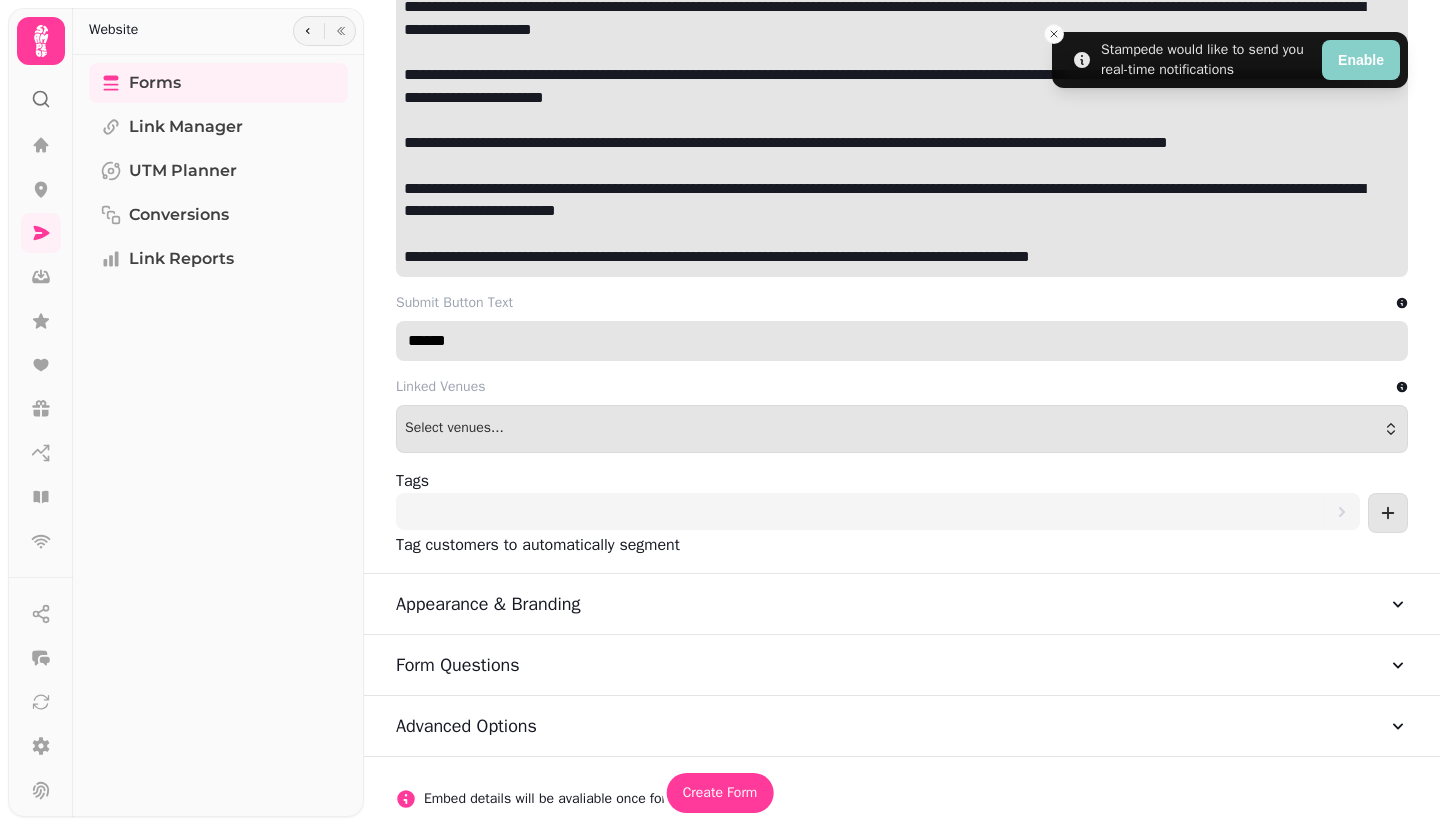 type on "******" 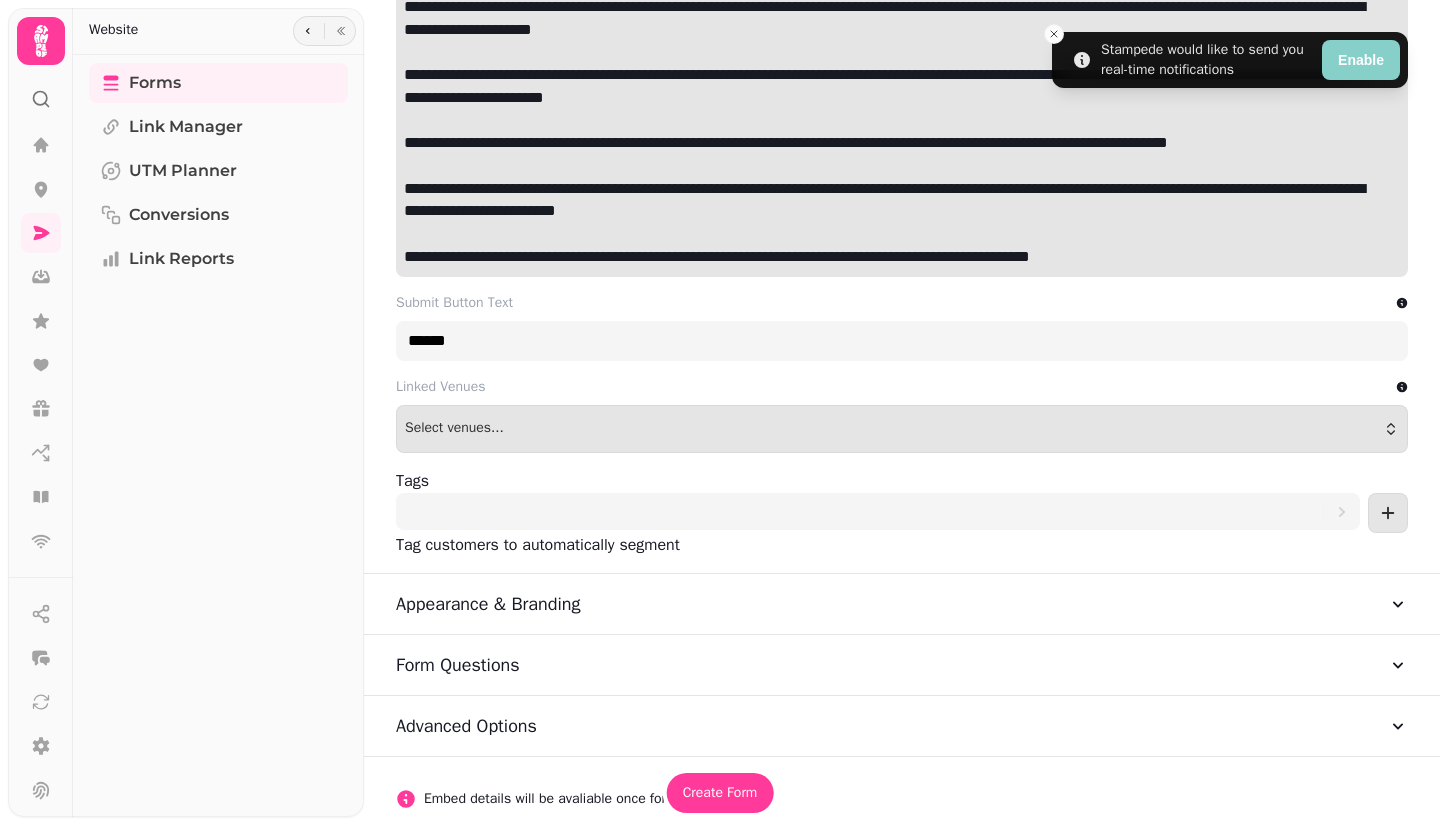 click on "Tag customers to automatically segment" at bounding box center (902, 545) 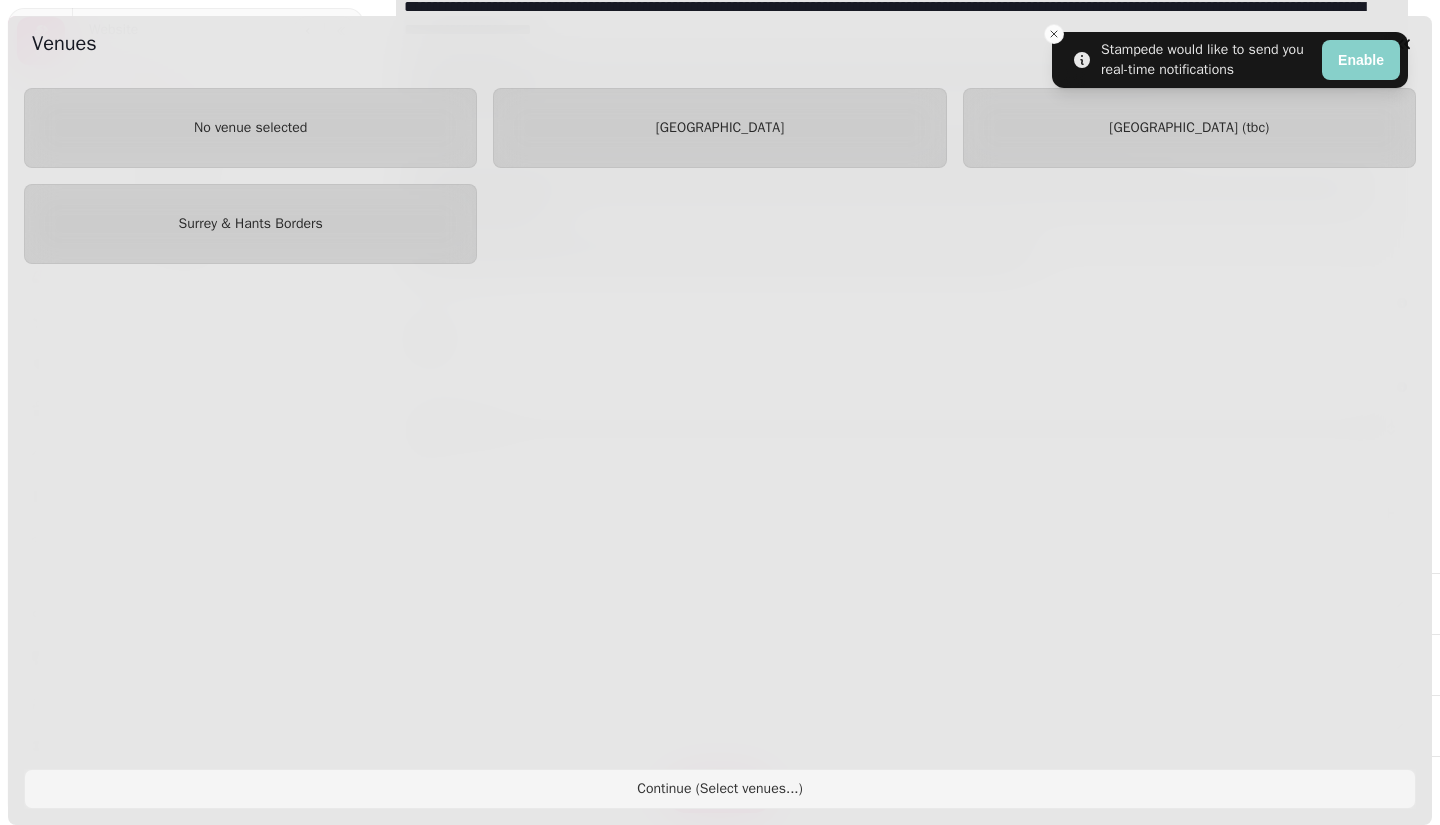 click on "[GEOGRAPHIC_DATA]" at bounding box center (719, 128) 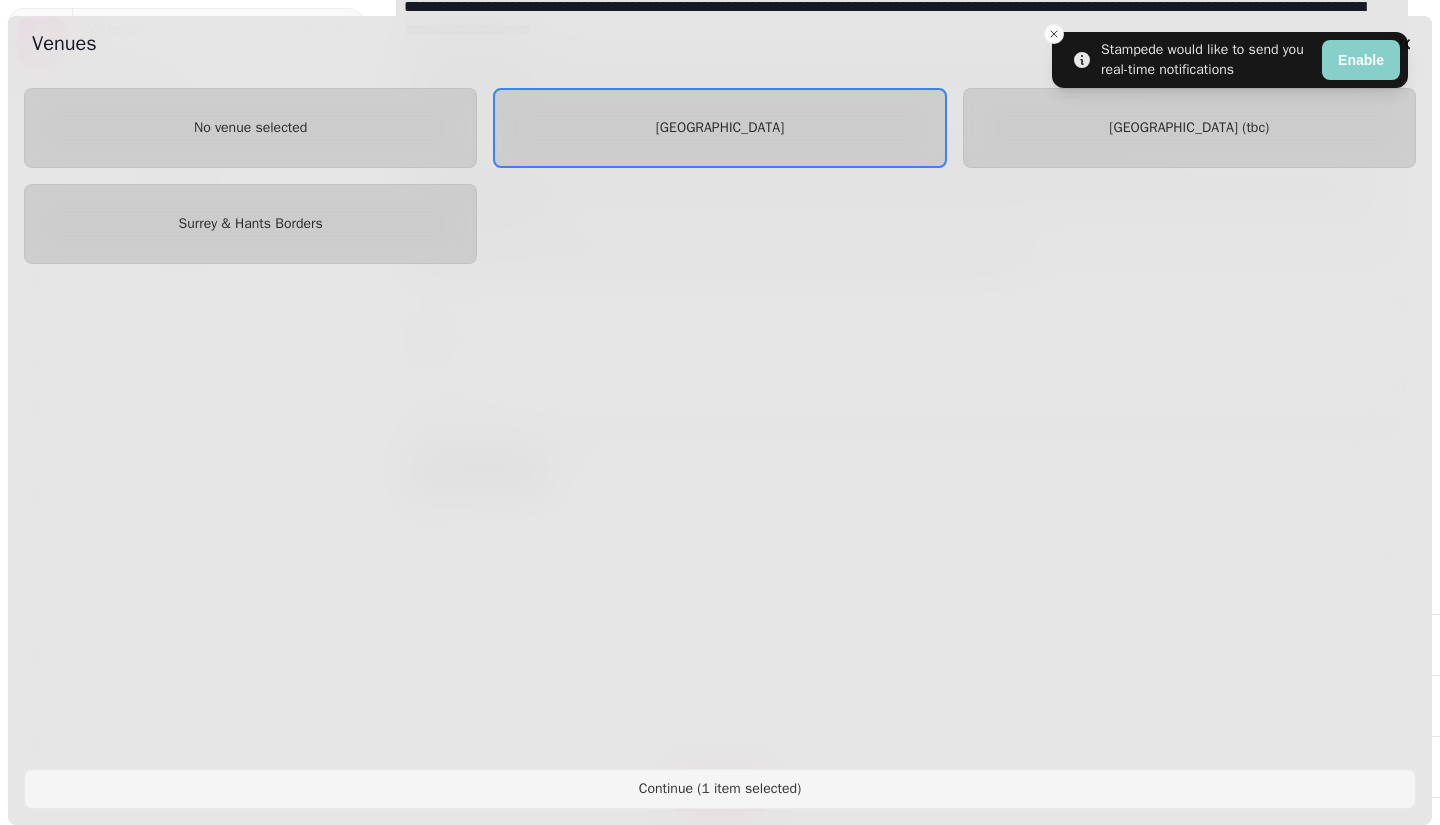 click on "[GEOGRAPHIC_DATA]" at bounding box center (720, 127) 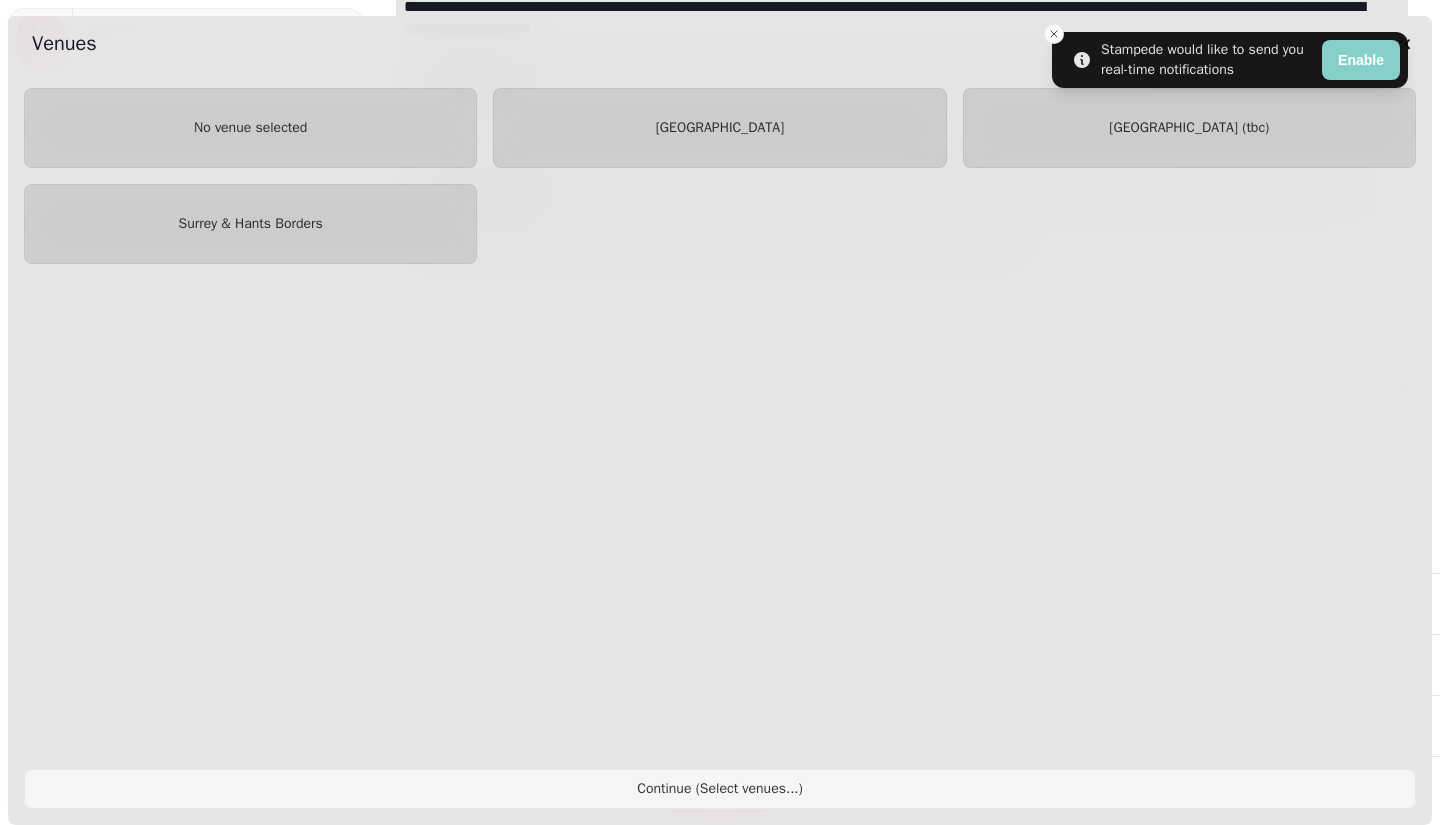 click on "Enable" at bounding box center (1361, 60) 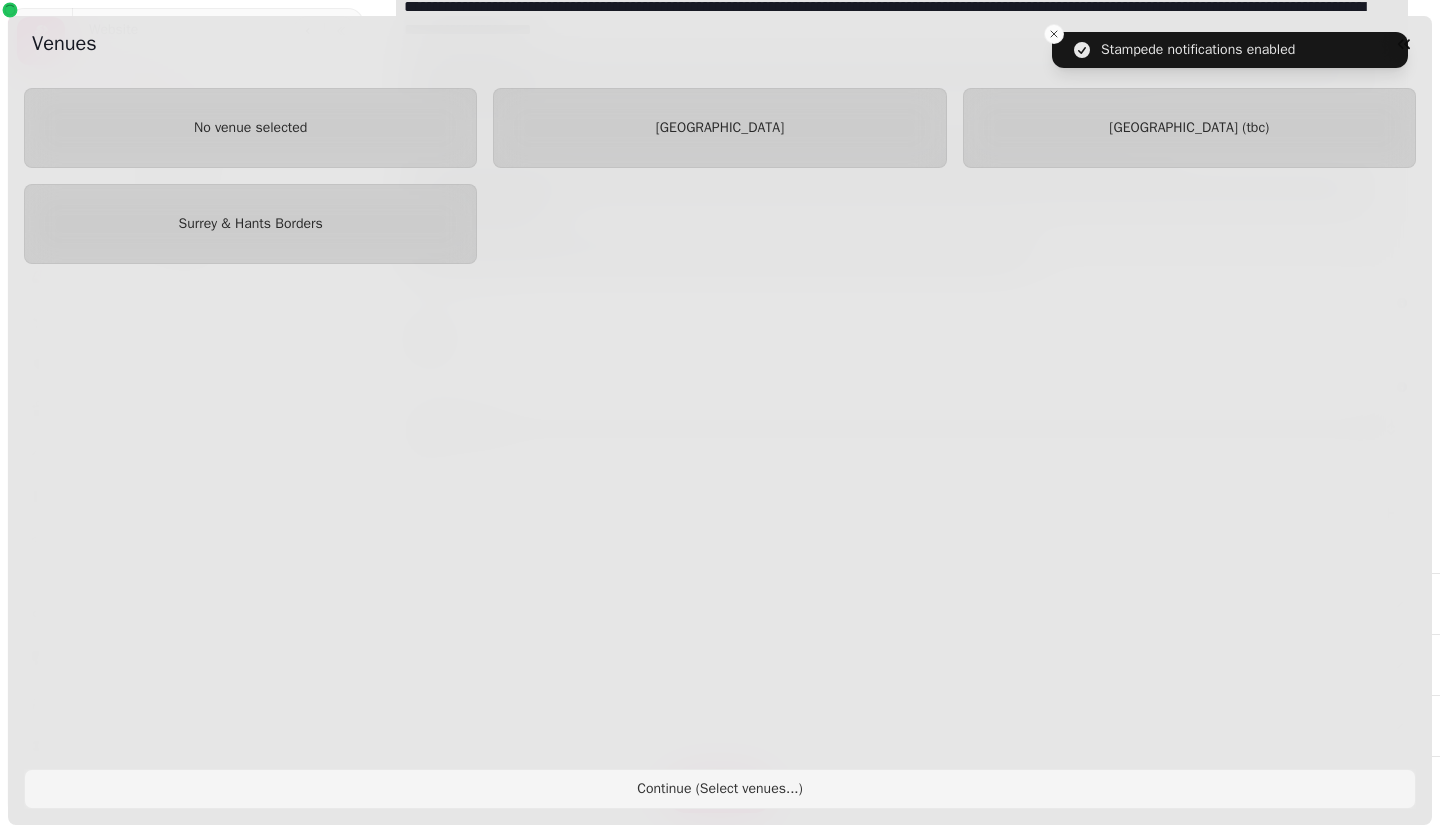click 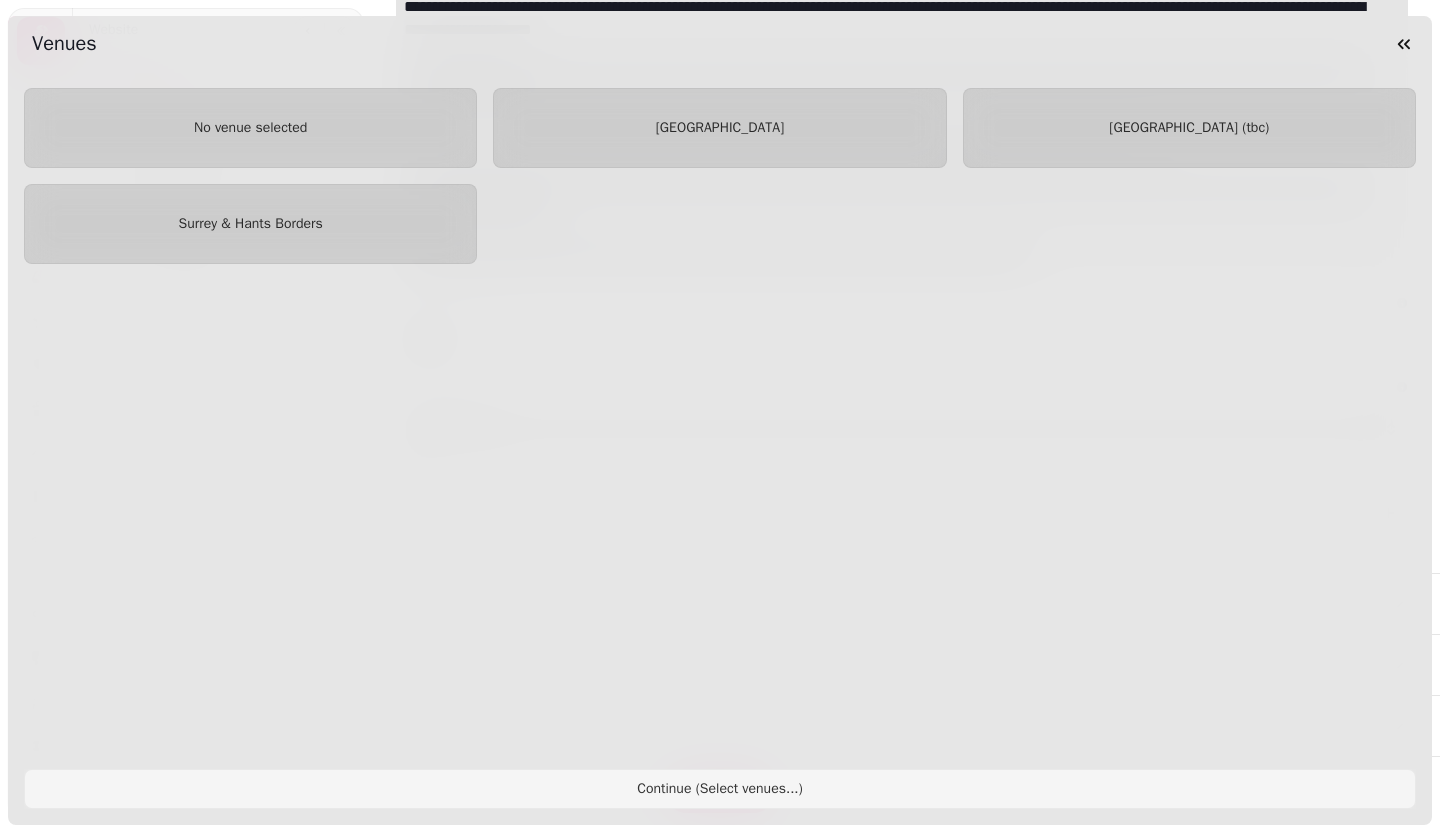click on "[GEOGRAPHIC_DATA]" at bounding box center (719, 128) 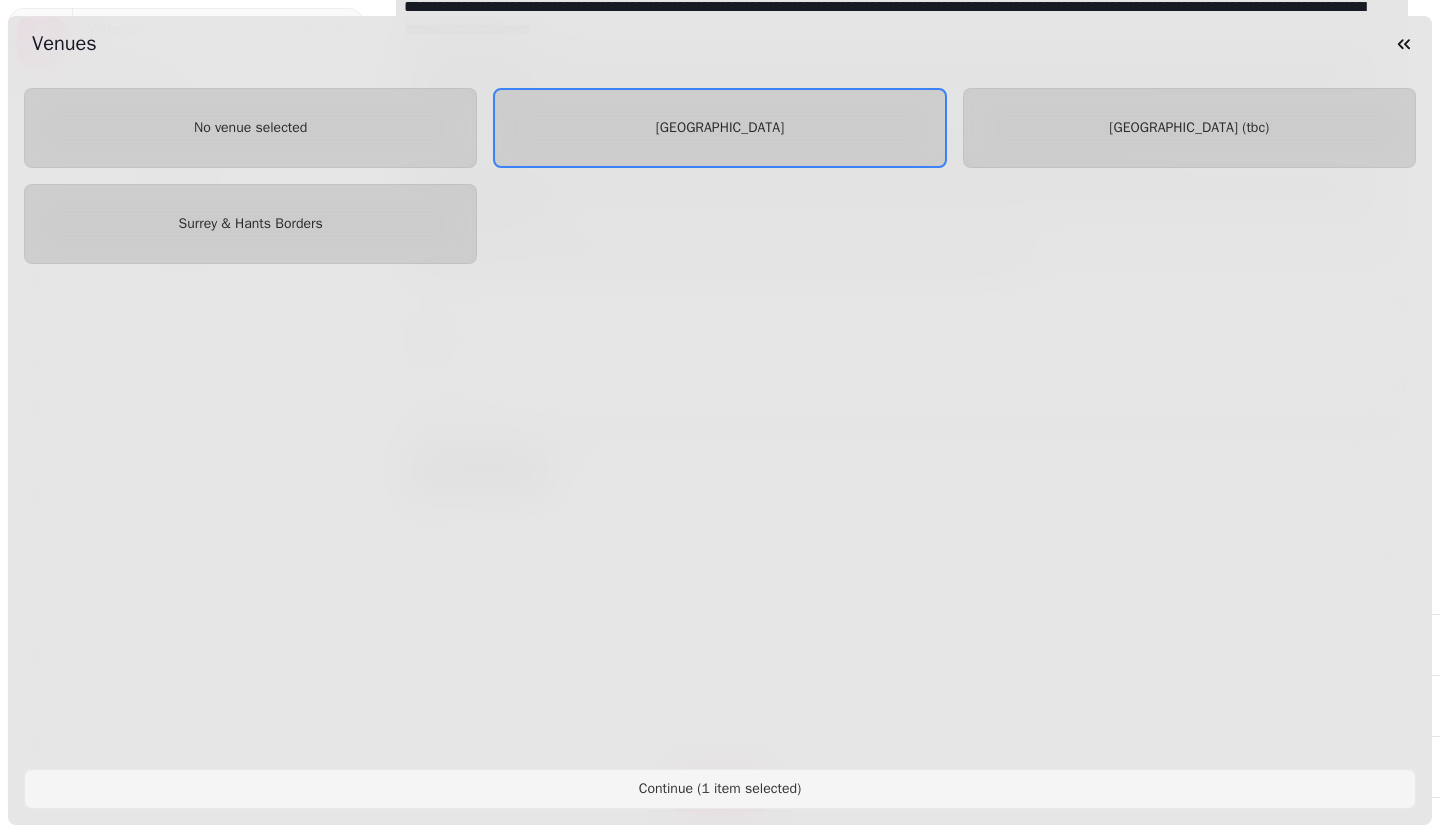 click on "Continue ( 1 item selected )" at bounding box center [720, 789] 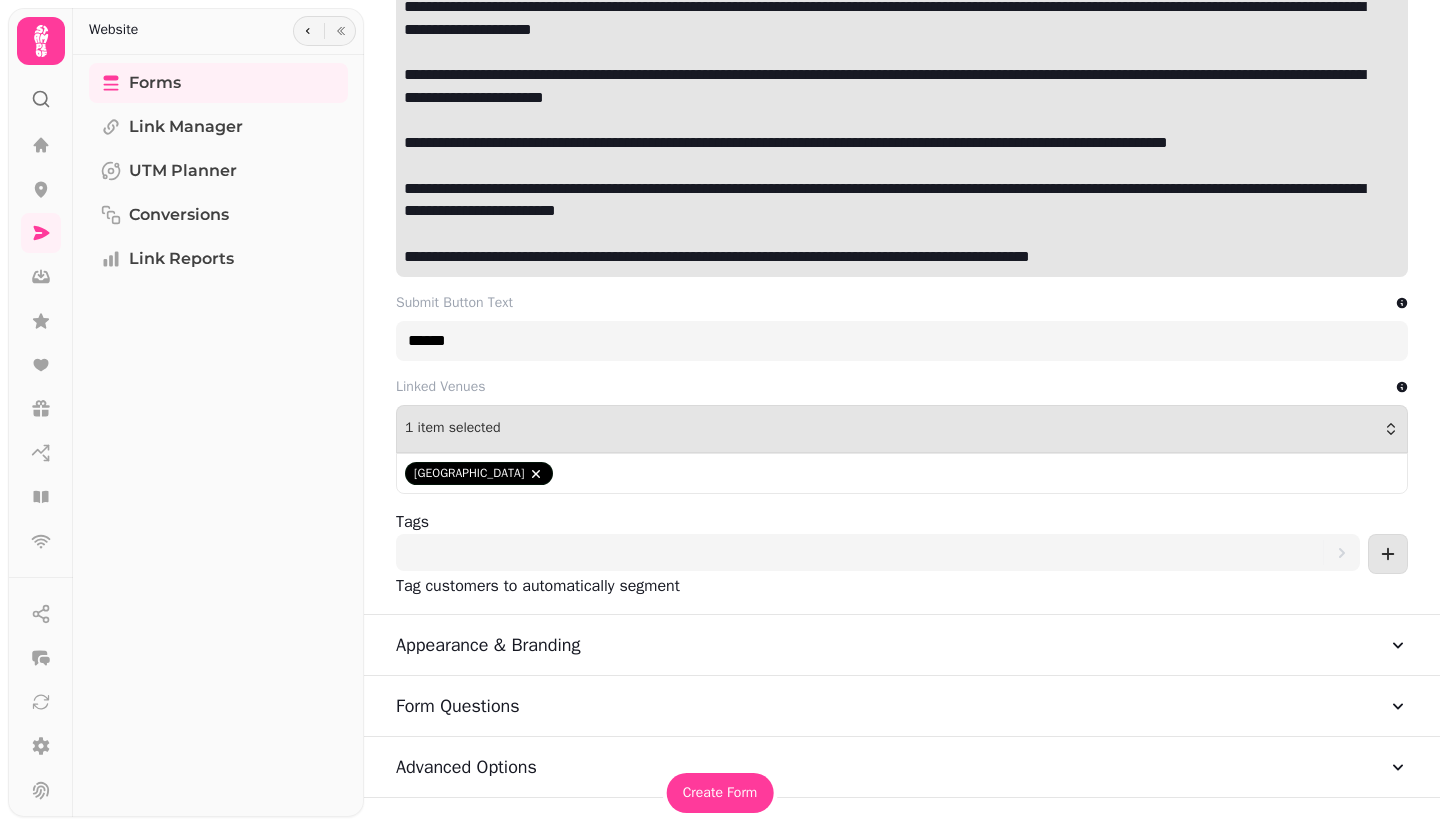 scroll, scrollTop: 602, scrollLeft: 0, axis: vertical 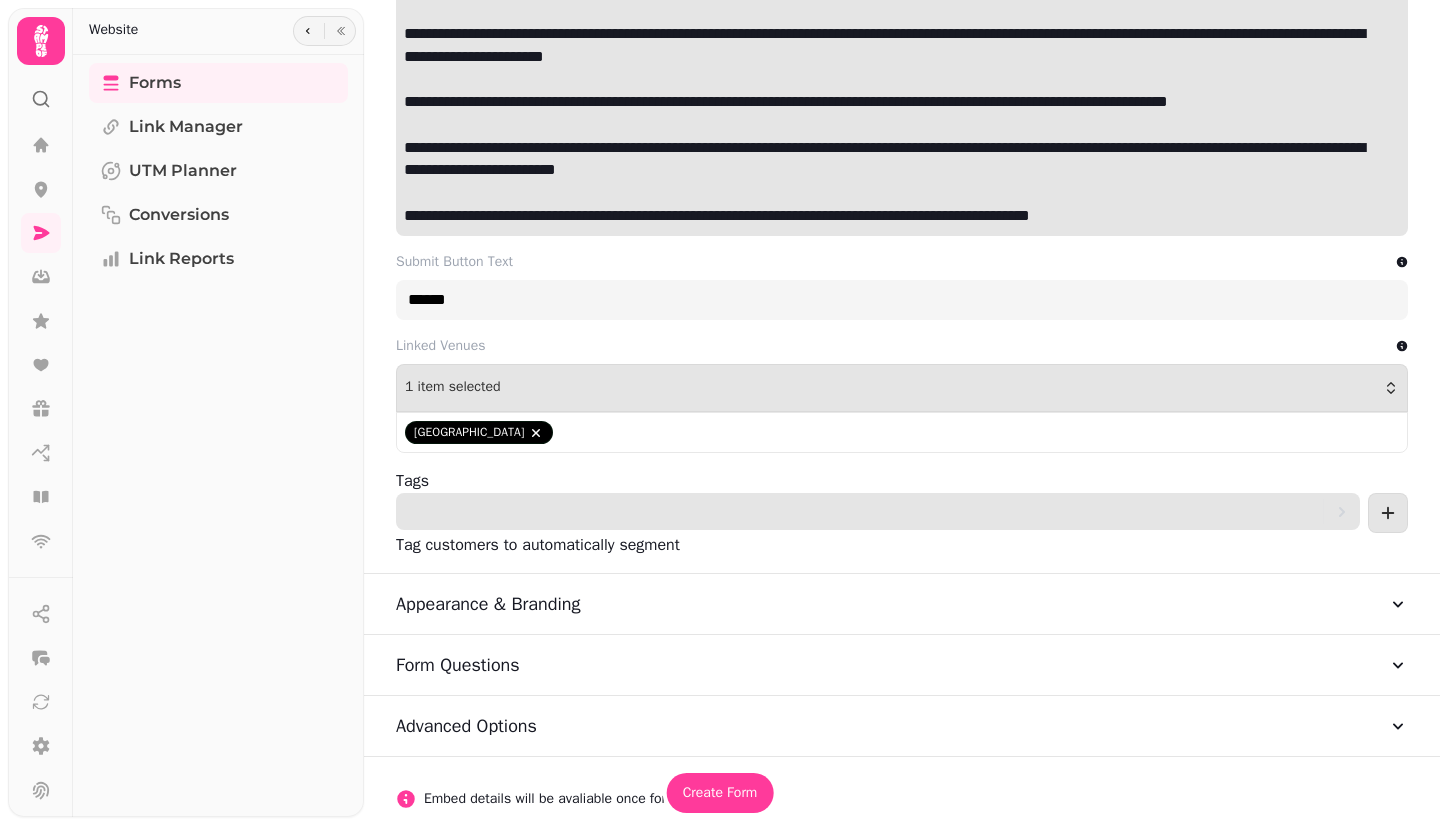 click at bounding box center [867, 511] 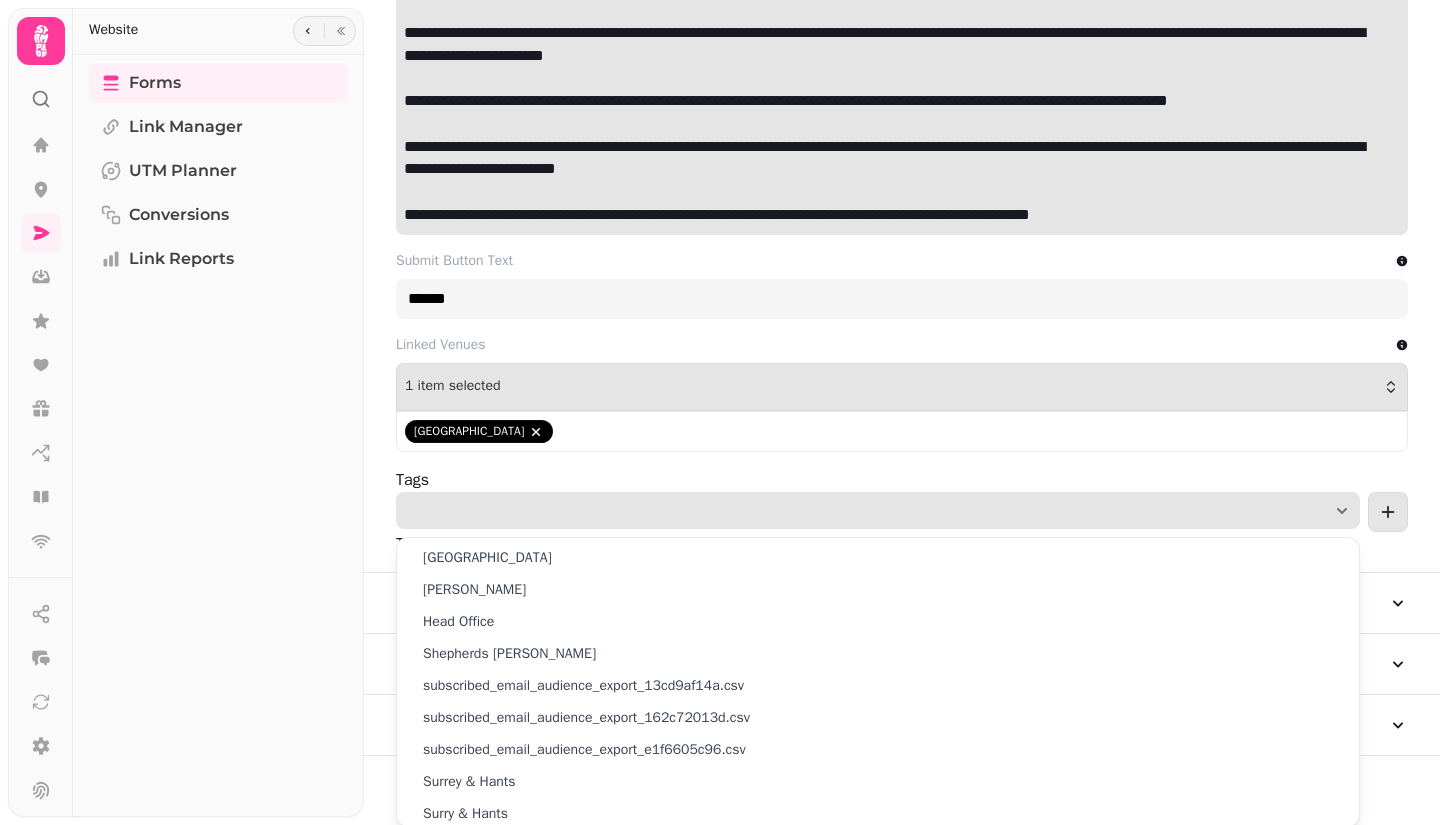 scroll, scrollTop: 611, scrollLeft: 0, axis: vertical 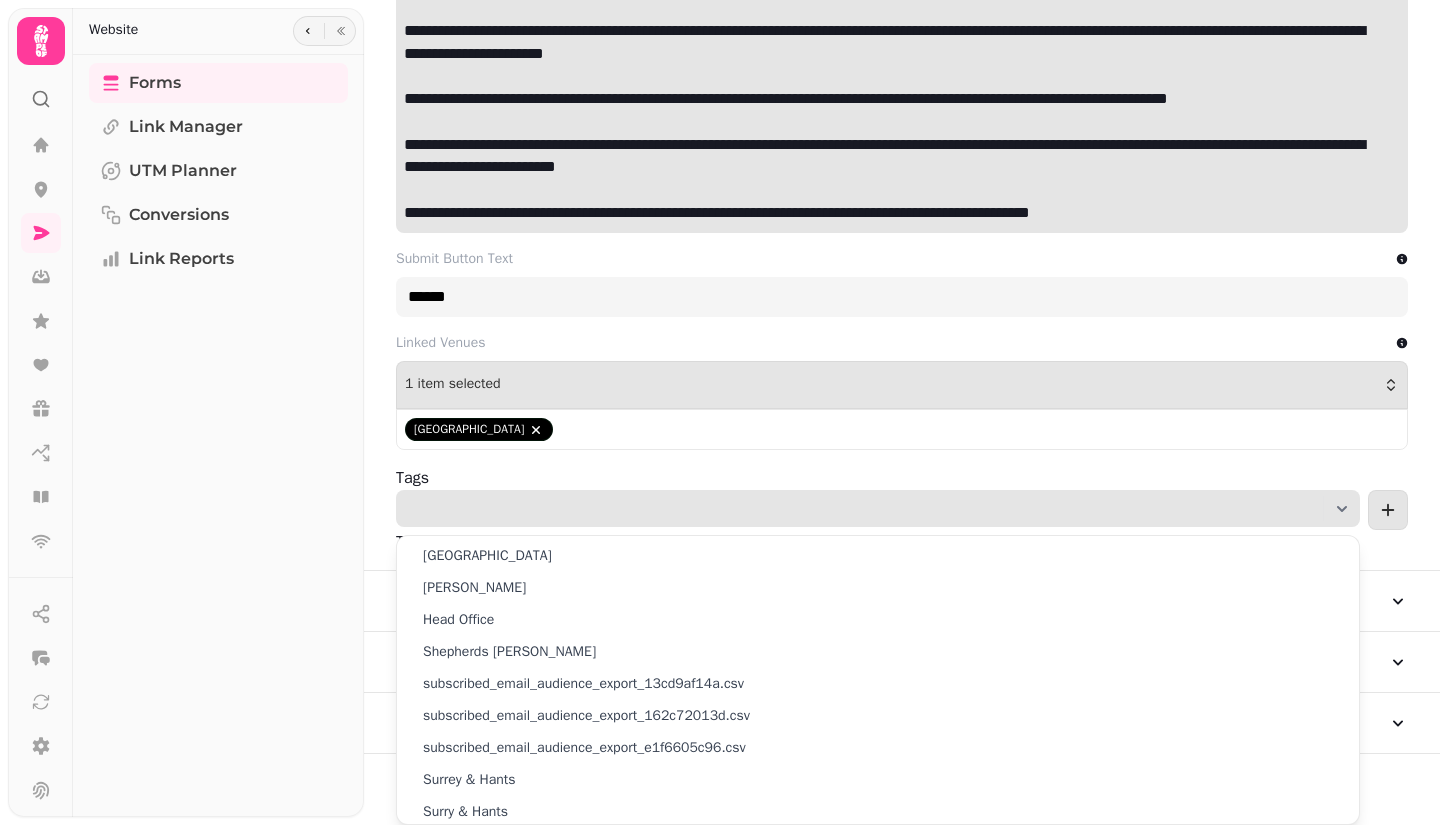 click at bounding box center [867, 508] 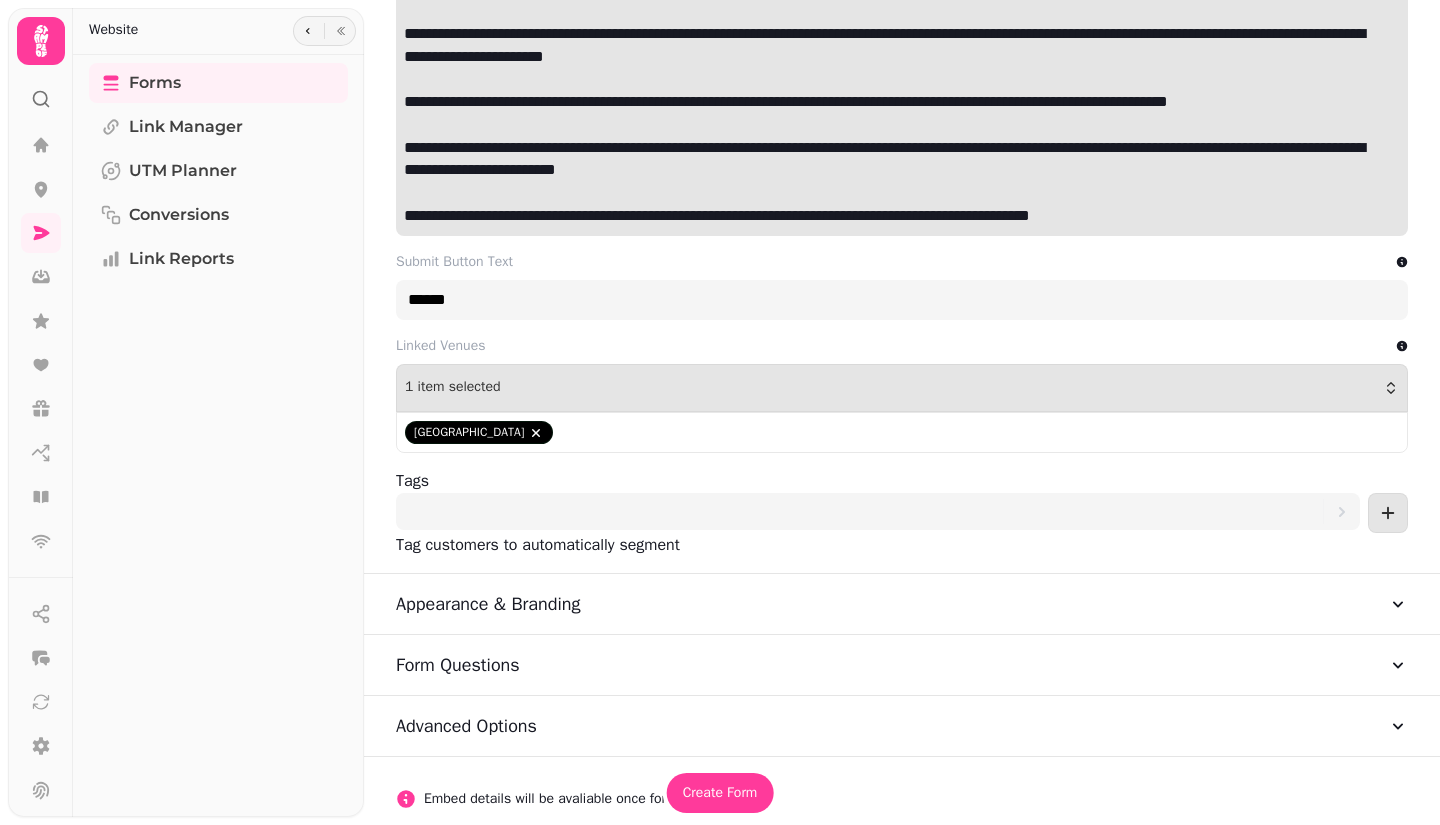 click 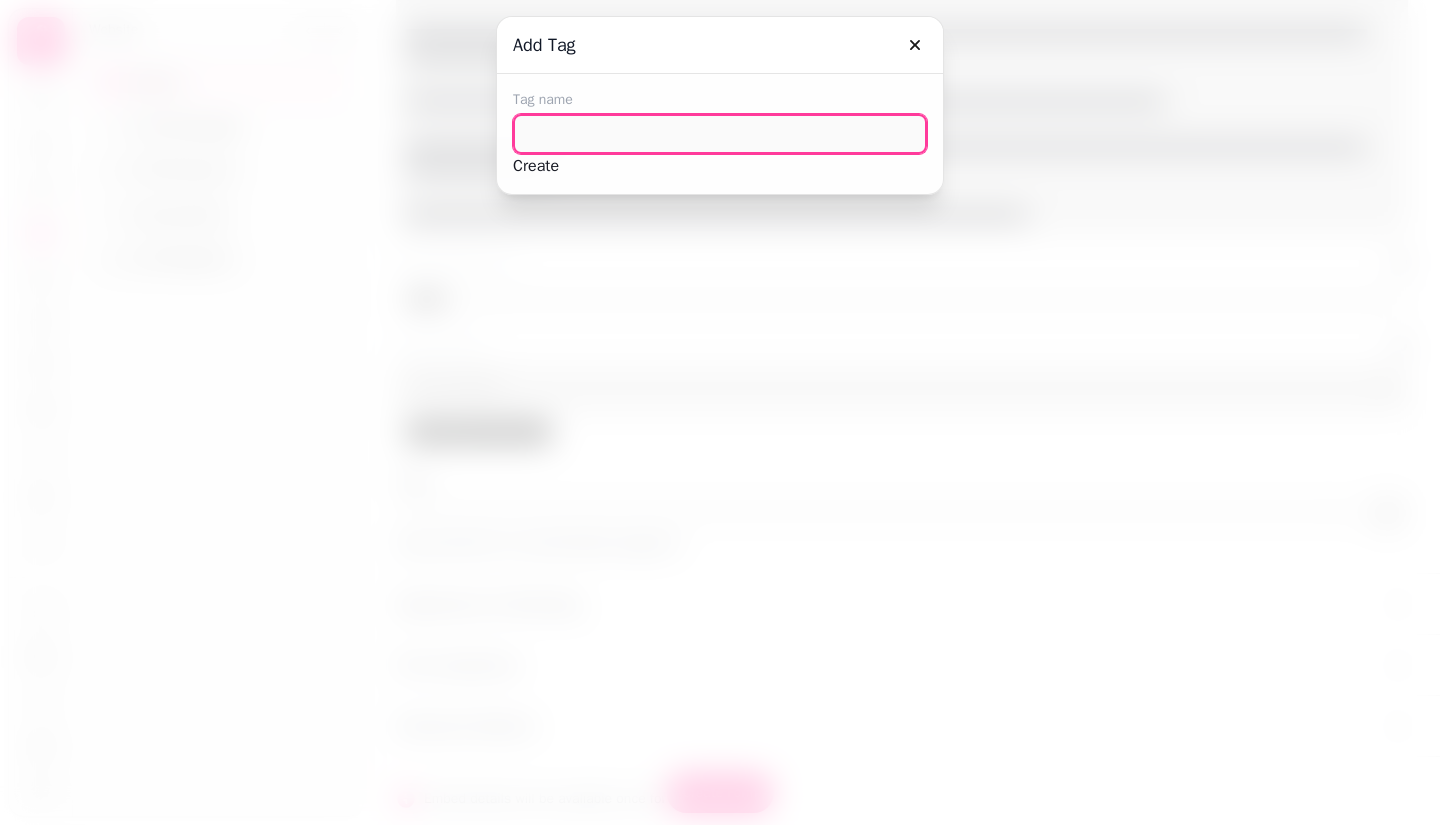 click at bounding box center [720, 134] 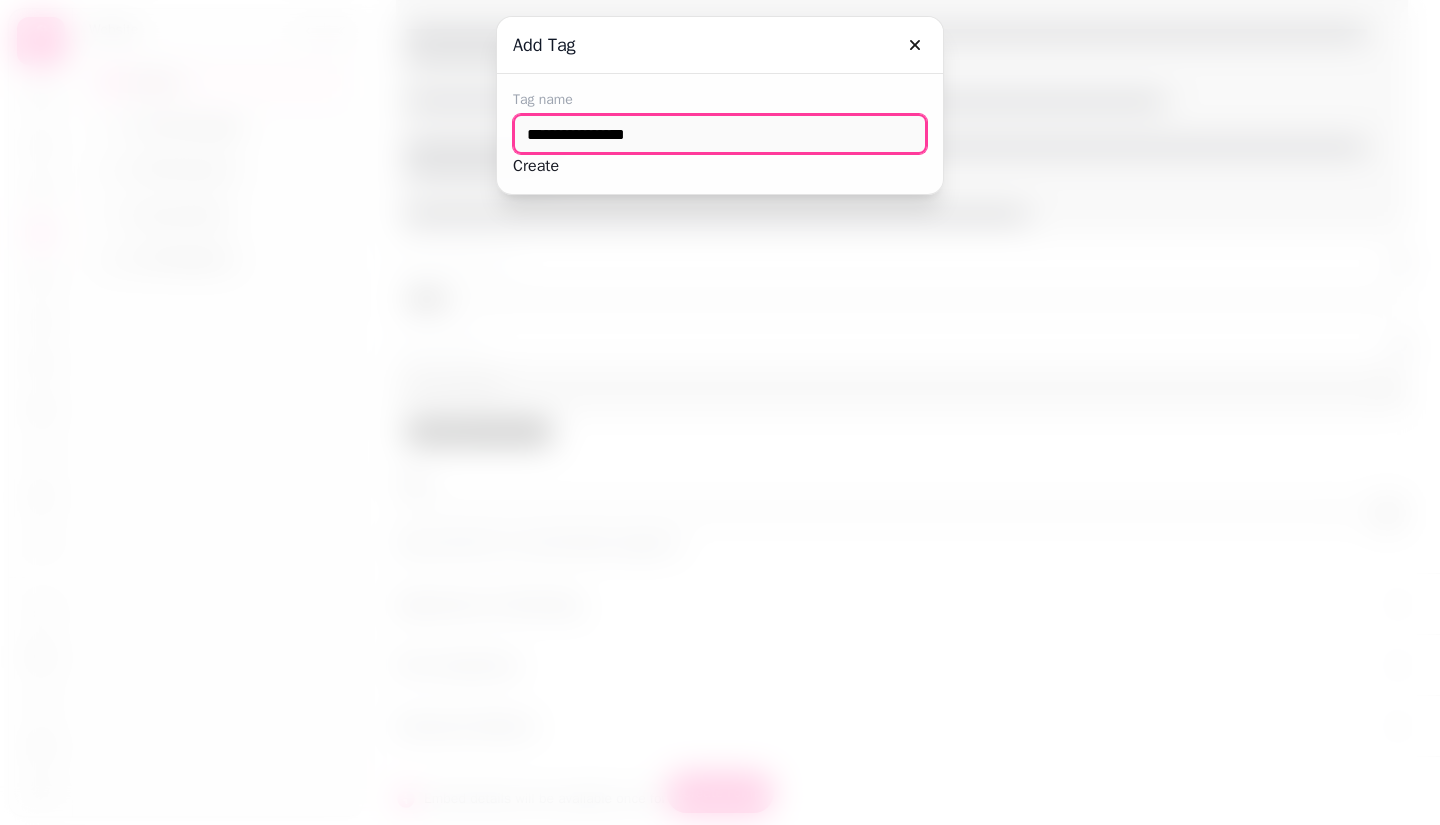 type on "**********" 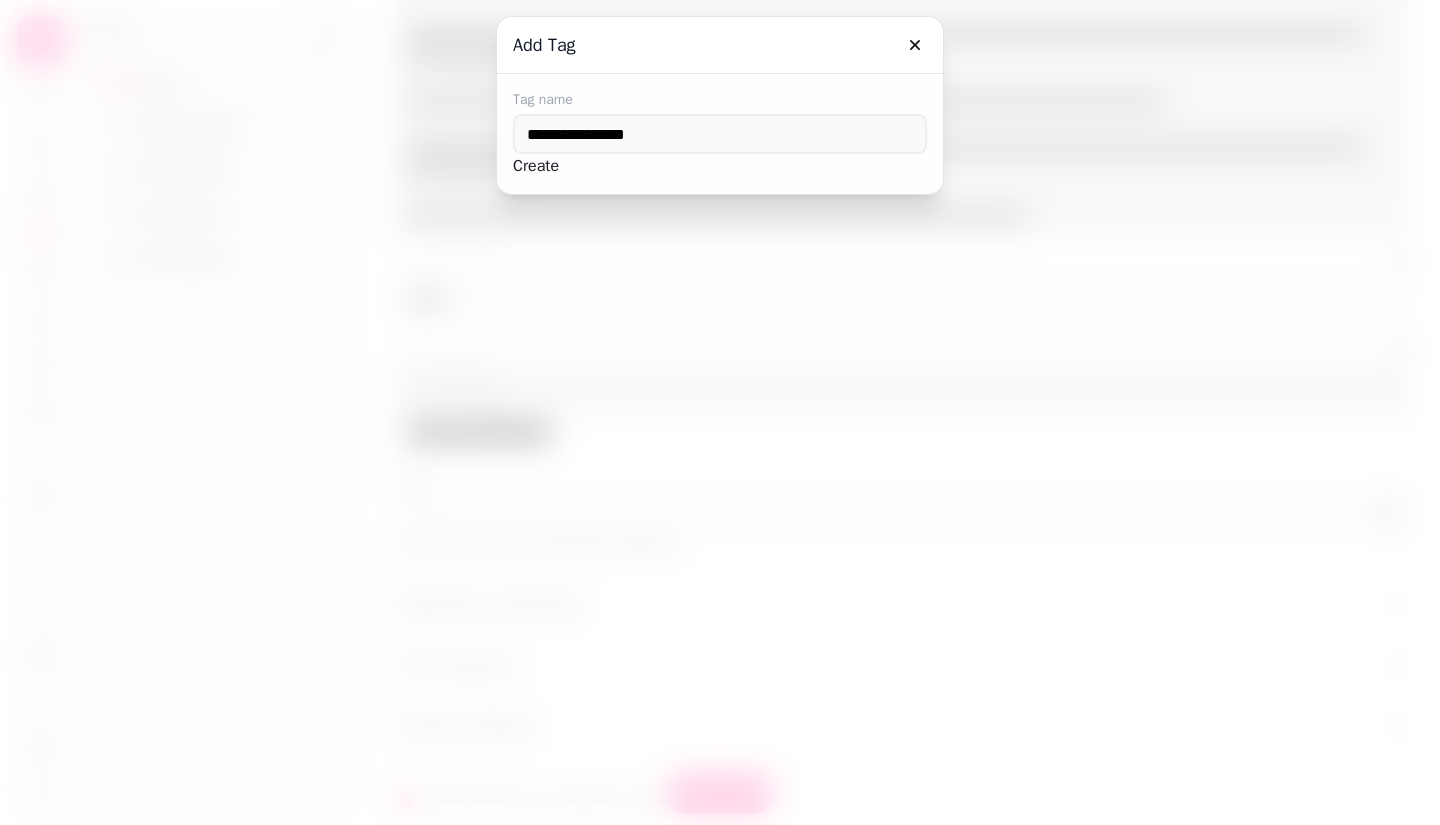 click on "Create" at bounding box center (536, 166) 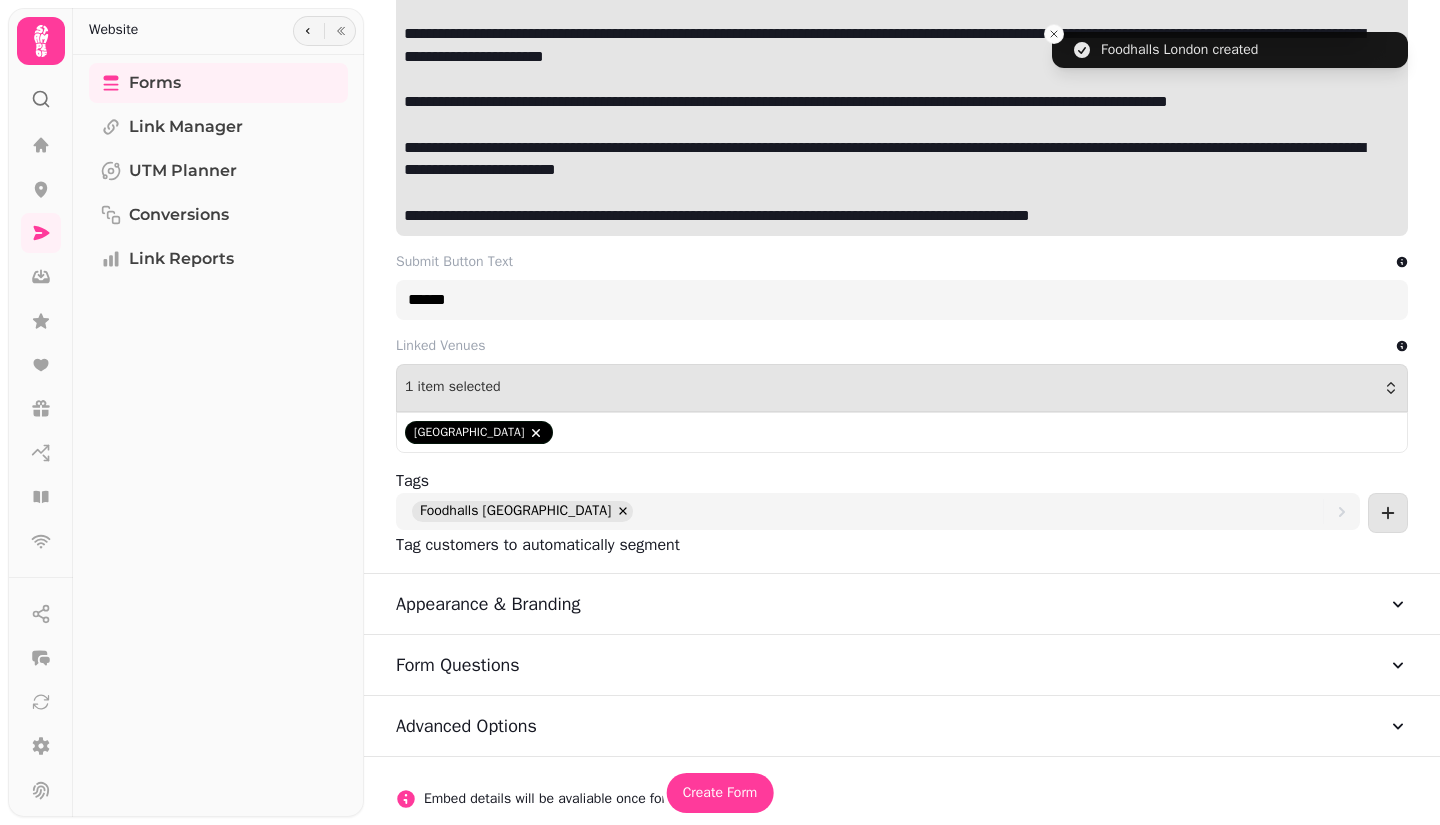 click on "Appearance & Branding" at bounding box center [902, 604] 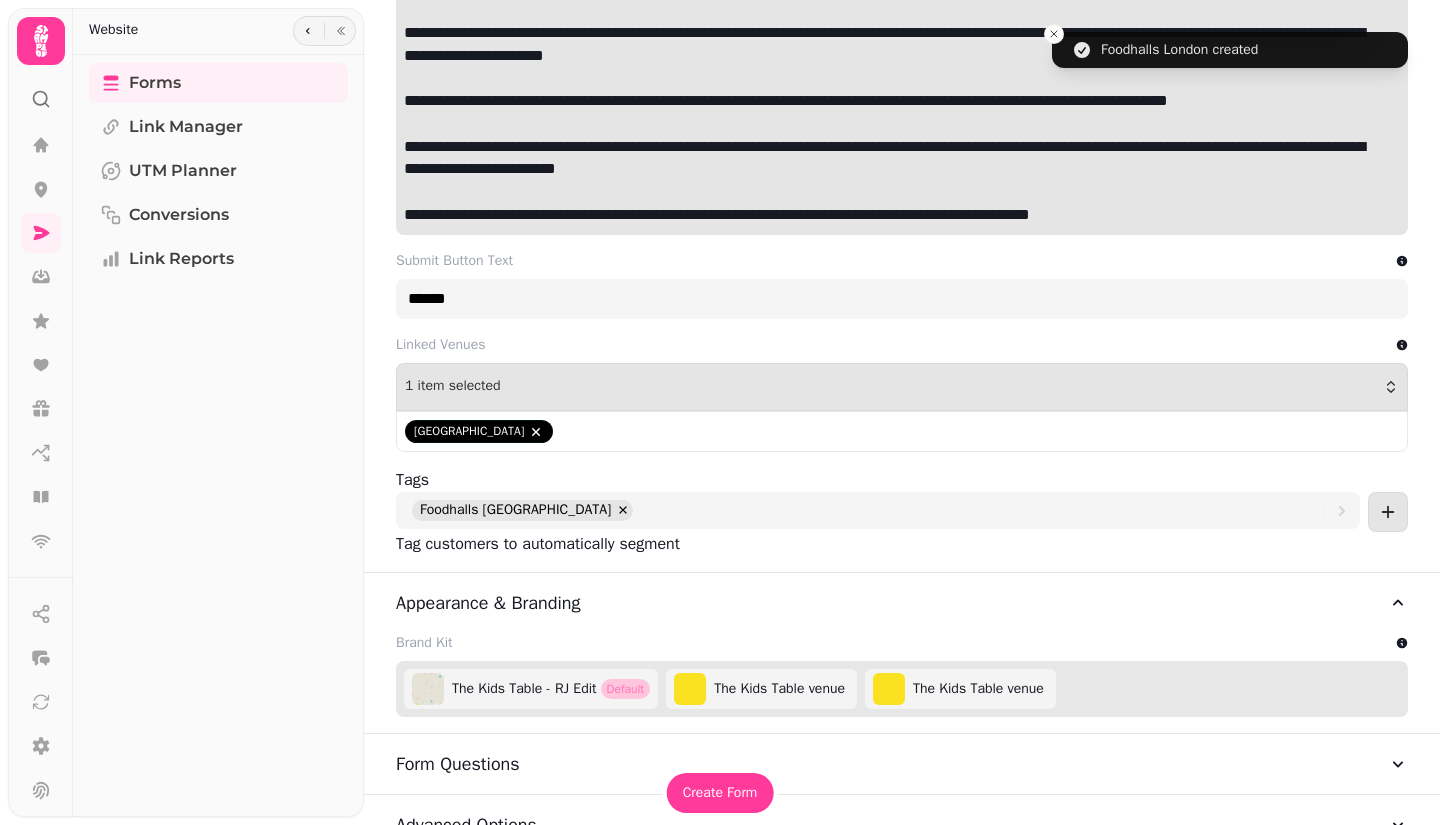 click on "The Kids Table - RJ Edit" at bounding box center (524, 689) 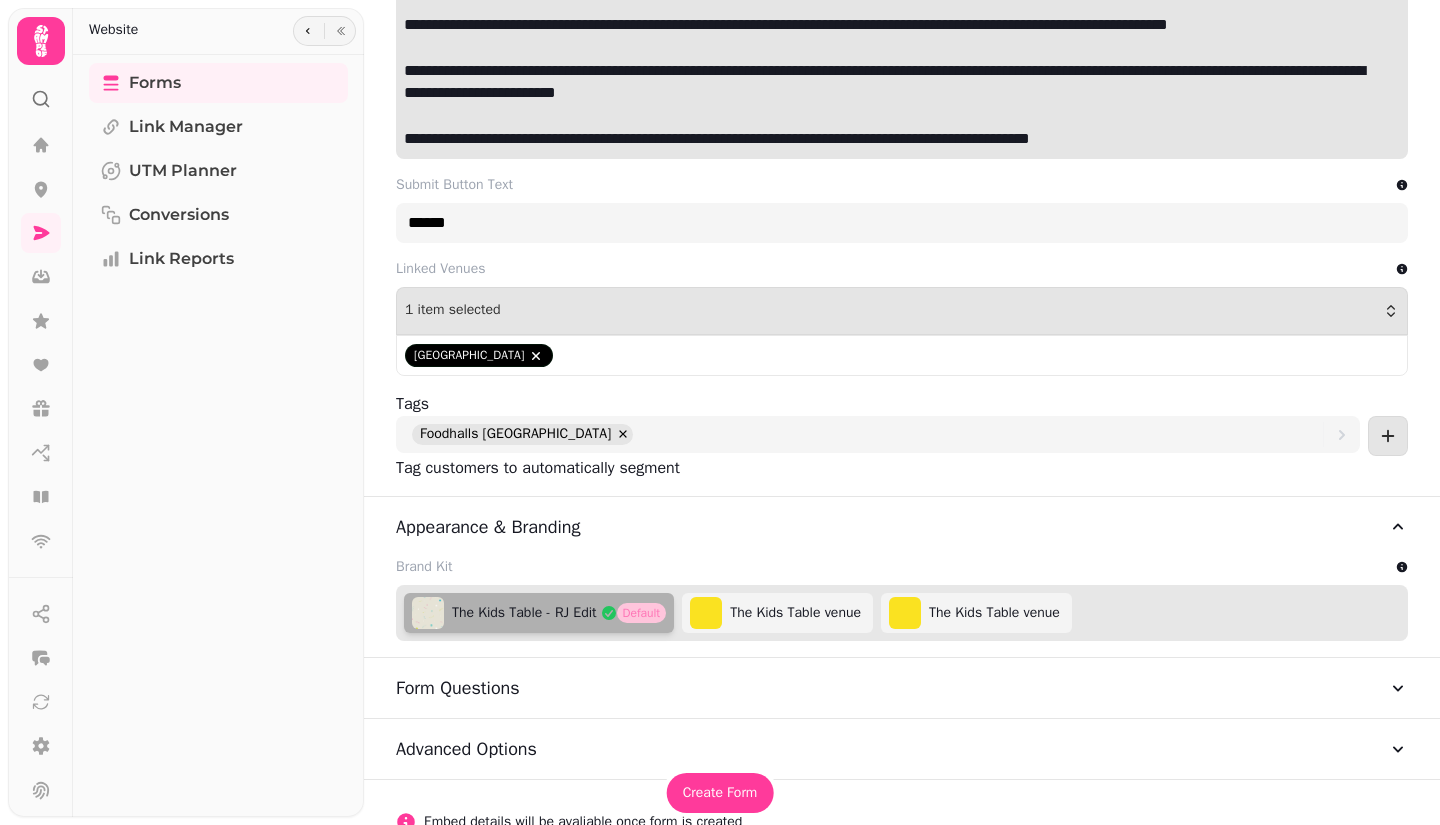 scroll, scrollTop: 702, scrollLeft: 0, axis: vertical 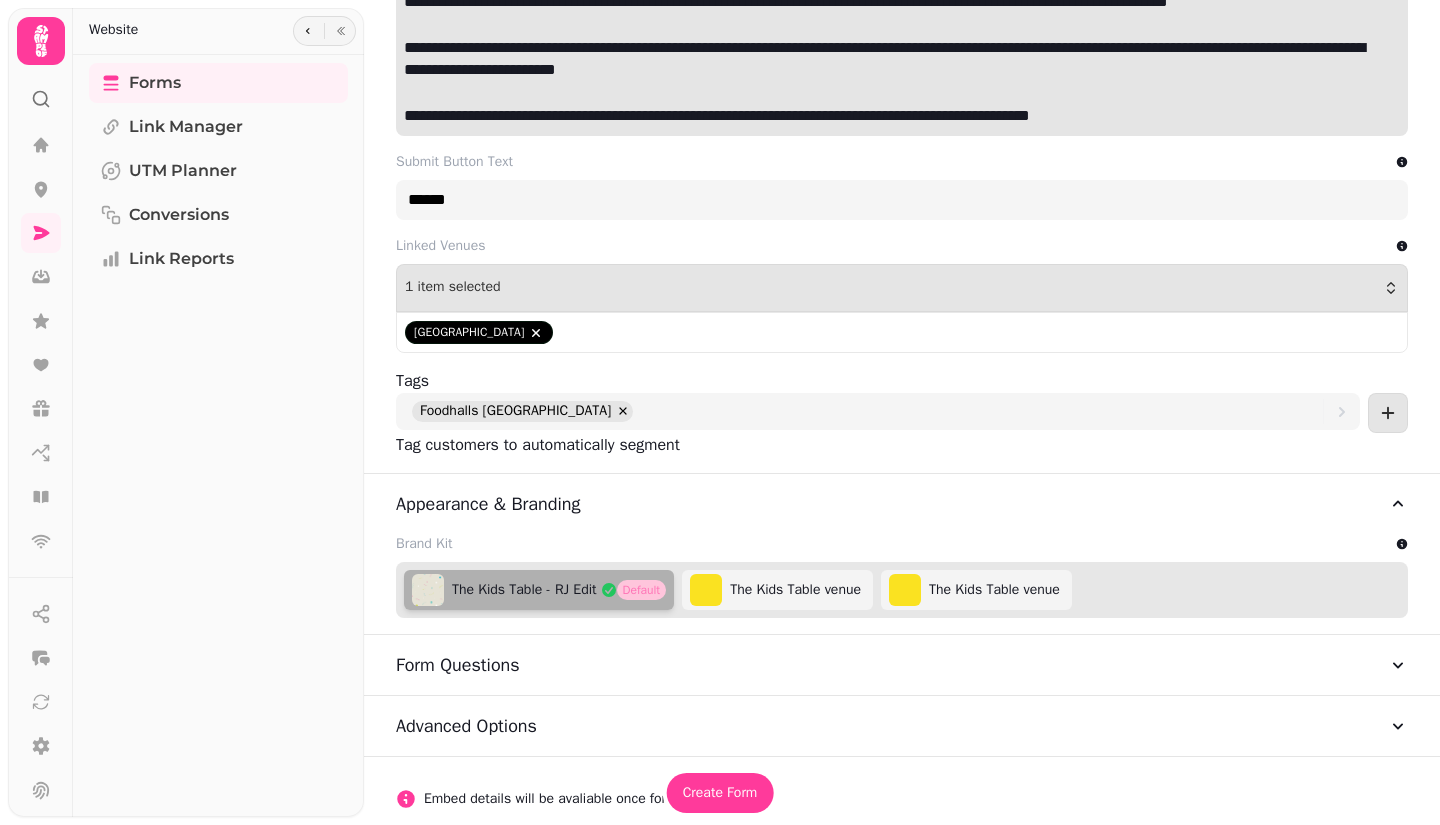 click on "Form Questions" at bounding box center [902, 665] 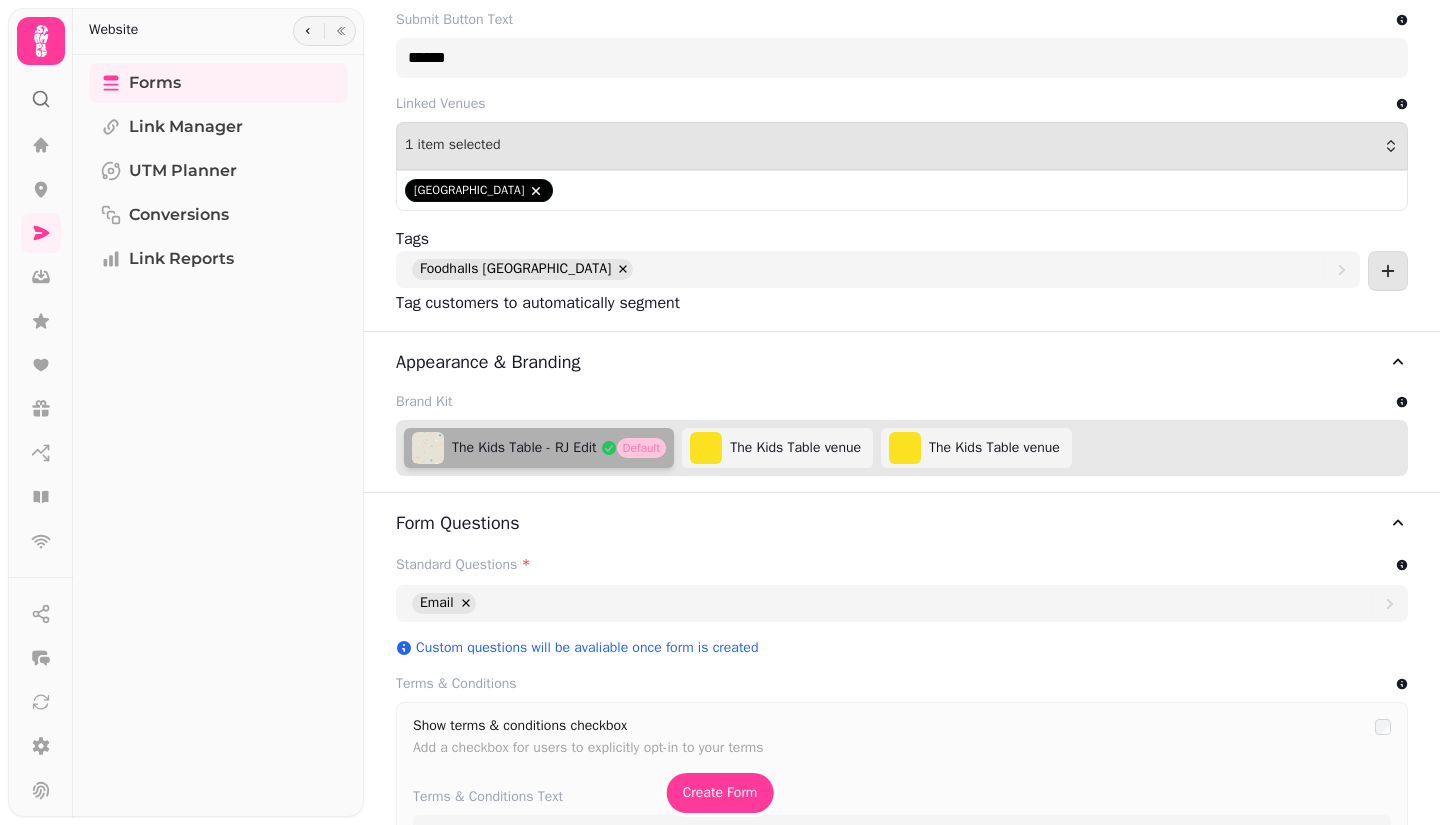 scroll, scrollTop: 1100, scrollLeft: 0, axis: vertical 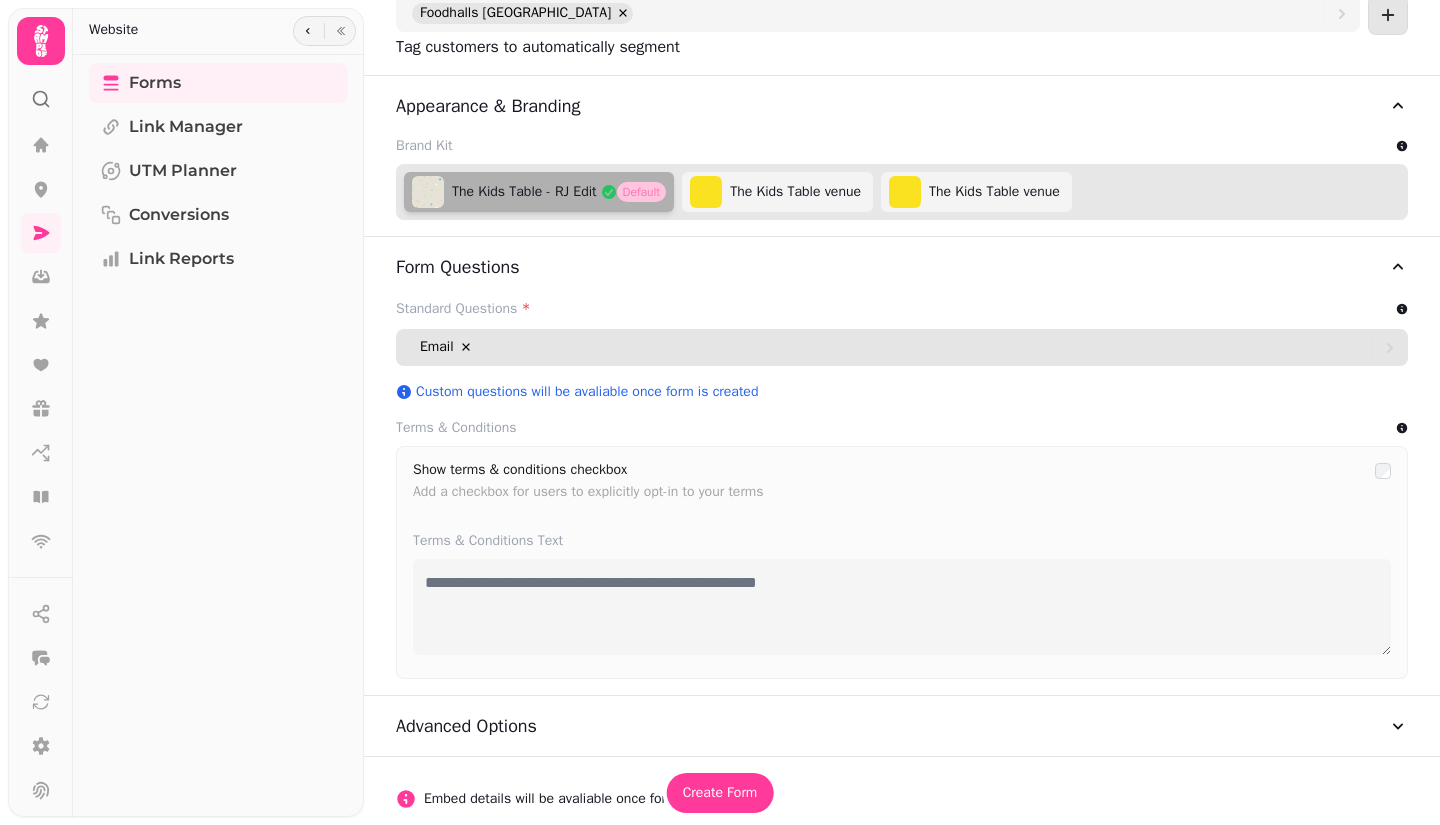 click on "Email" at bounding box center (891, 347) 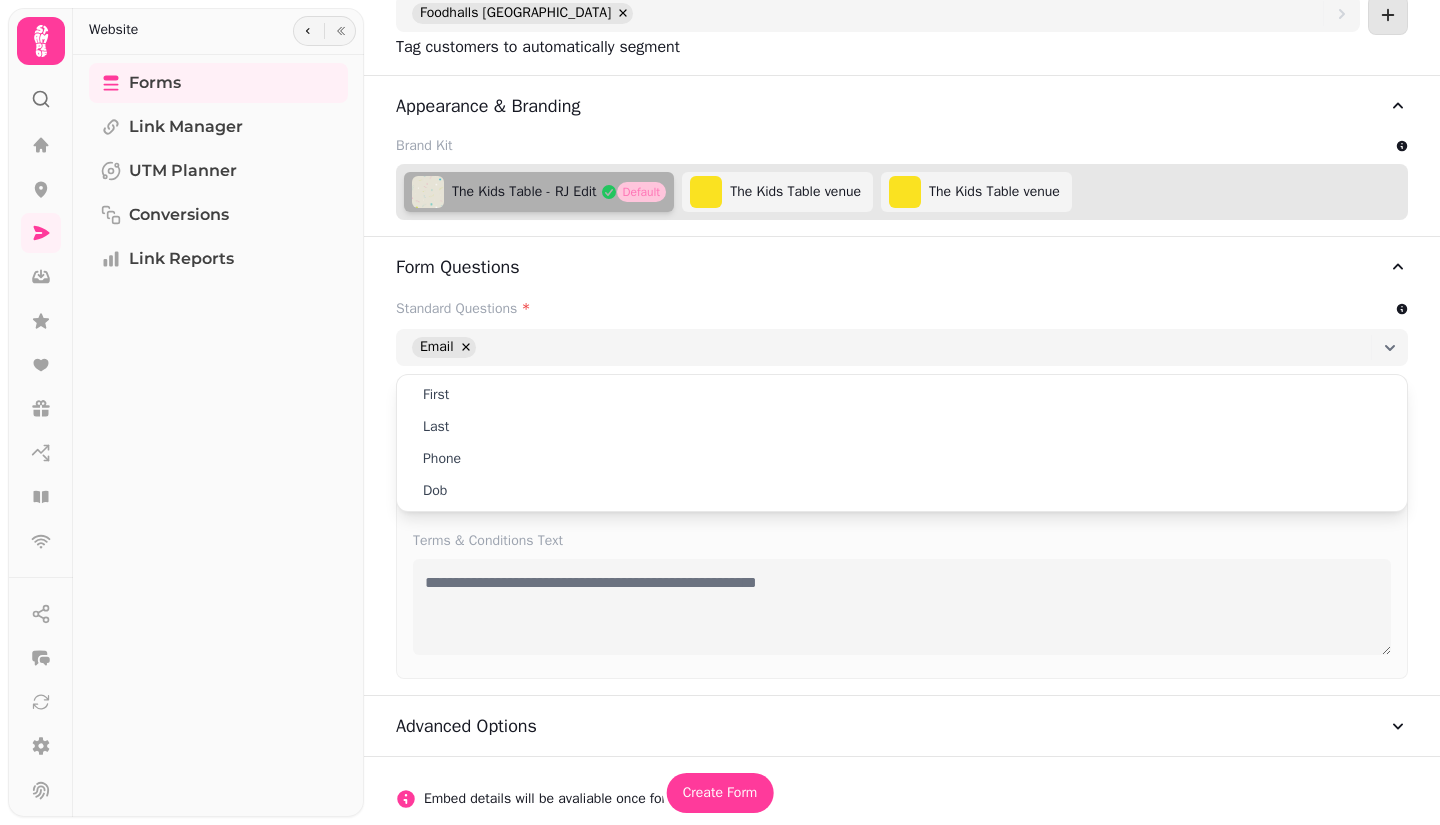 click on "First" at bounding box center [902, 395] 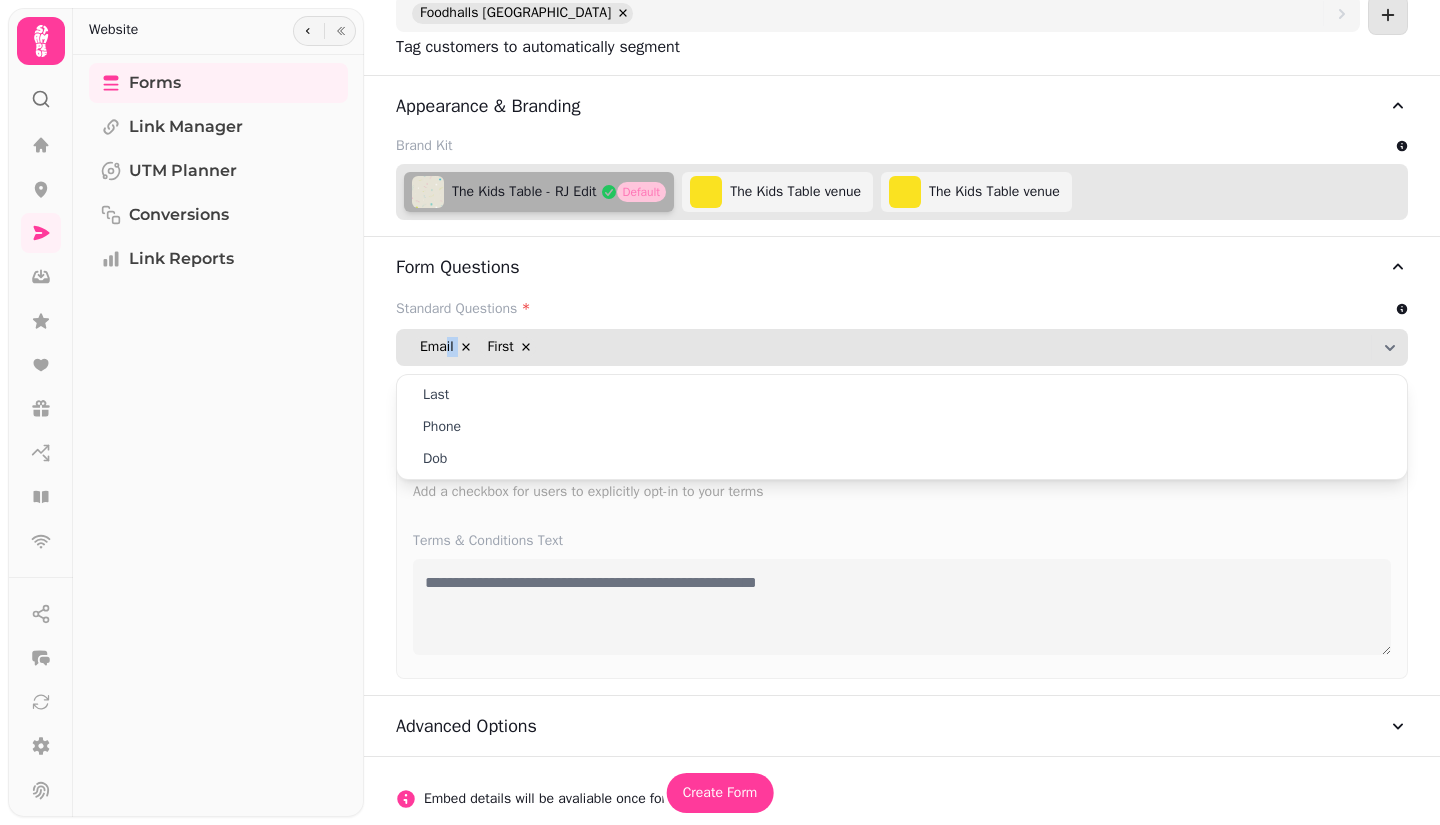 drag, startPoint x: 449, startPoint y: 345, endPoint x: 481, endPoint y: 349, distance: 32.24903 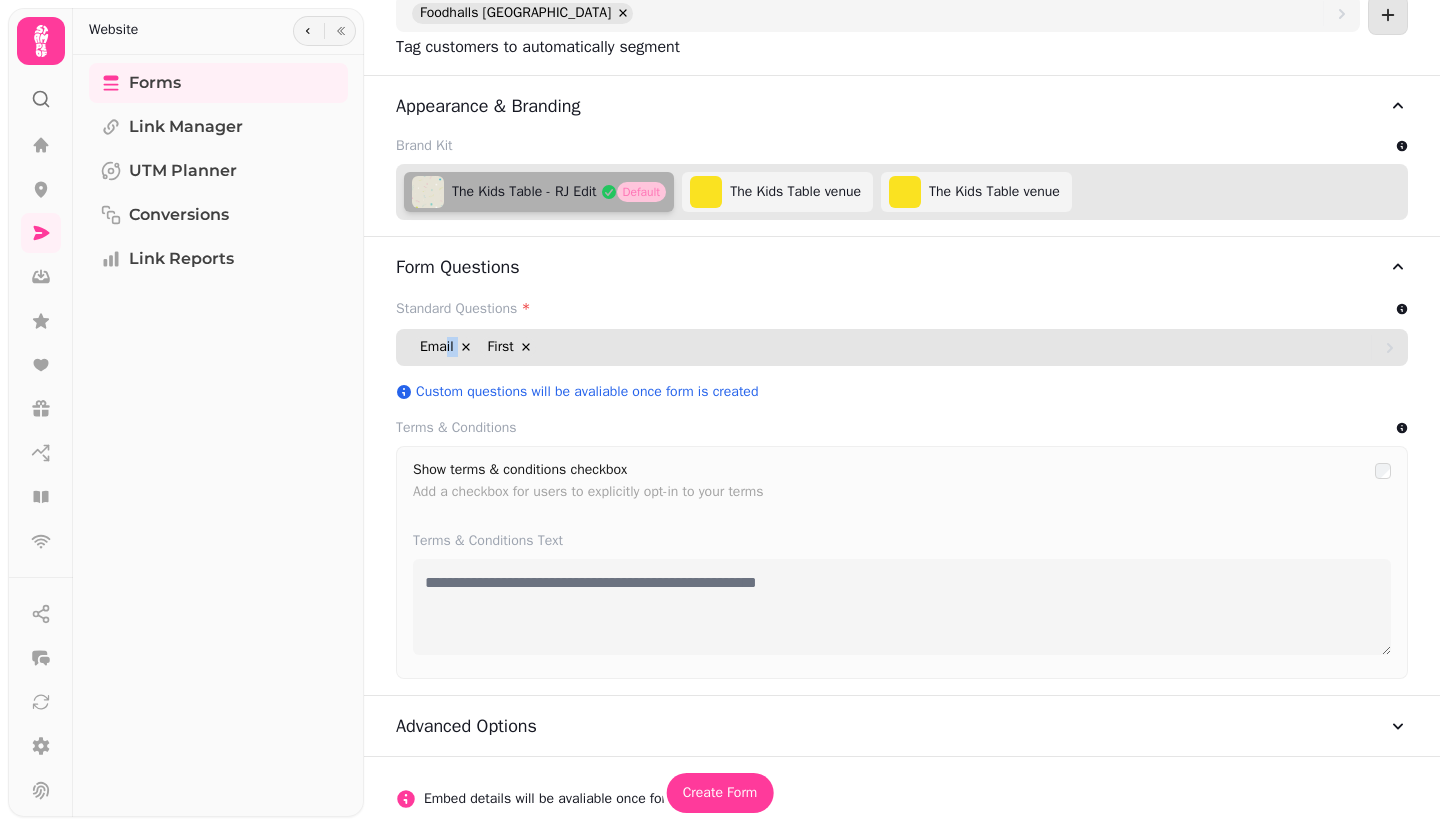 click 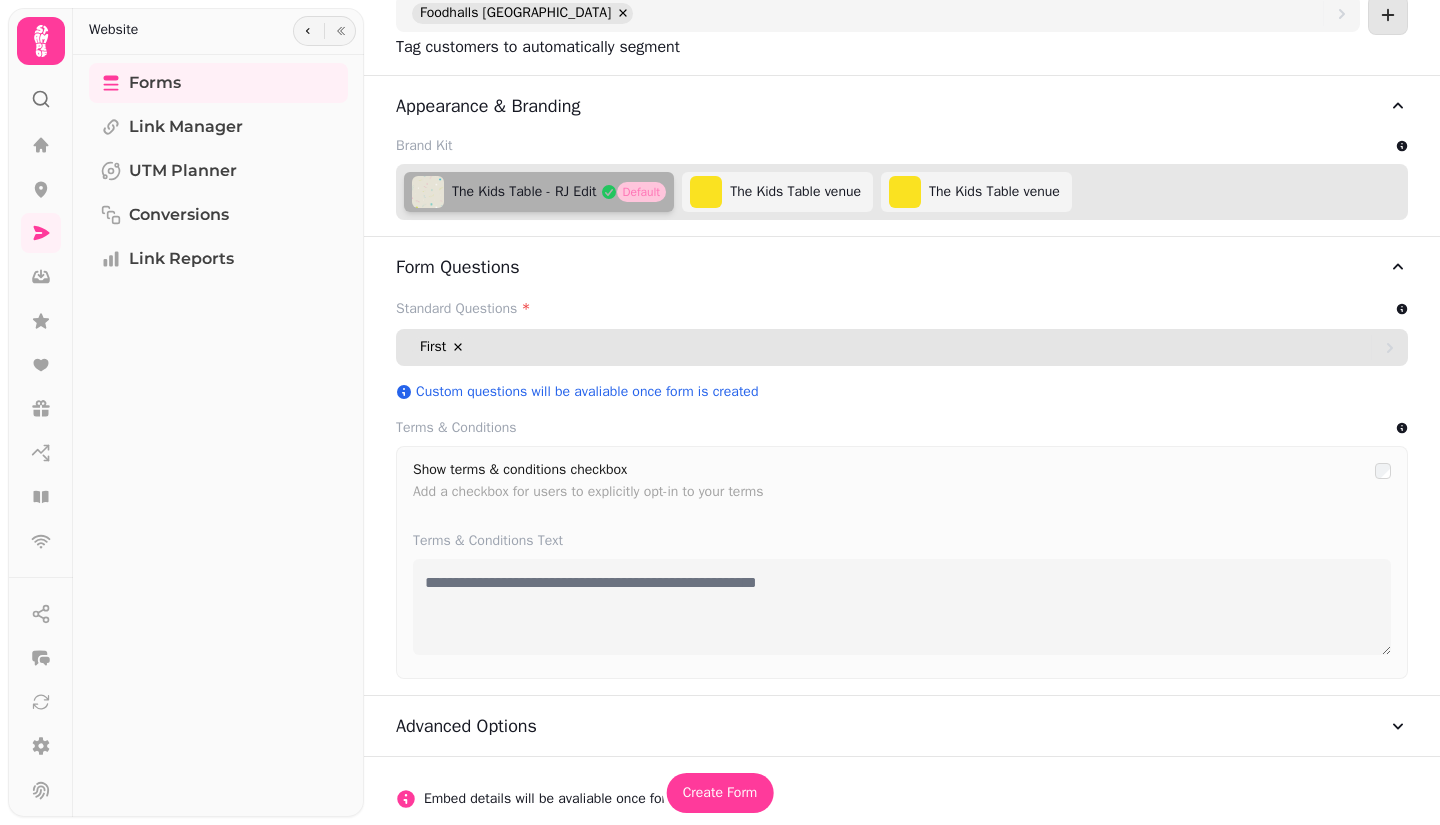 click on "First" at bounding box center [891, 347] 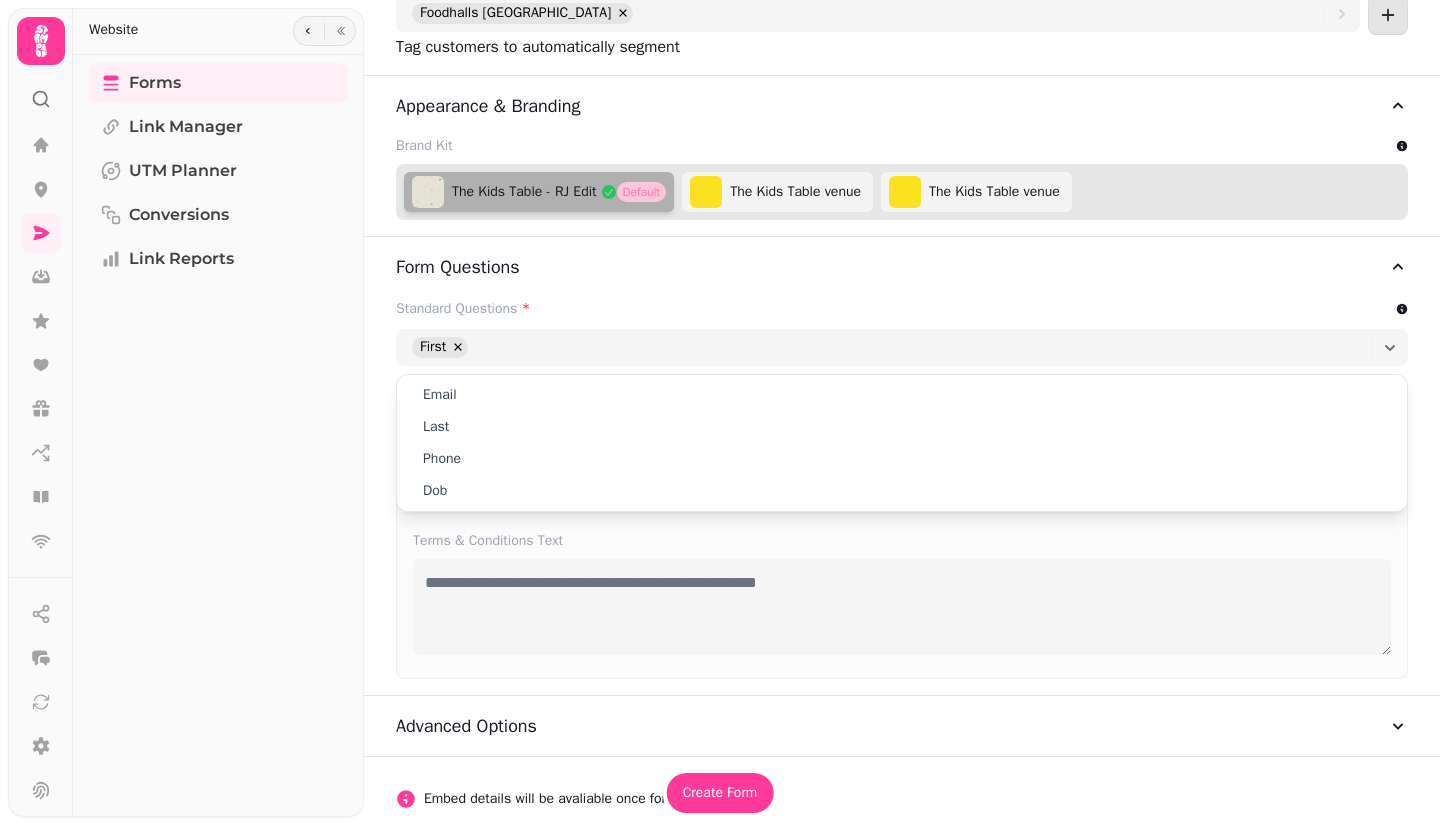 click on "Last" at bounding box center (902, 427) 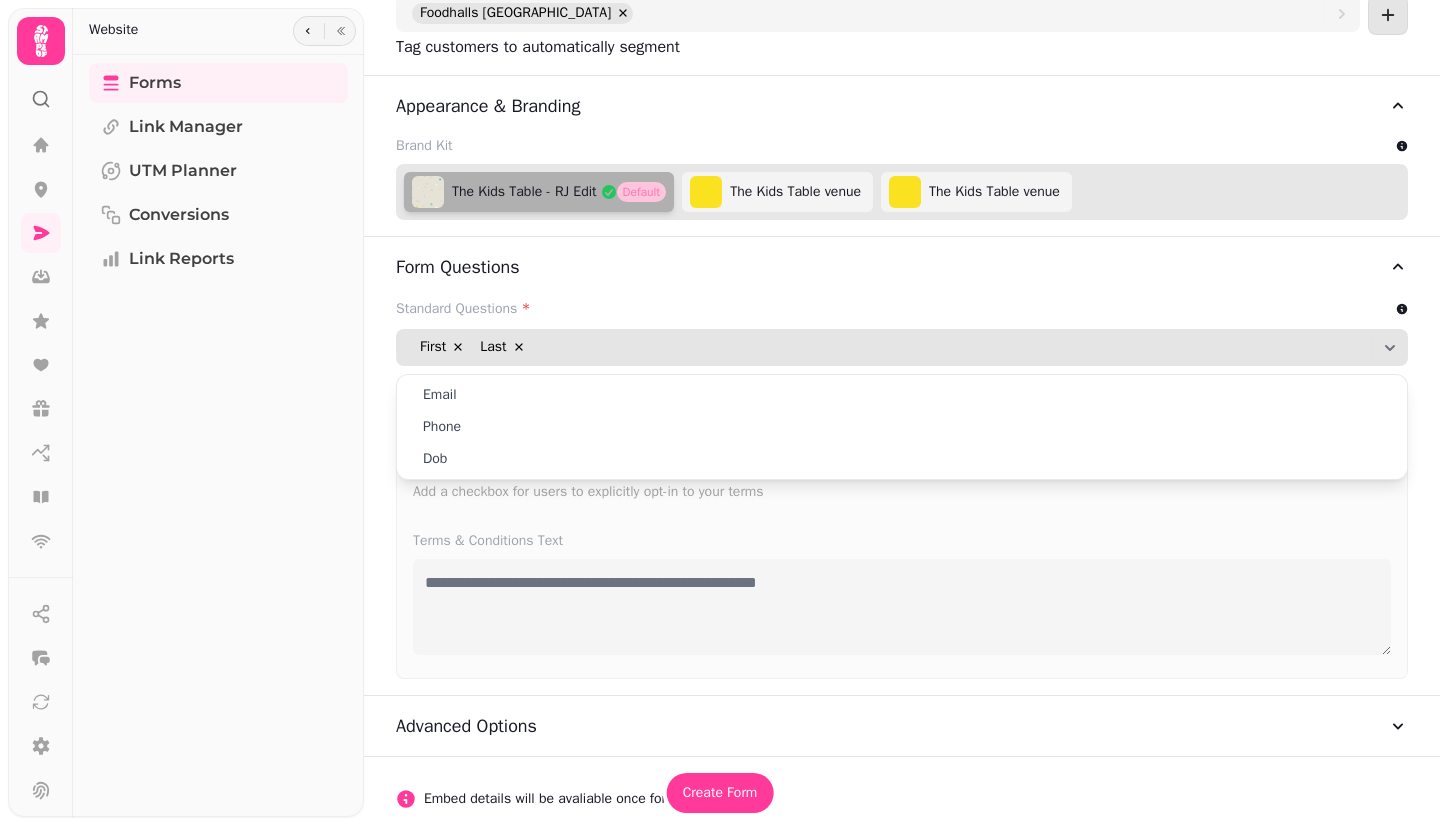 click on "First Last" at bounding box center (891, 347) 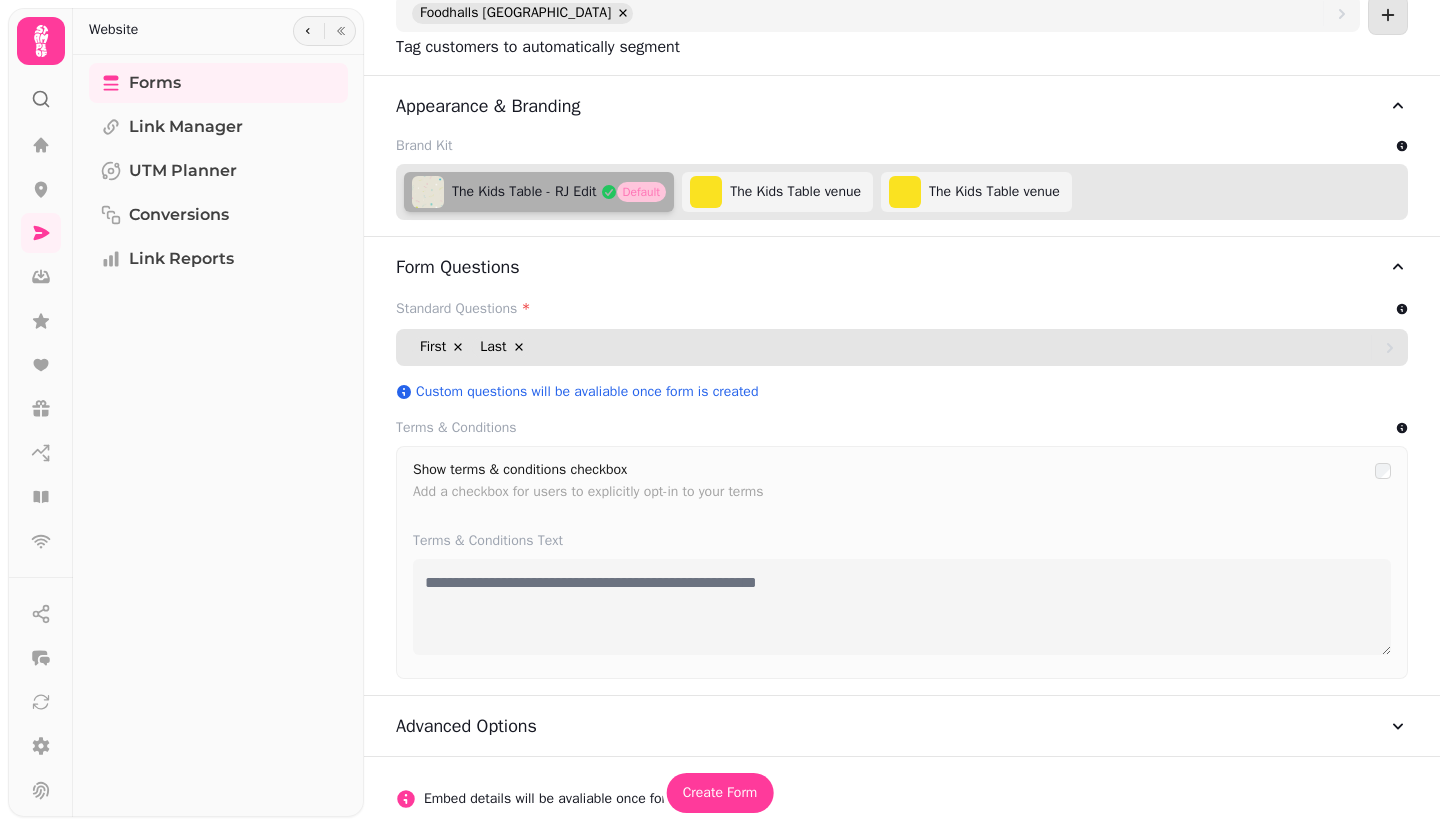click on "First Last" at bounding box center (891, 347) 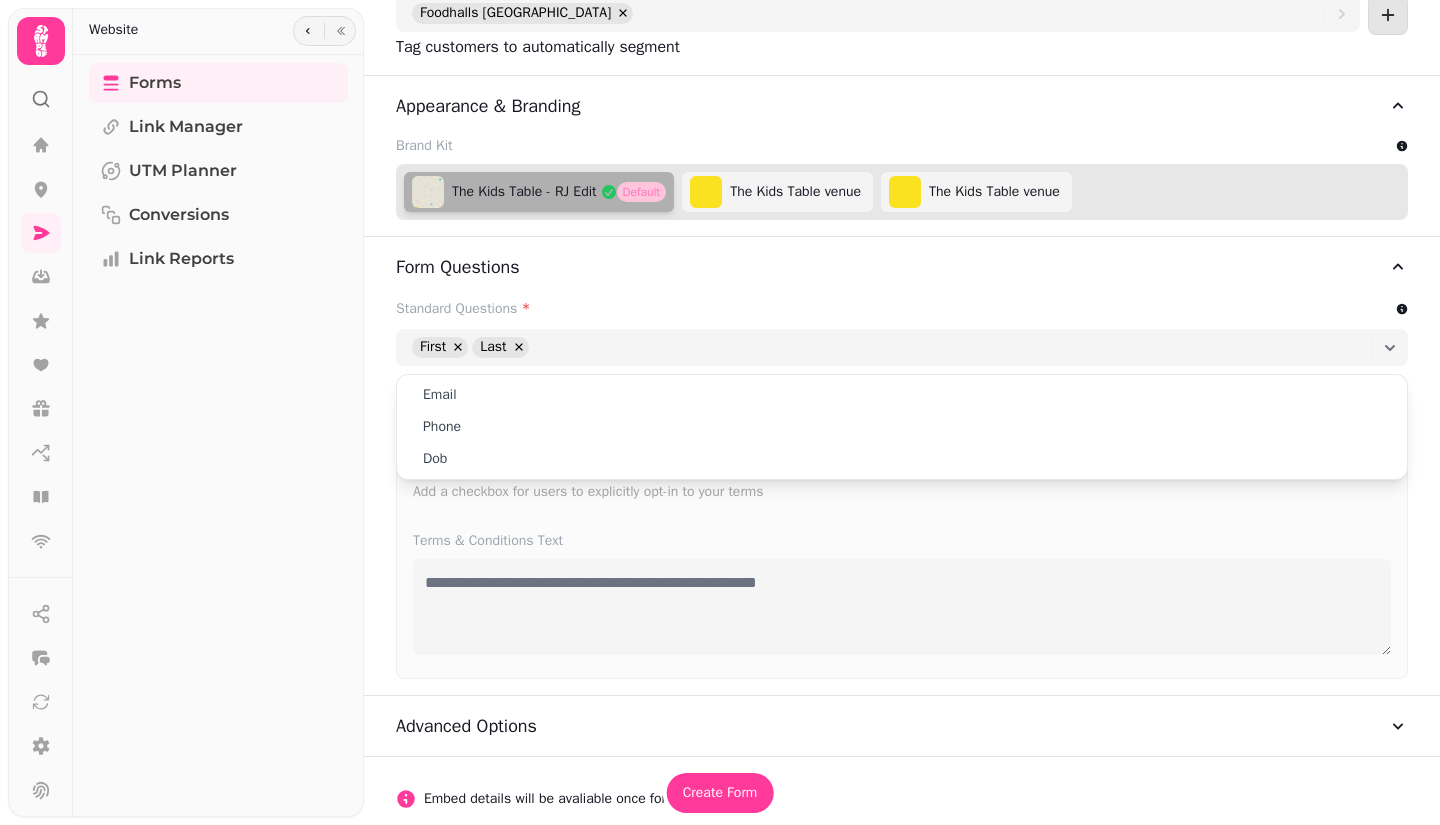 click on "Email" at bounding box center [902, 395] 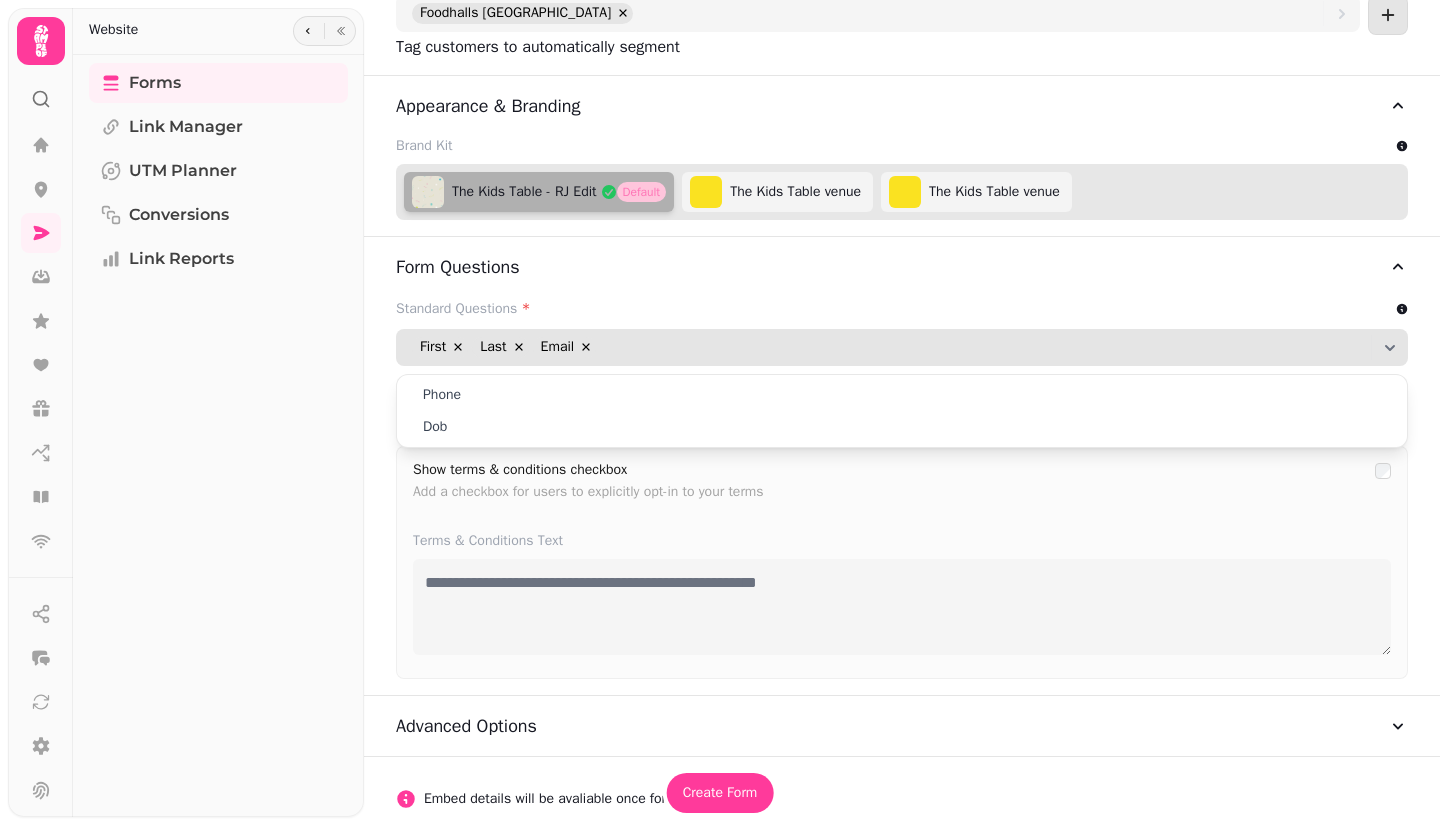 click on "First Last Email" at bounding box center (891, 347) 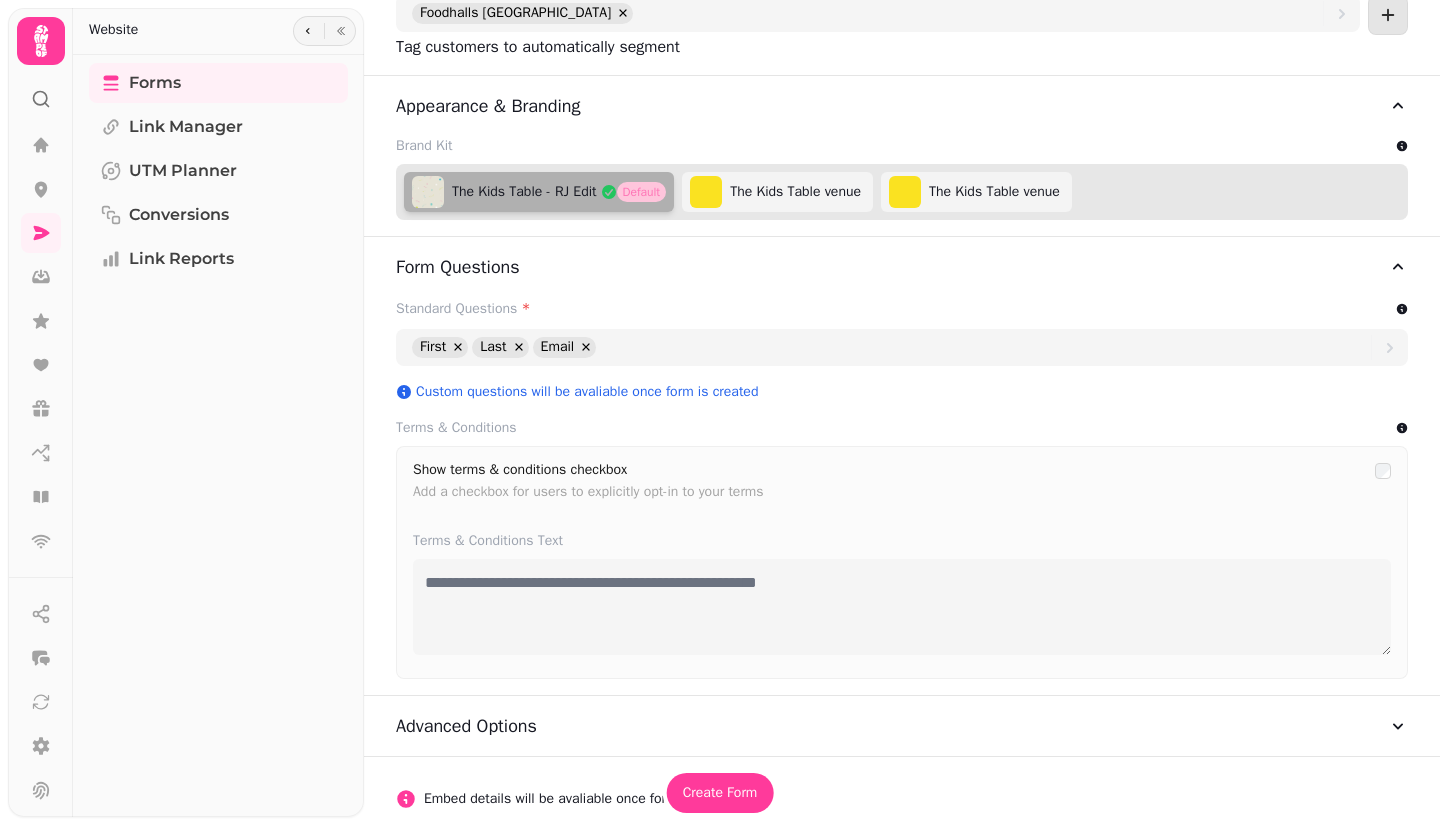click on "Standard Questions * First Last Email Custom questions will be avaliable once form is created Terms & Conditions Show terms & conditions checkbox Add a checkbox for users to explicitly opt-in to your terms Terms & Conditions Text" at bounding box center [902, 488] 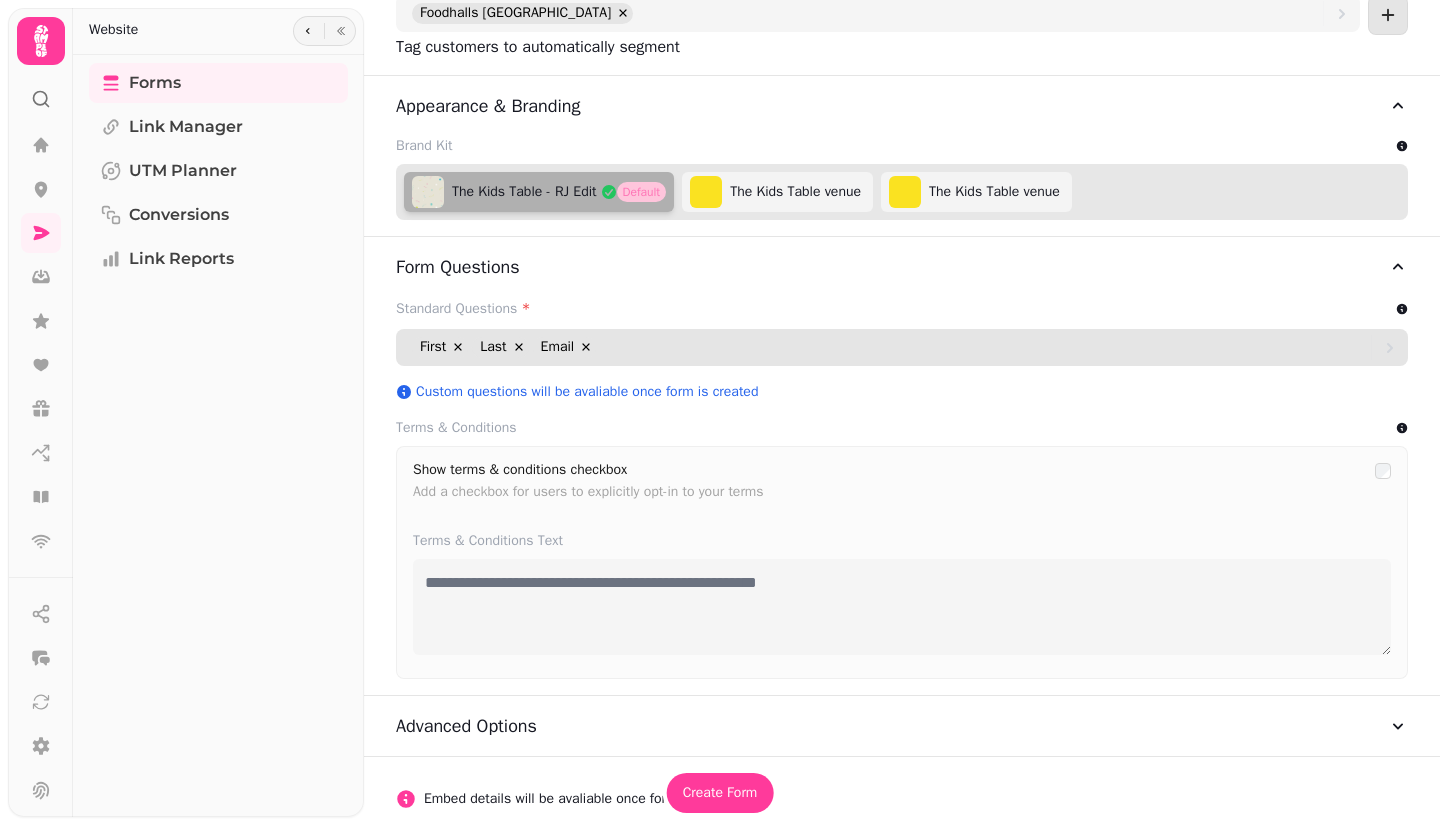 click on "First Last Email" at bounding box center [891, 347] 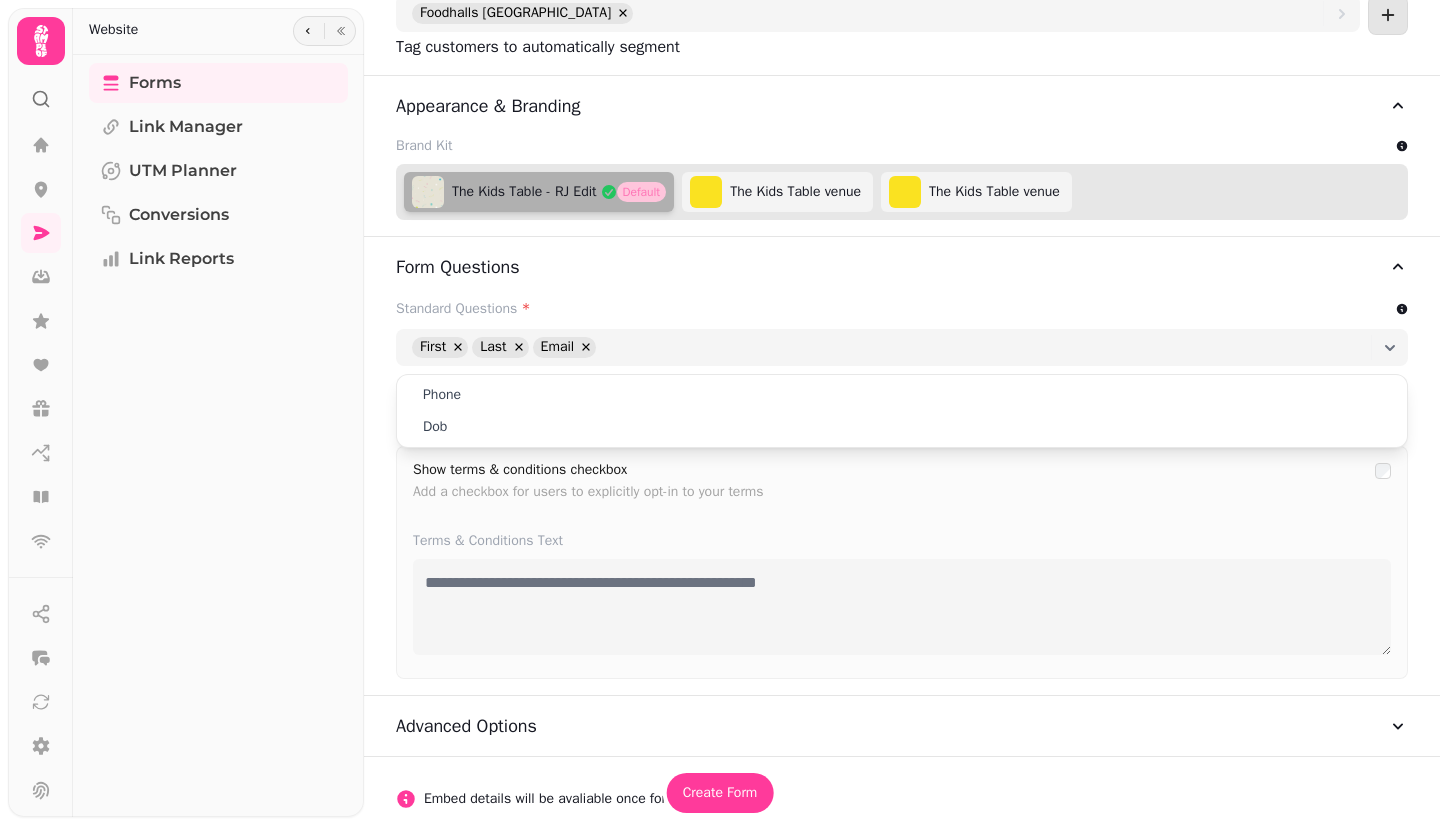 click on "Dob" at bounding box center [902, 427] 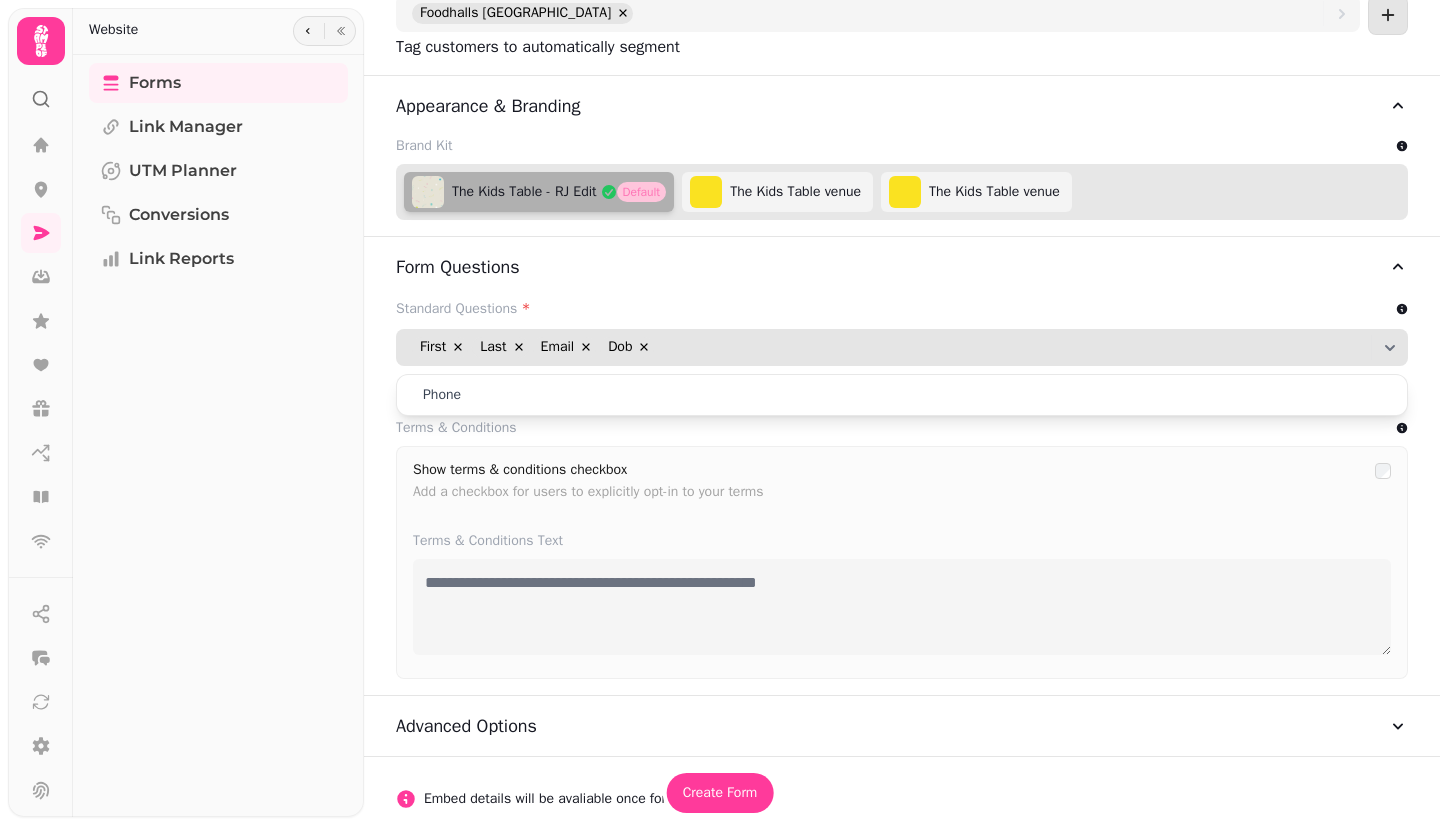 click on "First Last Email Dob" at bounding box center [891, 347] 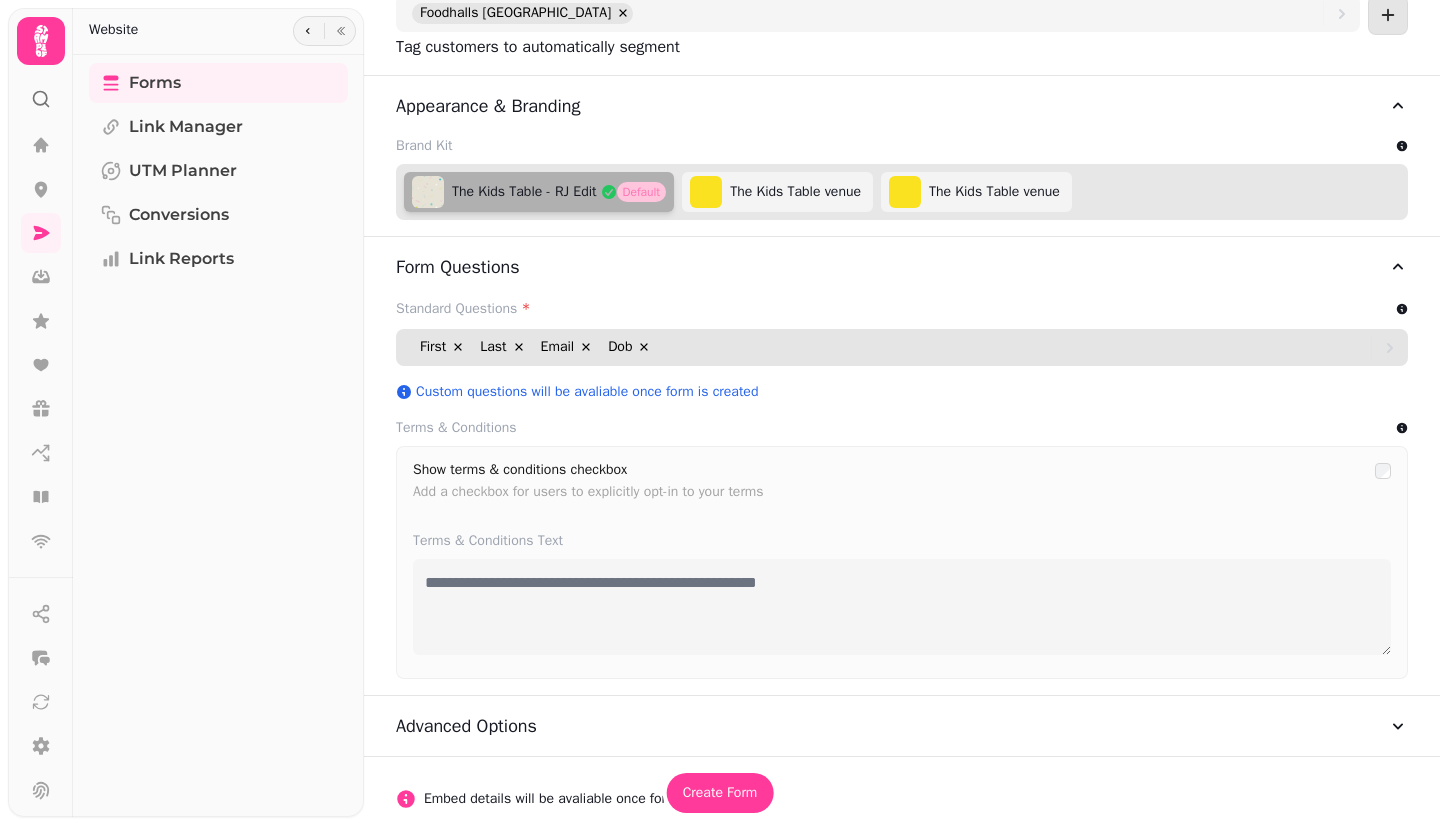 click 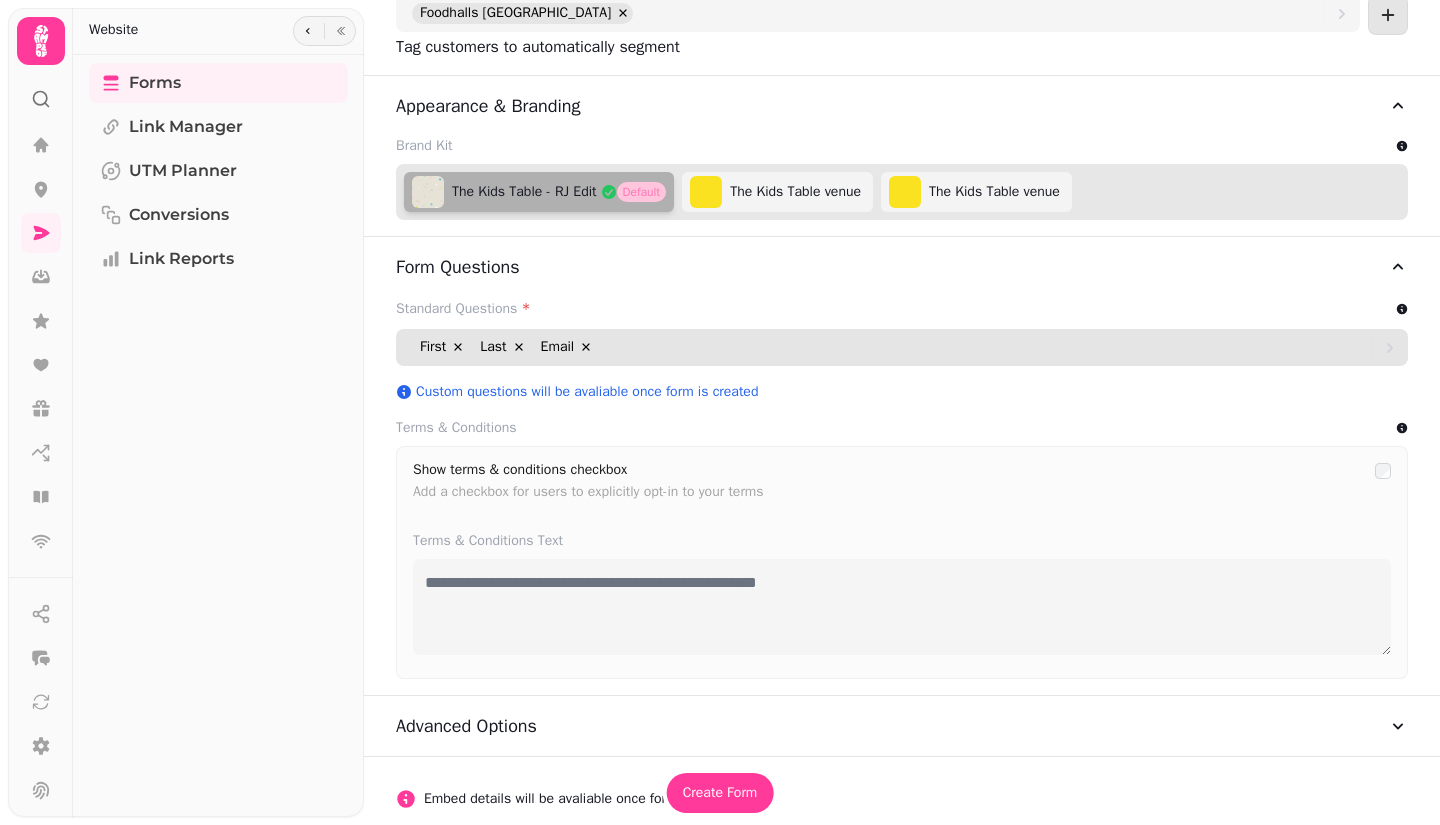 click on "First Last Email" at bounding box center (891, 347) 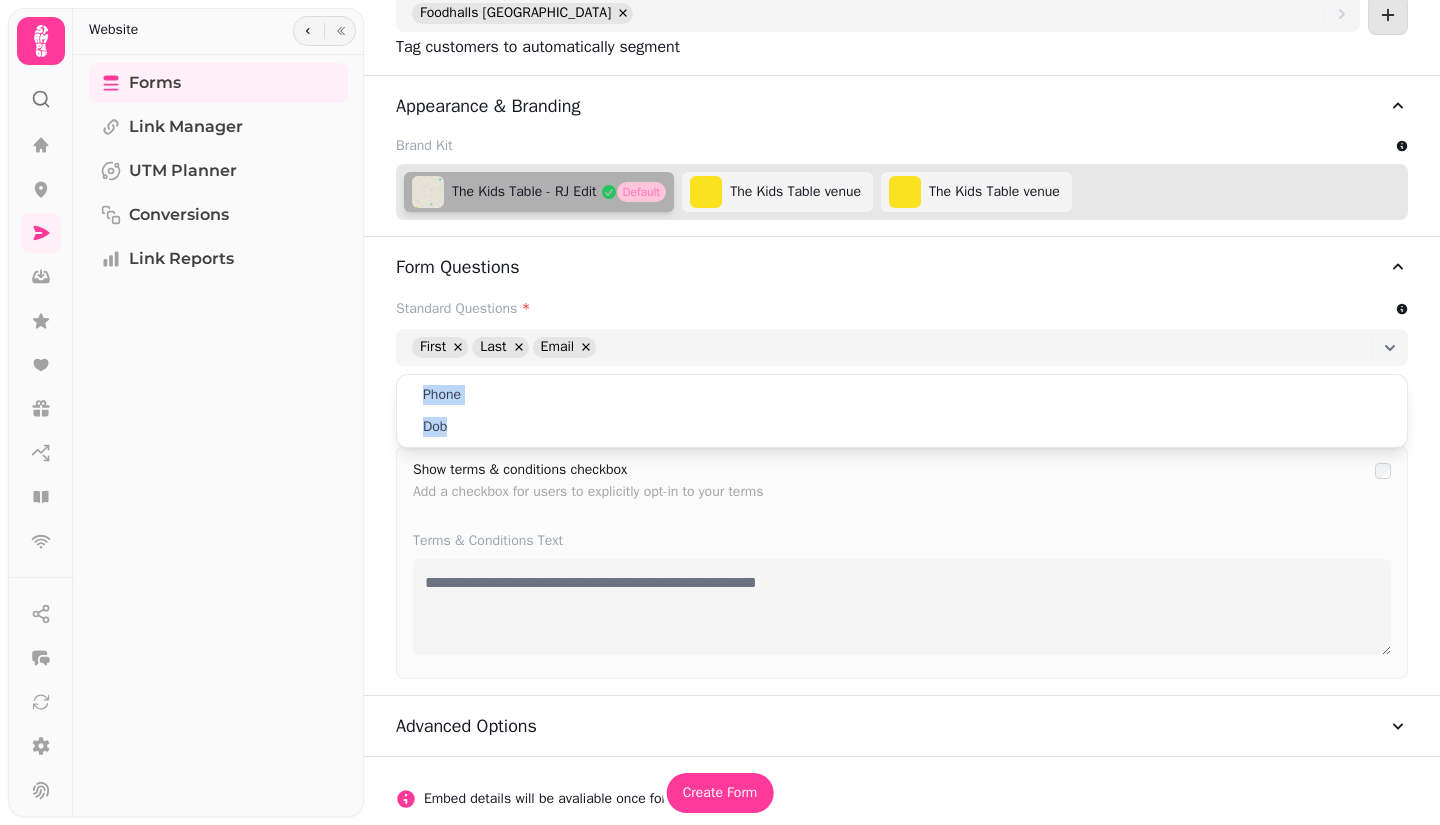 click on "Phone" at bounding box center [902, 395] 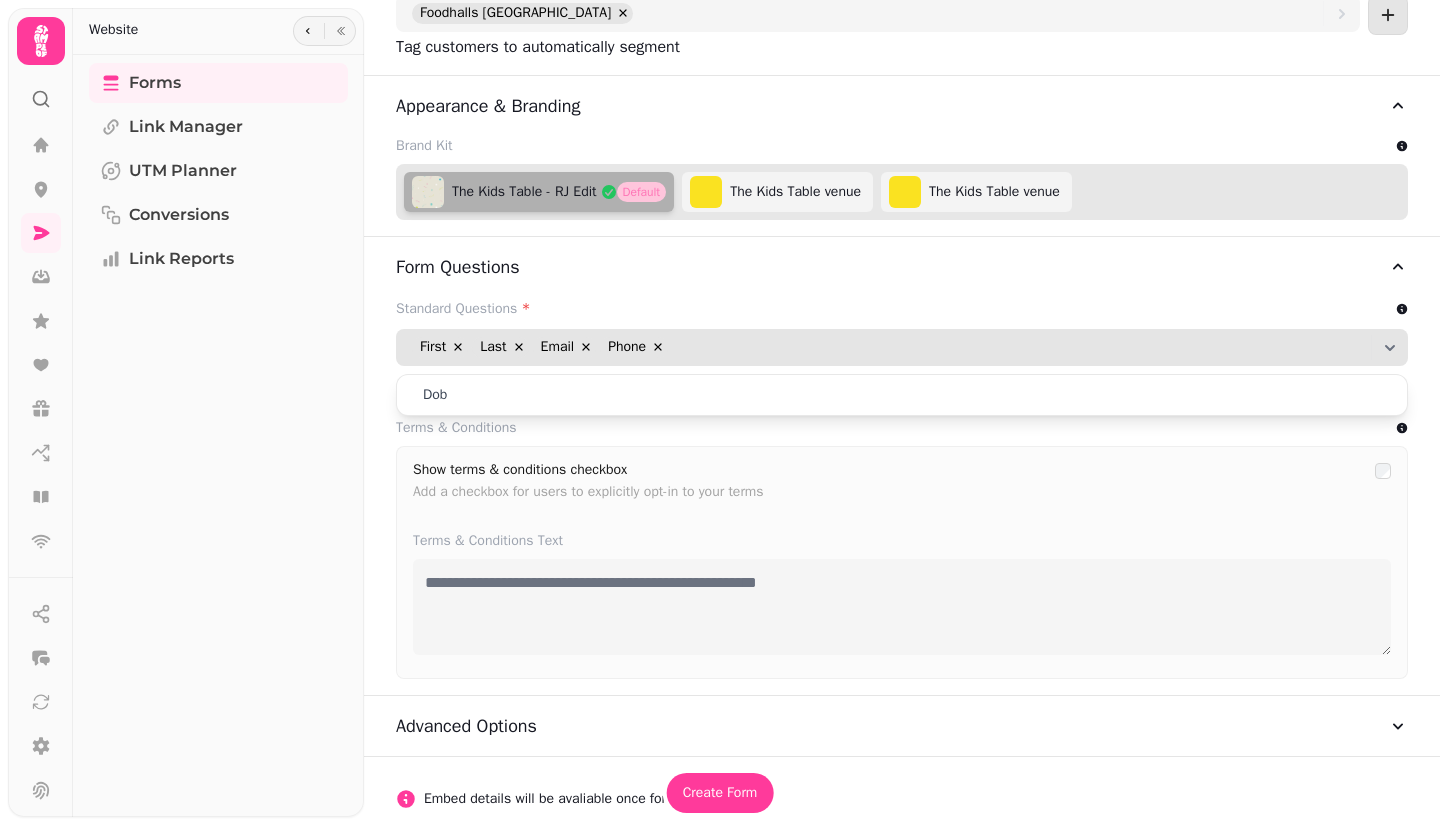 click on "First Last Email Phone" at bounding box center (891, 347) 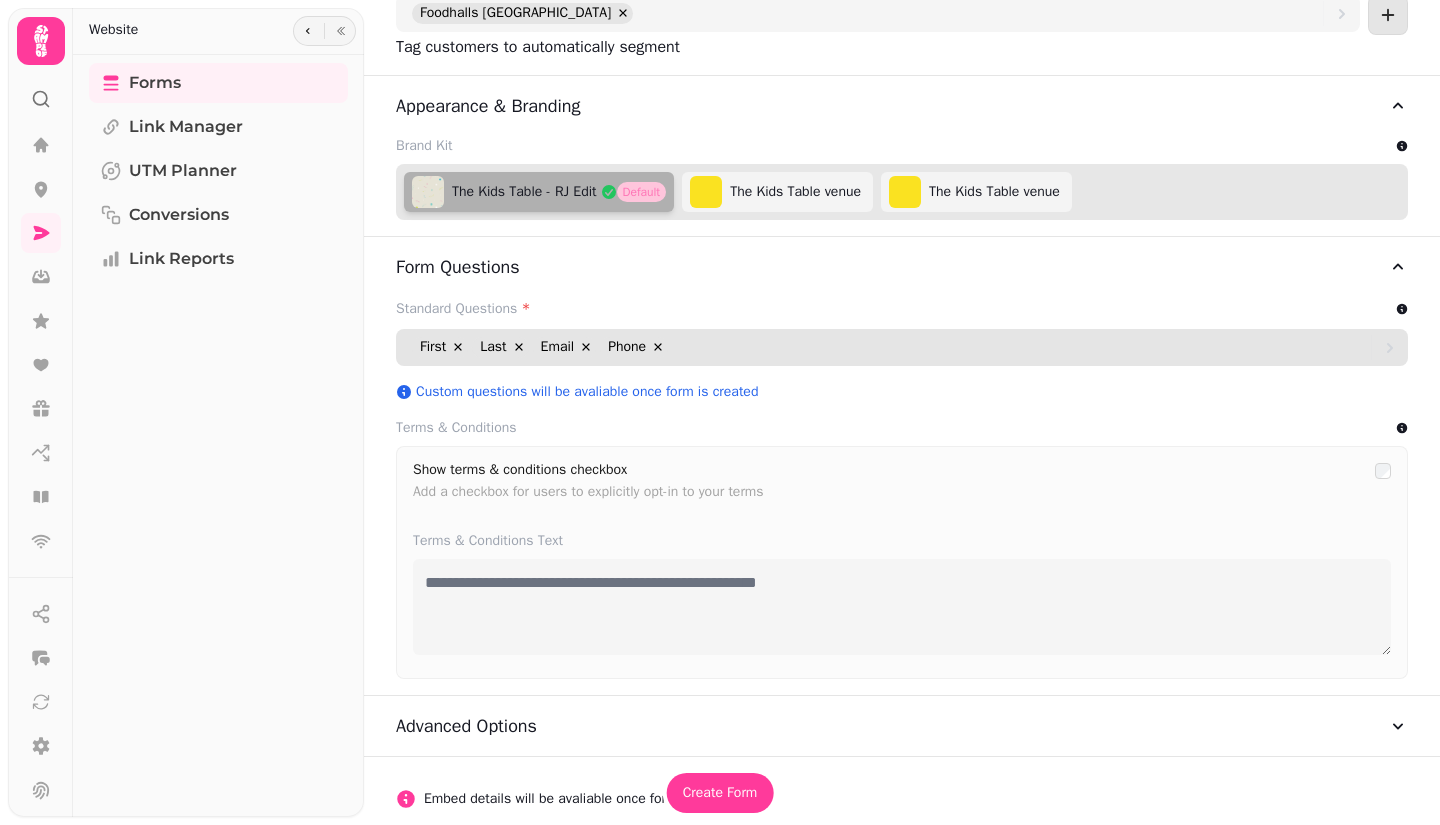 click on "First Last Email Phone" at bounding box center [891, 347] 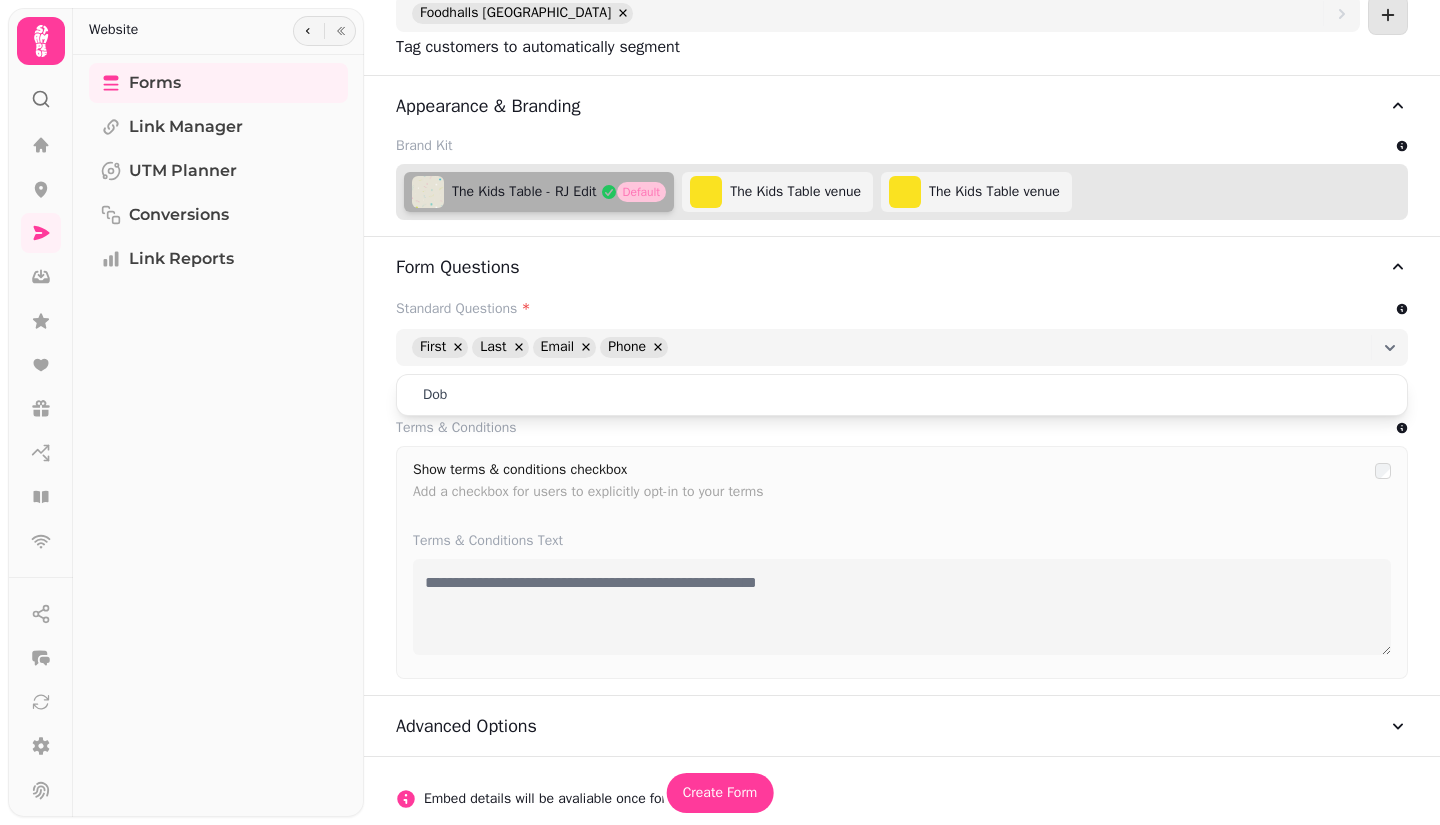 click on "Dob" at bounding box center [902, 395] 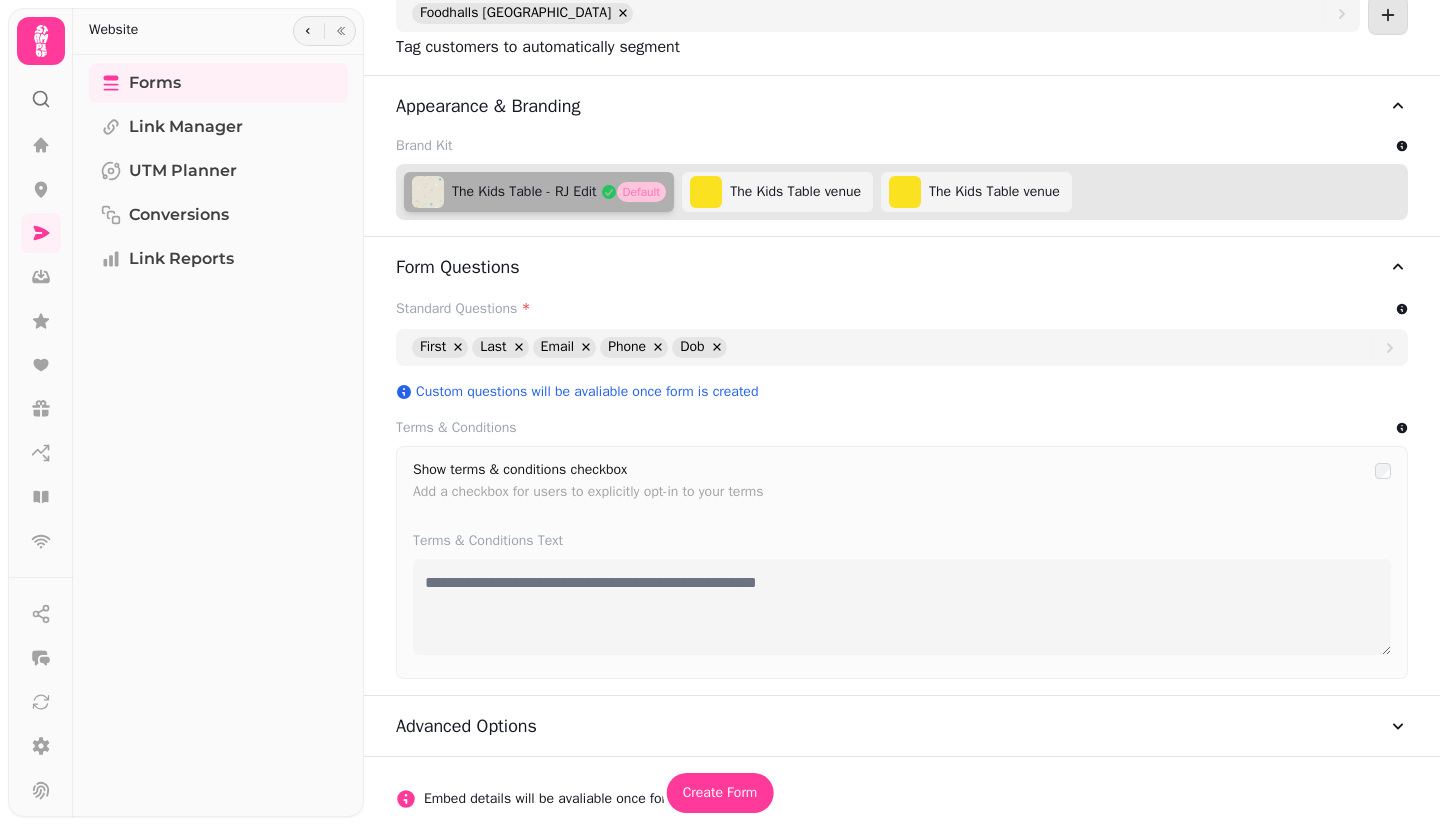click on "Terms & Conditions Show terms & conditions checkbox Add a checkbox for users to explicitly opt-in to your terms Terms & Conditions Text" at bounding box center [902, 548] 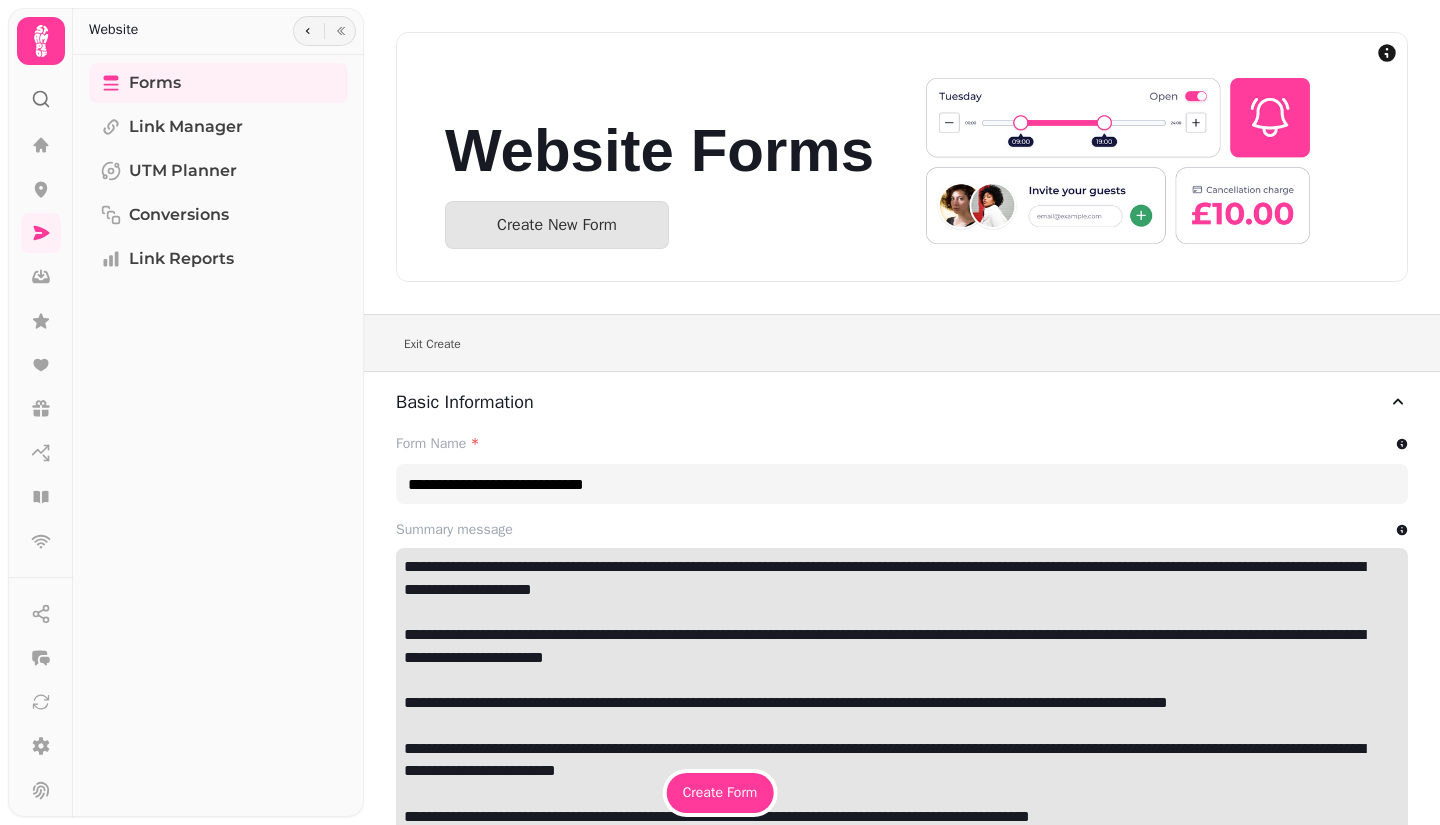 scroll, scrollTop: 0, scrollLeft: 0, axis: both 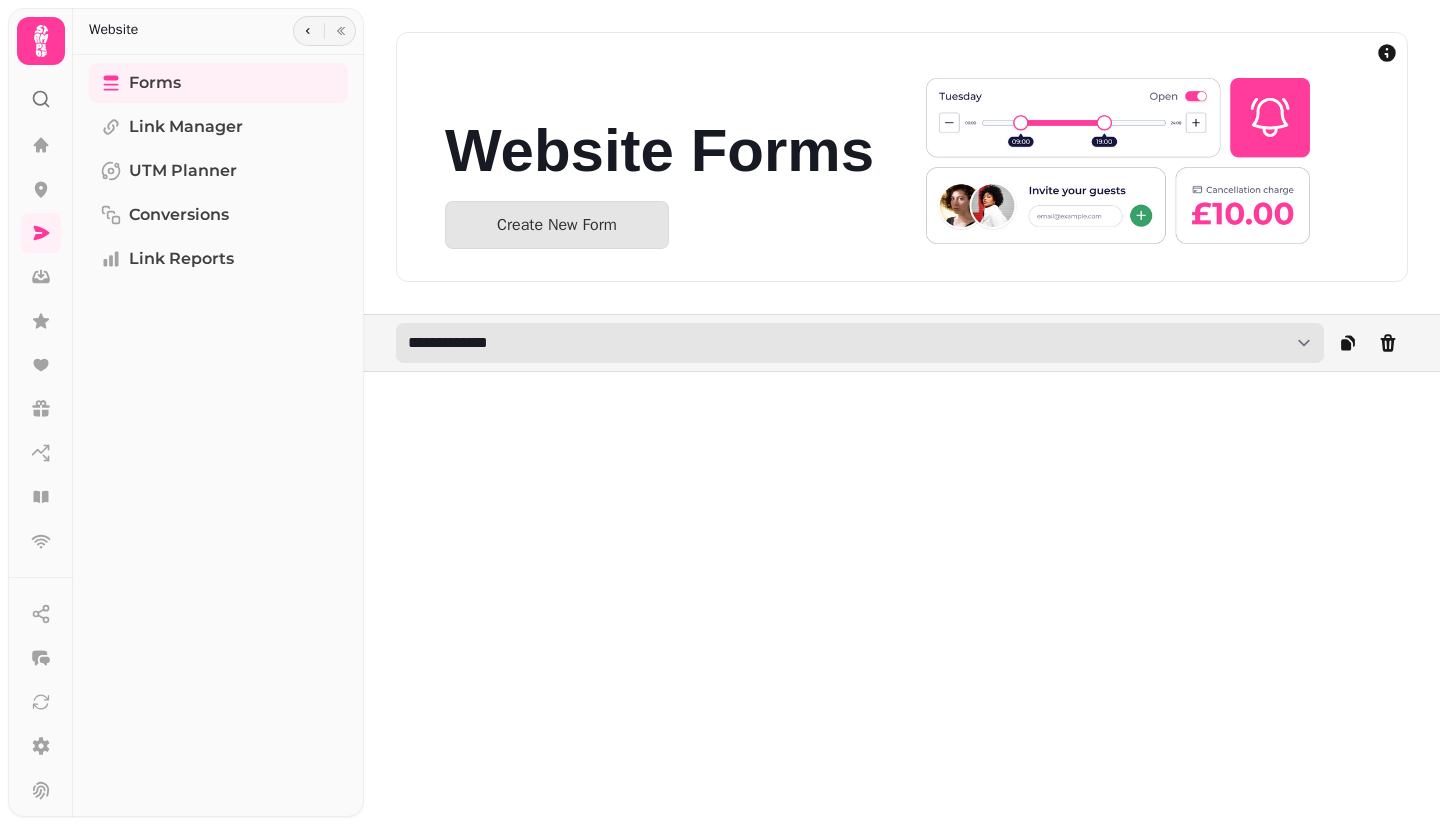 click on "**********" at bounding box center (860, 343) 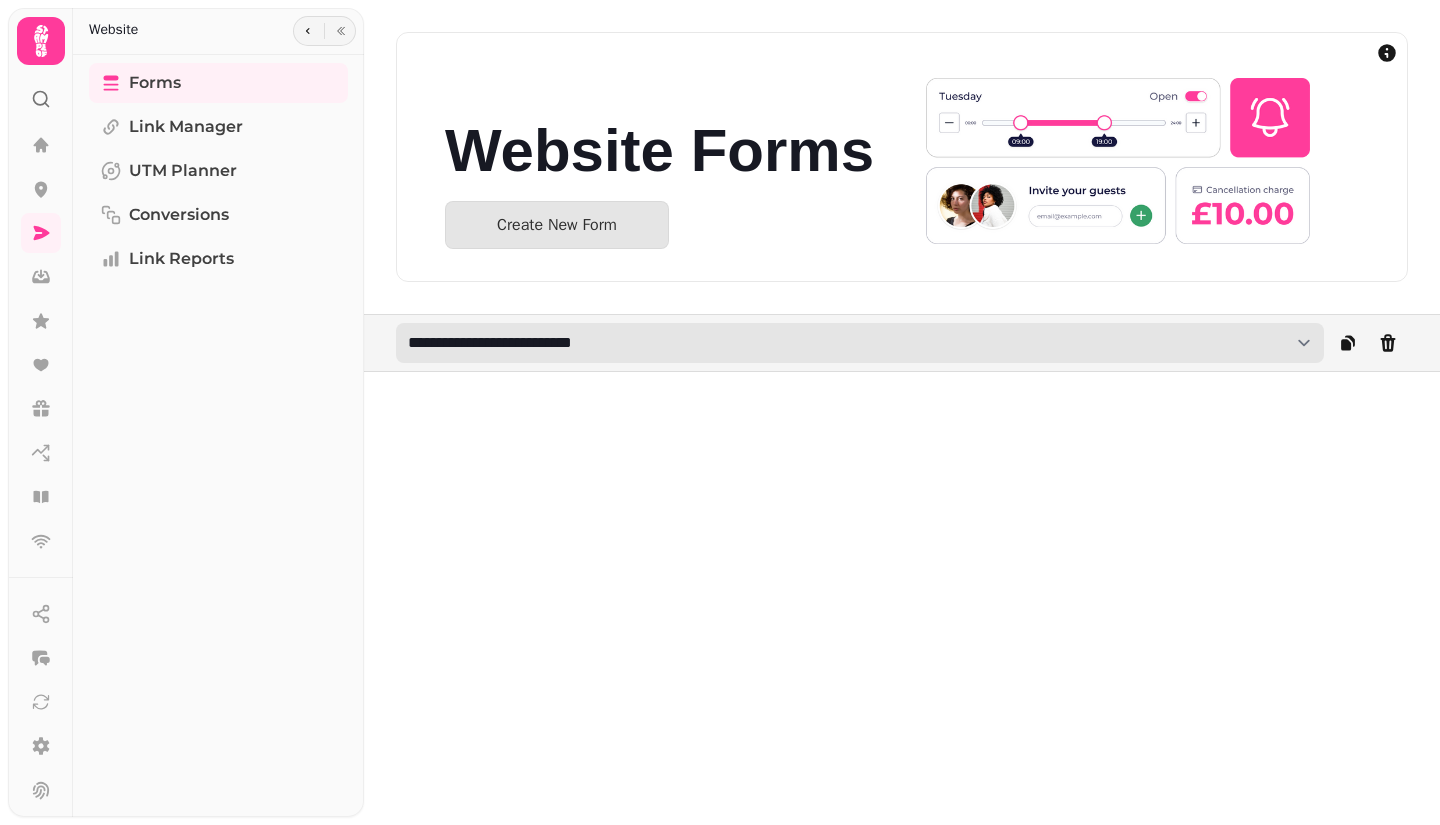 click on "**********" at bounding box center [860, 343] 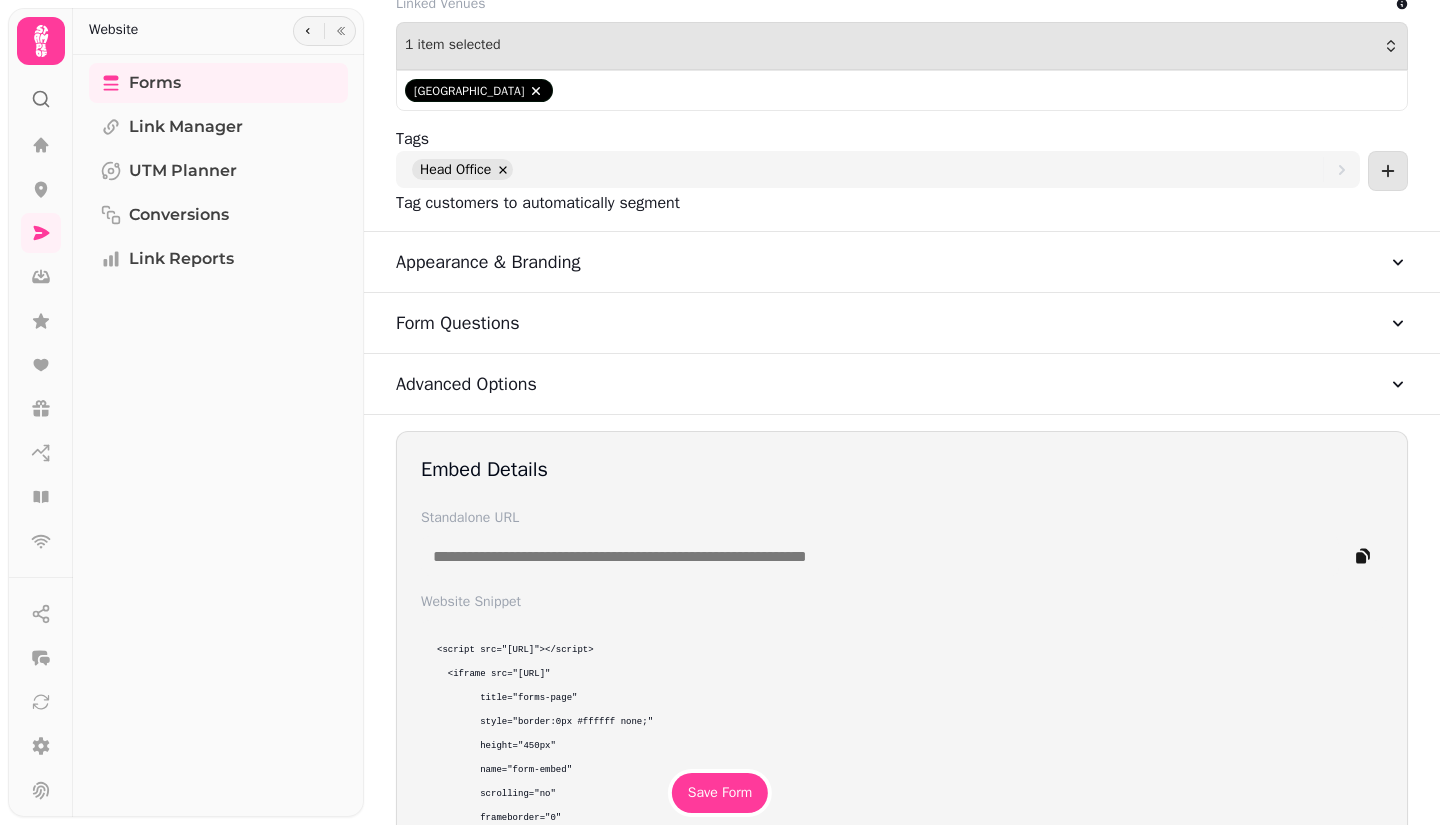 scroll, scrollTop: 1000, scrollLeft: 0, axis: vertical 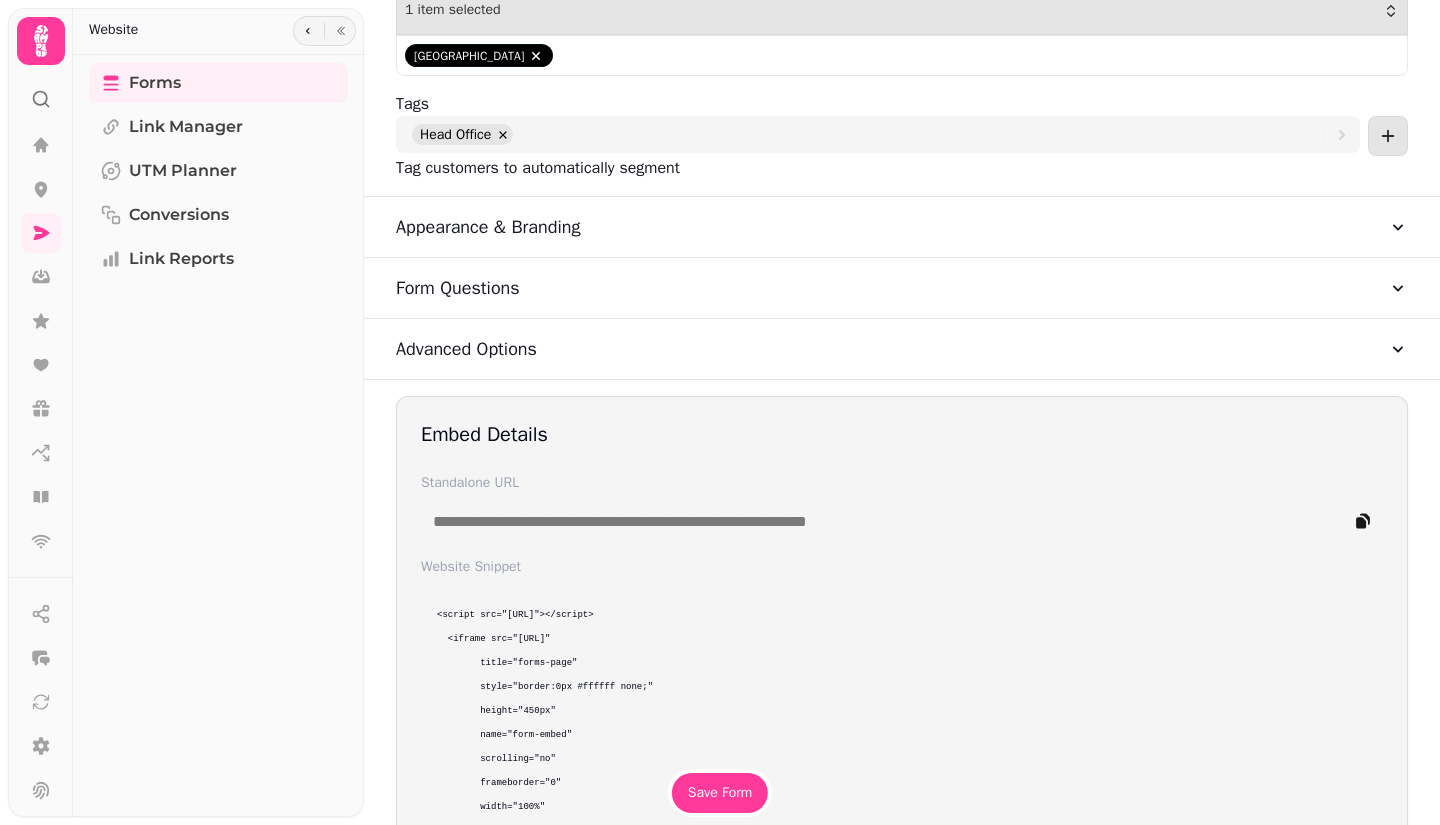 click on "Form Questions" at bounding box center (902, 288) 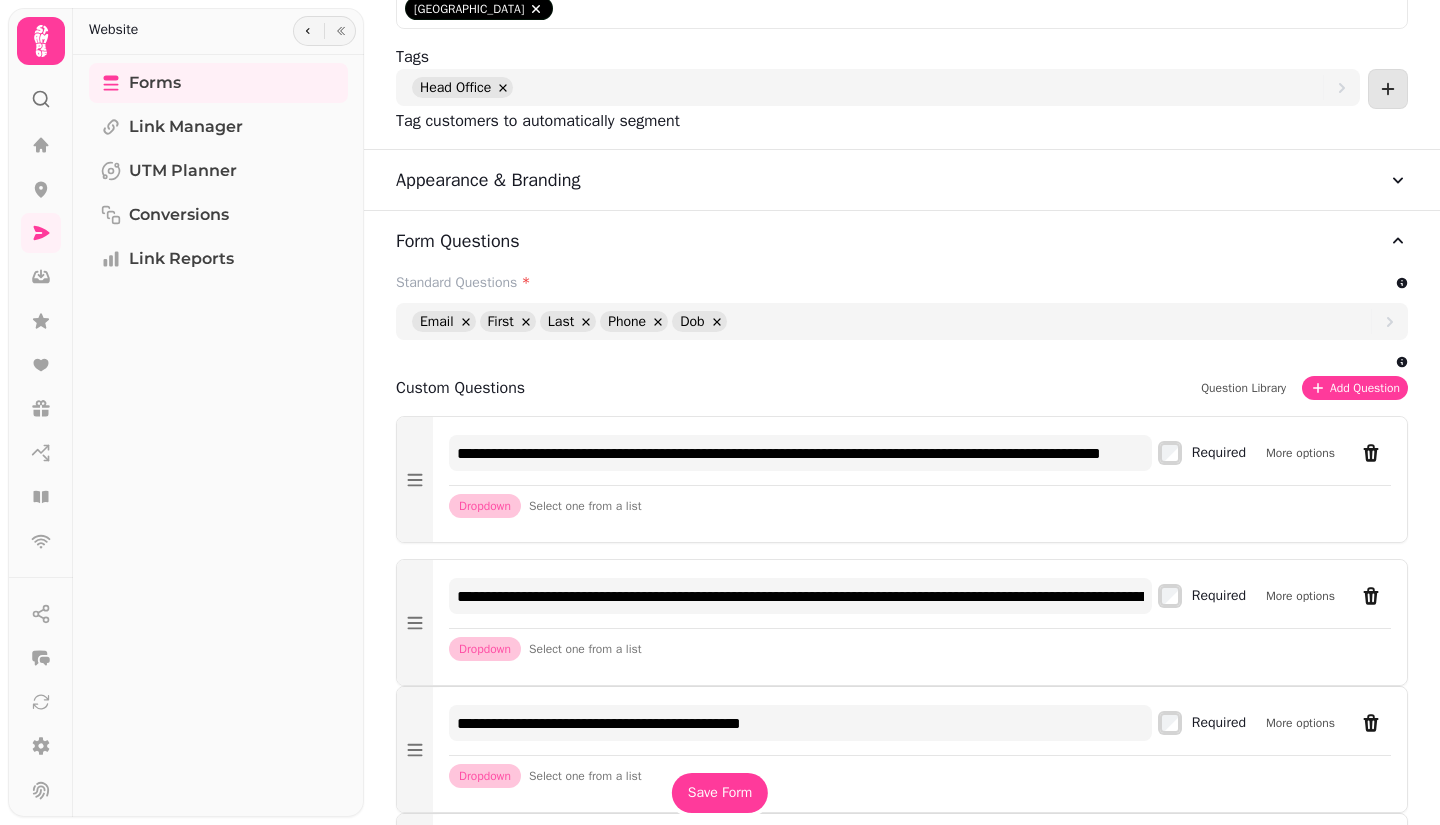 scroll, scrollTop: 1200, scrollLeft: 0, axis: vertical 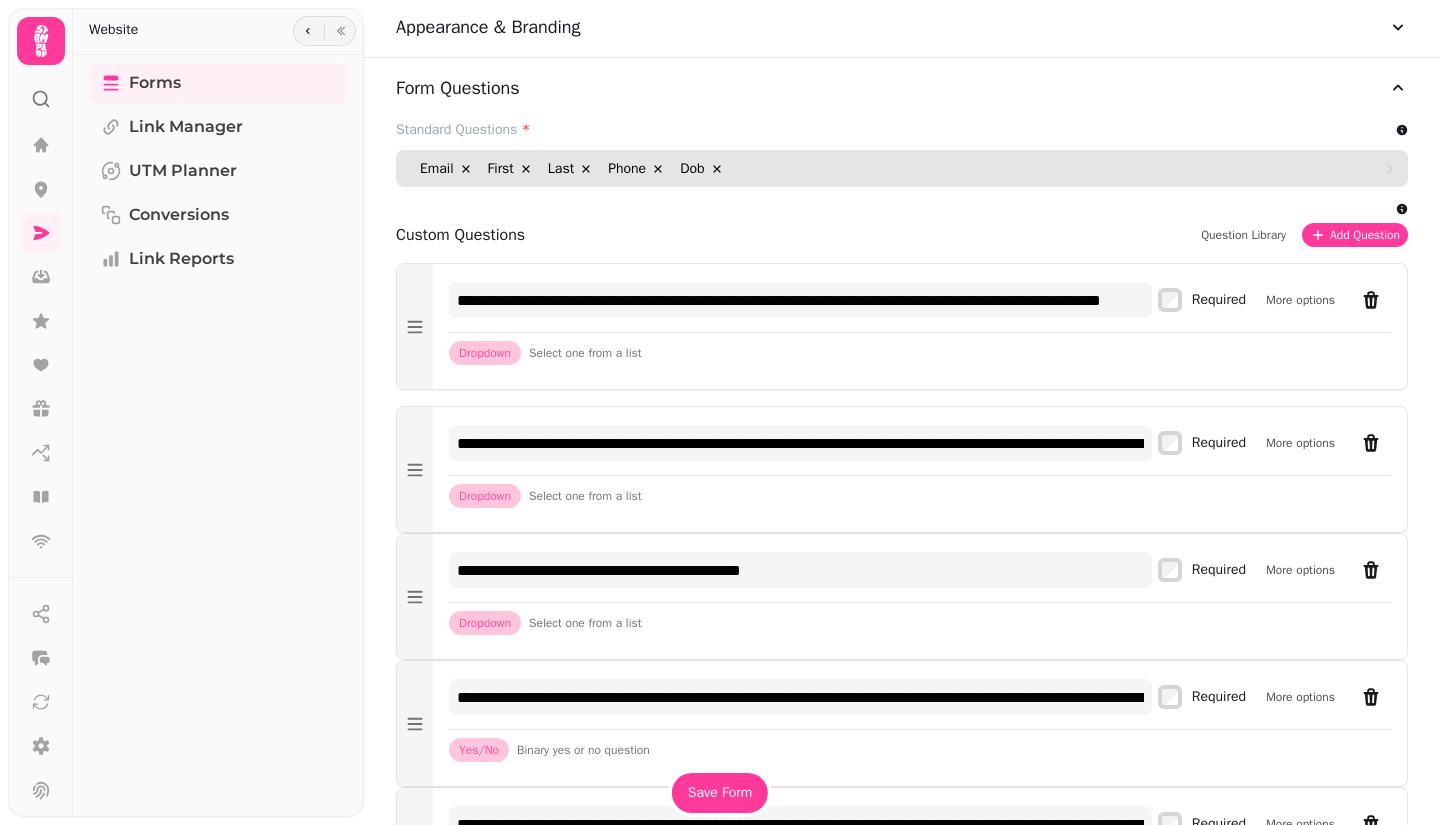 click 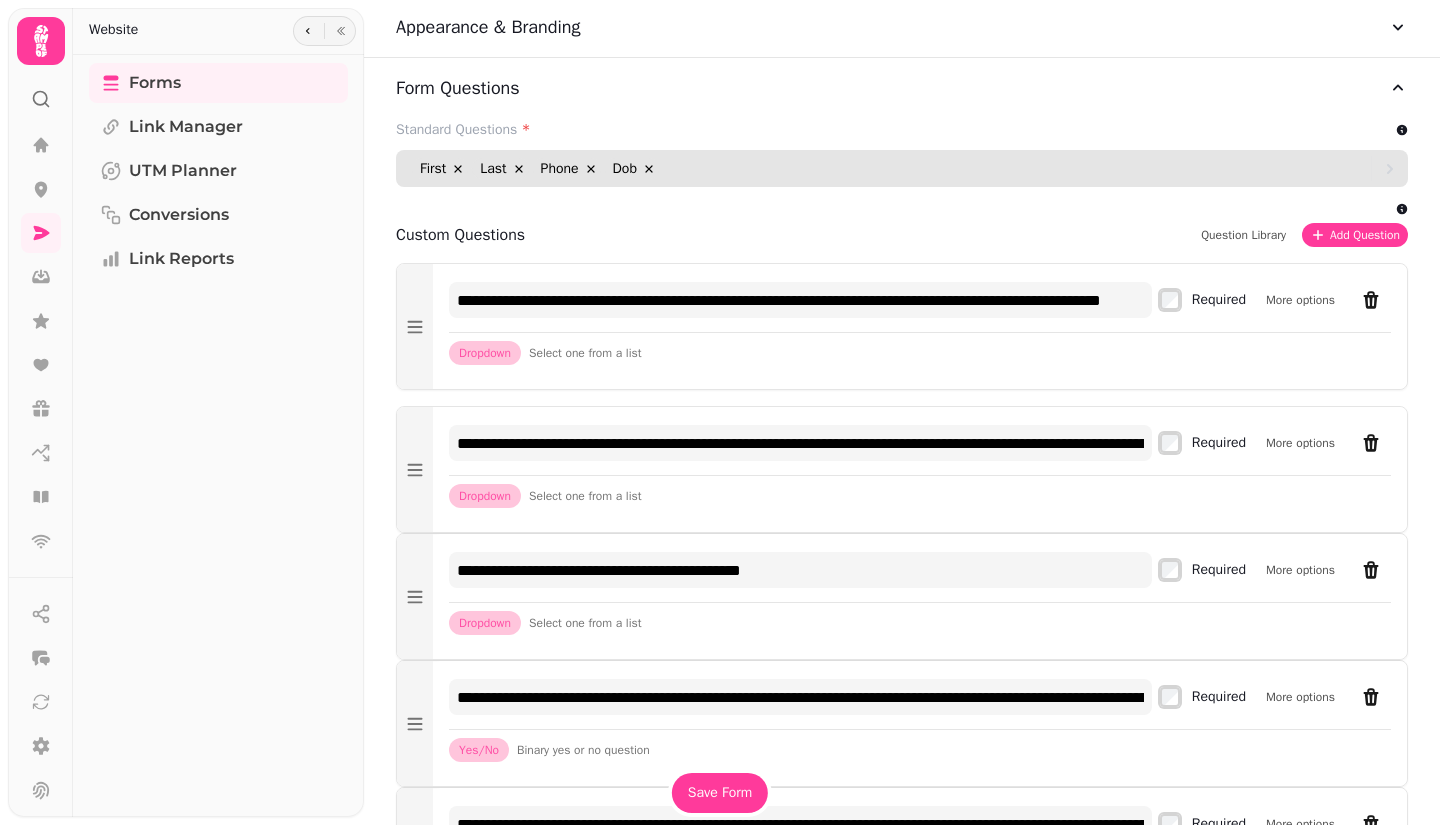 click 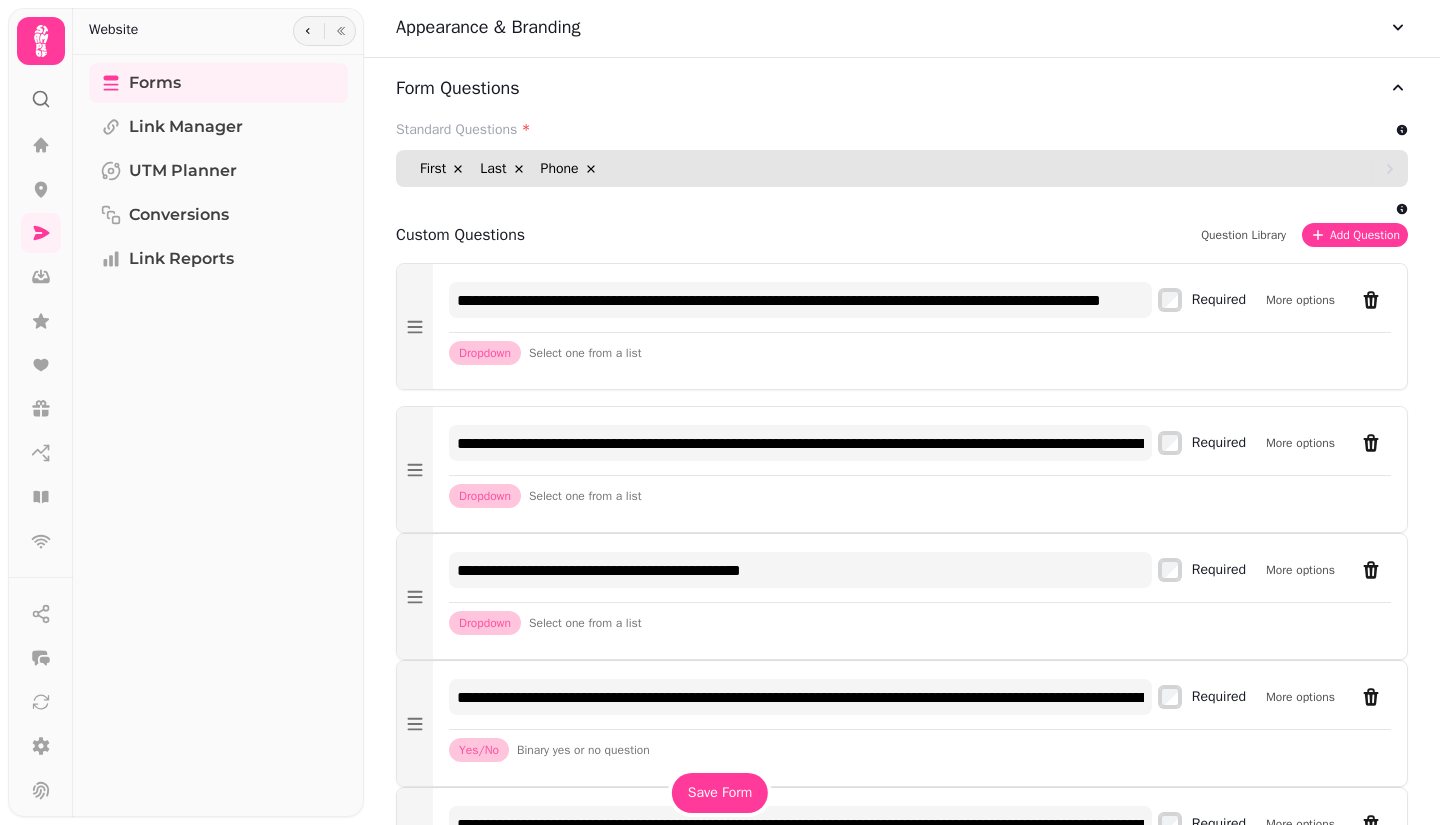 click on "First Last Phone" at bounding box center [891, 168] 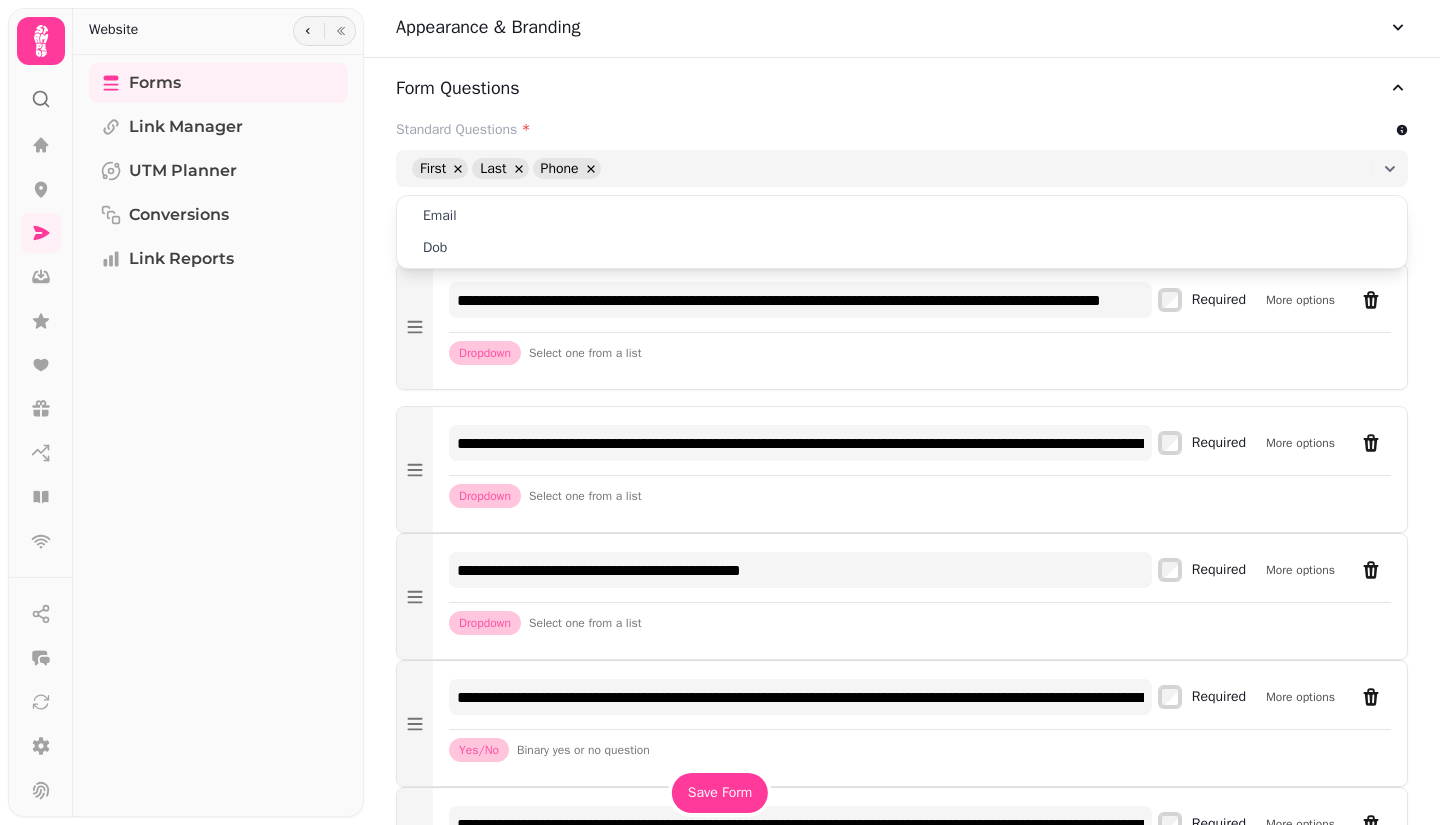 click on "Email" at bounding box center [902, 216] 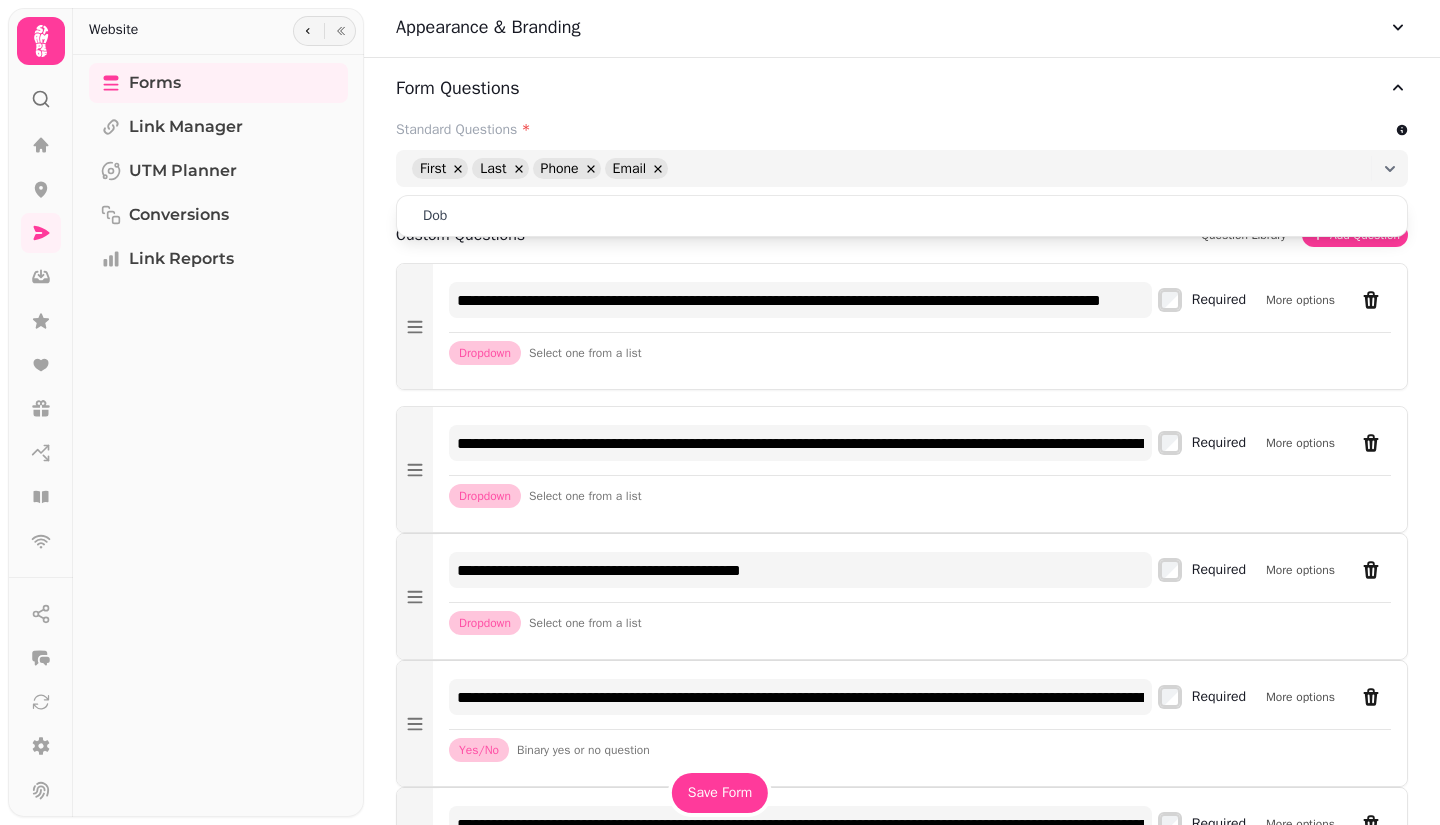 click on "Dob" at bounding box center (902, 216) 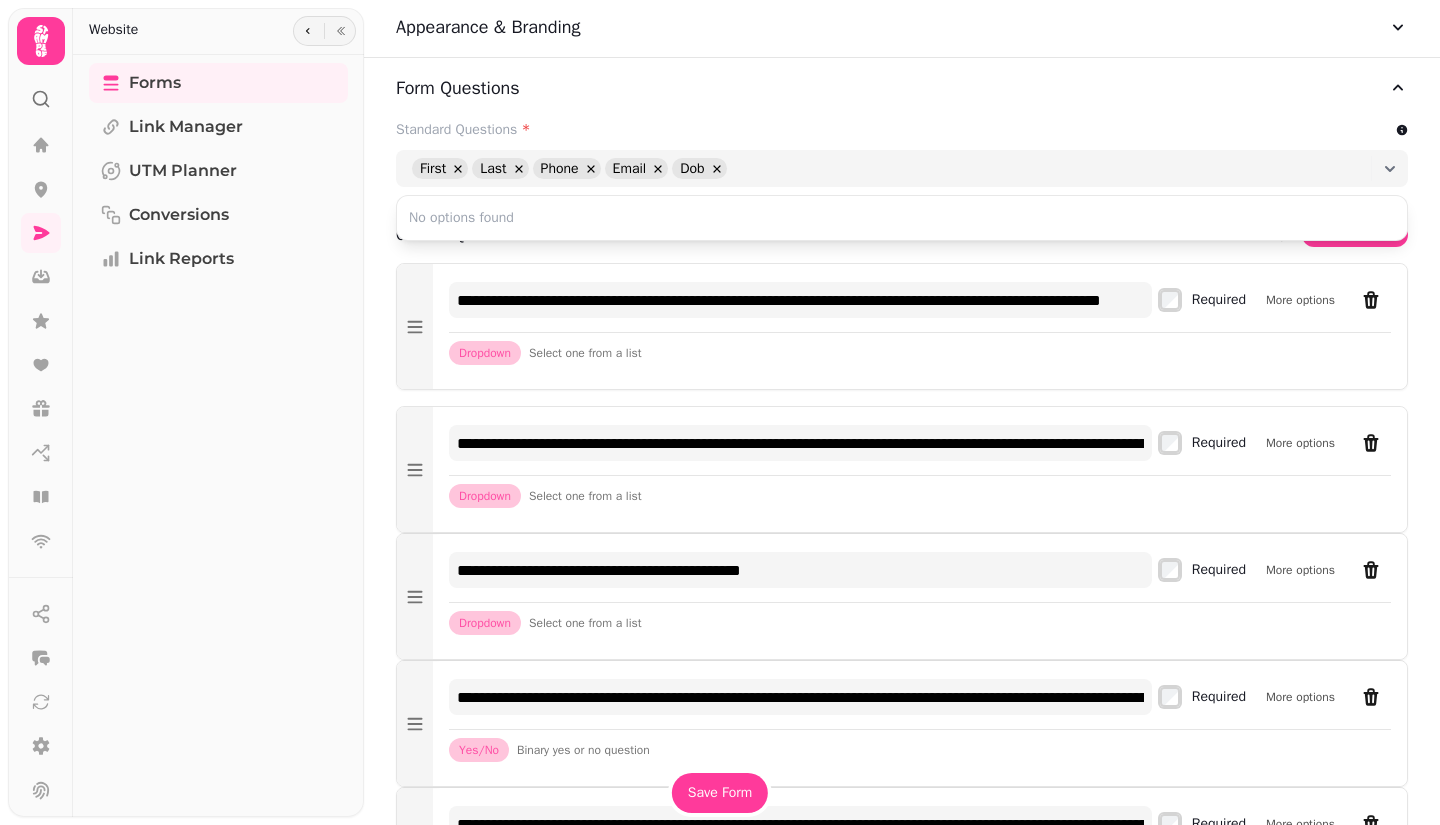 click on "**********" at bounding box center (902, 1076) 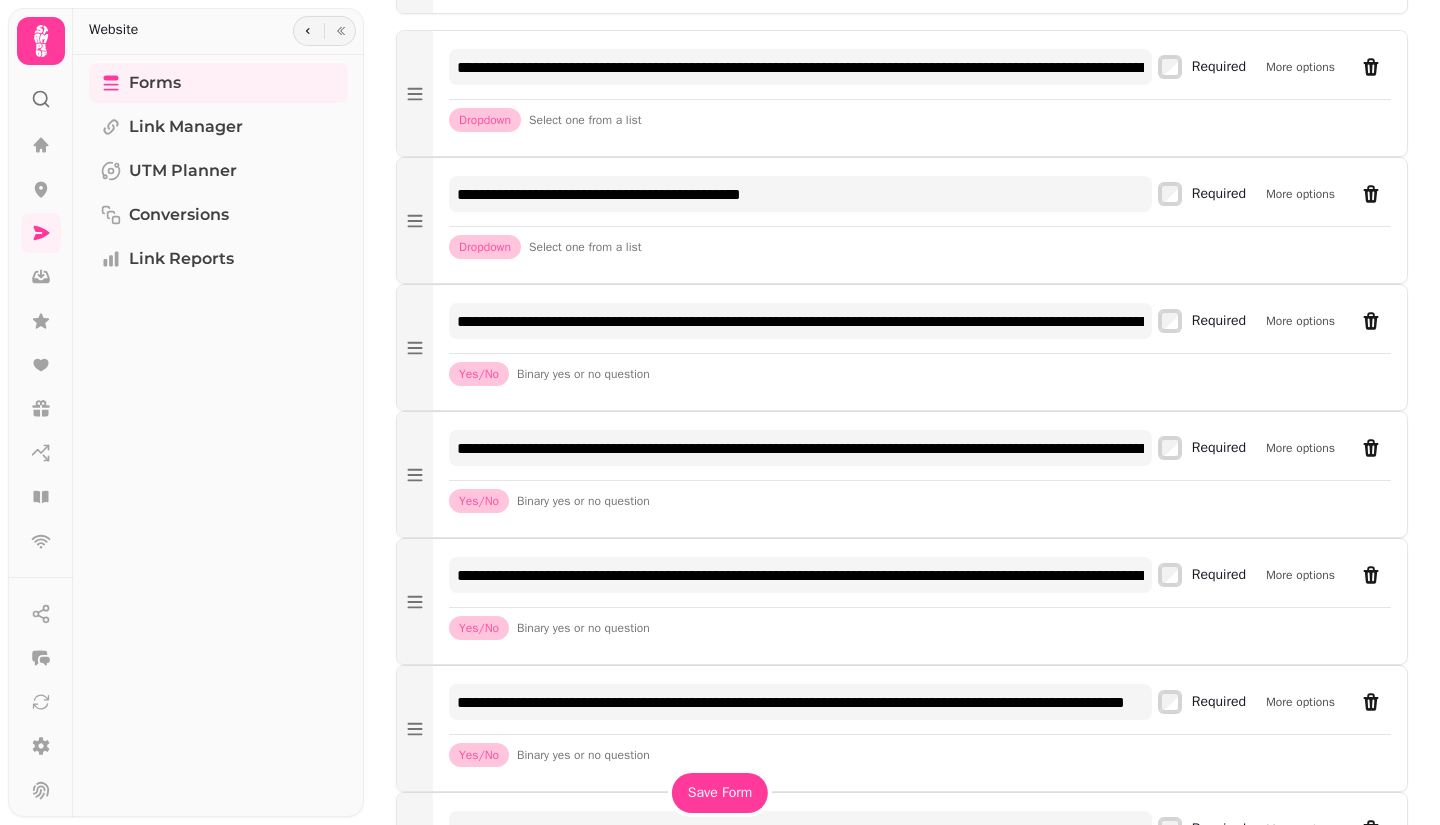 scroll, scrollTop: 1600, scrollLeft: 0, axis: vertical 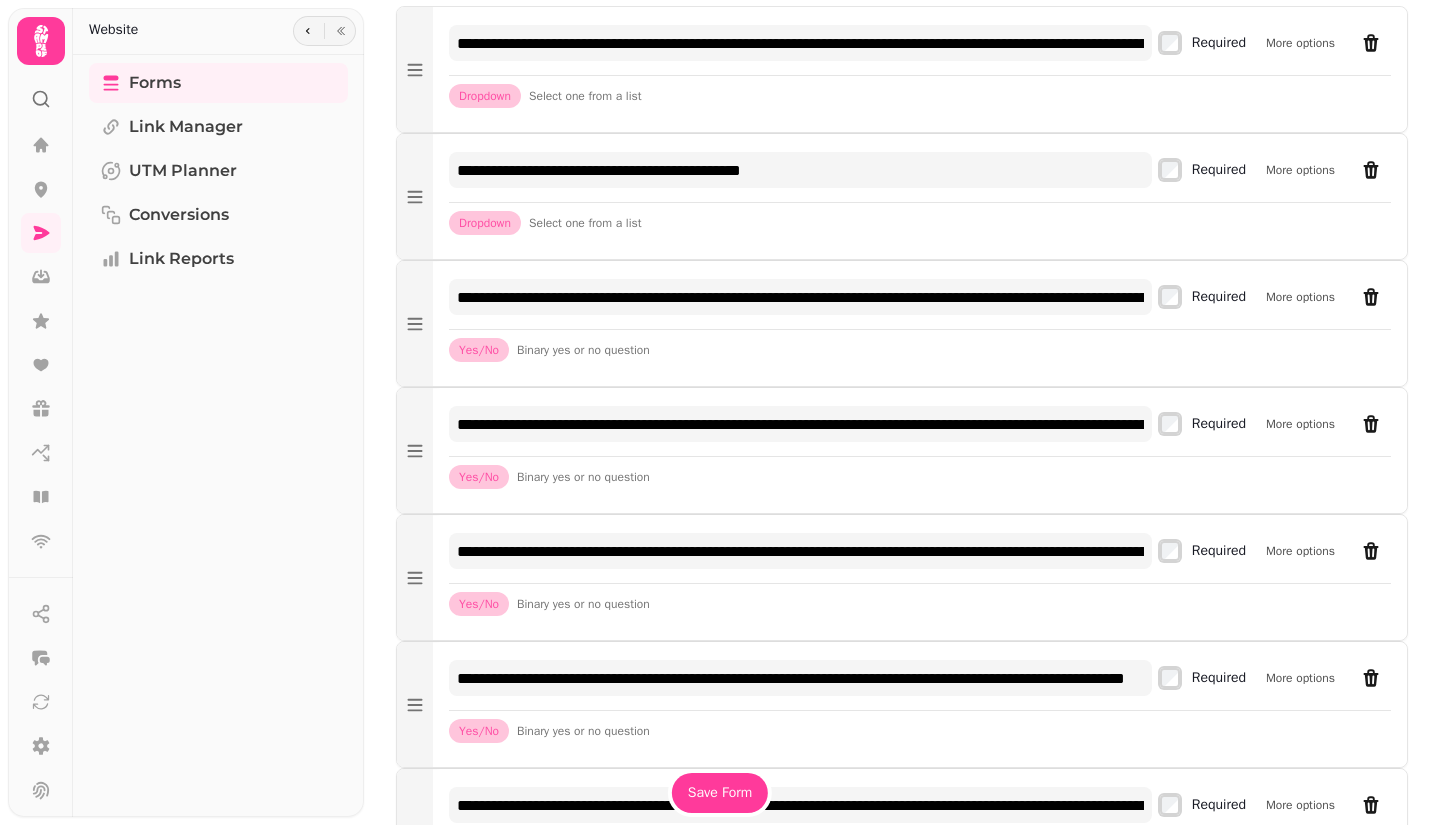click on "More options" at bounding box center (1300, 297) 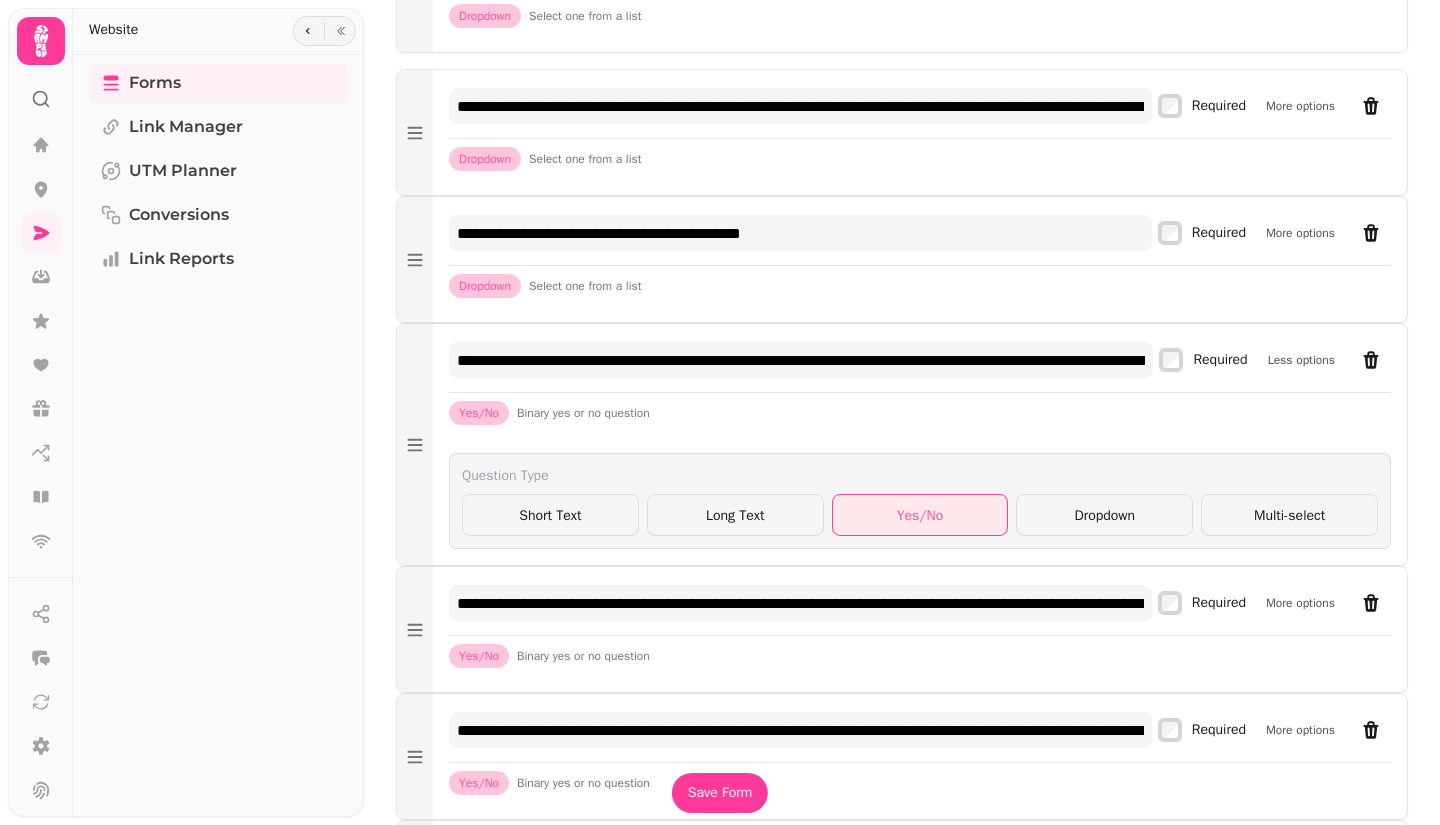 scroll, scrollTop: 1600, scrollLeft: 0, axis: vertical 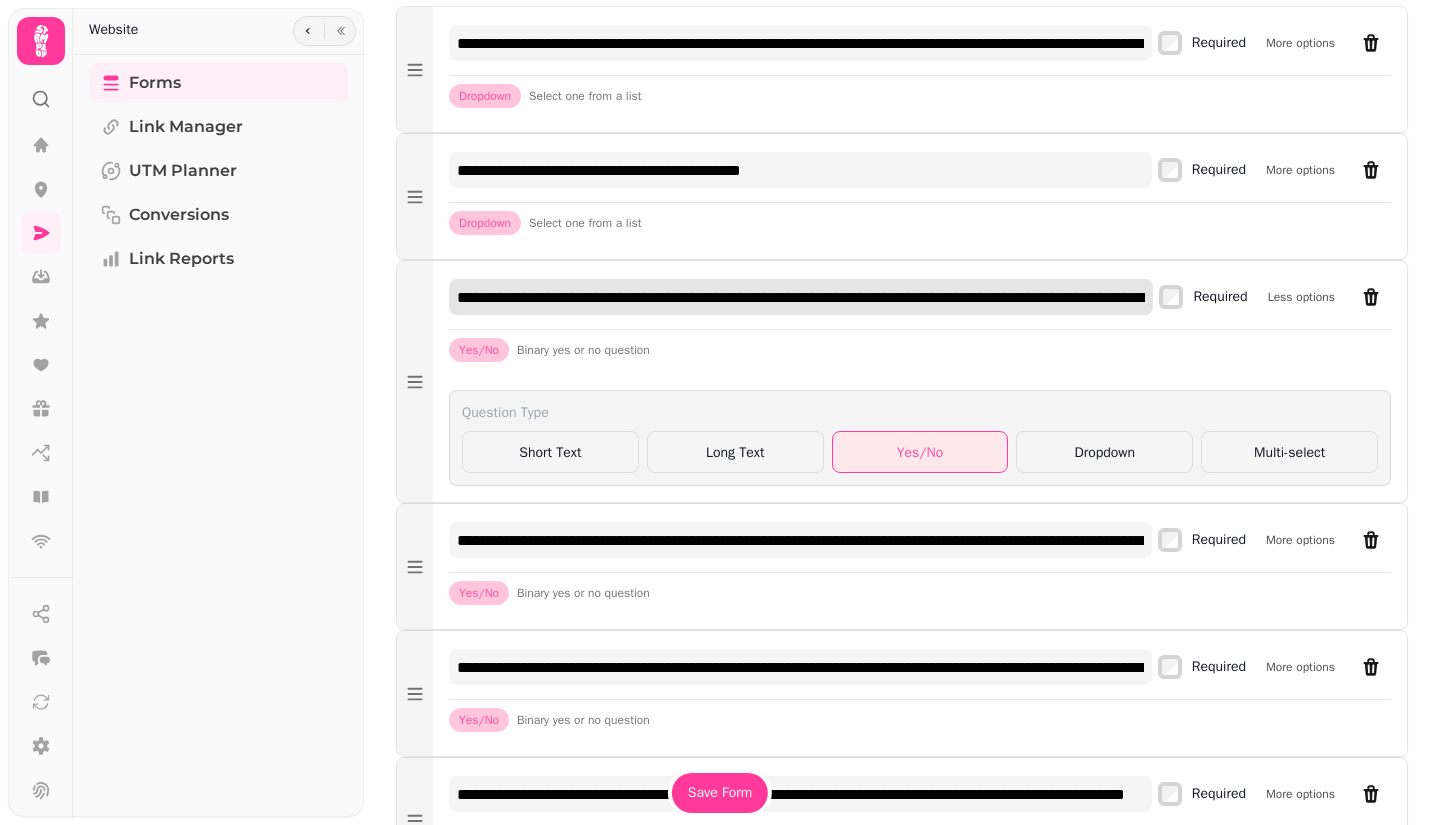 click on "**********" at bounding box center [801, 297] 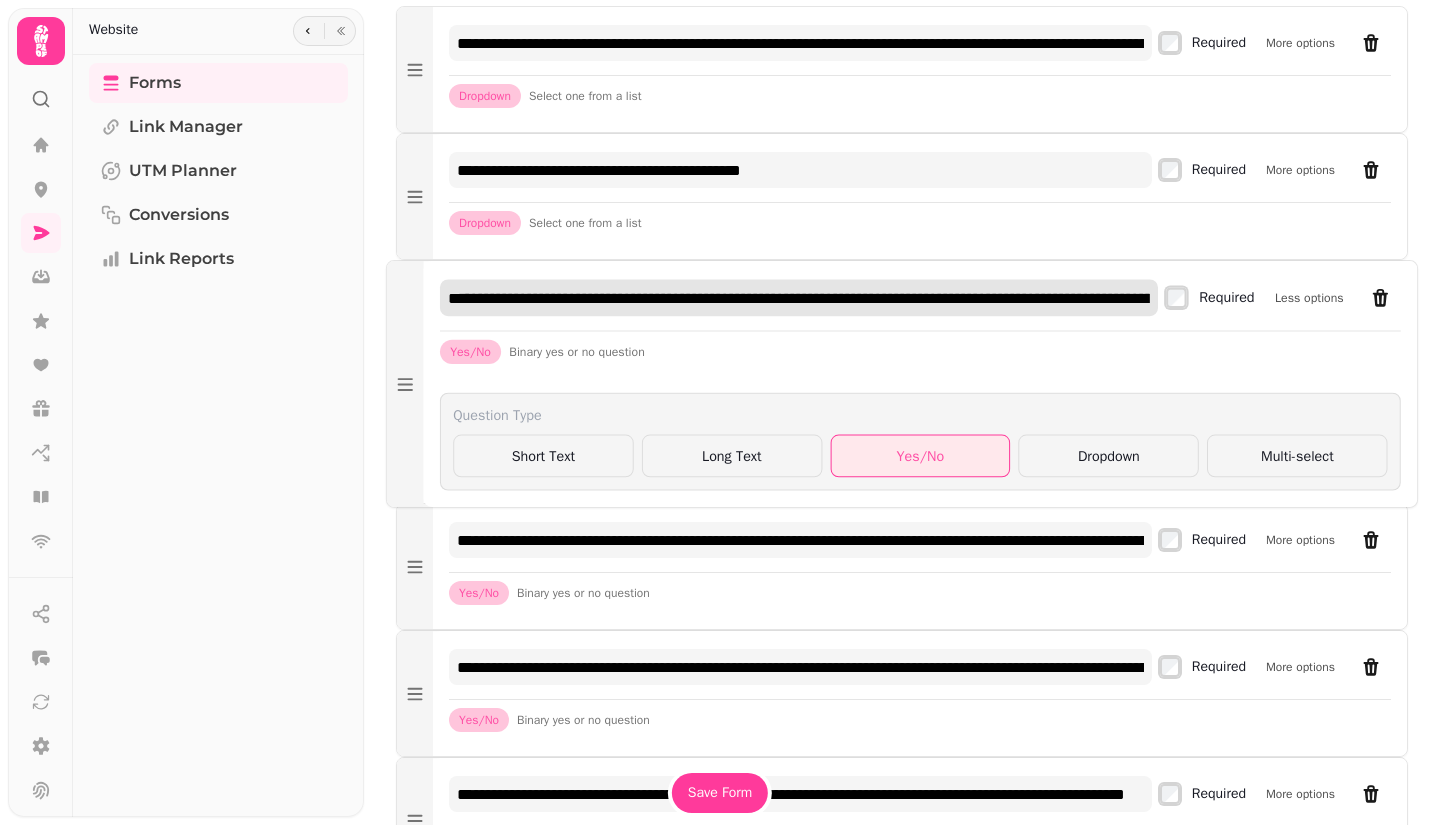 scroll, scrollTop: 0, scrollLeft: 261, axis: horizontal 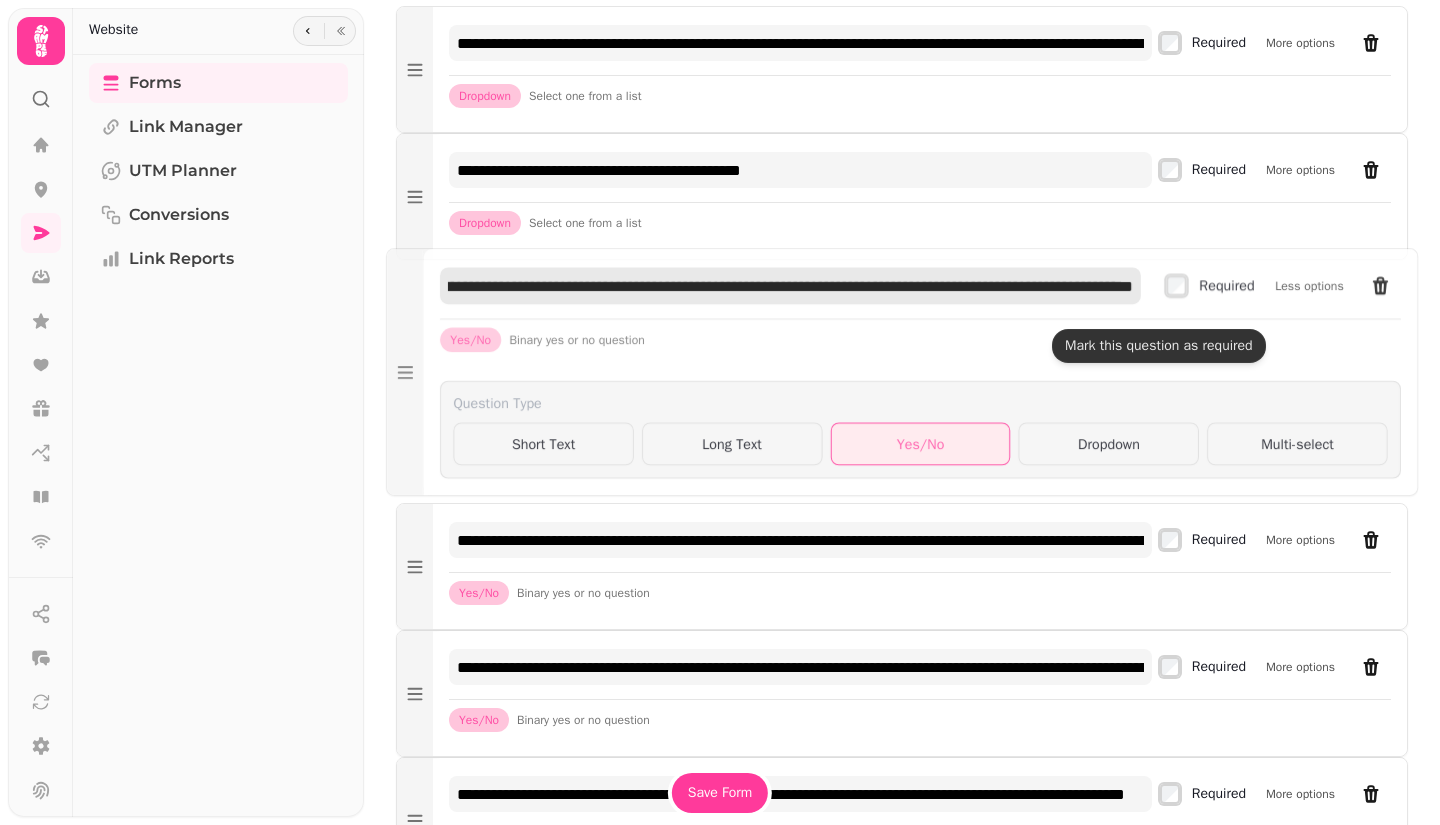 drag, startPoint x: 457, startPoint y: 323, endPoint x: 1262, endPoint y: 313, distance: 805.06213 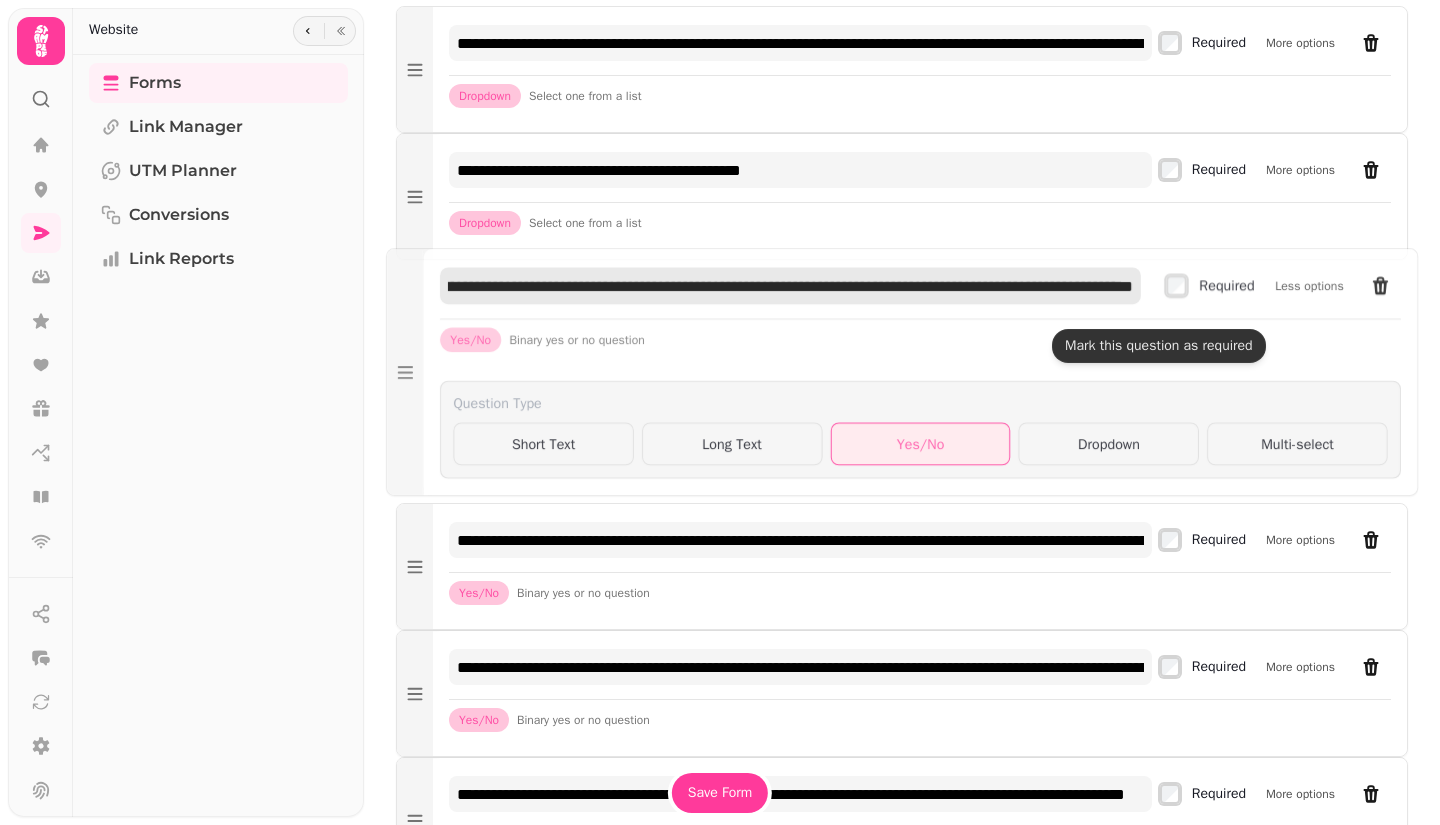 click on "**********" at bounding box center [920, 293] 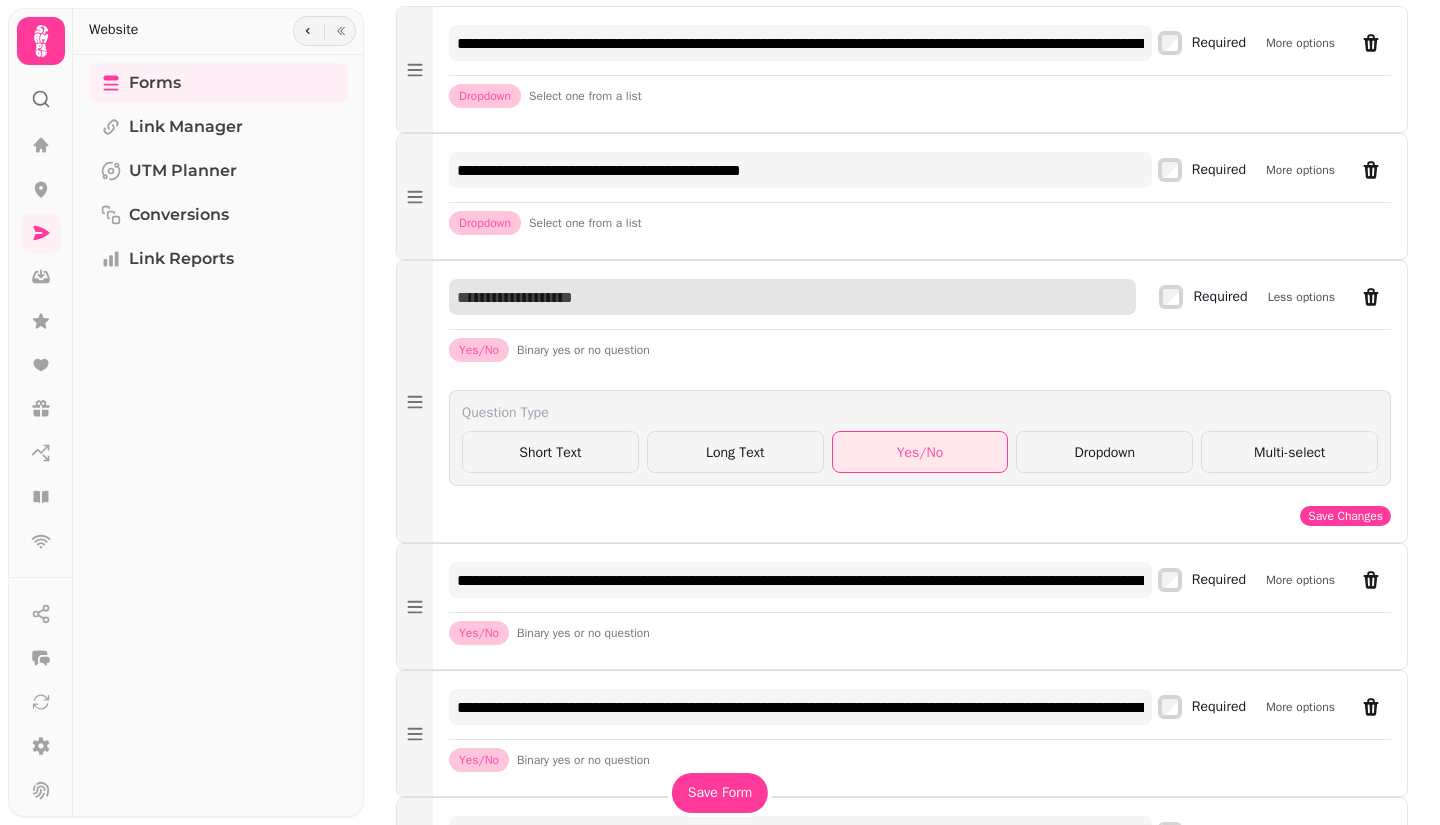 scroll, scrollTop: 0, scrollLeft: 0, axis: both 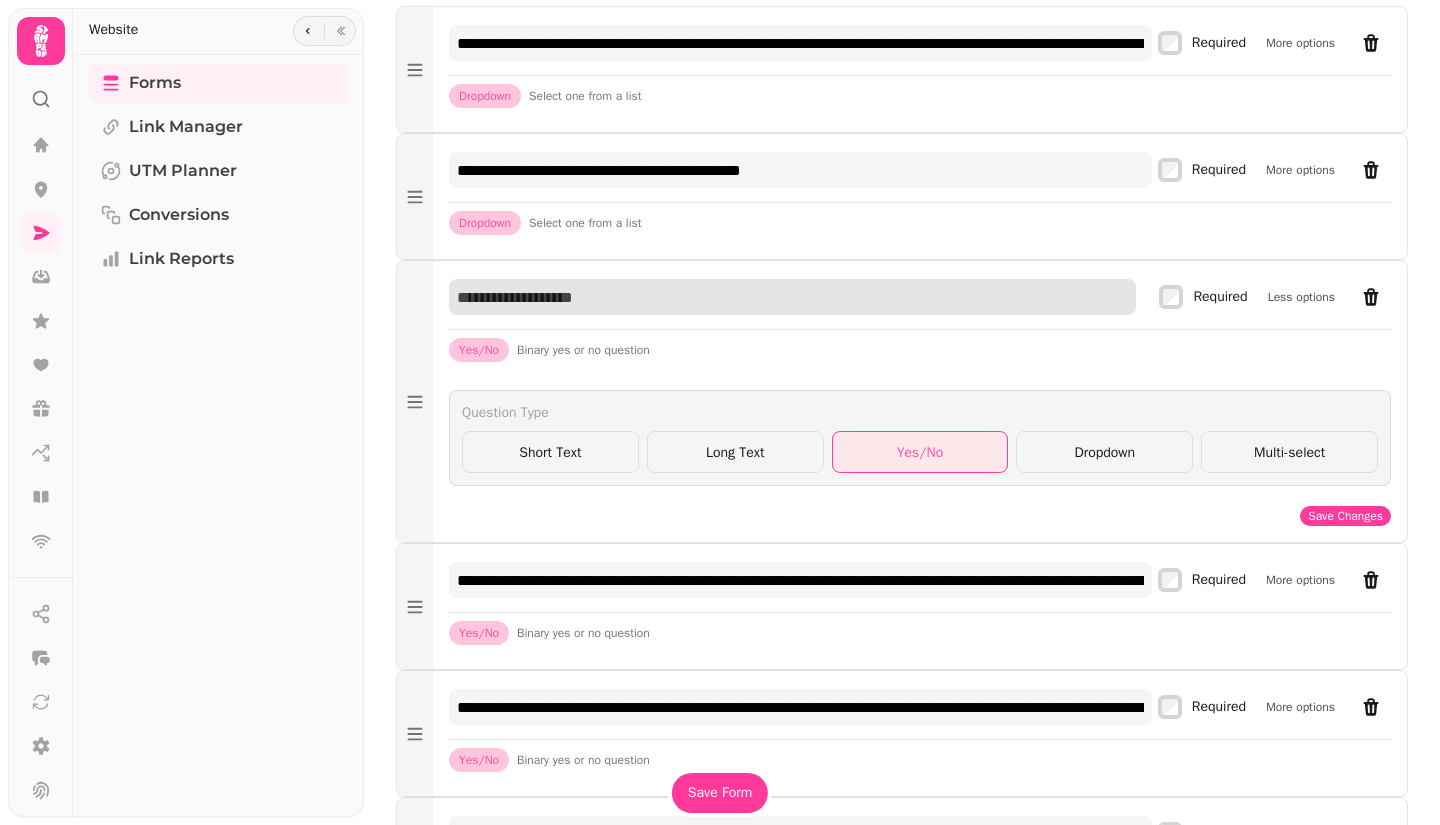 paste on "**********" 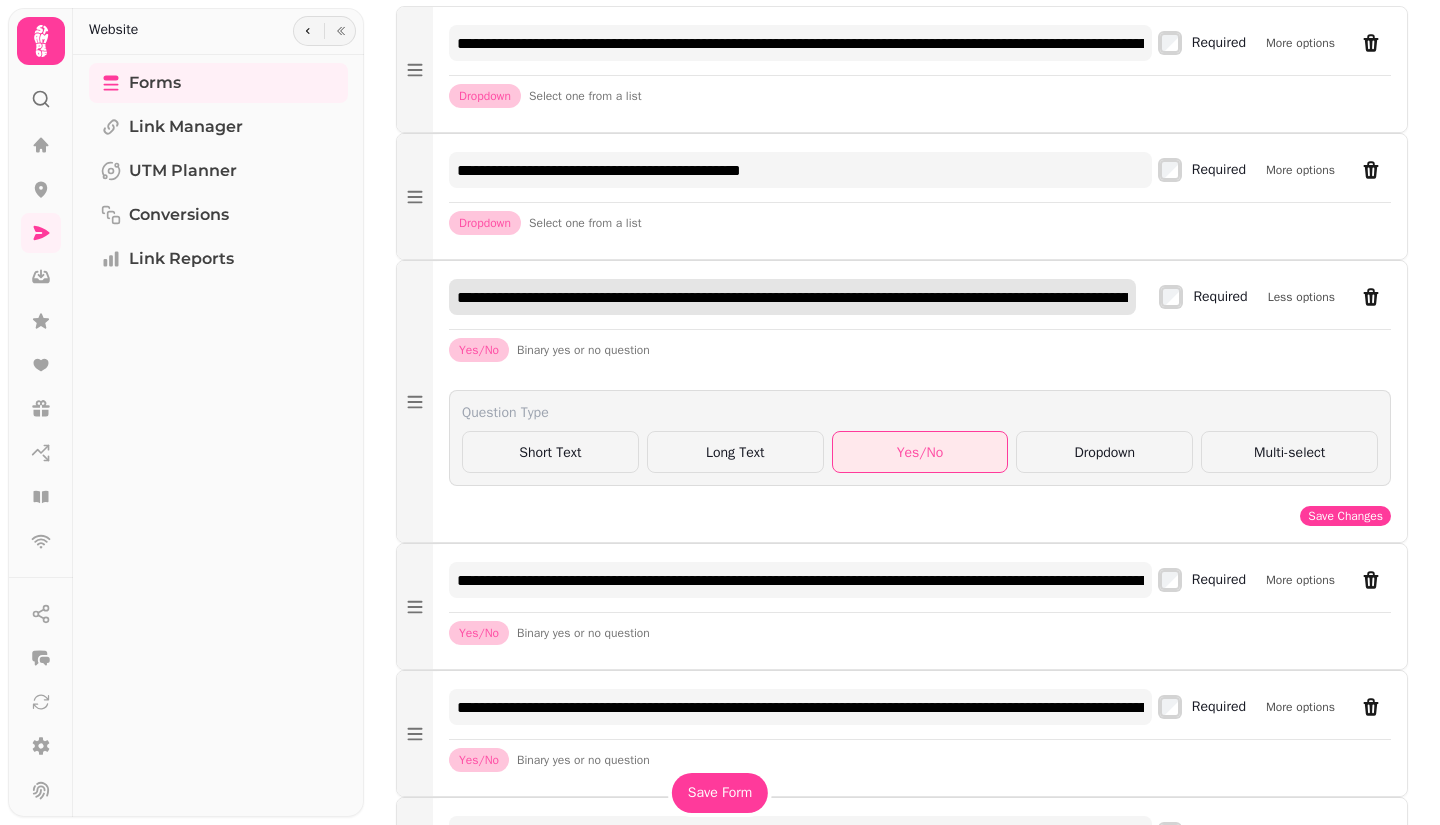 scroll, scrollTop: 0, scrollLeft: 3308, axis: horizontal 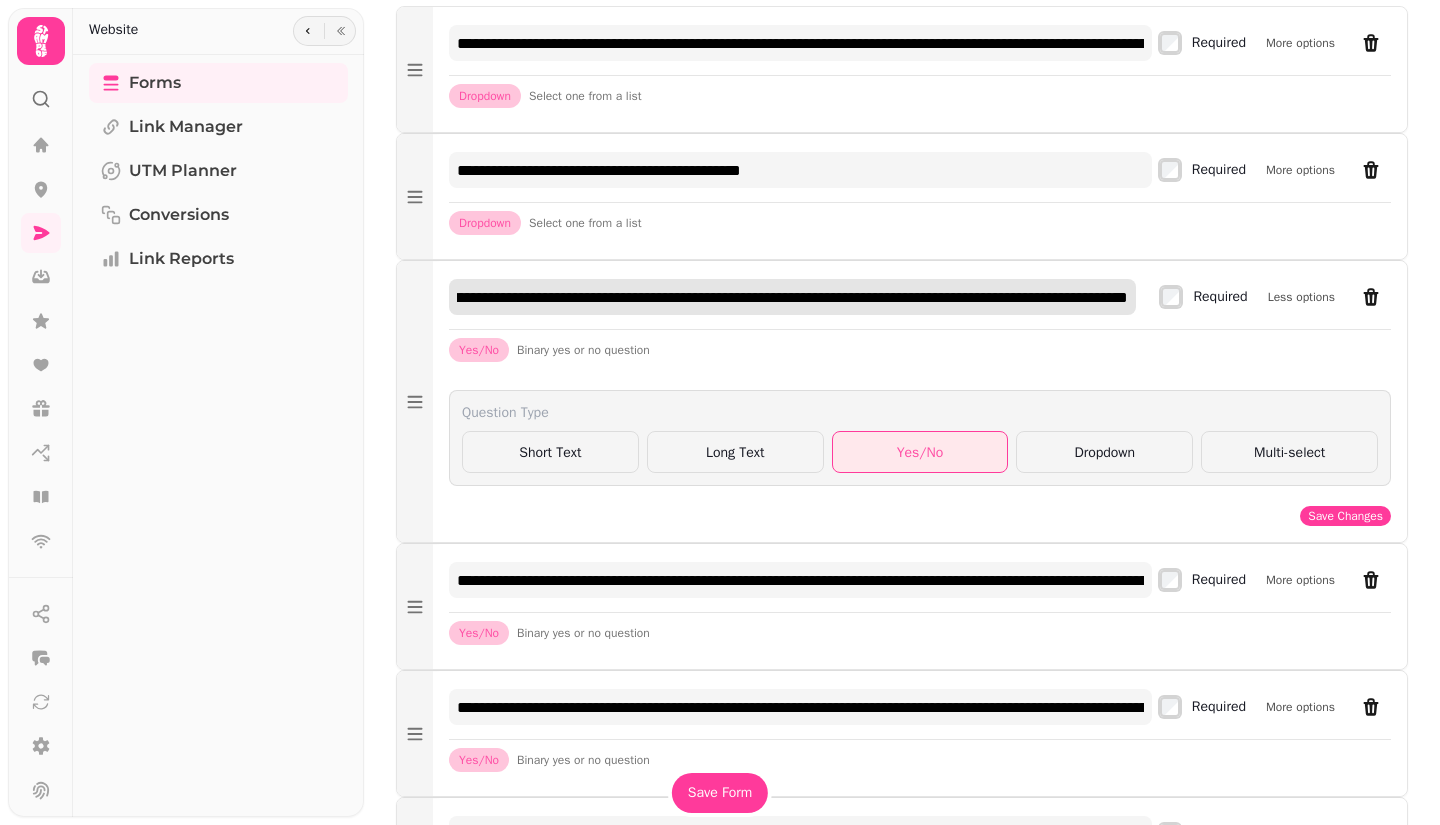 type on "**********" 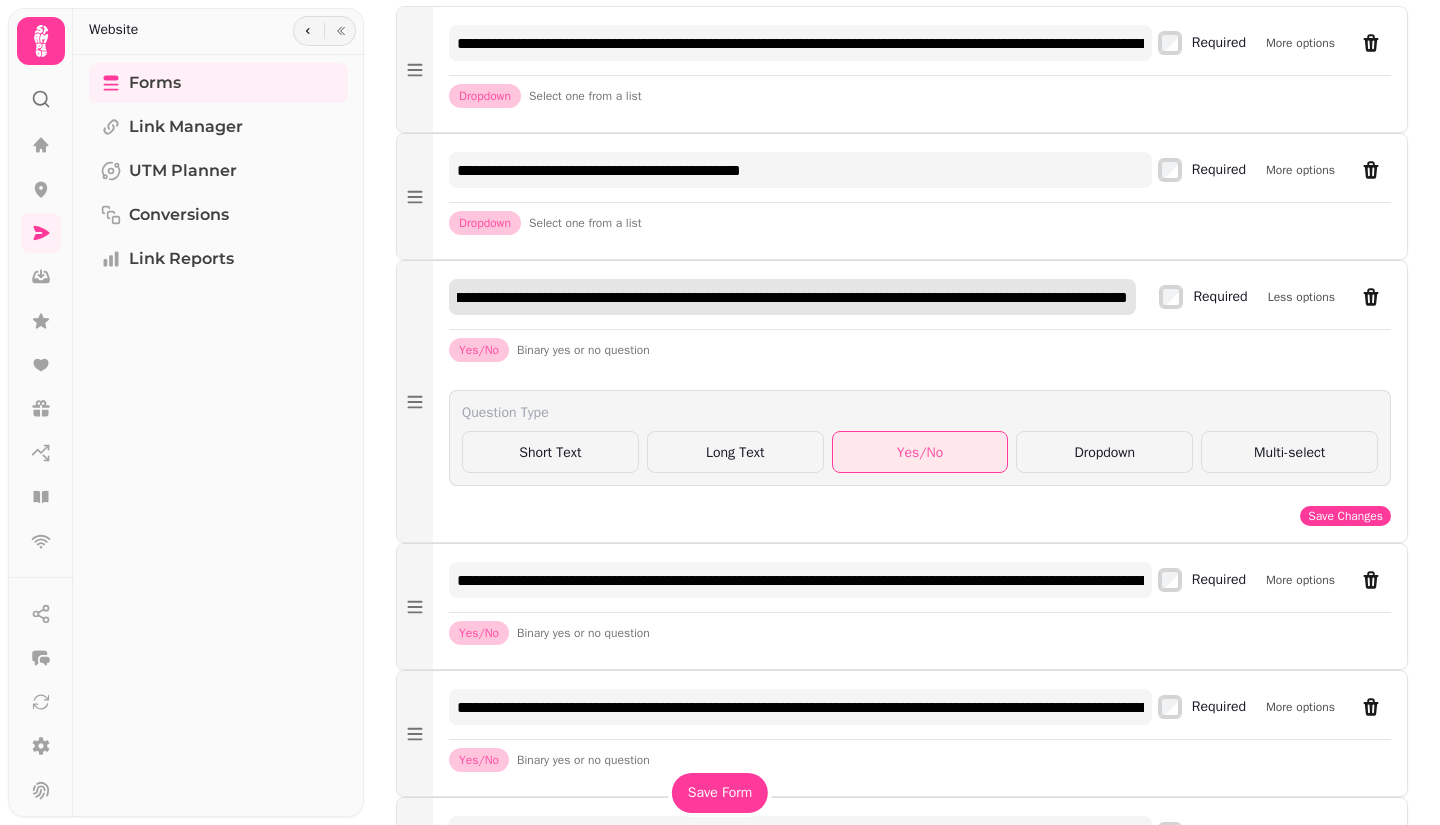 scroll, scrollTop: 0, scrollLeft: 0, axis: both 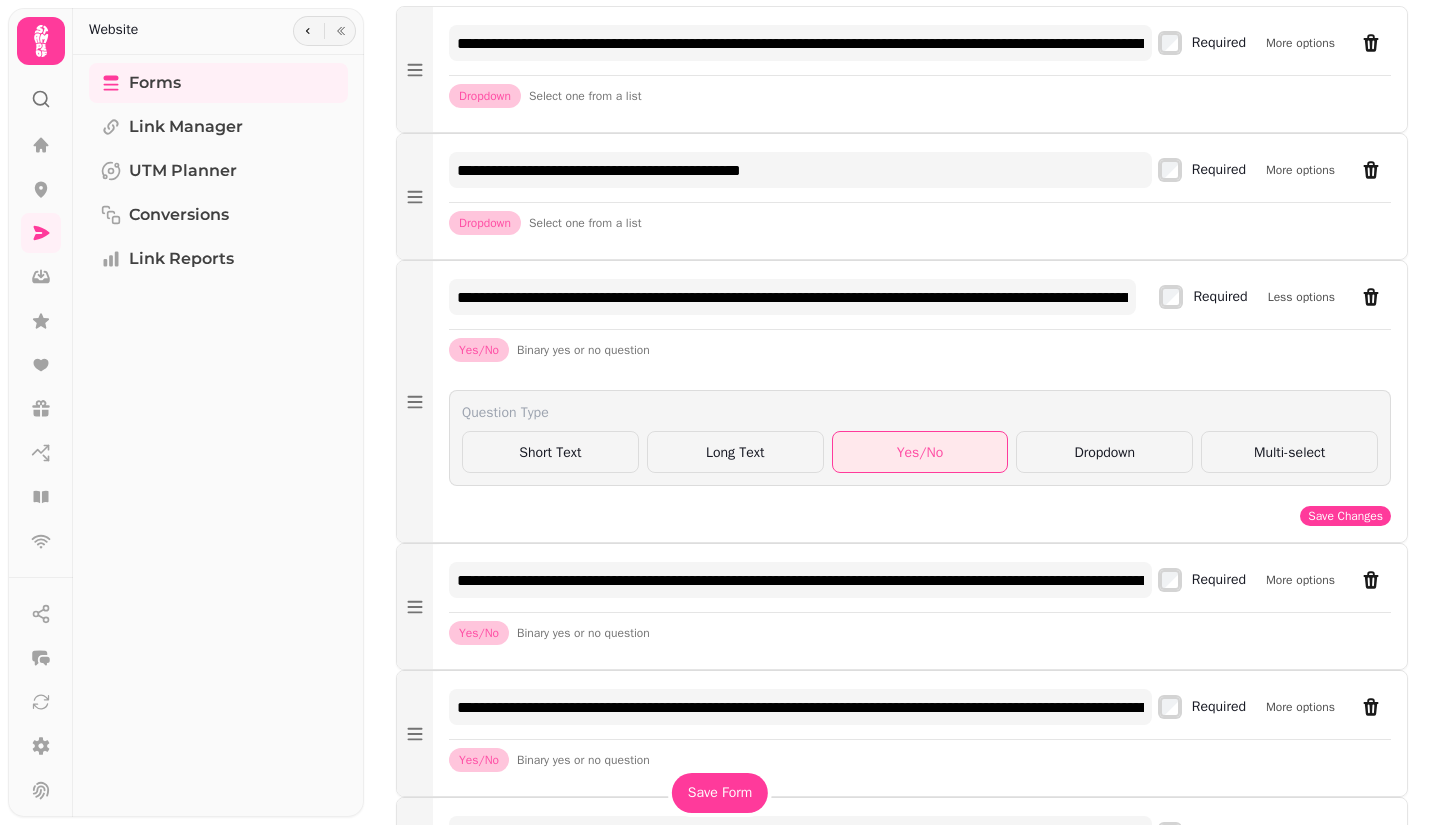 click on "Dropdown" at bounding box center [1104, 452] 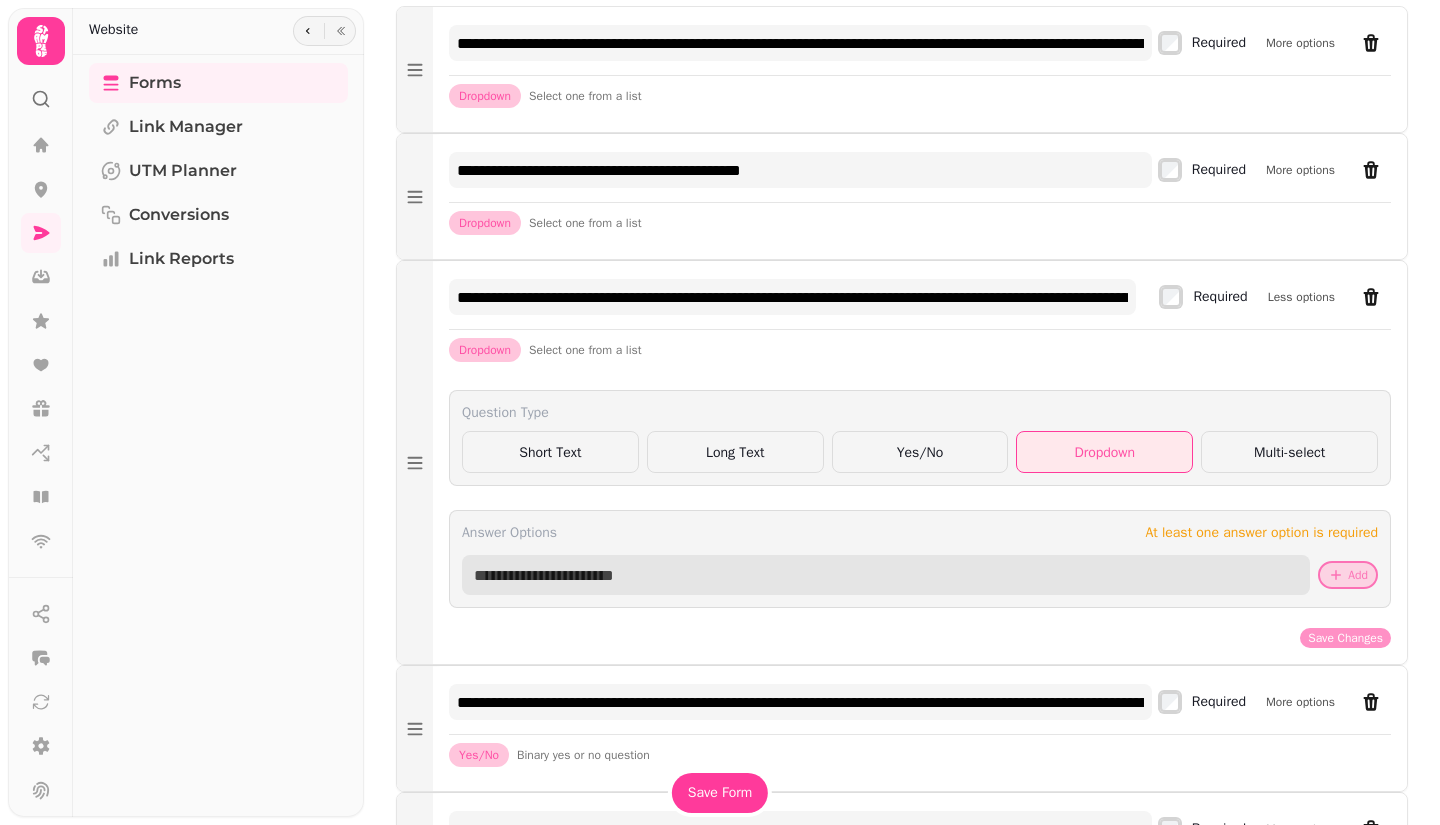 click at bounding box center [886, 575] 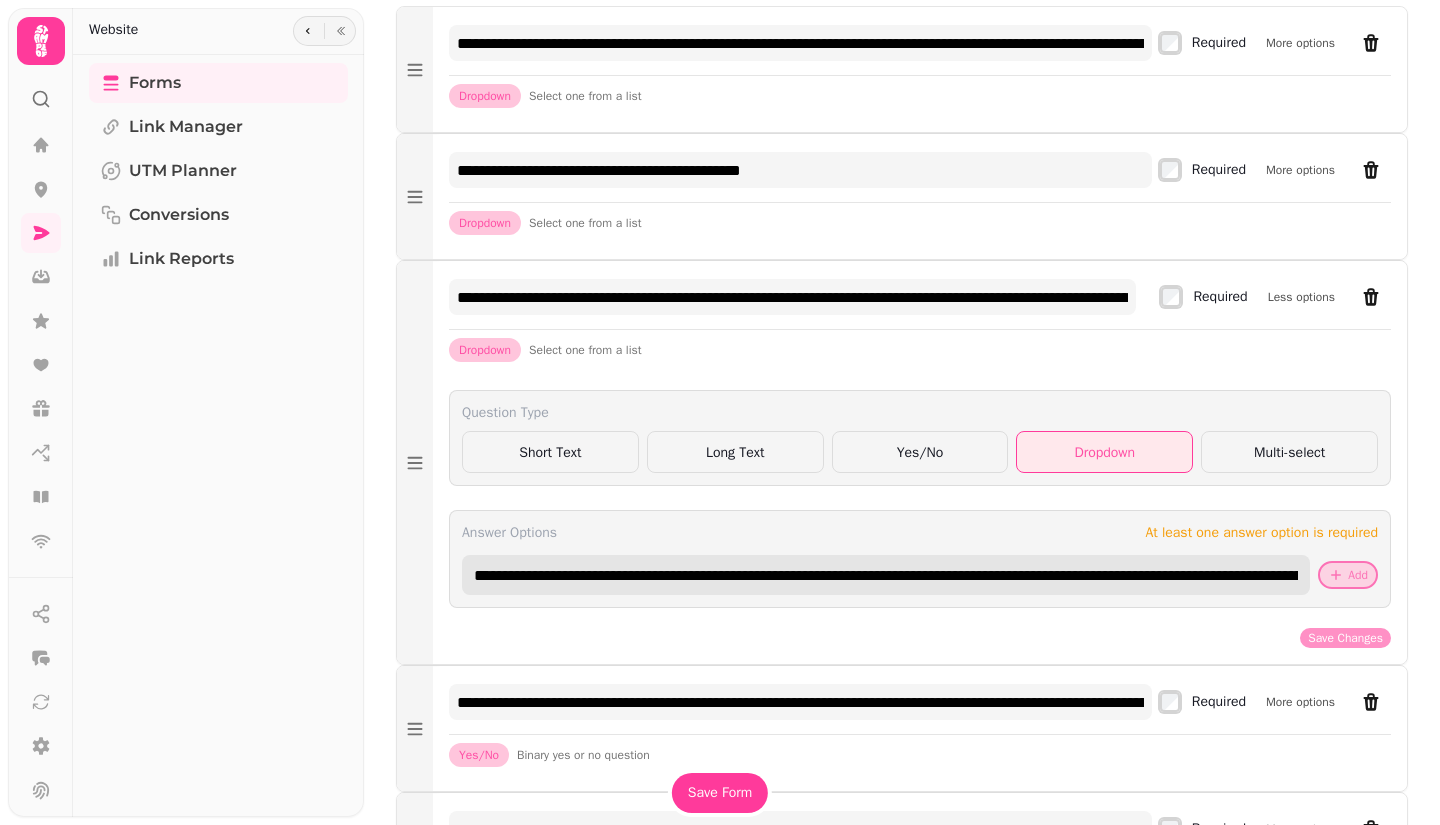 scroll, scrollTop: 0, scrollLeft: 277, axis: horizontal 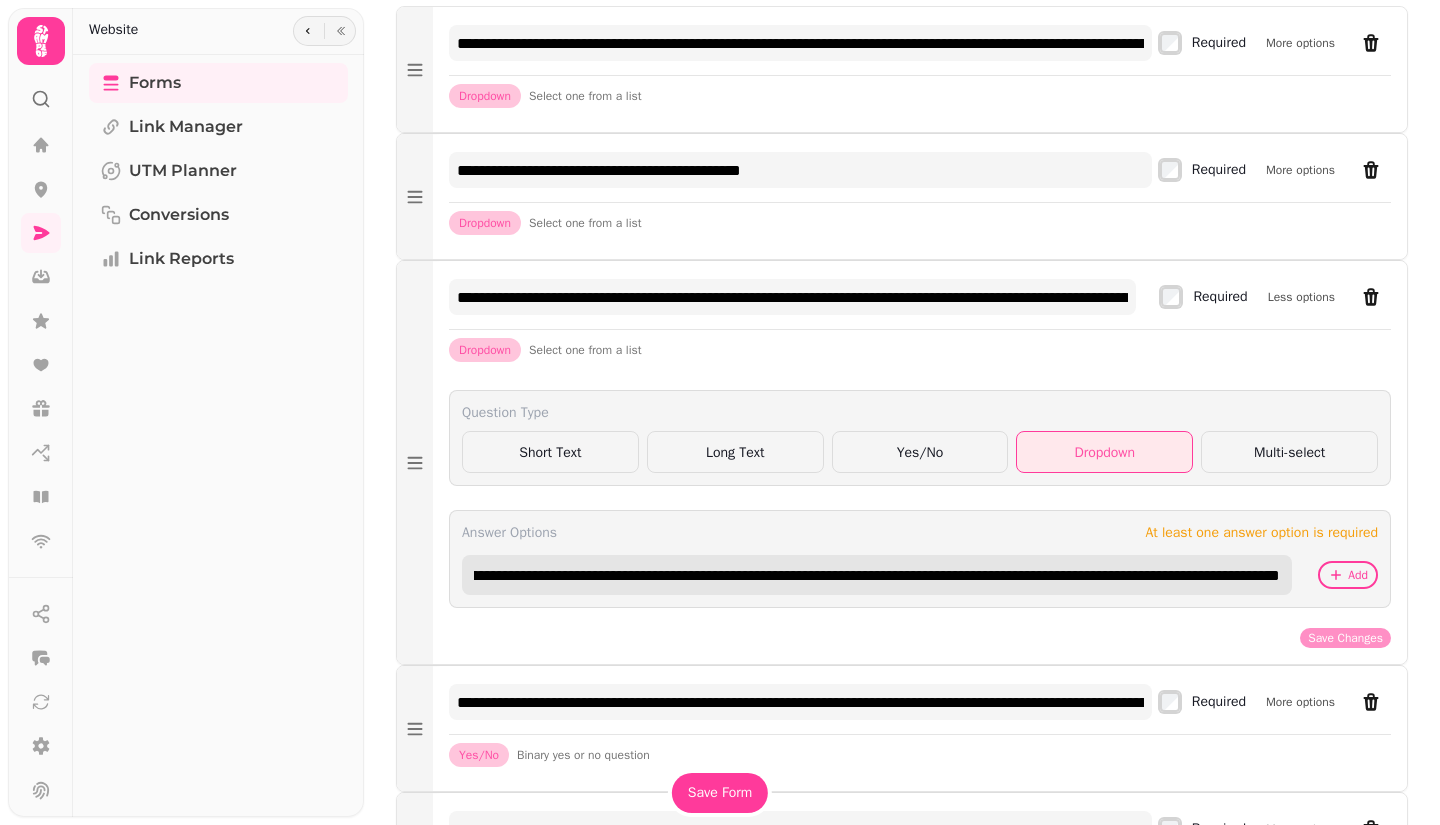 type on "**********" 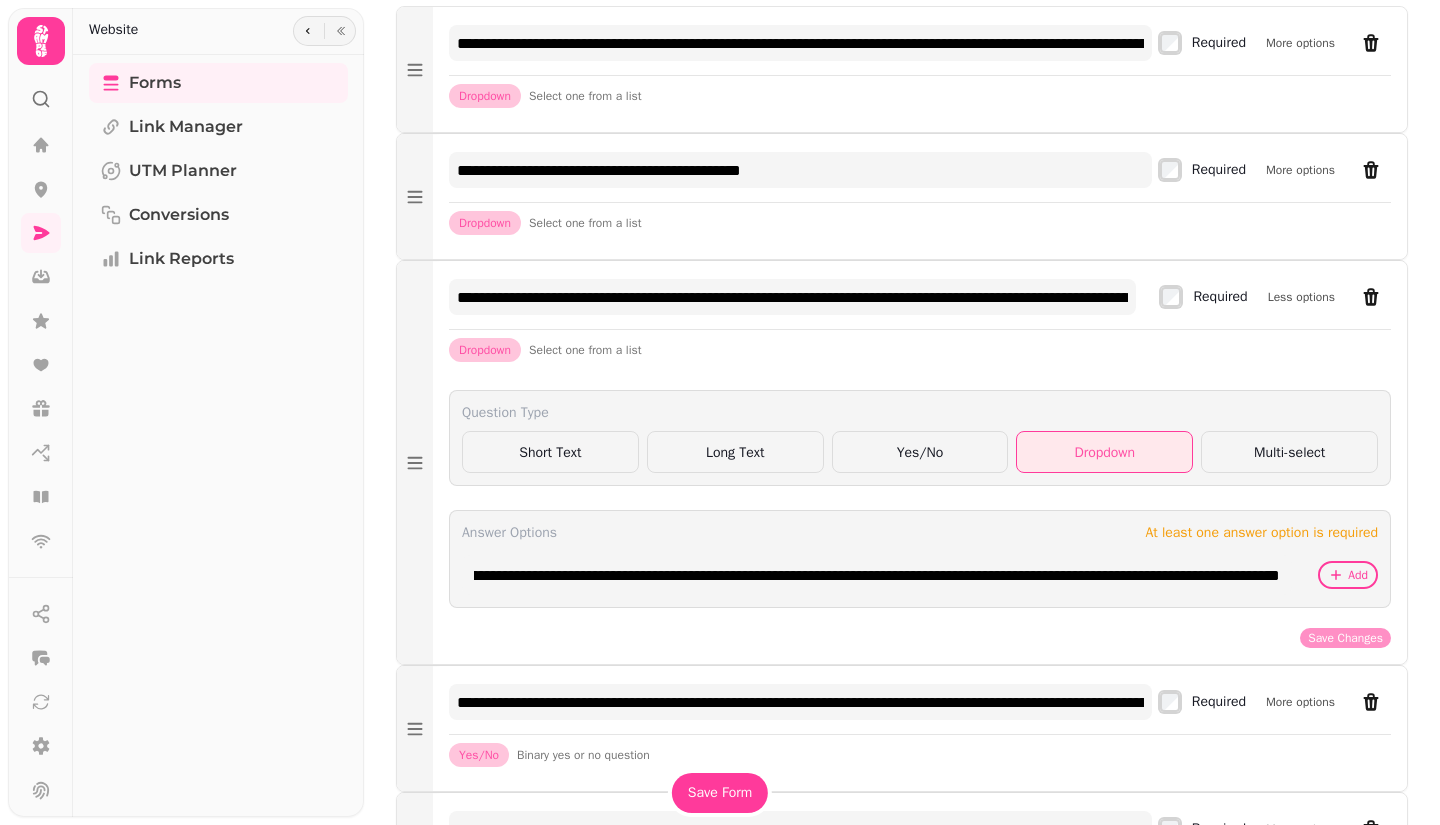 scroll, scrollTop: 0, scrollLeft: 0, axis: both 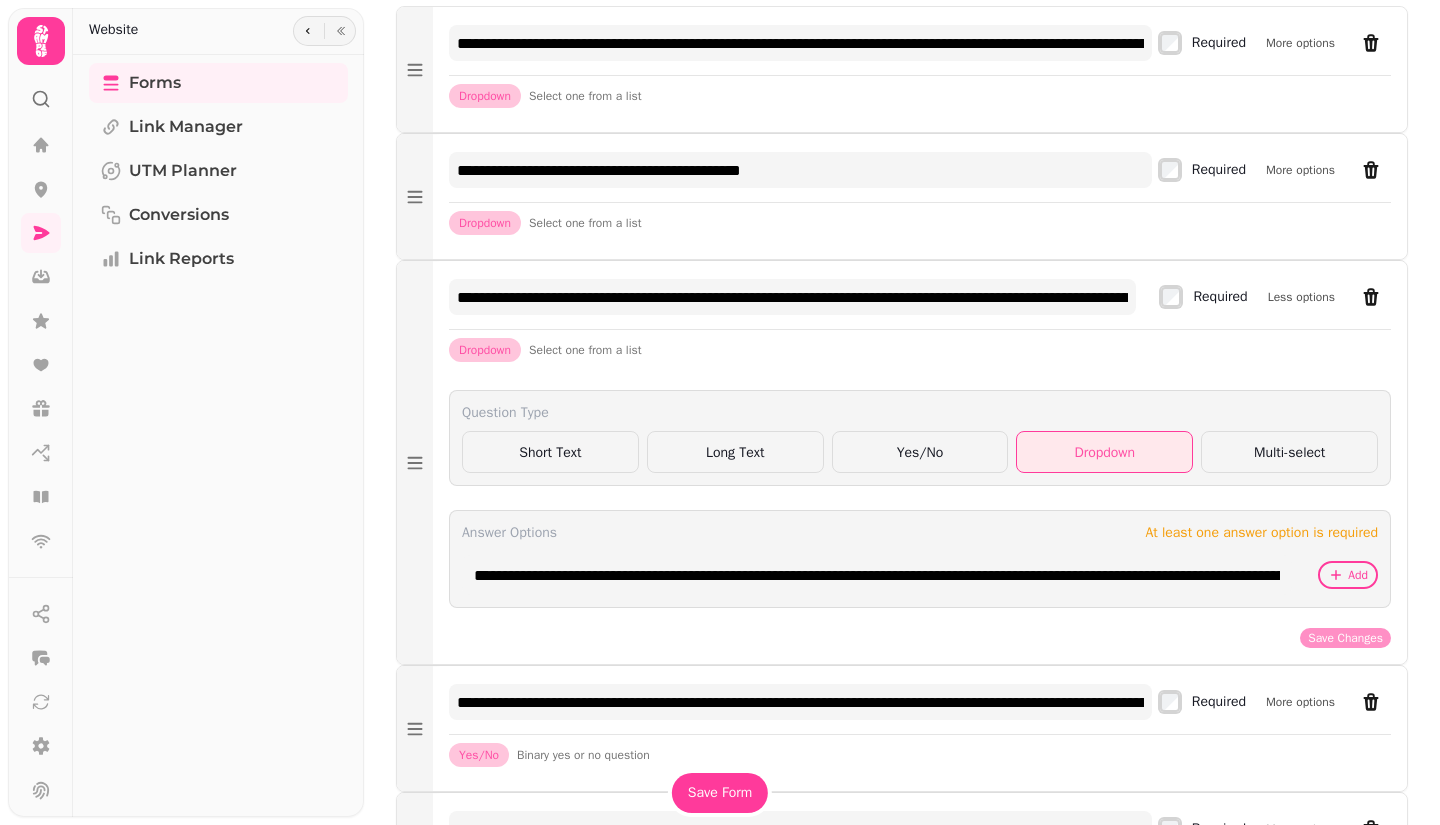 click on "**********" at bounding box center (920, 462) 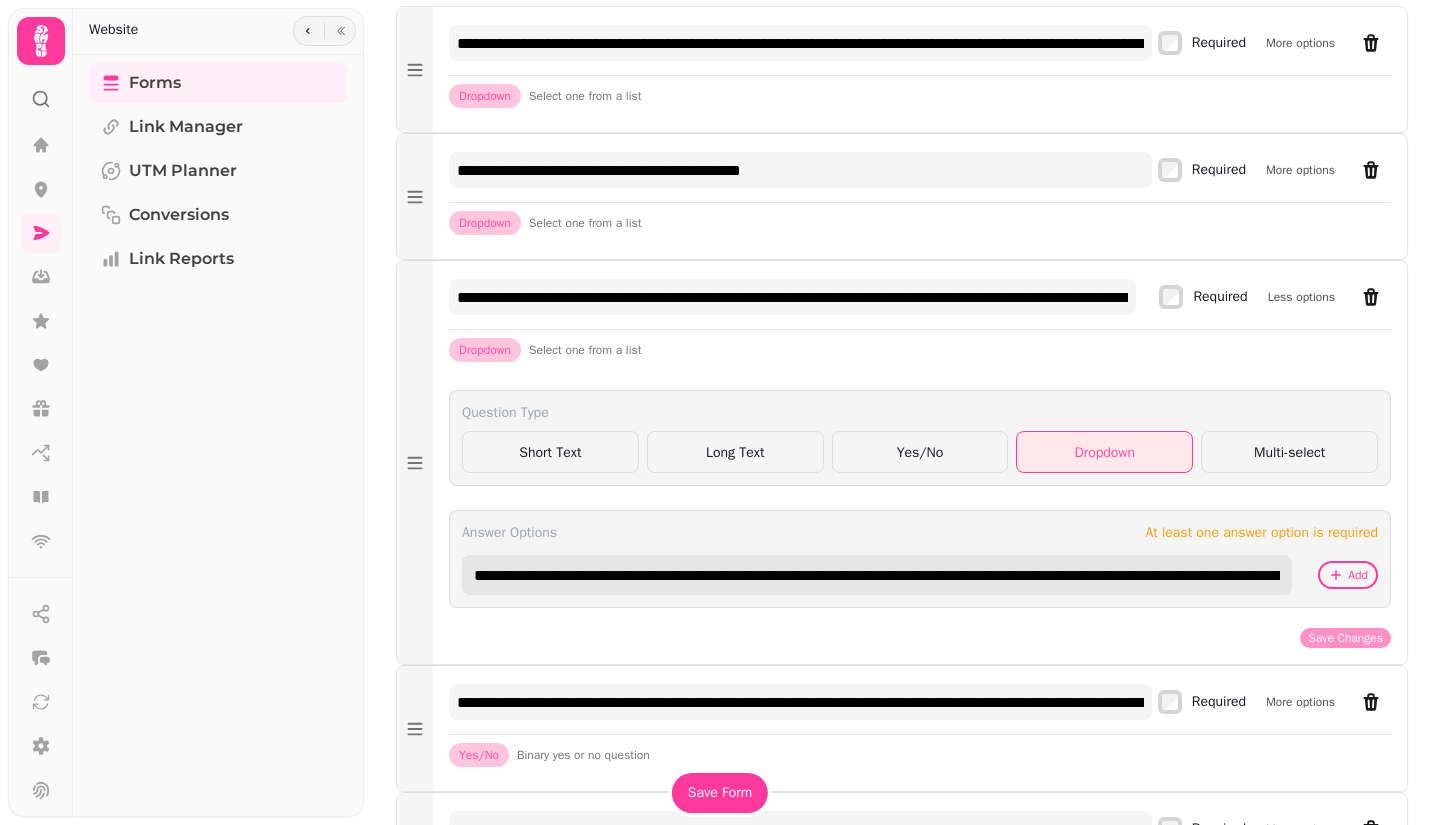click on "**********" at bounding box center [877, 575] 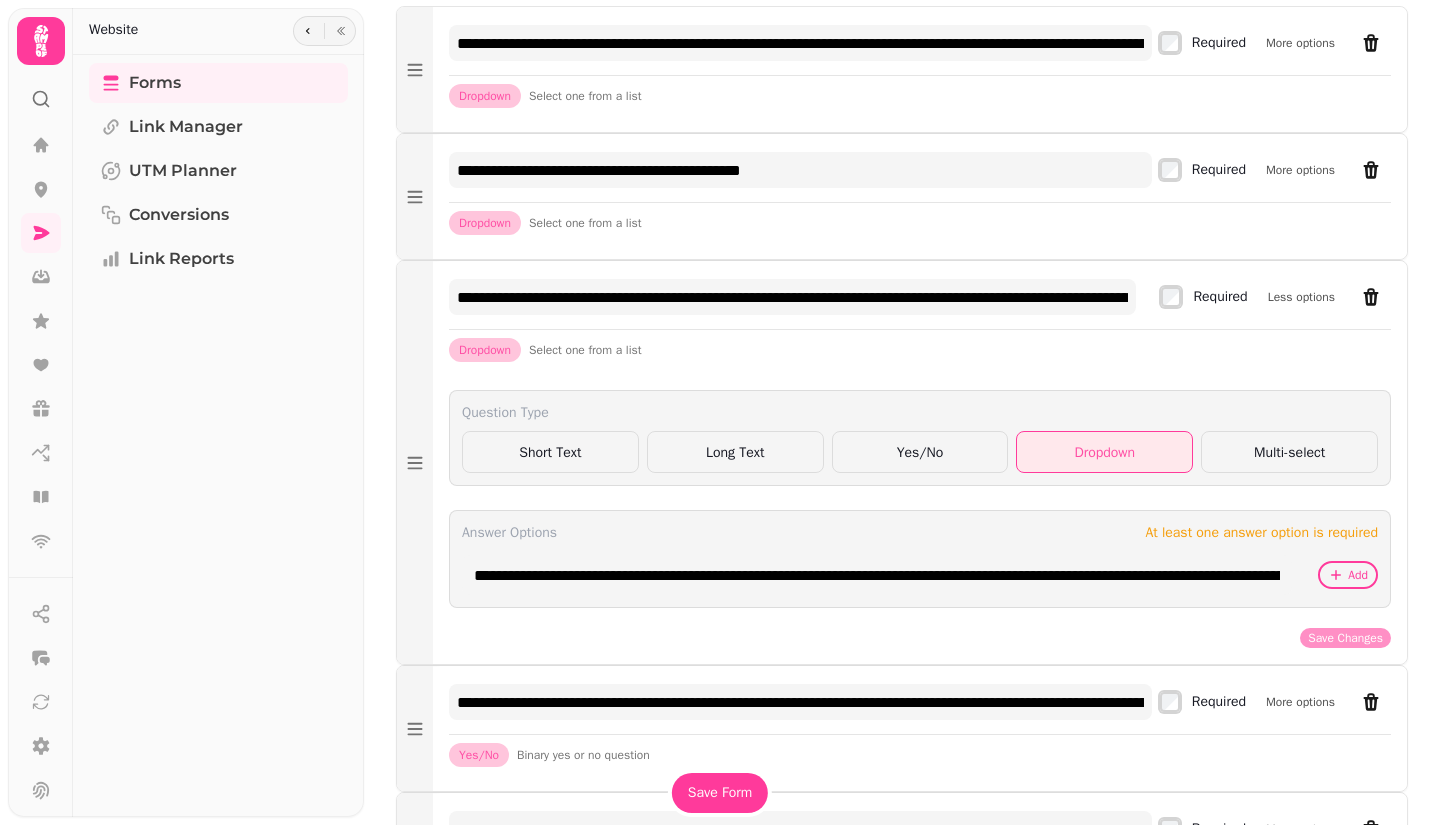 click 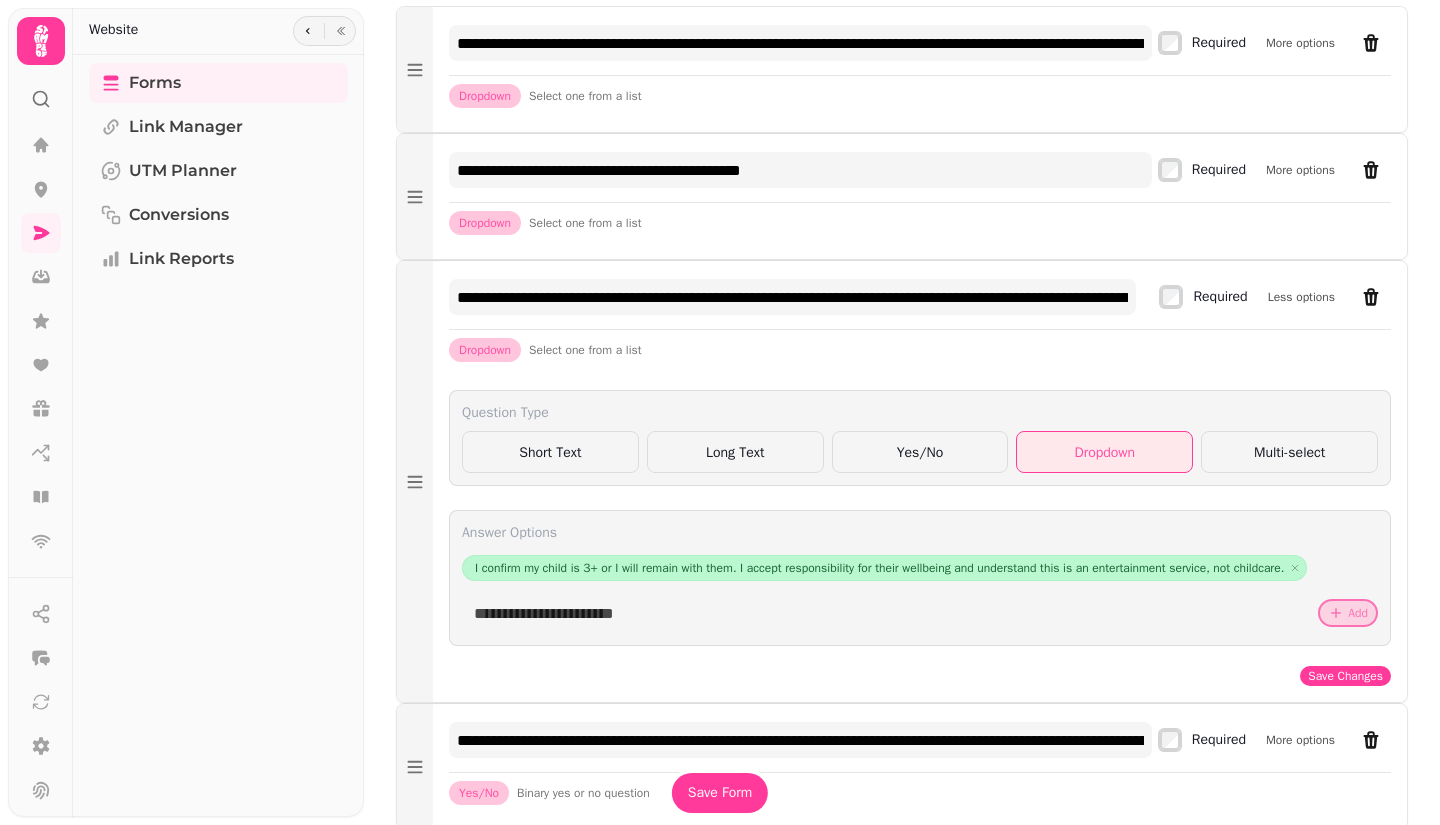 click on "Save Changes" at bounding box center [1345, 676] 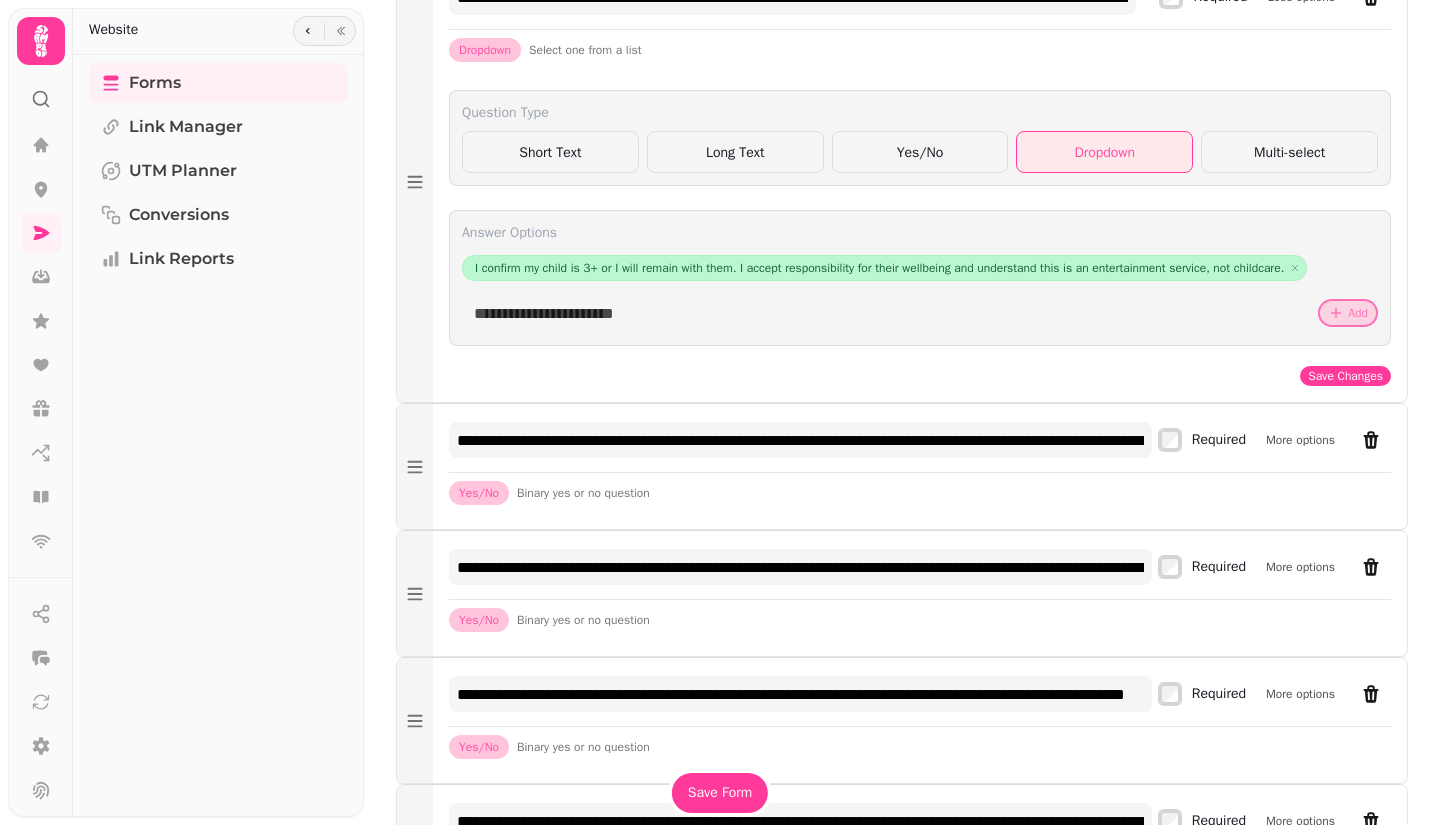 scroll, scrollTop: 2000, scrollLeft: 0, axis: vertical 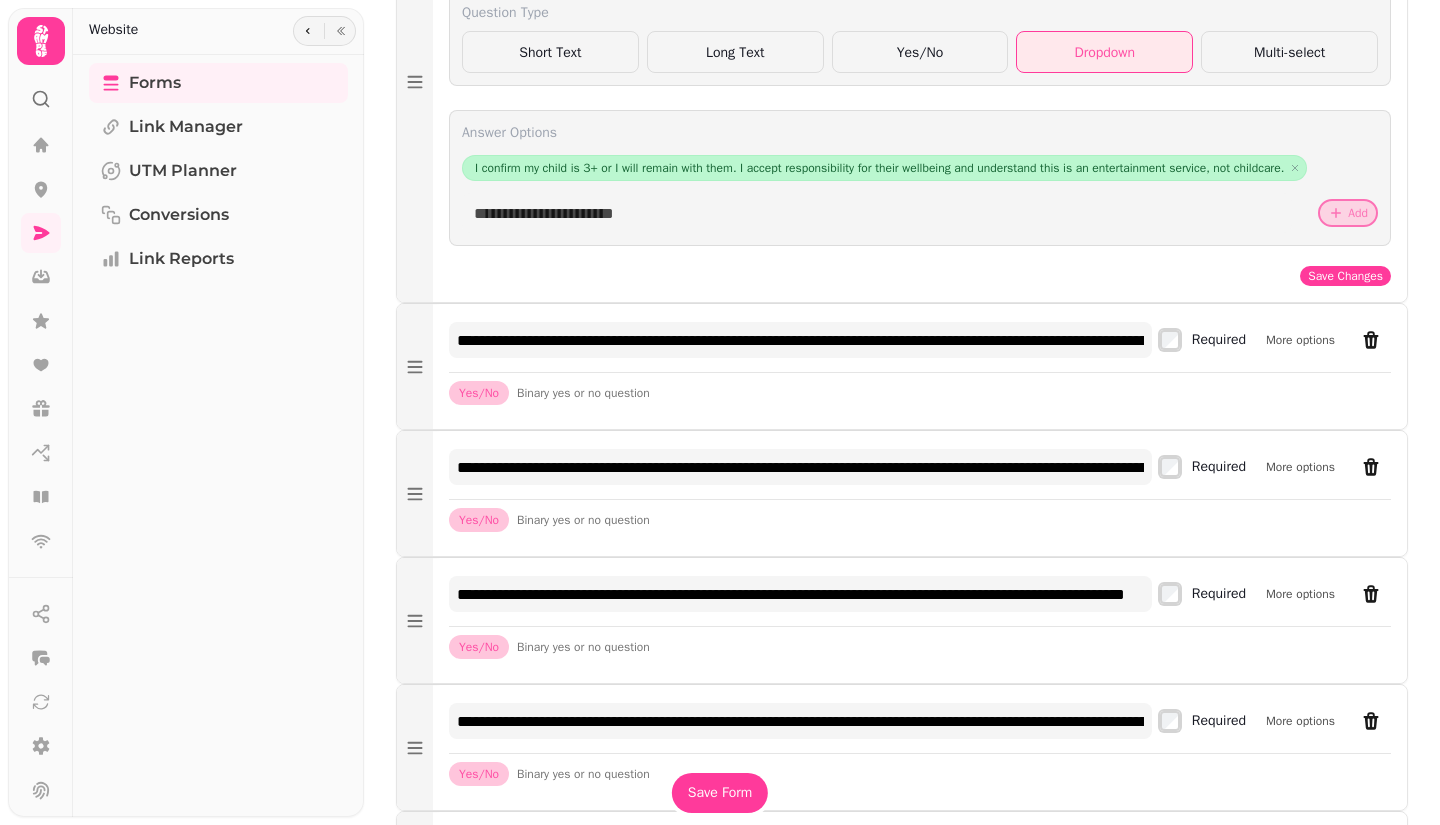 click at bounding box center [1371, 340] 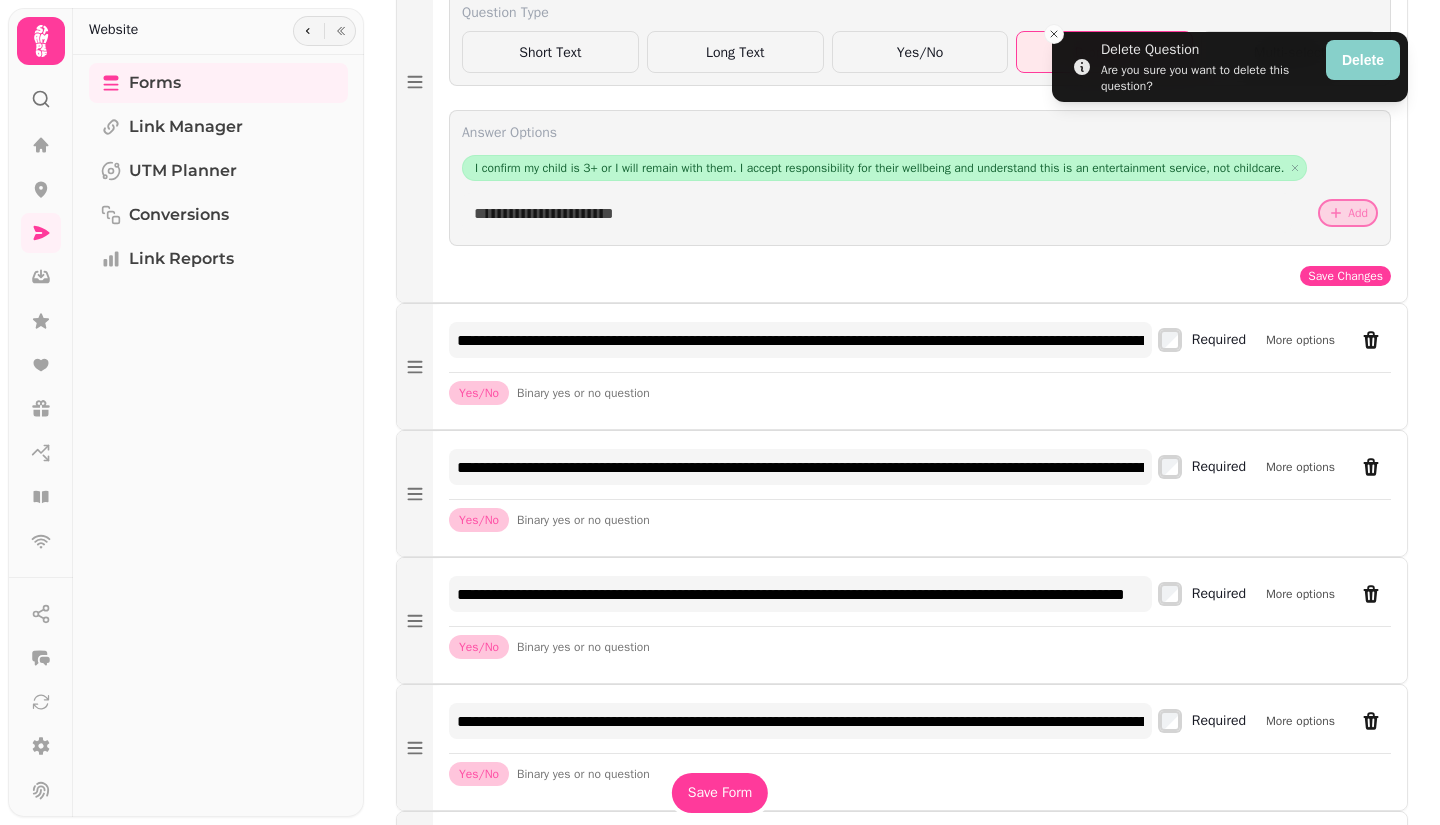 click on "Delete" at bounding box center (1363, 60) 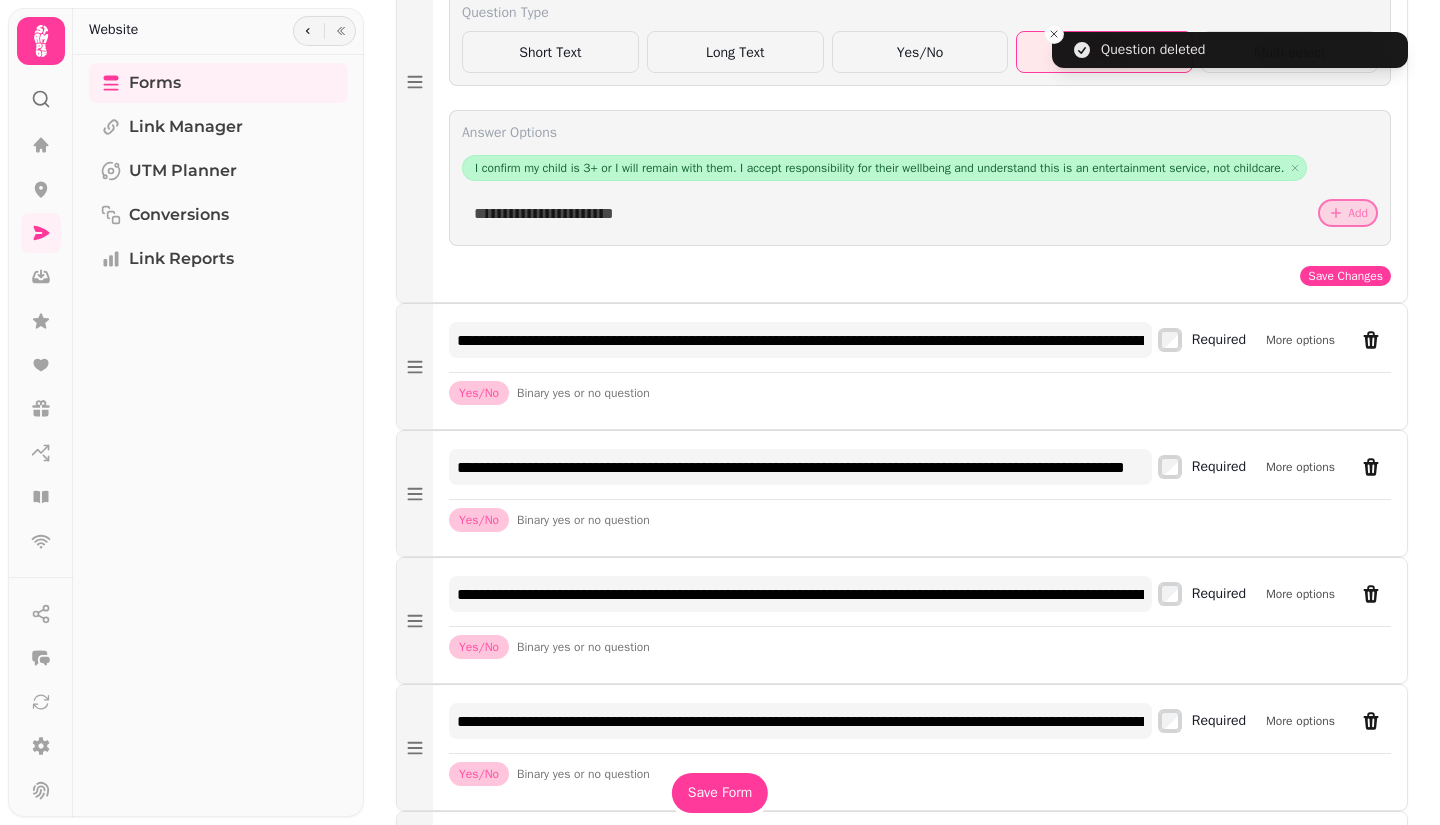 click 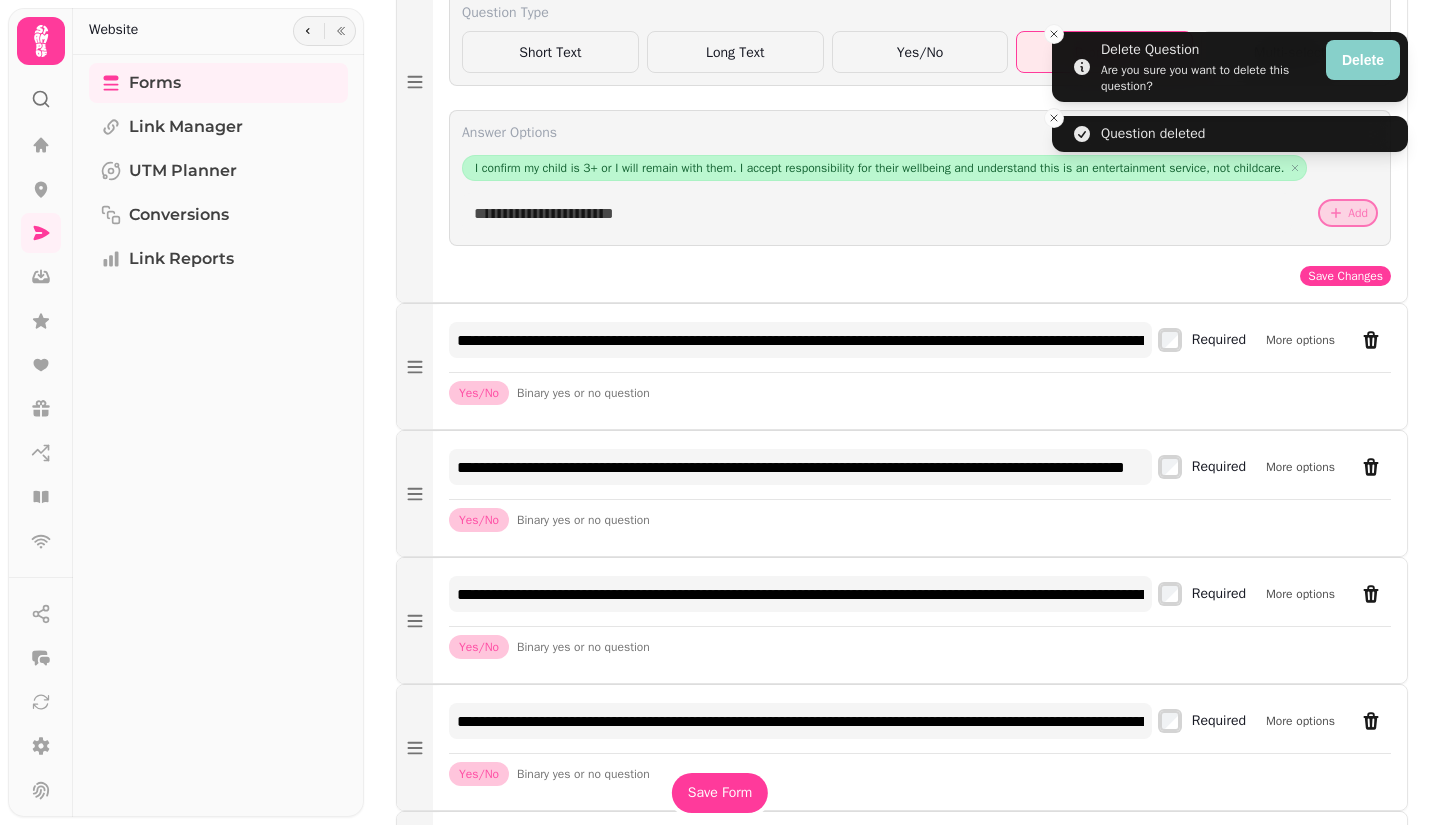 click on "Delete" at bounding box center [1363, 60] 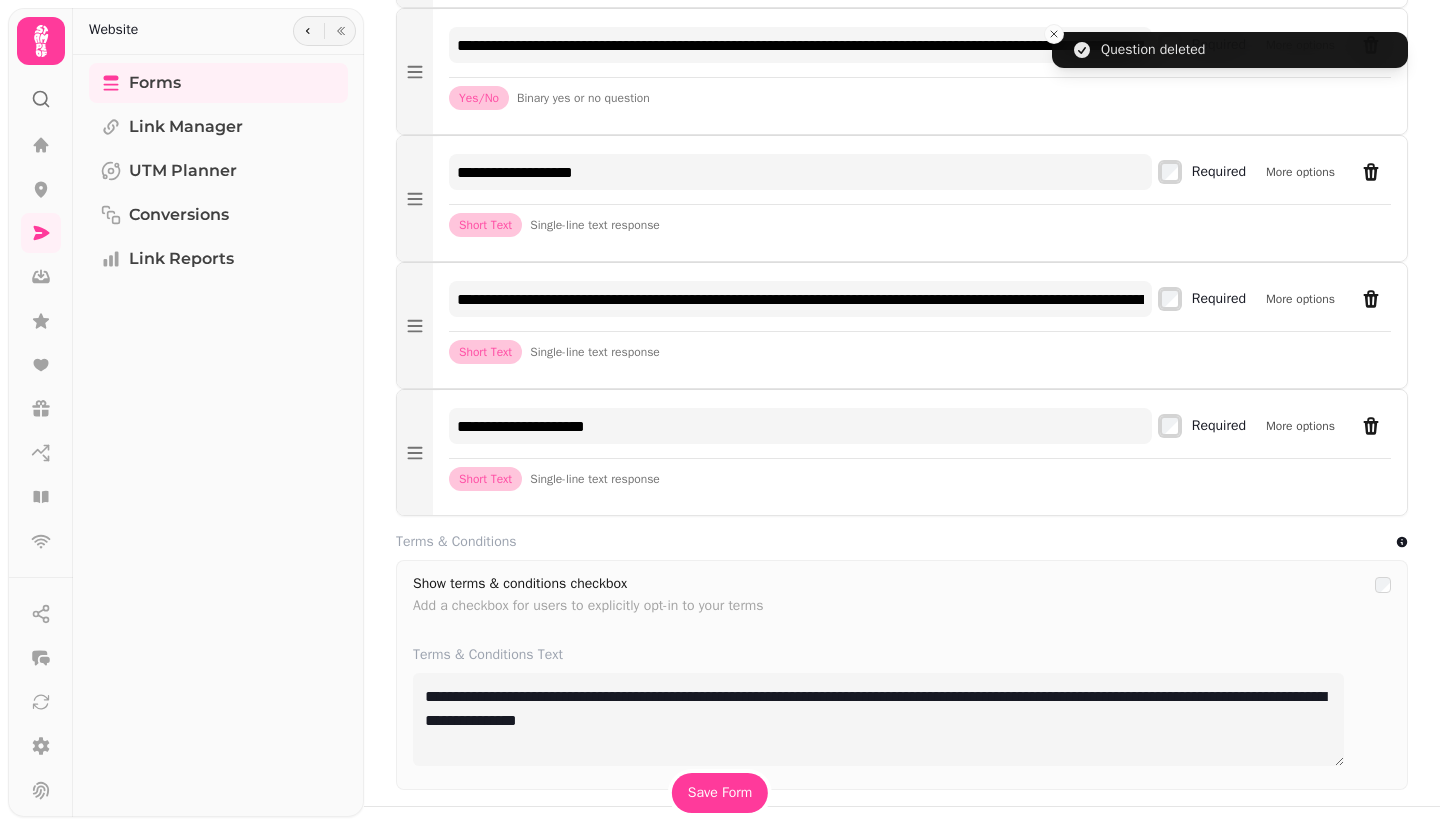 scroll, scrollTop: 2700, scrollLeft: 0, axis: vertical 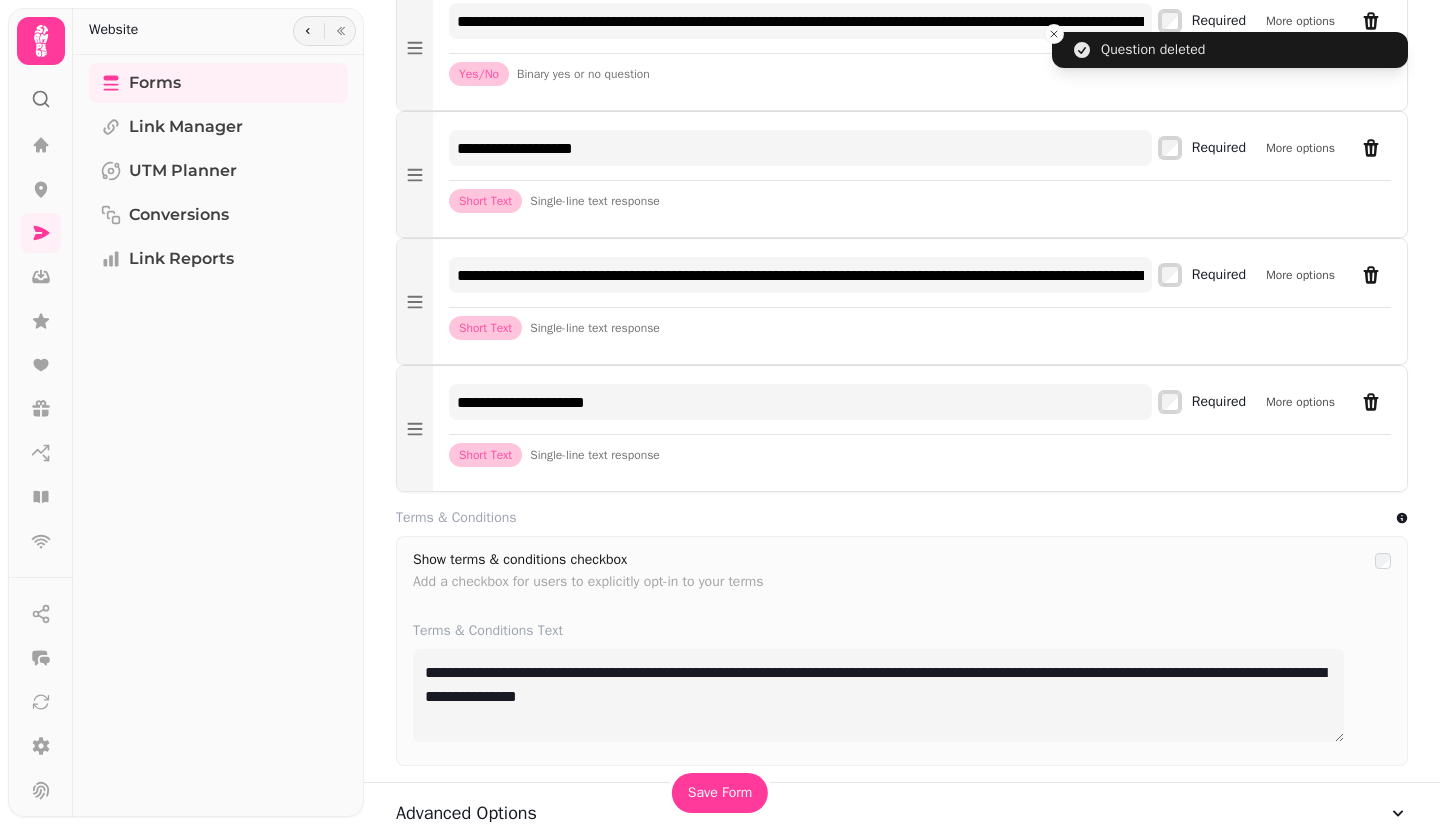 click 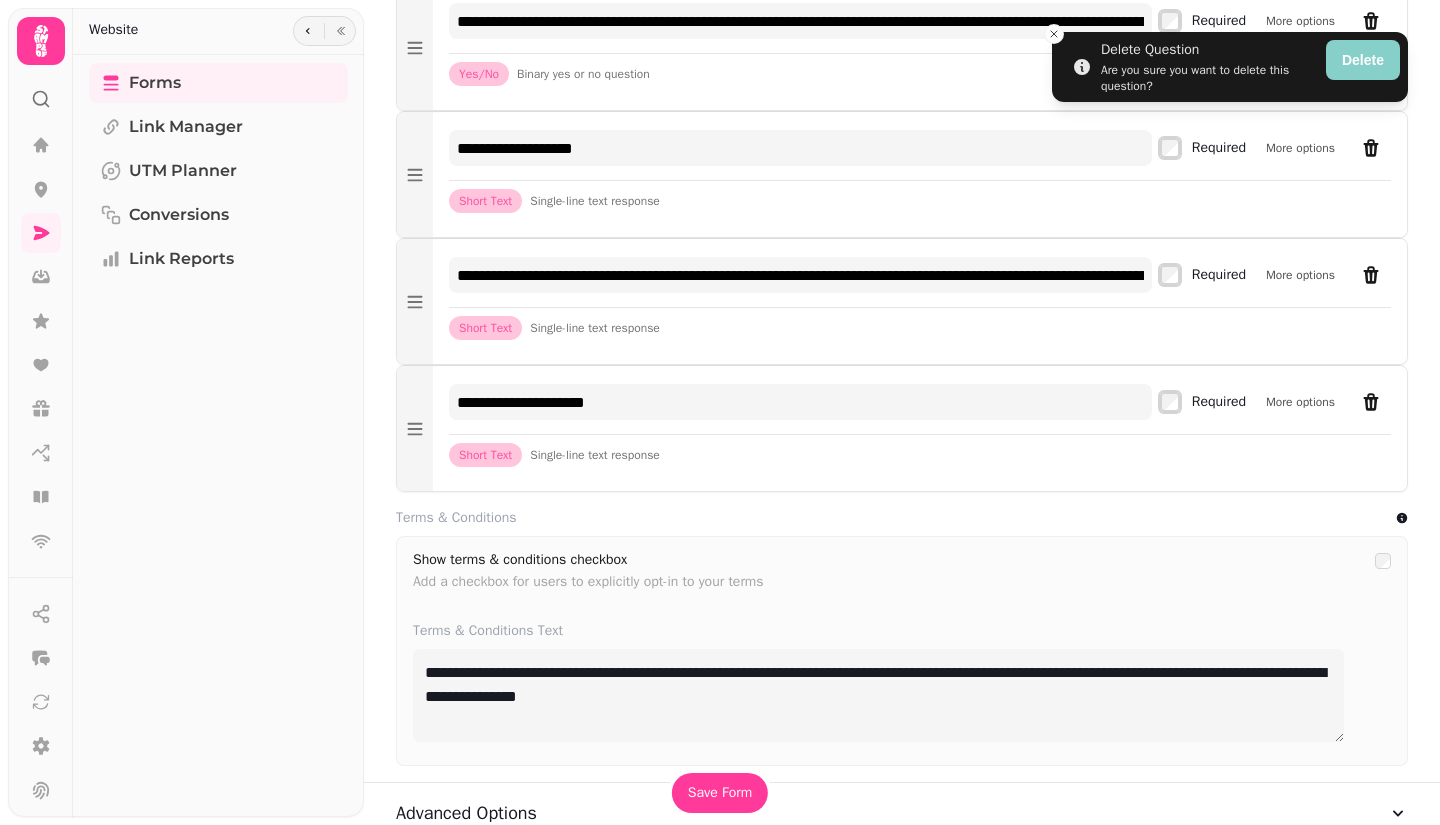 click on "Delete" at bounding box center (1363, 60) 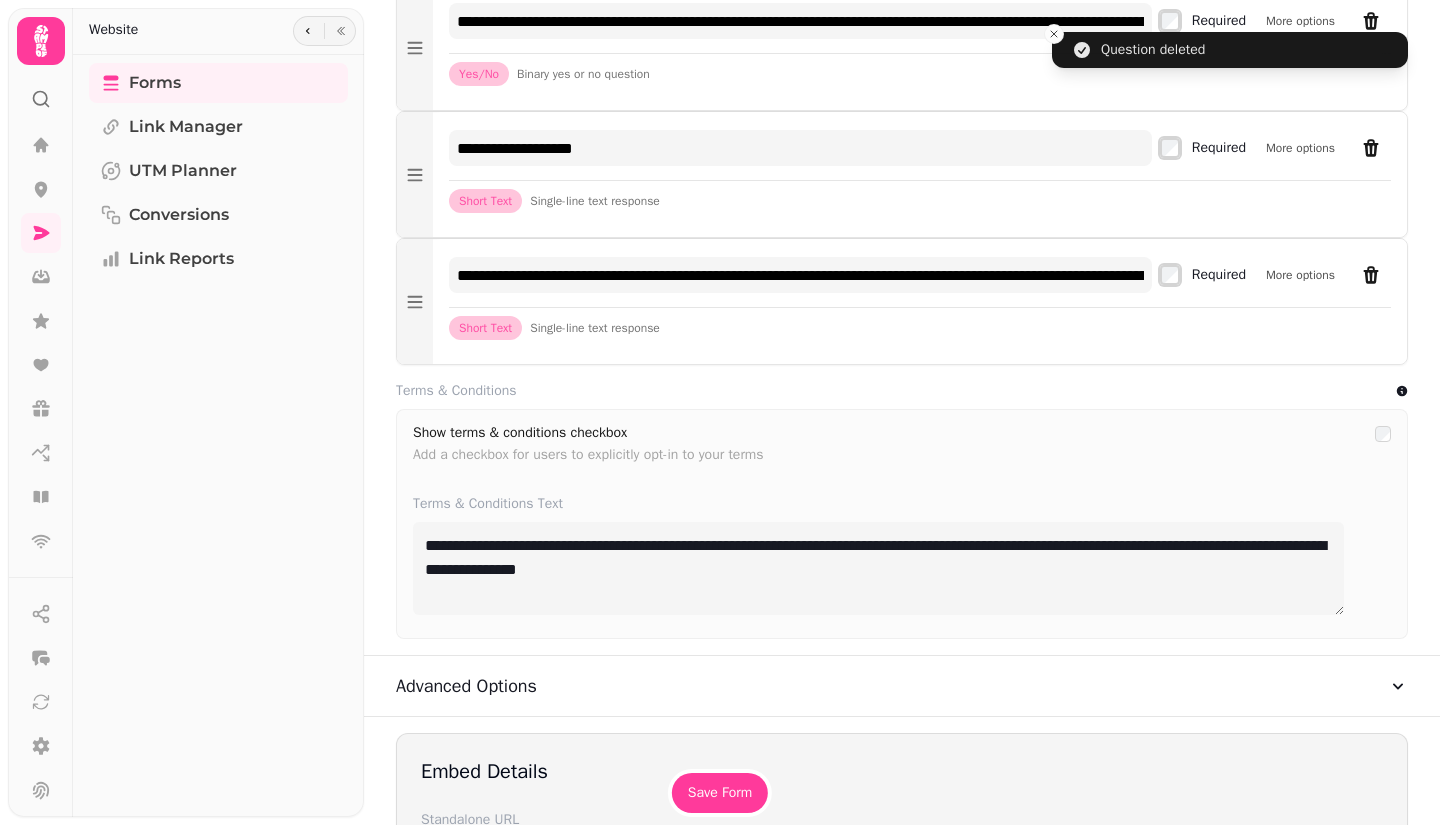 click 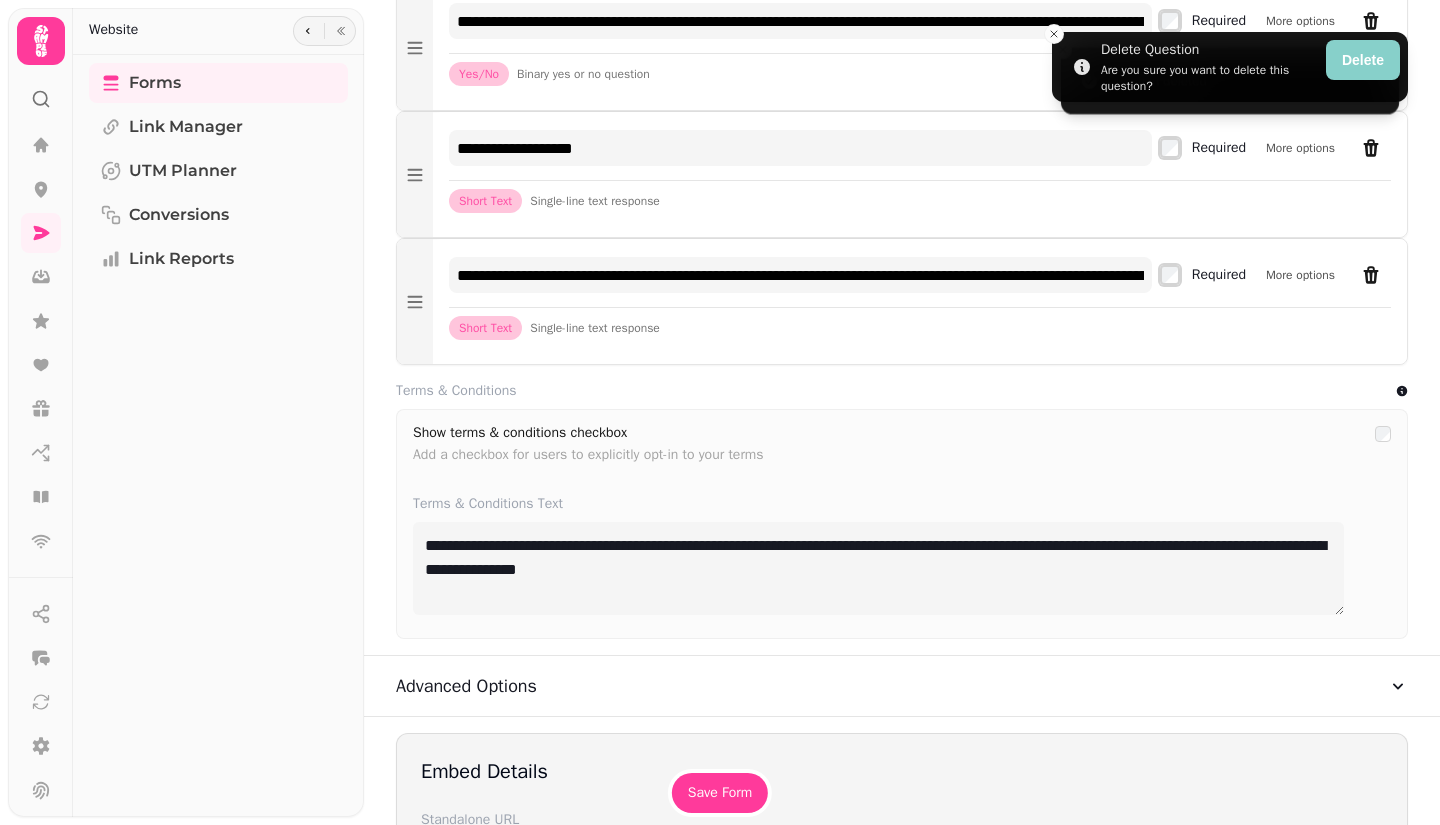 click 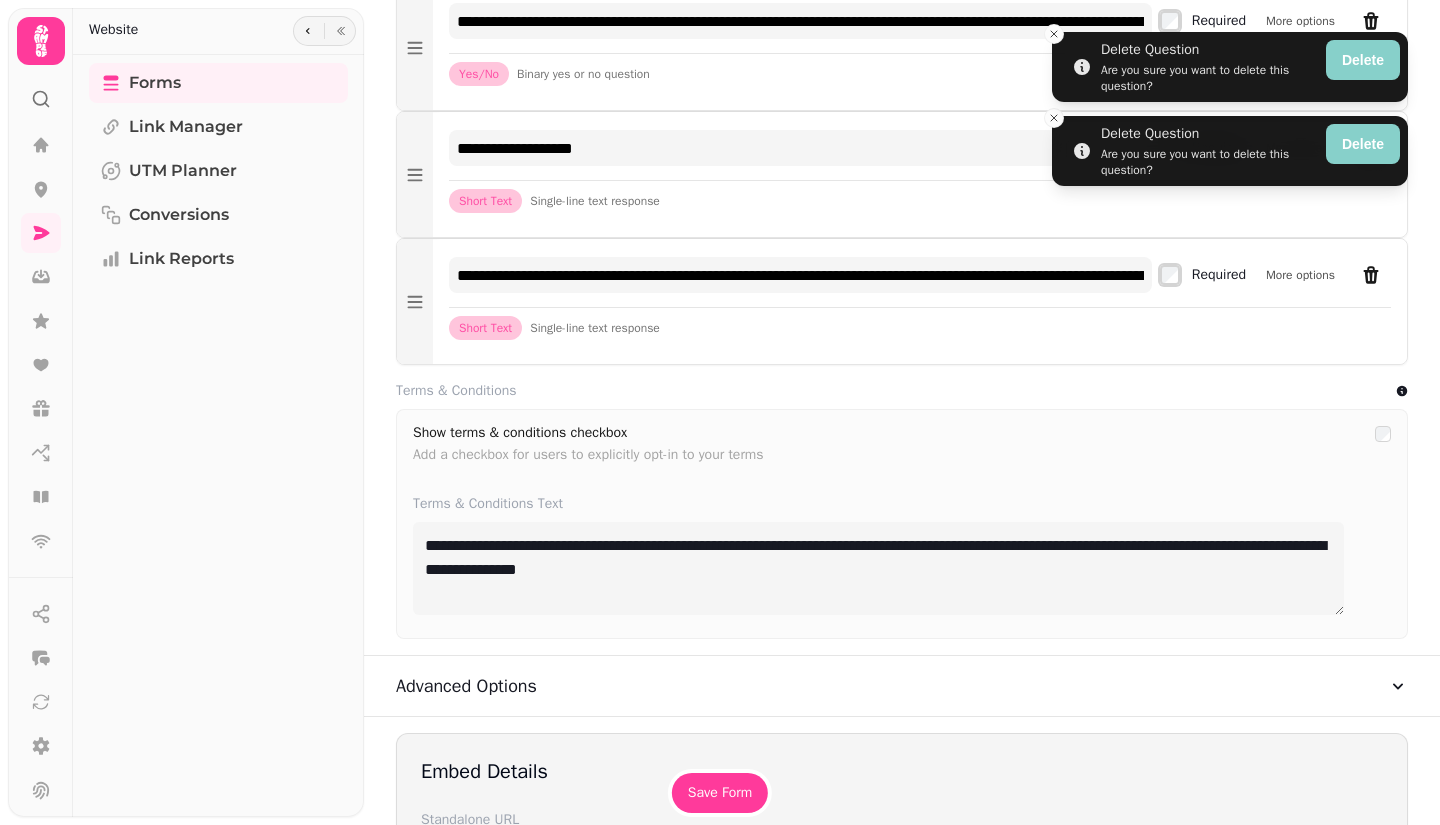 click on "Delete" at bounding box center (1363, 60) 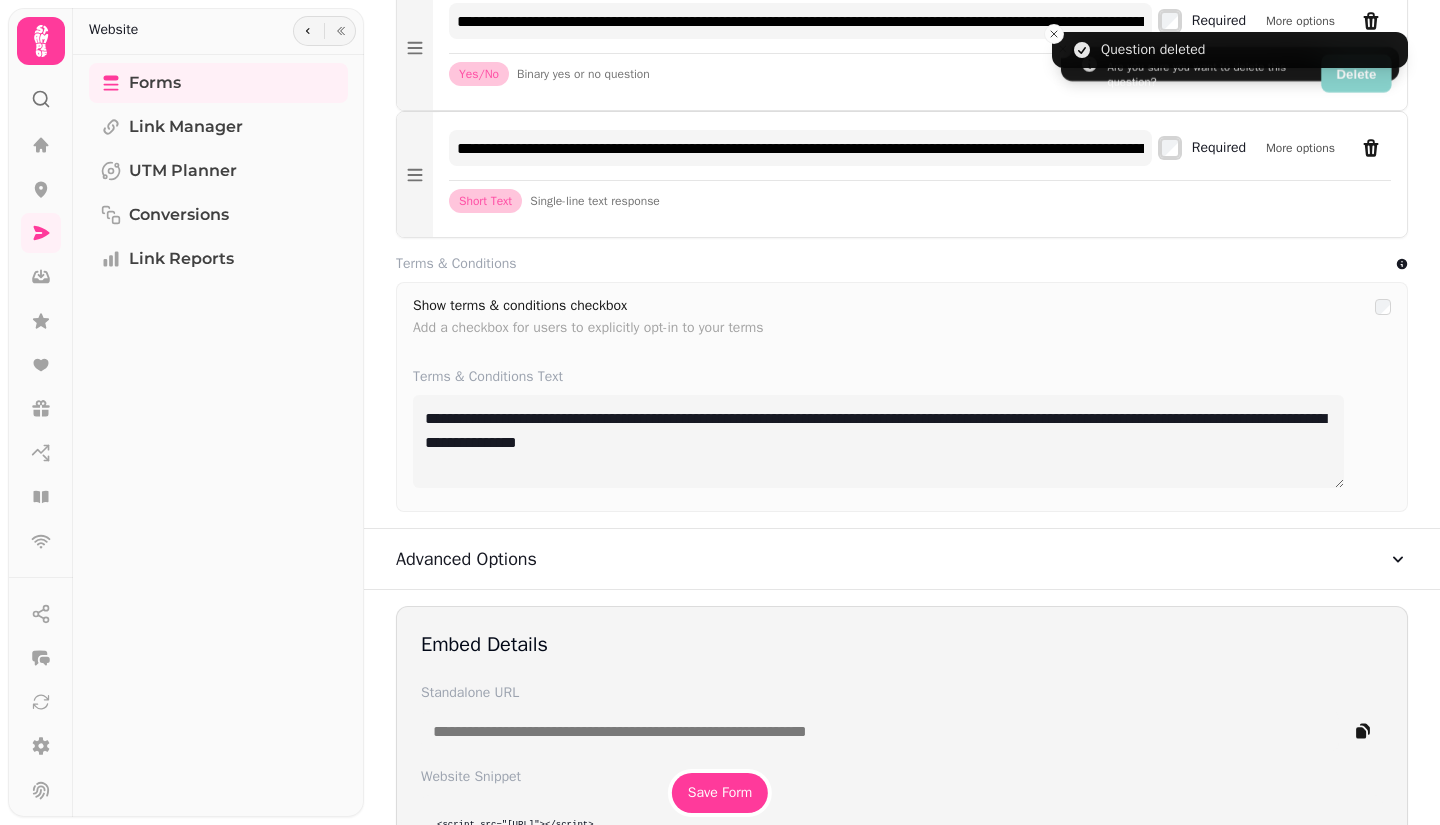 scroll, scrollTop: 2400, scrollLeft: 0, axis: vertical 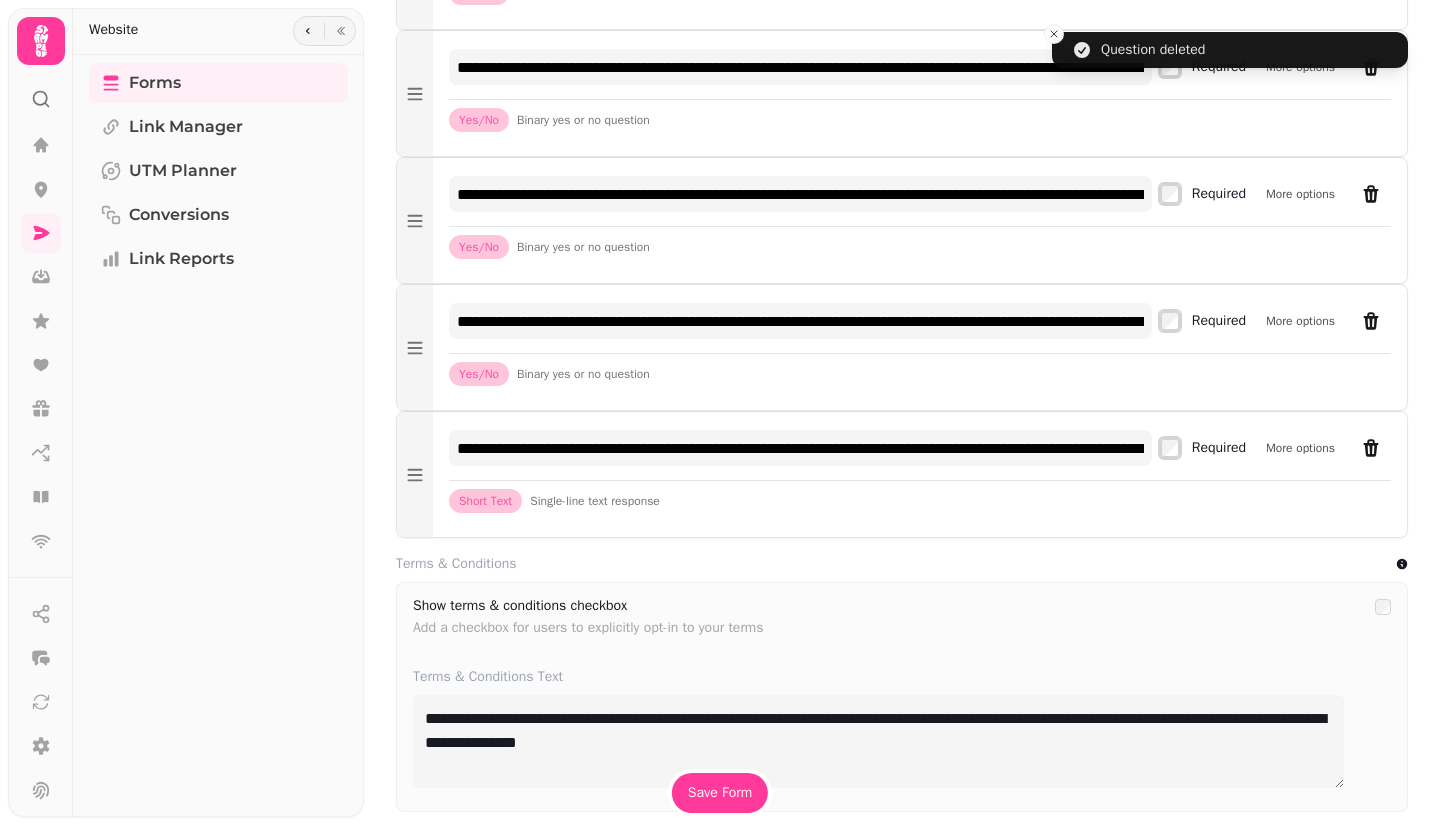 click at bounding box center [1371, 321] 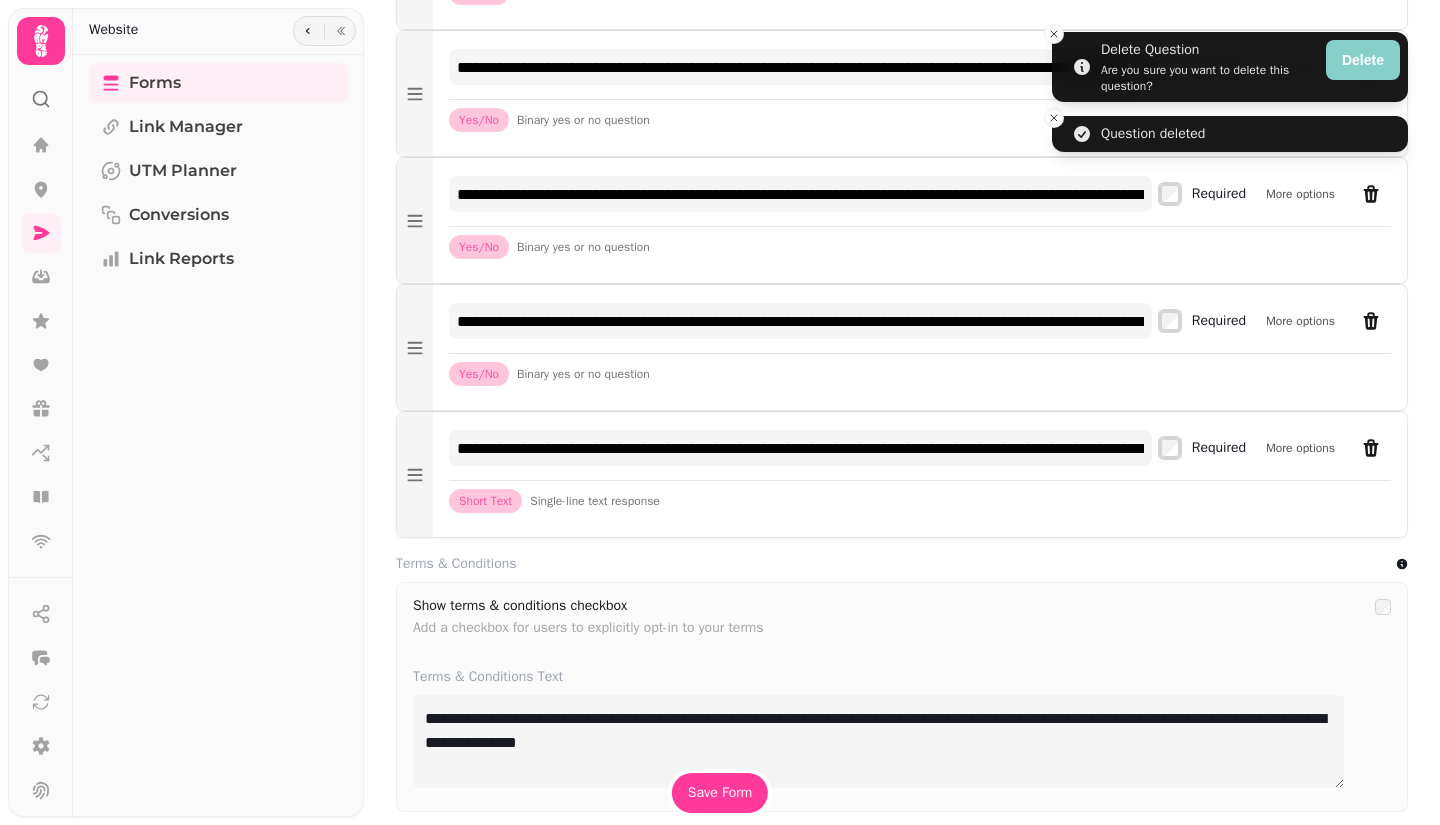 click on "Delete" at bounding box center [1363, 60] 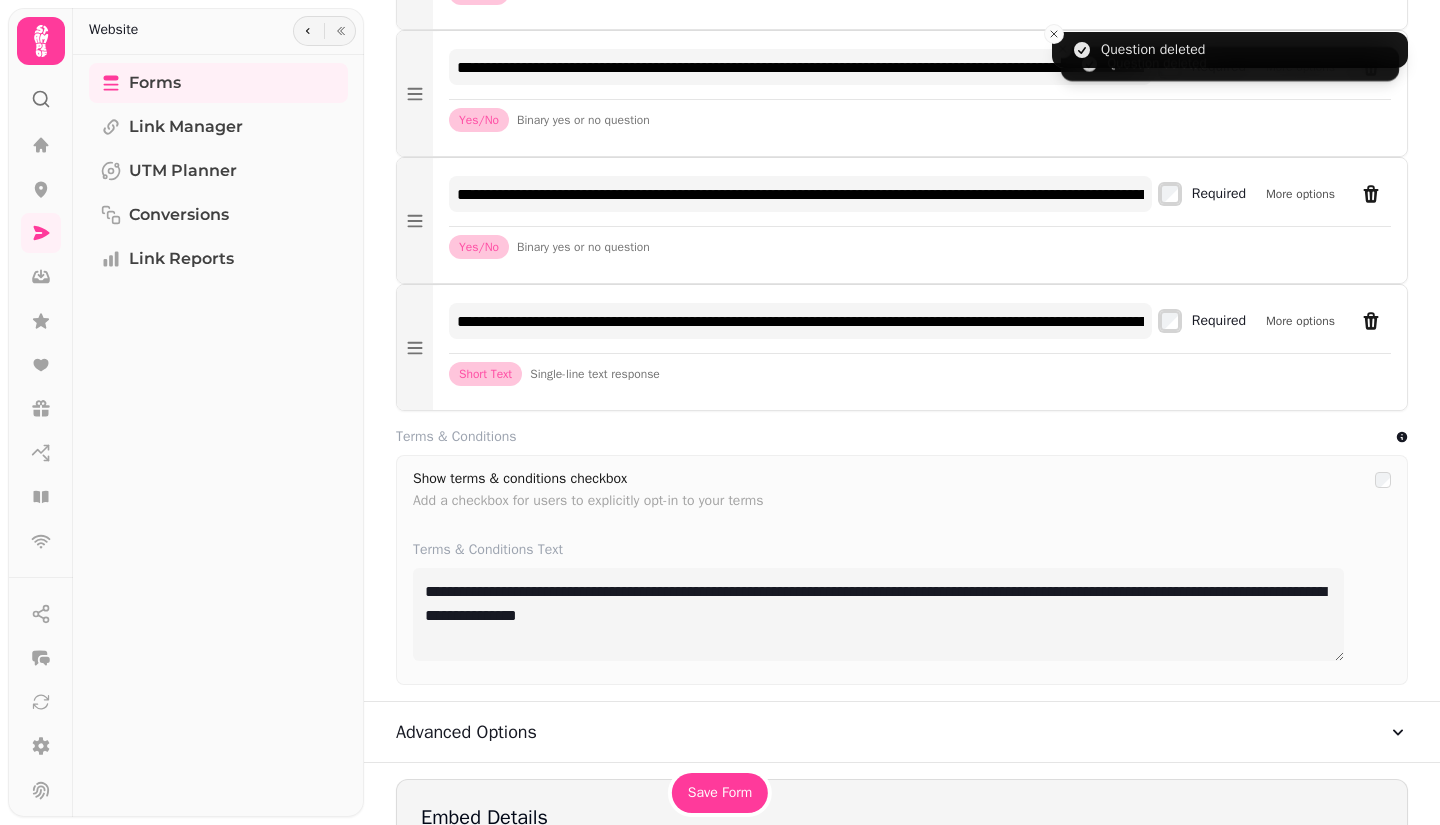 click 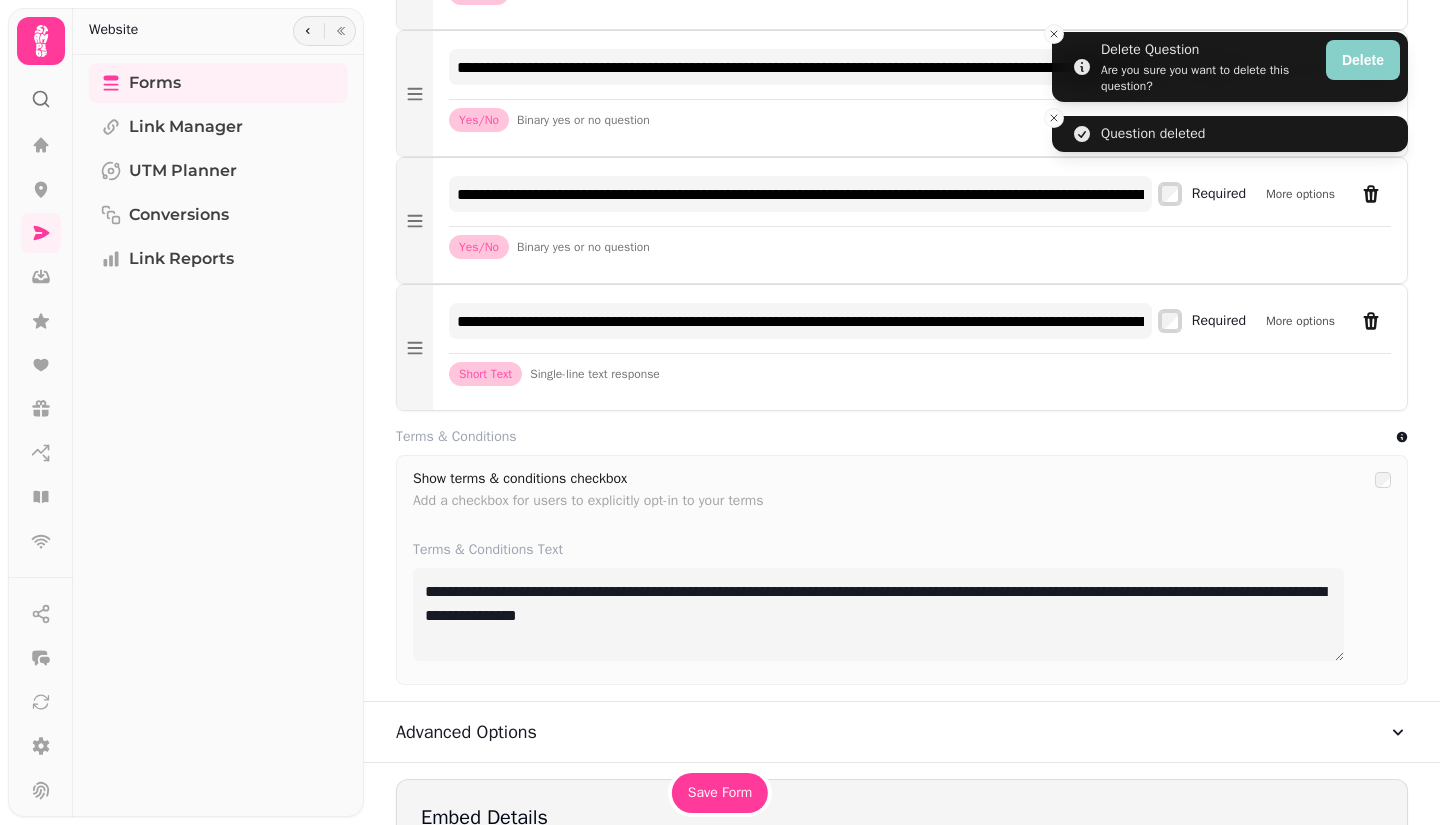 click on "Delete" at bounding box center [1363, 60] 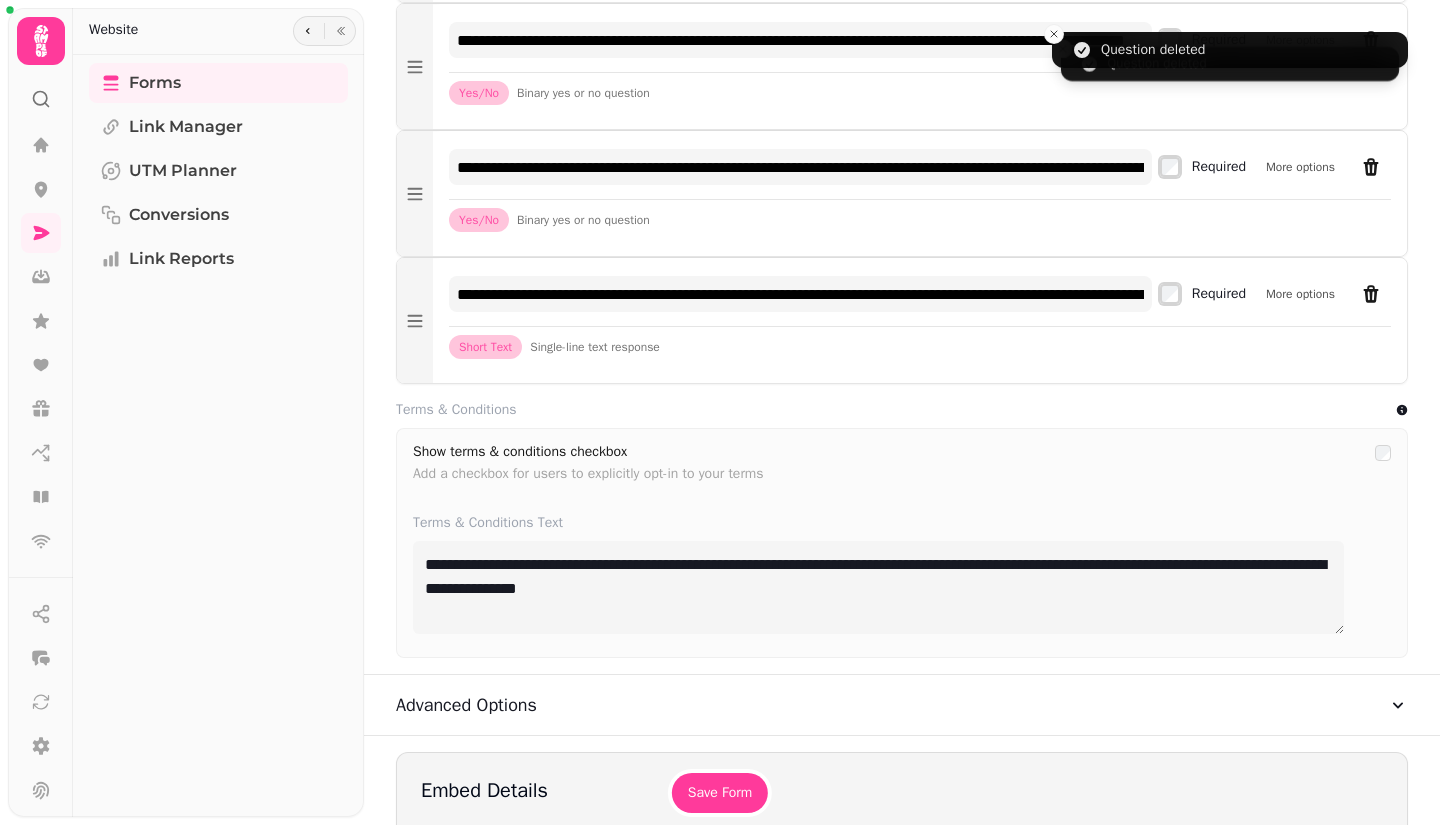 scroll, scrollTop: 2100, scrollLeft: 0, axis: vertical 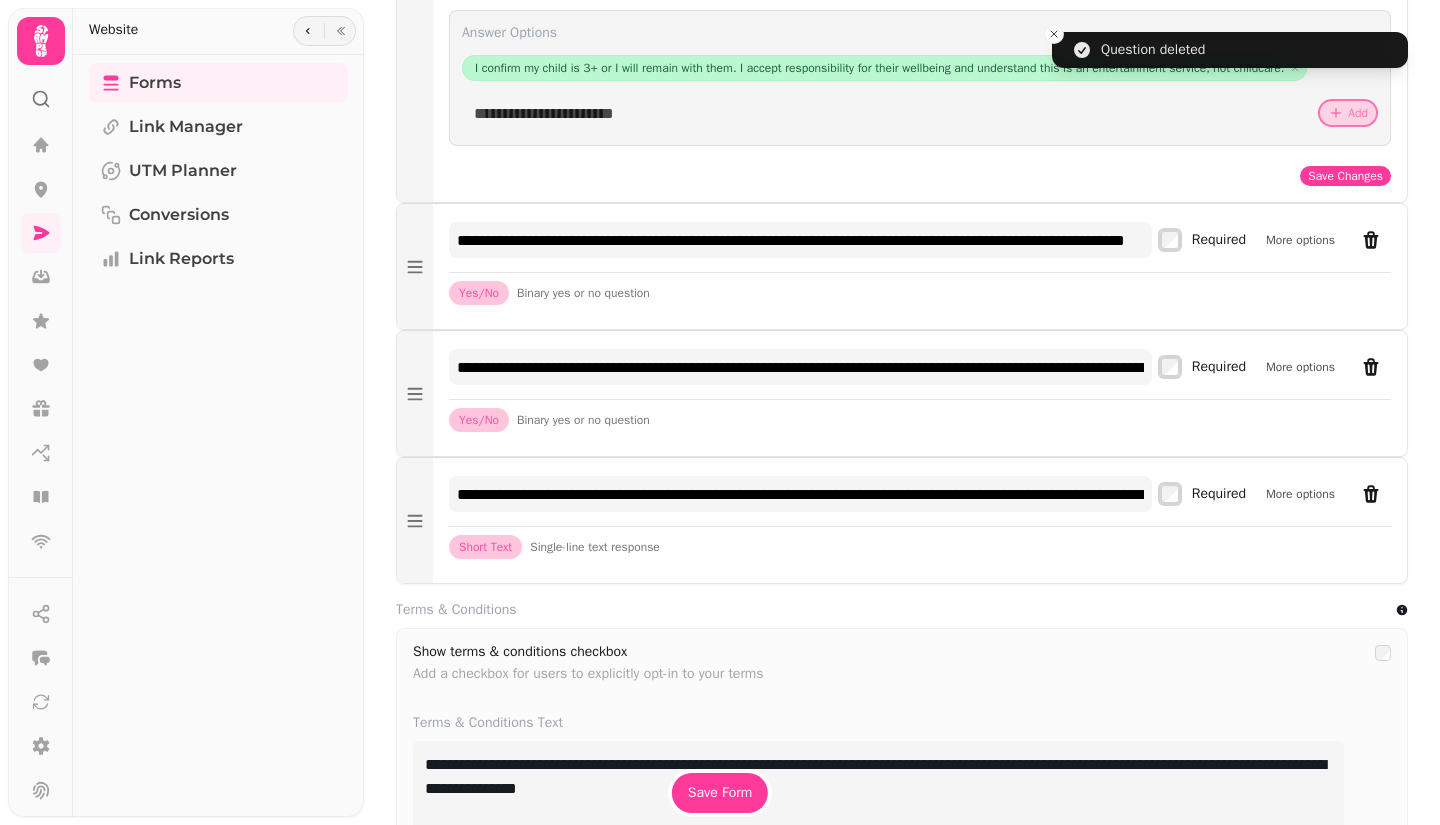 click at bounding box center (1371, 367) 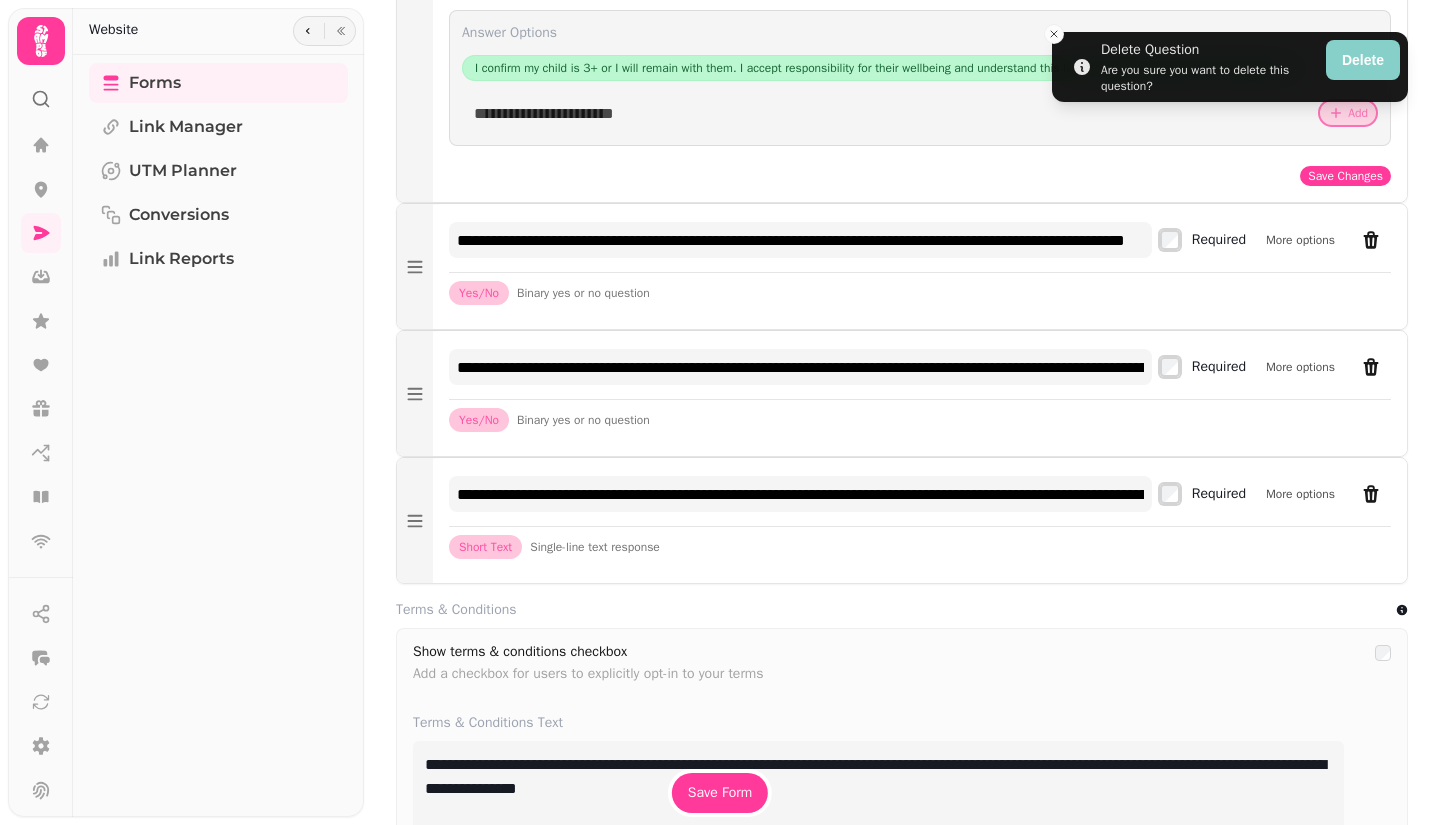 click on "Delete" at bounding box center [1363, 60] 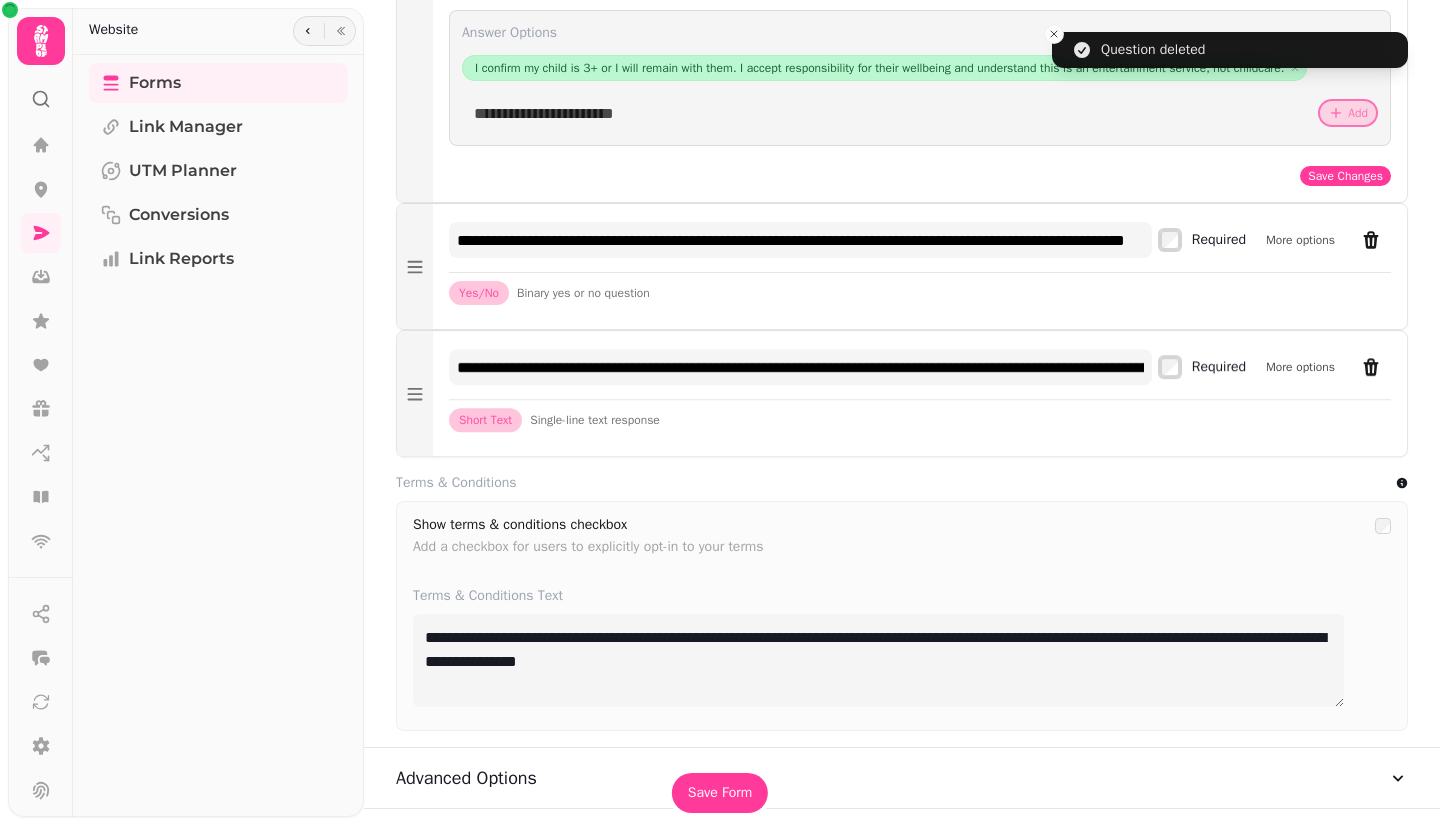 click 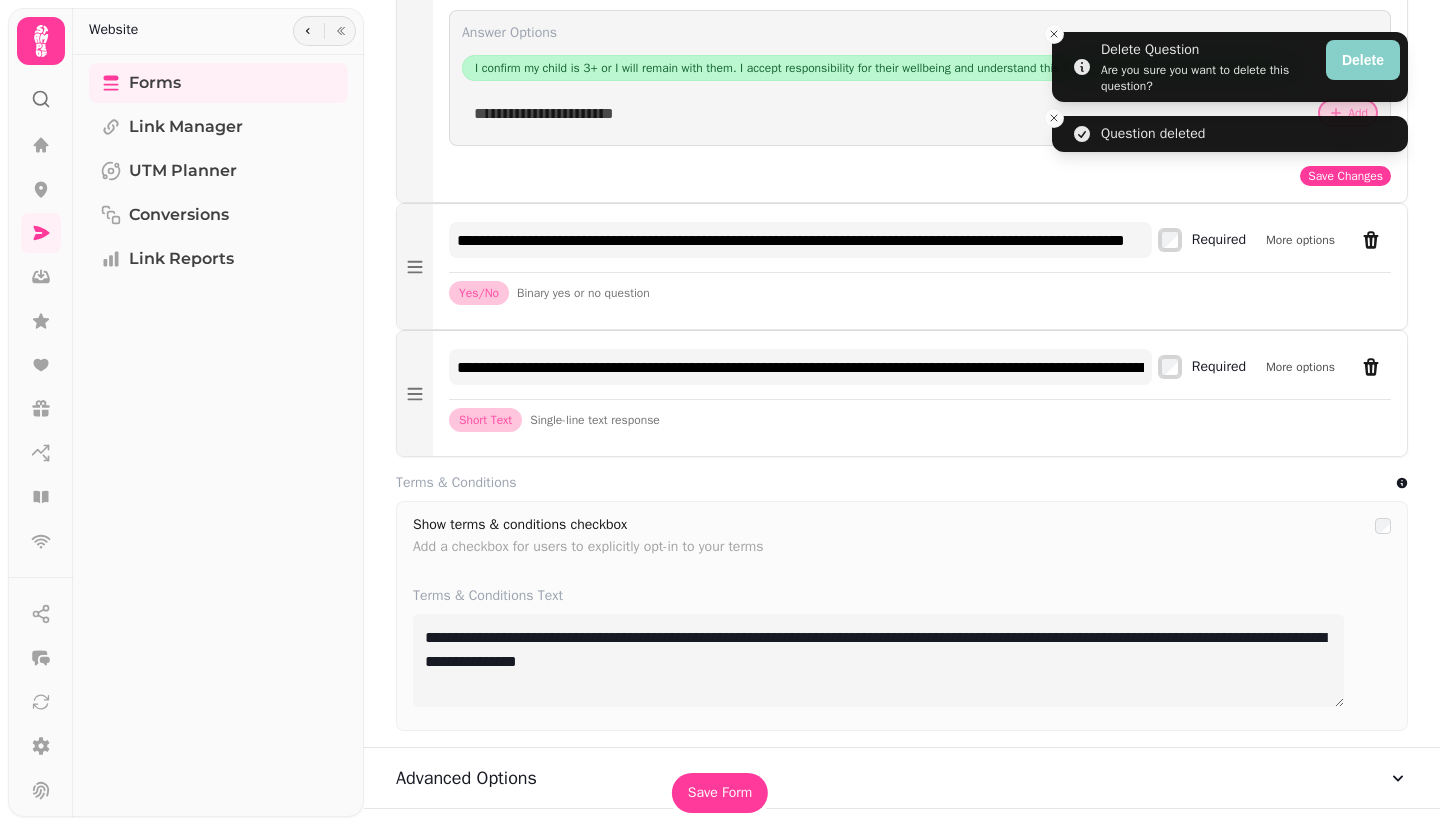 click on "Delete" at bounding box center [1363, 60] 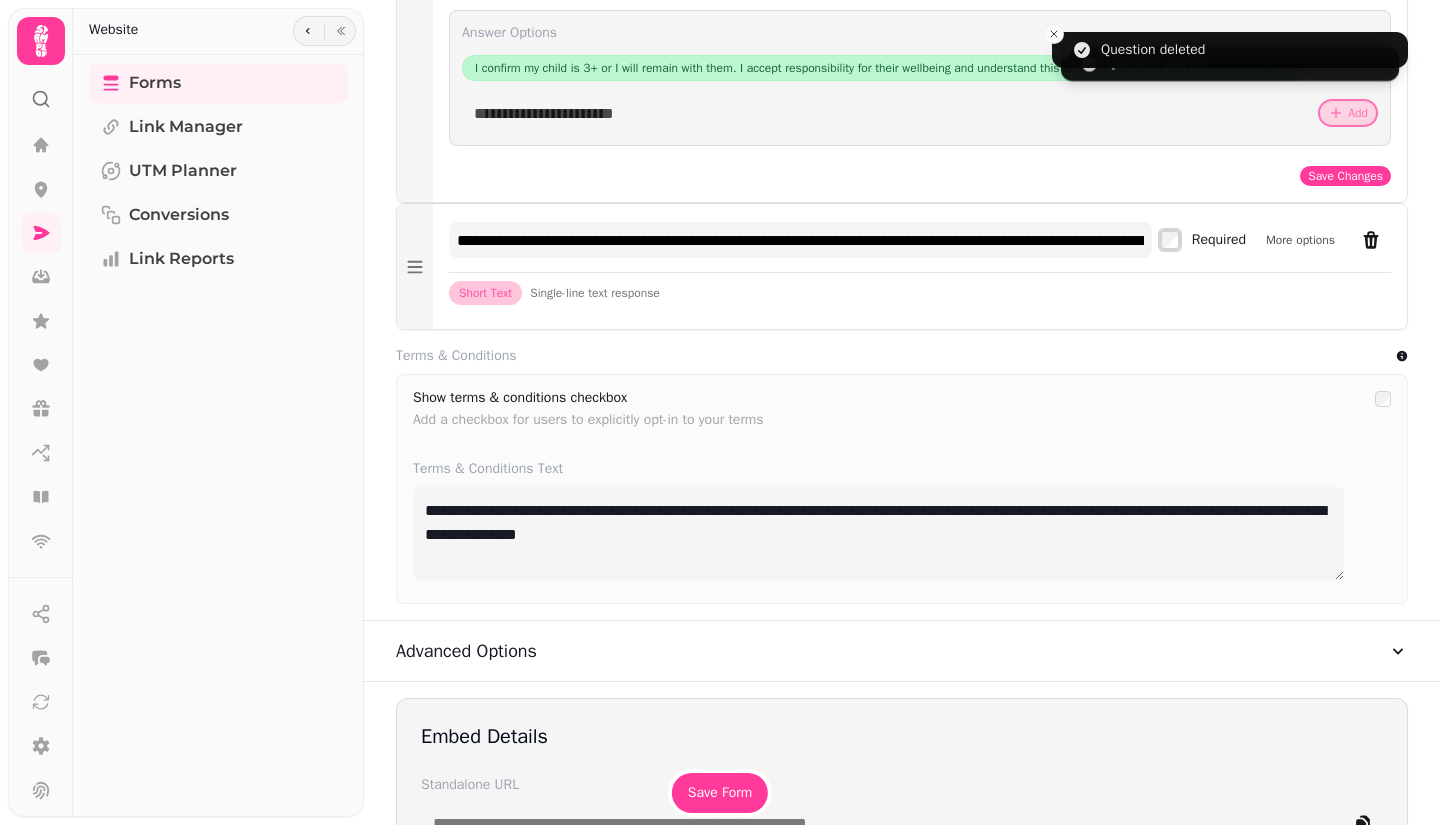 click on "Save Changes" at bounding box center [1345, 176] 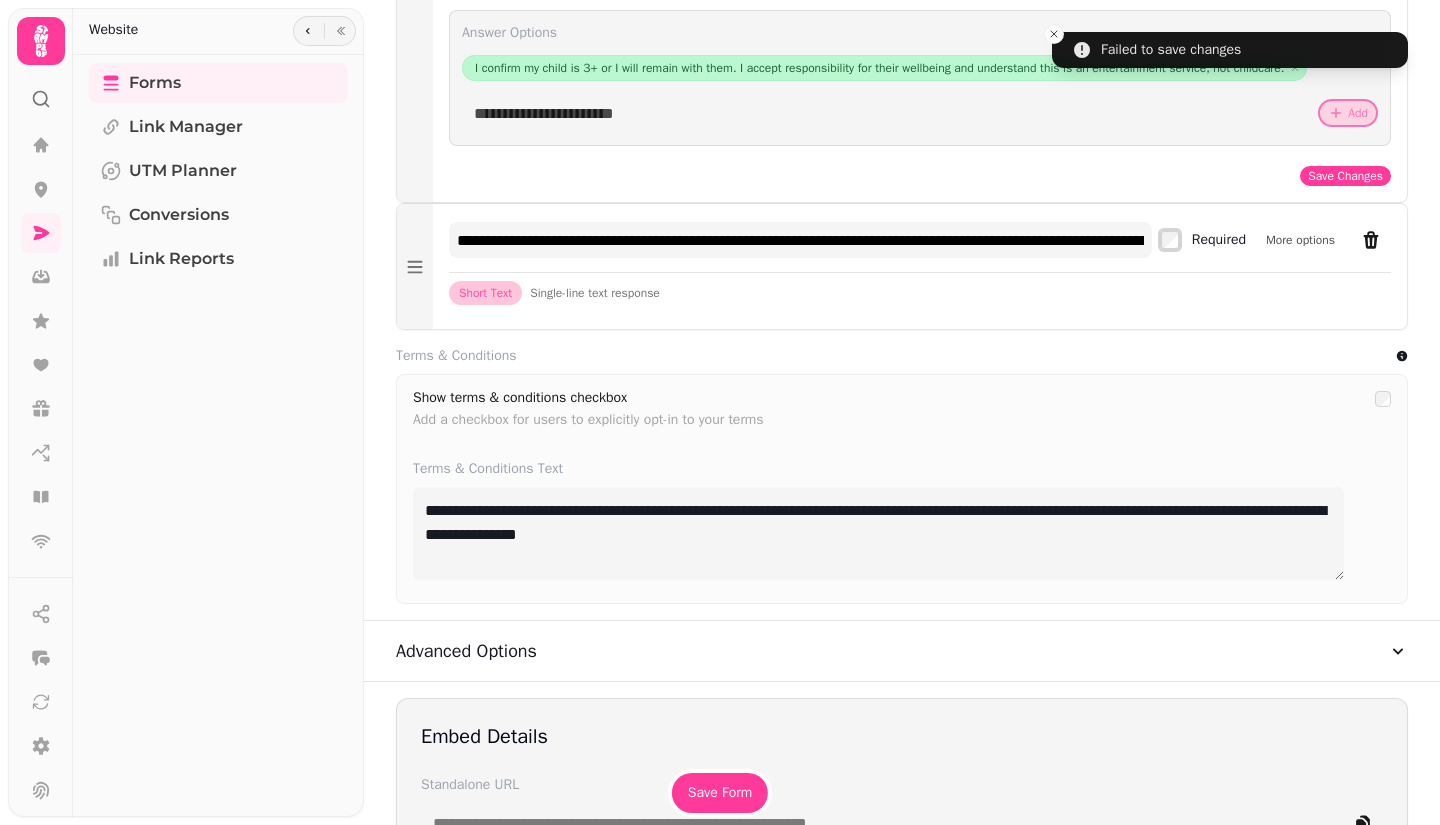 click on "Save Form" at bounding box center [720, 793] 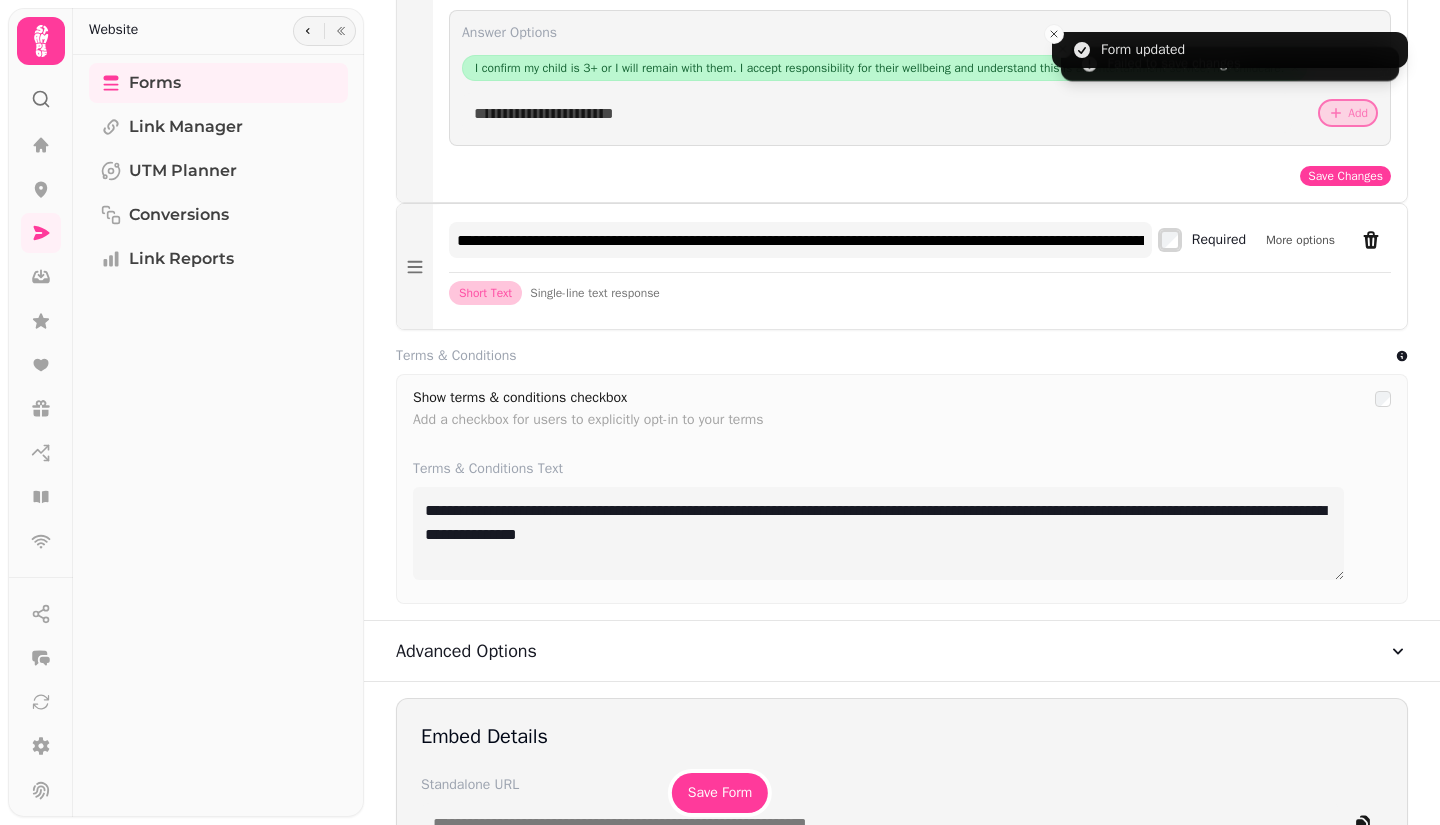 type on "**********" 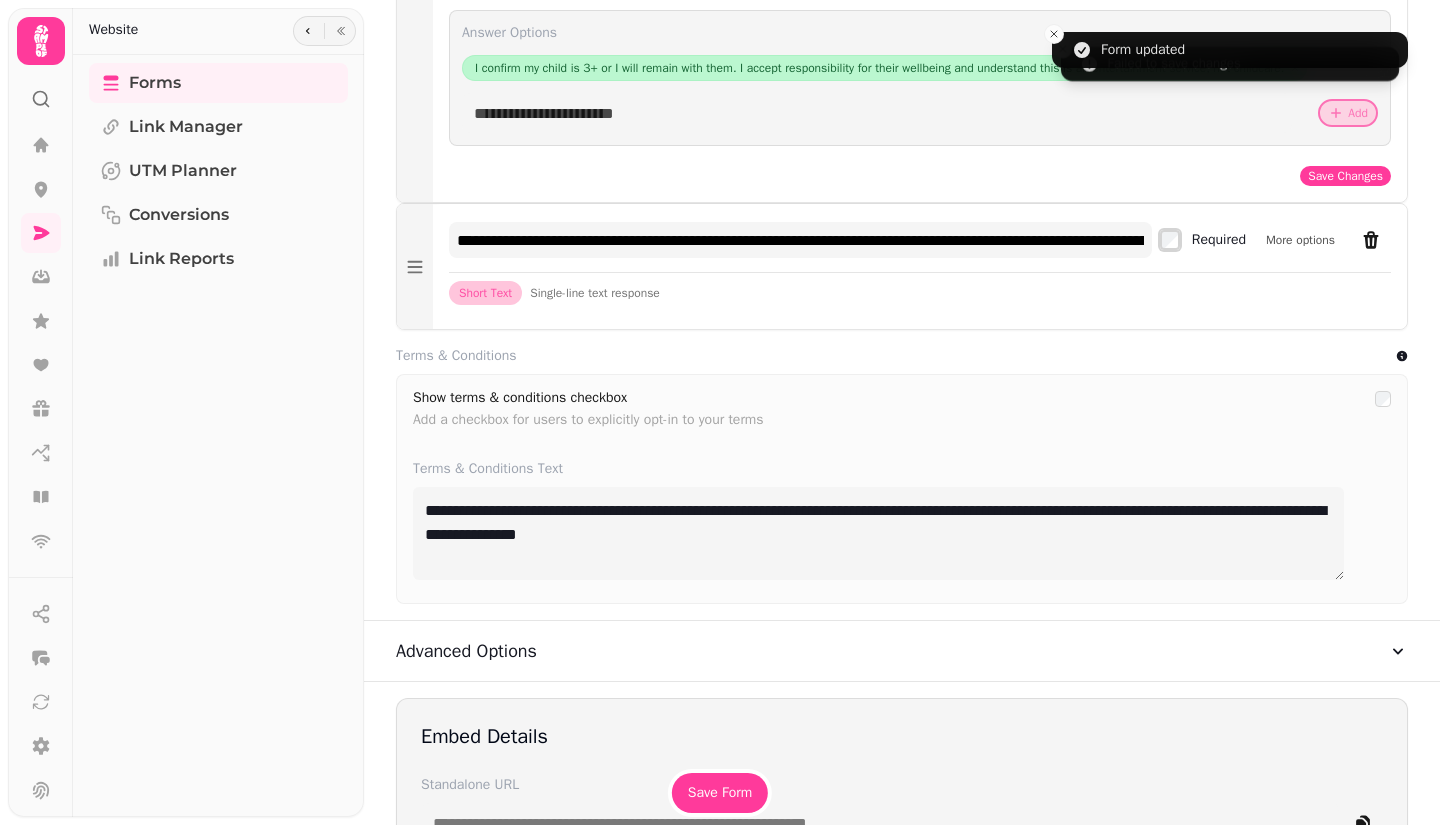 scroll, scrollTop: 2000, scrollLeft: 0, axis: vertical 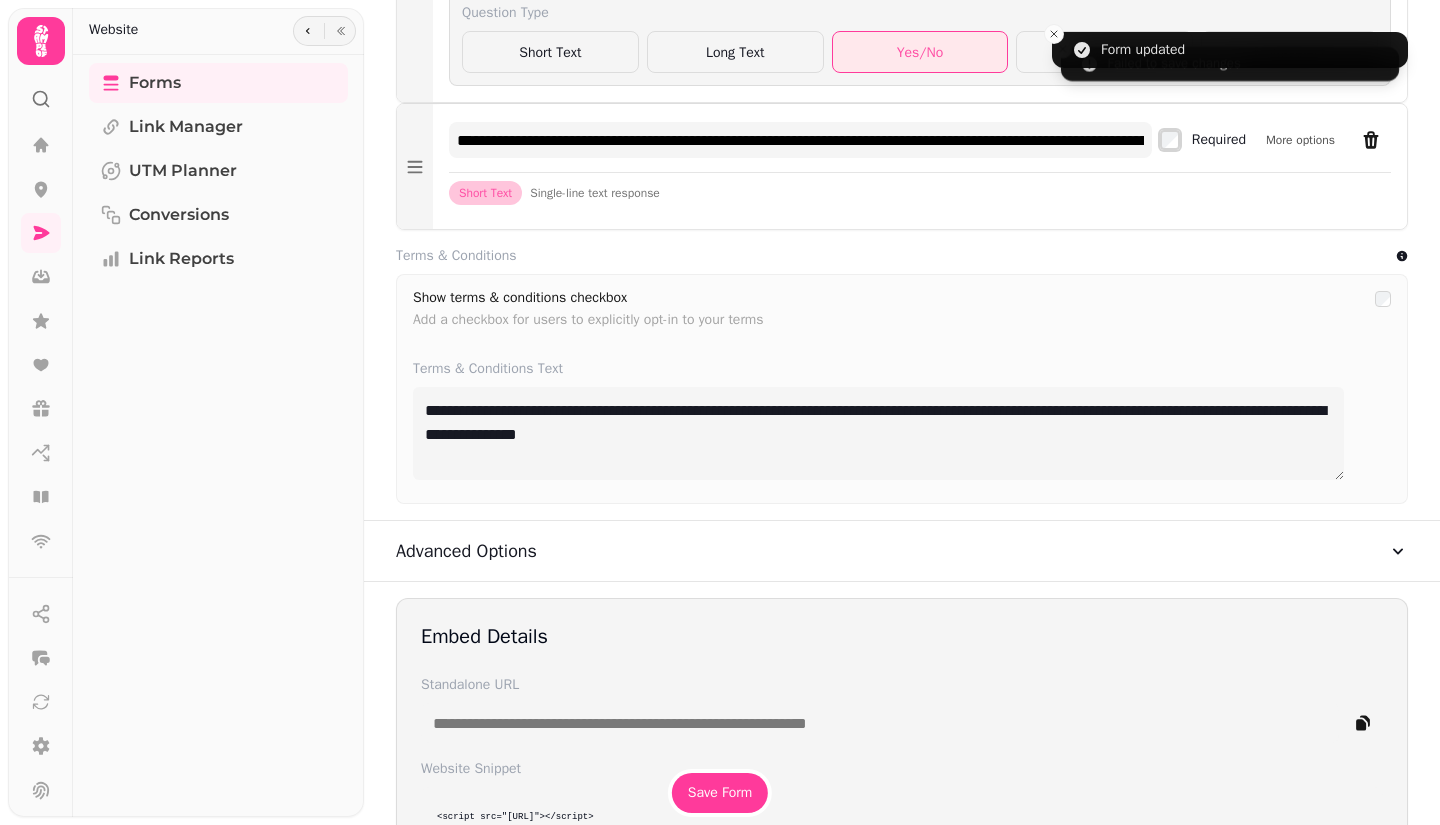 click on "Save Form" at bounding box center (720, 793) 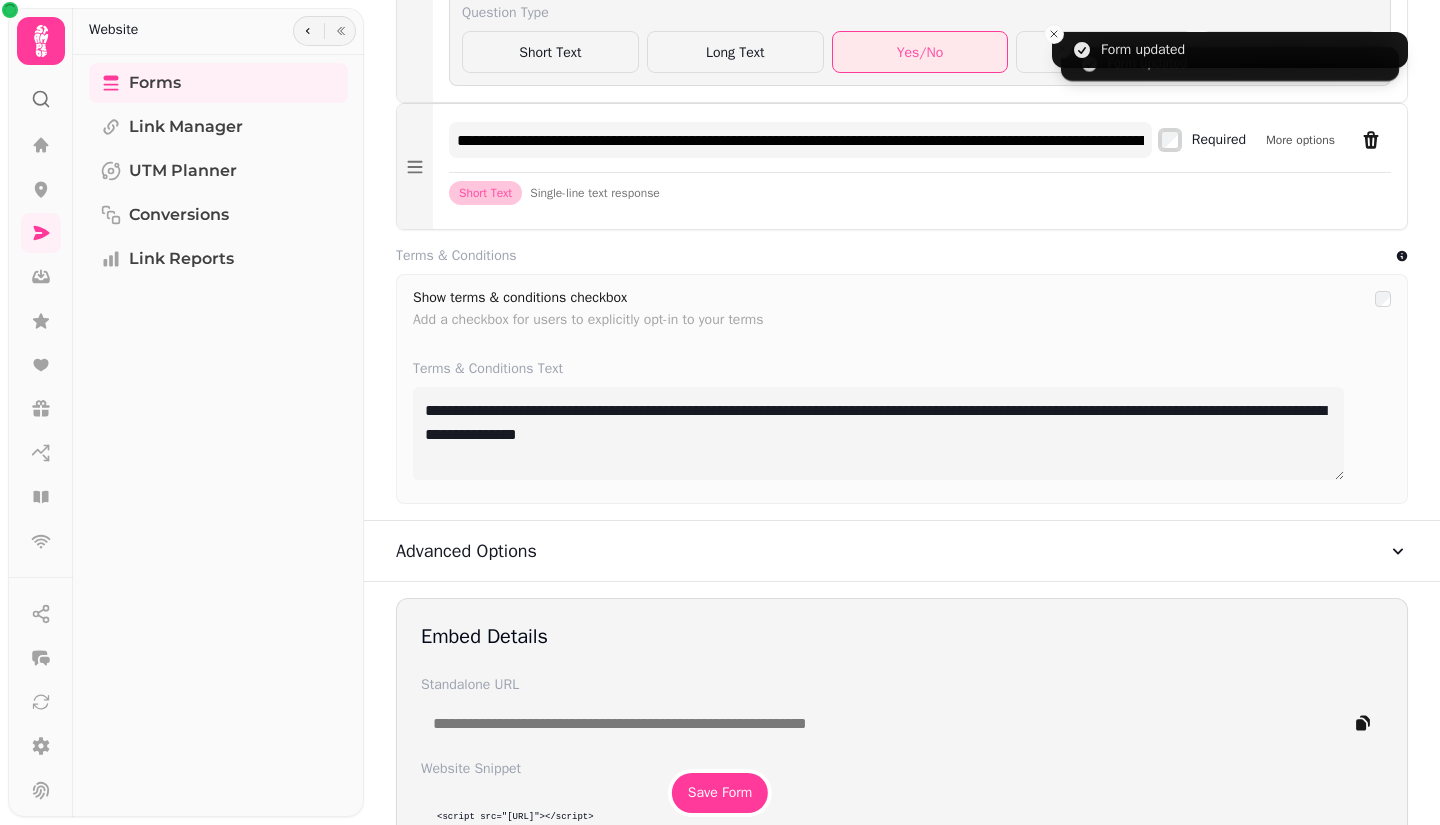 click on "Save Form" at bounding box center (720, 793) 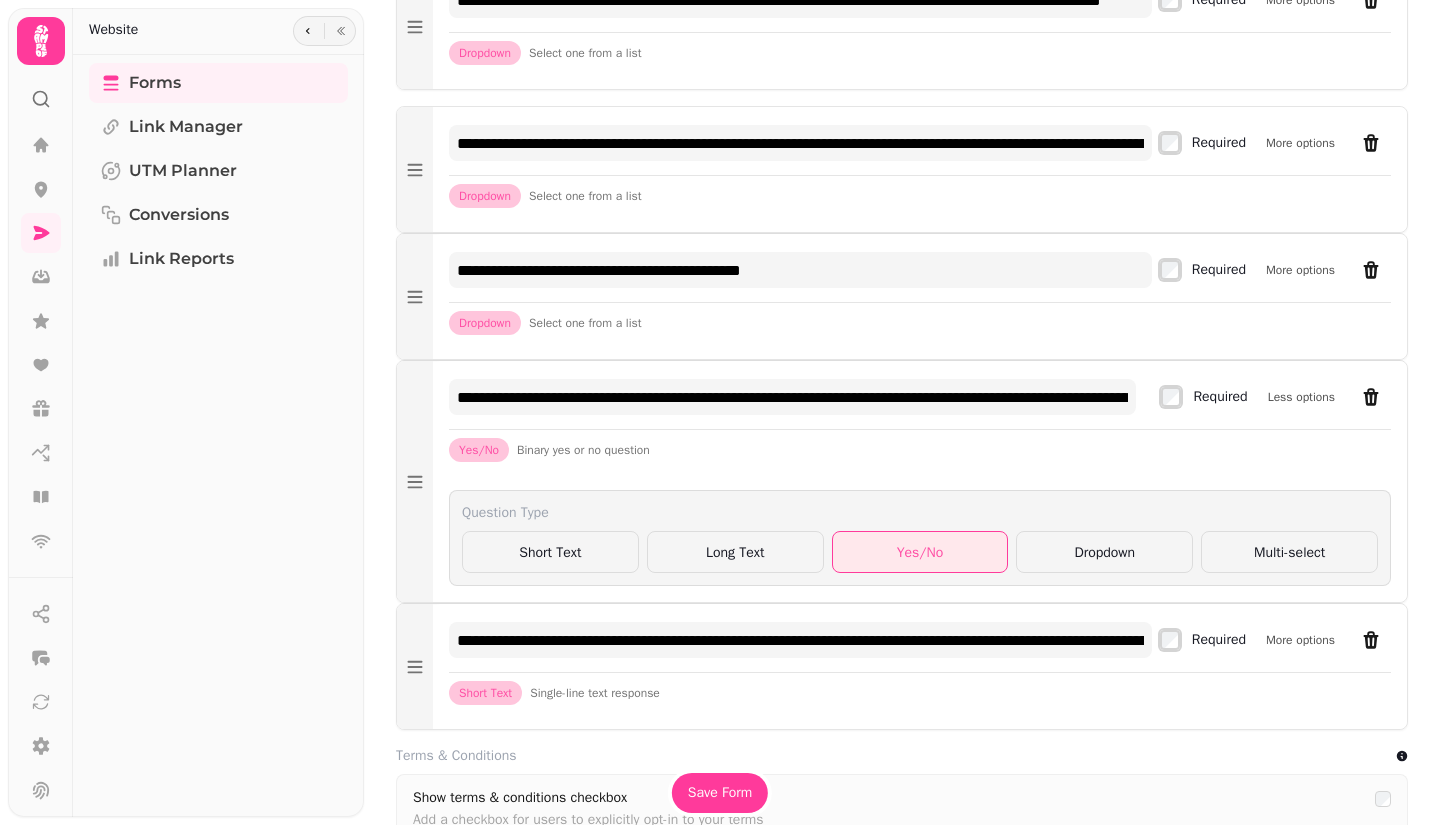 scroll, scrollTop: 1600, scrollLeft: 0, axis: vertical 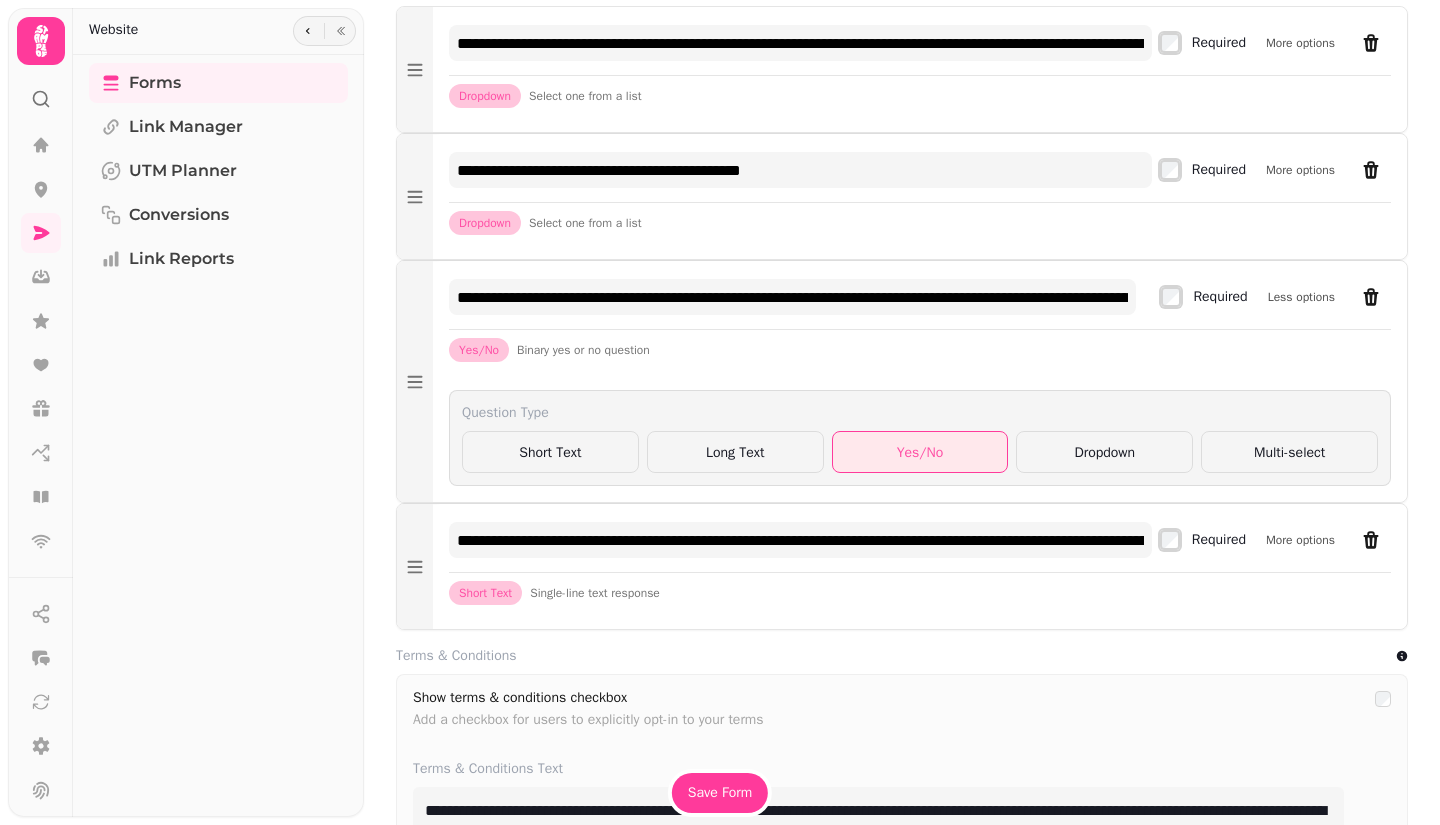 click on "Dropdown" at bounding box center (1104, 452) 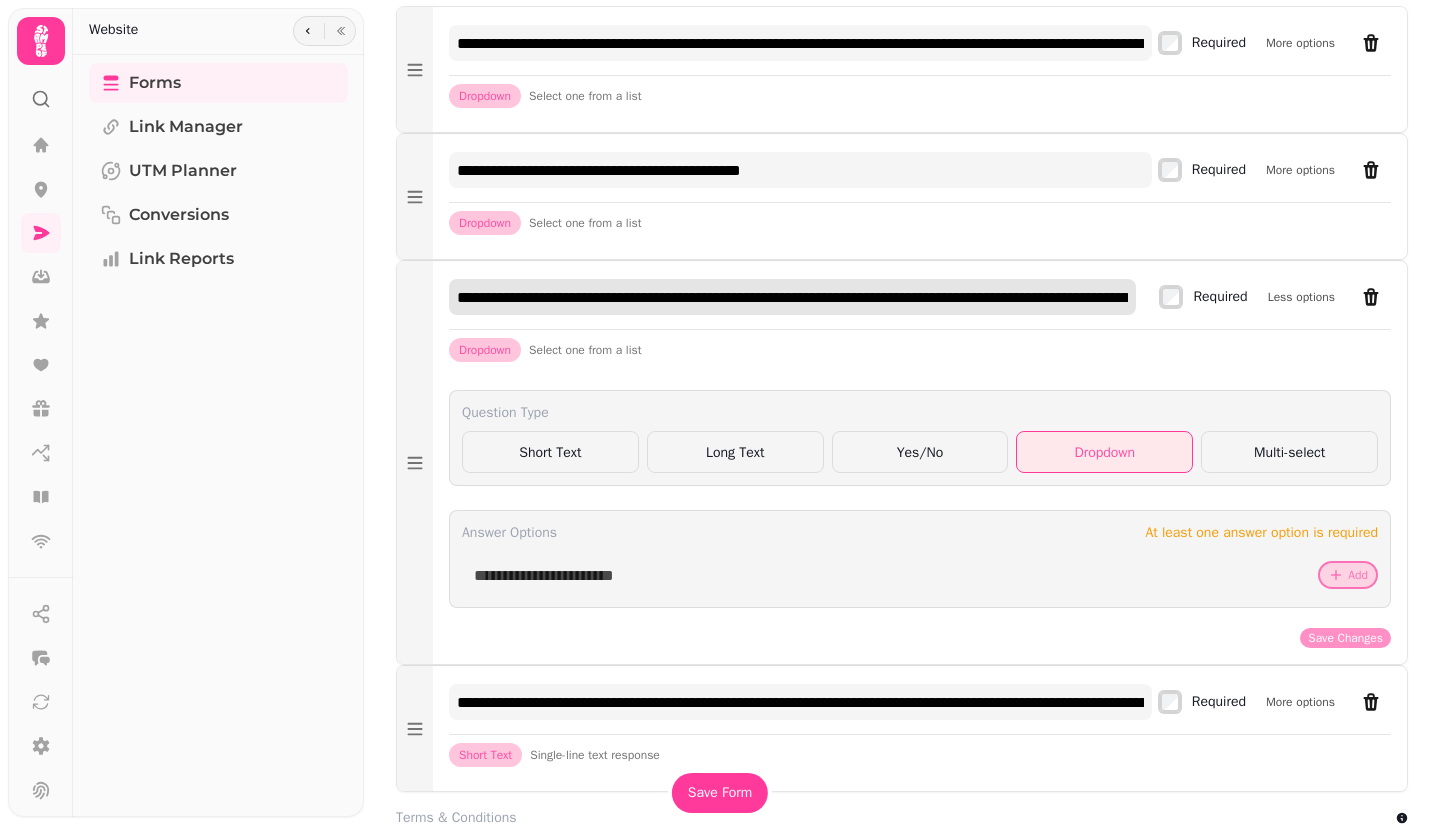 click on "**********" at bounding box center (792, 297) 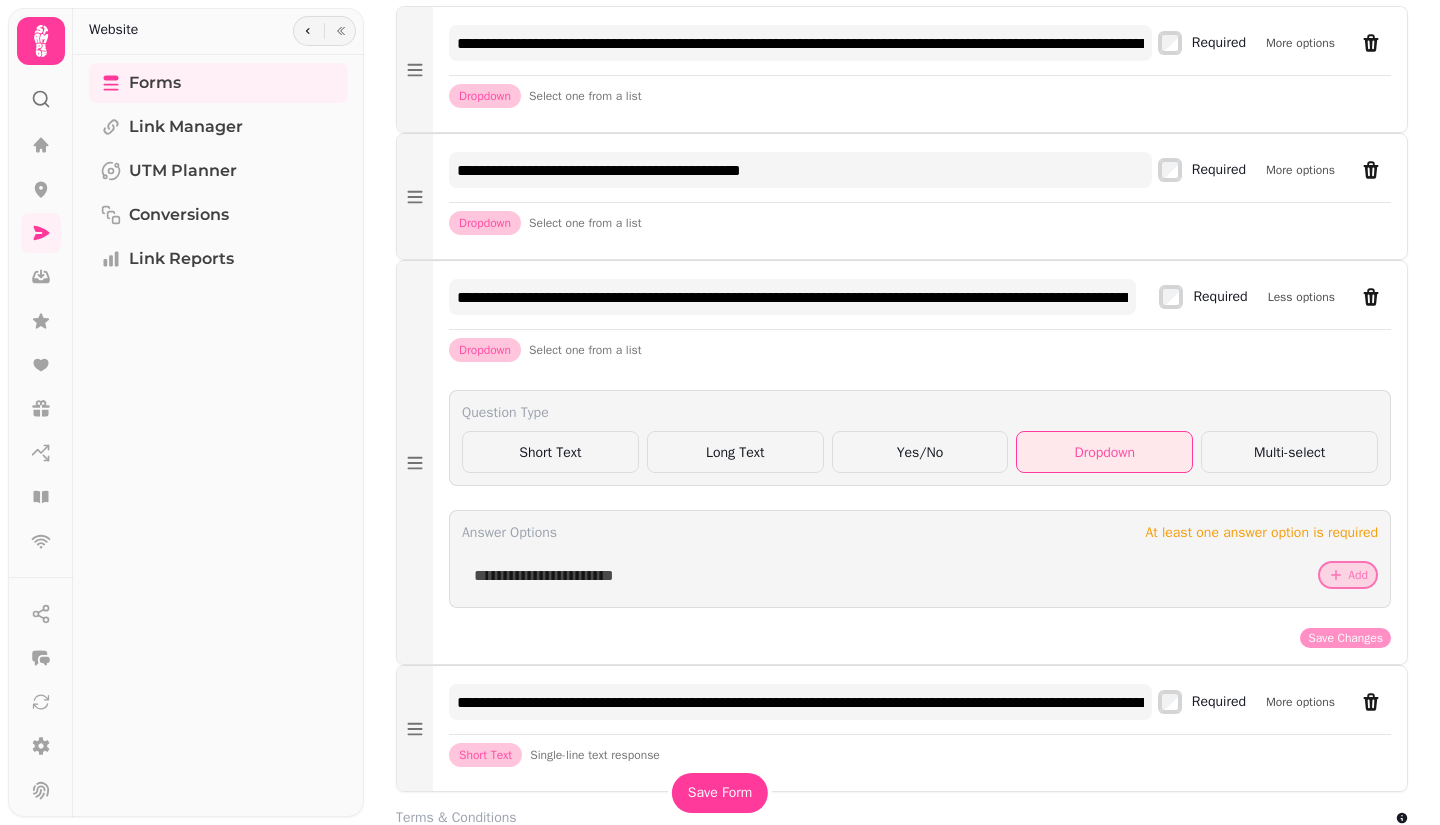 click at bounding box center [1371, 297] 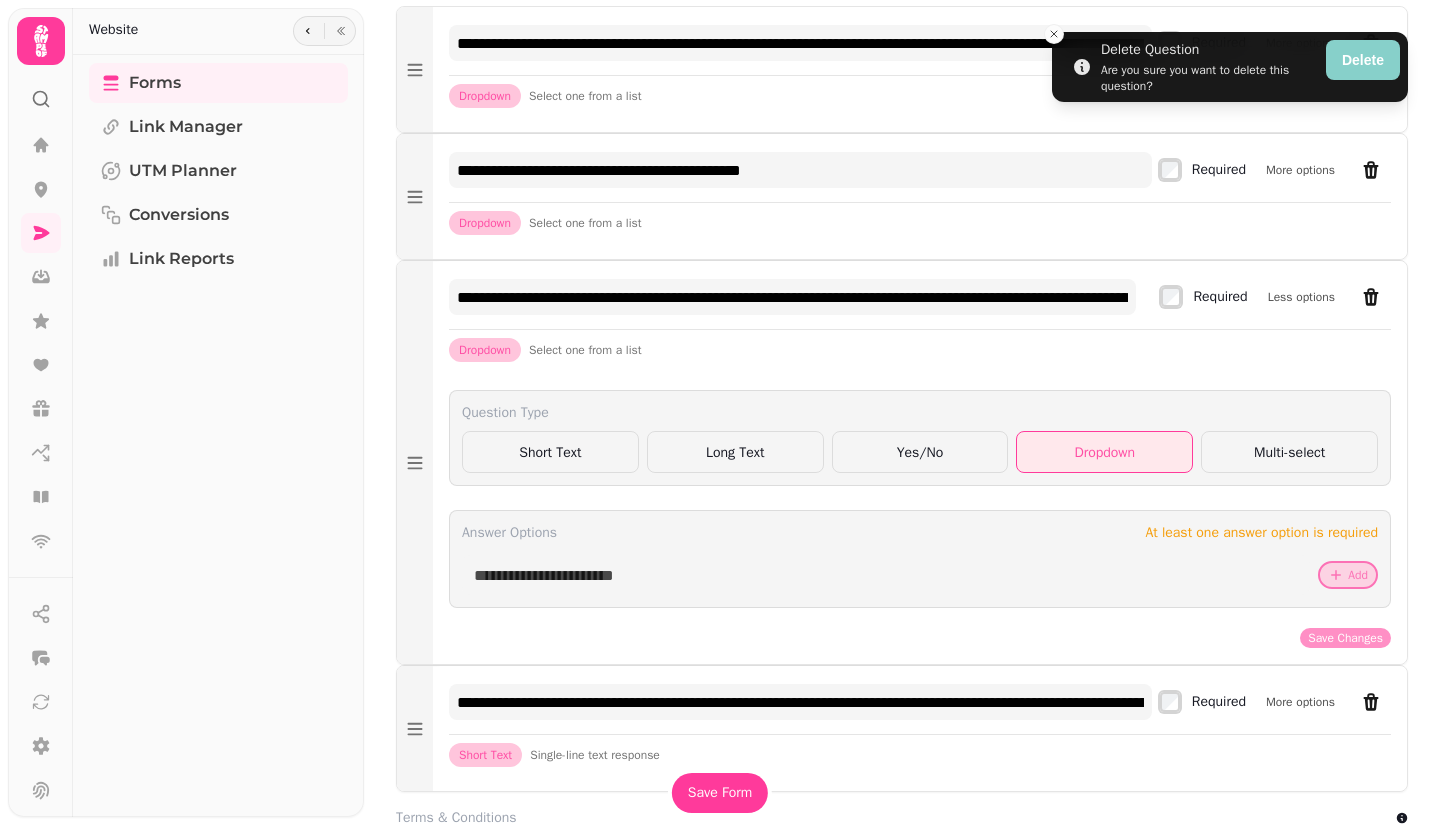 click on "Delete" at bounding box center (1363, 60) 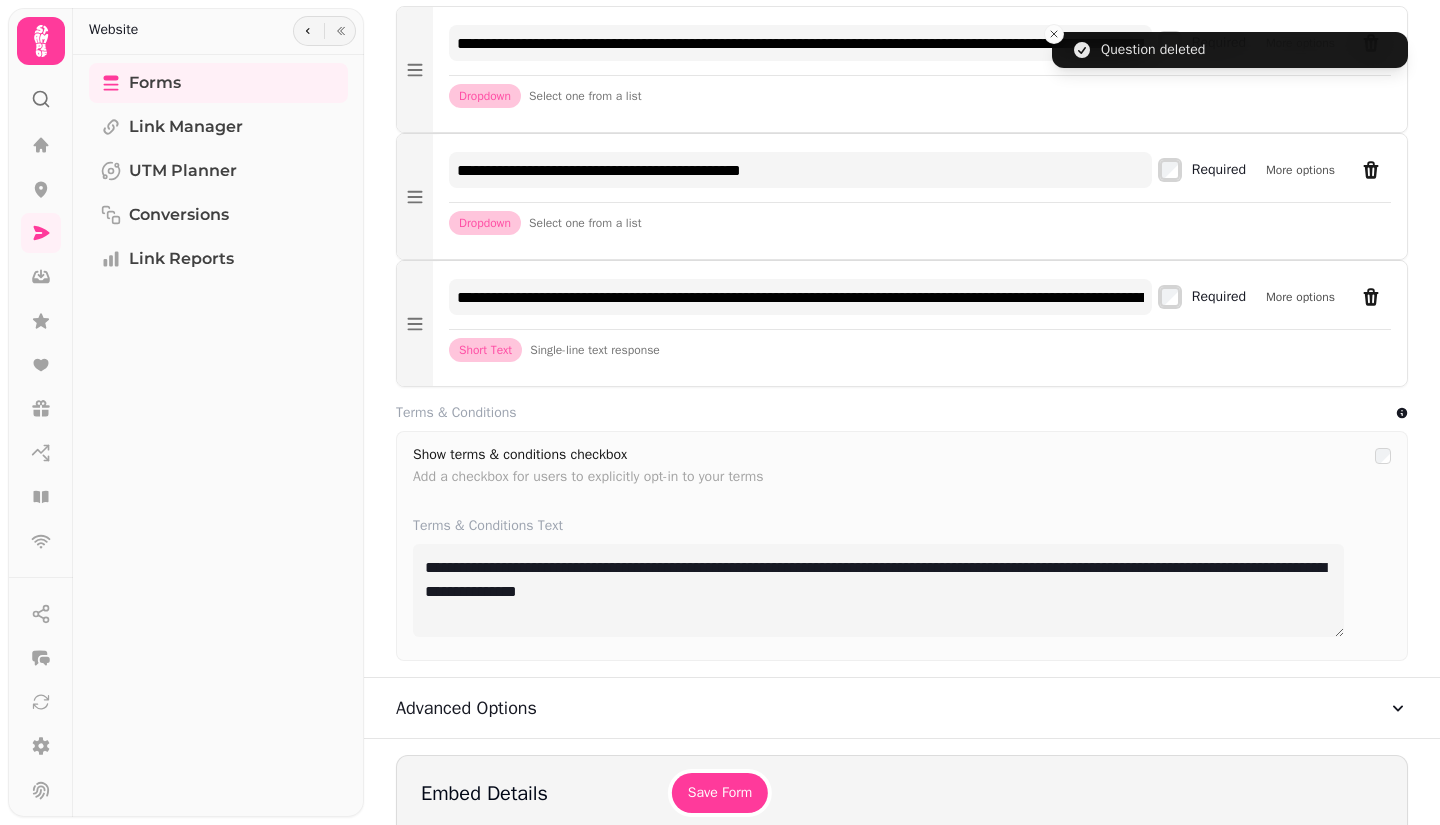 click 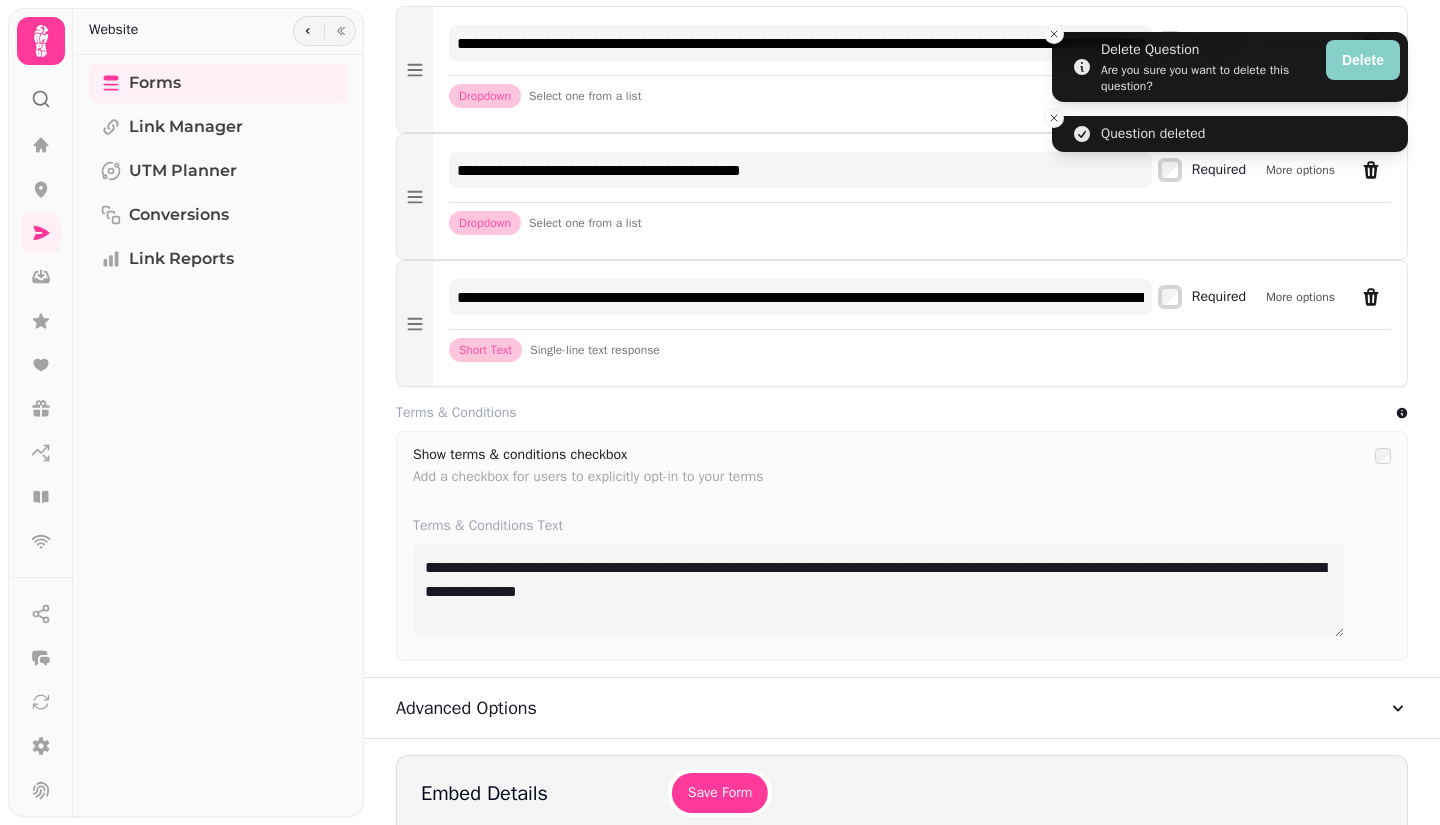 click on "Delete" at bounding box center [1363, 60] 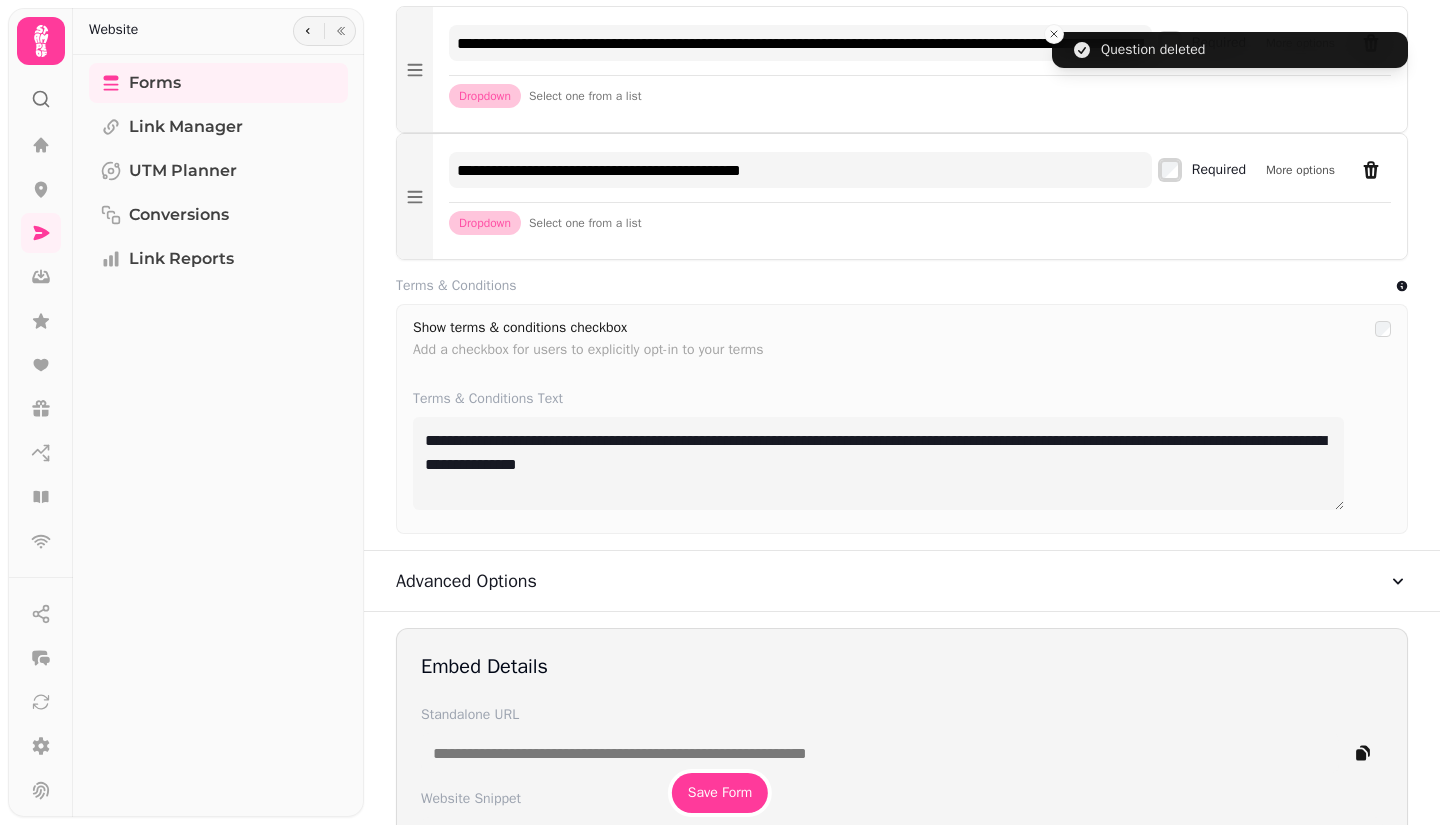 click on "Save Form" at bounding box center [720, 793] 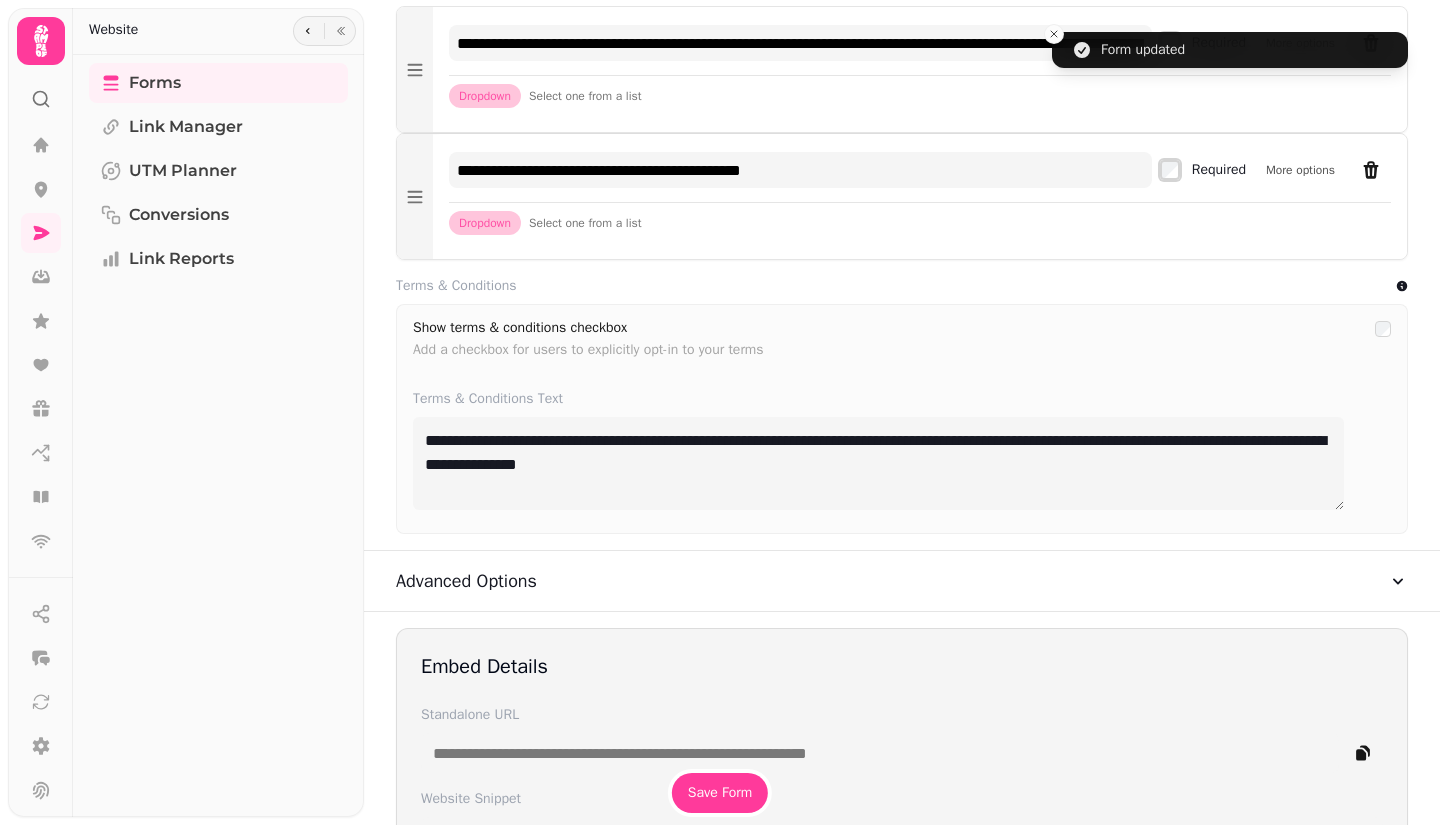 click 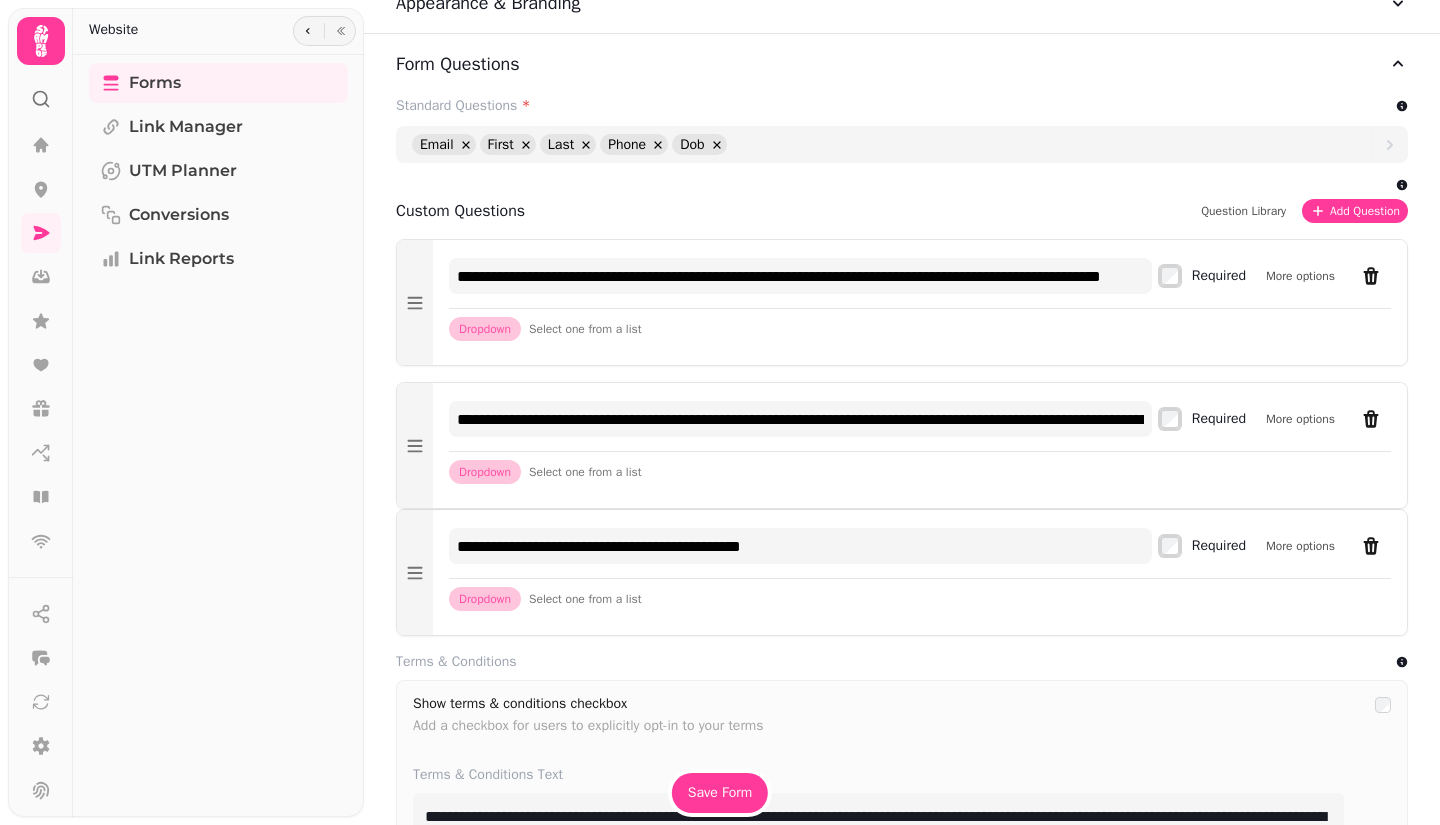 scroll, scrollTop: 1200, scrollLeft: 0, axis: vertical 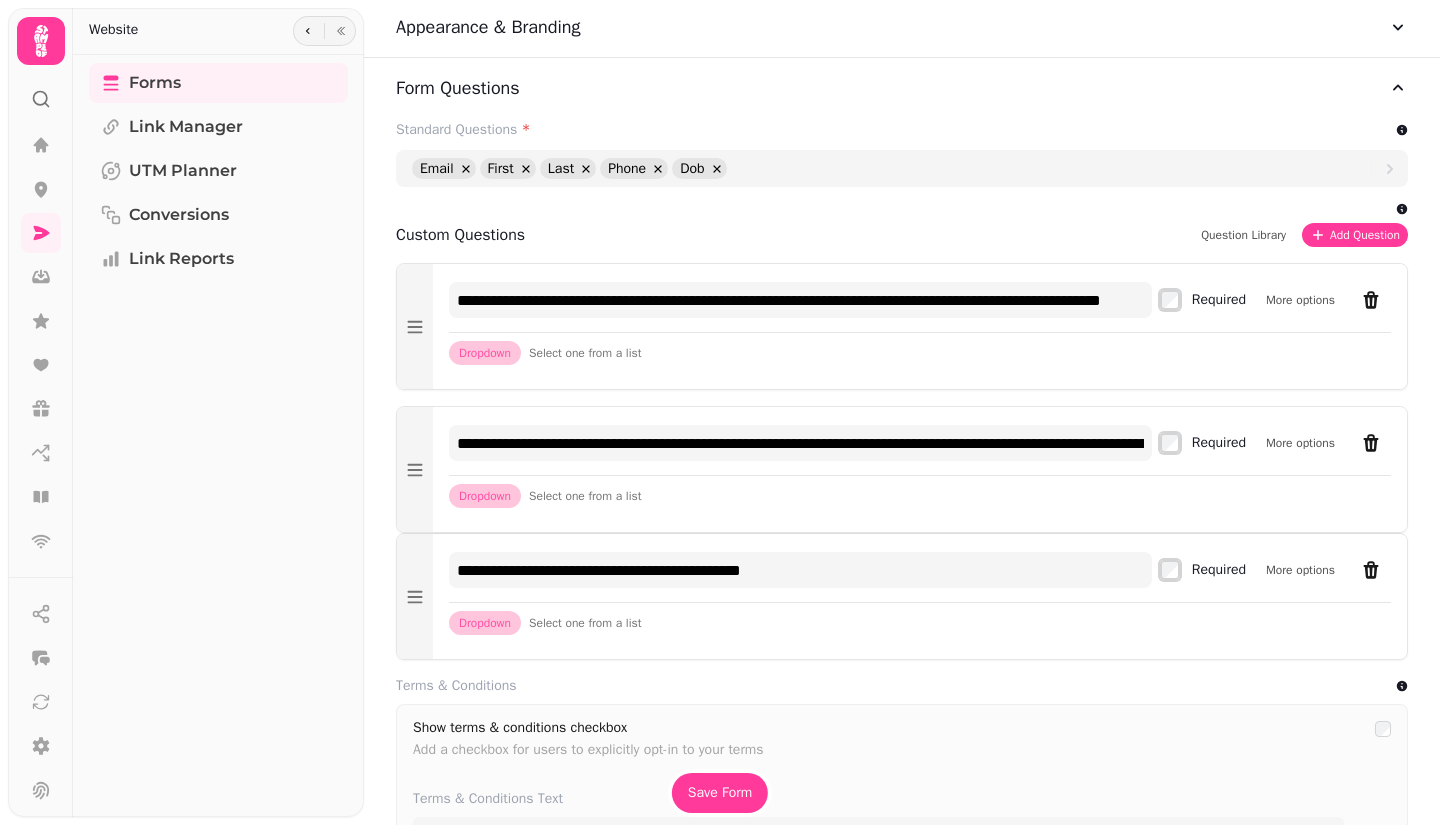 click on "Forms" at bounding box center (155, 83) 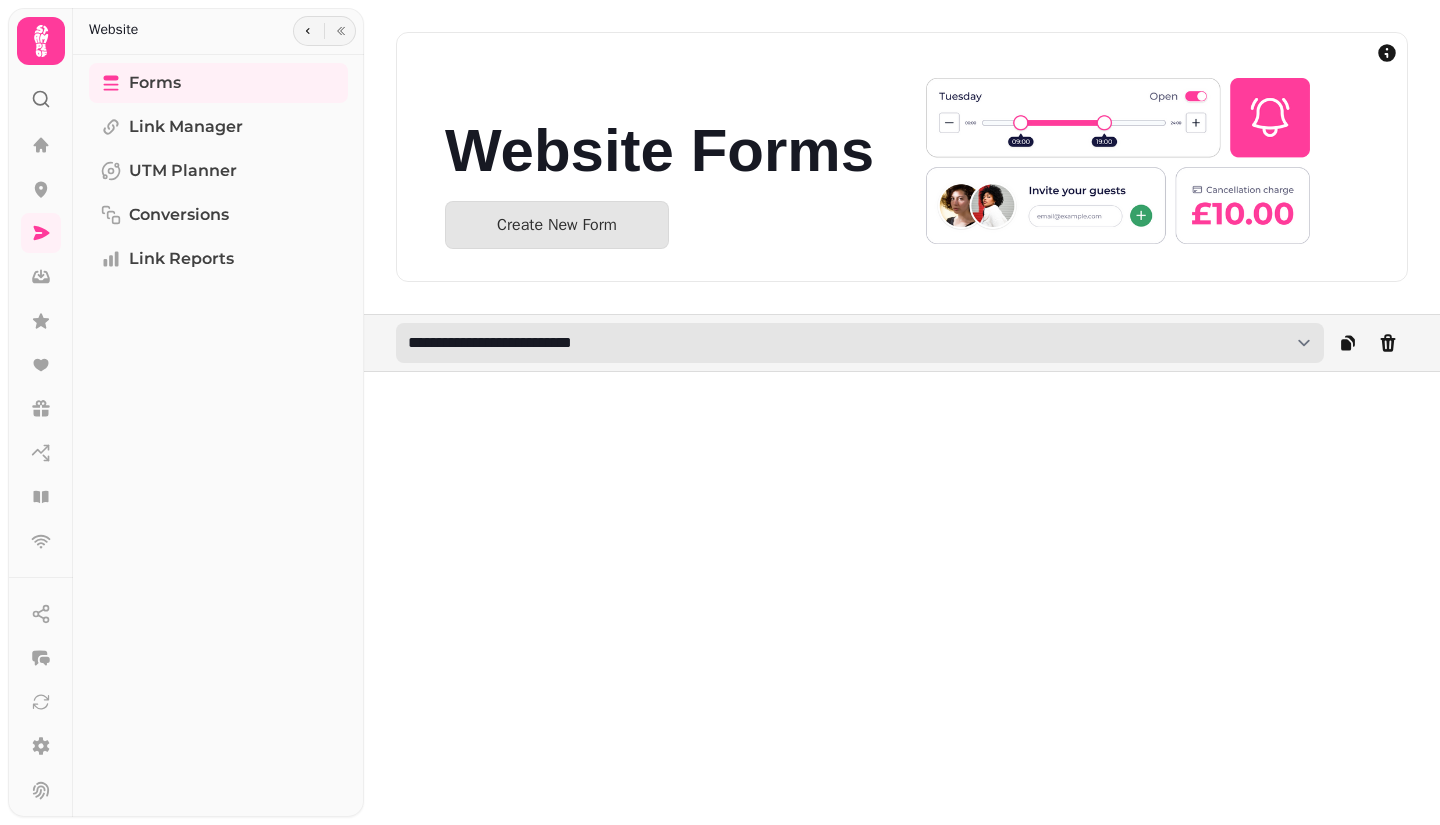 click on "**********" at bounding box center [860, 343] 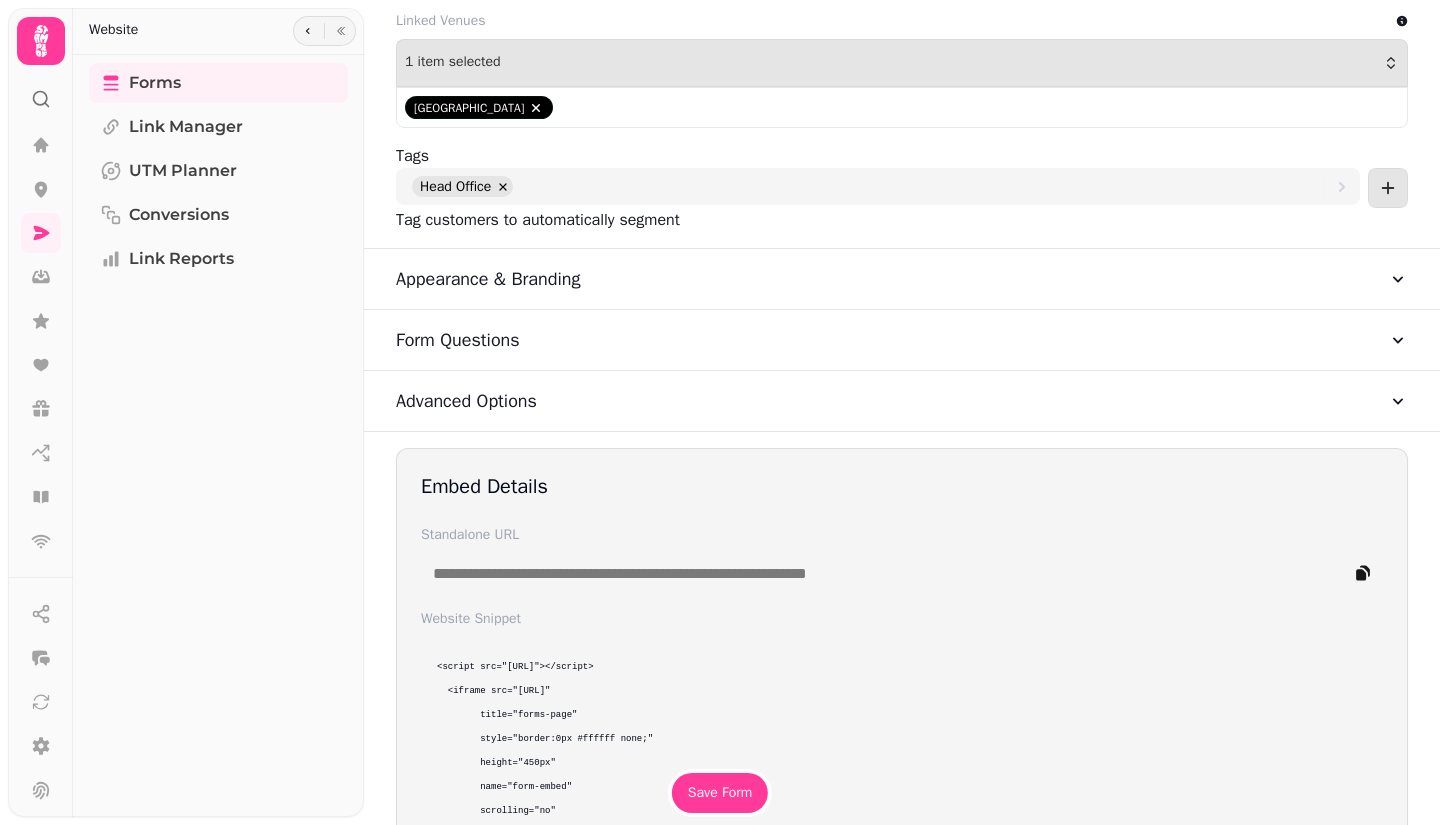 scroll, scrollTop: 1000, scrollLeft: 0, axis: vertical 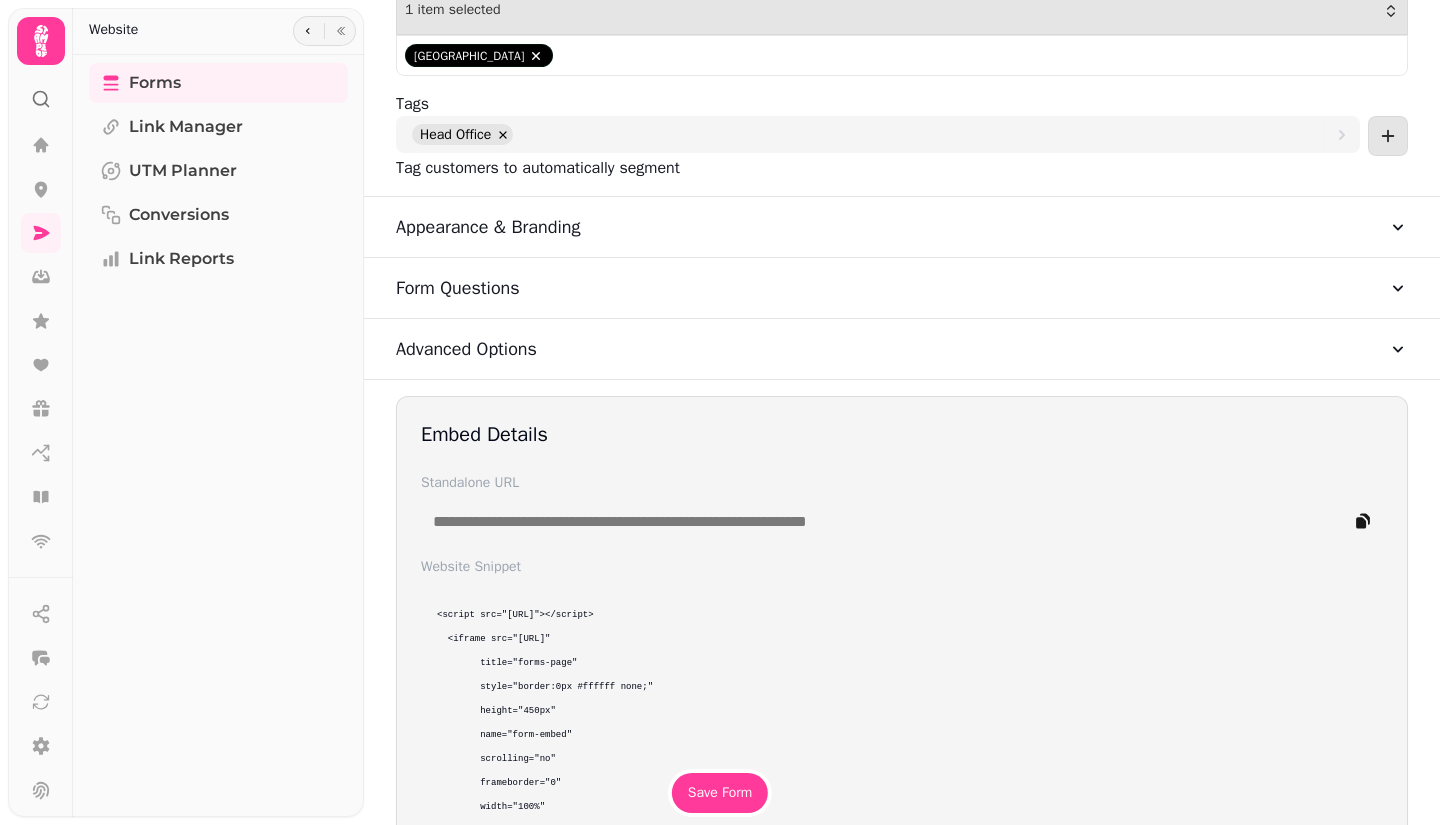 click on "Form Questions" at bounding box center [458, 288] 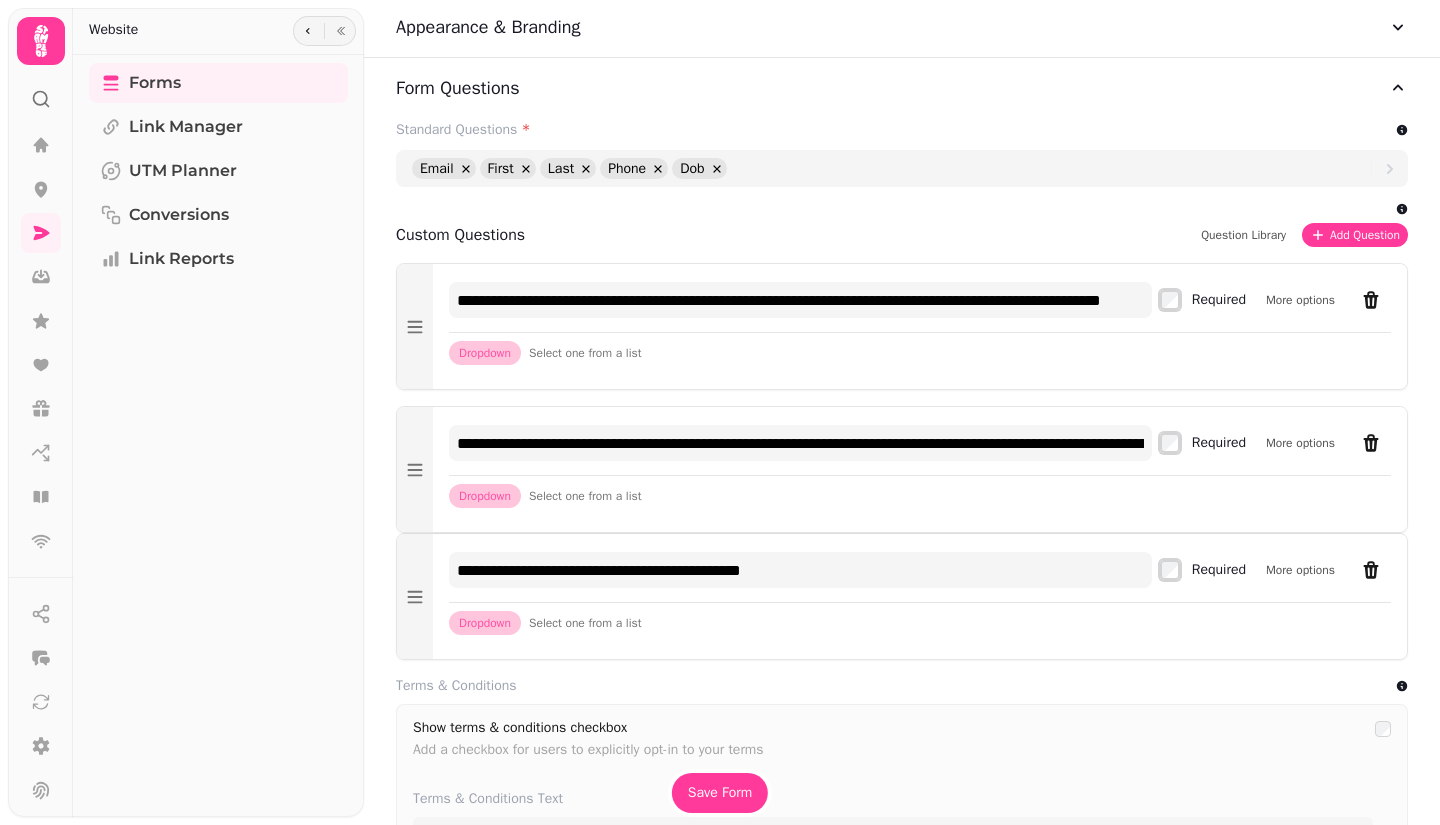 scroll, scrollTop: 1400, scrollLeft: 0, axis: vertical 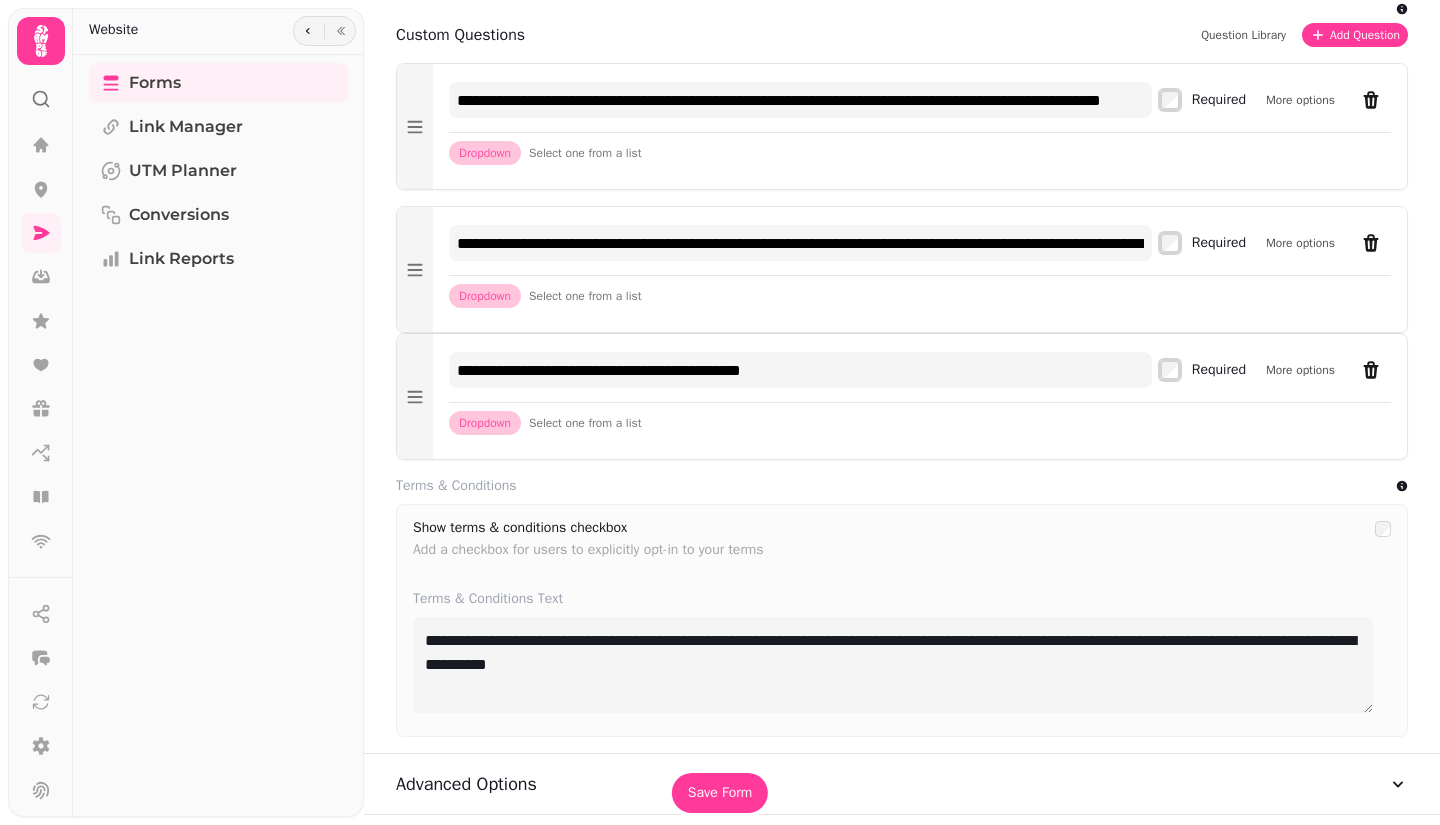 click on "Add Question" at bounding box center (1365, 35) 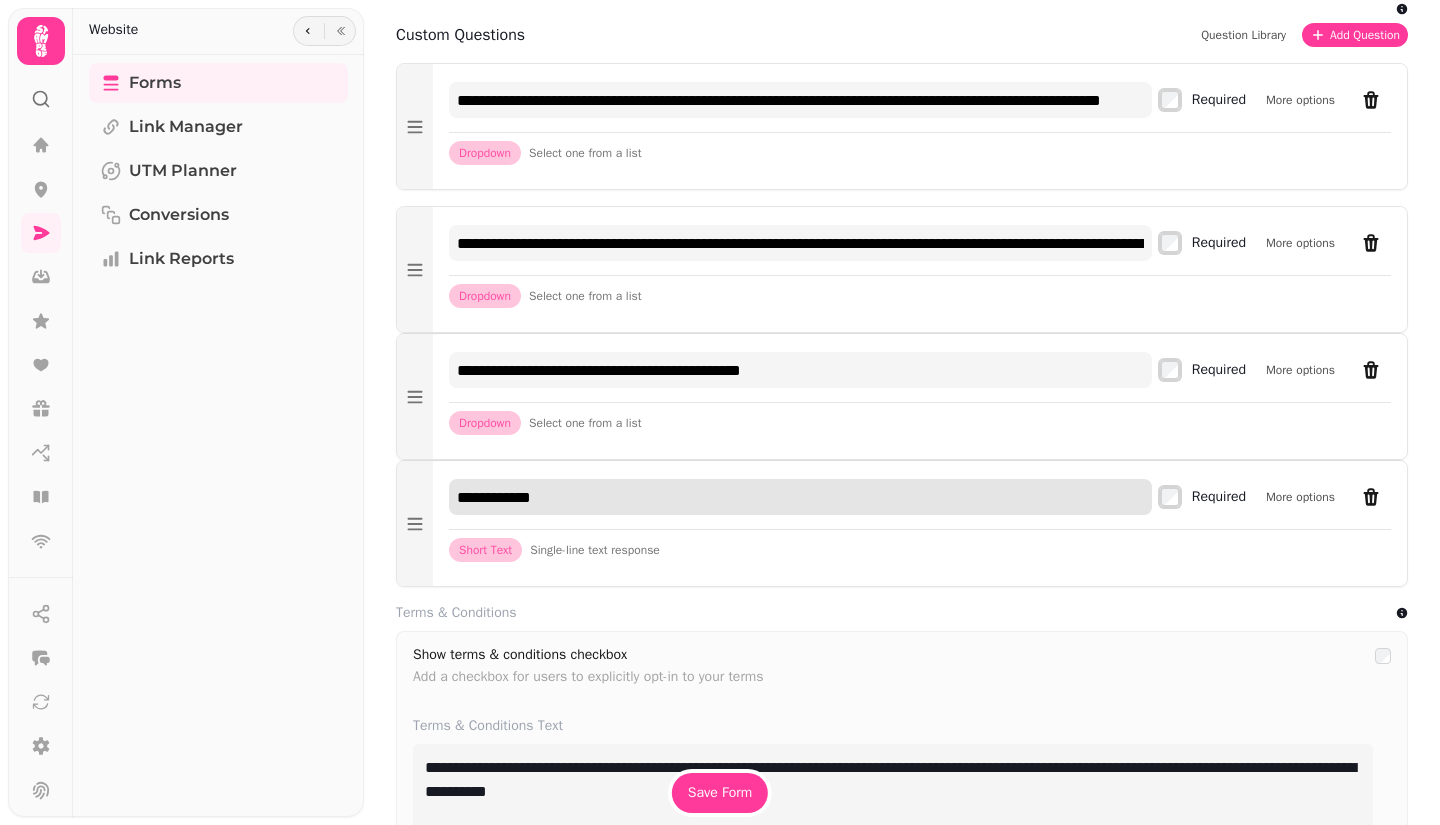 click on "**********" at bounding box center (800, 497) 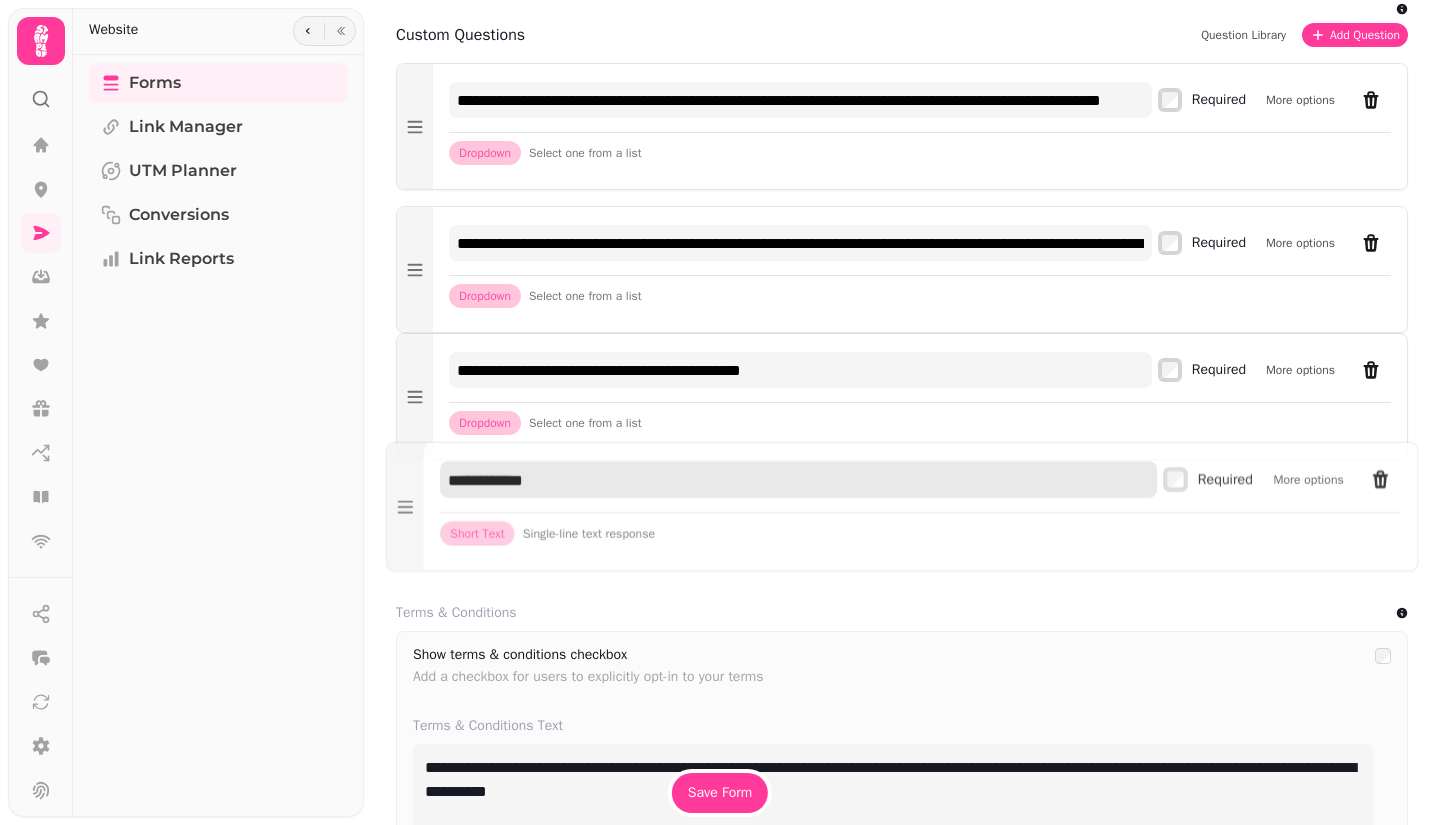 drag, startPoint x: 594, startPoint y: 532, endPoint x: 435, endPoint y: 515, distance: 159.90622 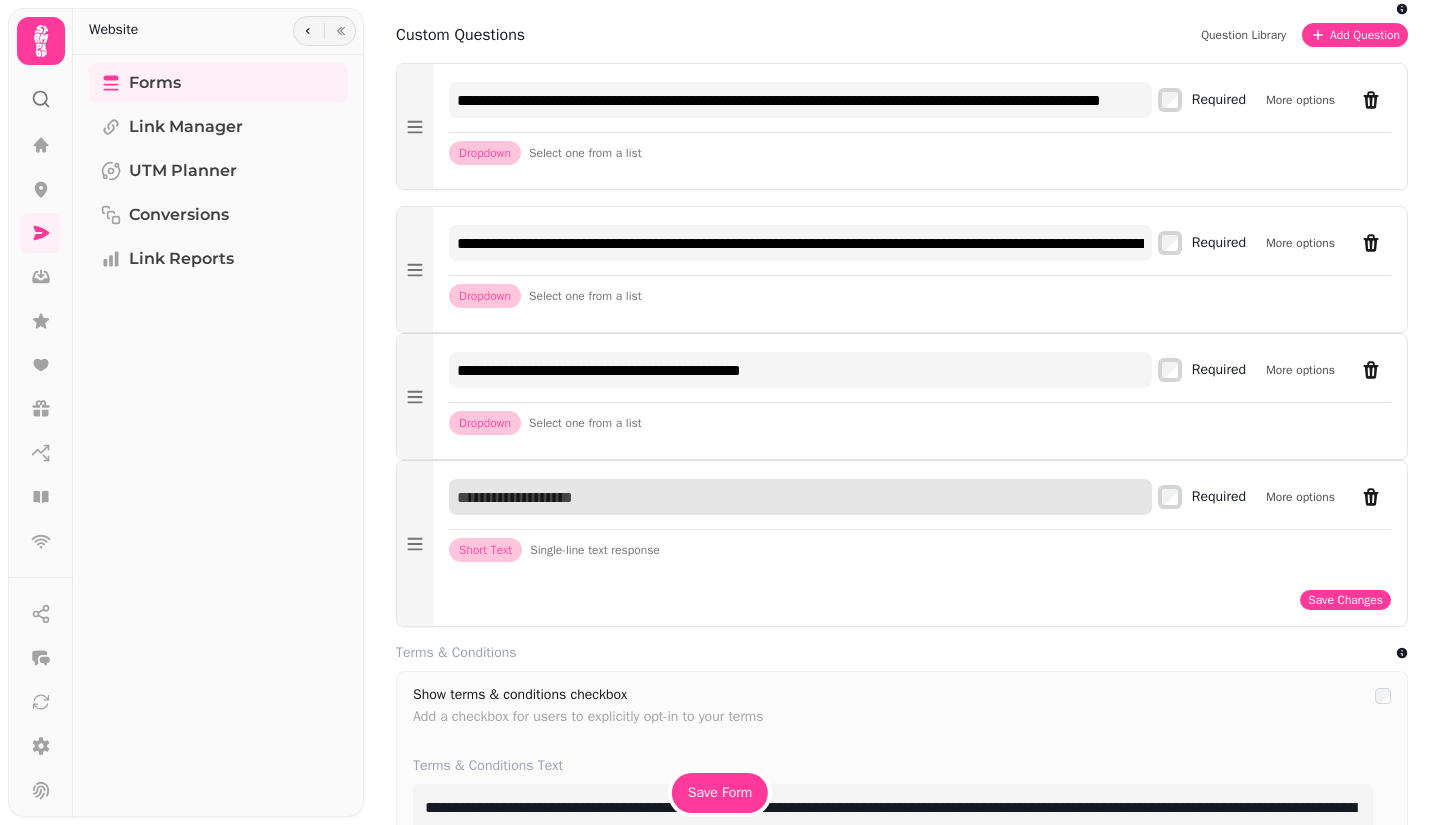 paste on "**********" 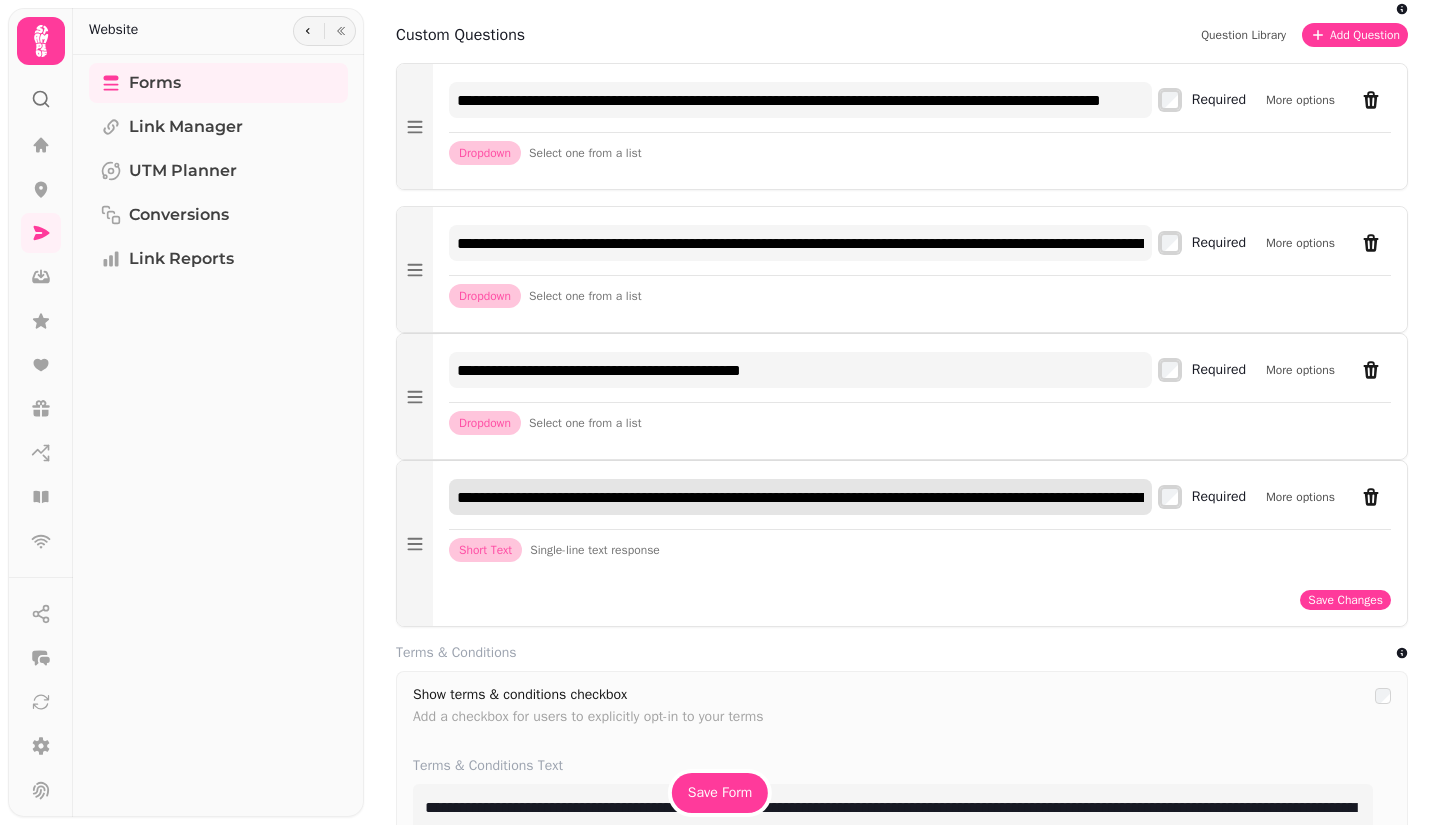 scroll, scrollTop: 0, scrollLeft: 3947, axis: horizontal 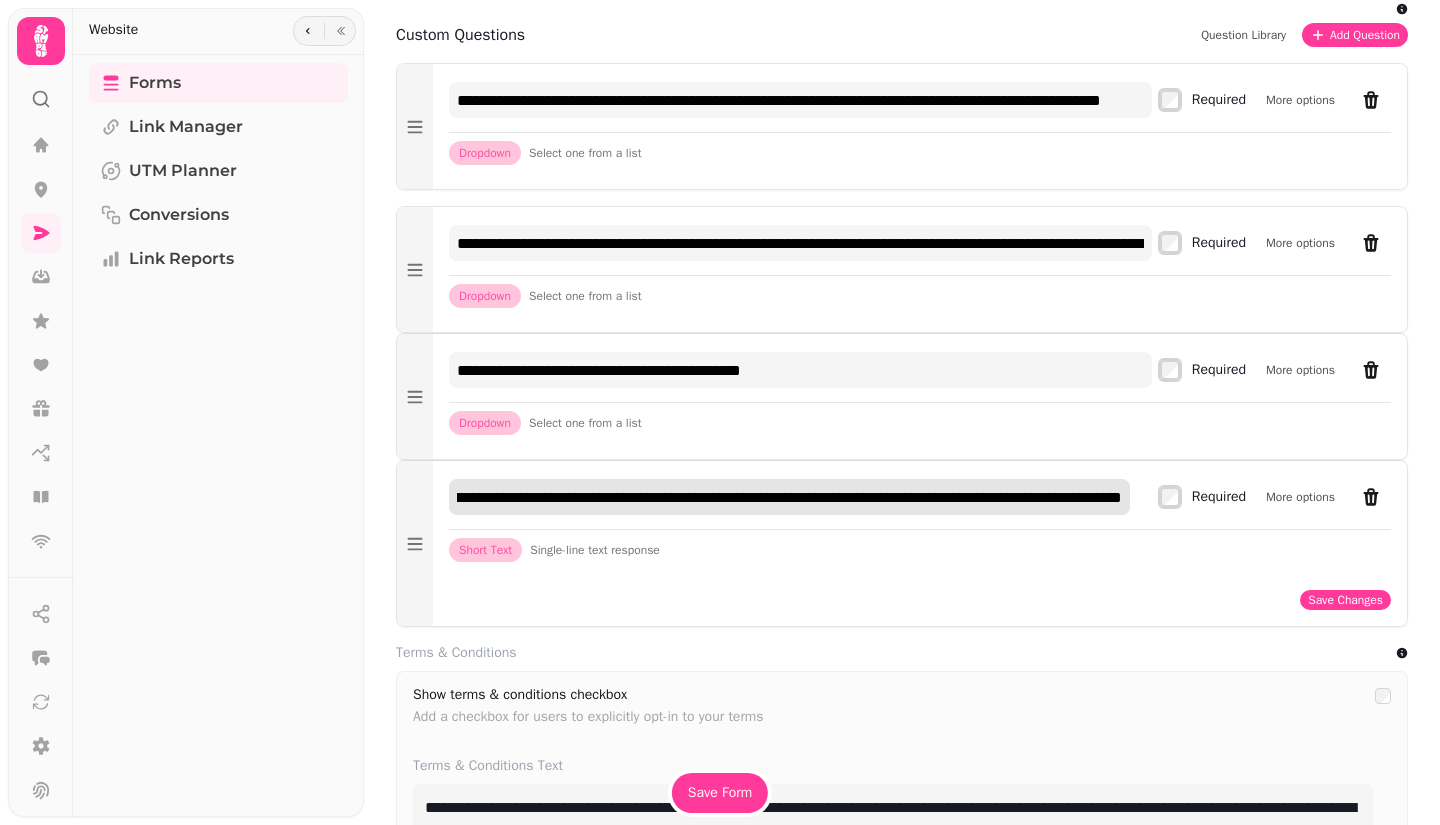 type on "**********" 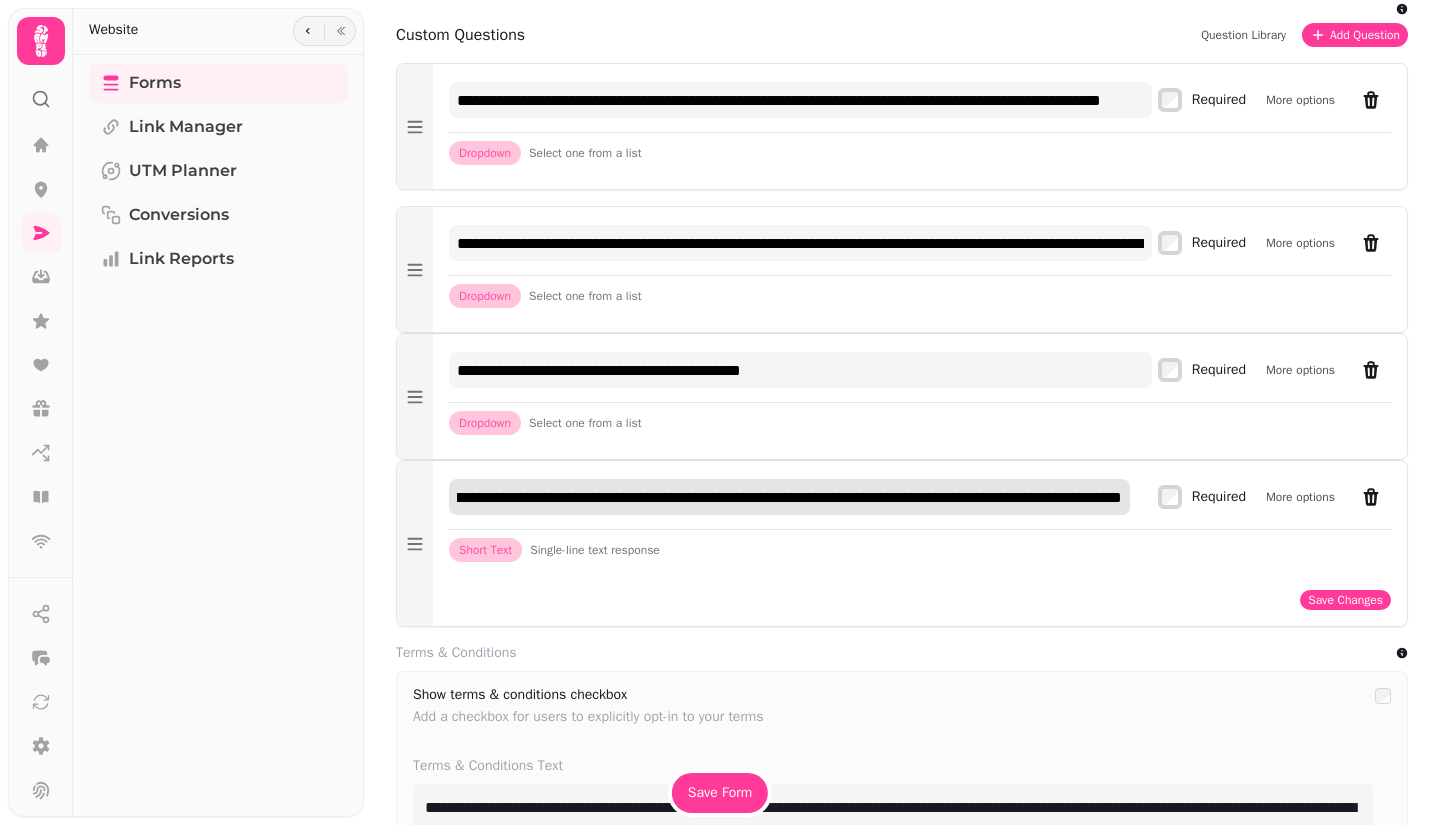 scroll, scrollTop: 0, scrollLeft: 0, axis: both 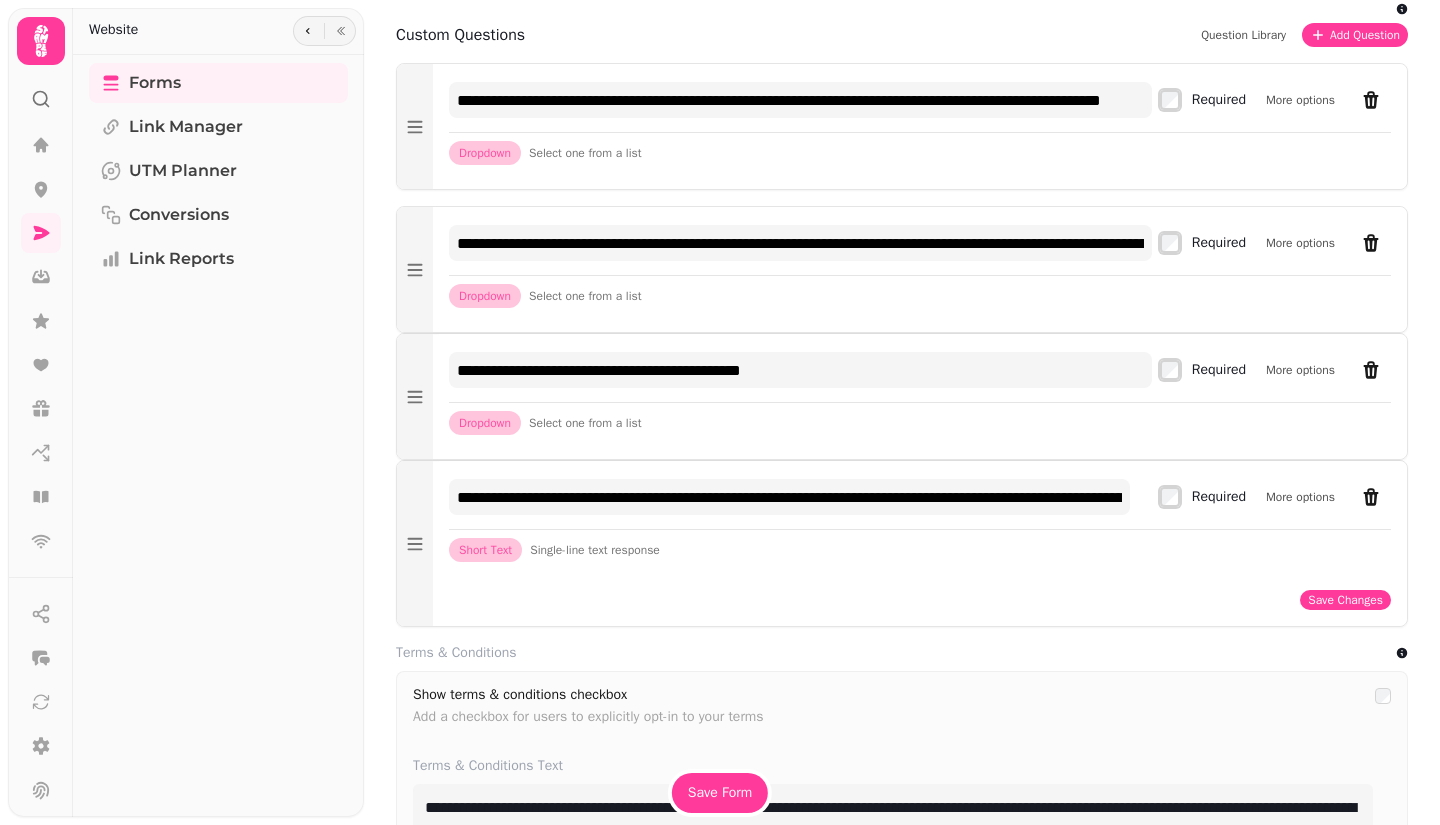 click on "More options" at bounding box center (1300, 497) 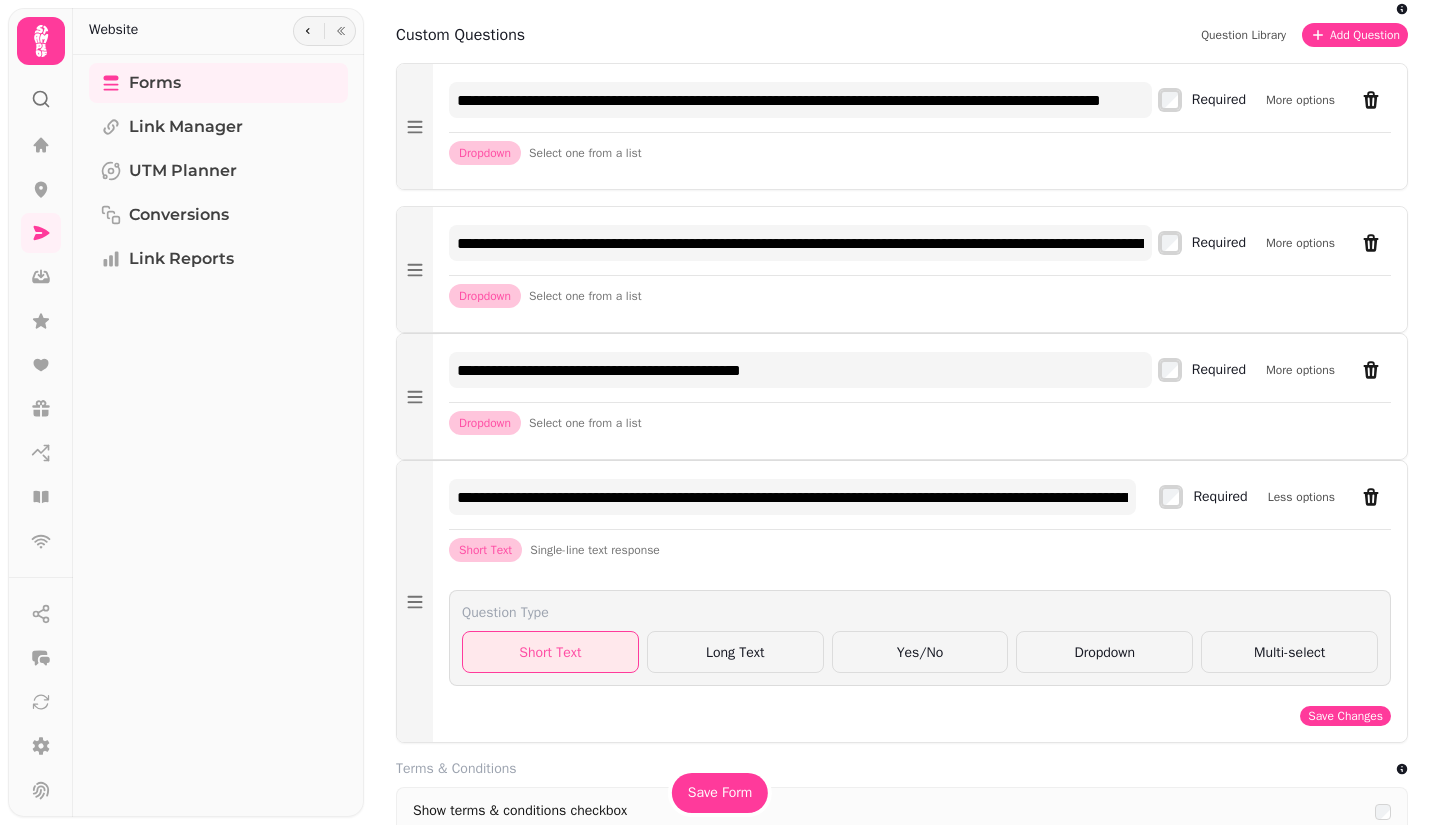 click on "Dropdown" at bounding box center [1104, 652] 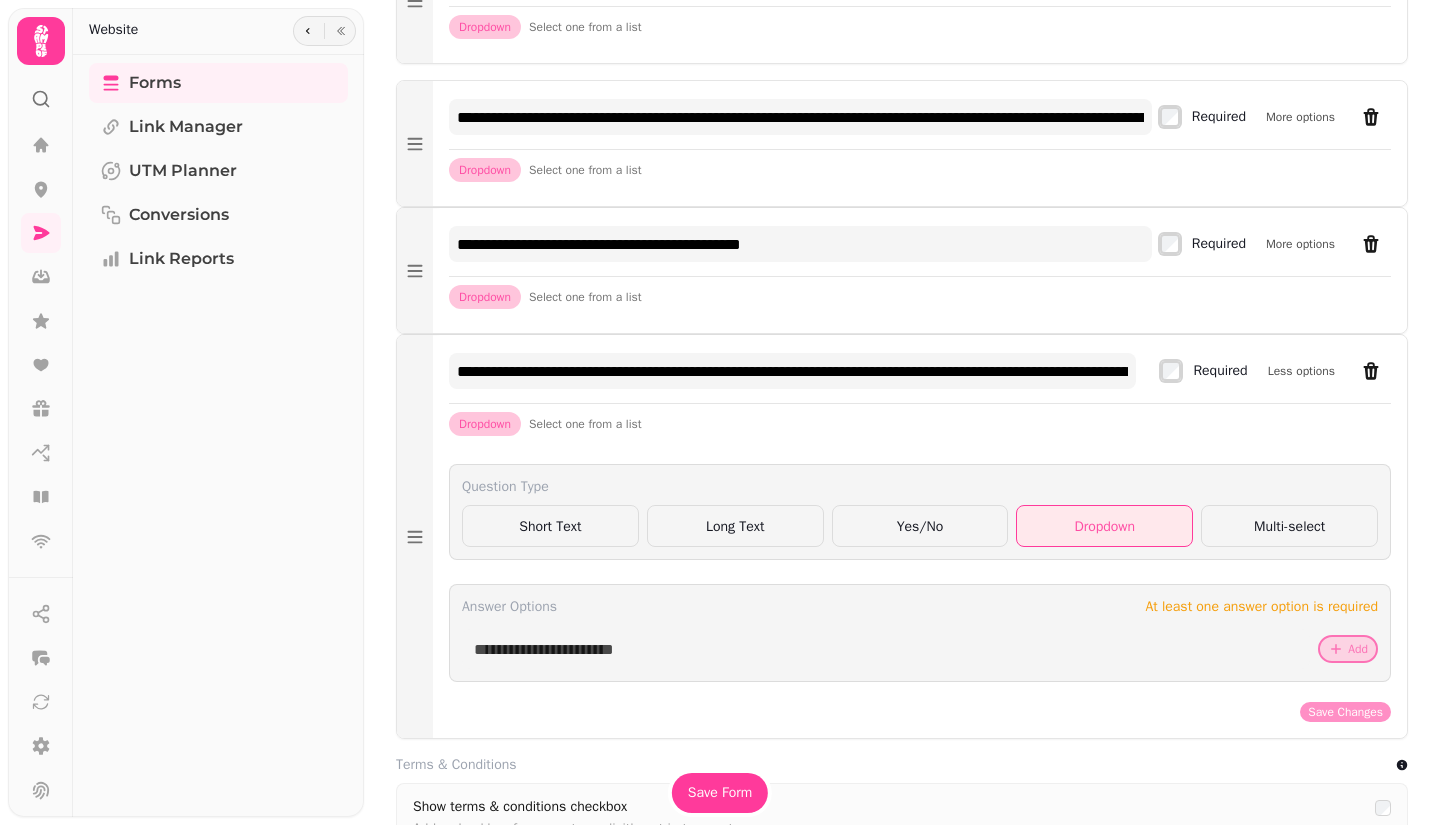 scroll, scrollTop: 1600, scrollLeft: 0, axis: vertical 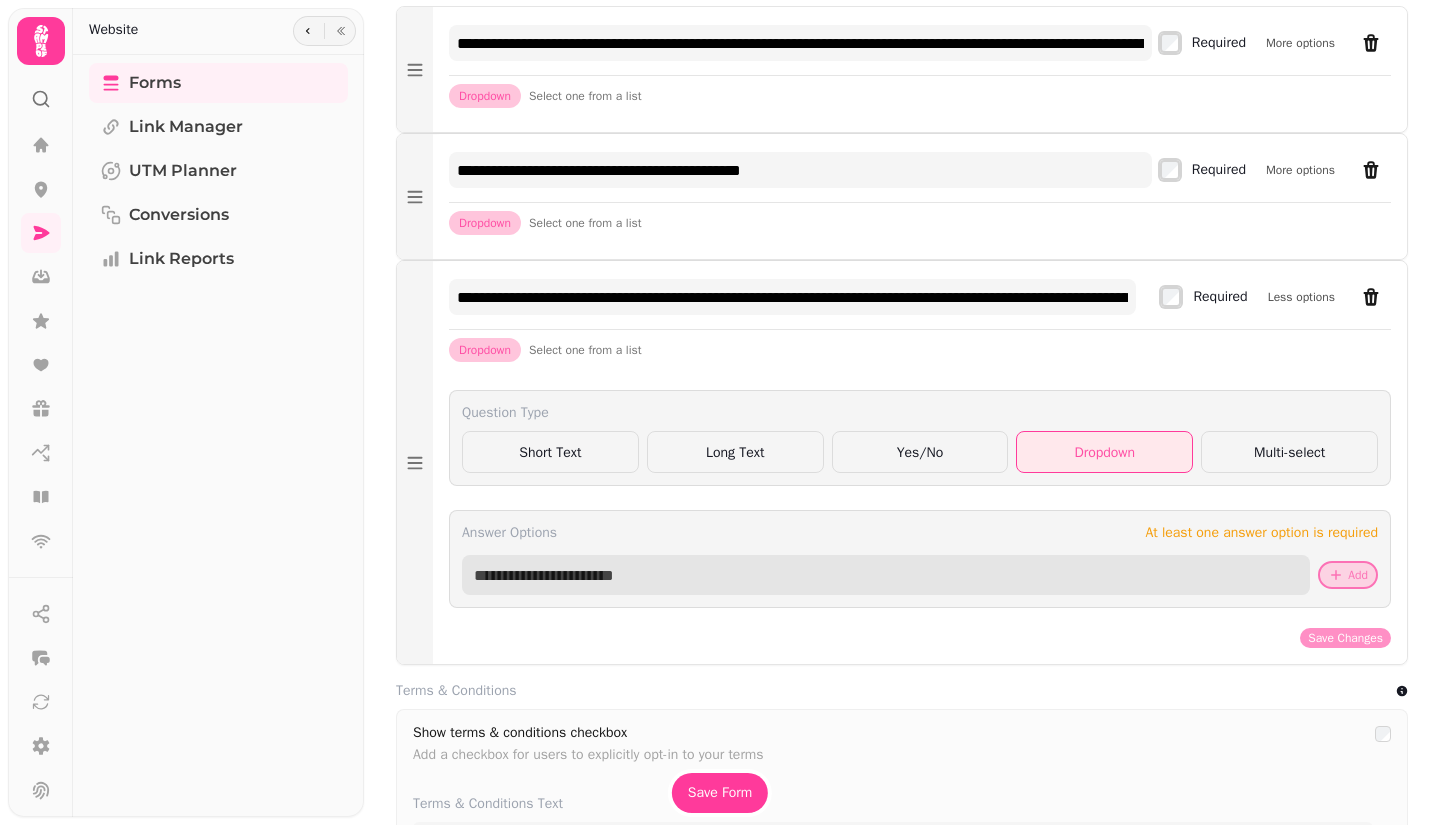 click at bounding box center [886, 575] 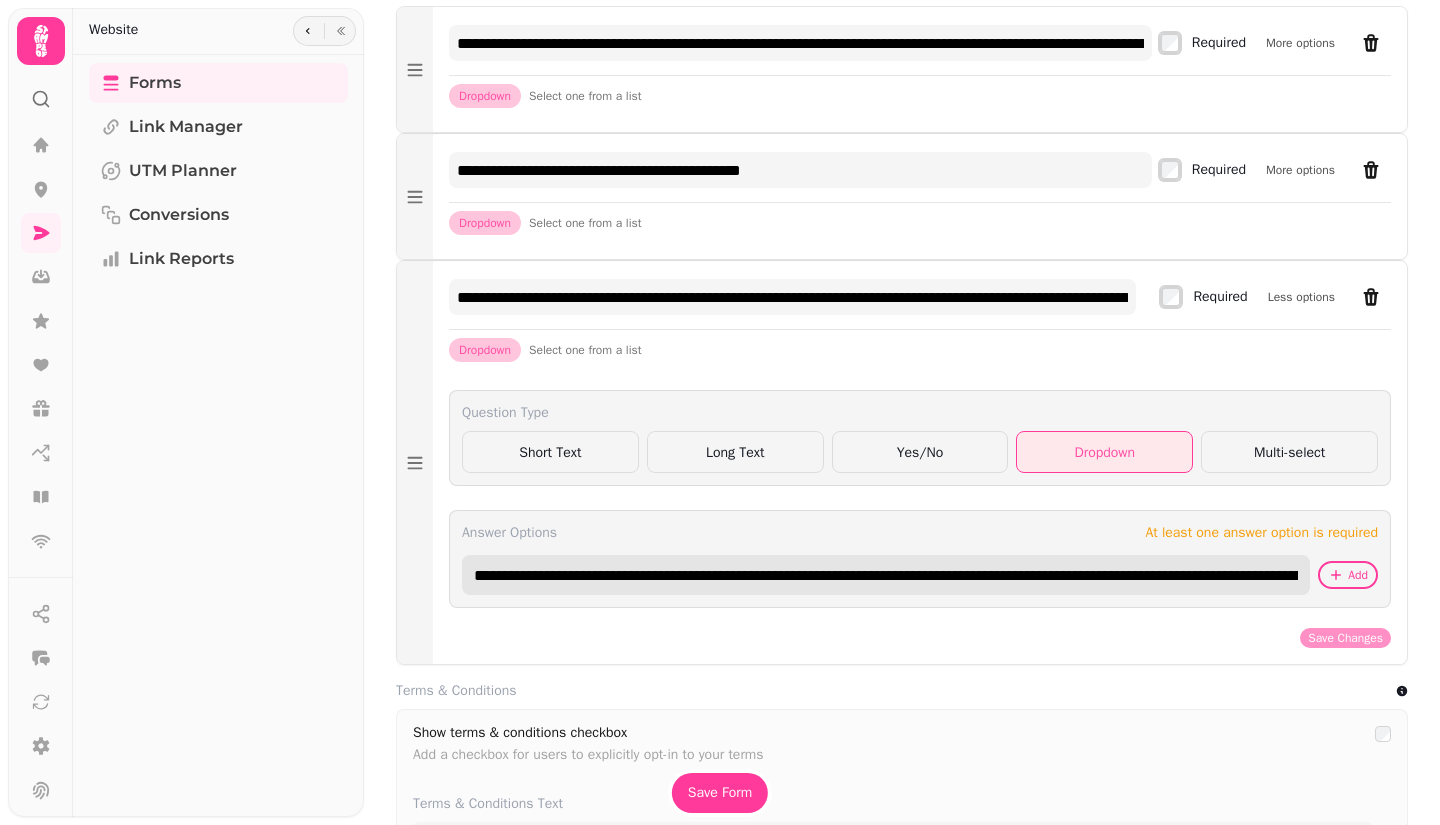 scroll, scrollTop: 0, scrollLeft: 277, axis: horizontal 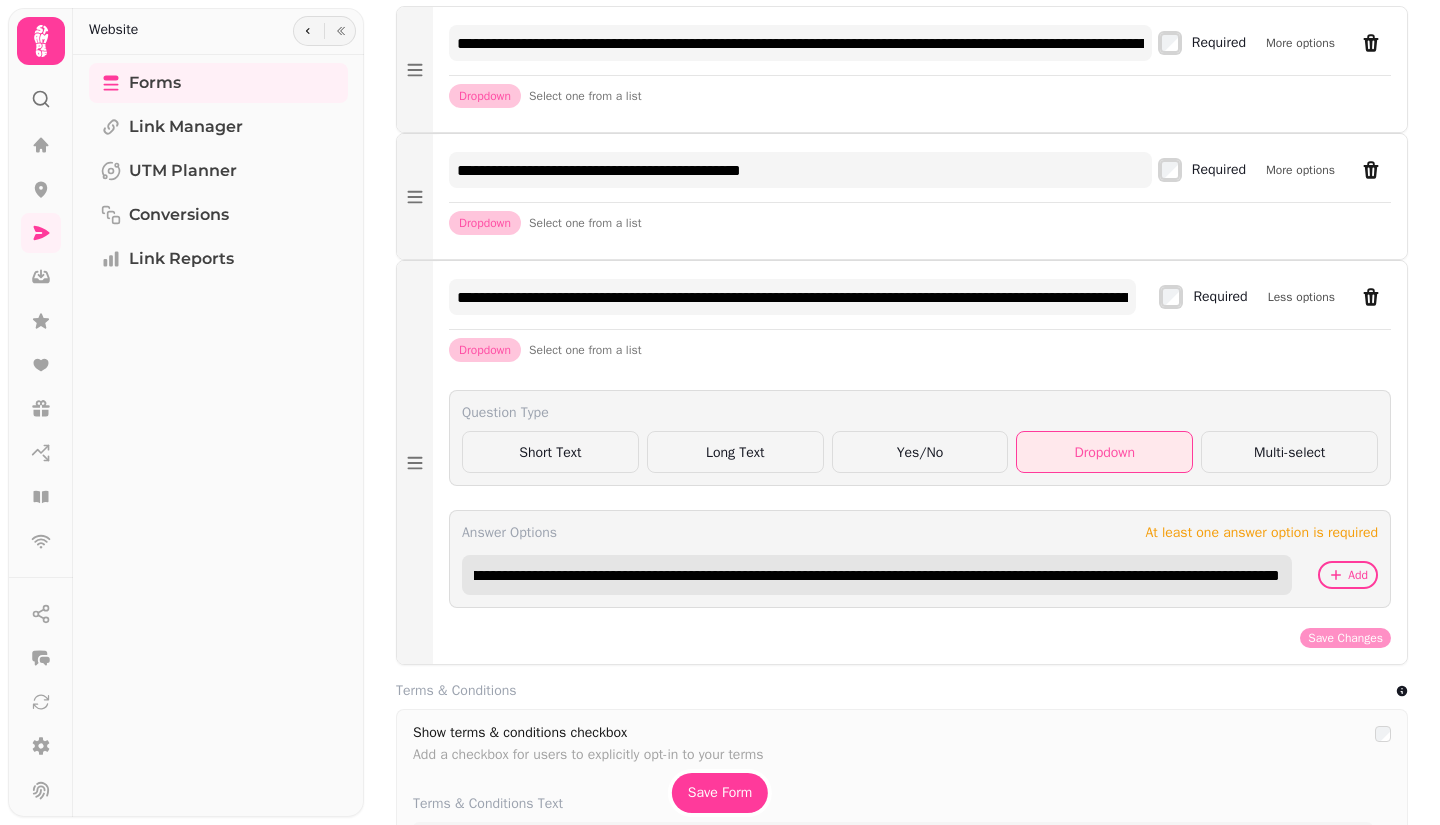 type on "**********" 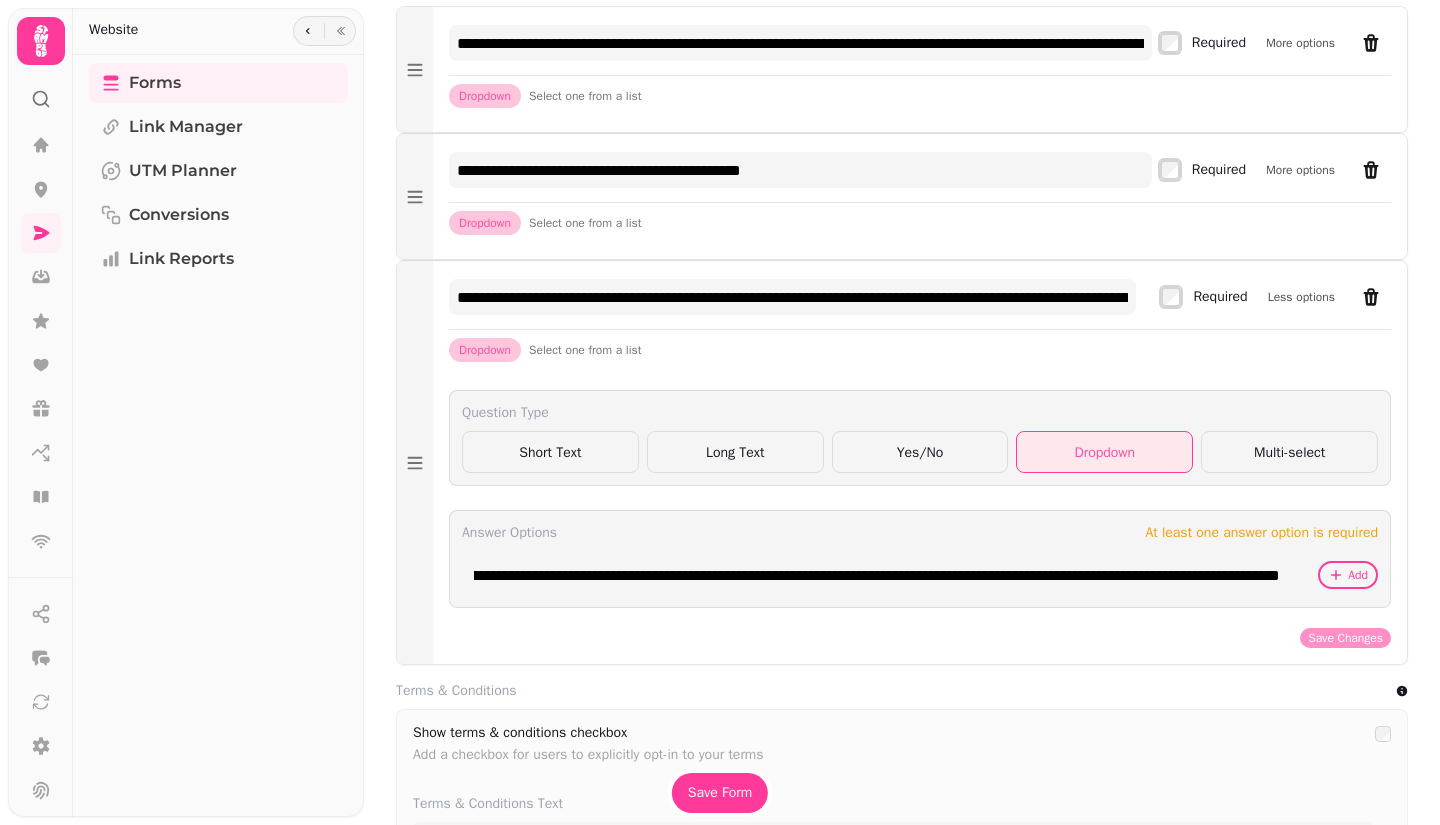 scroll, scrollTop: 0, scrollLeft: 0, axis: both 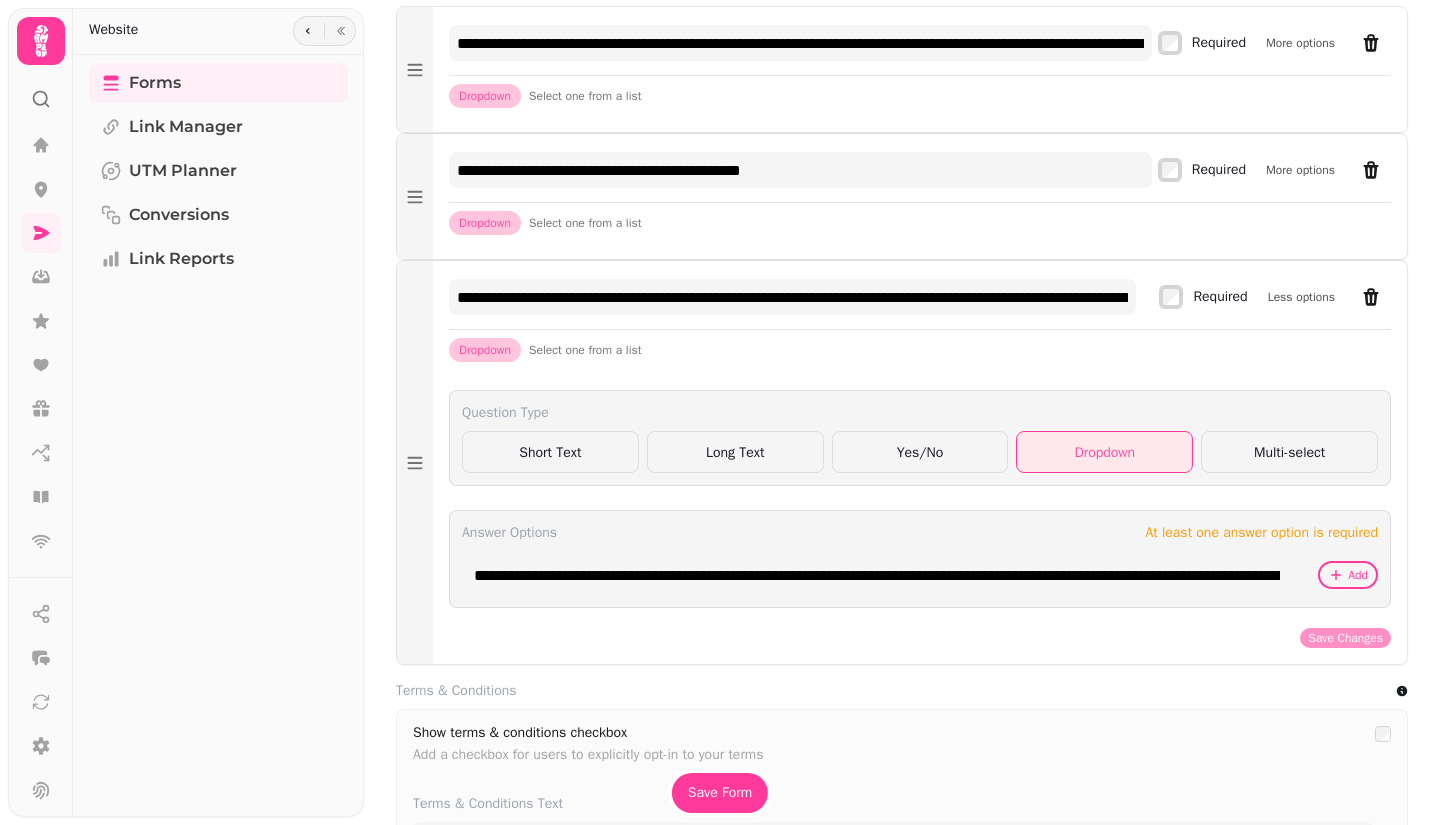 click on "Add" at bounding box center [1348, 575] 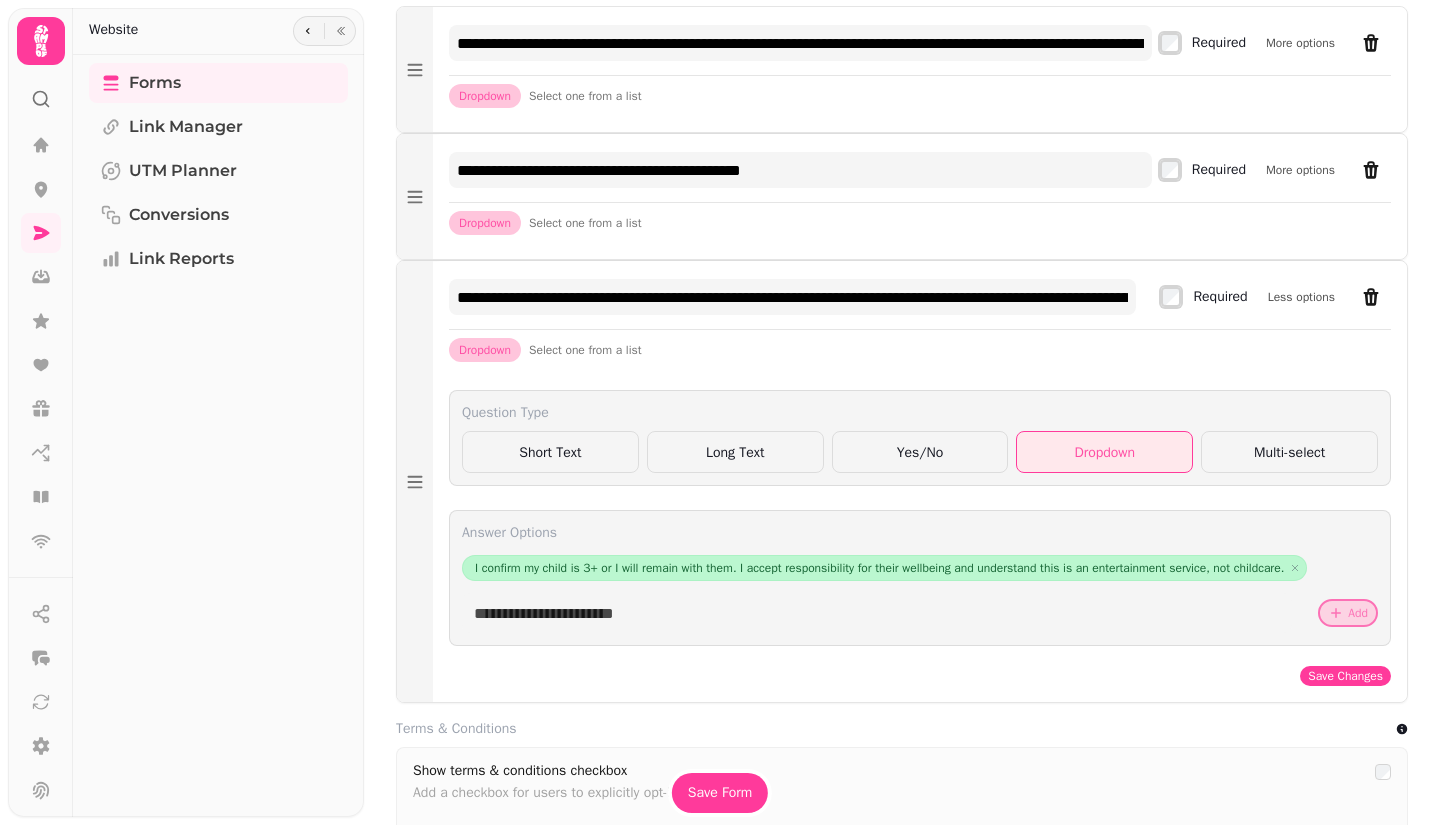 click on "Save Changes" at bounding box center (1345, 676) 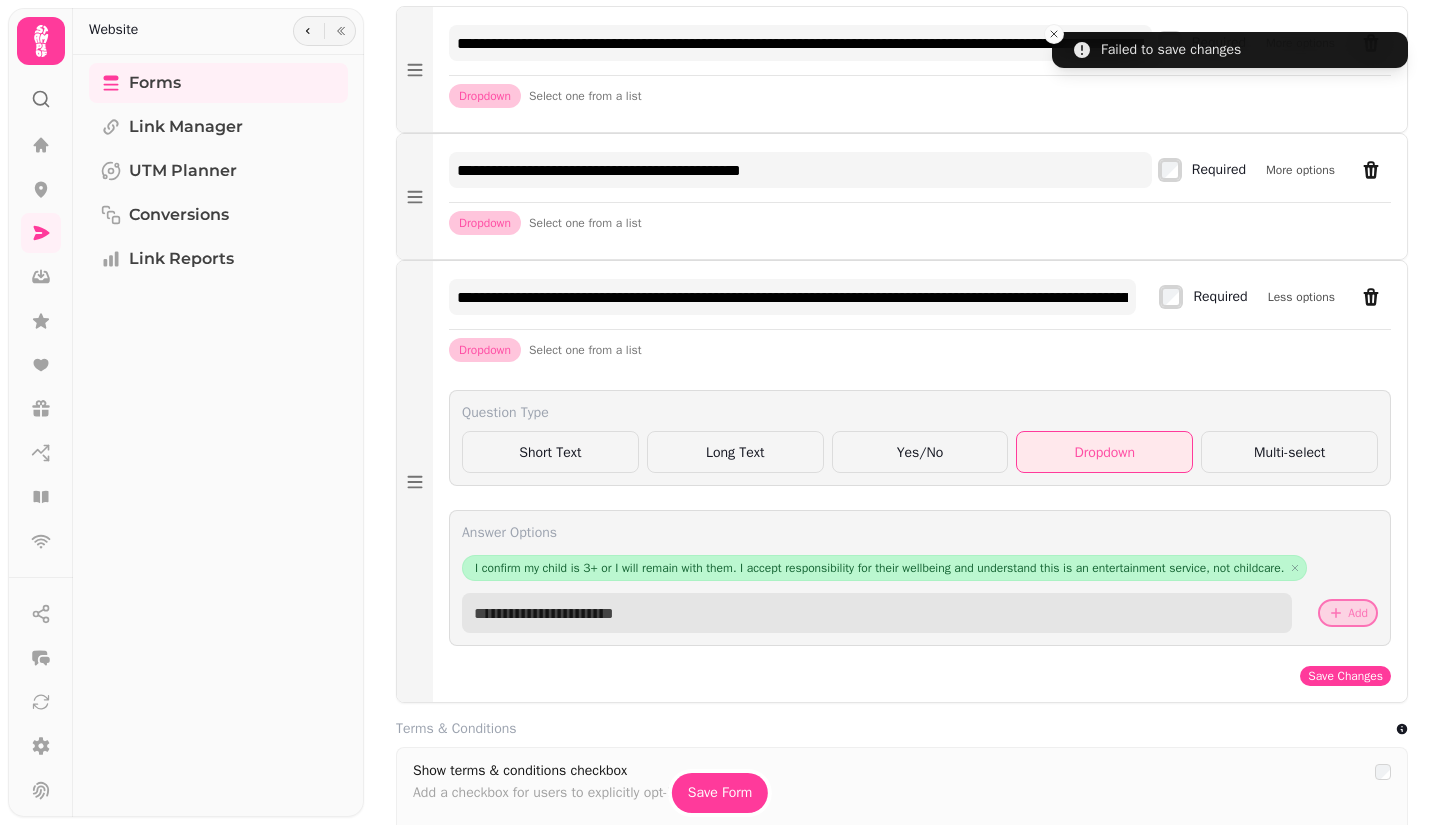 click at bounding box center [877, 613] 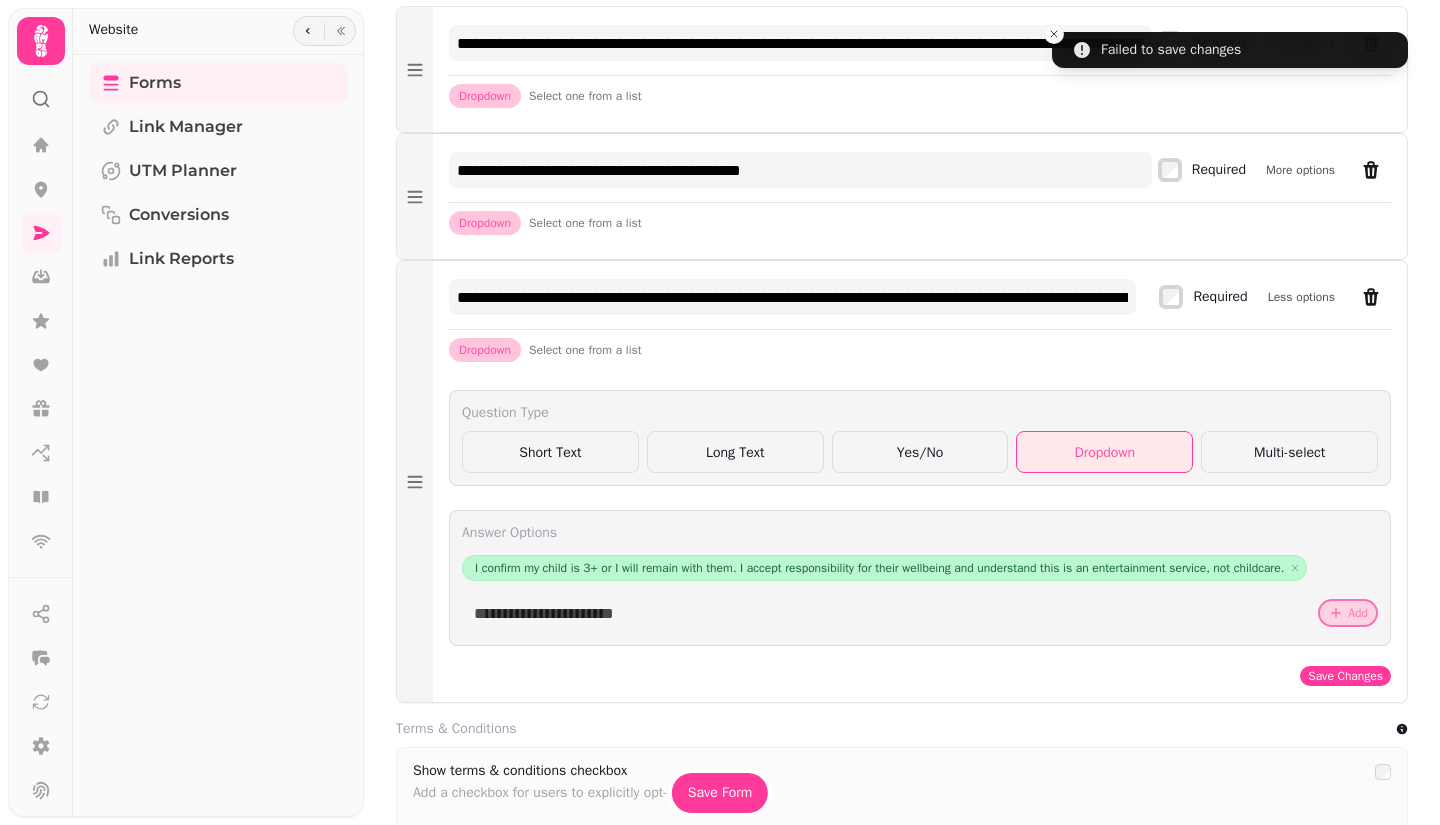 click on "**********" at bounding box center [920, 481] 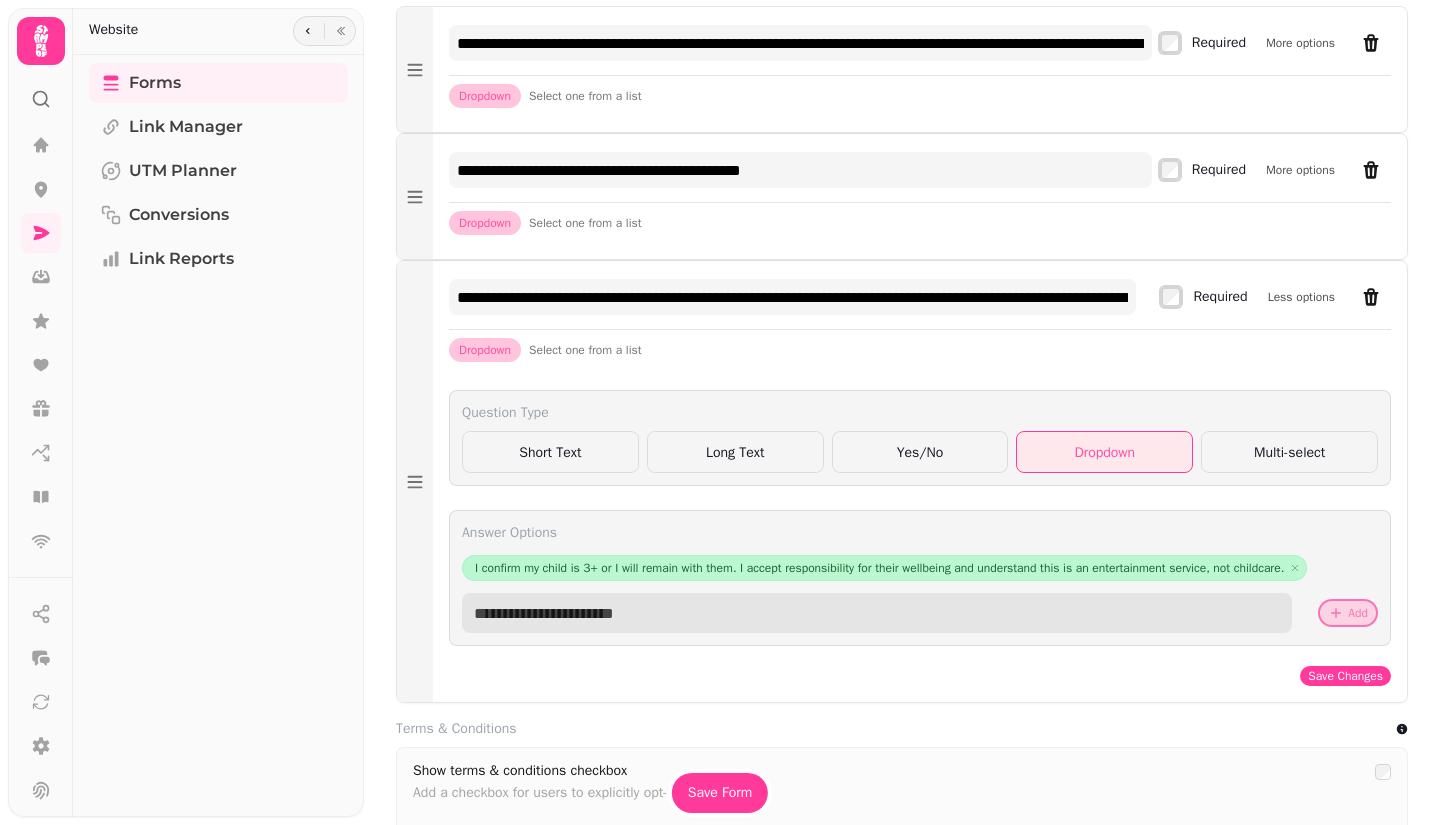 click at bounding box center (877, 613) 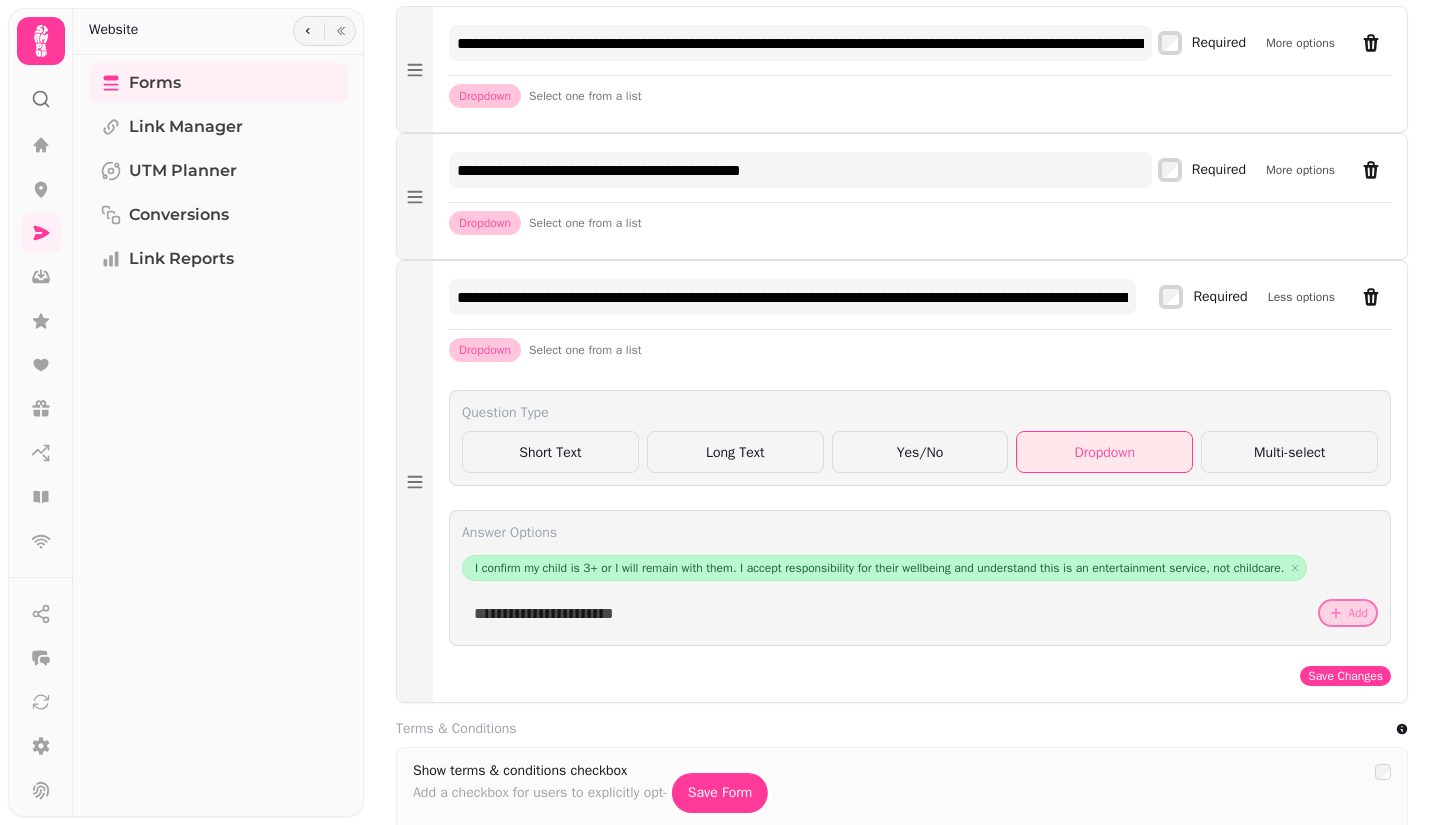 click at bounding box center [1295, 568] 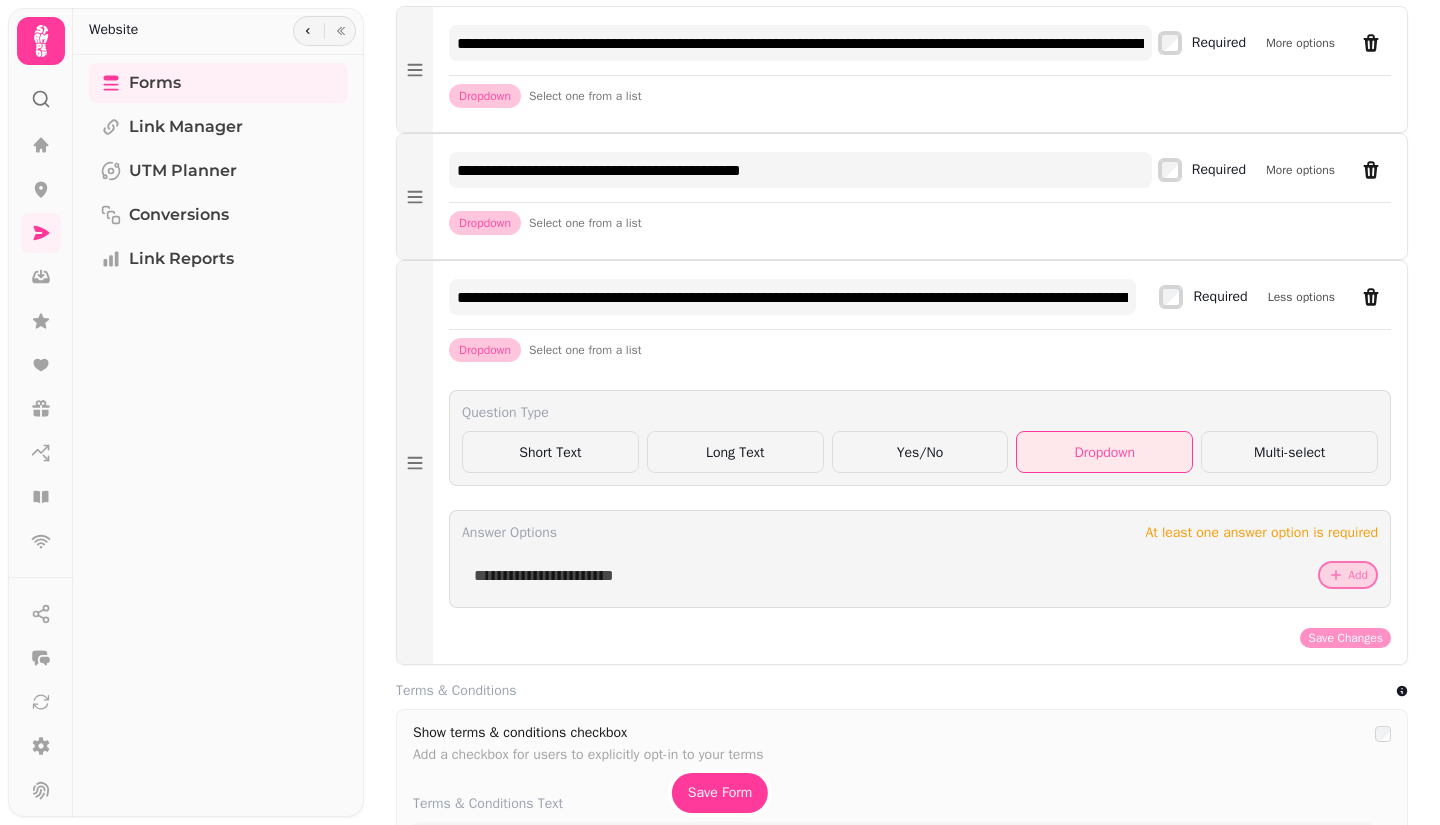 click on "Multi-select" at bounding box center (1289, 452) 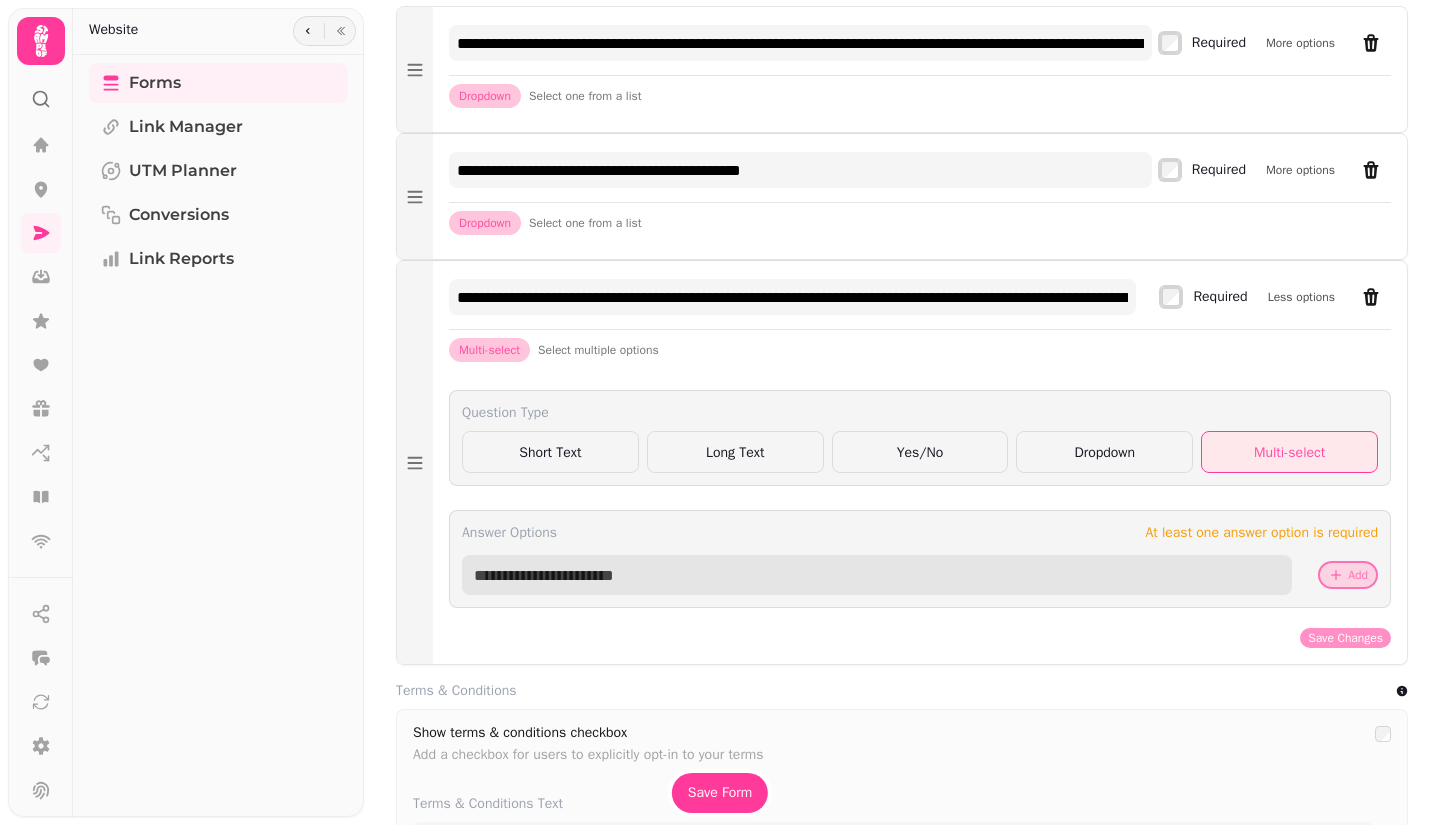 click at bounding box center [877, 575] 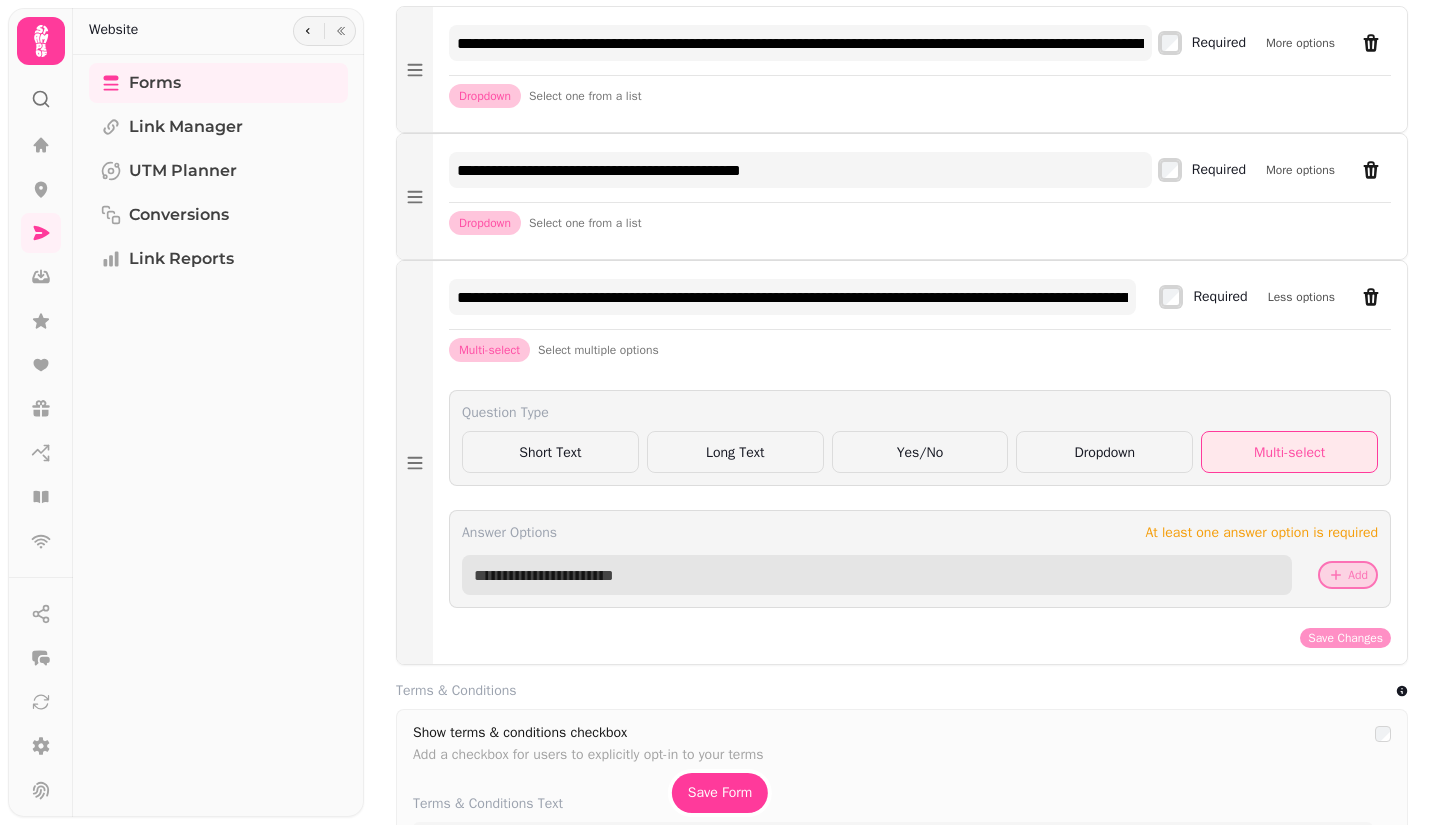 paste on "**********" 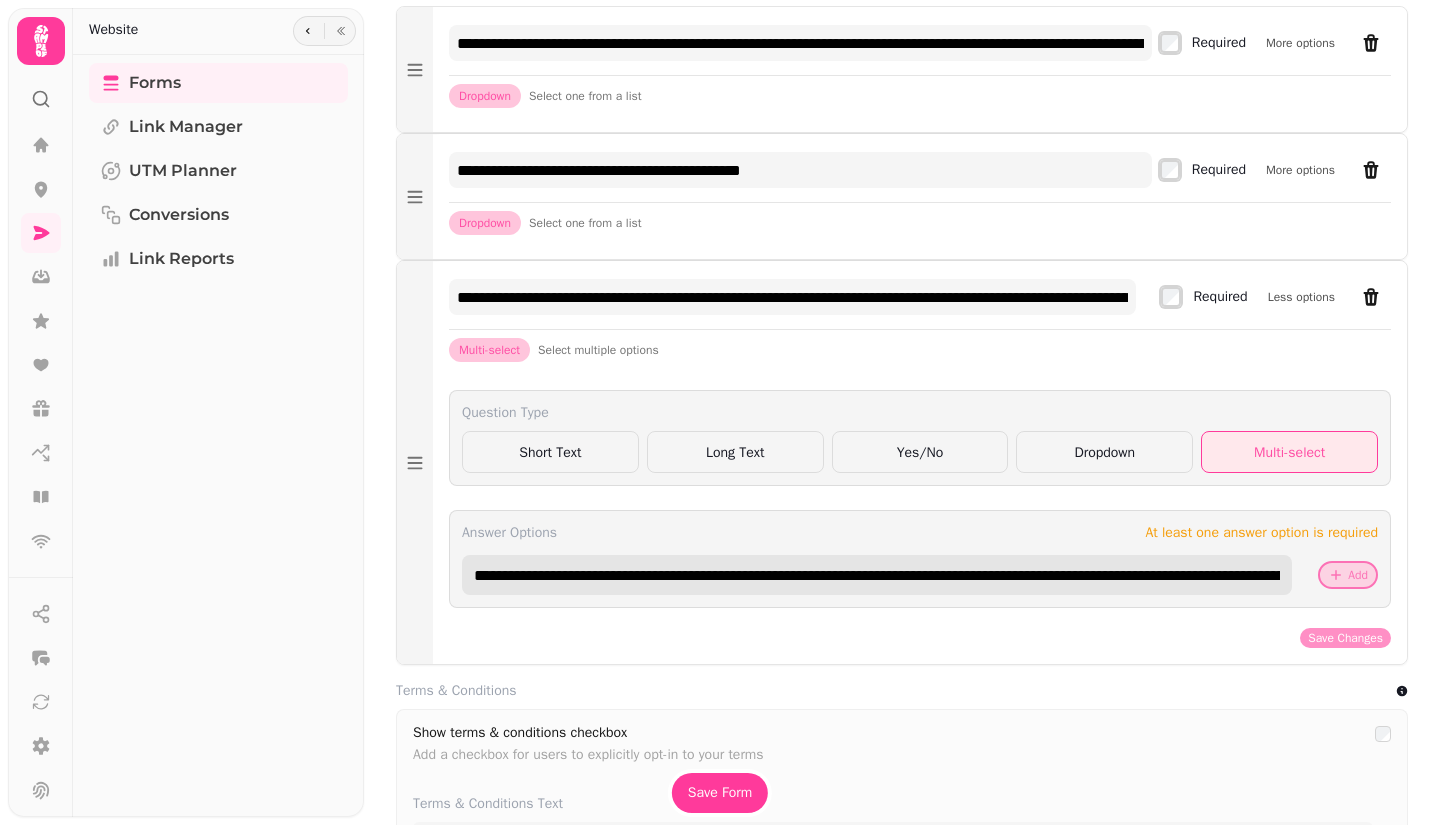 scroll, scrollTop: 0, scrollLeft: 277, axis: horizontal 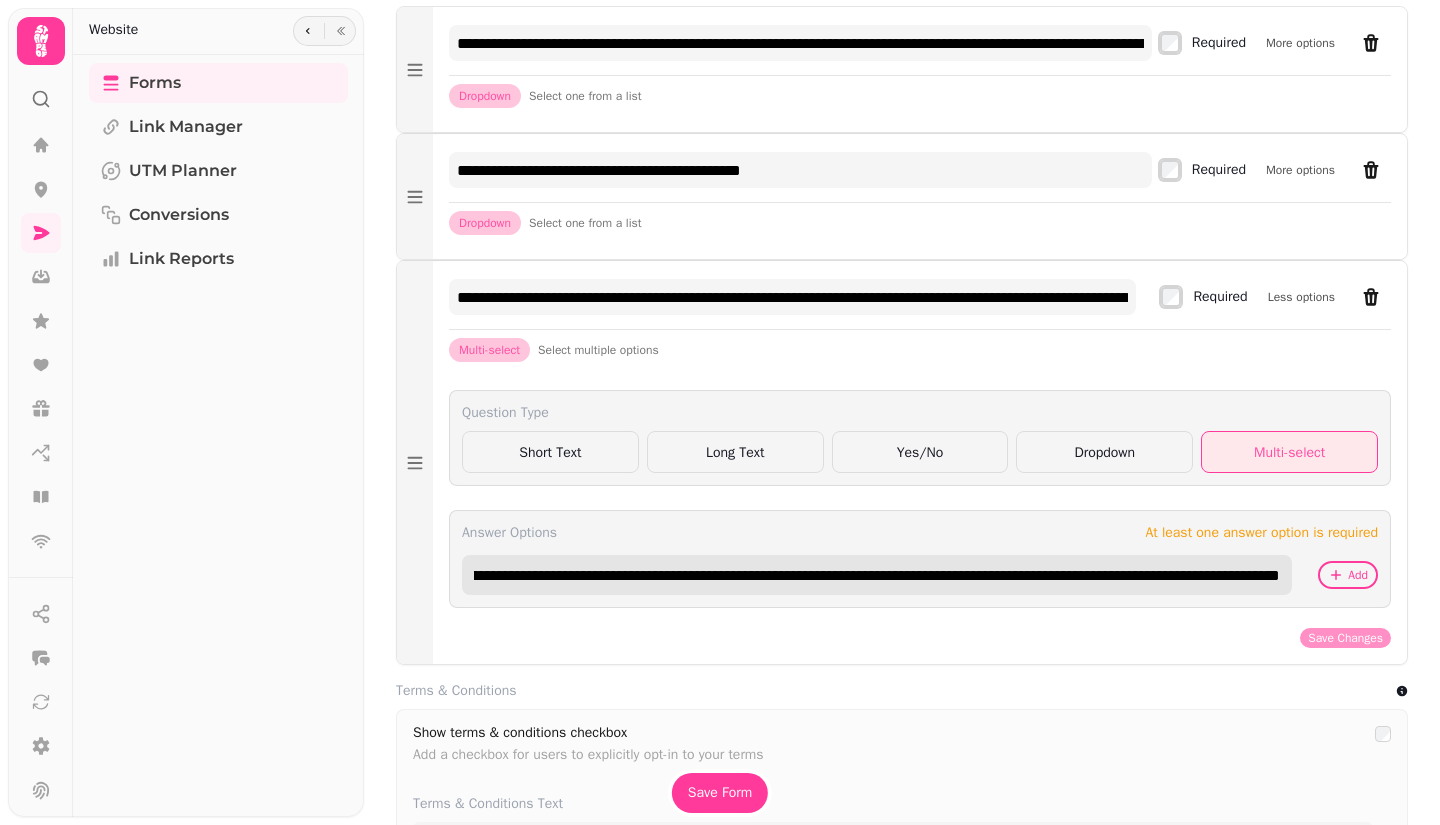 type on "**********" 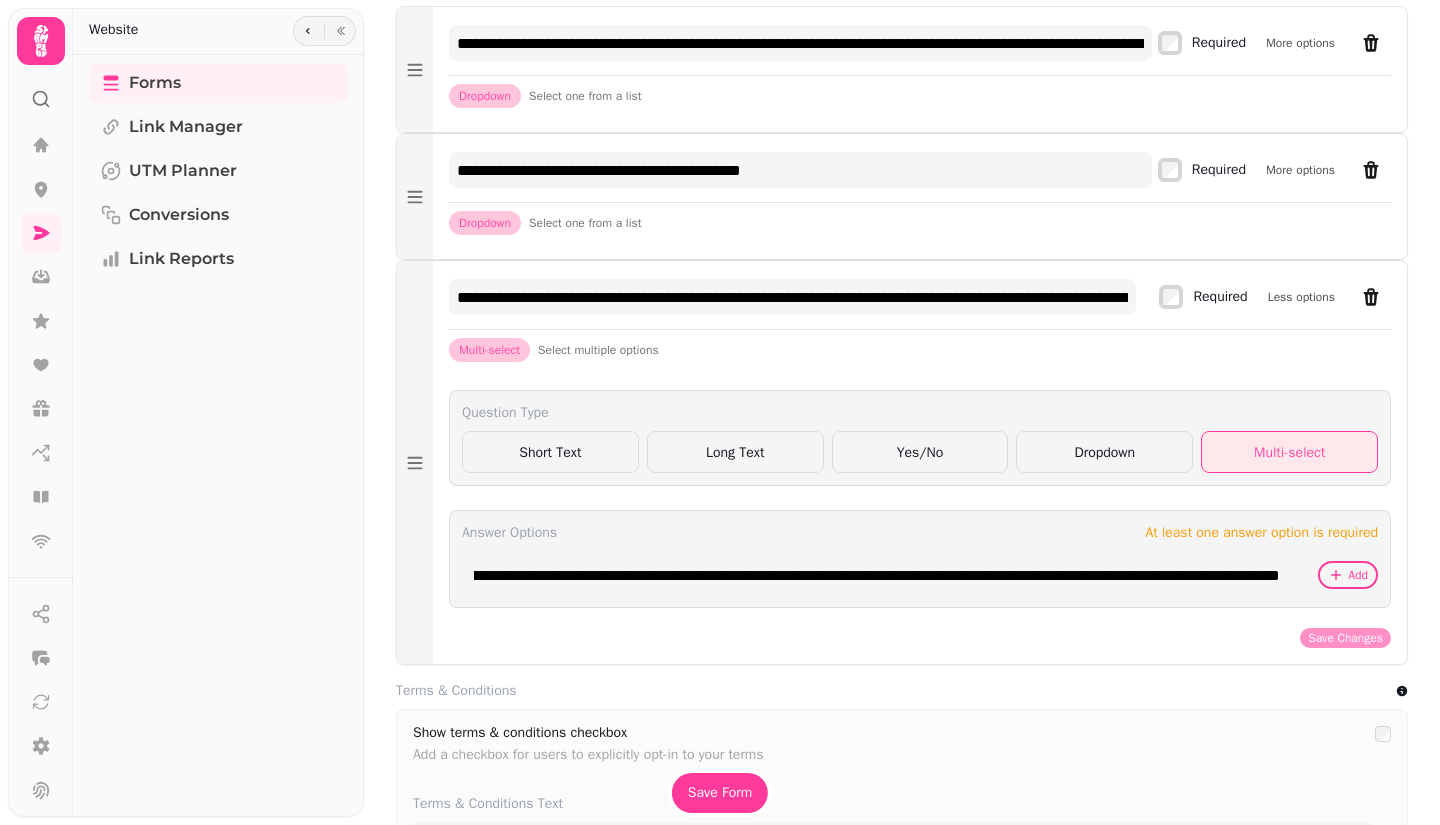 scroll, scrollTop: 0, scrollLeft: 0, axis: both 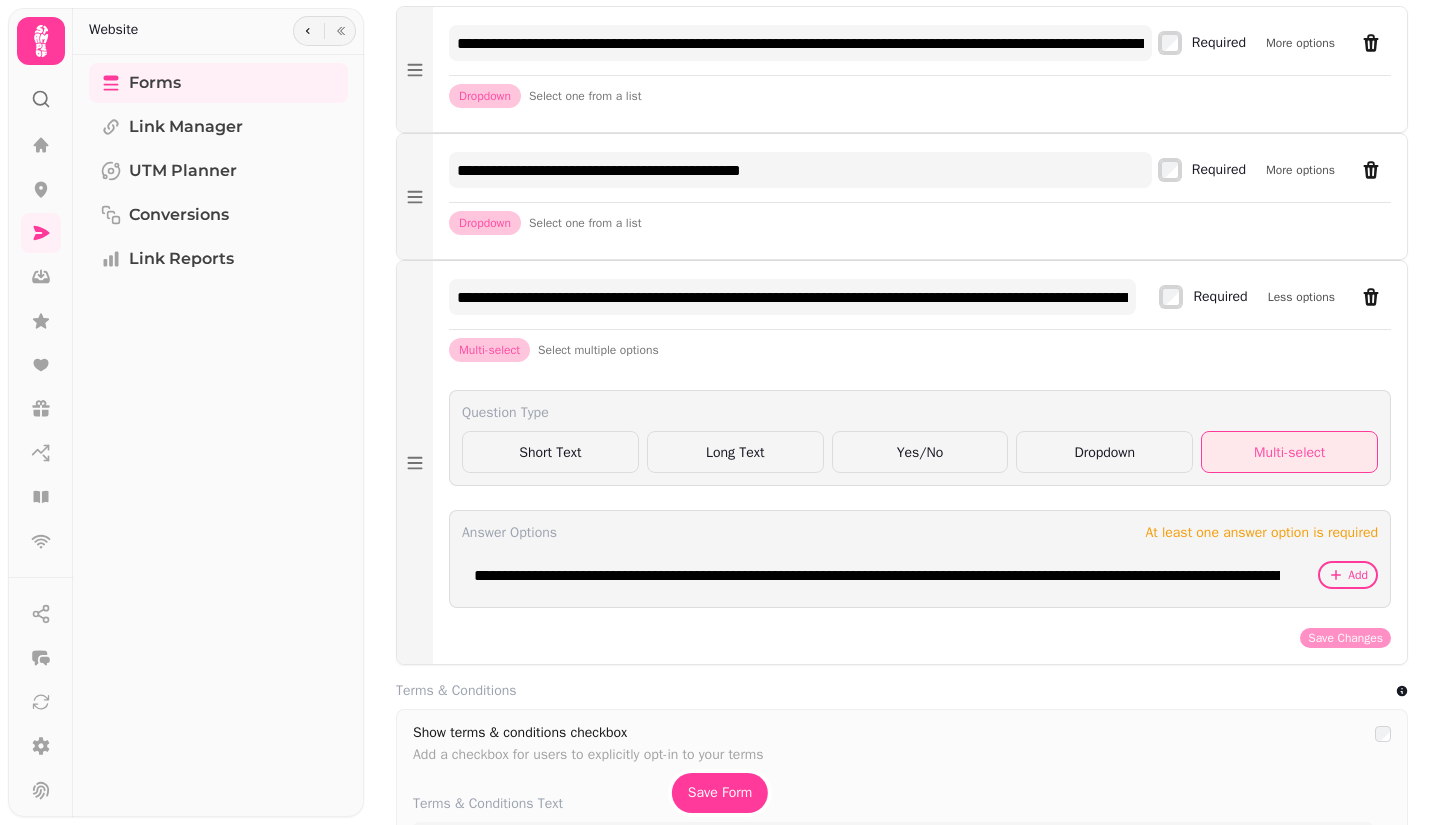 click 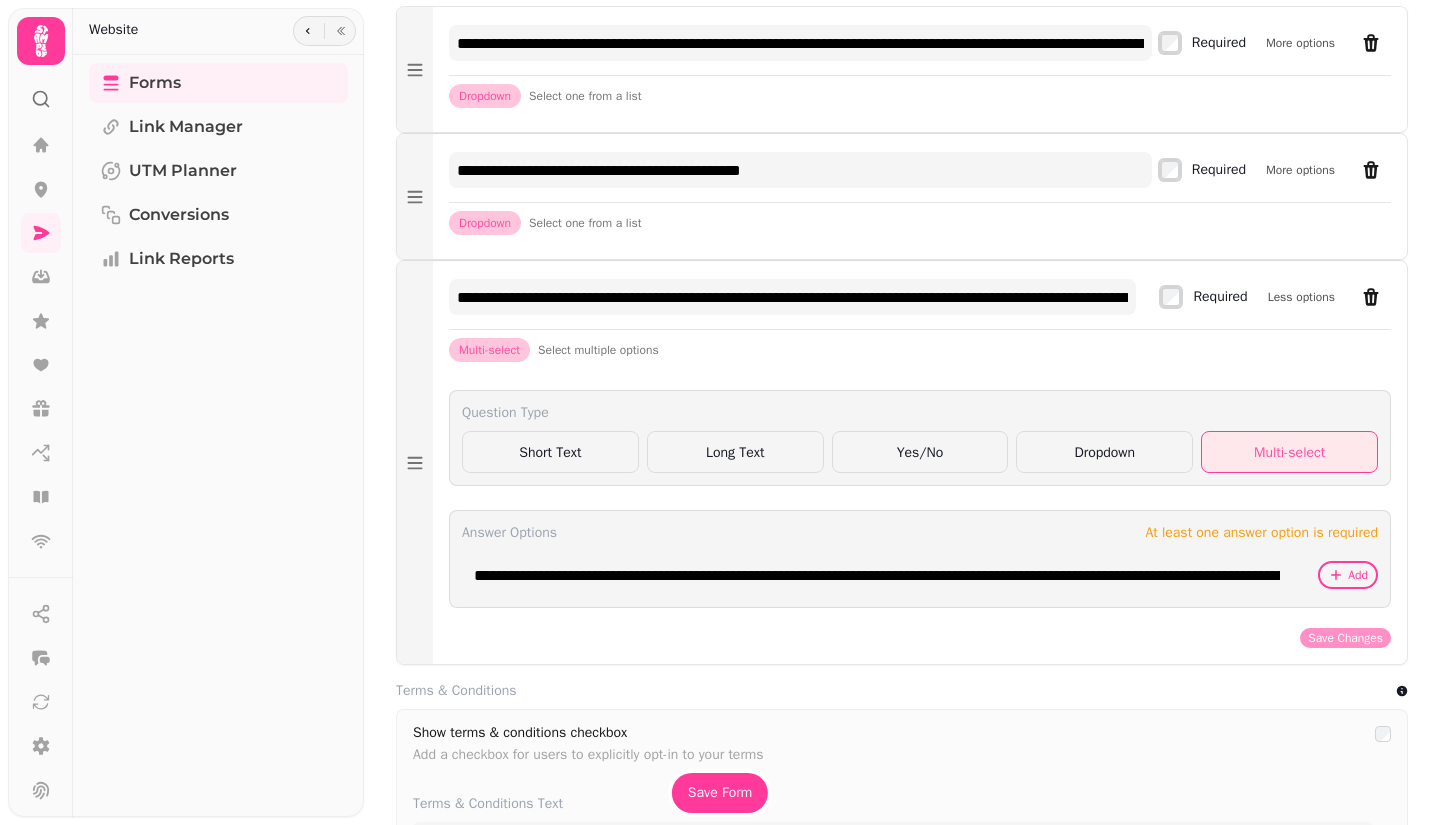 type 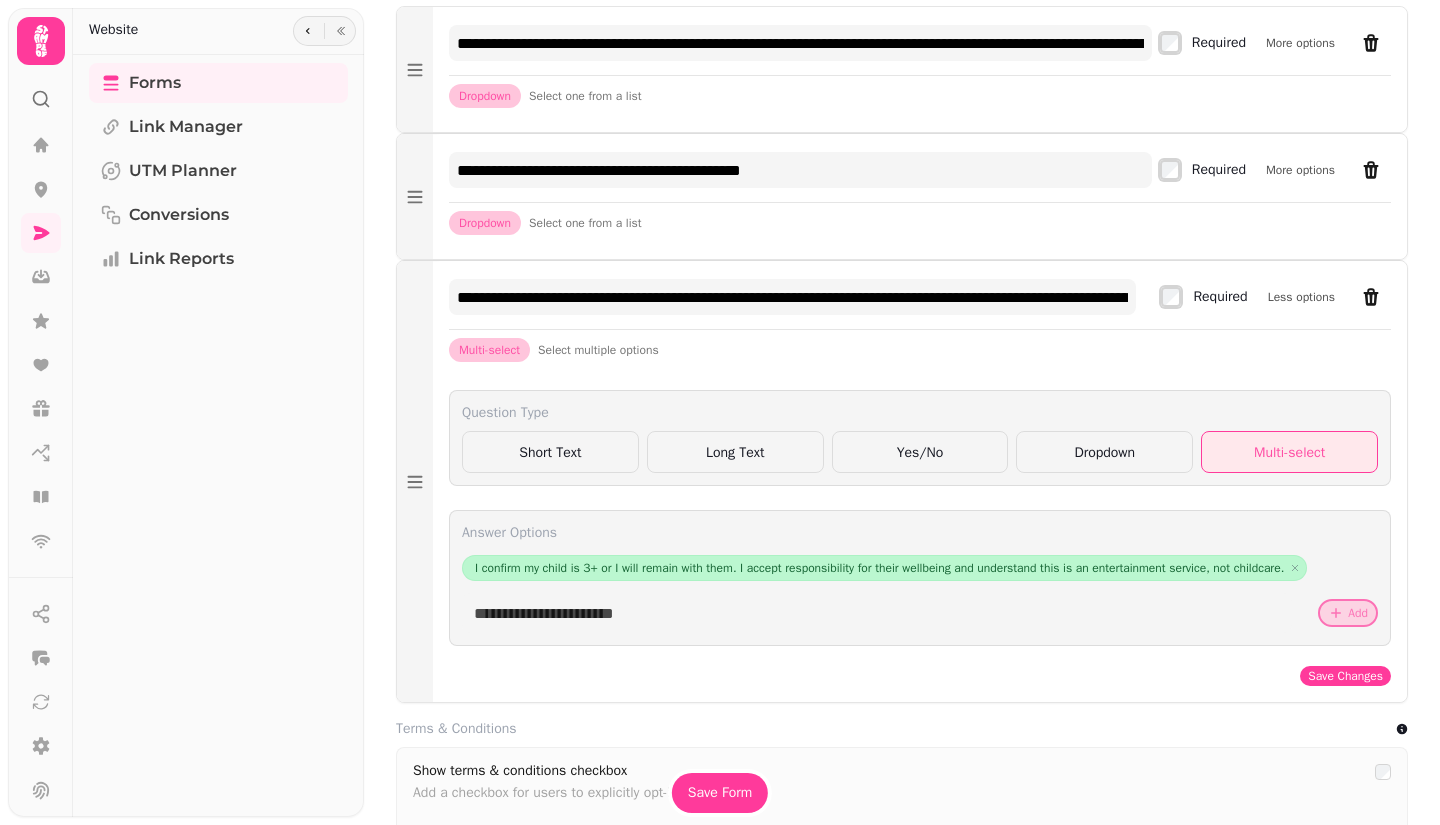 click on "Save Changes" at bounding box center [1345, 676] 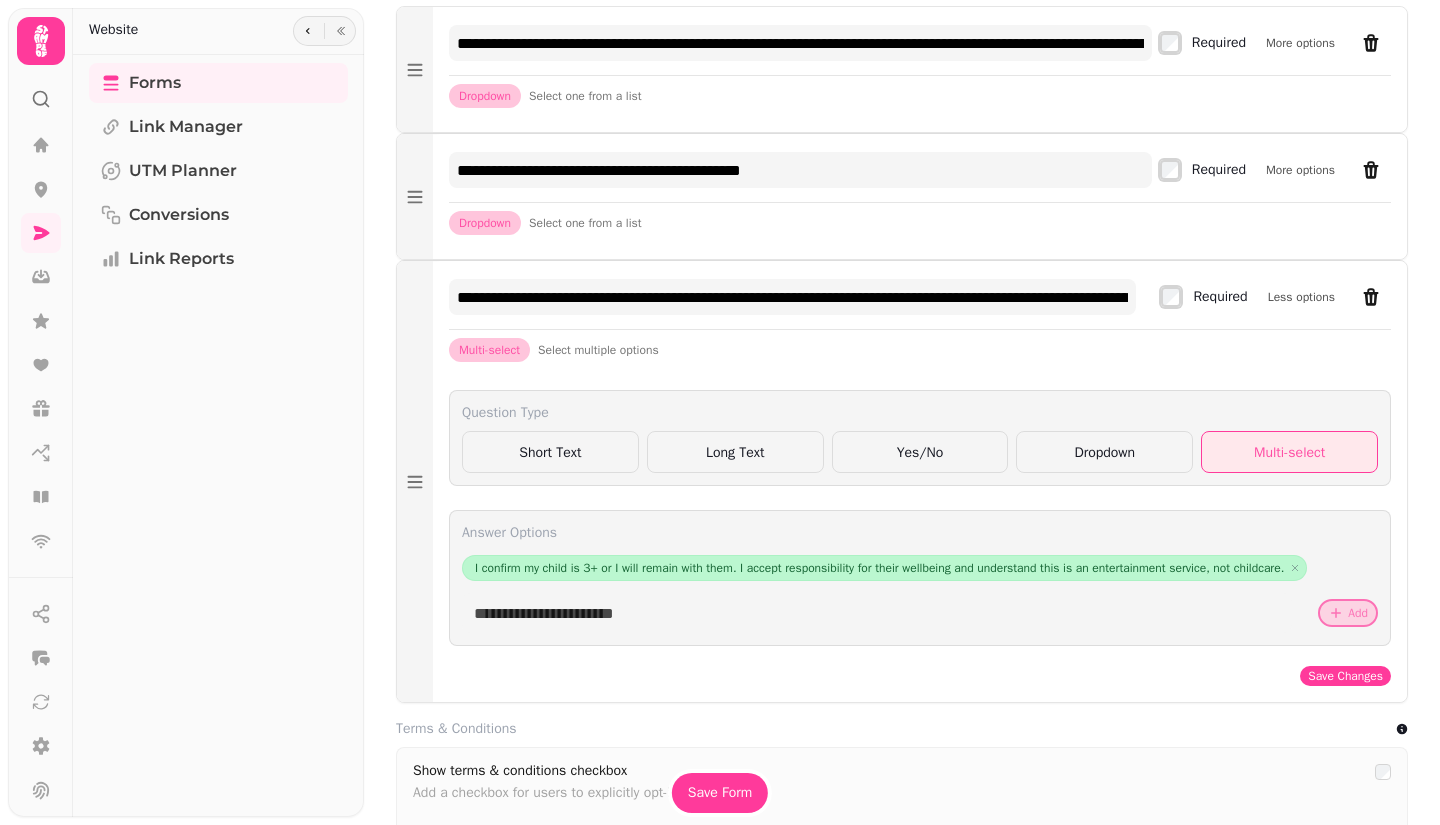 click on "Save Form" at bounding box center (720, 793) 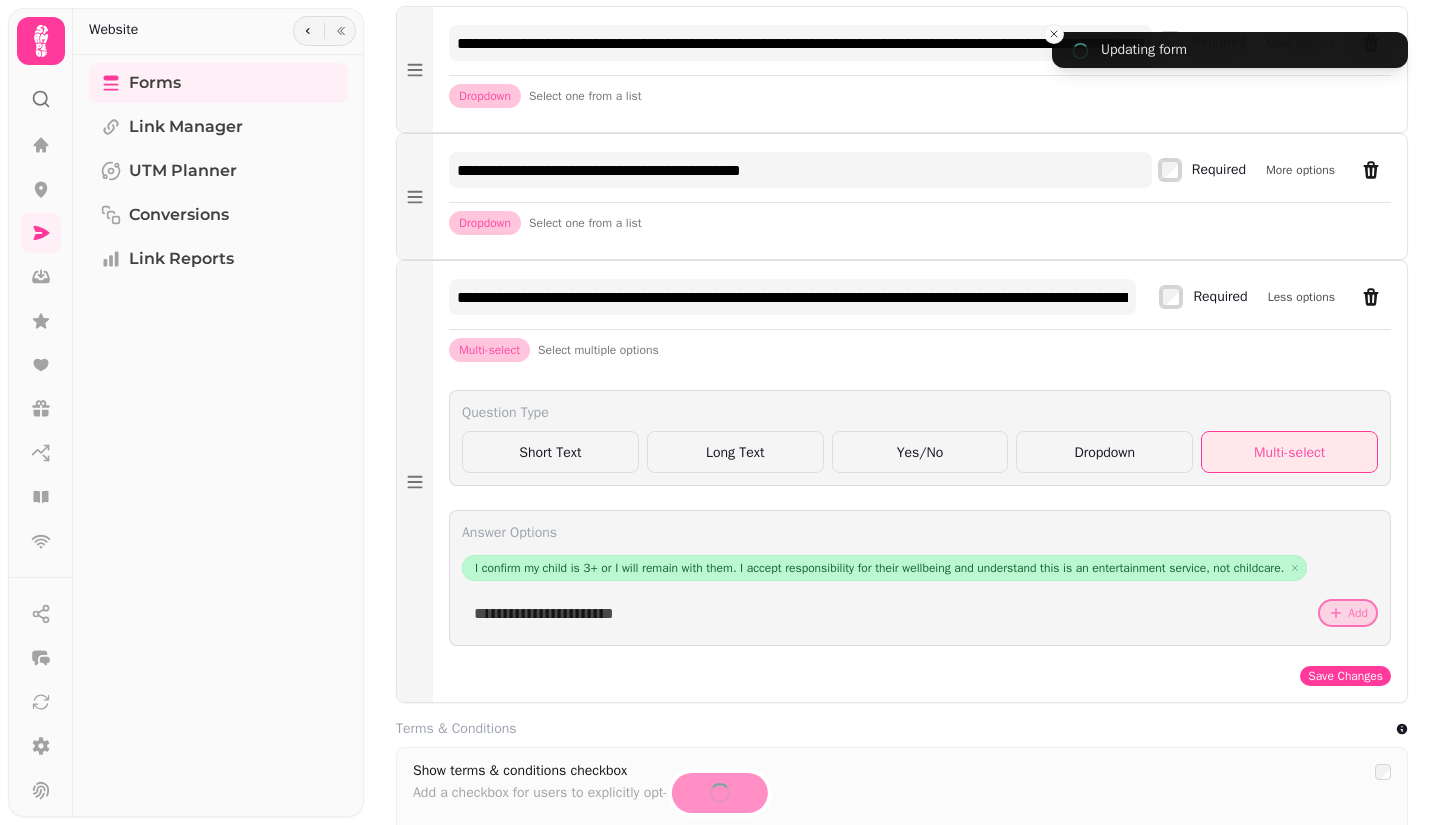 type on "**********" 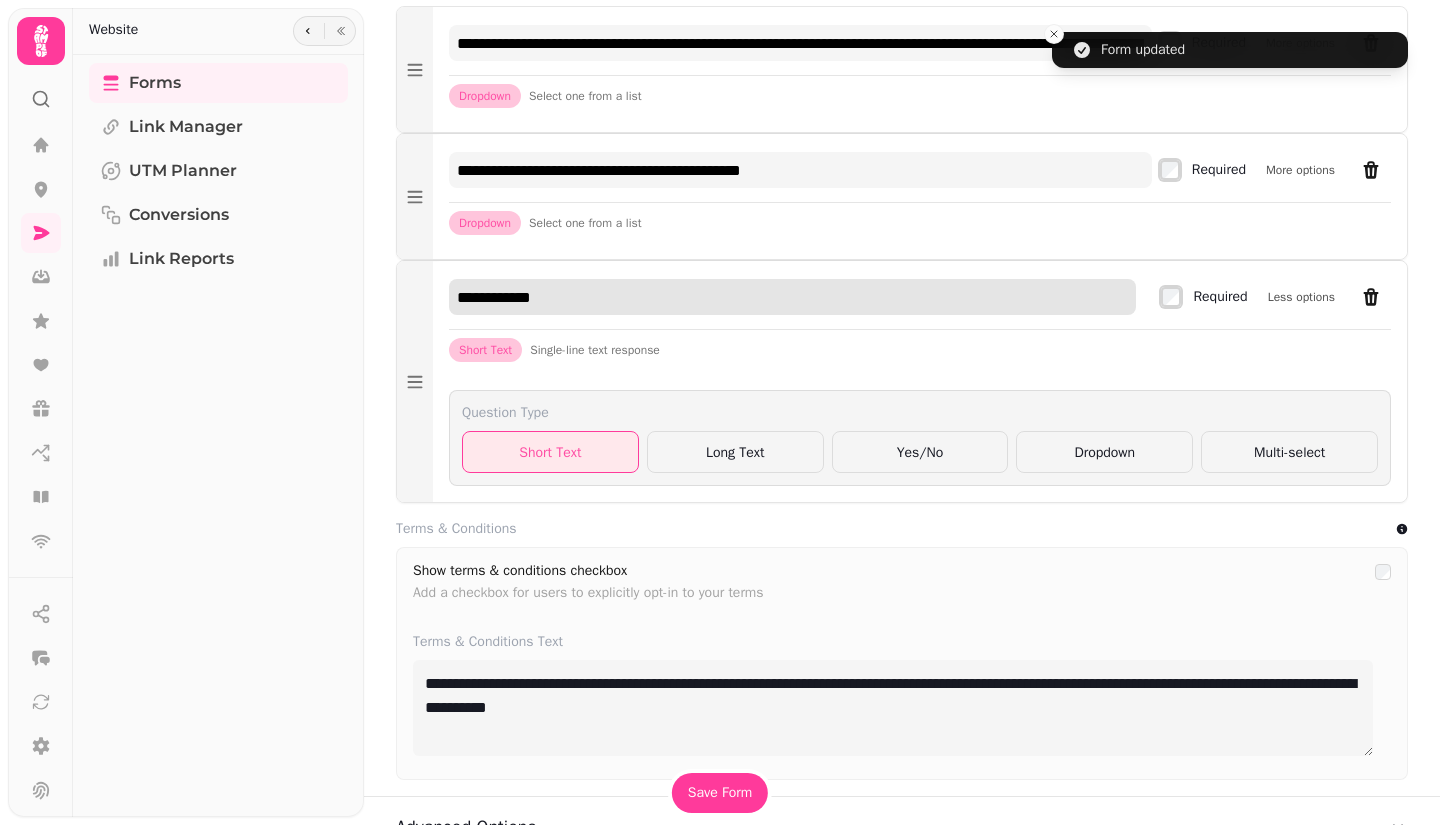 click on "**********" at bounding box center [792, 297] 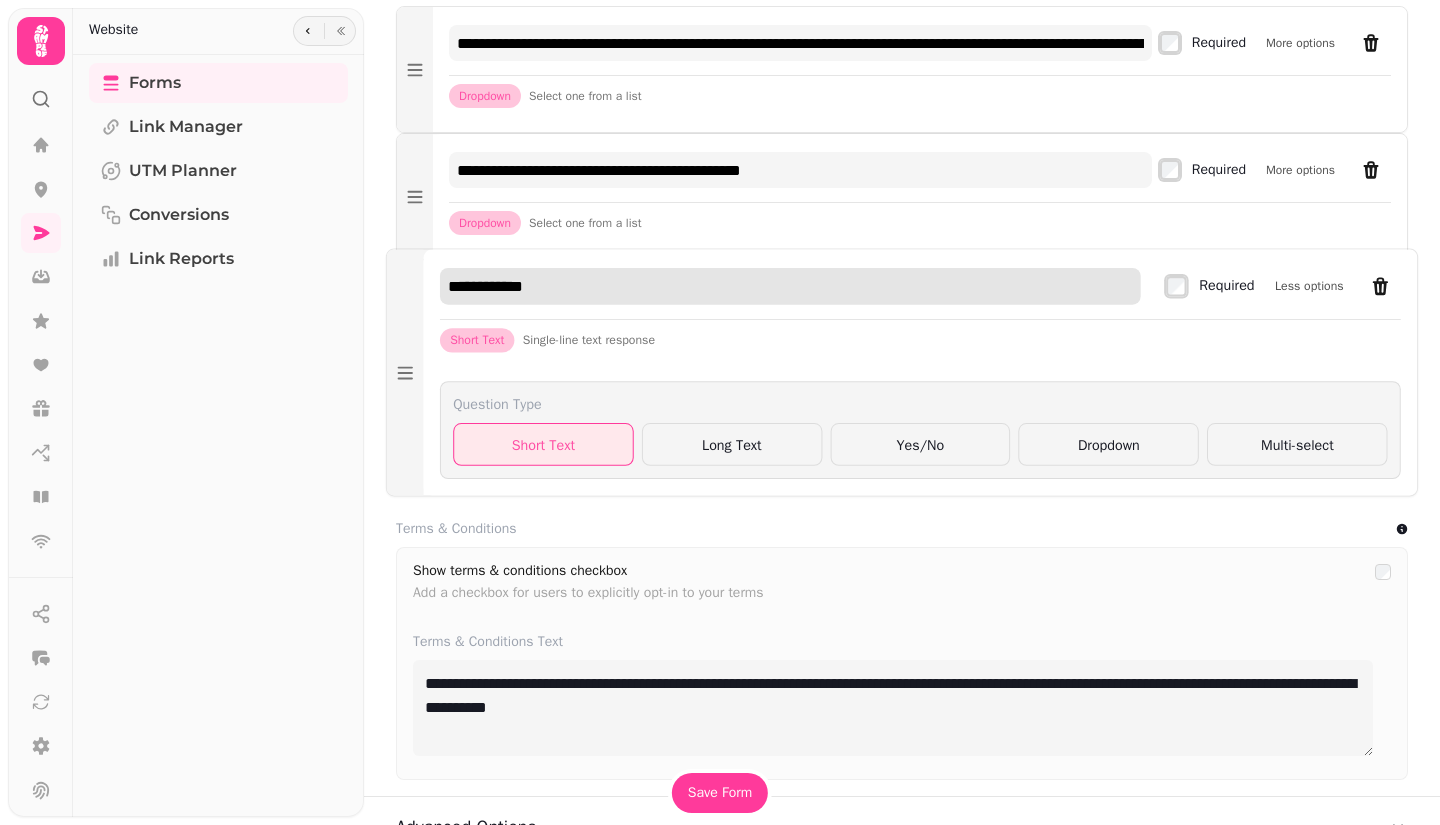 drag, startPoint x: 599, startPoint y: 329, endPoint x: 413, endPoint y: 320, distance: 186.21762 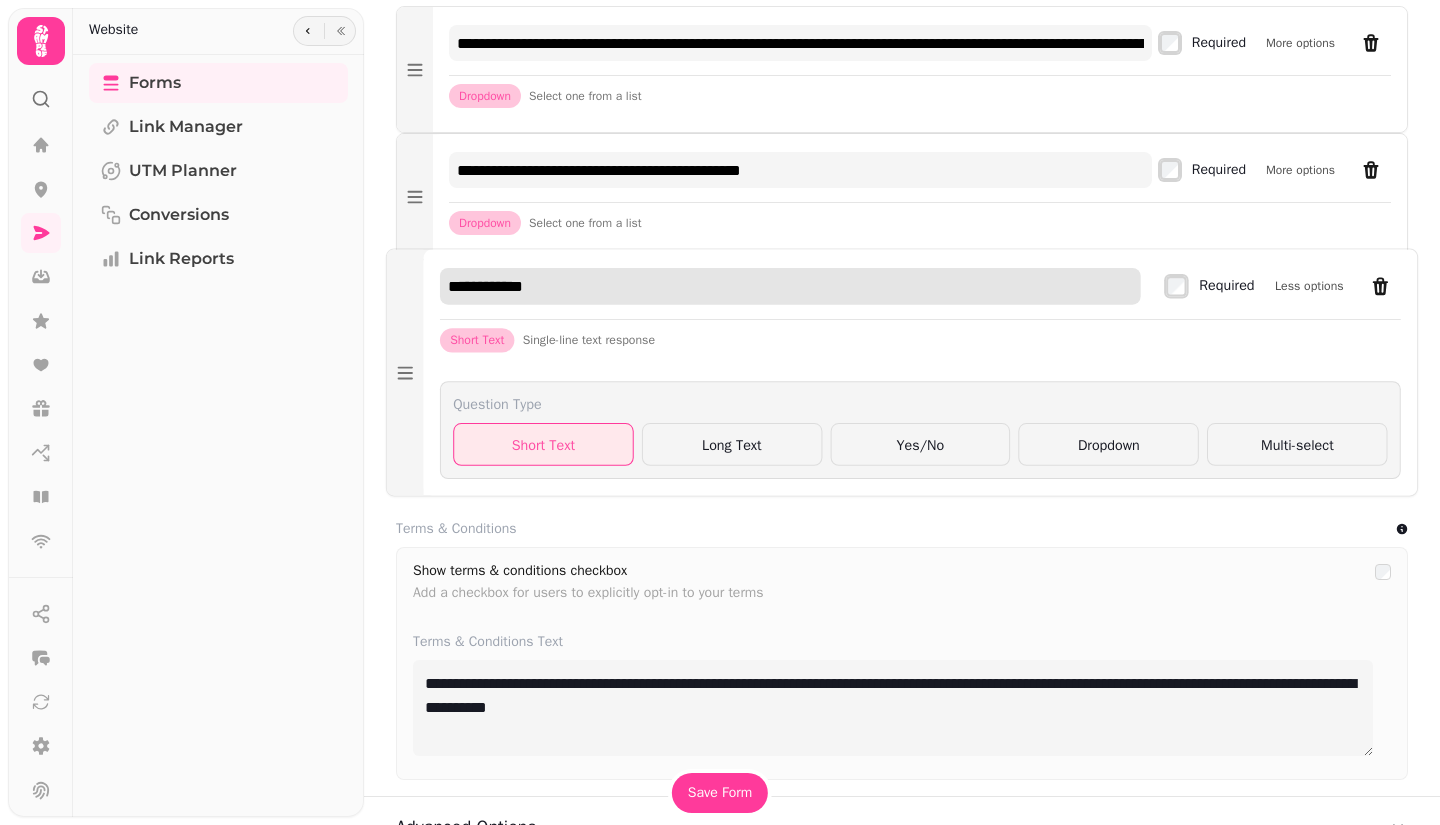click on "**********" at bounding box center [902, 373] 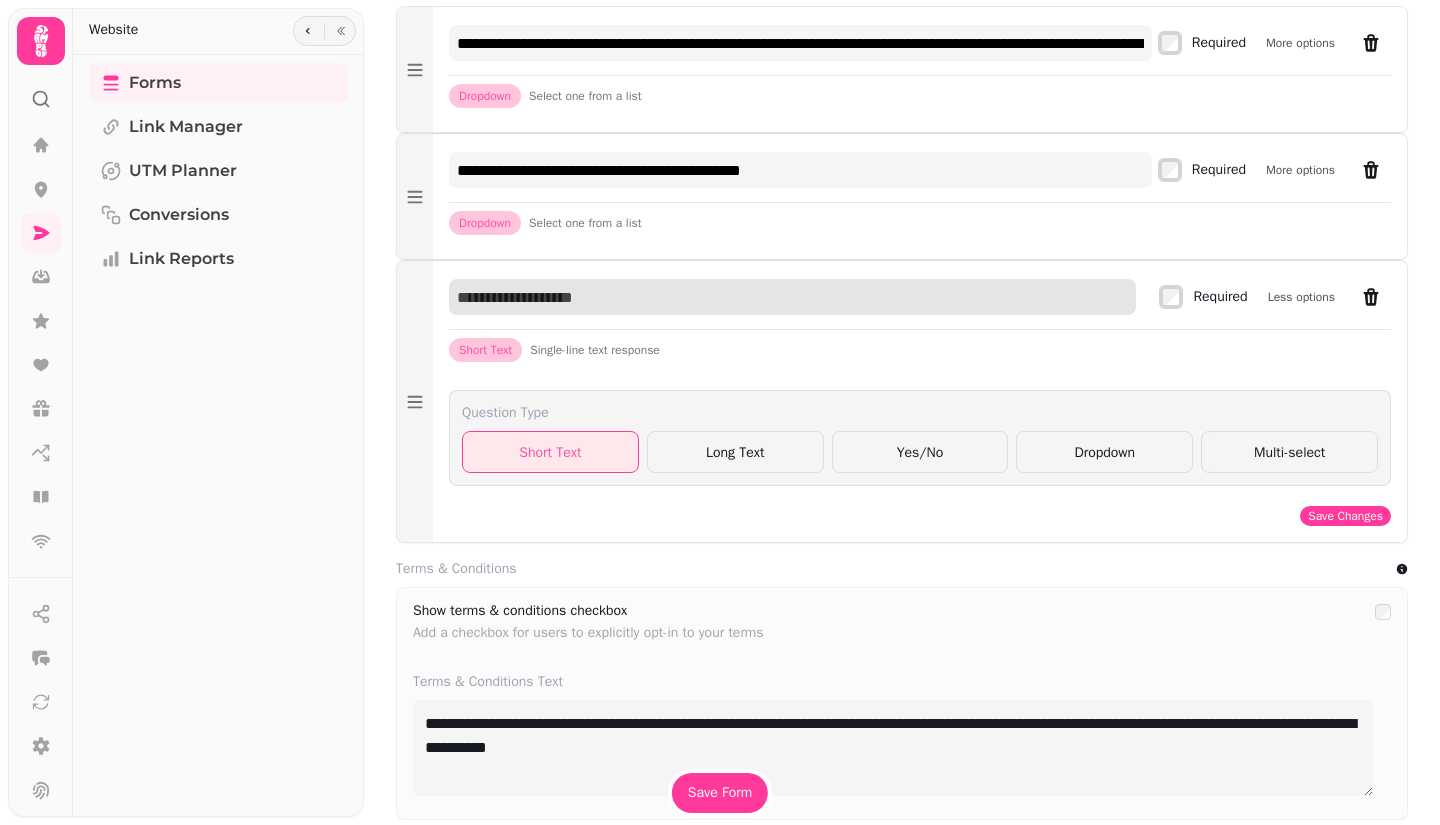 click at bounding box center (792, 297) 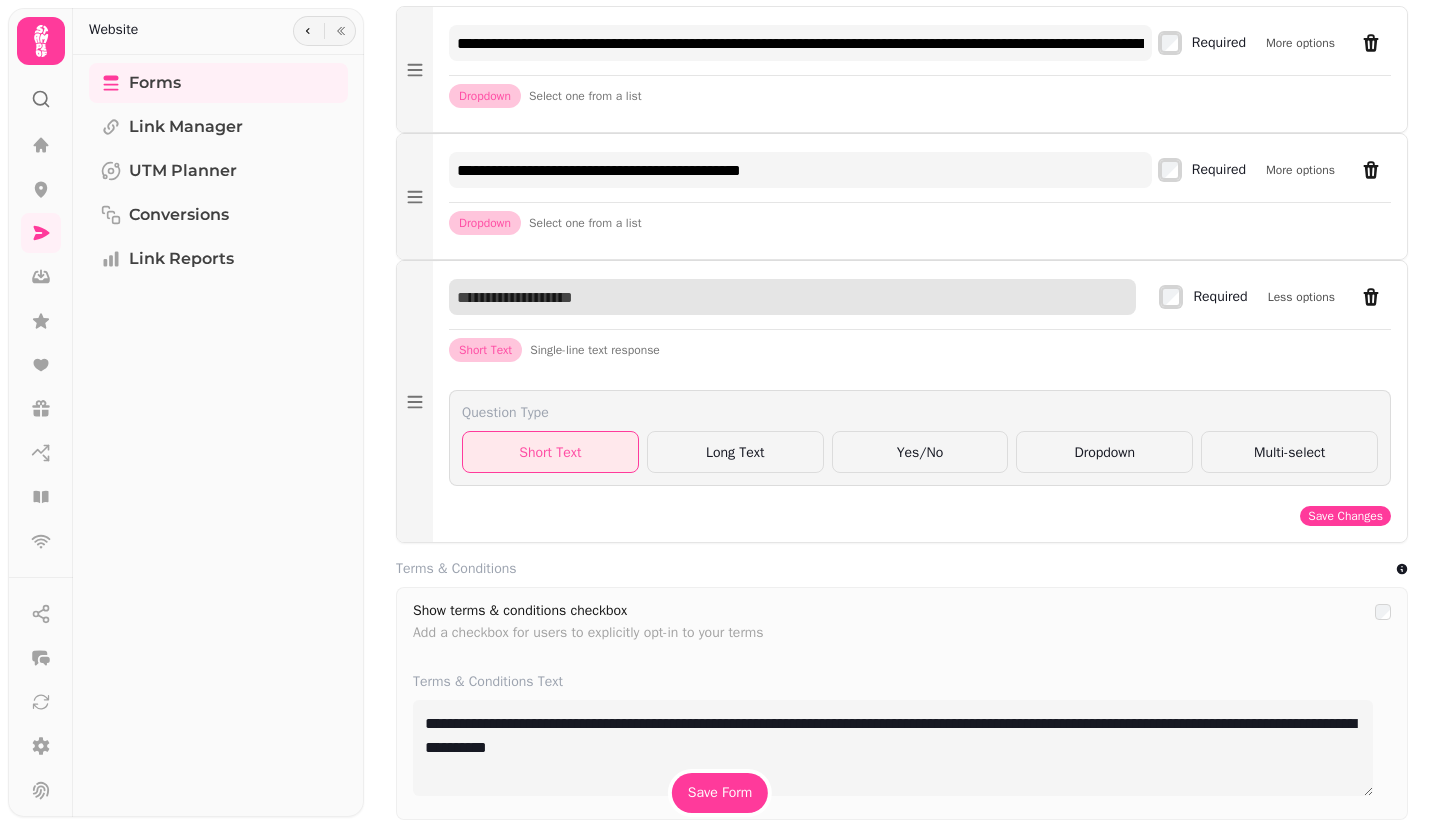 paste on "**********" 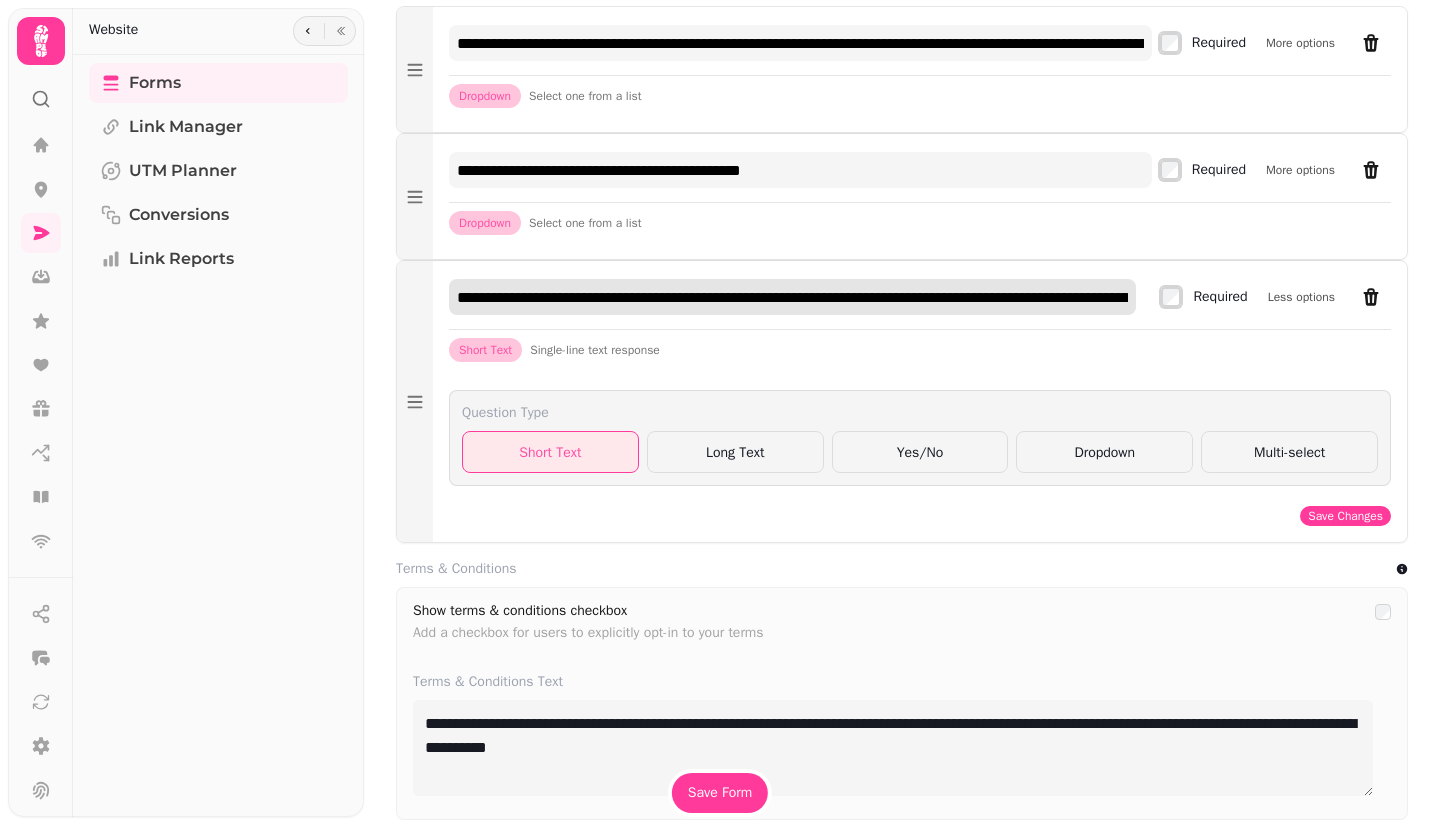 scroll, scrollTop: 0, scrollLeft: 3308, axis: horizontal 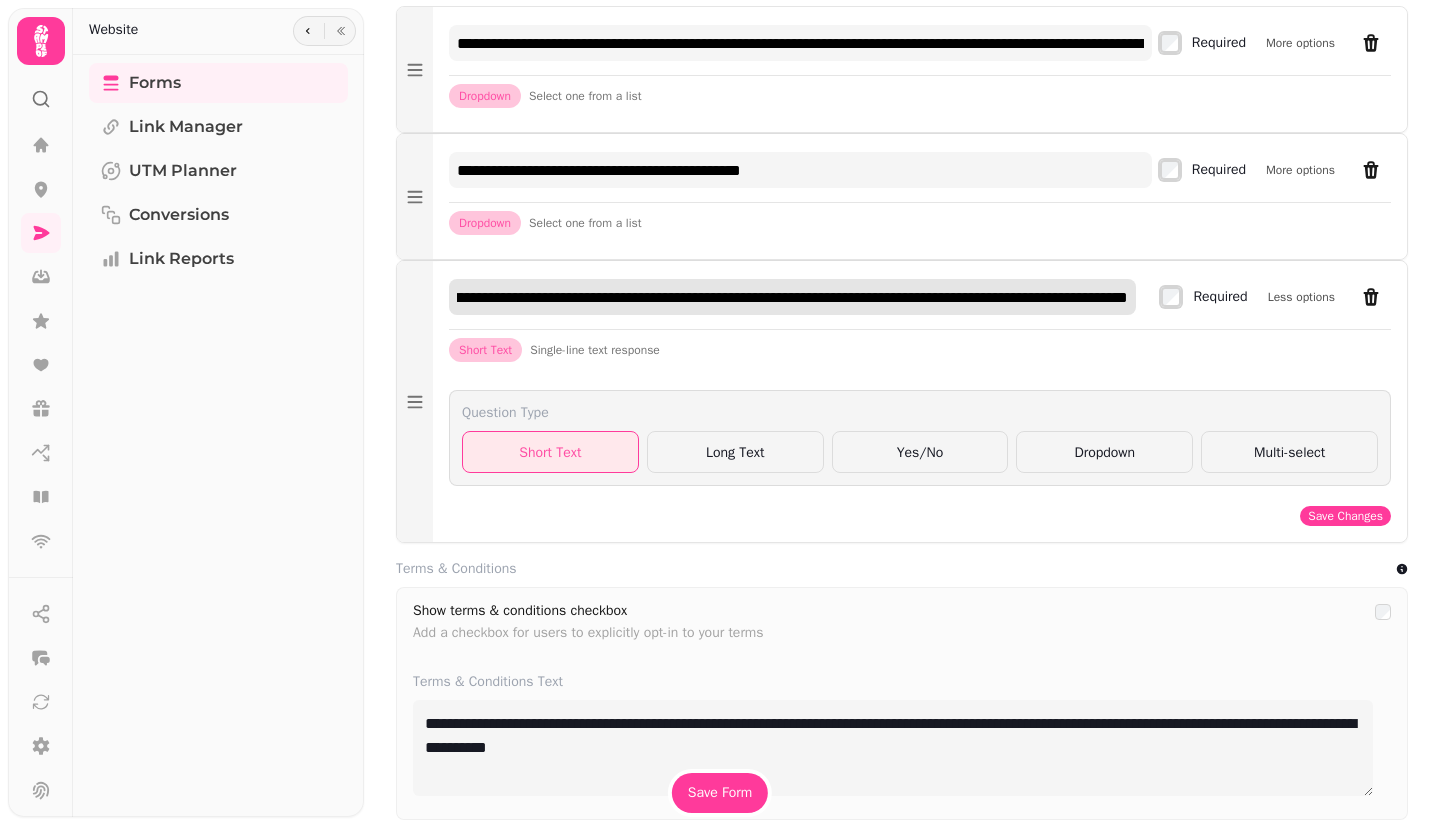 type on "**********" 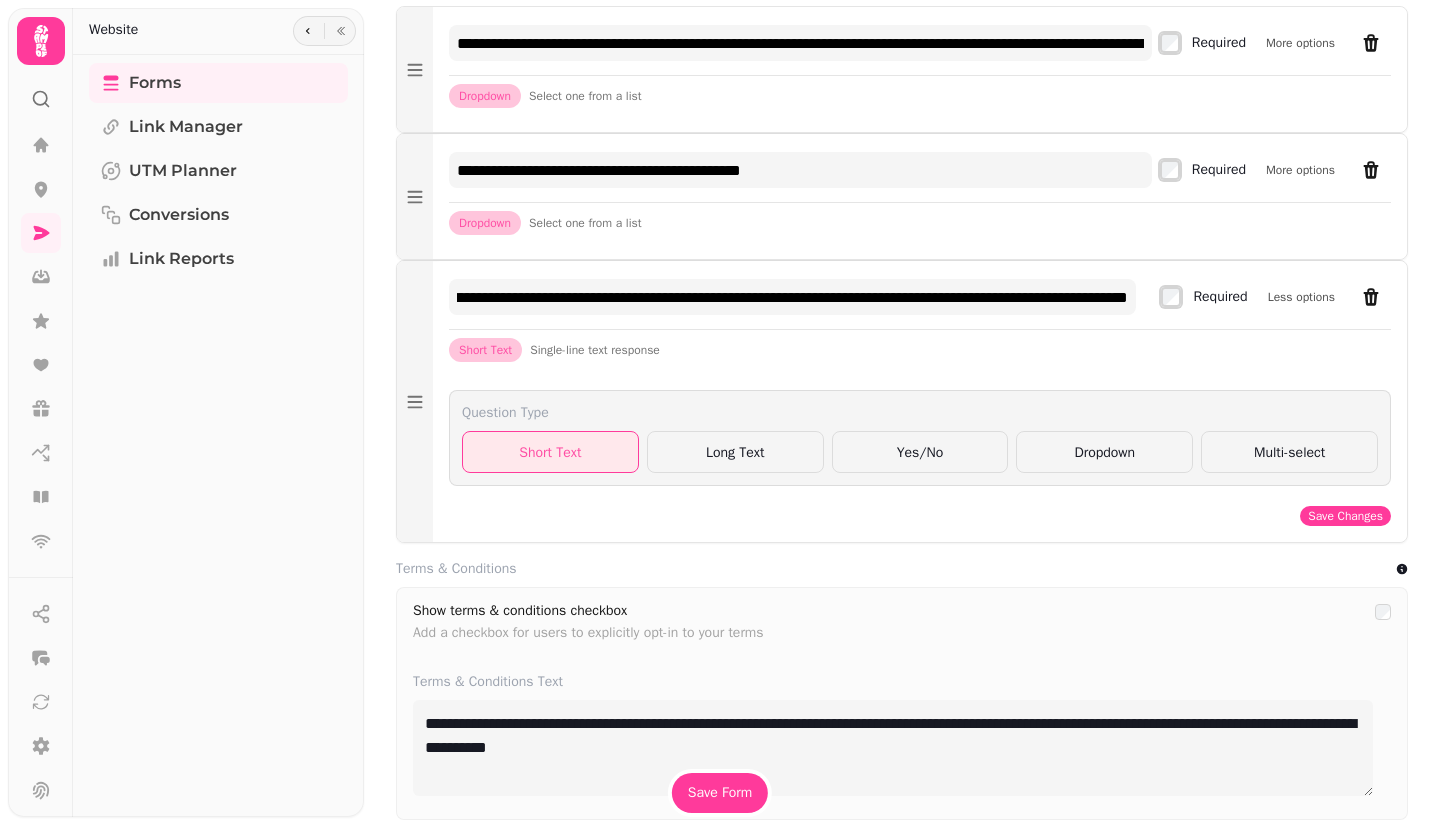 scroll, scrollTop: 0, scrollLeft: 0, axis: both 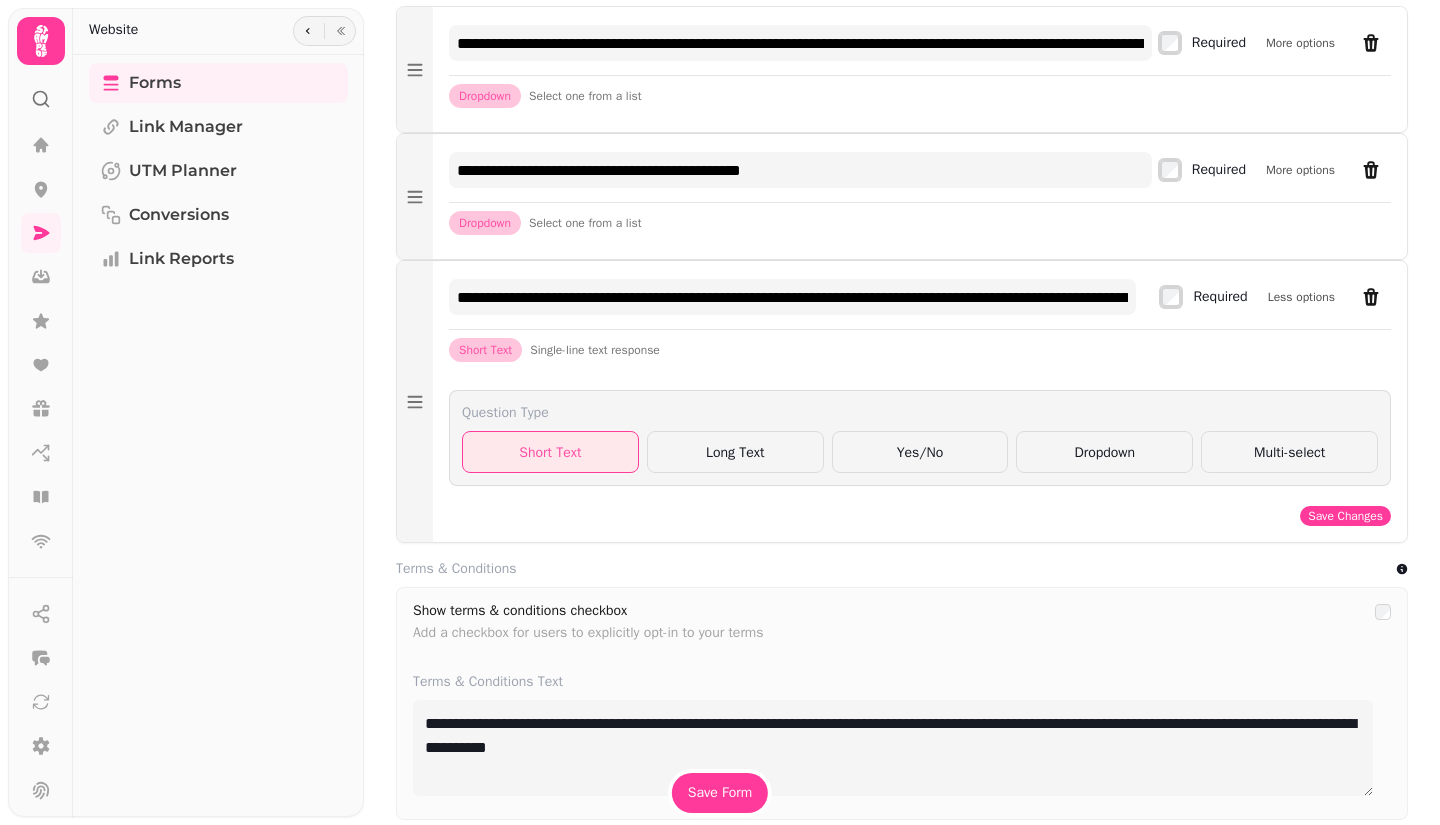click on "Dropdown" at bounding box center (1104, 452) 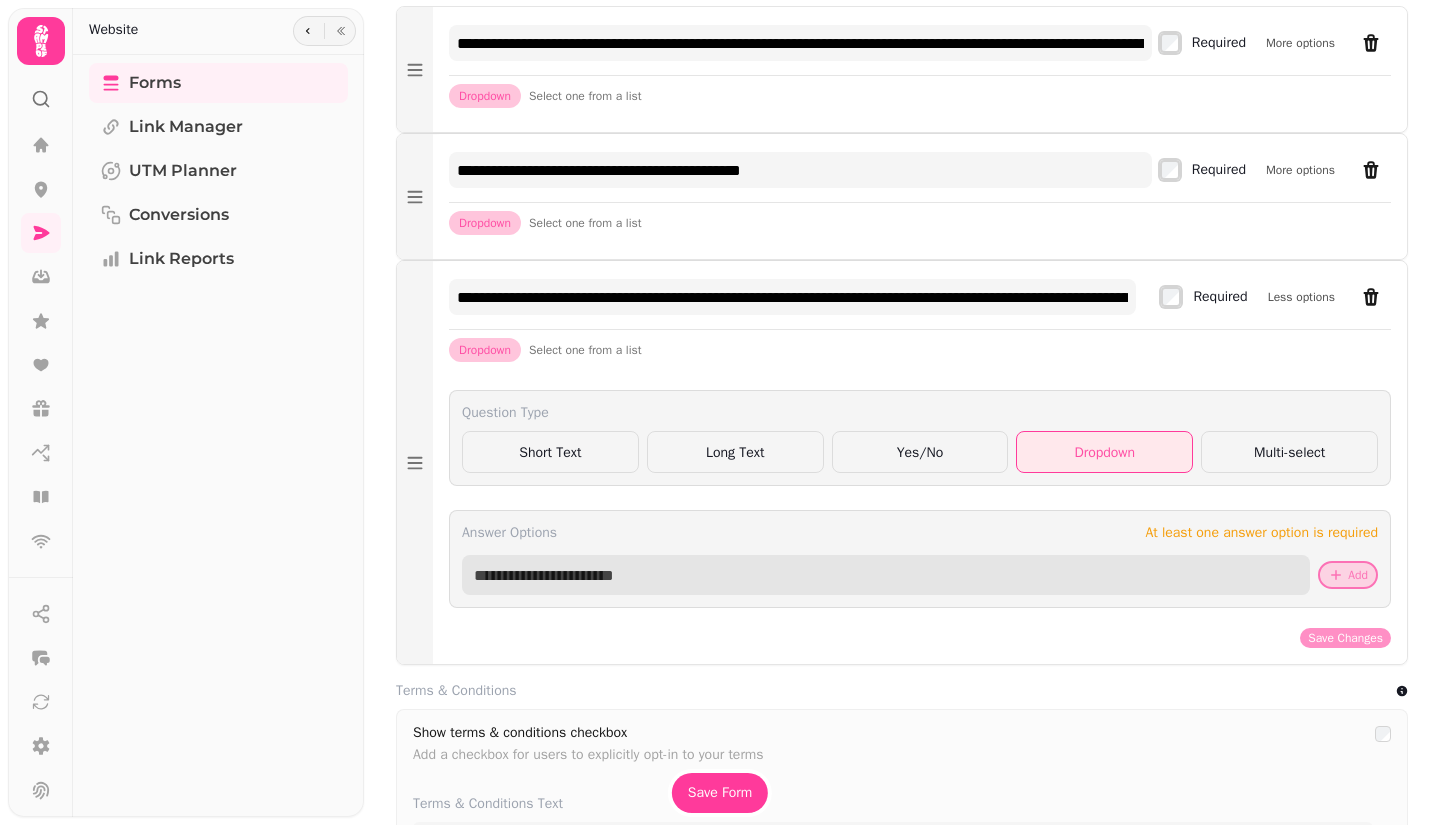 click at bounding box center (886, 575) 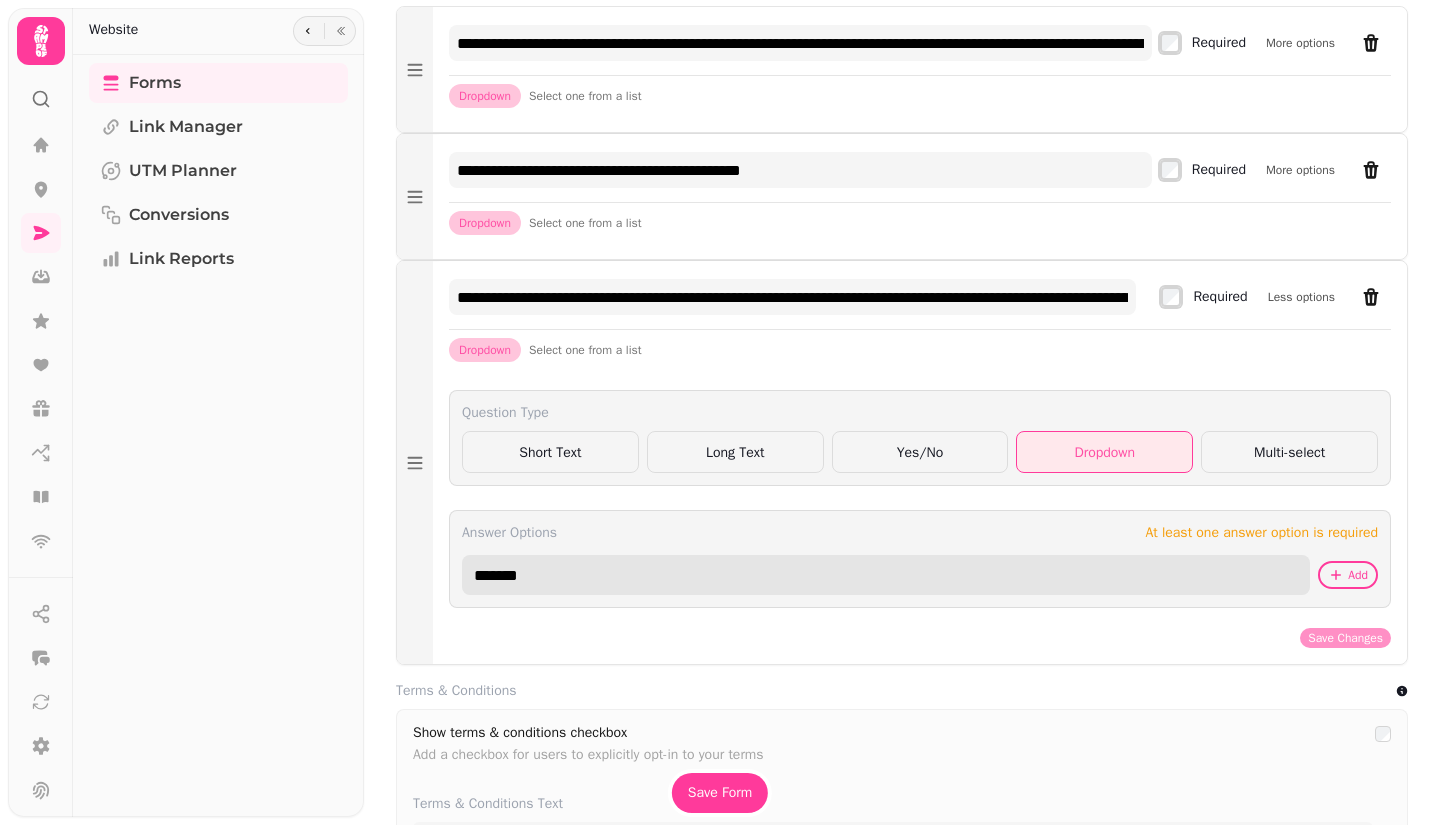 type on "*******" 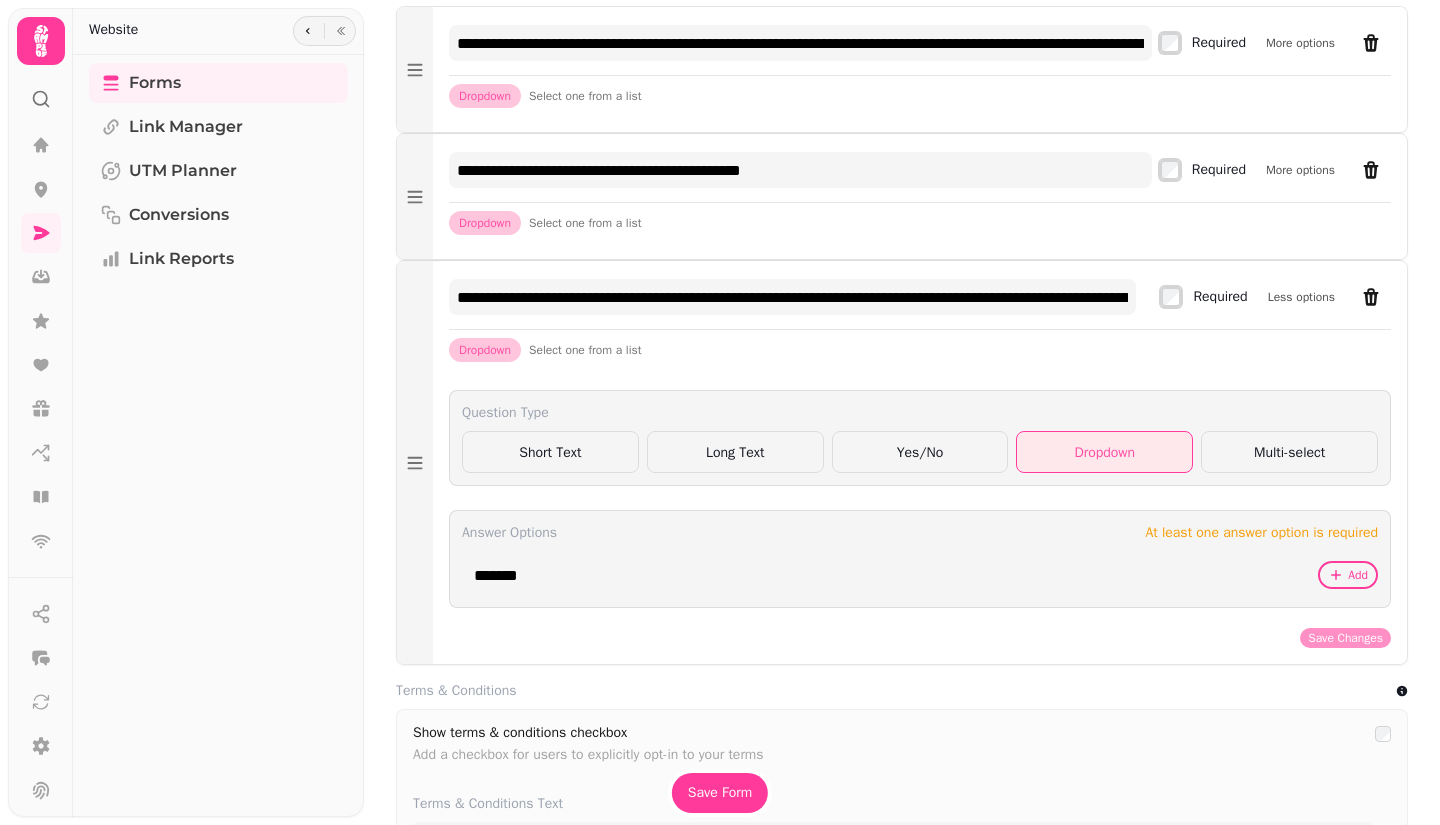 click 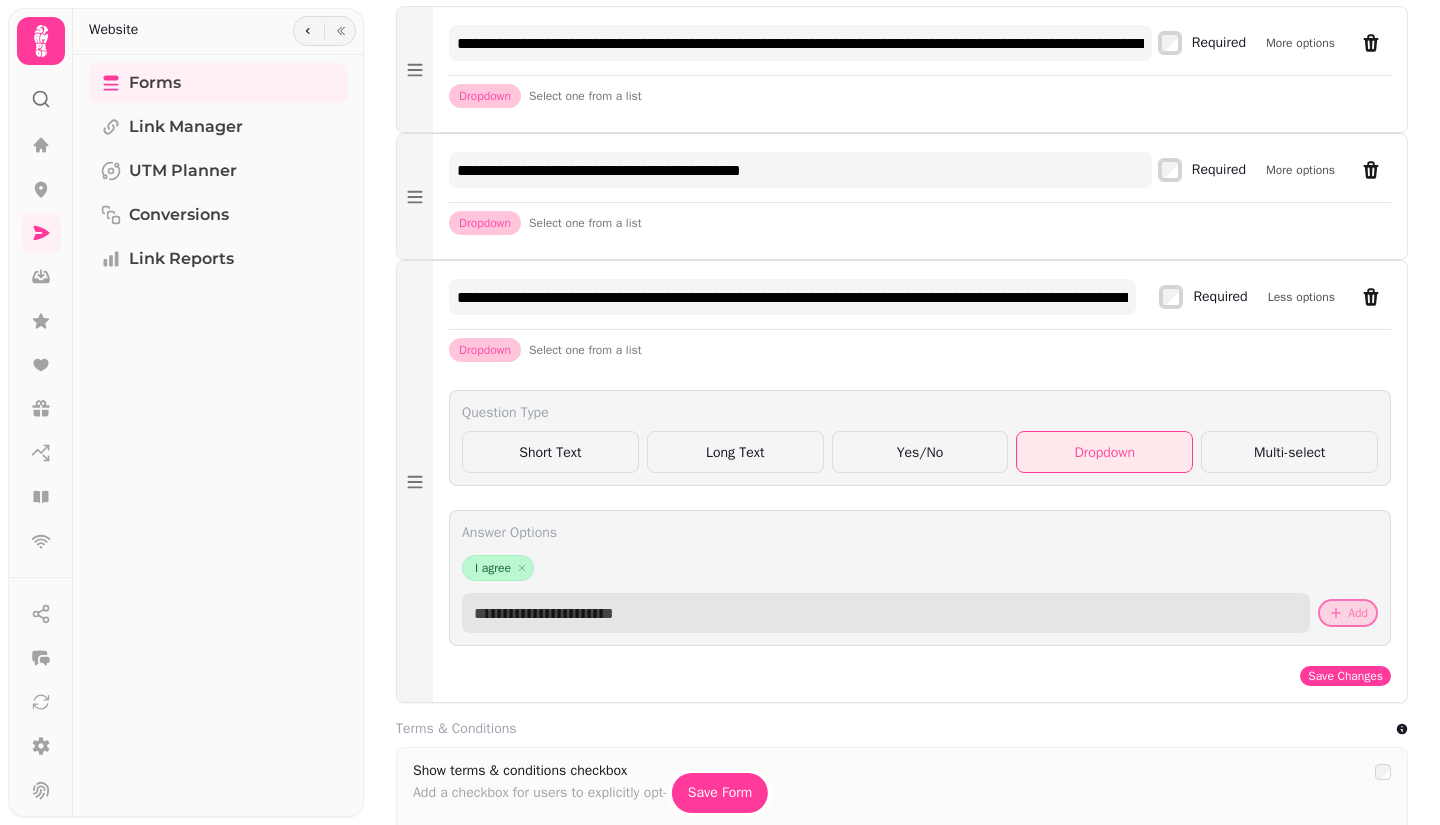 click at bounding box center (886, 613) 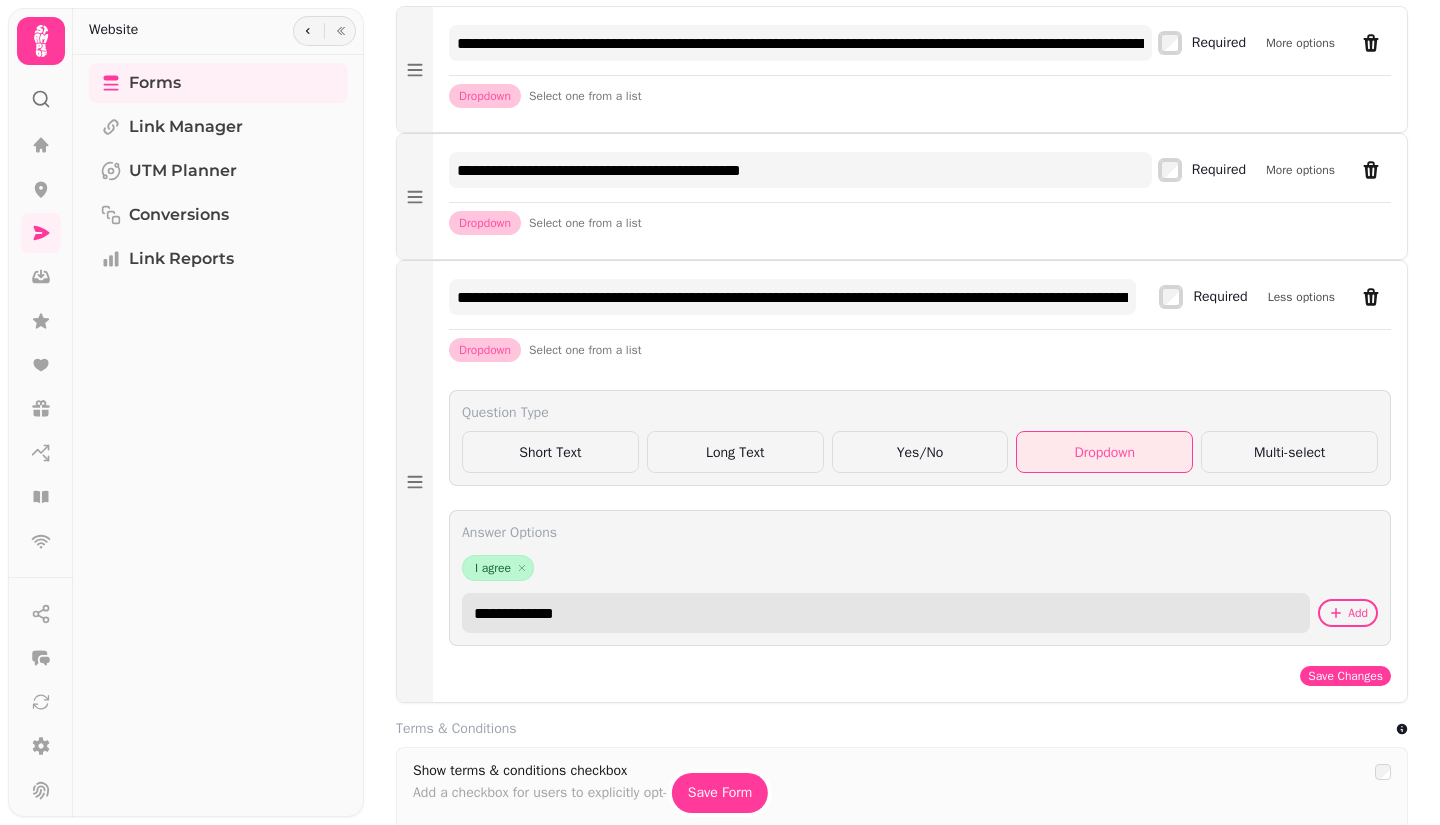 type on "**********" 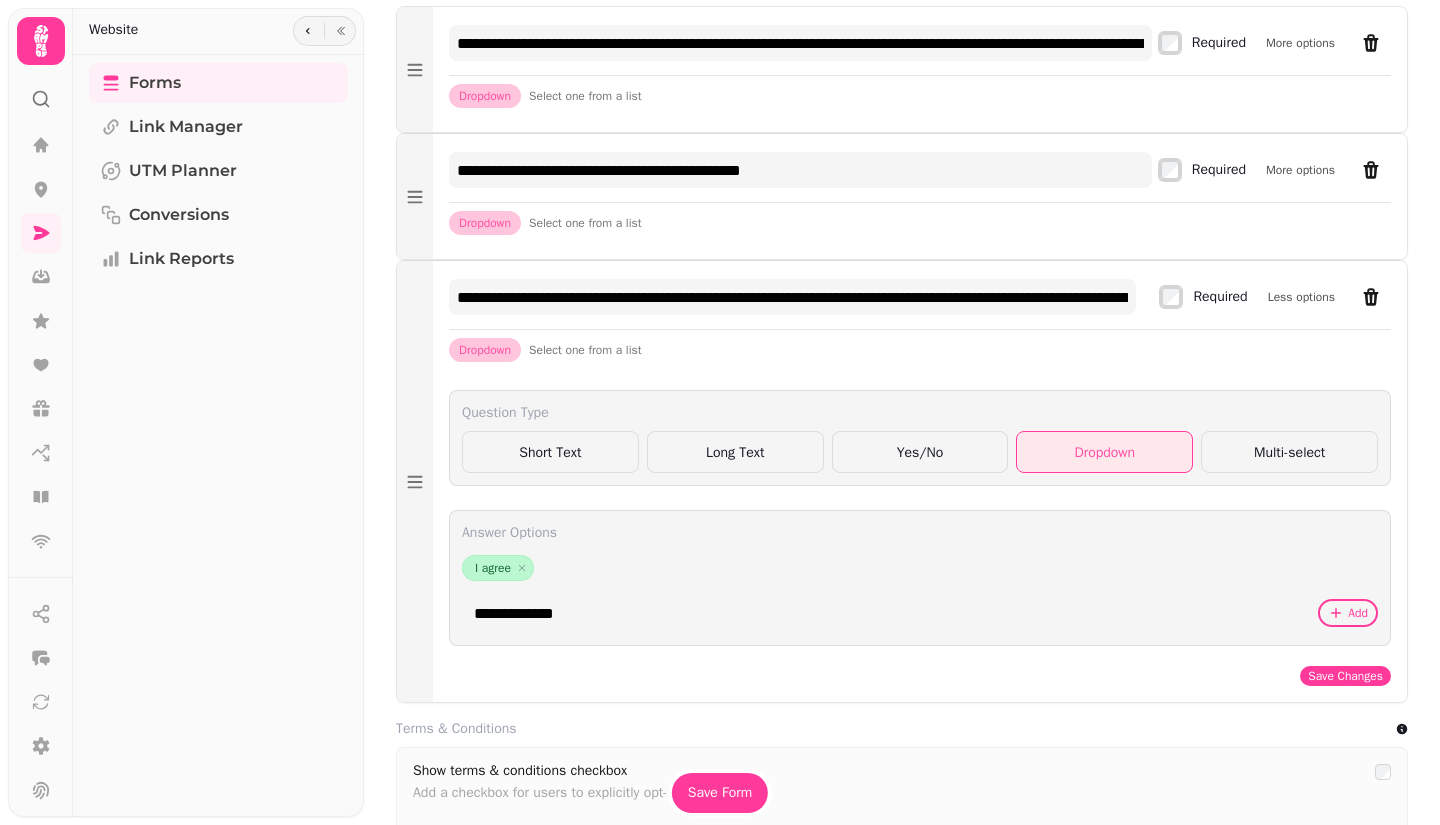 click 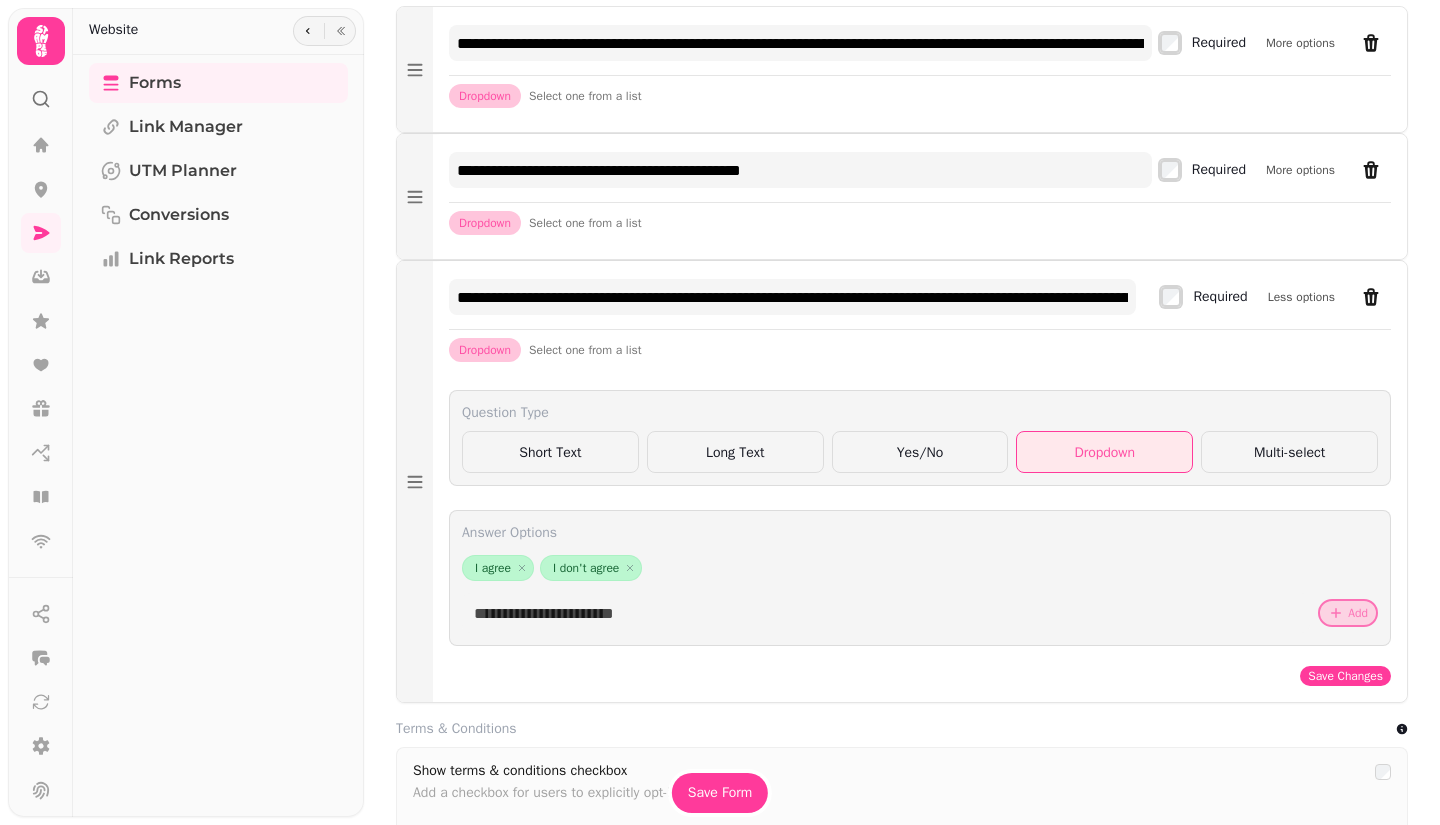 click on "Save Changes" at bounding box center [1345, 676] 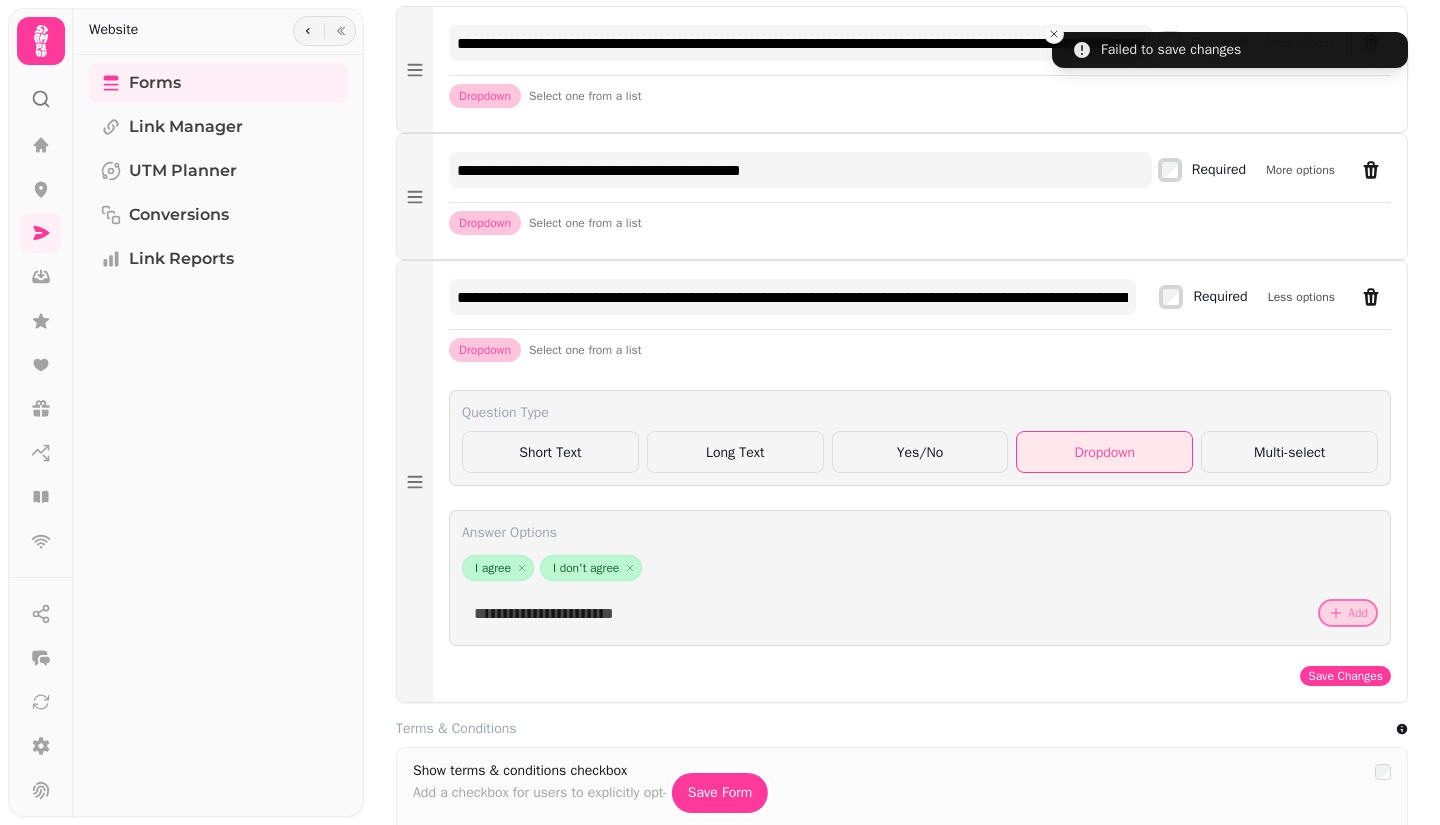 click on "Failed to save changes" at bounding box center [1171, 50] 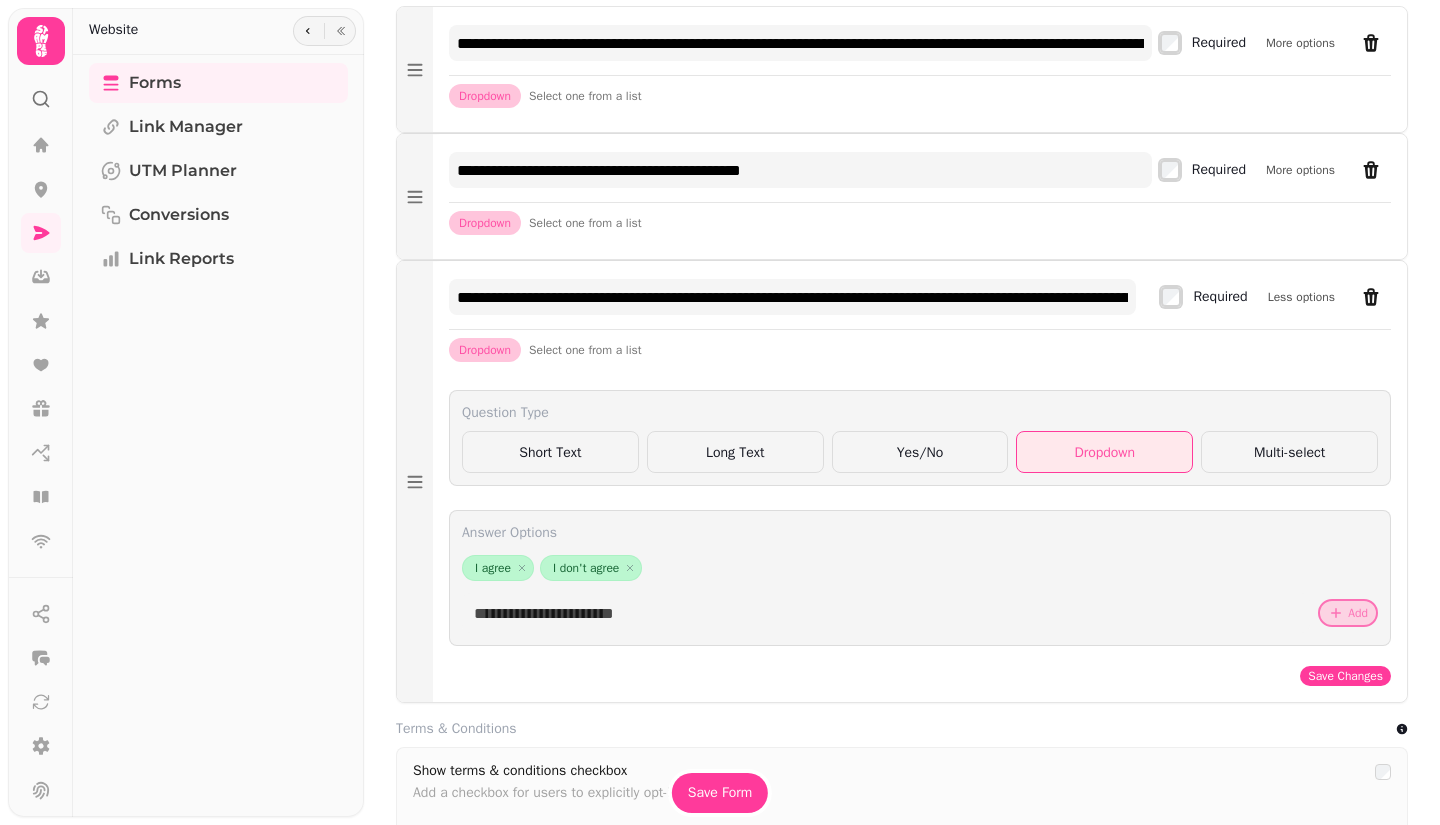 click on "Save Changes" at bounding box center (1345, 676) 